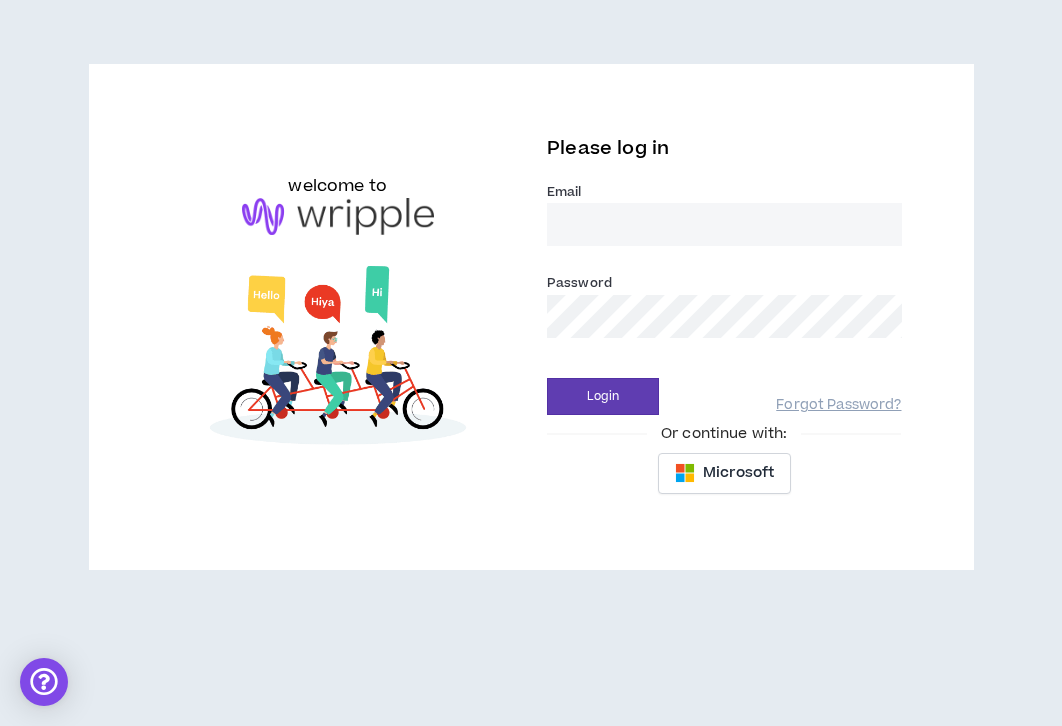 scroll, scrollTop: 0, scrollLeft: 0, axis: both 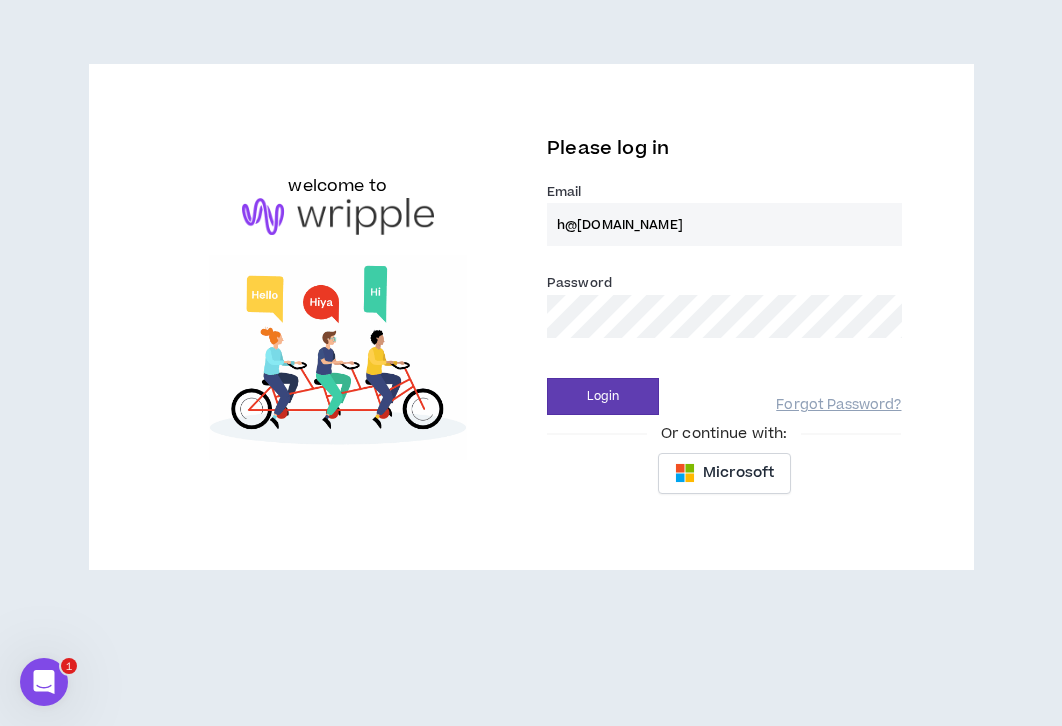 click on "Login" at bounding box center [603, 396] 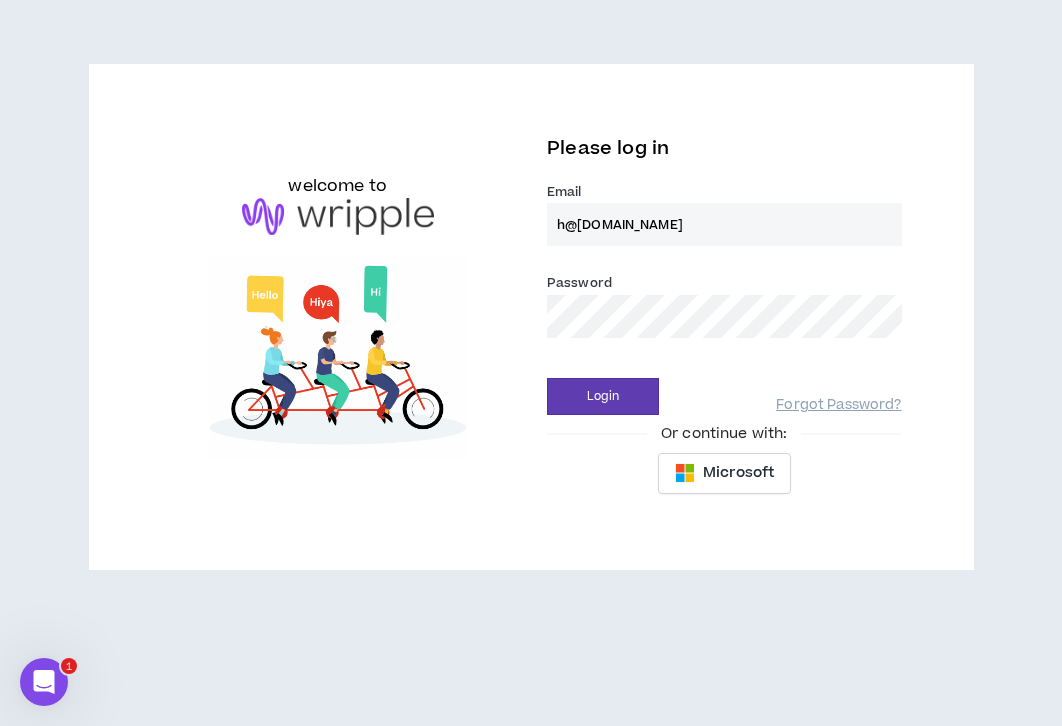 type on "h@heatherhartdesign.com" 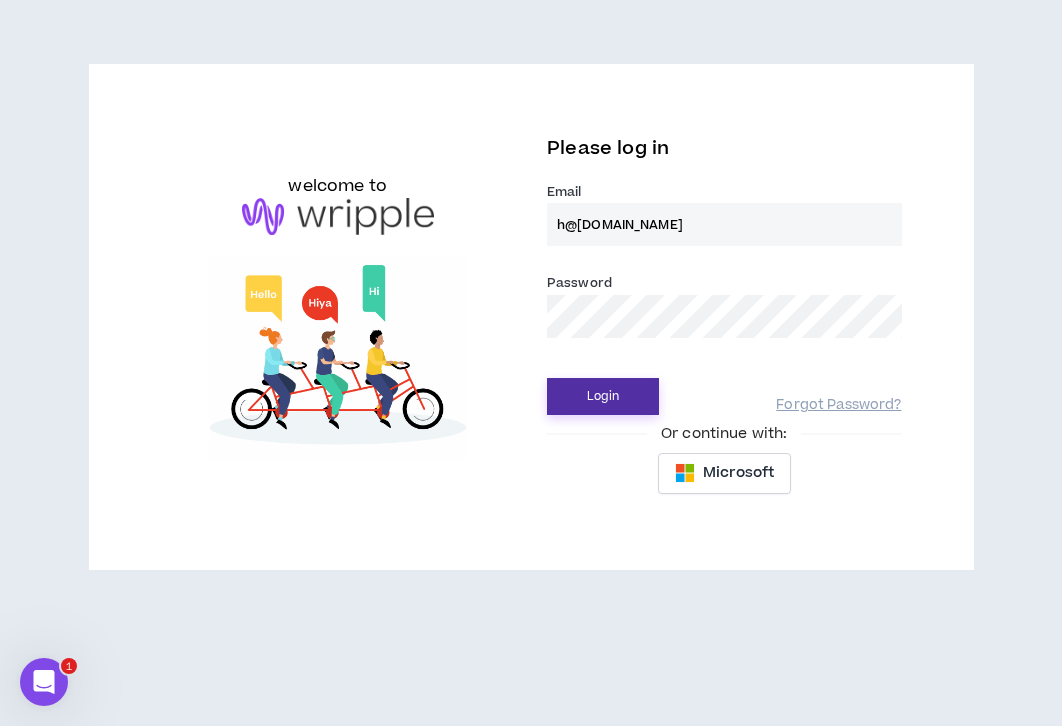 click on "Login" at bounding box center [603, 396] 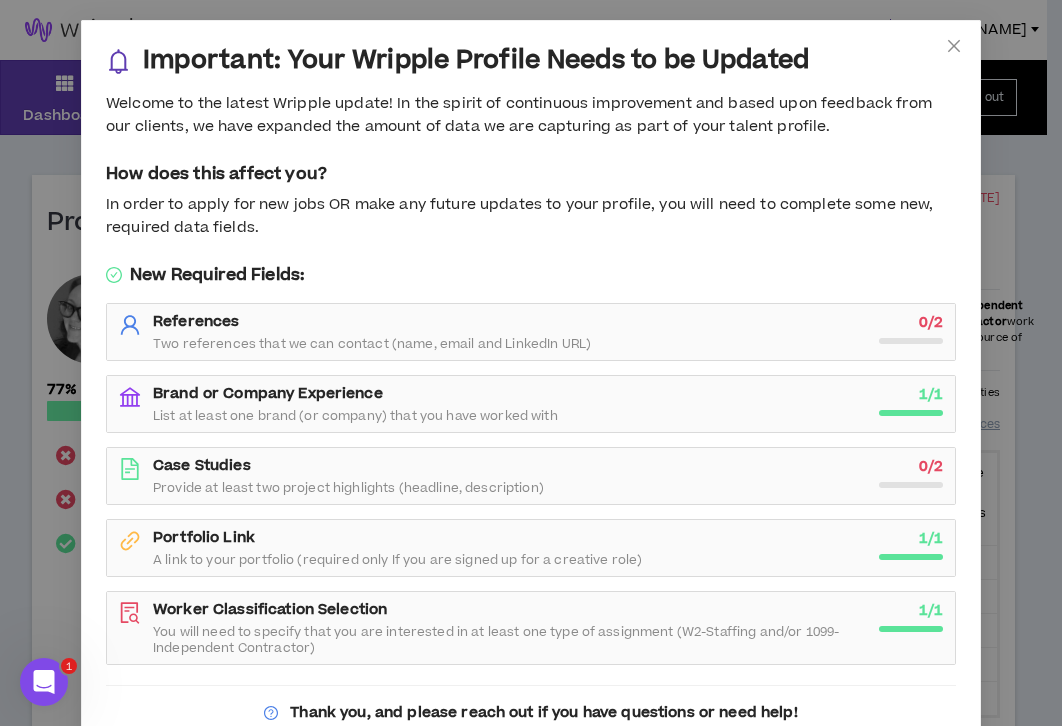 click on "References Two references that we can contact (name, email and LinkedIn URL)" at bounding box center (510, 332) 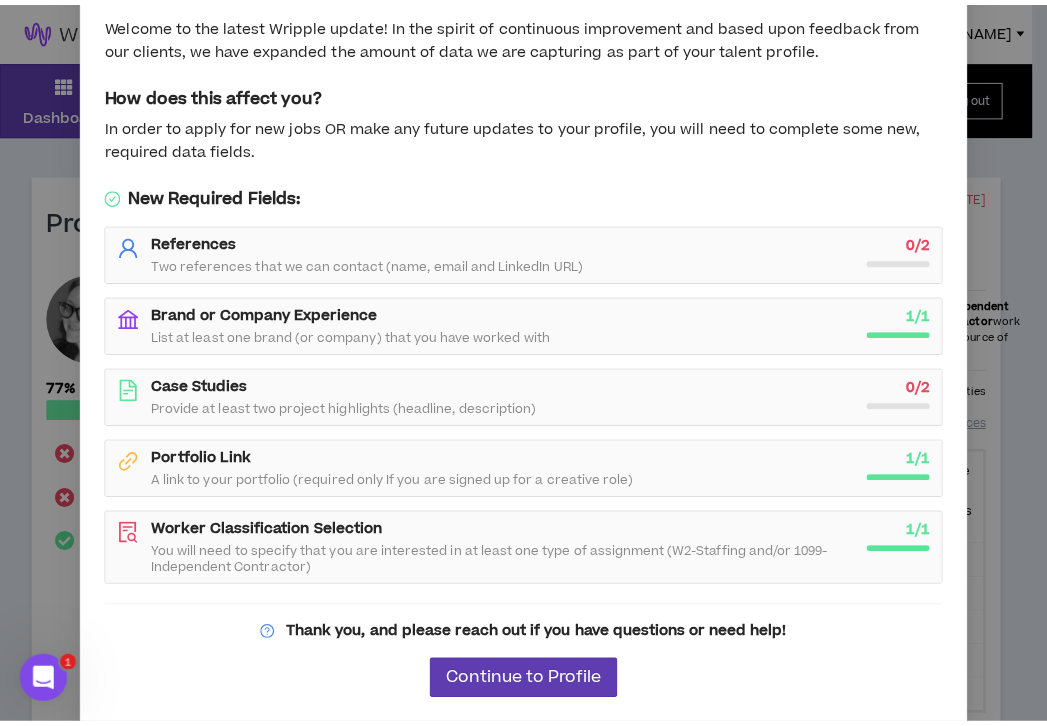 scroll, scrollTop: 77, scrollLeft: 0, axis: vertical 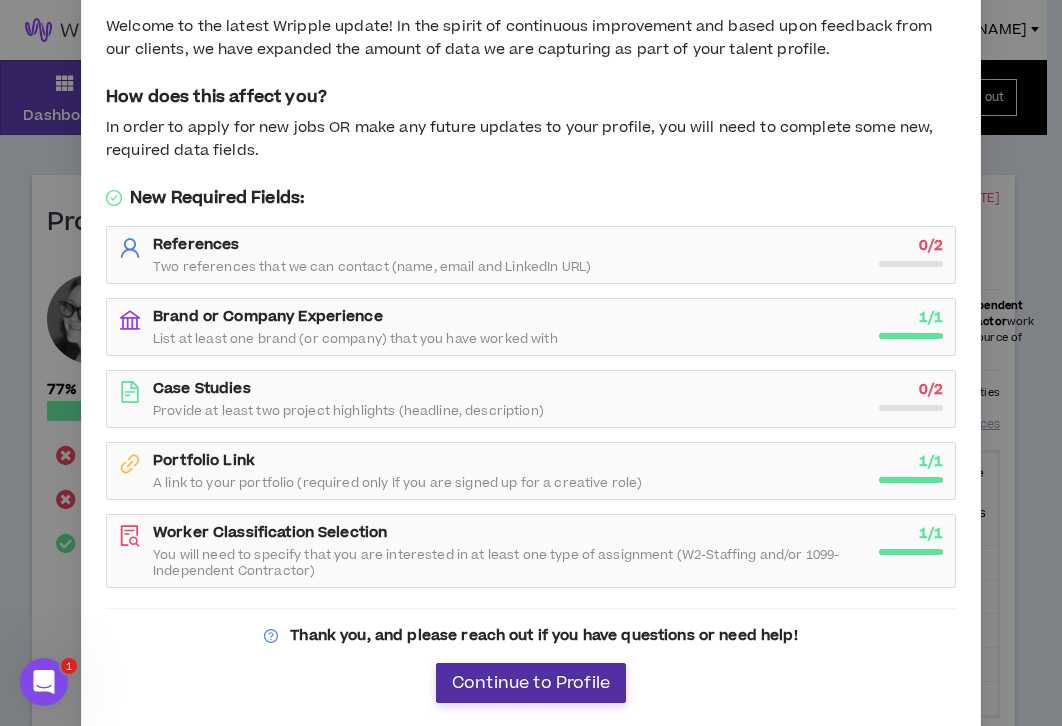 click on "Continue to Profile" at bounding box center [531, 683] 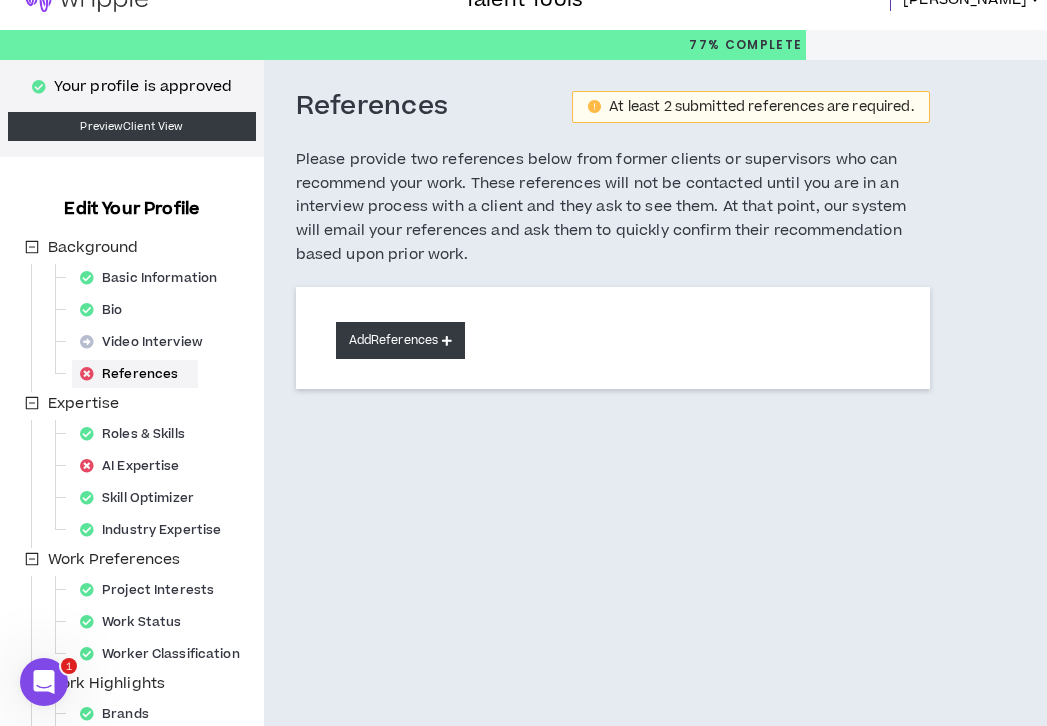 scroll, scrollTop: 30, scrollLeft: 0, axis: vertical 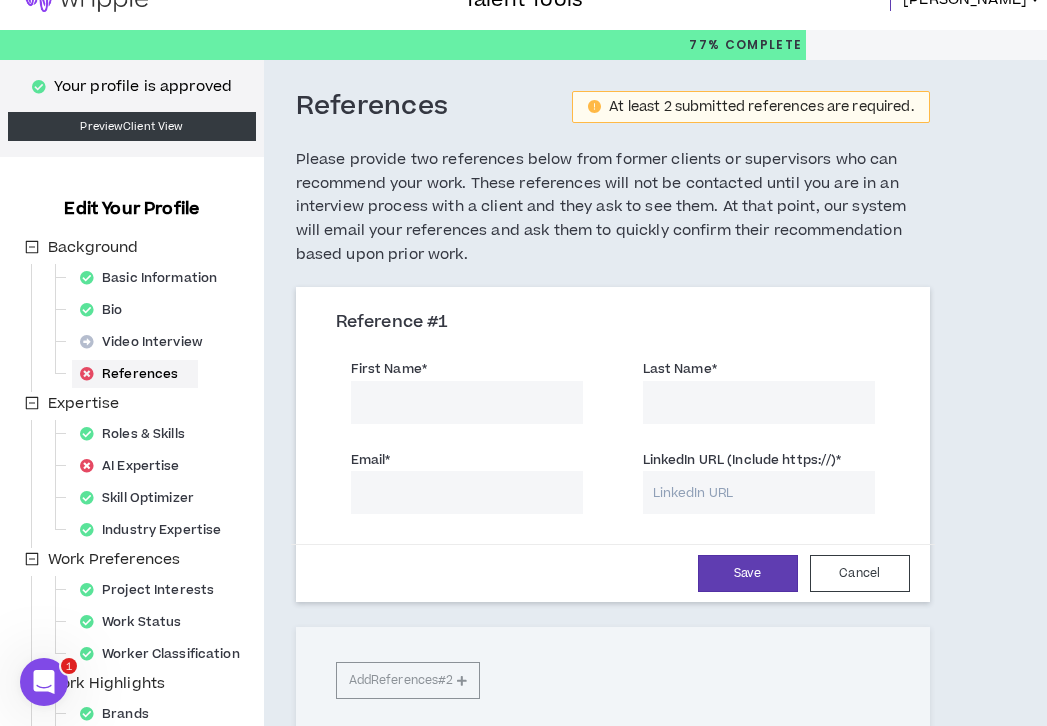 click on "First Name  *" at bounding box center [467, 402] 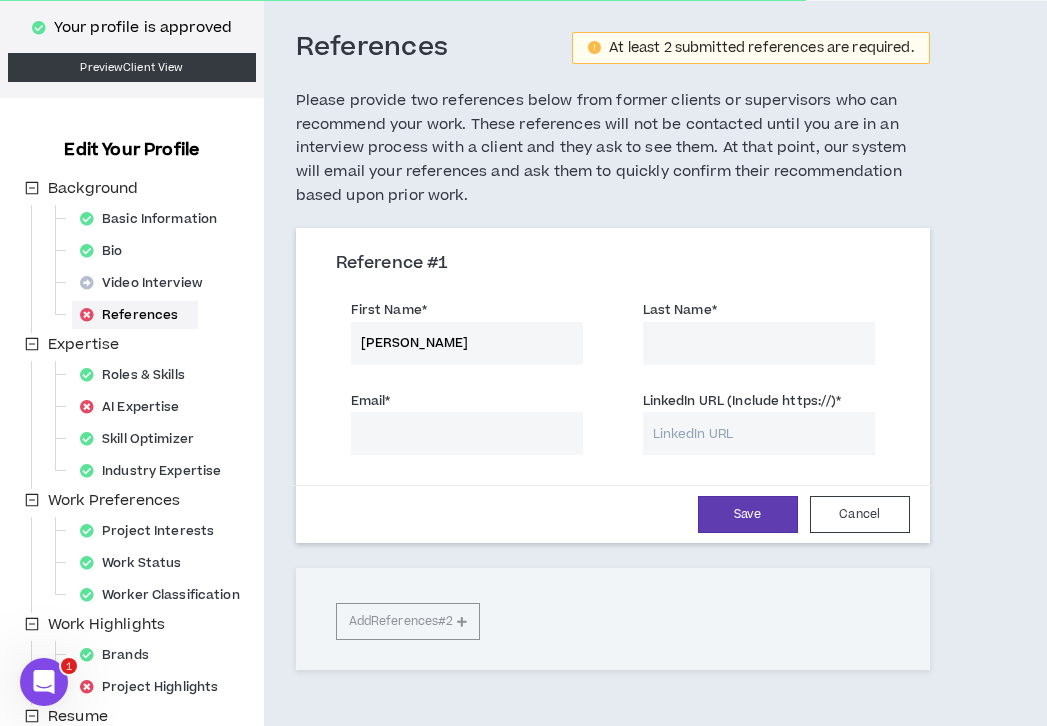 scroll, scrollTop: 91, scrollLeft: 0, axis: vertical 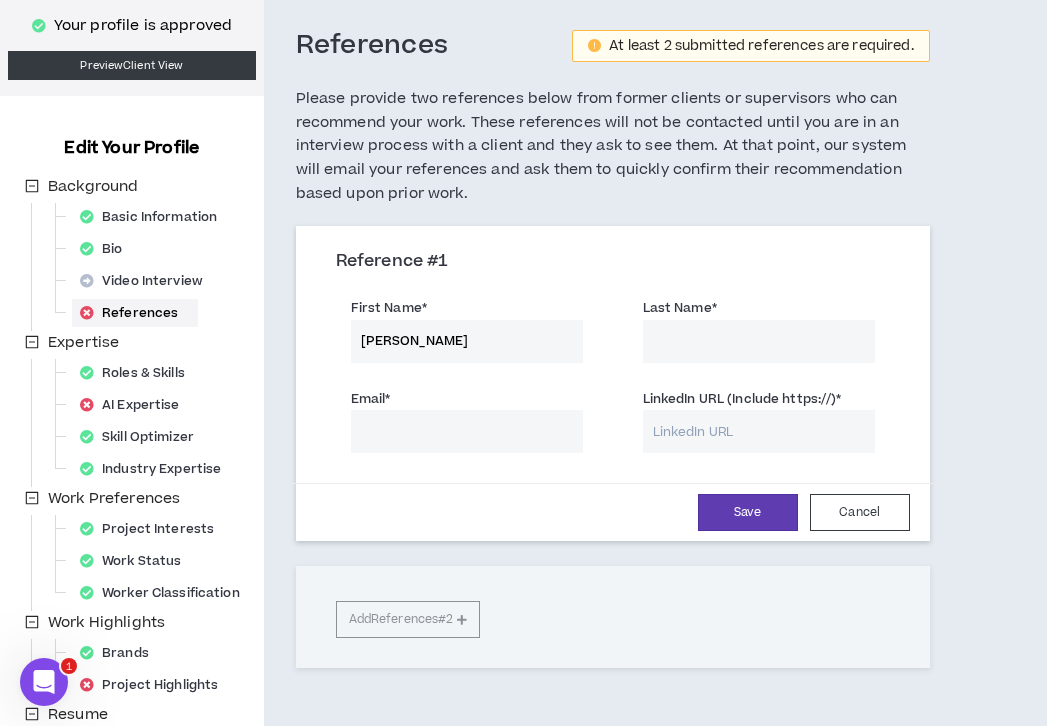 click on "Jeniffer" at bounding box center [467, 341] 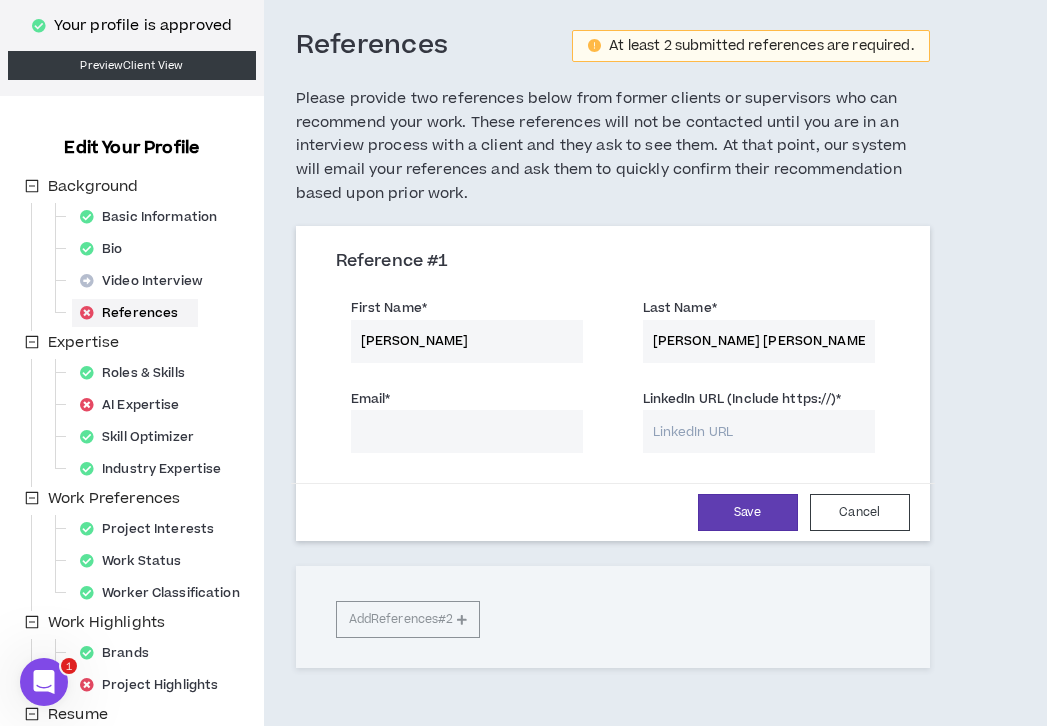 click on "Dicicco Magazzu" at bounding box center (759, 341) 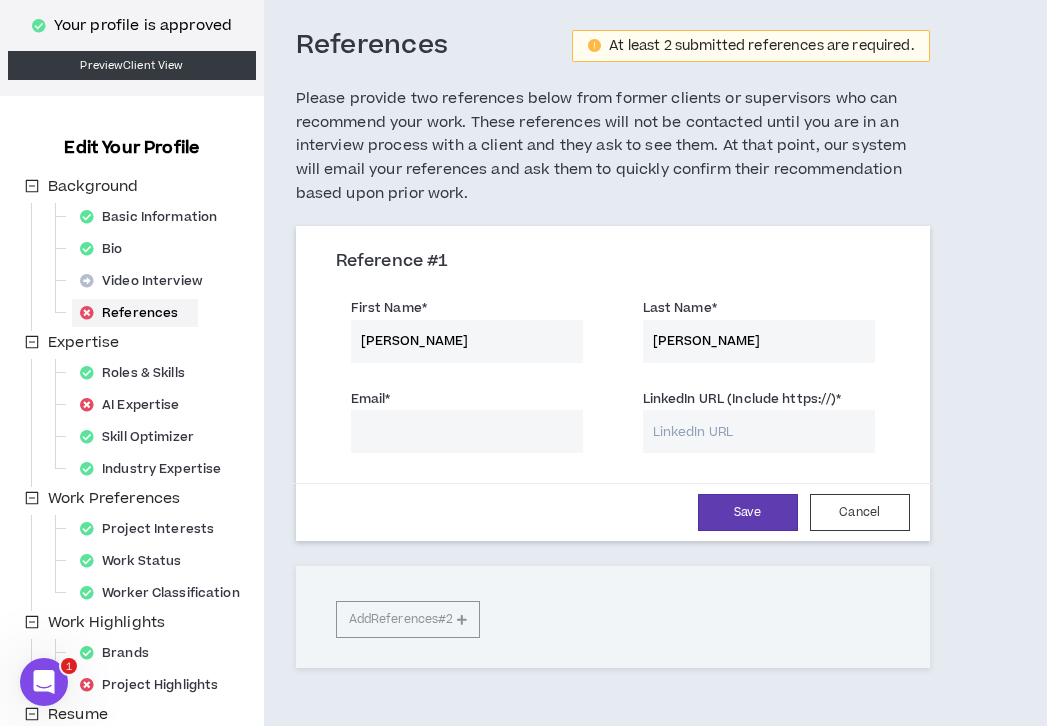 type on "Dicicco-Magazzu" 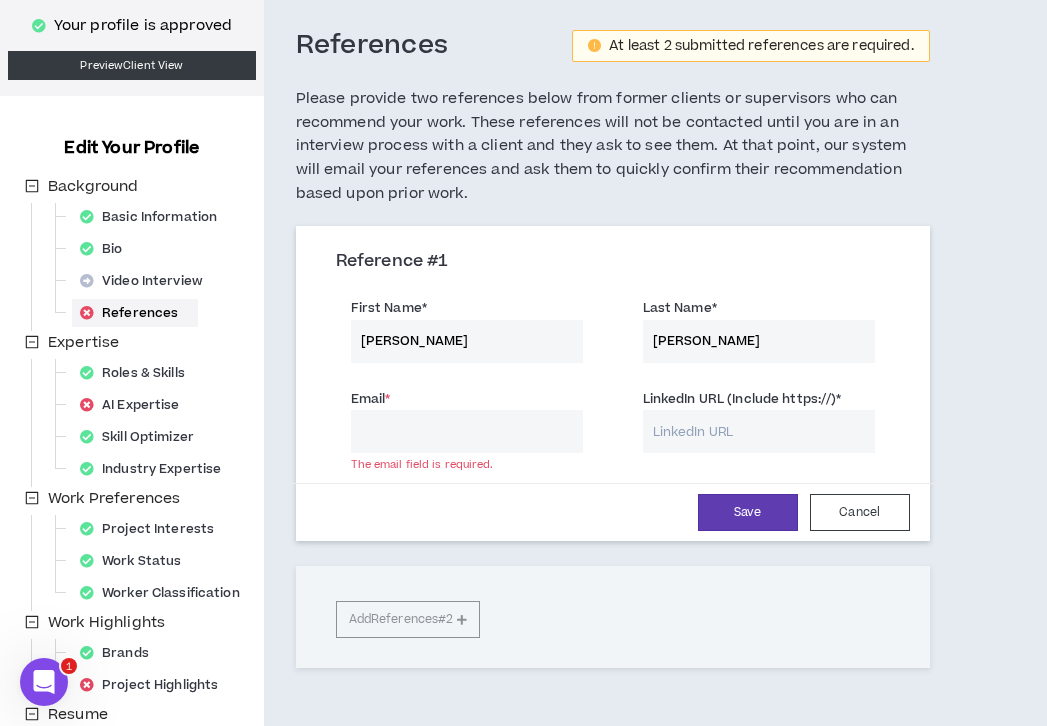 click on "LinkedIn URL (Include https://)  *" at bounding box center [759, 431] 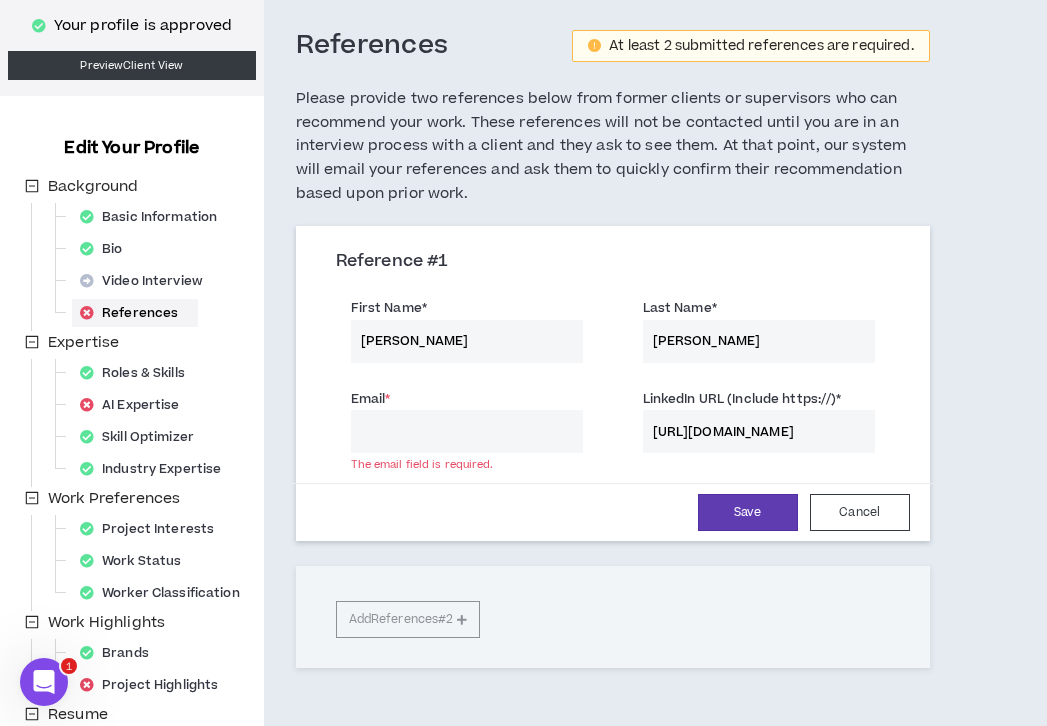 drag, startPoint x: 676, startPoint y: 424, endPoint x: 475, endPoint y: 418, distance: 201.08954 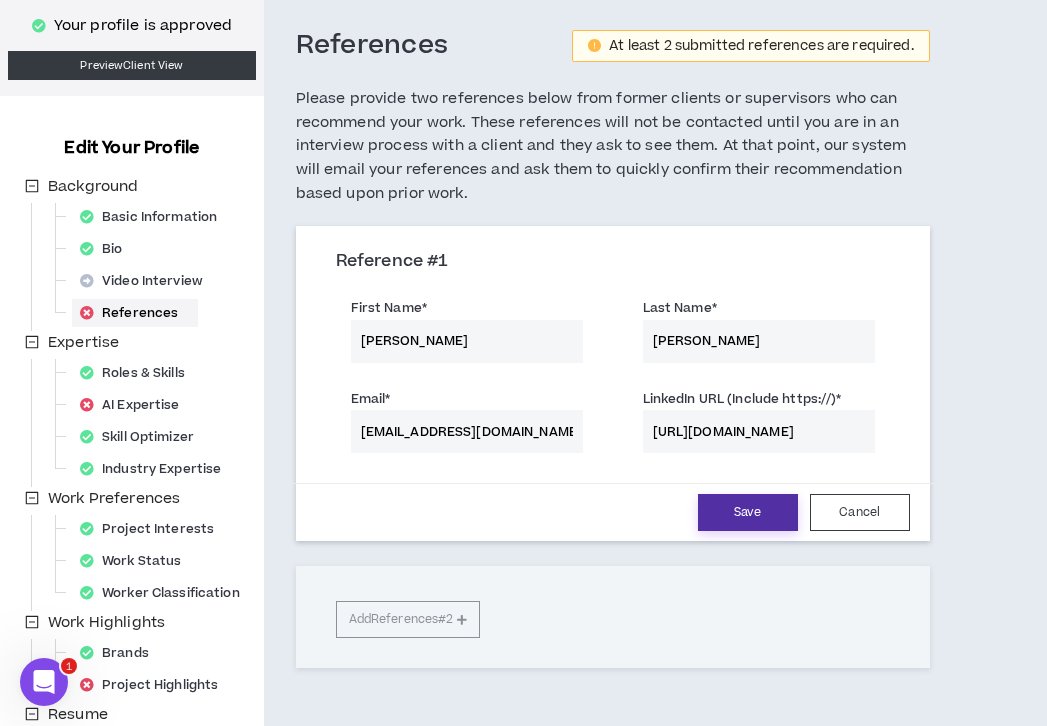 type on "jemkins@gmail.com" 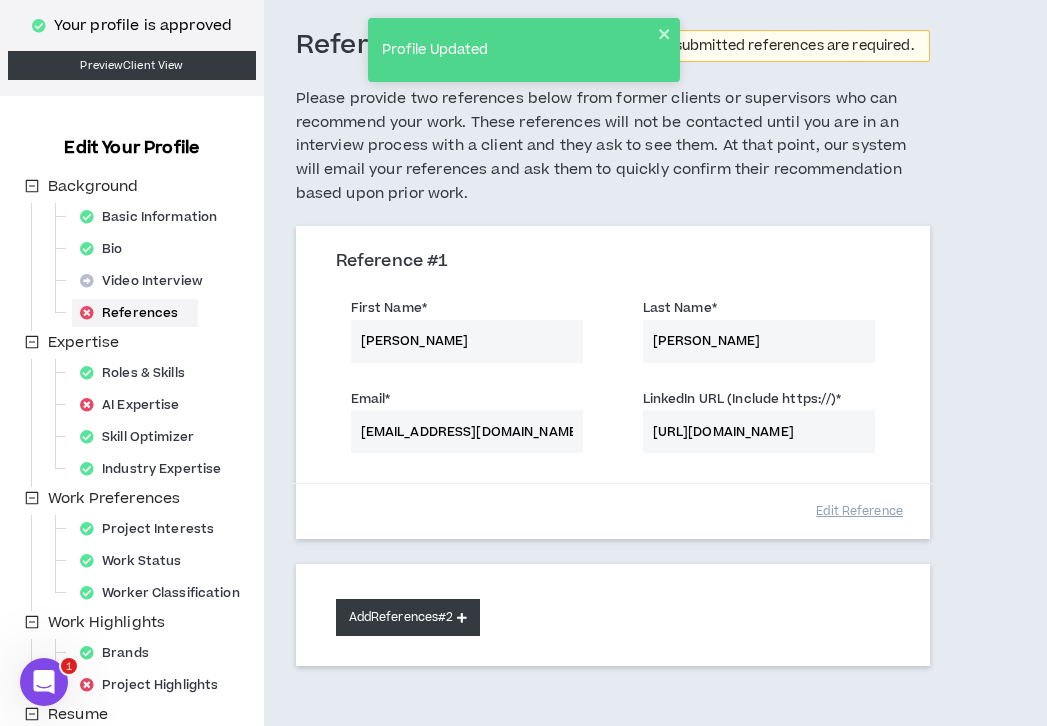 click on "Add  References  #2" at bounding box center [408, 617] 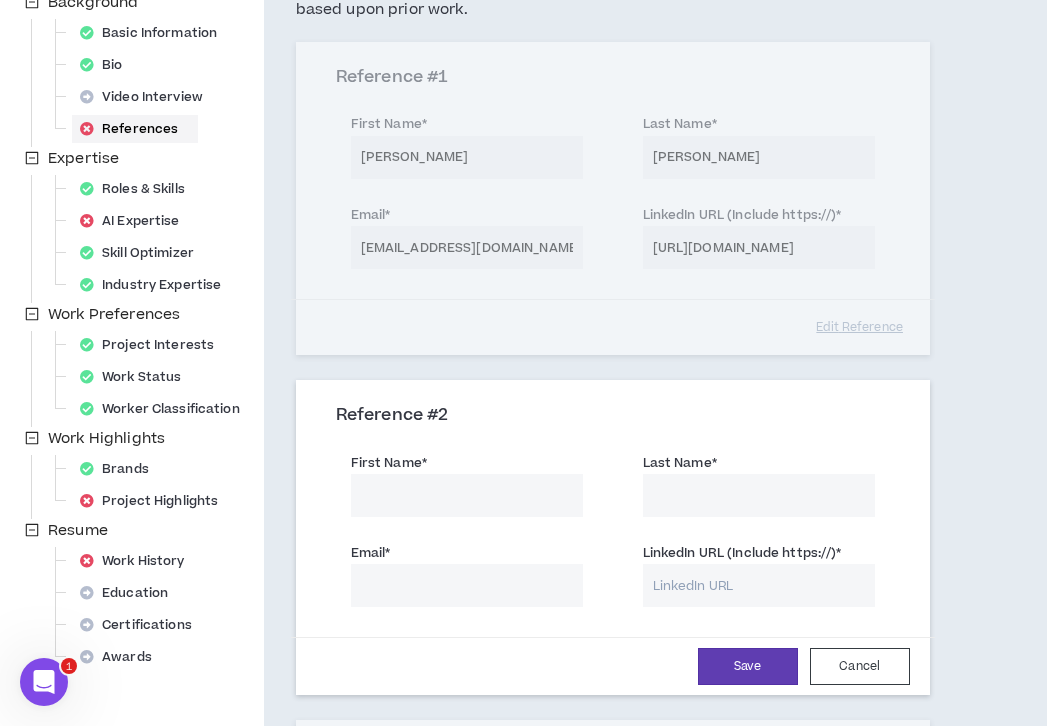 scroll, scrollTop: 292, scrollLeft: 0, axis: vertical 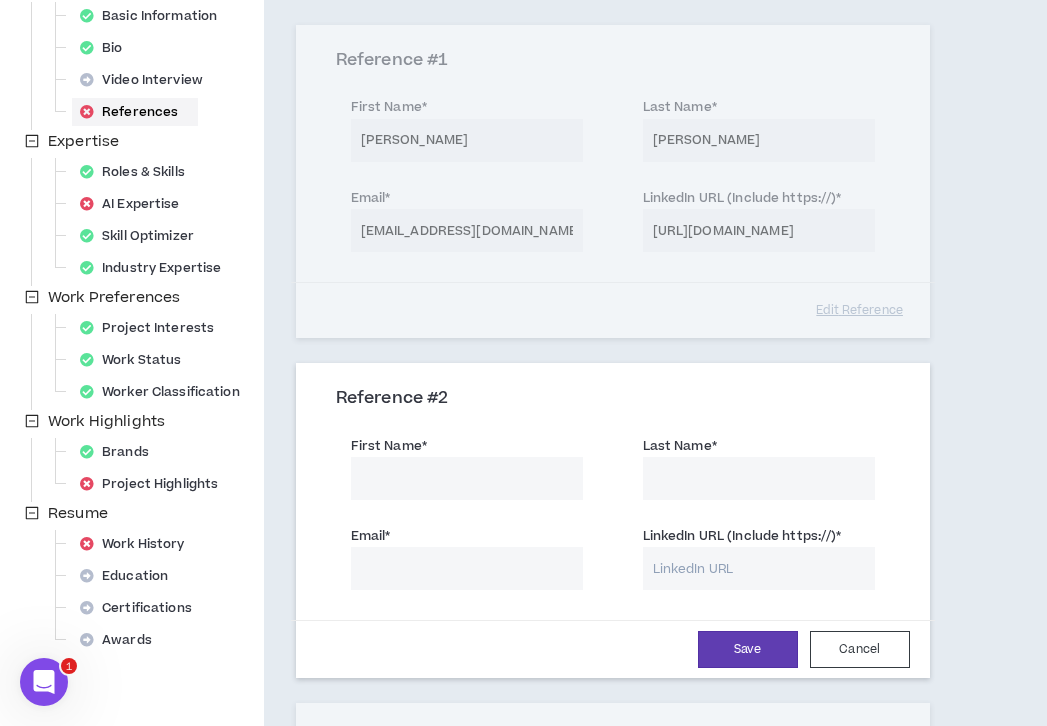 click on "First Name  *" at bounding box center (467, 478) 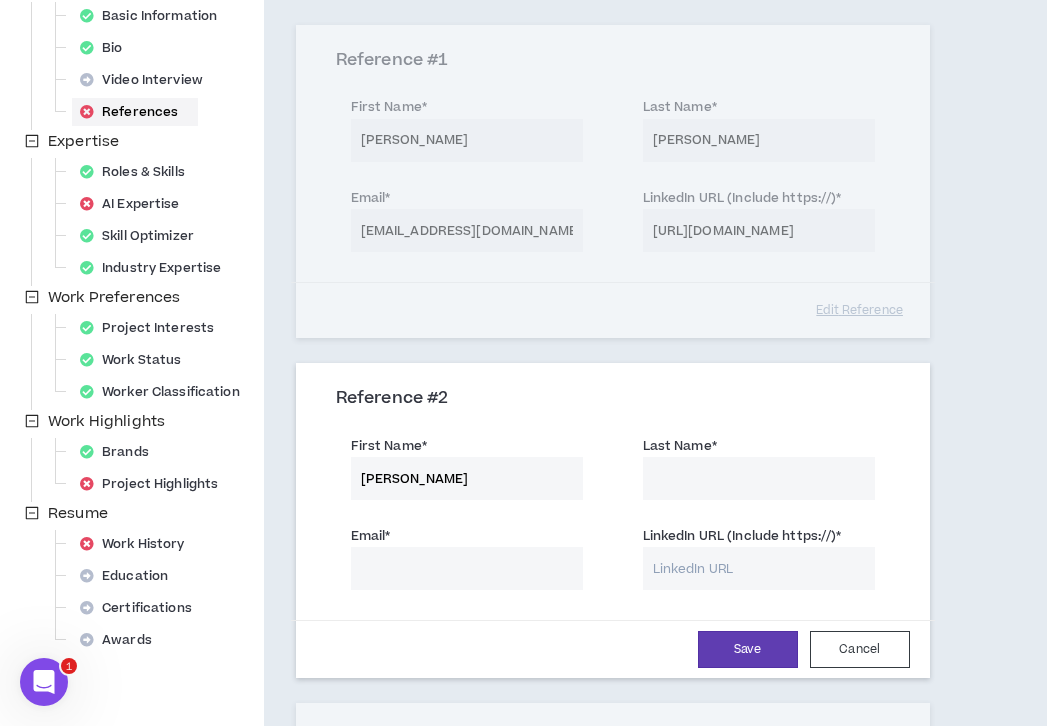 type on "Nicholas" 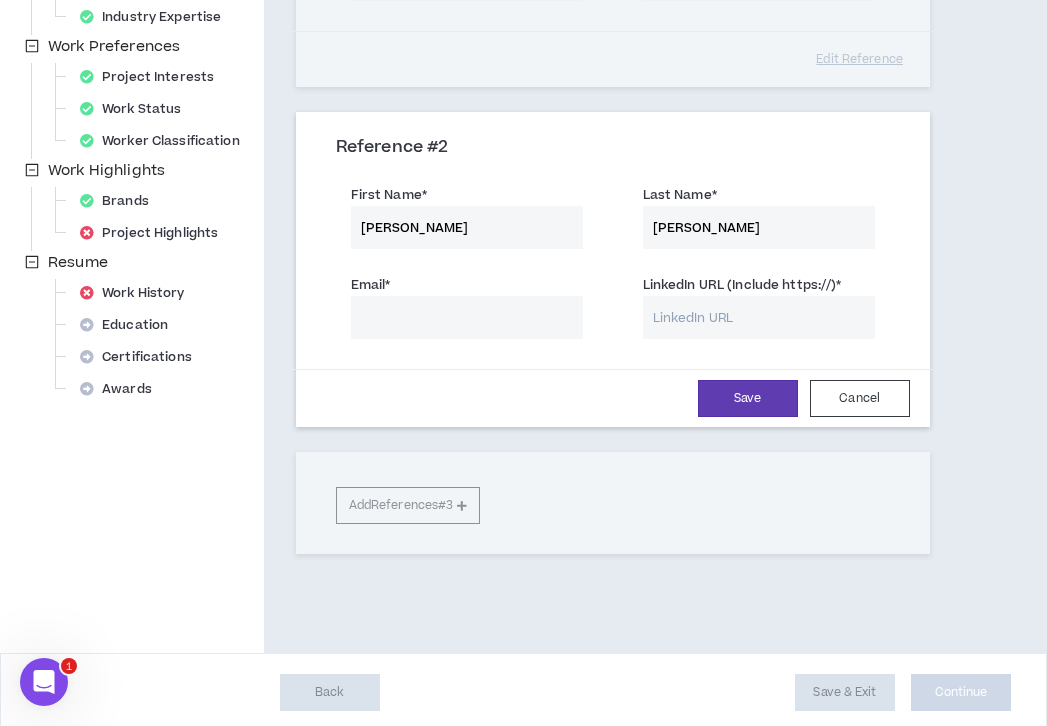 scroll, scrollTop: 542, scrollLeft: 0, axis: vertical 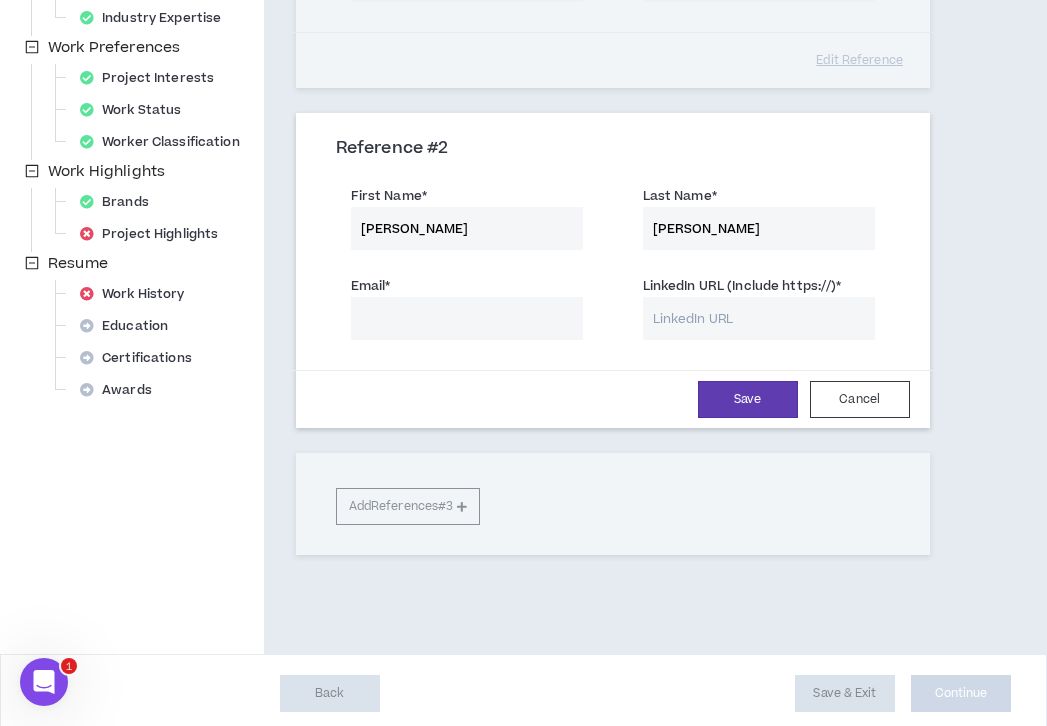 type on "DeLucia" 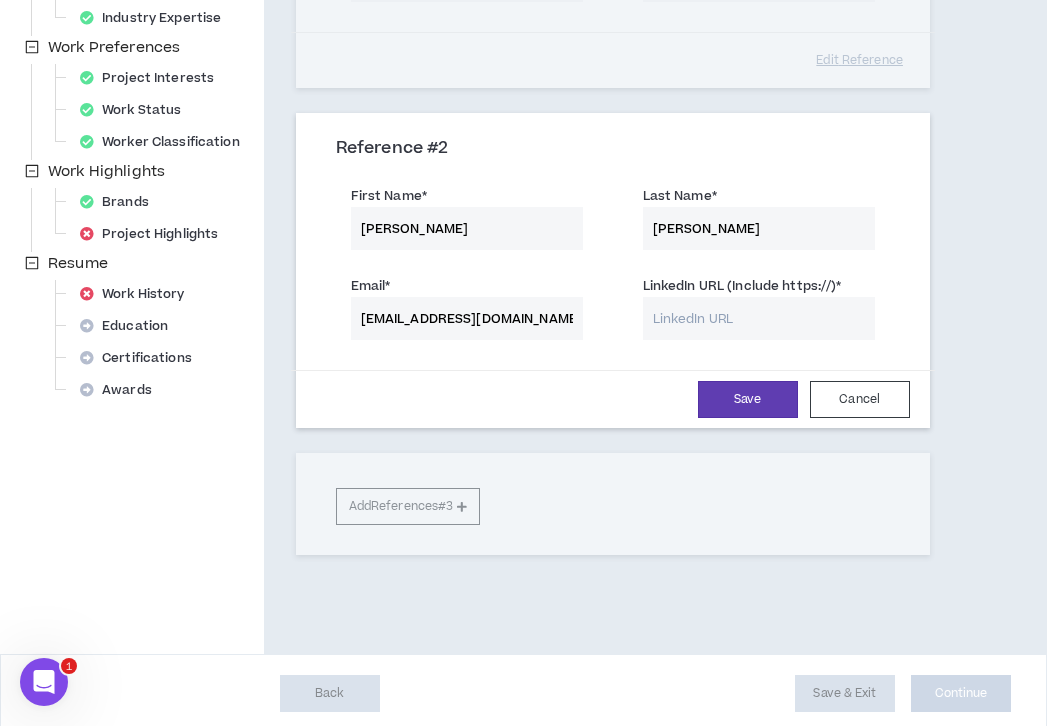 type on "ndelucia@yahoo.com" 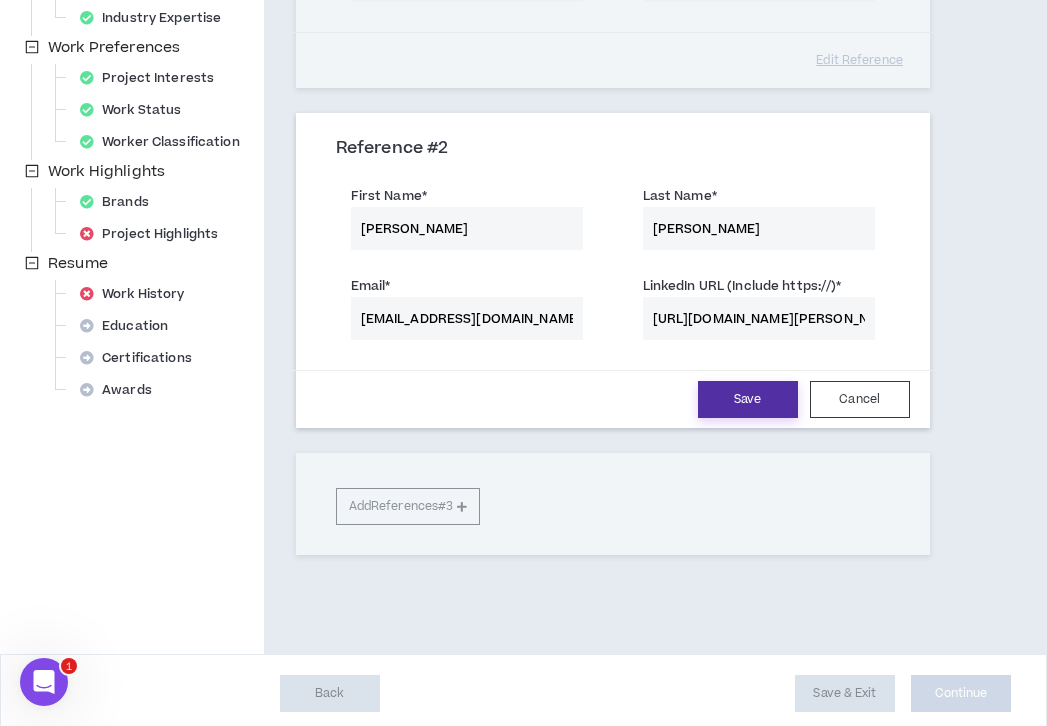 type on "https://www.linkedin.com/in/nicholas-delucia-3b4607241/" 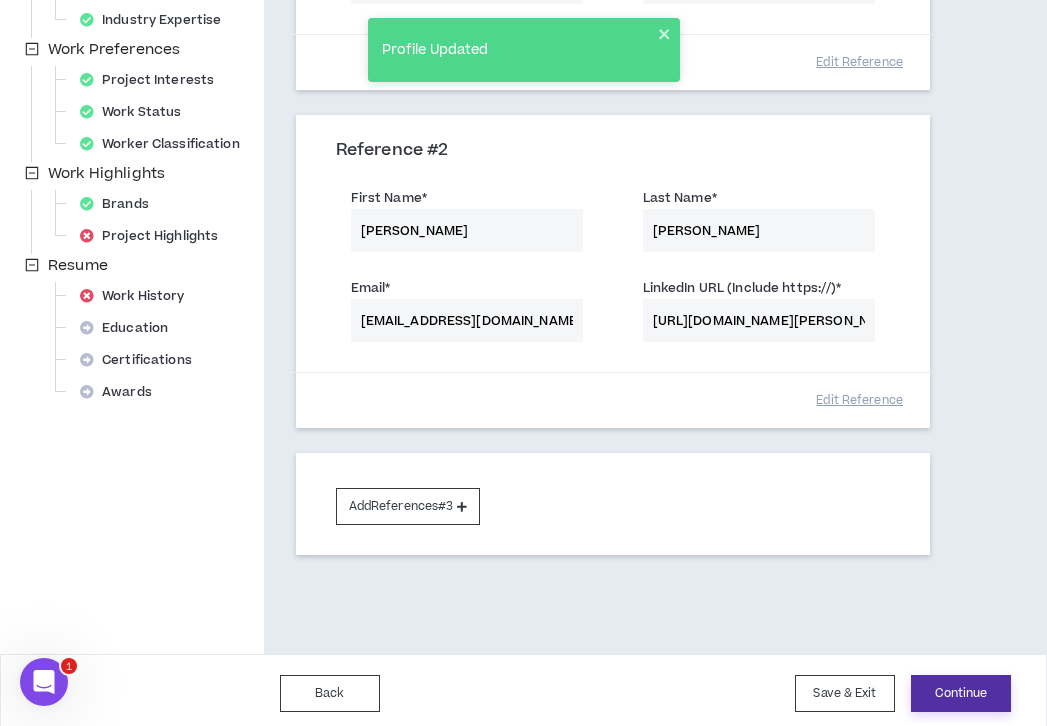 click on "Continue" at bounding box center (961, 693) 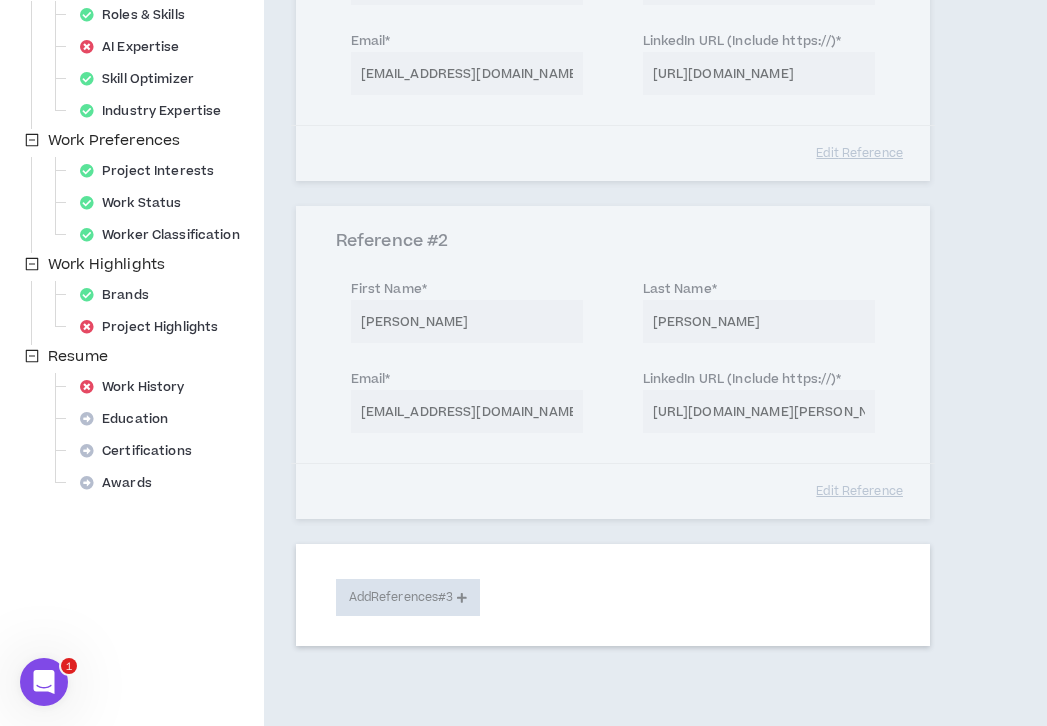 select on "***" 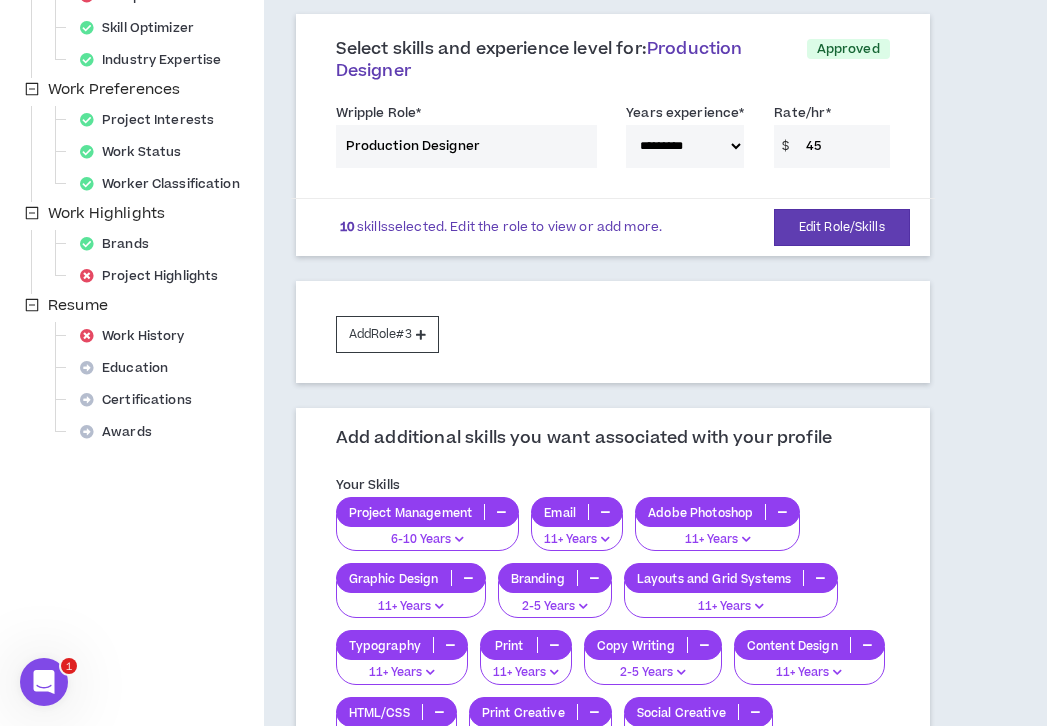 scroll, scrollTop: 504, scrollLeft: 0, axis: vertical 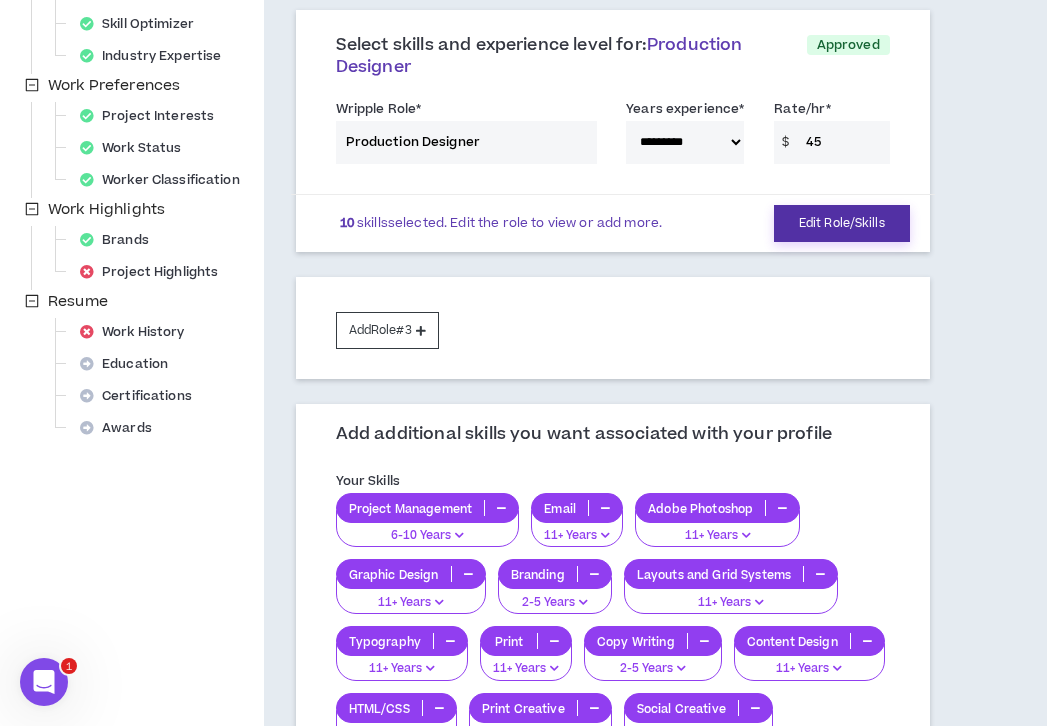 click on "Edit Role/Skills" at bounding box center [842, 223] 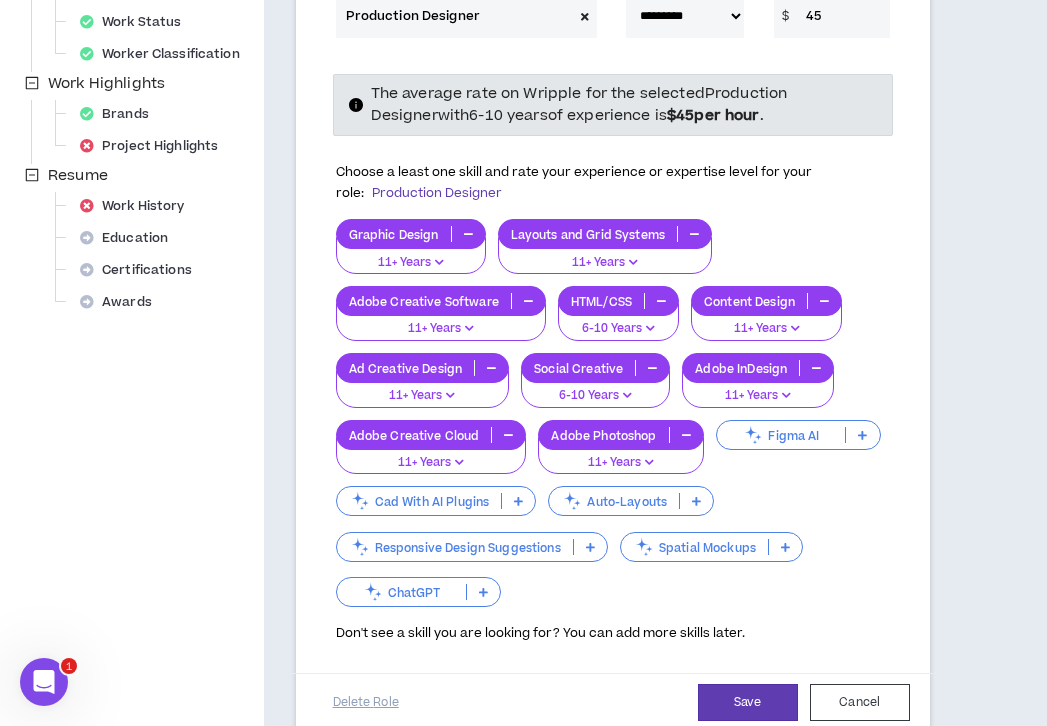 scroll, scrollTop: 628, scrollLeft: 0, axis: vertical 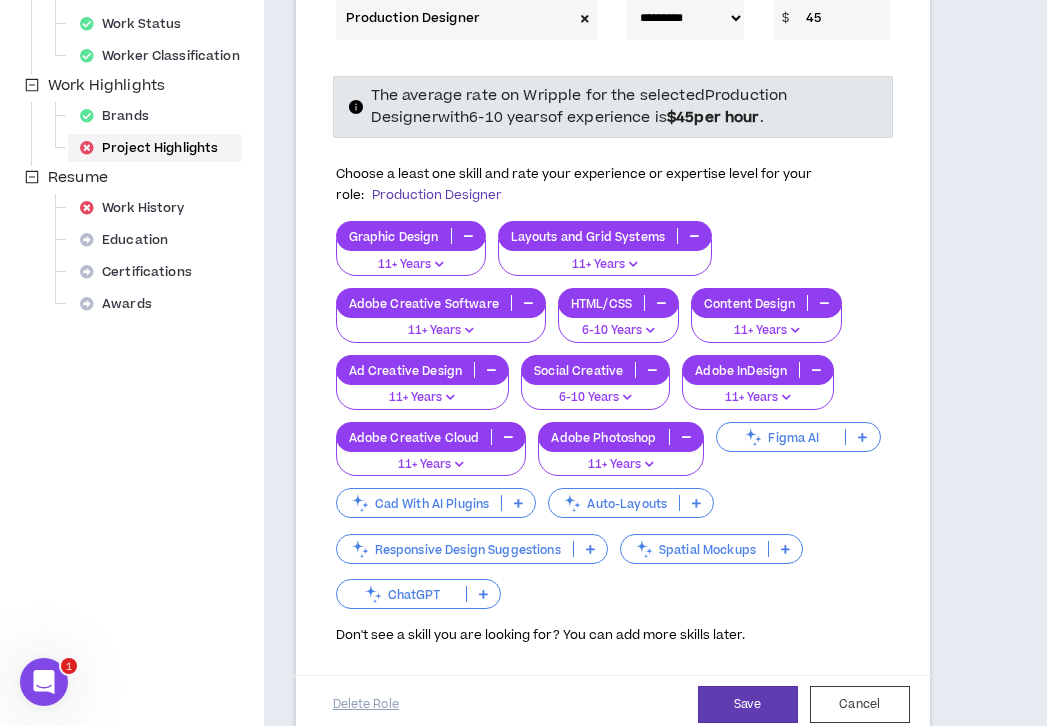 click on "Project Highlights" at bounding box center (155, 148) 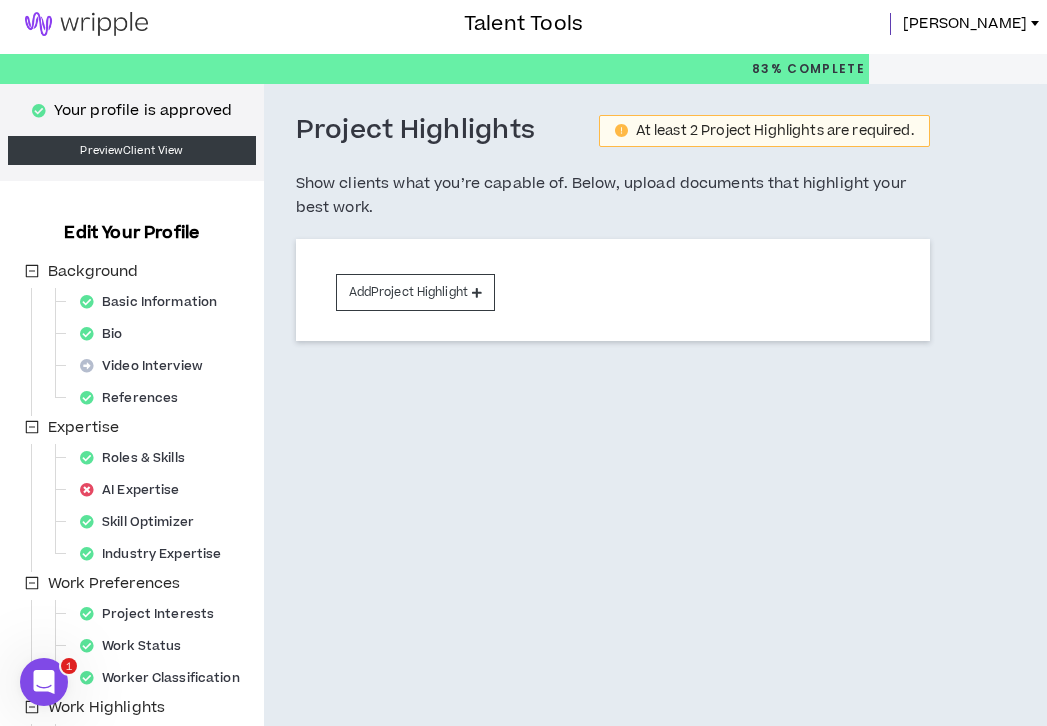 scroll, scrollTop: 0, scrollLeft: 0, axis: both 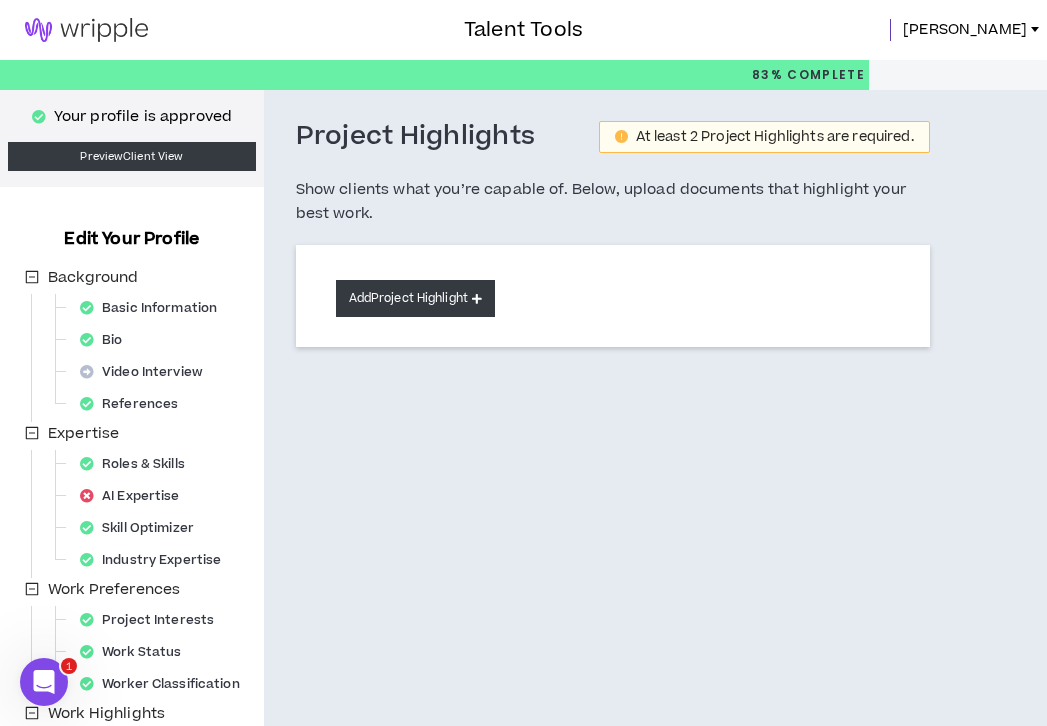 click on "Add  Project Highlight" at bounding box center (415, 298) 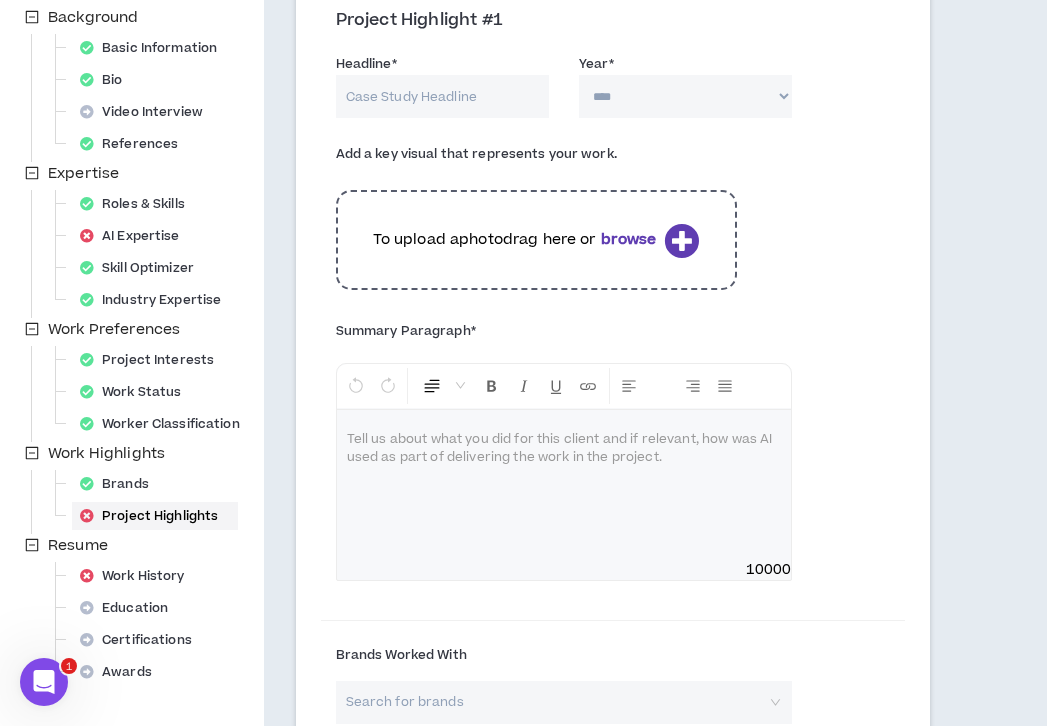scroll, scrollTop: 263, scrollLeft: 0, axis: vertical 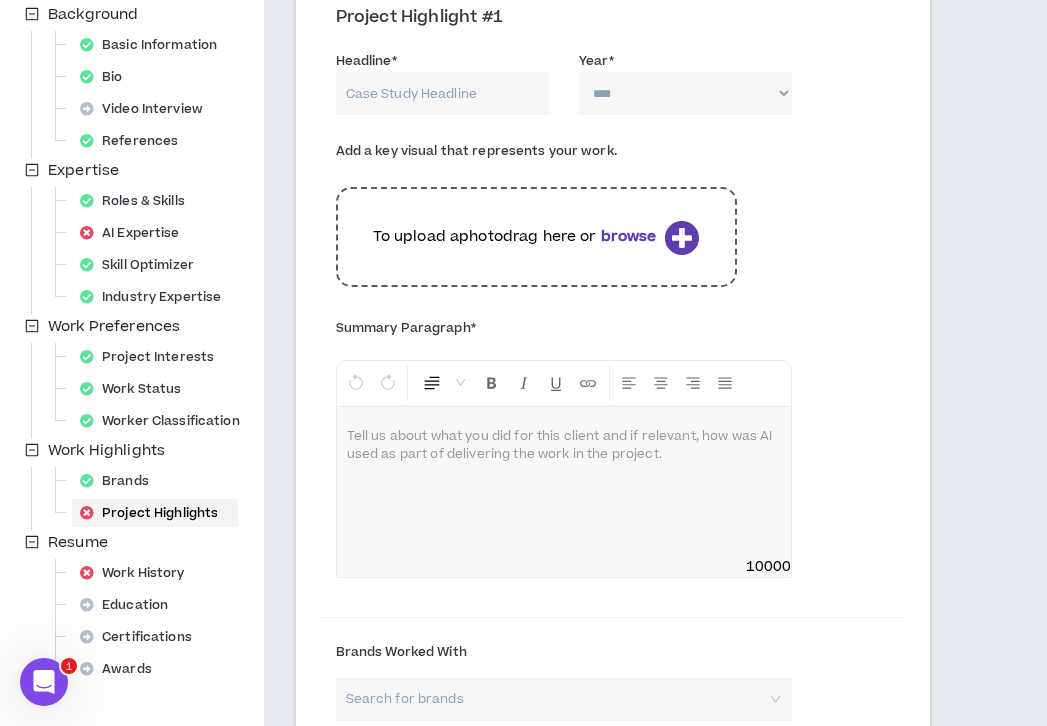 click at bounding box center [681, 237] 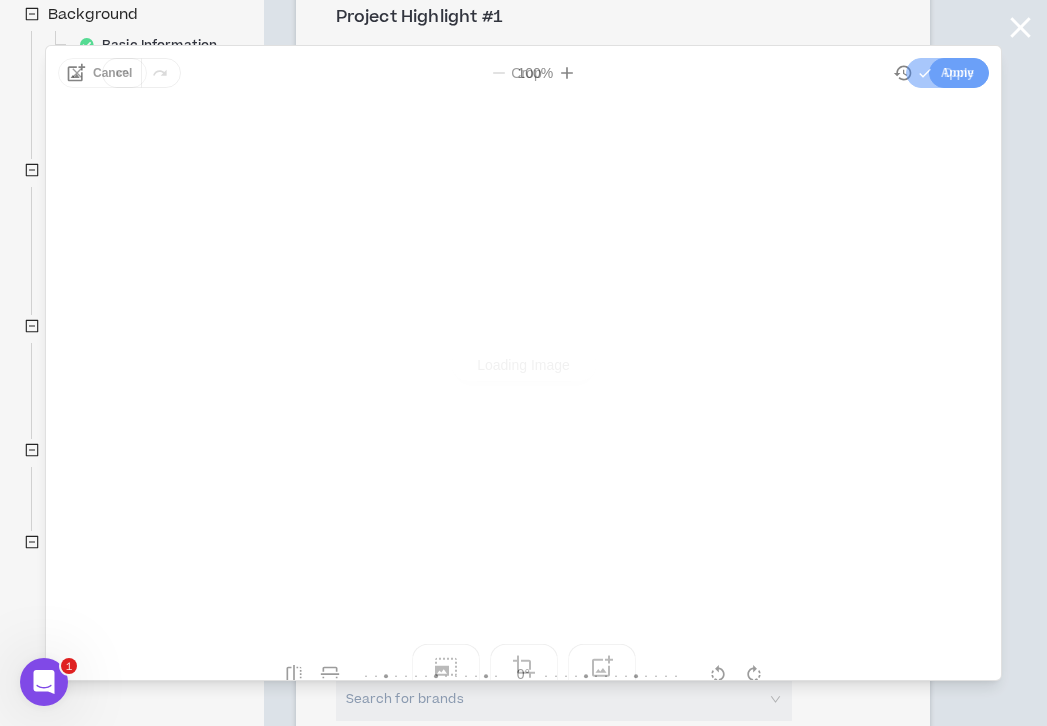 scroll, scrollTop: 0, scrollLeft: 0, axis: both 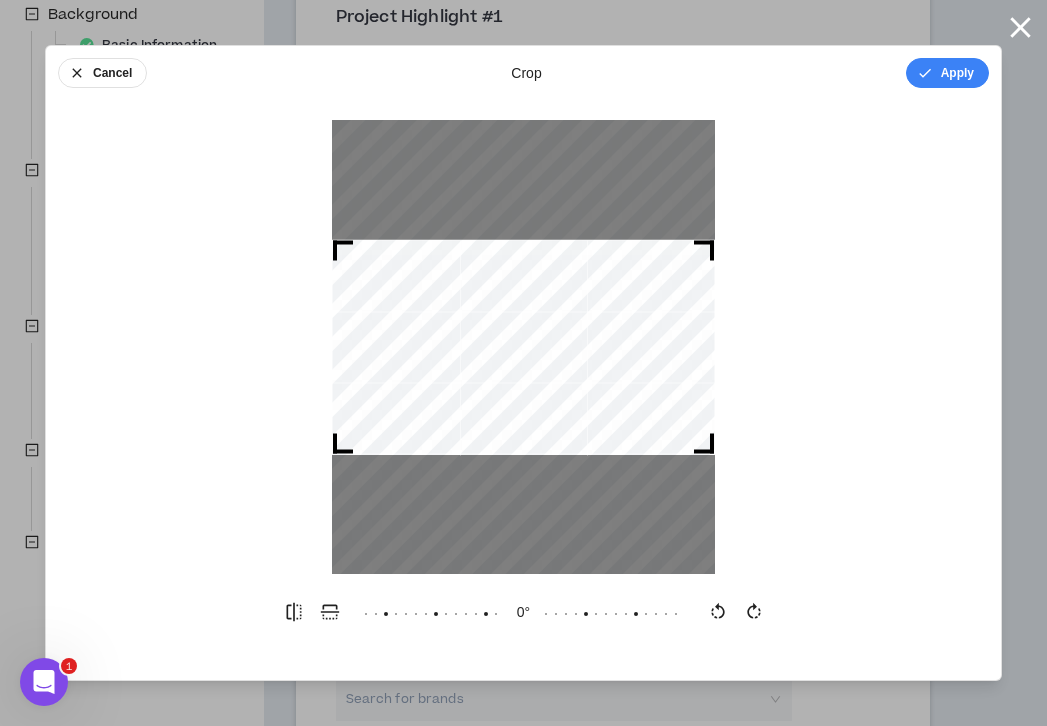 click at bounding box center [523, 180] 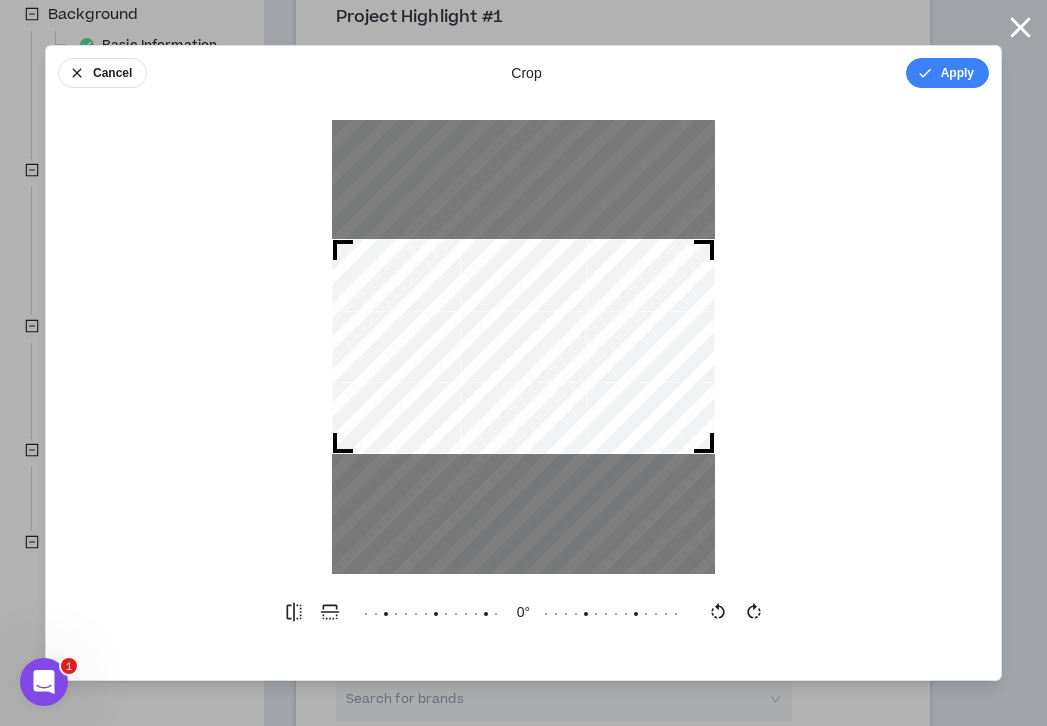 drag, startPoint x: 701, startPoint y: 244, endPoint x: 704, endPoint y: 159, distance: 85.052925 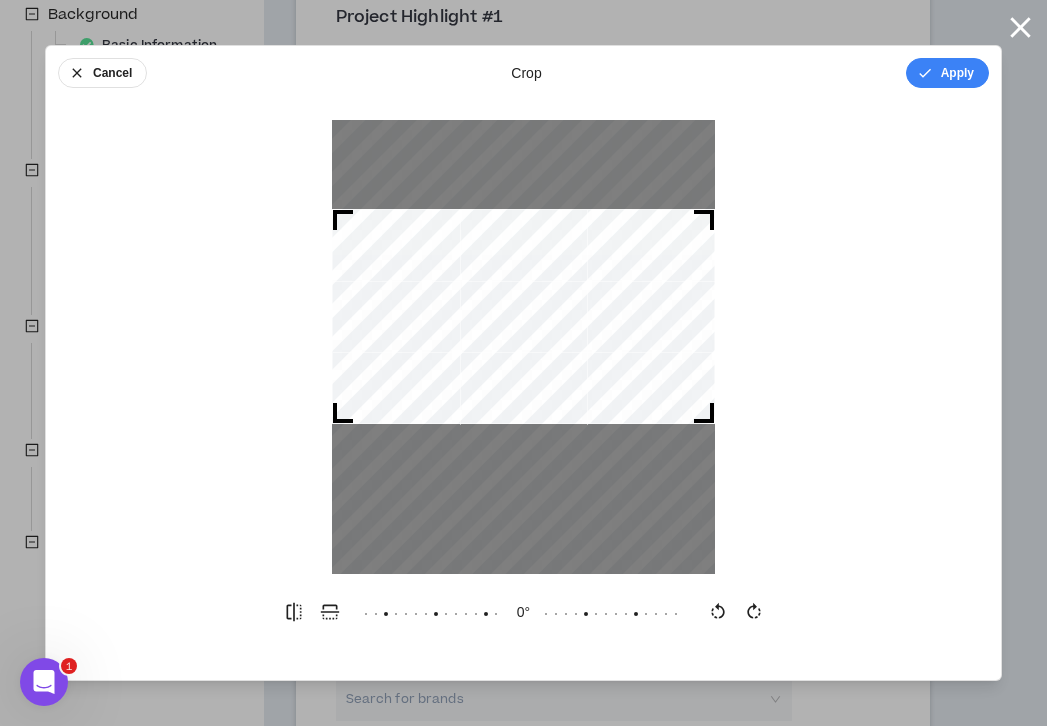 drag, startPoint x: 586, startPoint y: 284, endPoint x: 584, endPoint y: 322, distance: 38.052597 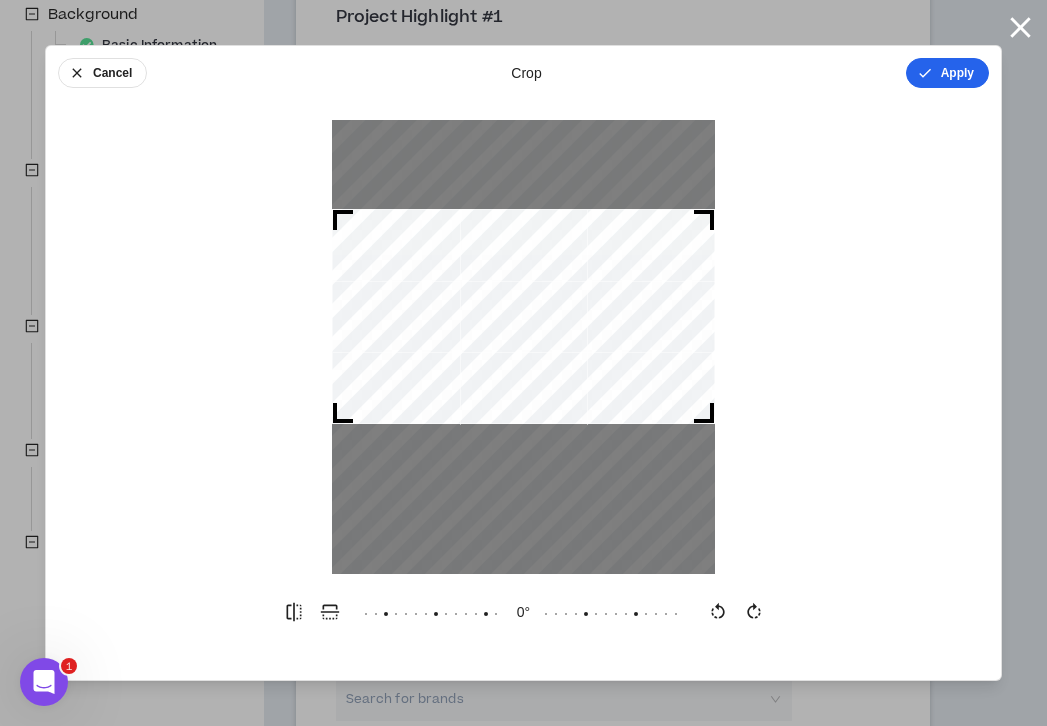 click on "Apply" at bounding box center (947, 73) 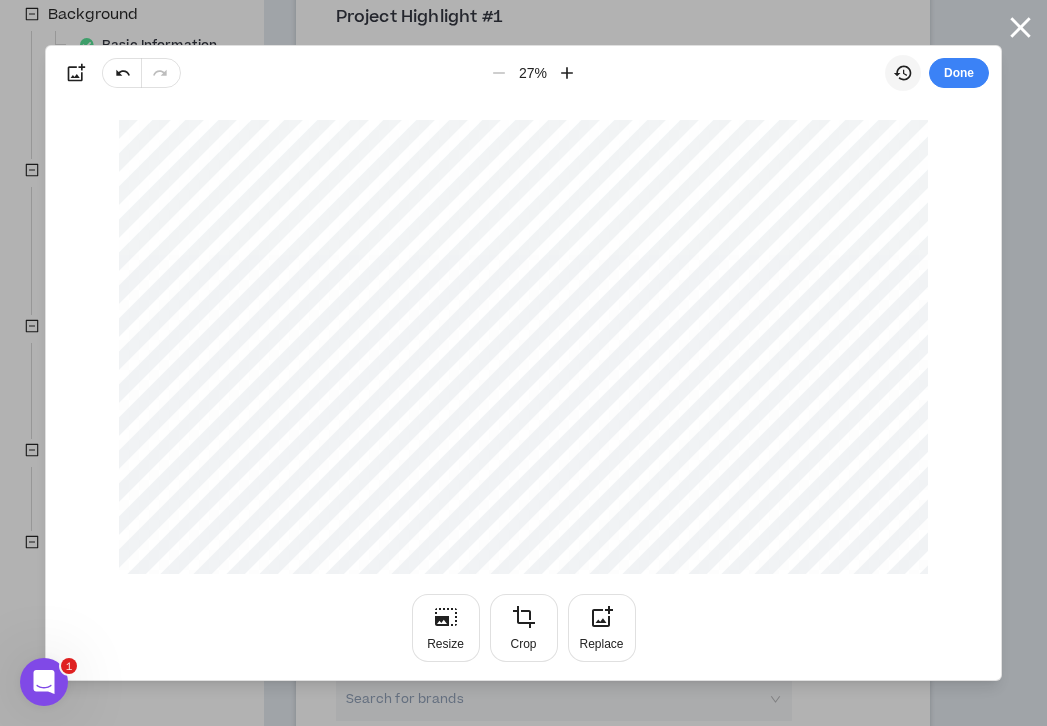 click 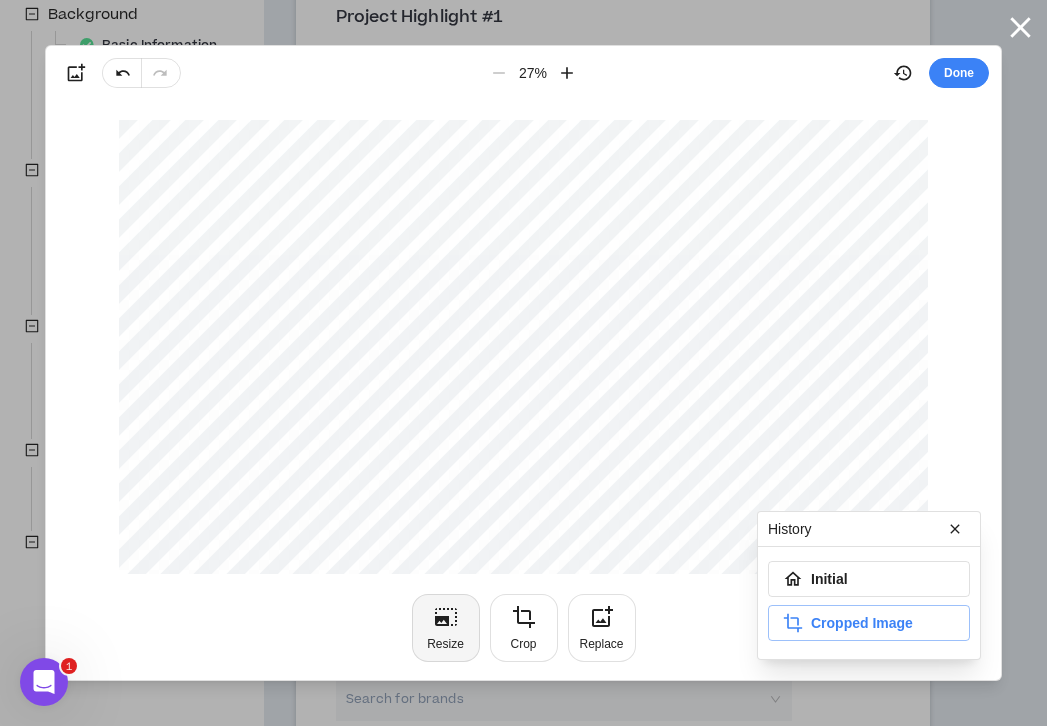 click on "Resize" at bounding box center [446, 628] 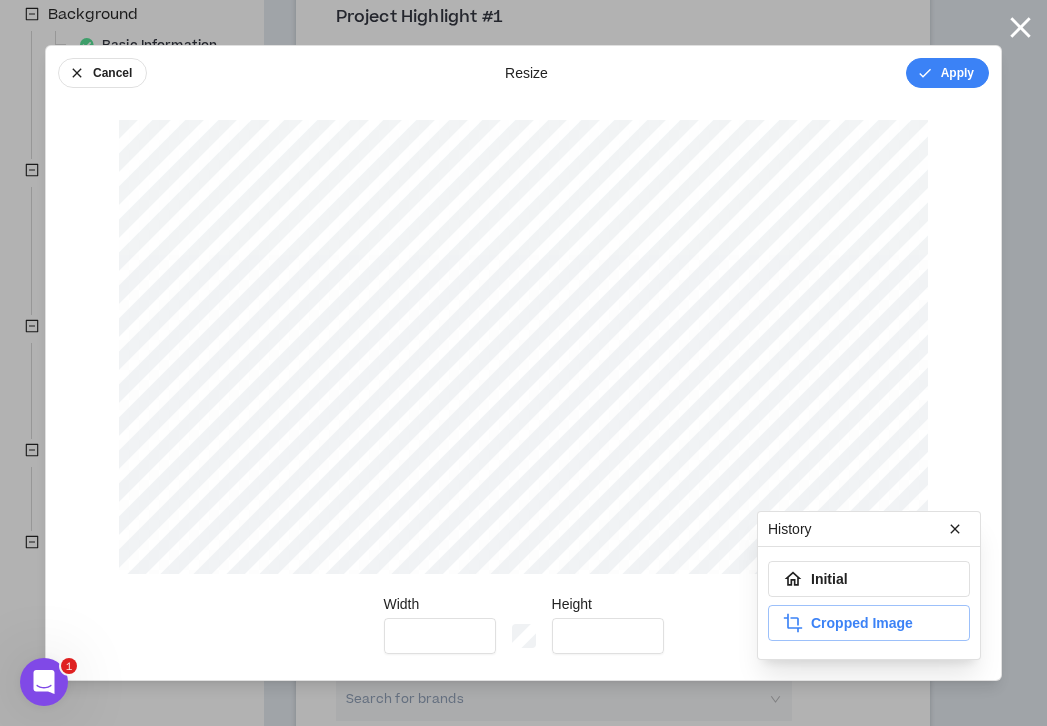 click on "Initial" at bounding box center (869, 579) 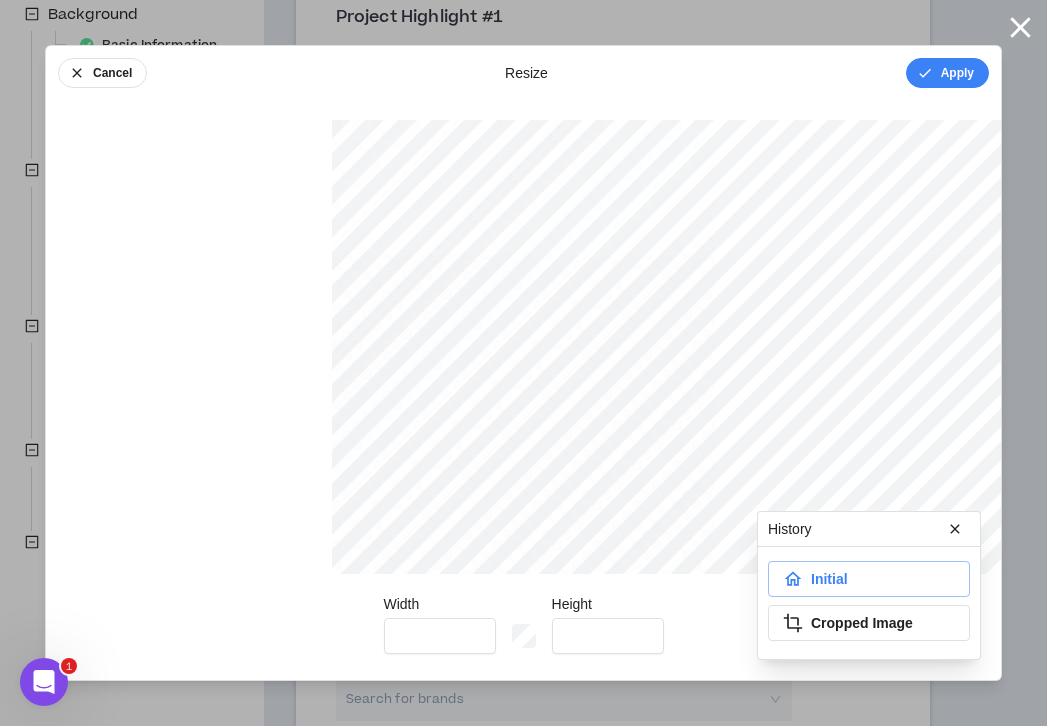 type on "****" 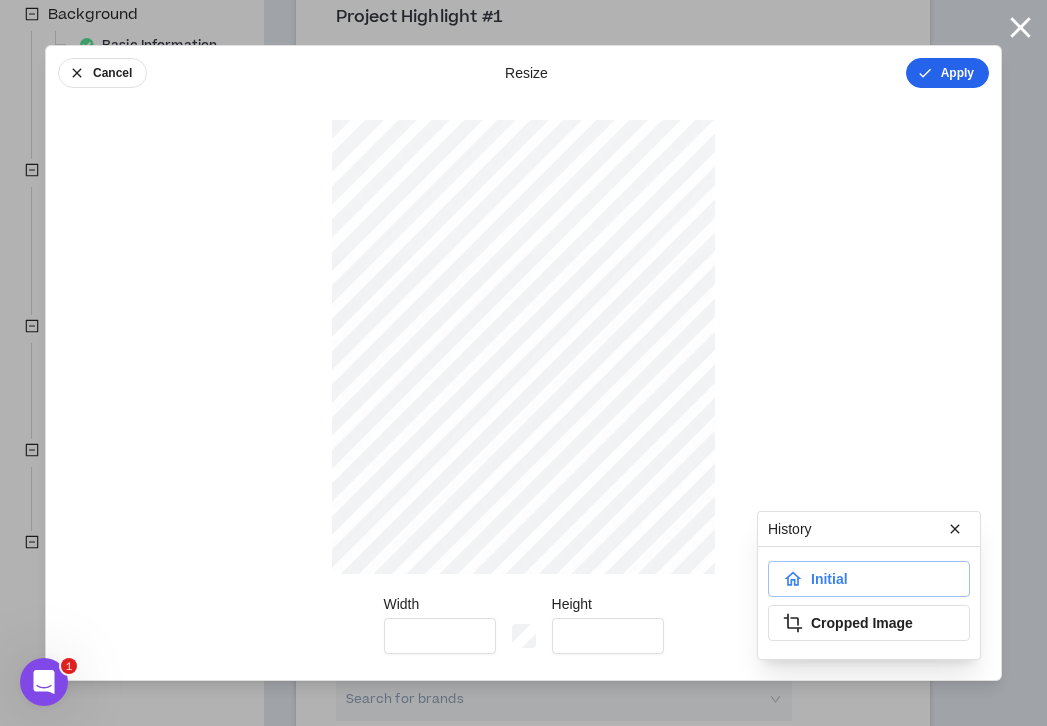 click on "Apply" at bounding box center [947, 73] 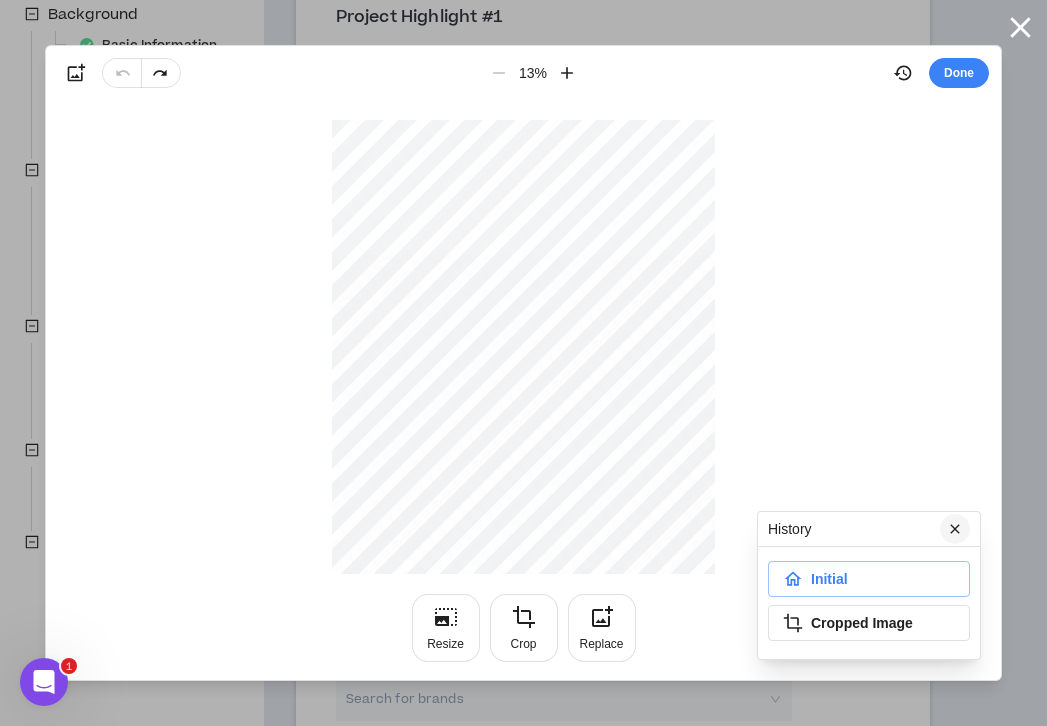 click 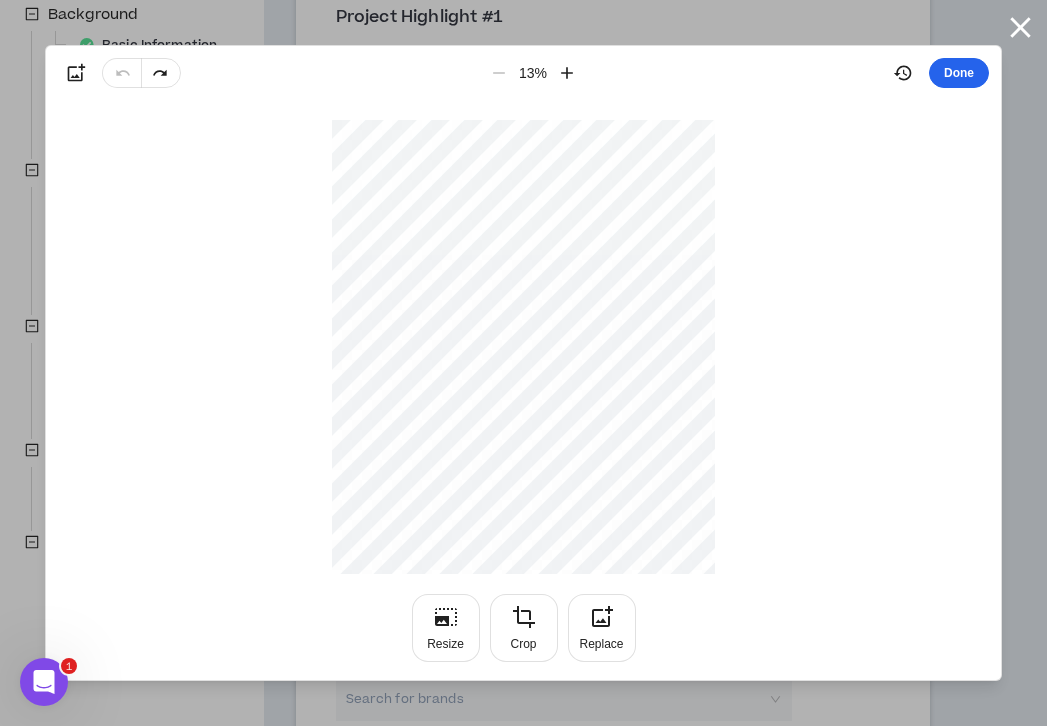 click on "Done" at bounding box center [959, 73] 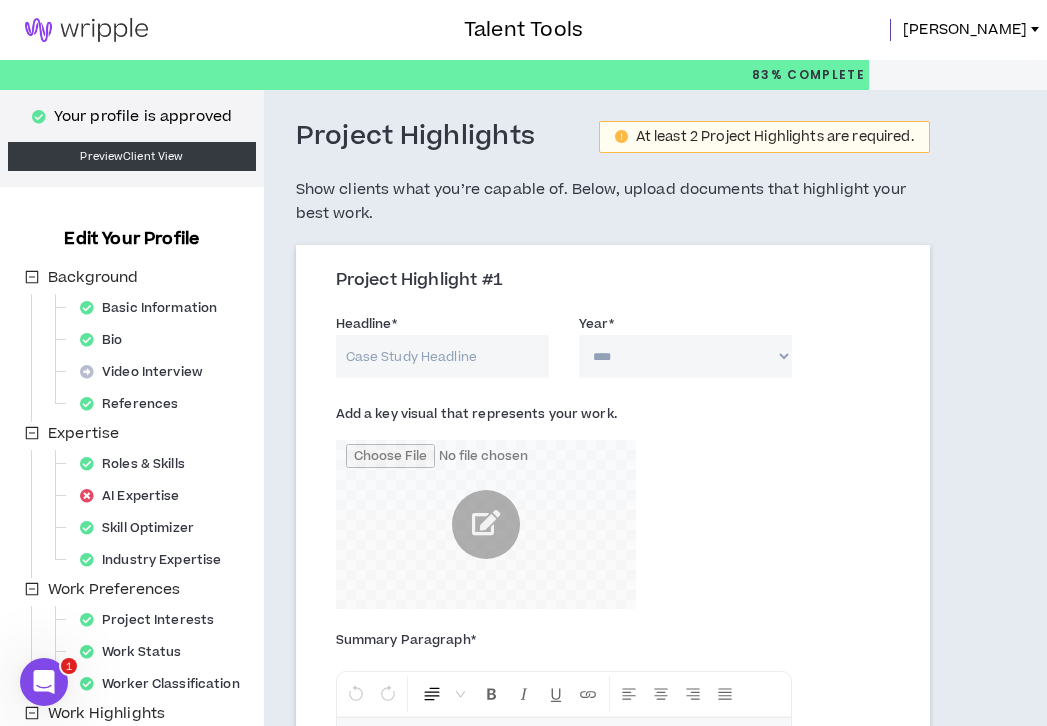 scroll, scrollTop: 0, scrollLeft: 0, axis: both 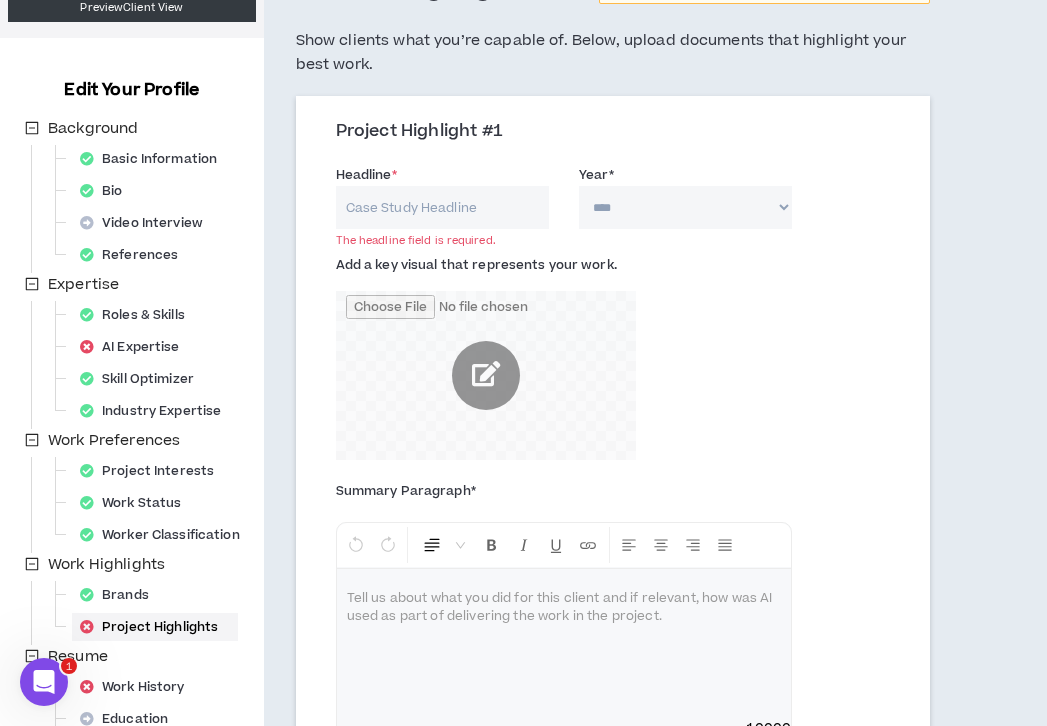 click at bounding box center [486, 375] 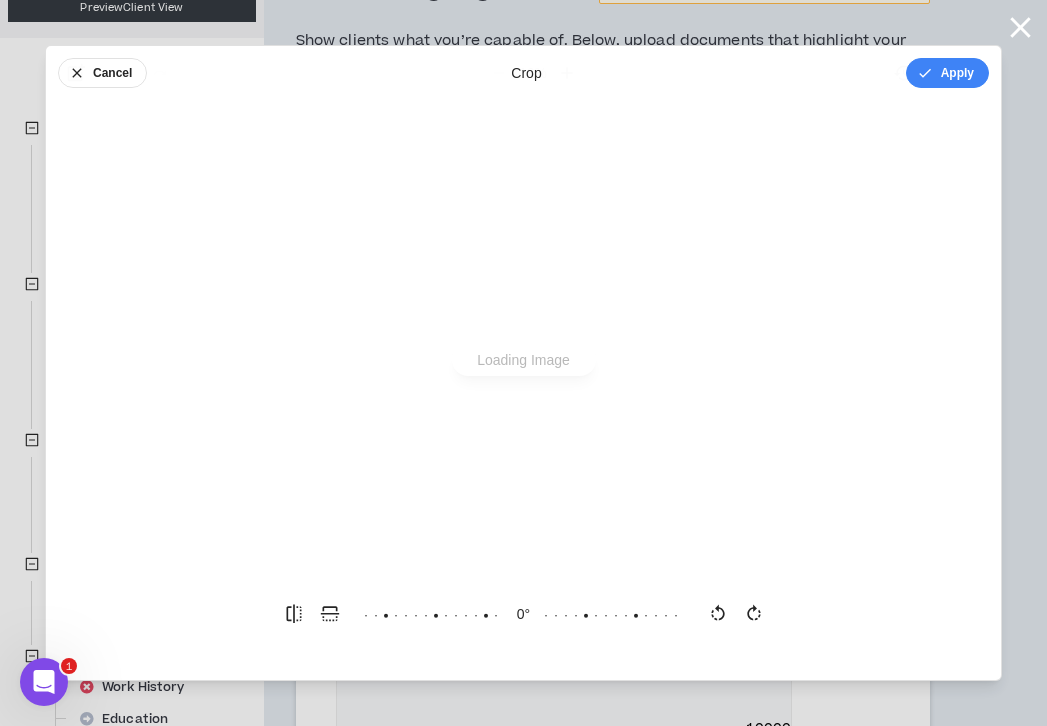 scroll, scrollTop: 0, scrollLeft: 0, axis: both 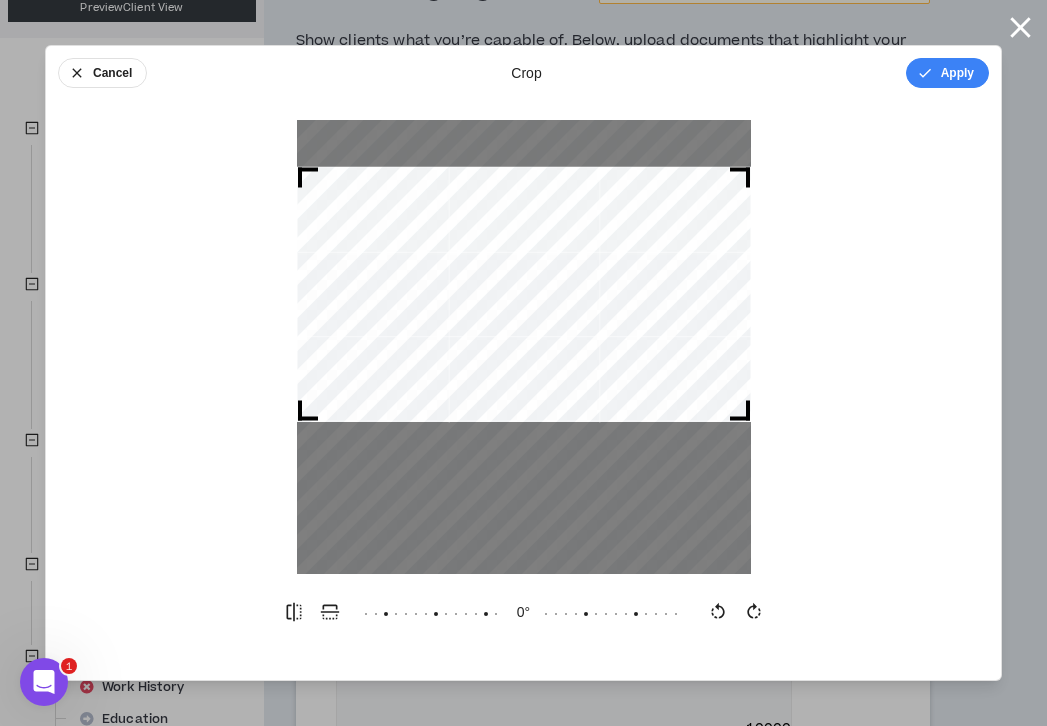 drag, startPoint x: 631, startPoint y: 313, endPoint x: 628, endPoint y: 260, distance: 53.08484 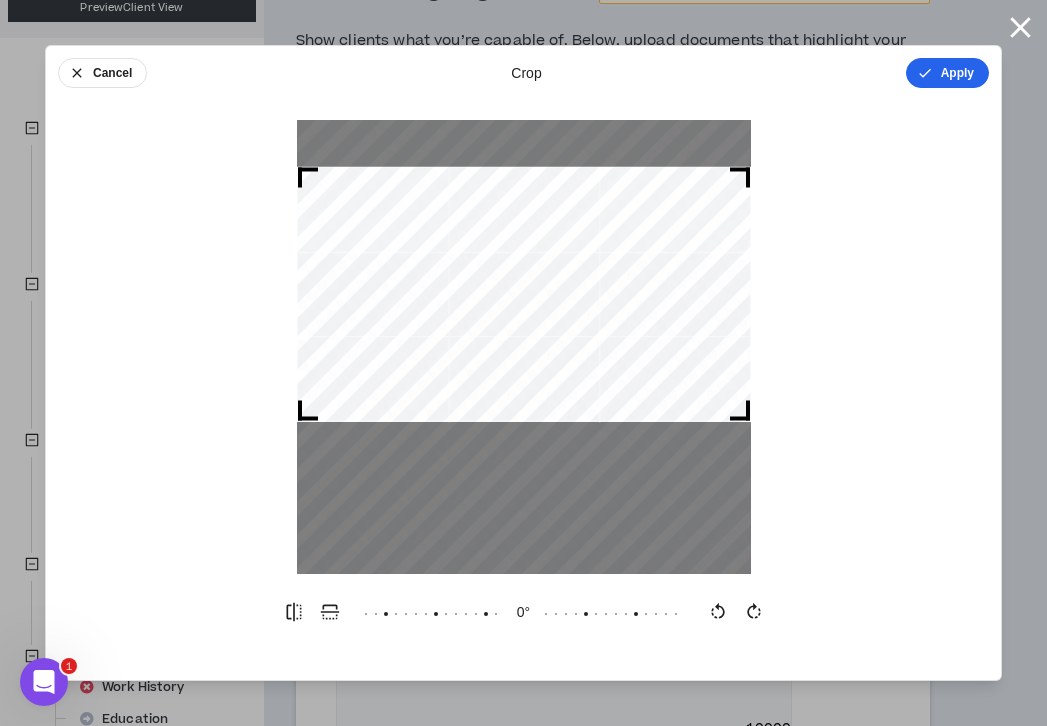 click on "Apply" at bounding box center [947, 73] 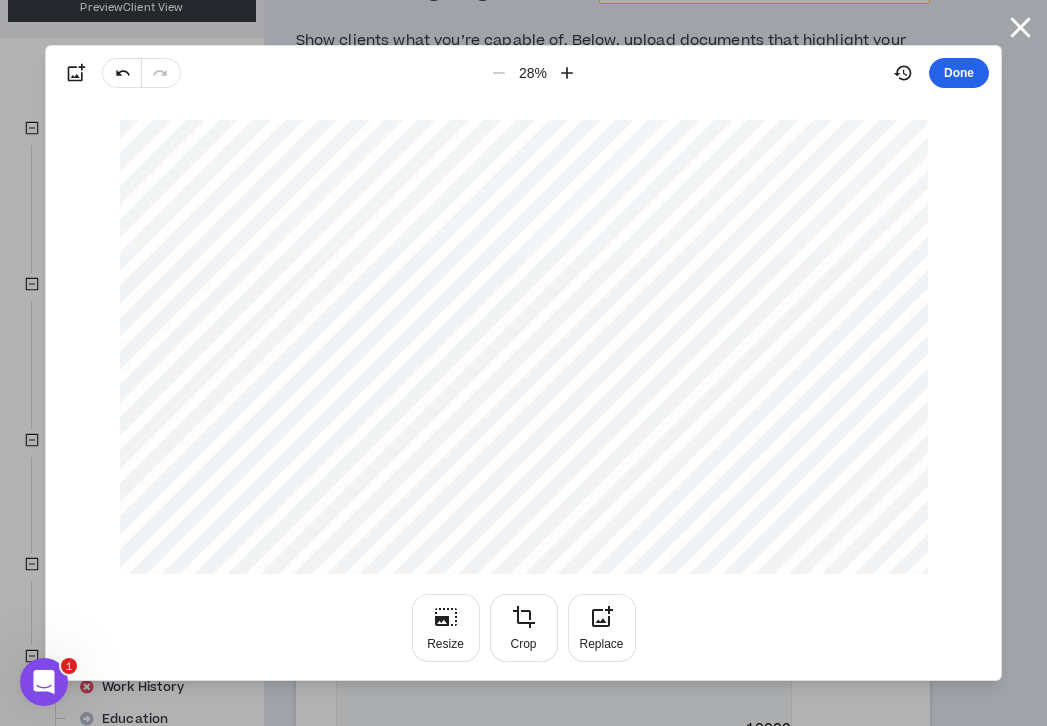 click on "Done" at bounding box center (959, 73) 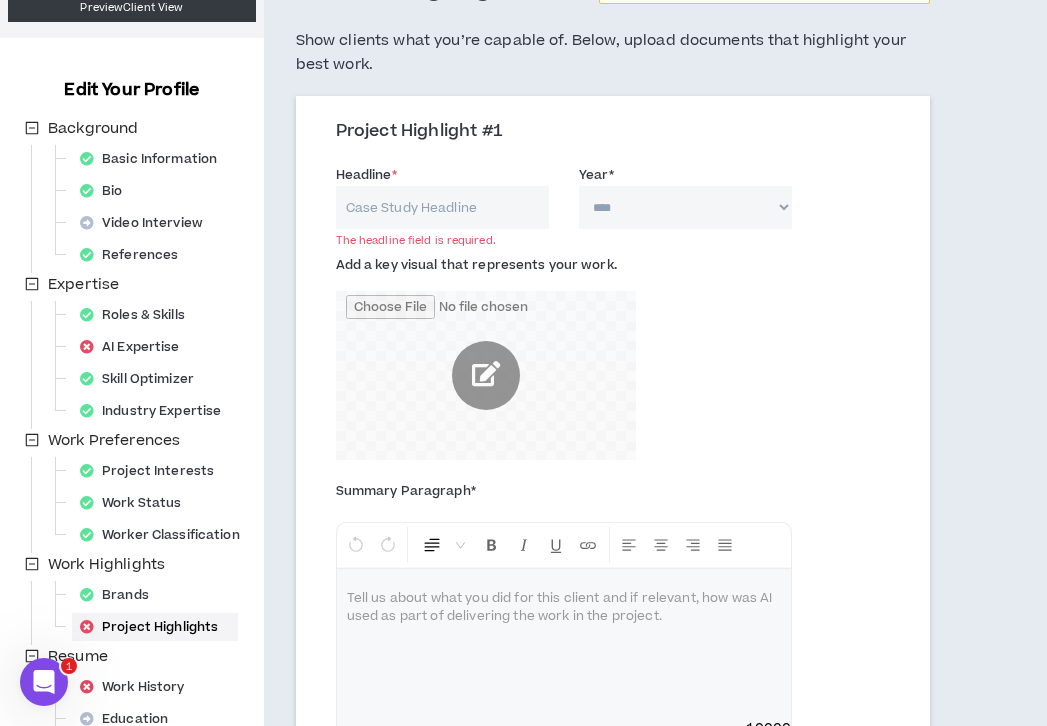 click on "Headline  *" at bounding box center [442, 207] 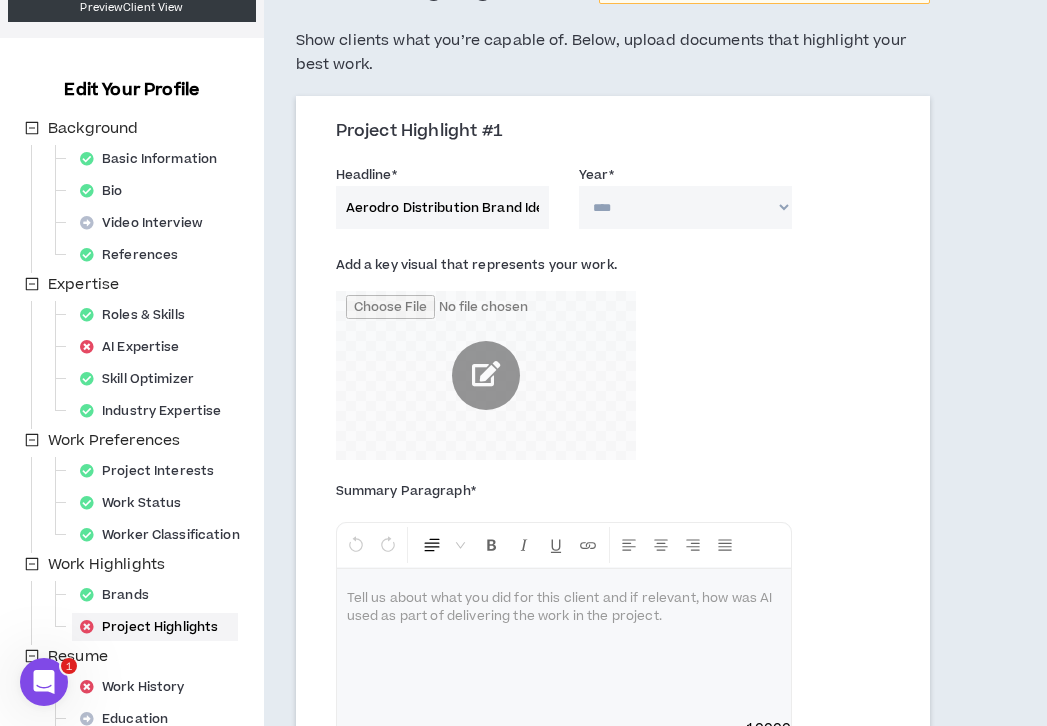 type on "Aerodro Distribution Brand Identity" 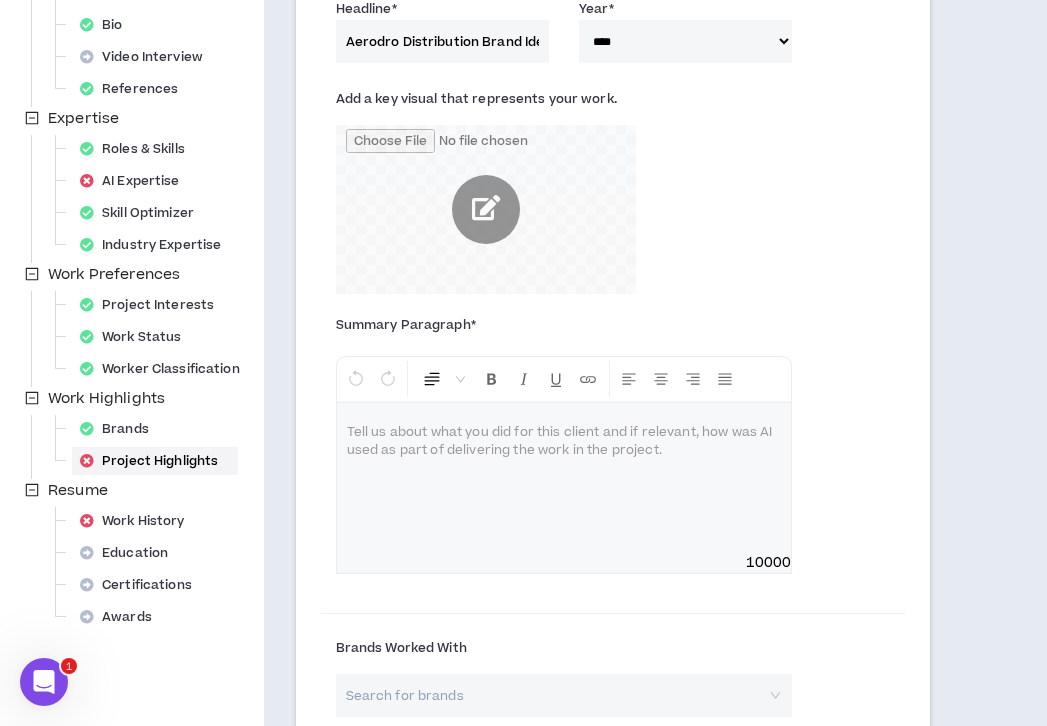 scroll, scrollTop: 317, scrollLeft: 0, axis: vertical 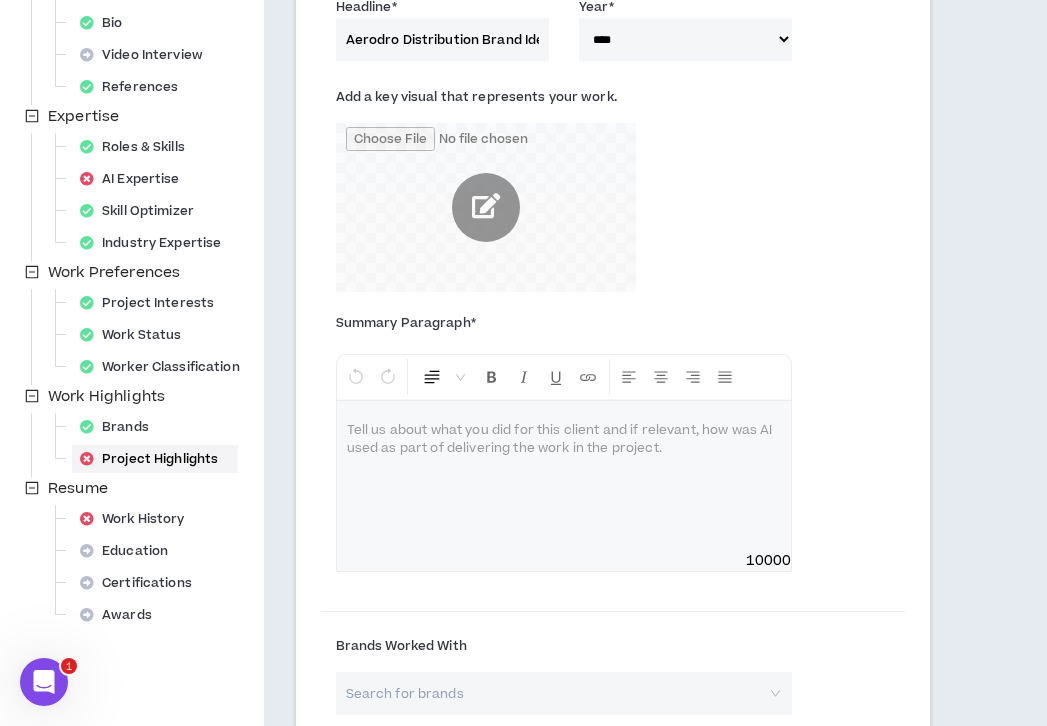 click at bounding box center [564, 431] 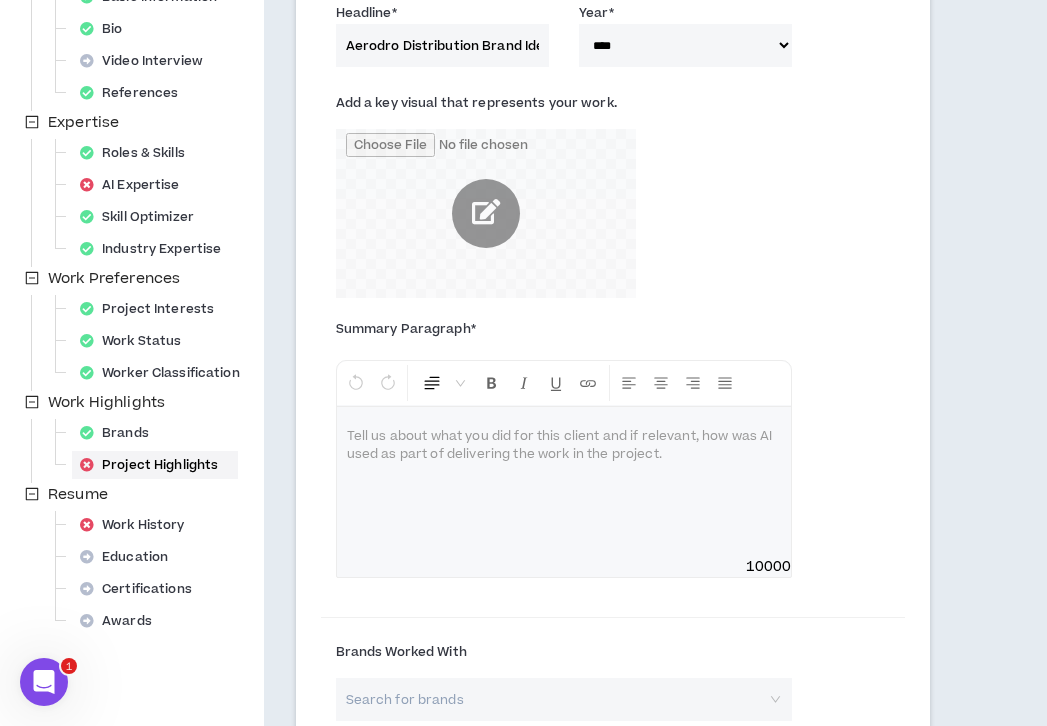 scroll, scrollTop: 294, scrollLeft: 0, axis: vertical 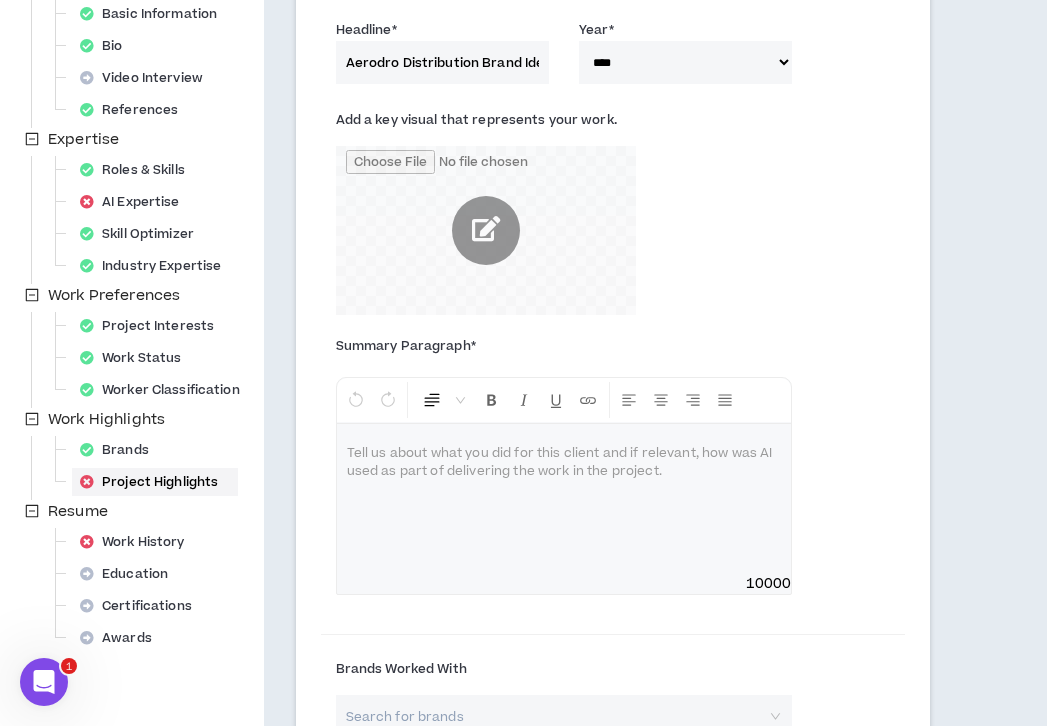drag, startPoint x: 512, startPoint y: 70, endPoint x: 498, endPoint y: 66, distance: 14.56022 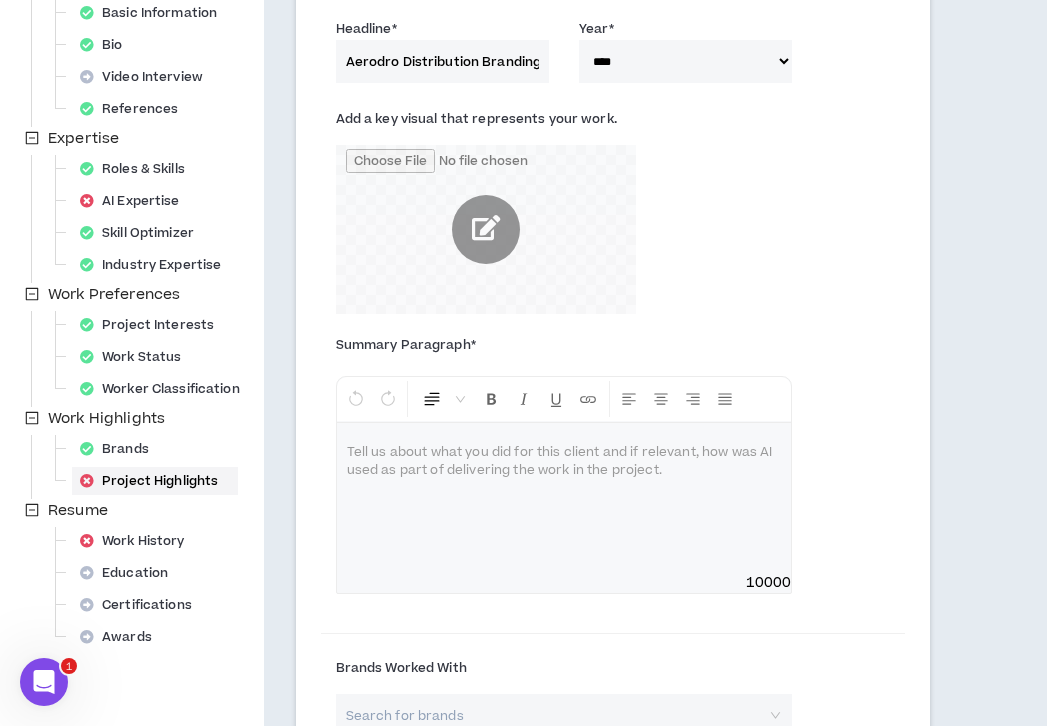 type on "Aerodro Distribution Branding and Marketing" 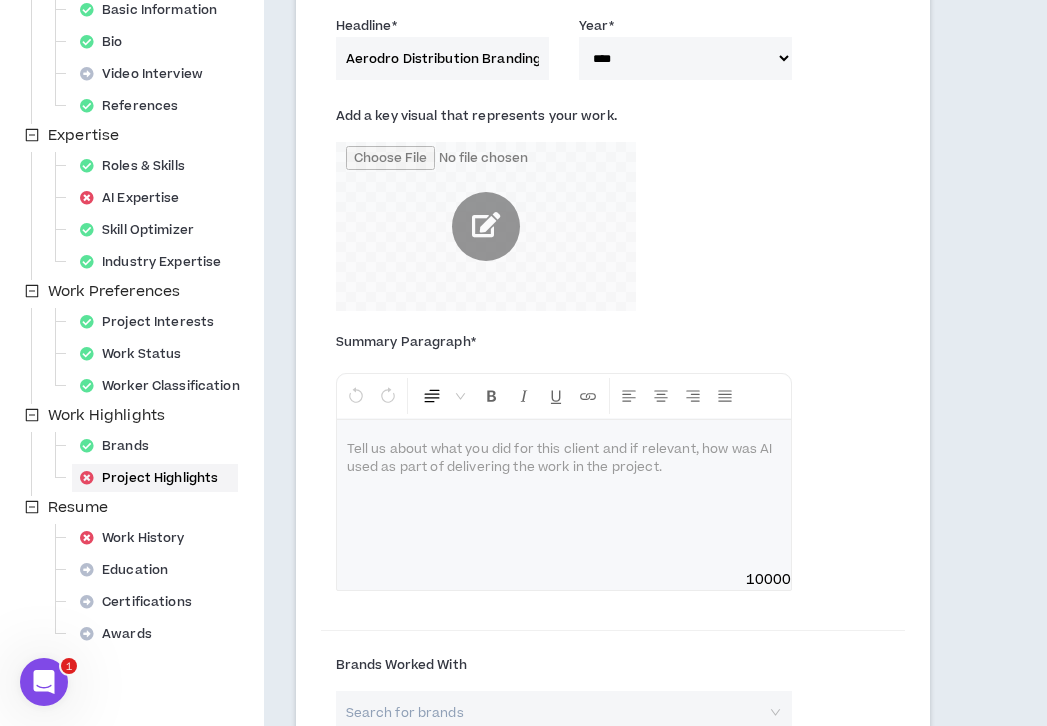 click at bounding box center [564, 495] 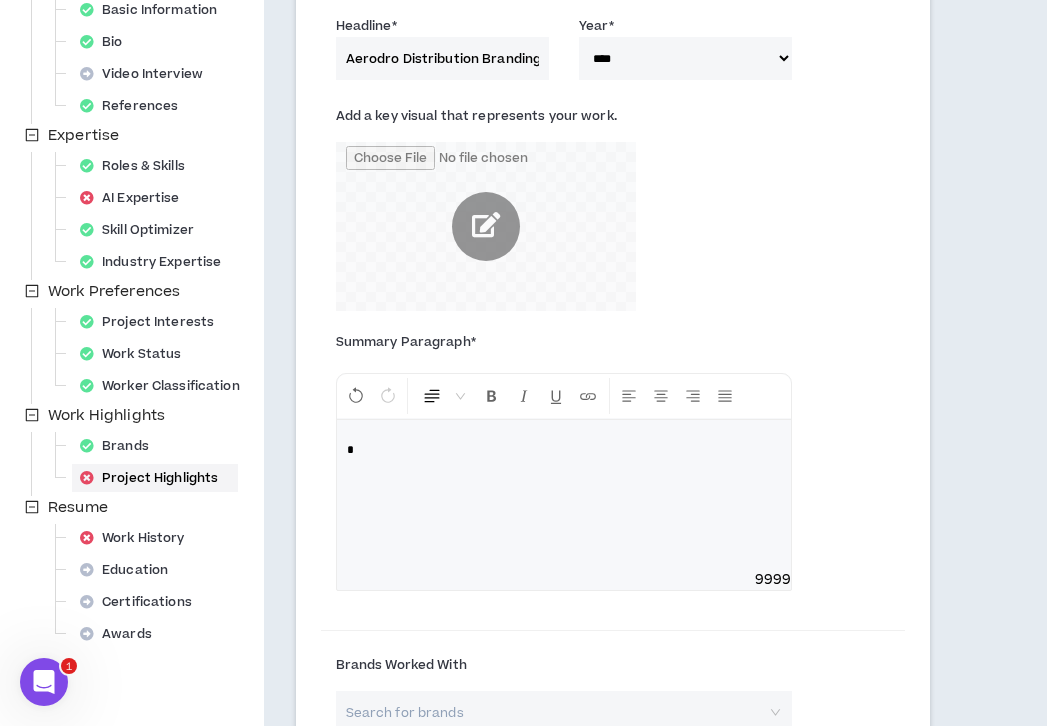 type 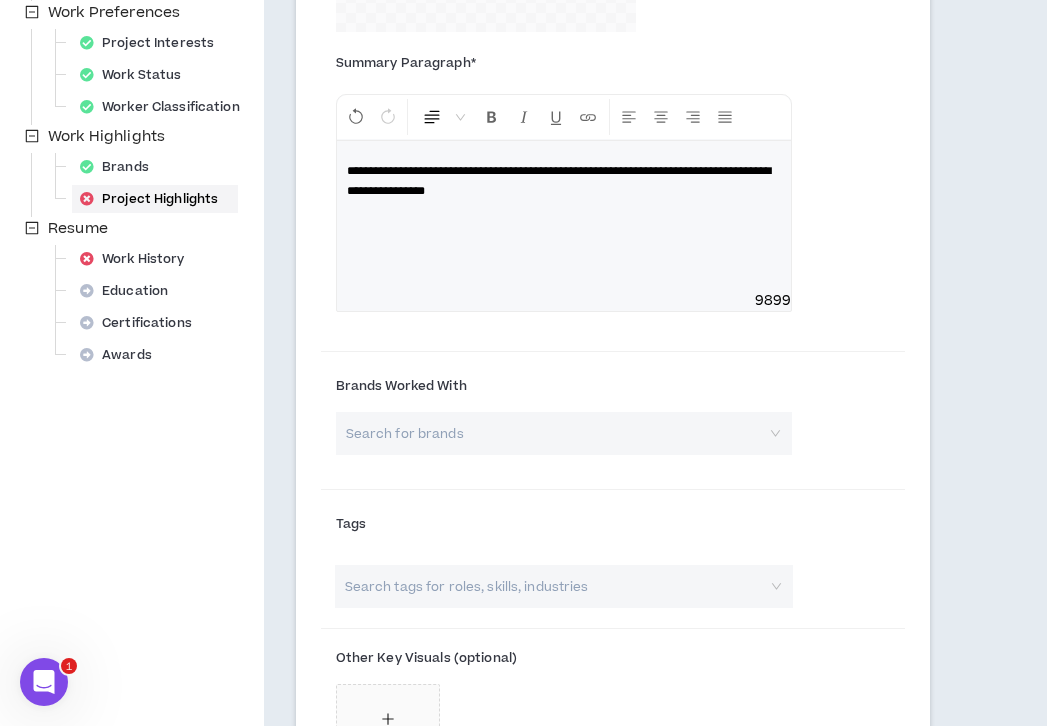 scroll, scrollTop: 582, scrollLeft: 0, axis: vertical 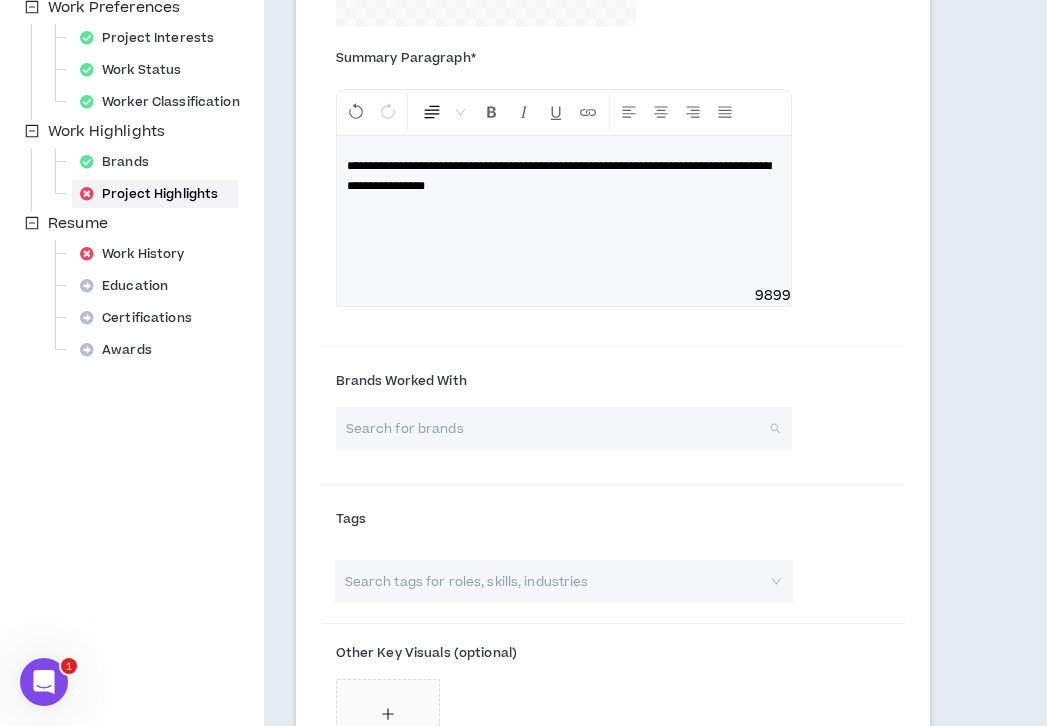 click at bounding box center [557, 428] 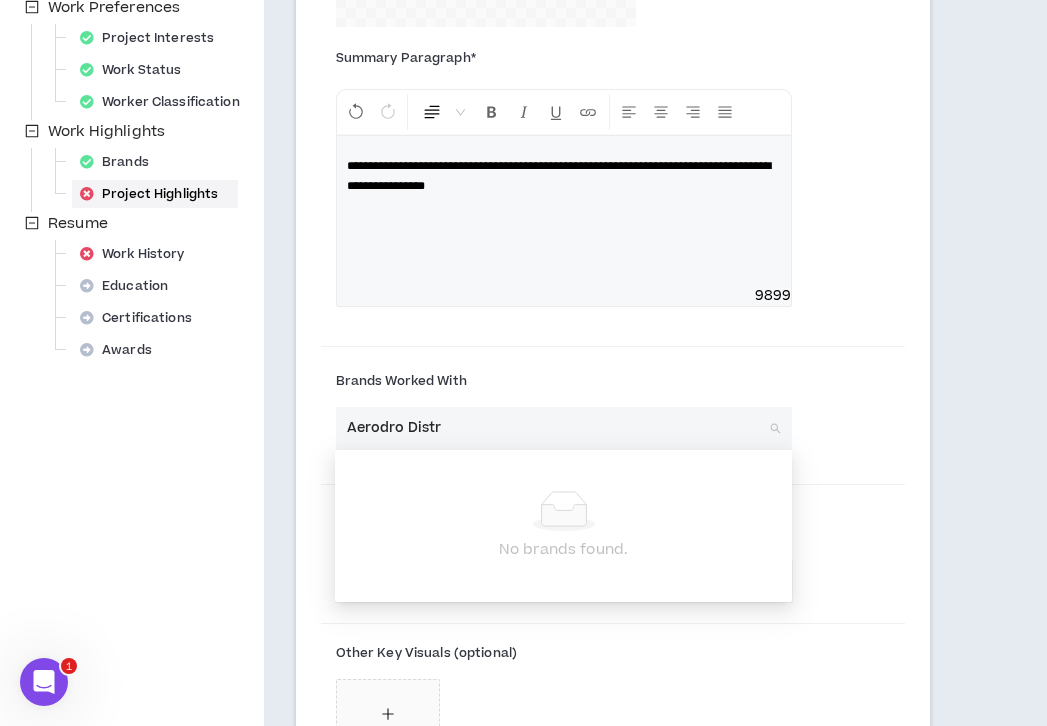 type on "Aerodro Dist" 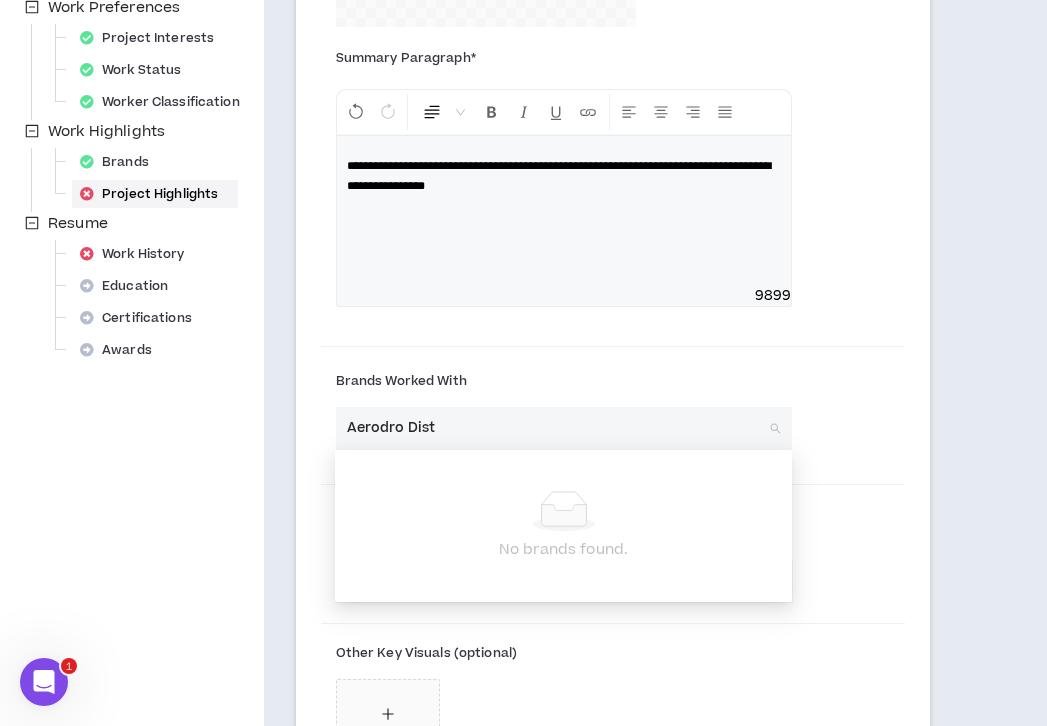 type 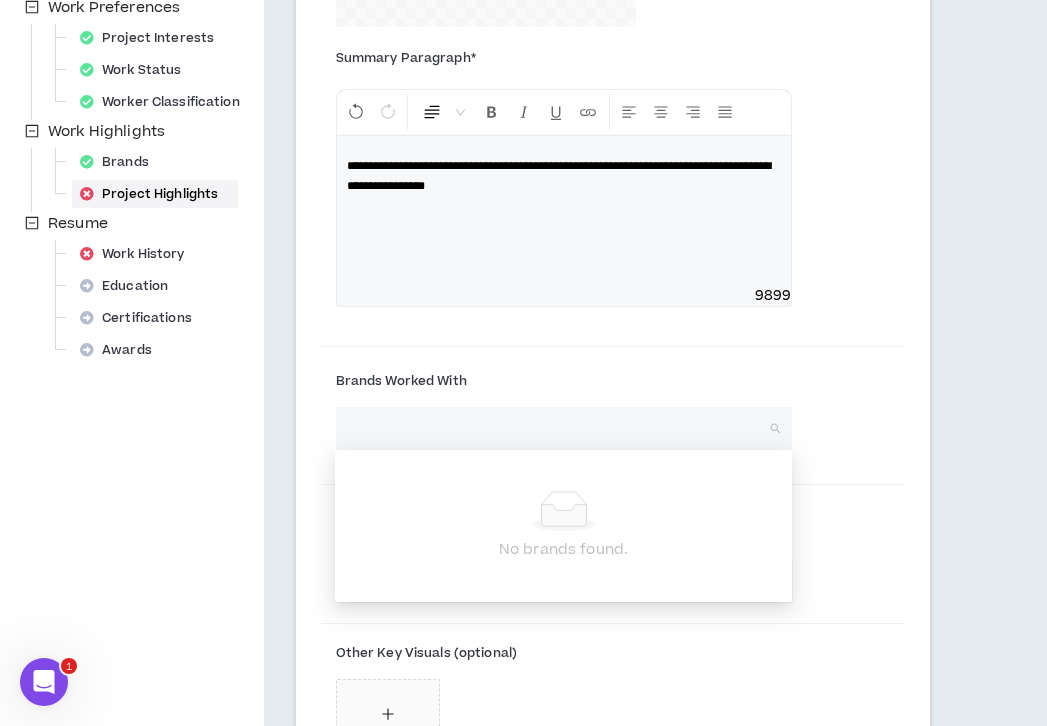 click on "Brands Worked With Search for brands" at bounding box center [613, 417] 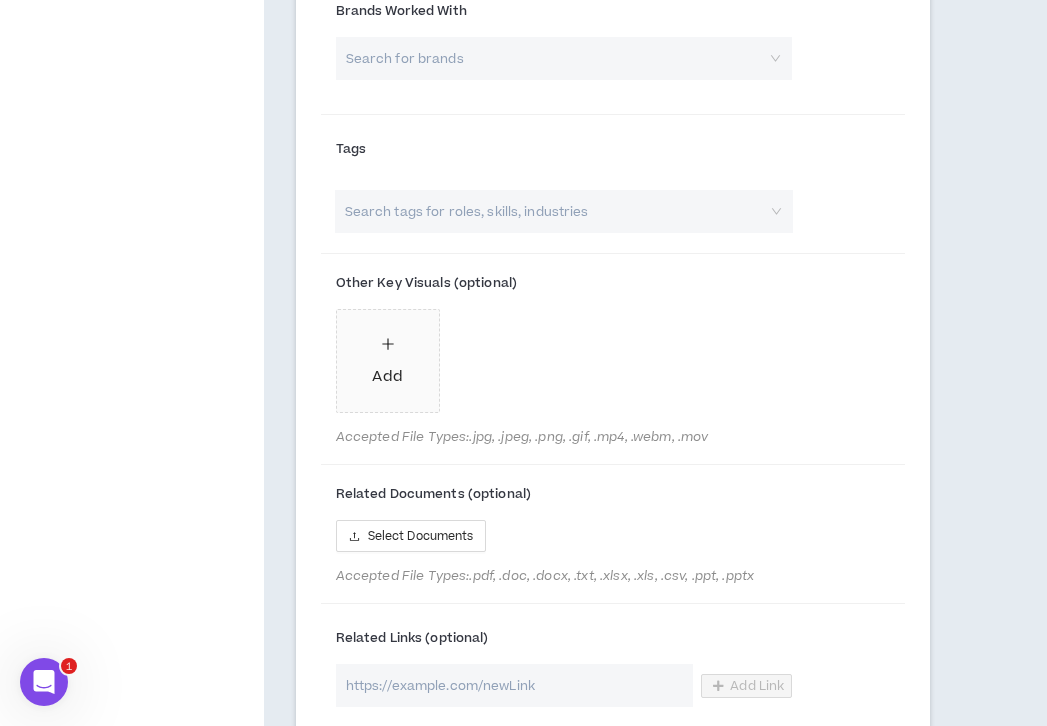 scroll, scrollTop: 966, scrollLeft: 0, axis: vertical 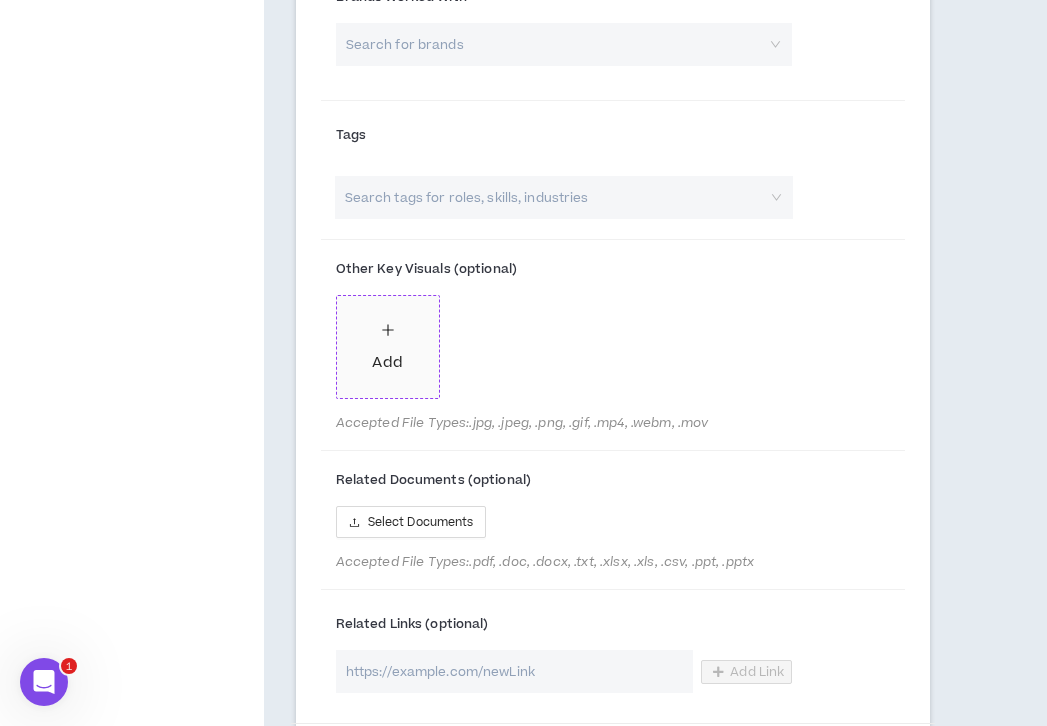 click on "Add" at bounding box center [388, 347] 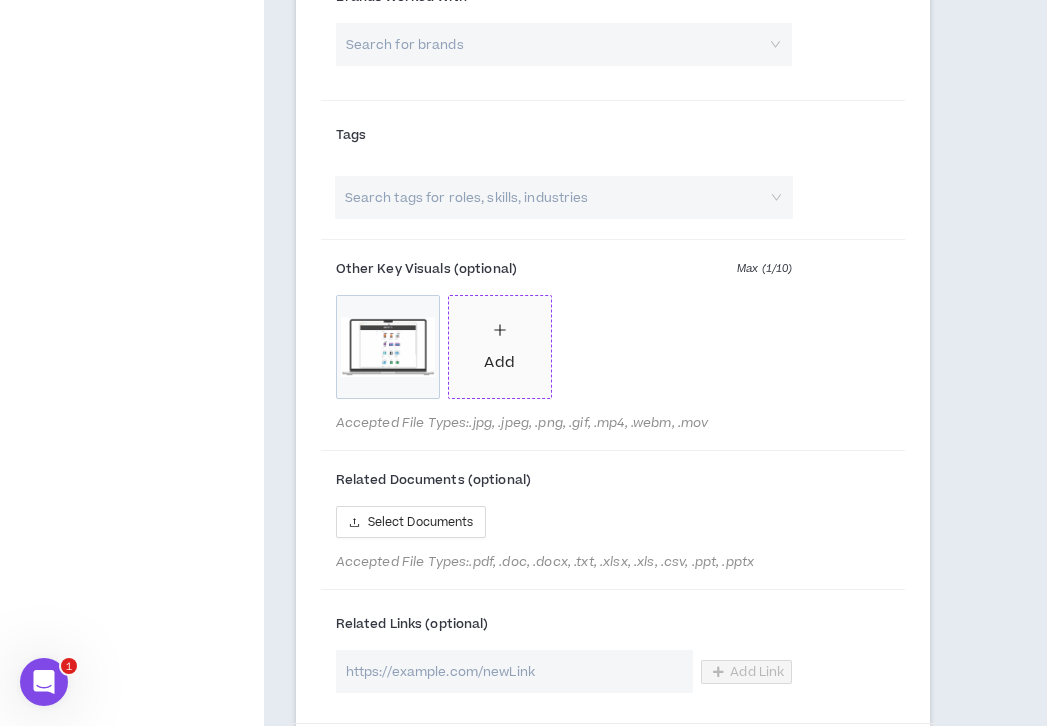 click on "Add" at bounding box center (499, 347) 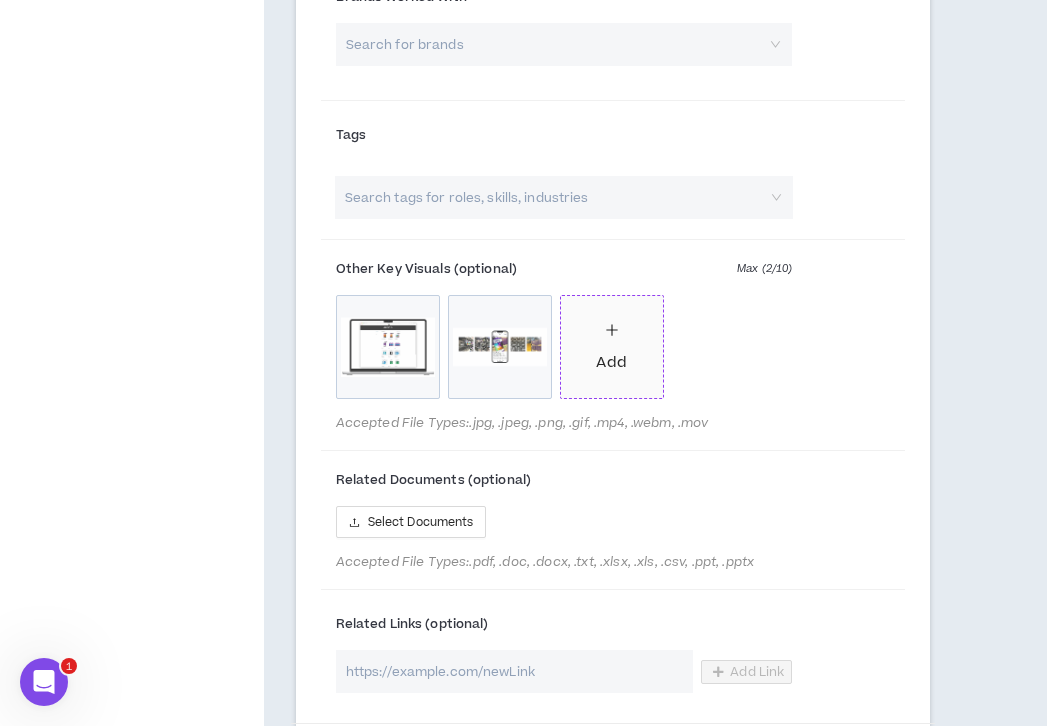 click on "Add" at bounding box center [611, 363] 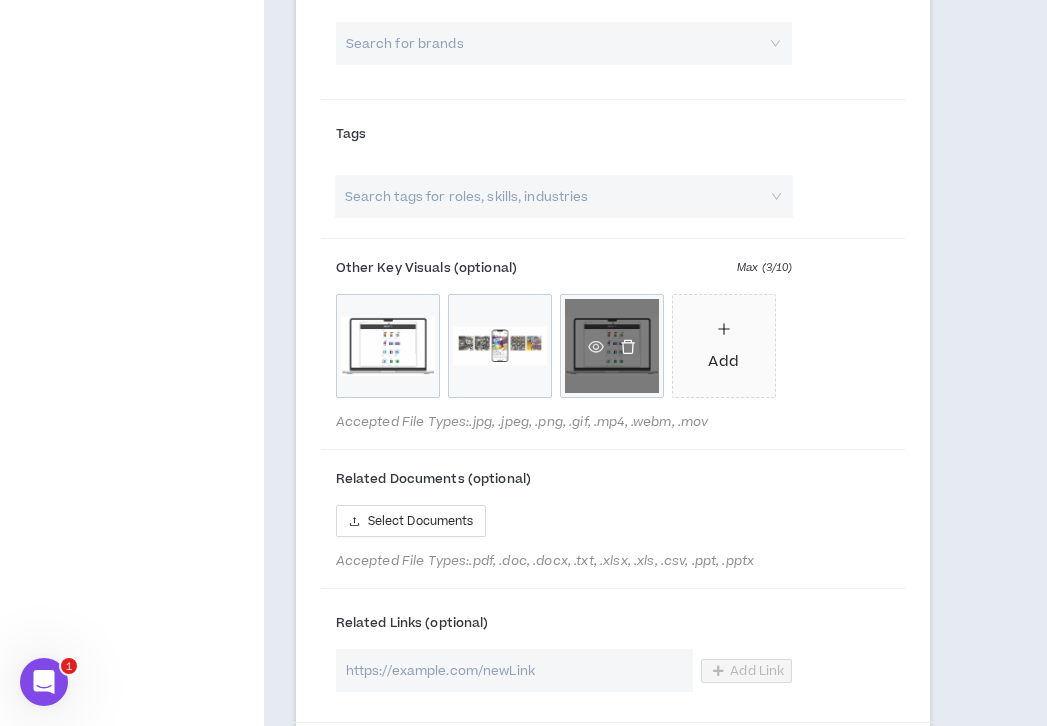 click 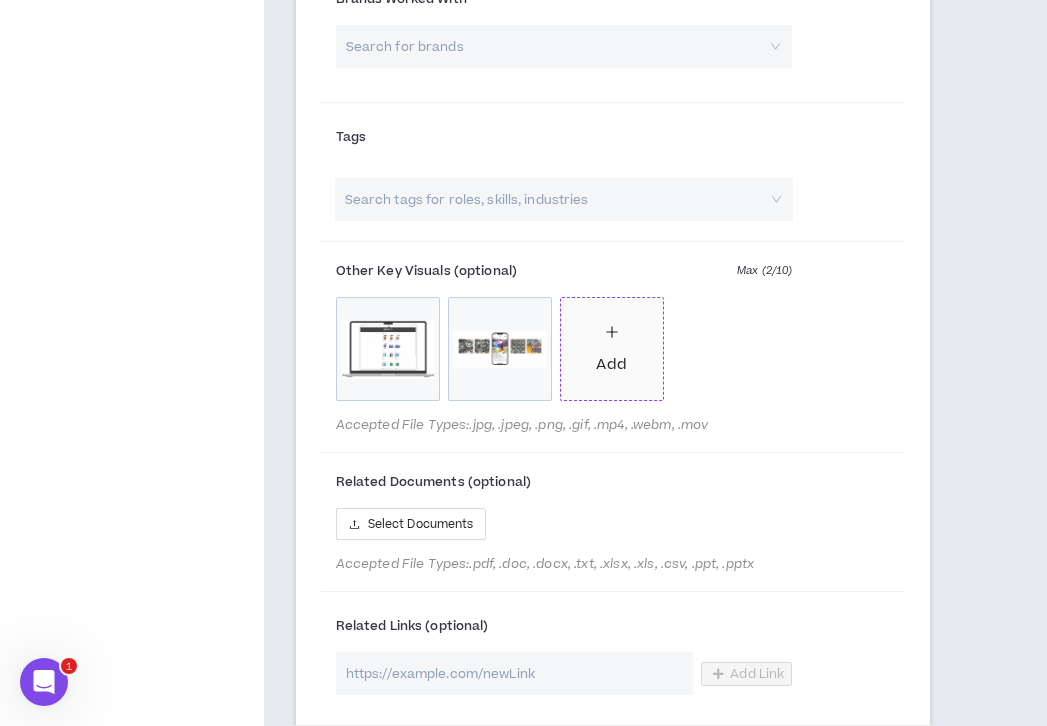 click on "Add" at bounding box center (611, 349) 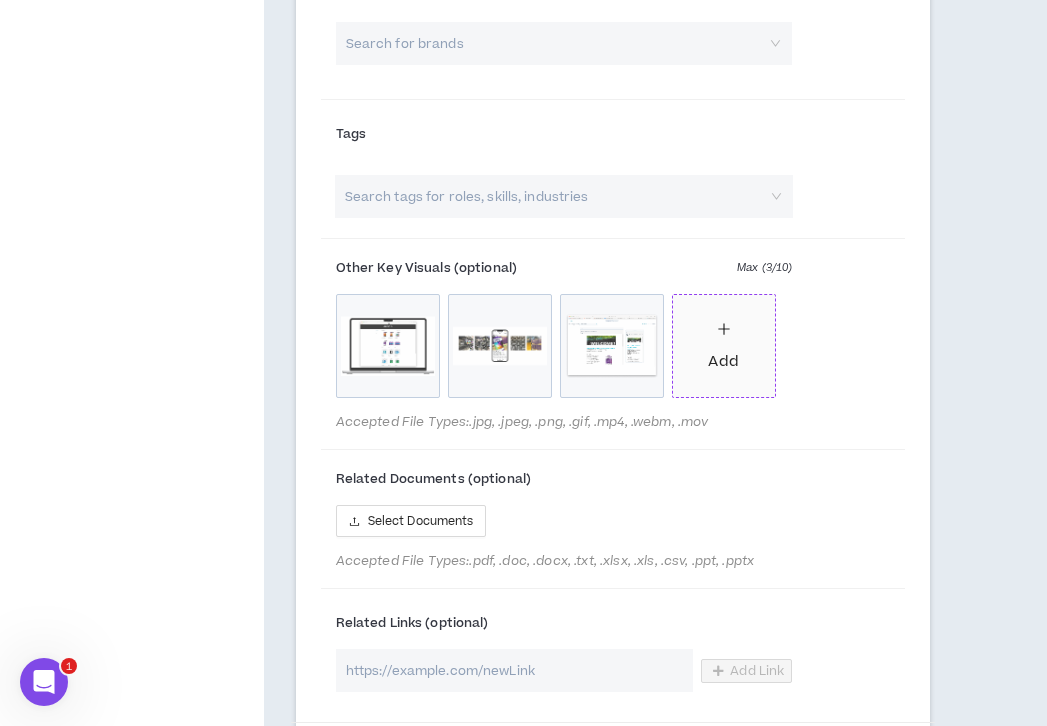 click 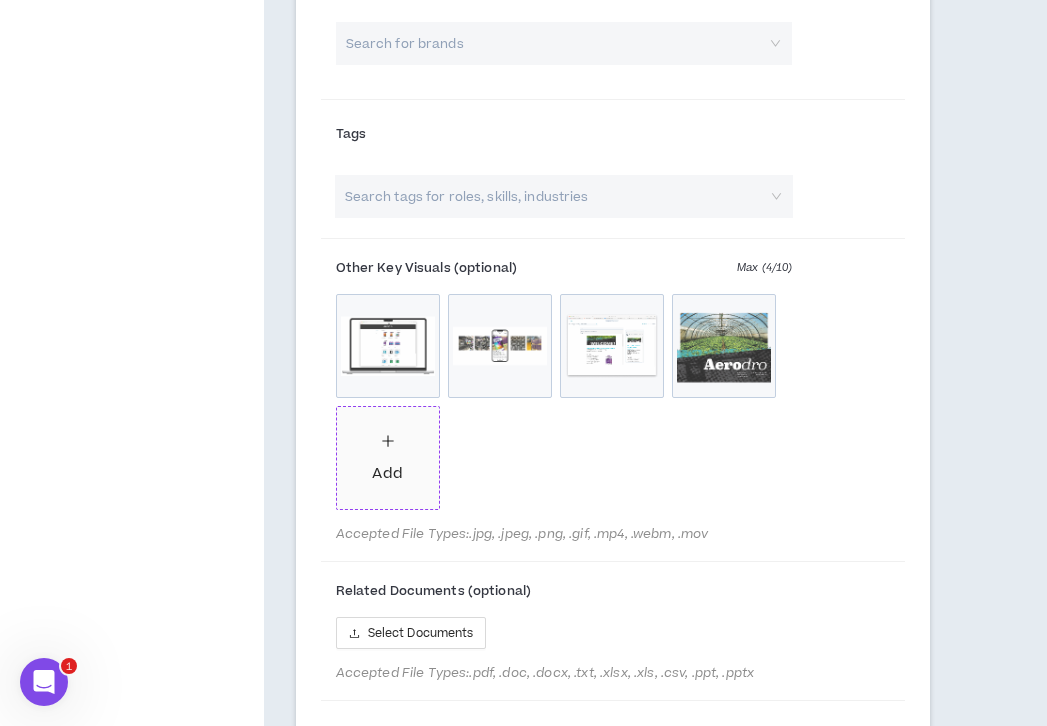 drag, startPoint x: 735, startPoint y: 331, endPoint x: 397, endPoint y: 443, distance: 356.07303 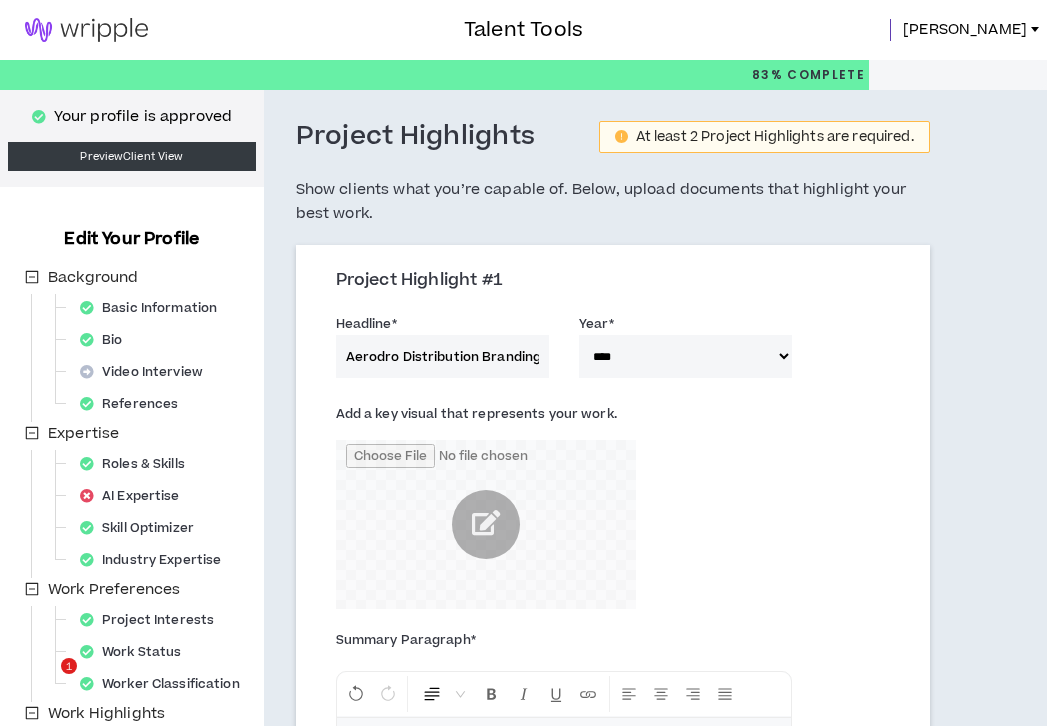 select on "****" 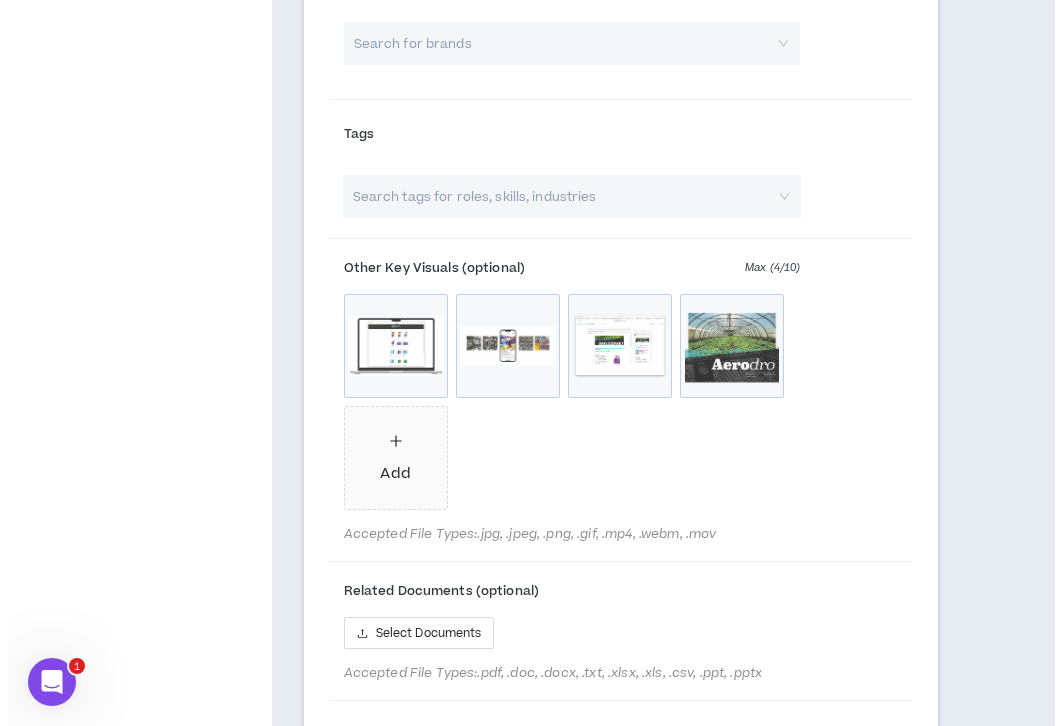 scroll, scrollTop: 0, scrollLeft: 0, axis: both 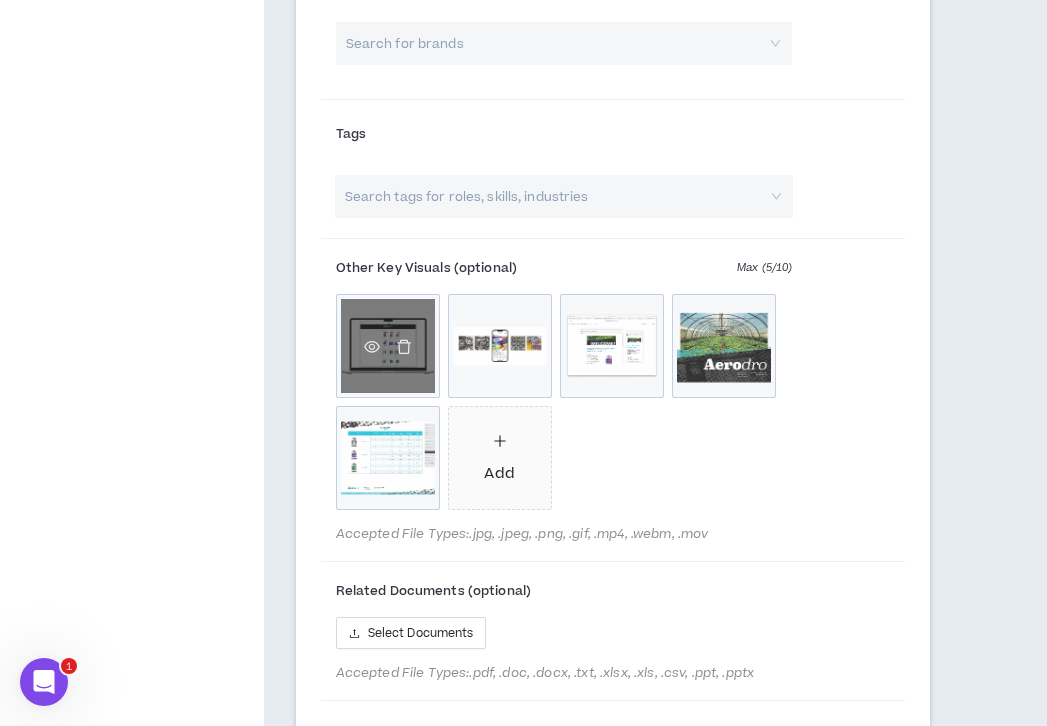 click on "products.png" at bounding box center (388, 346) 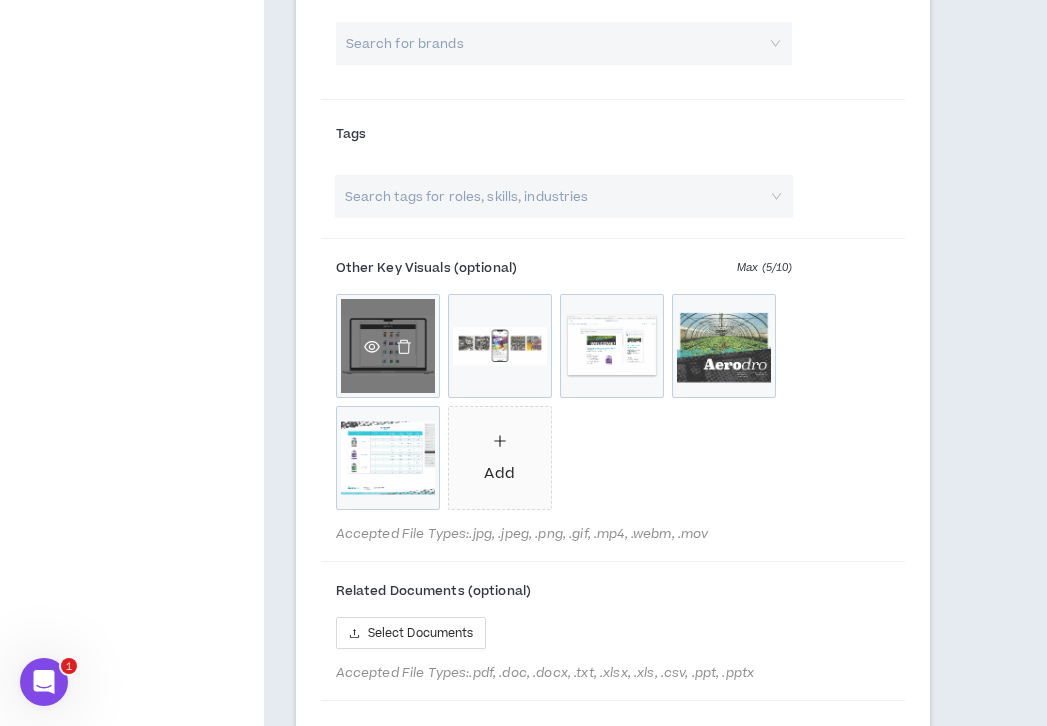 click 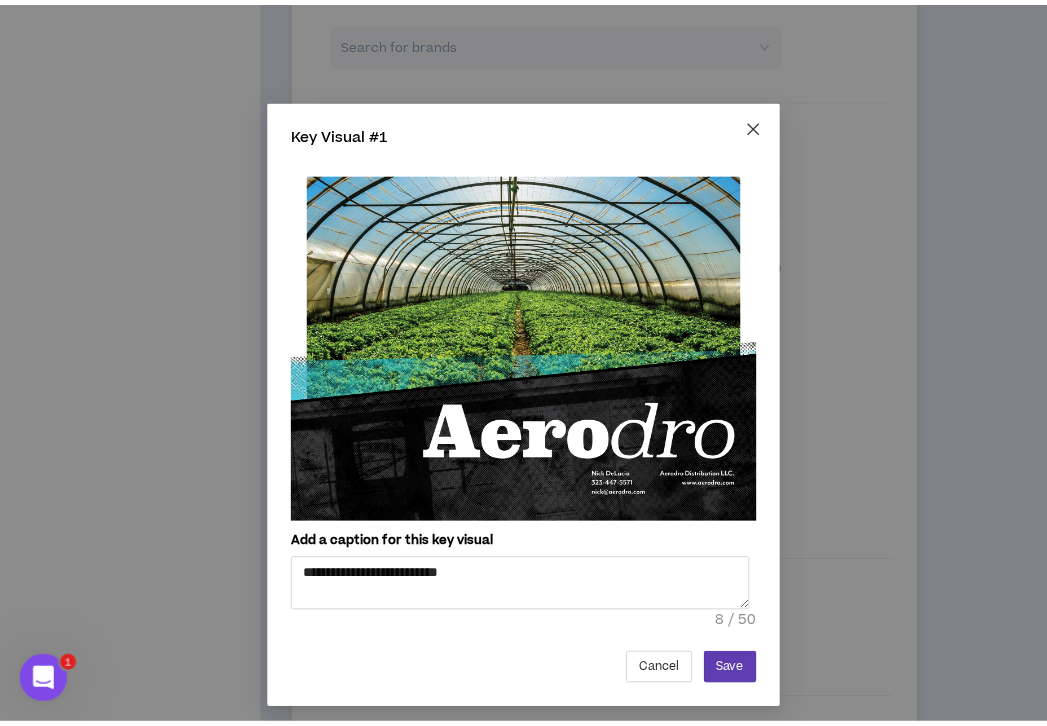 scroll, scrollTop: 0, scrollLeft: 0, axis: both 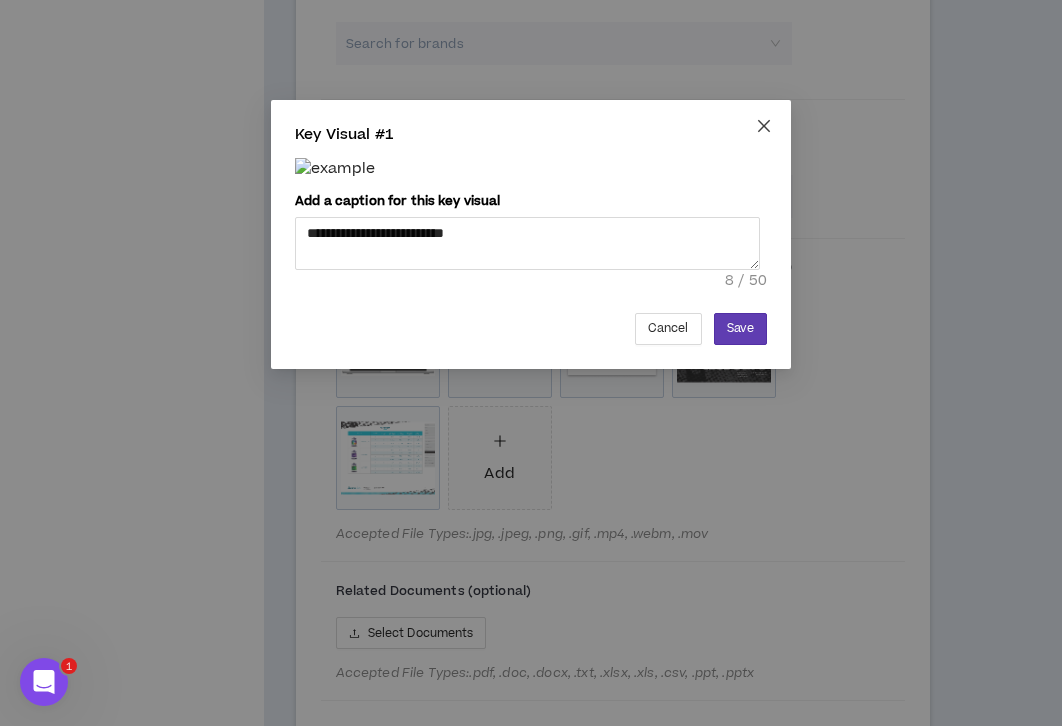 click 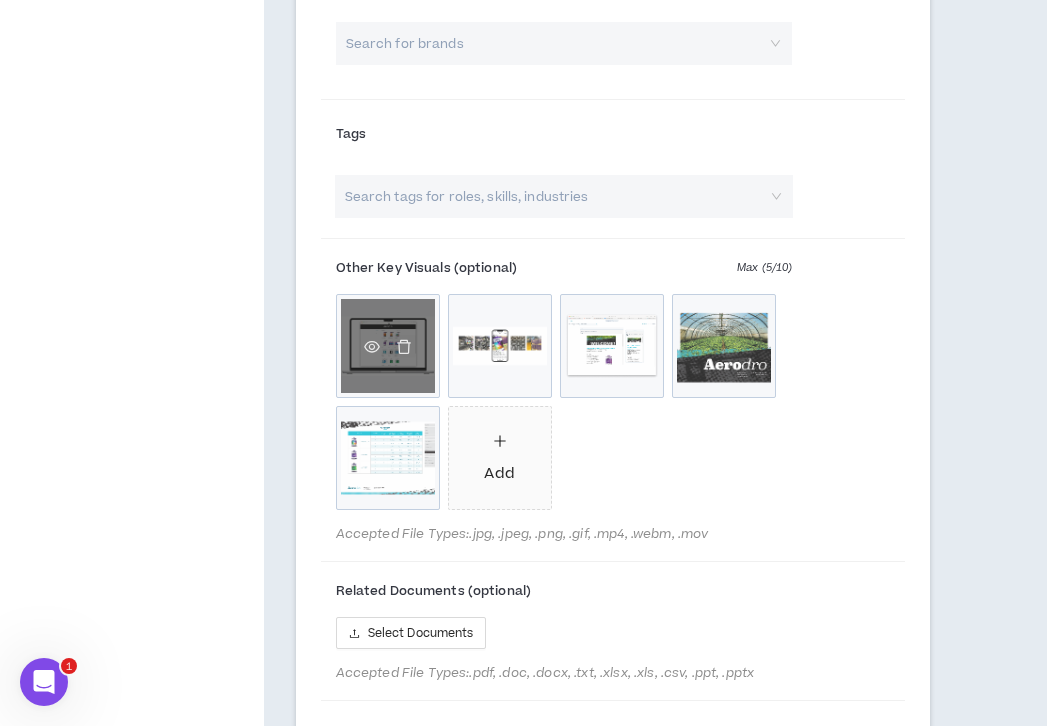 click at bounding box center (404, 346) 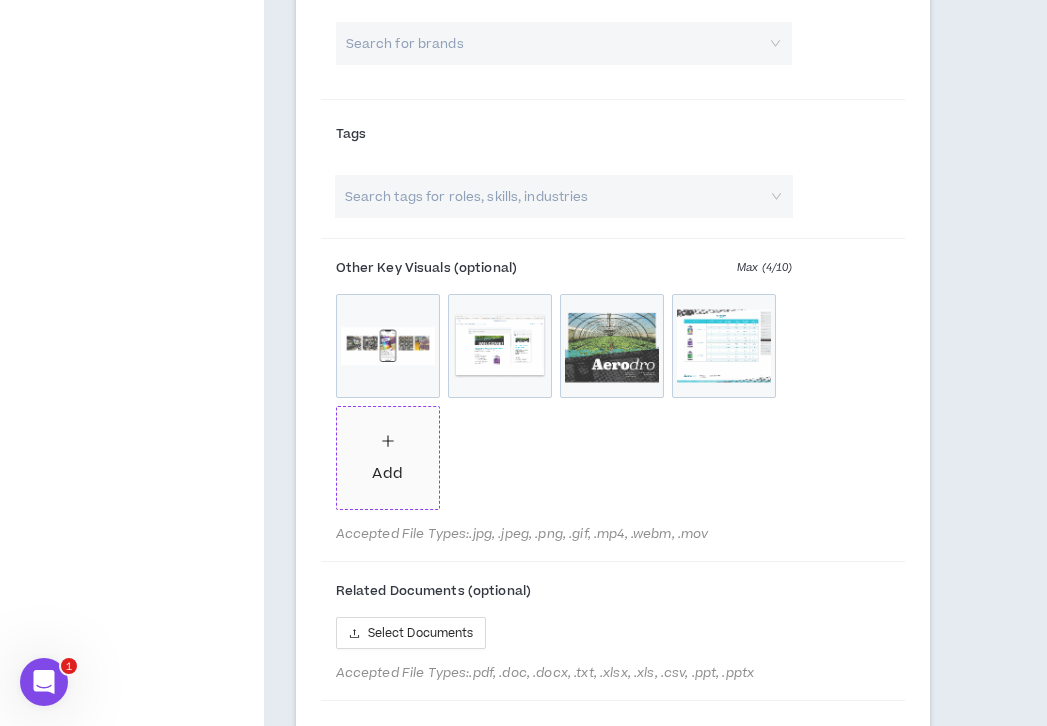 click 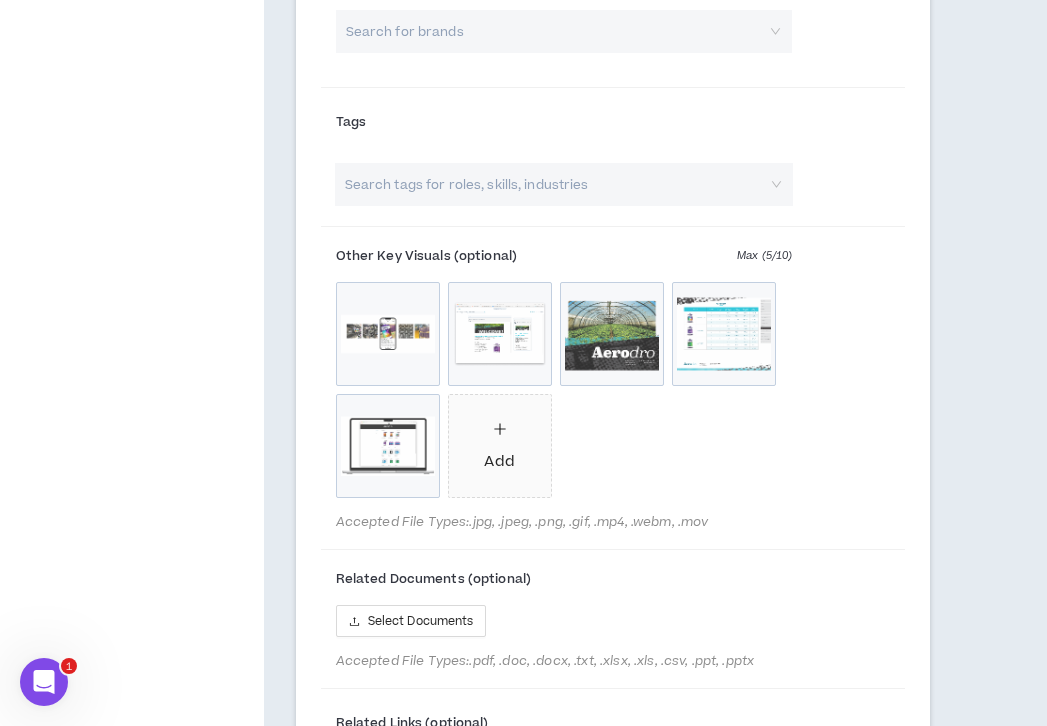 scroll, scrollTop: 981, scrollLeft: 0, axis: vertical 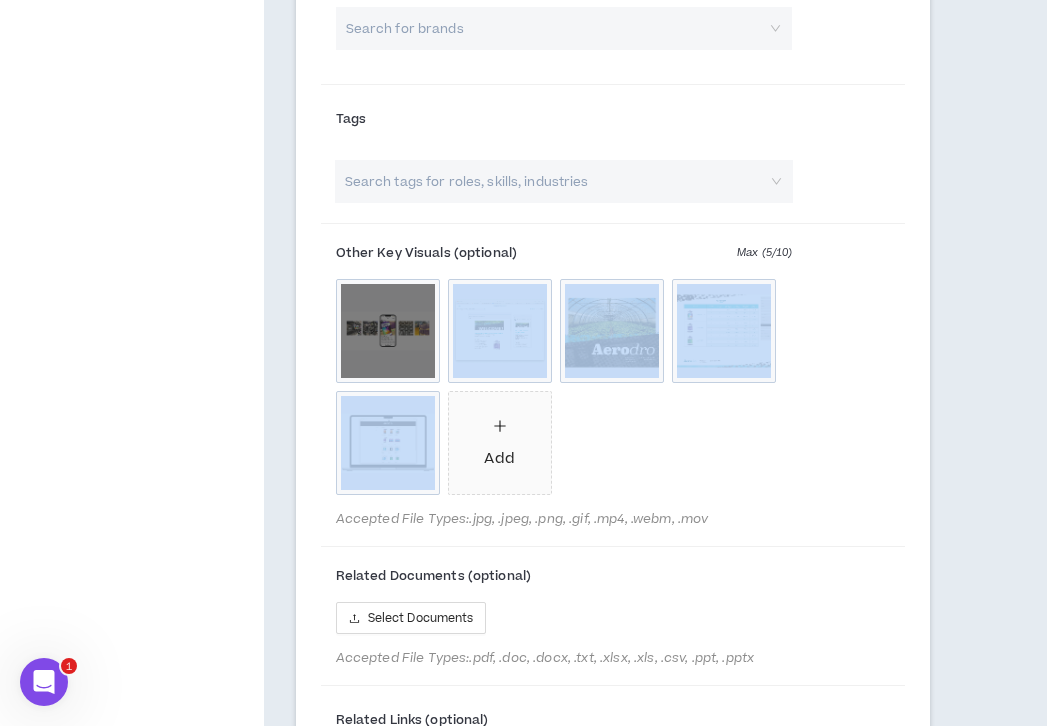 drag, startPoint x: 395, startPoint y: 424, endPoint x: 390, endPoint y: 375, distance: 49.25444 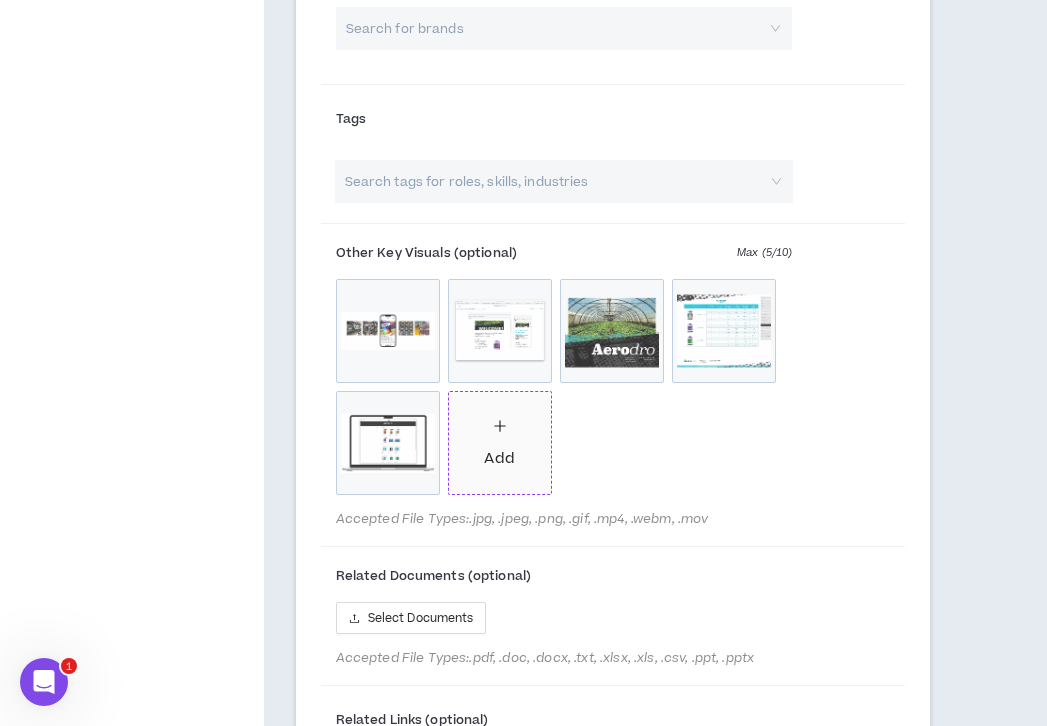 click on "Aerodro_Social Media.png Screenshot [DATE] 4.42.48 PM.png Aerodro_Offerings_ForPort-1.png Upload error Aerodro_Offerings_ND_8-3.png products.png Add" at bounding box center (564, 391) 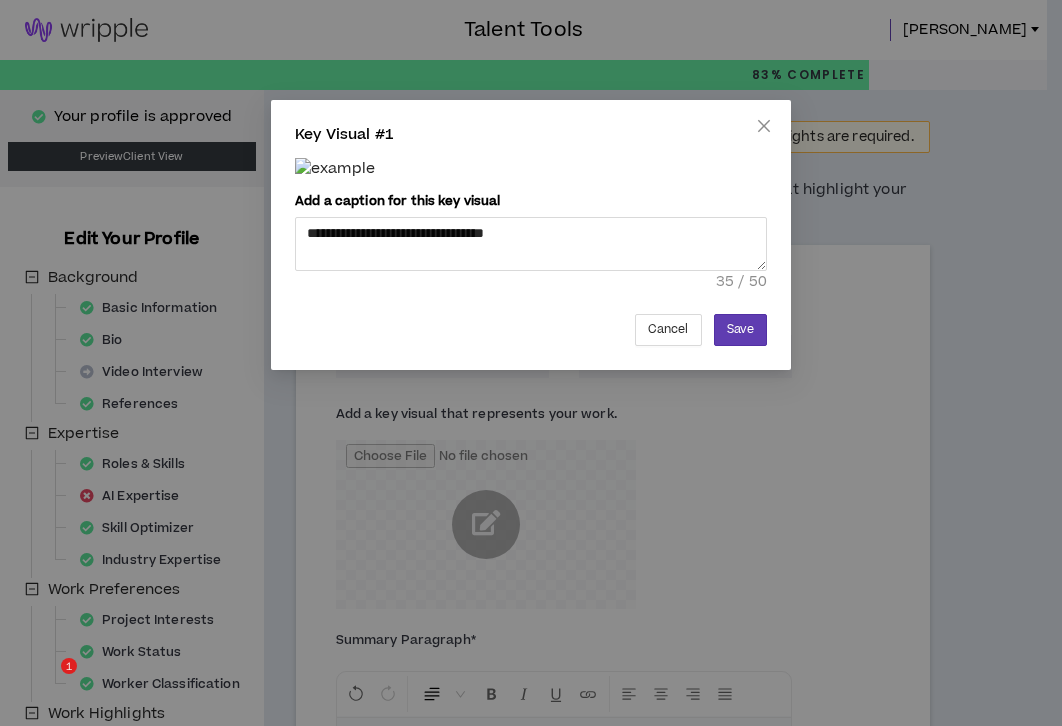select on "****" 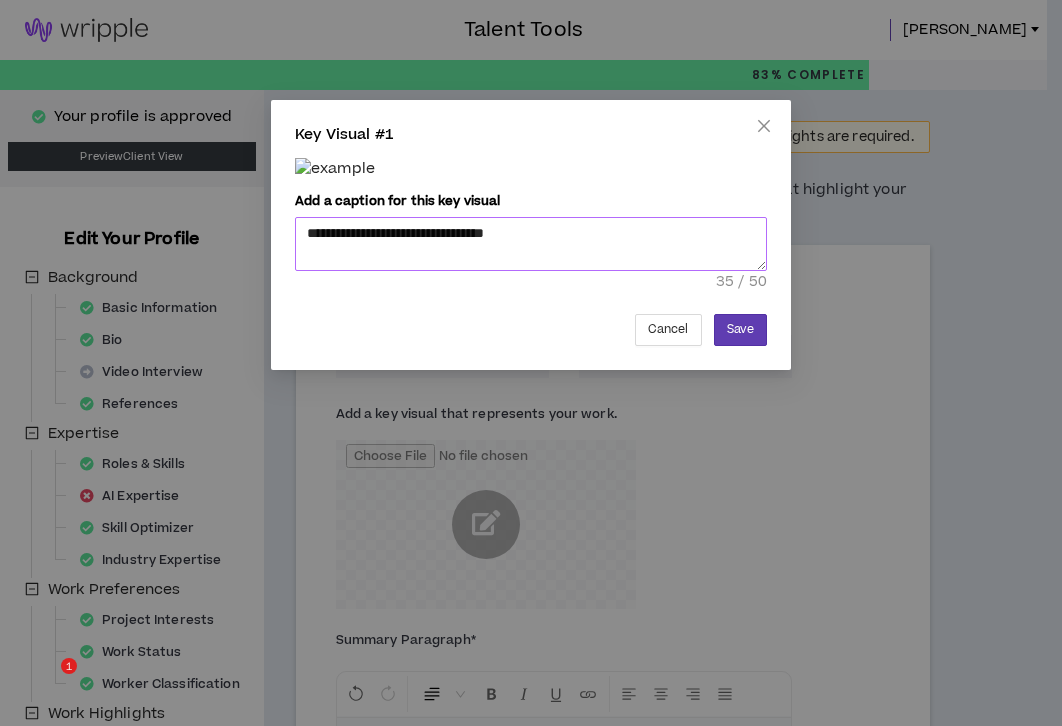 scroll, scrollTop: 992, scrollLeft: 1, axis: both 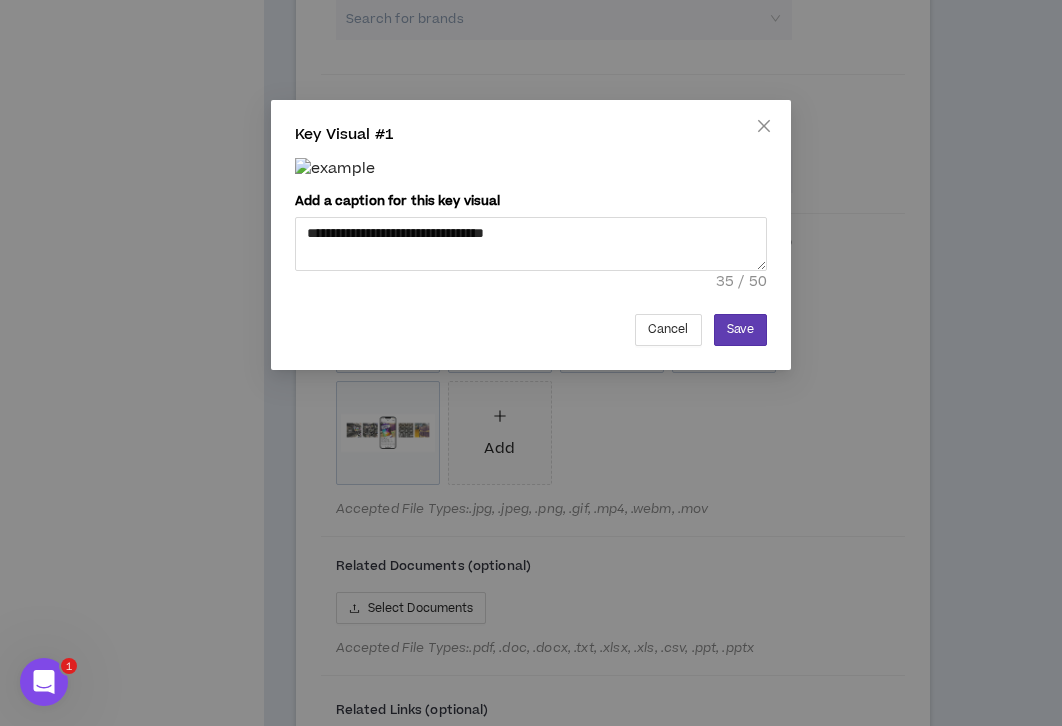 click on "**********" at bounding box center (531, 235) 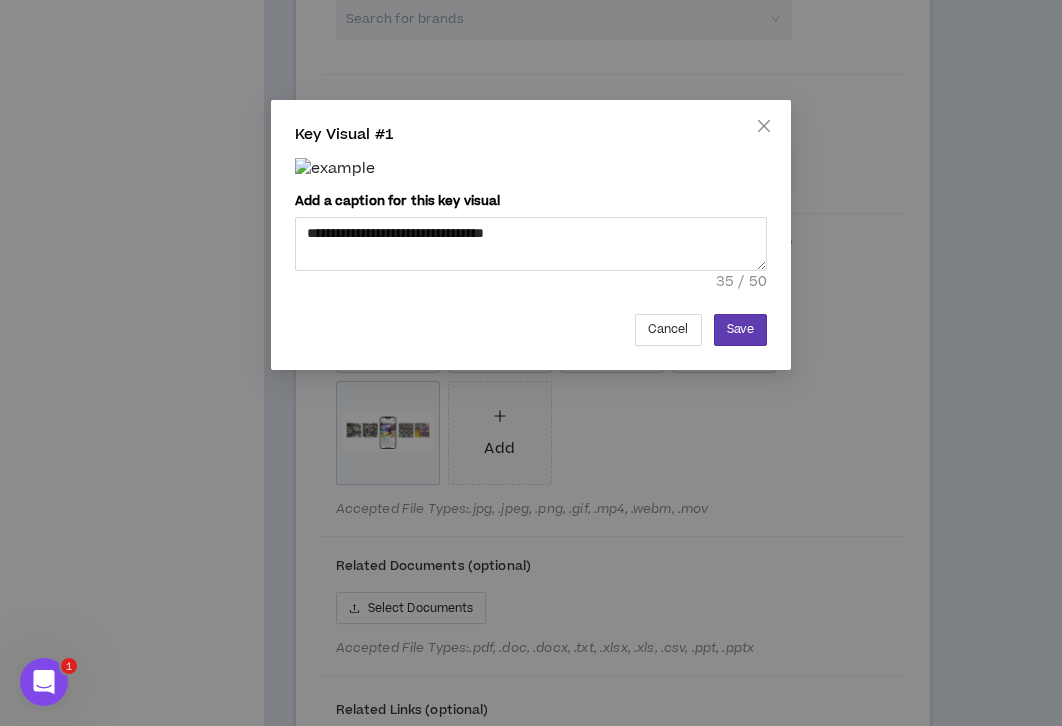 scroll, scrollTop: 18, scrollLeft: 0, axis: vertical 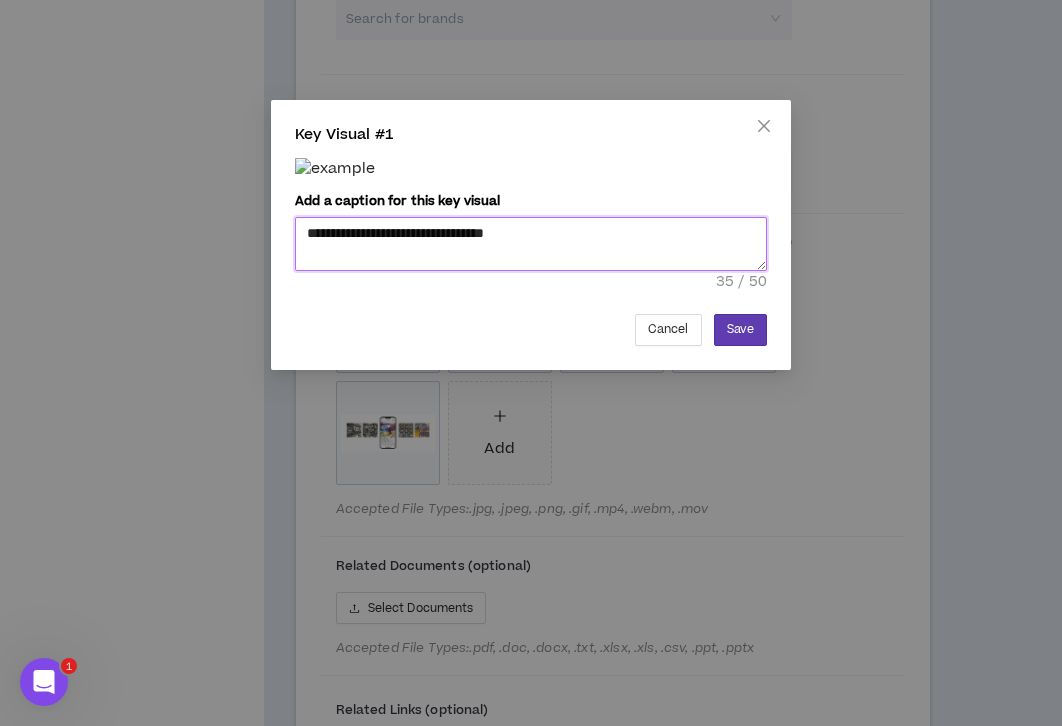 click on "**********" at bounding box center (531, 244) 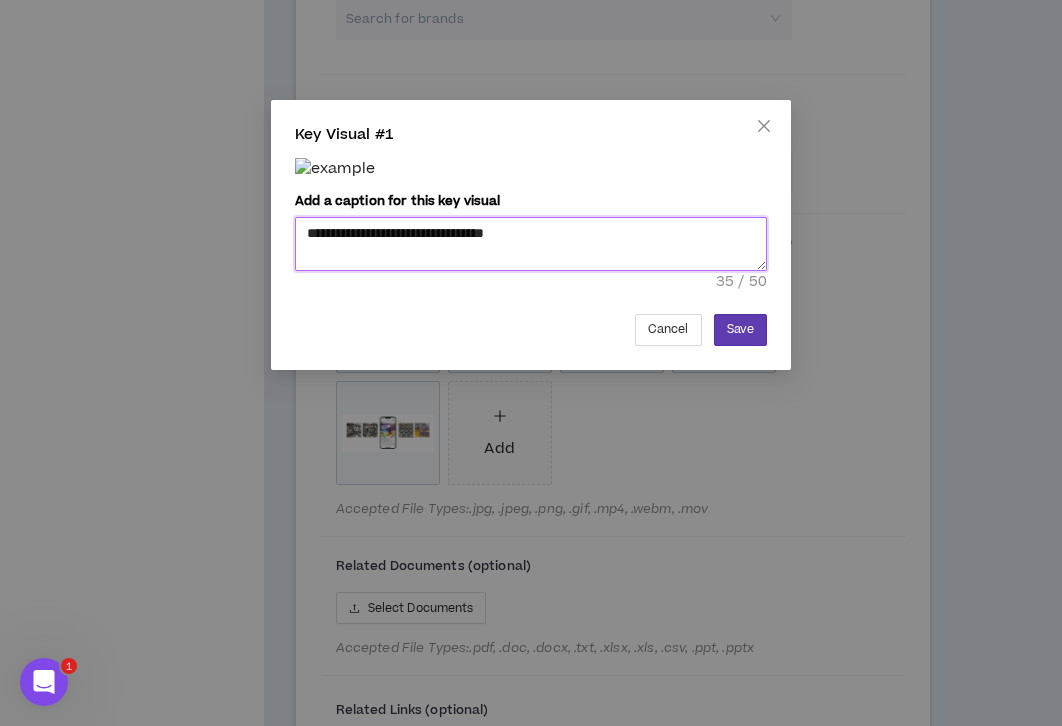 type on "**********" 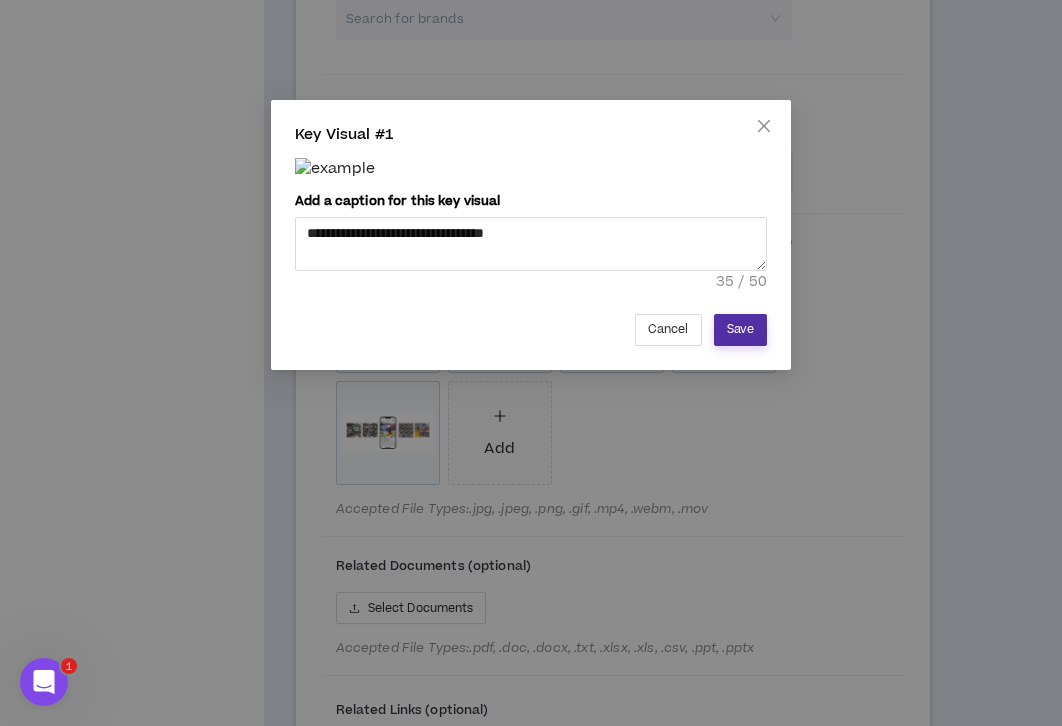 click on "Save" at bounding box center (740, 330) 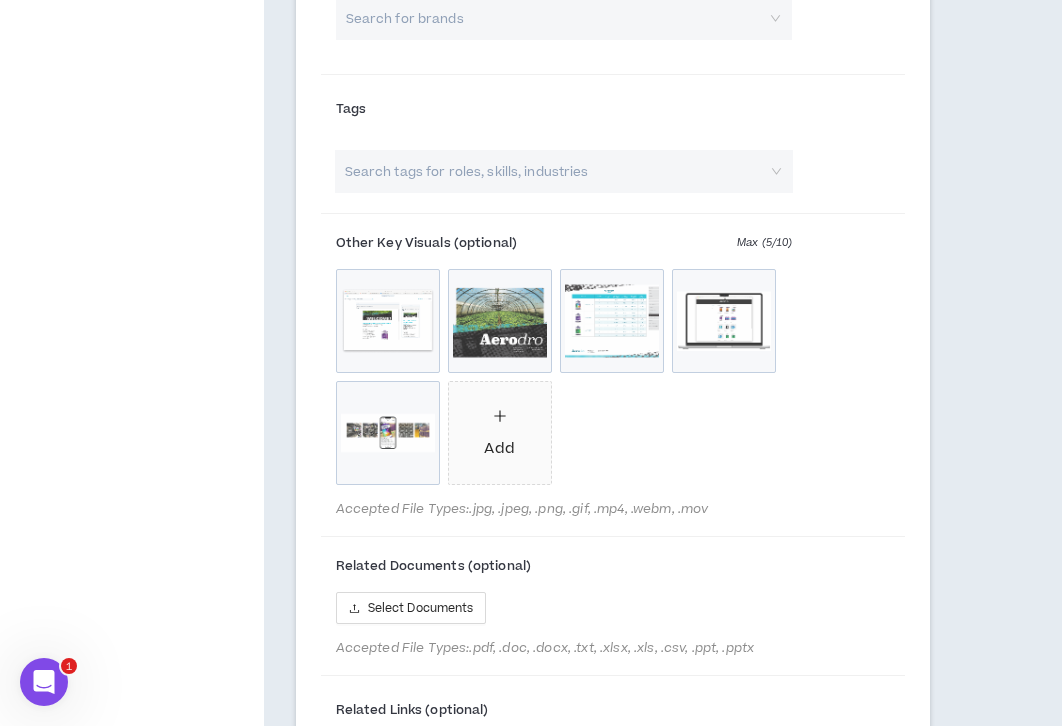 scroll, scrollTop: 16, scrollLeft: 0, axis: vertical 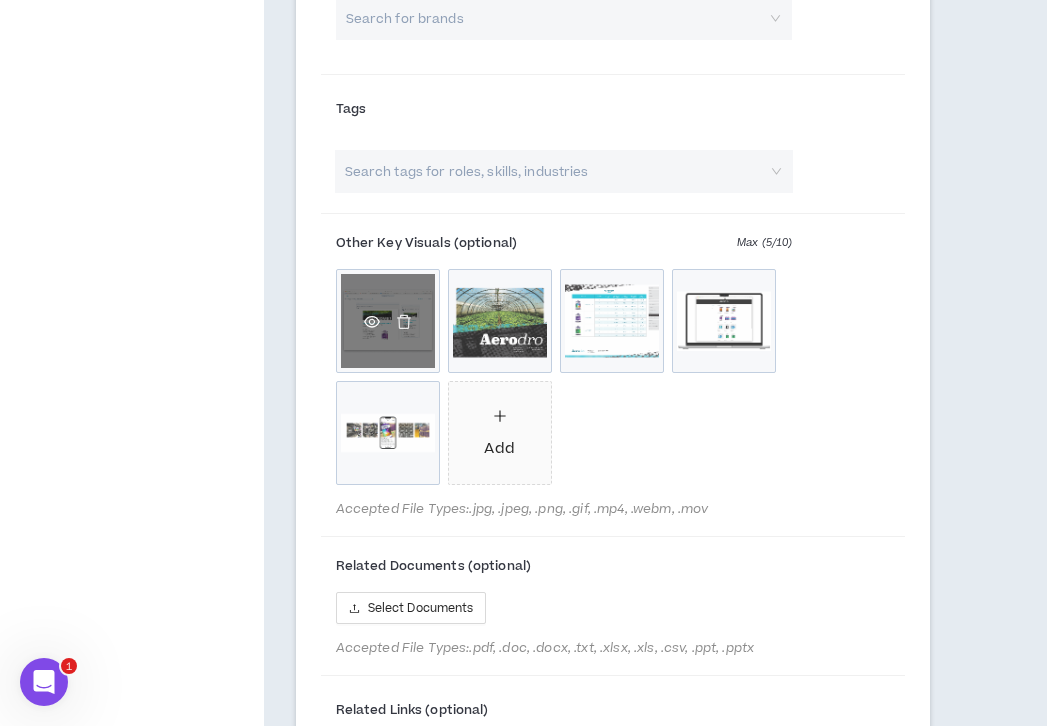 click 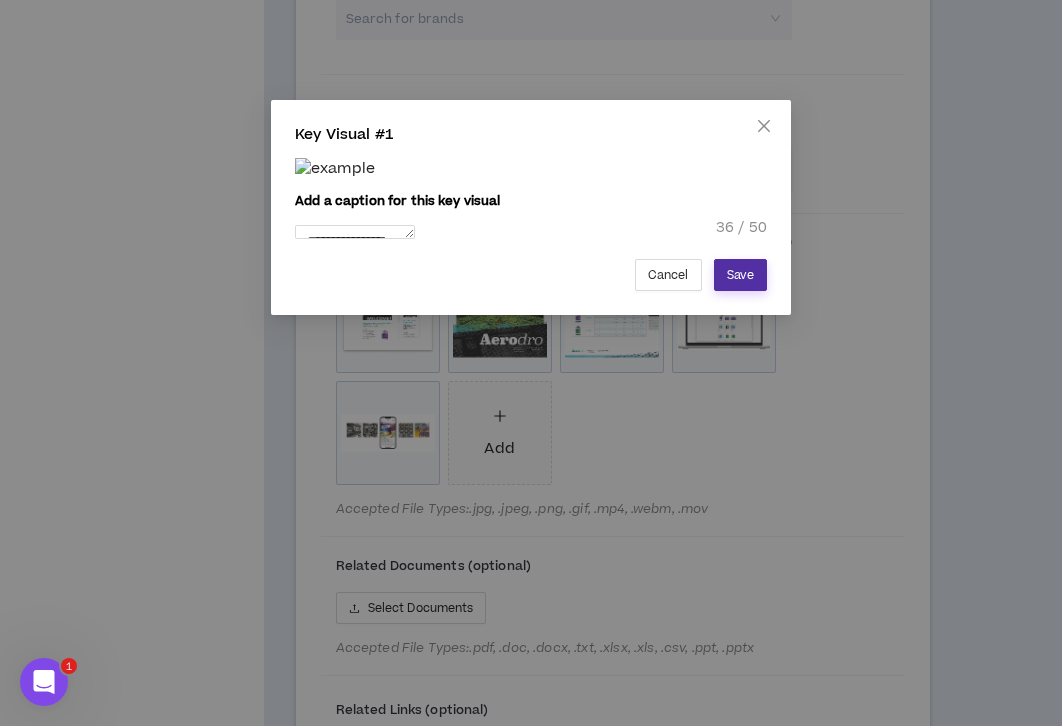 click on "Save" at bounding box center [740, 275] 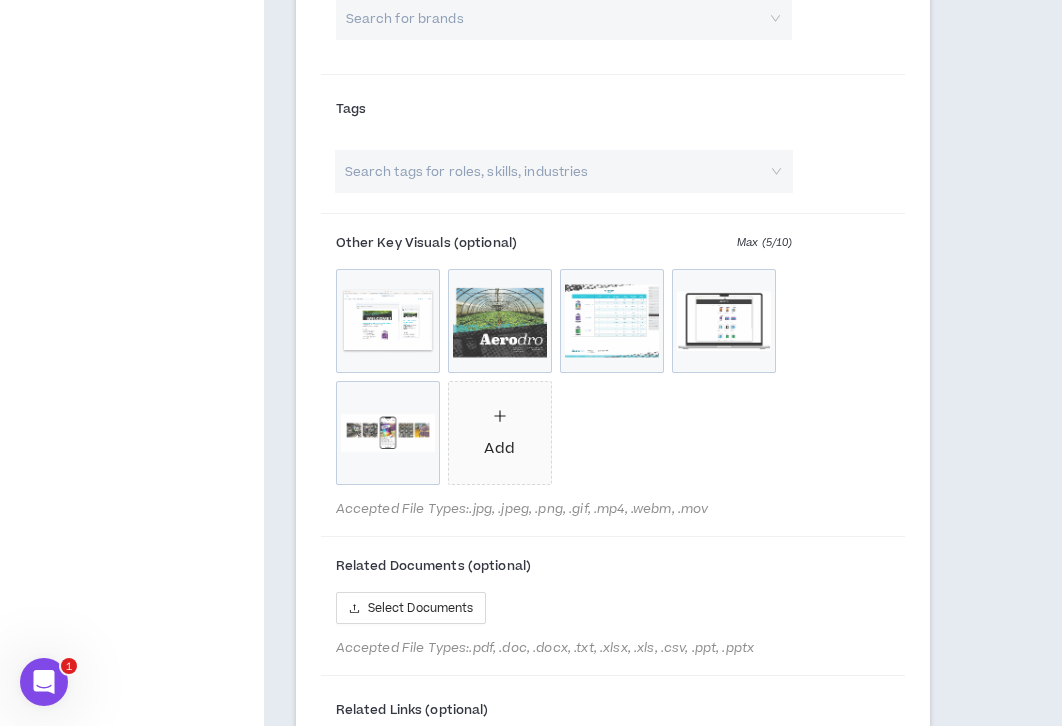 scroll, scrollTop: 16, scrollLeft: 0, axis: vertical 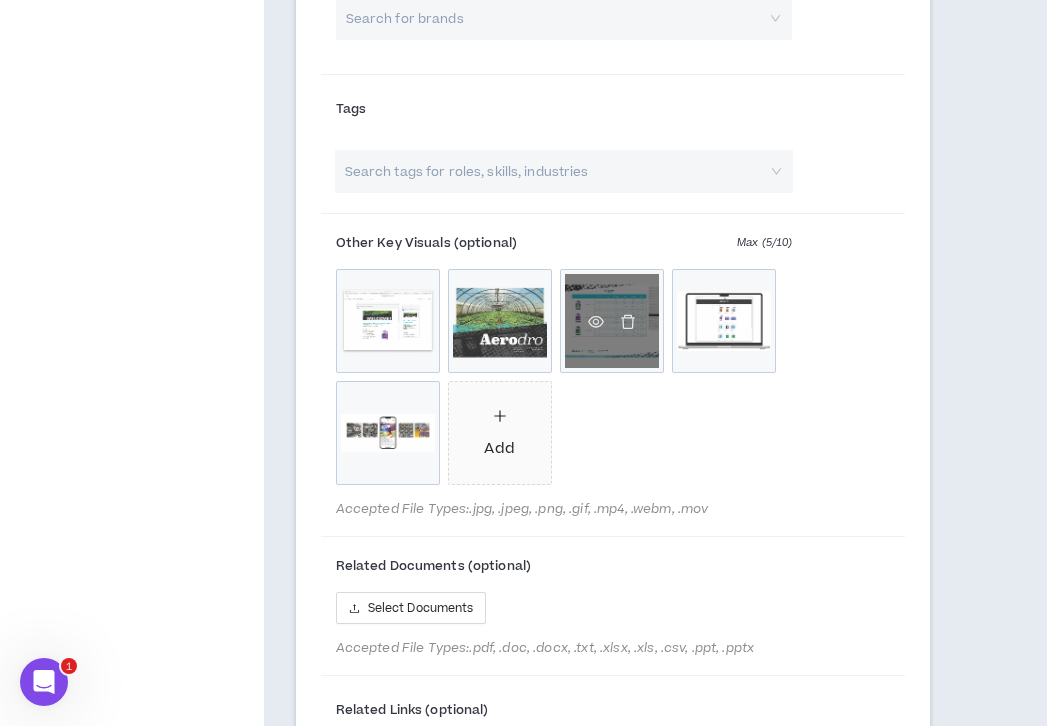 click on "Aerodro_Offerings_ND_8-3.png" at bounding box center [612, 321] 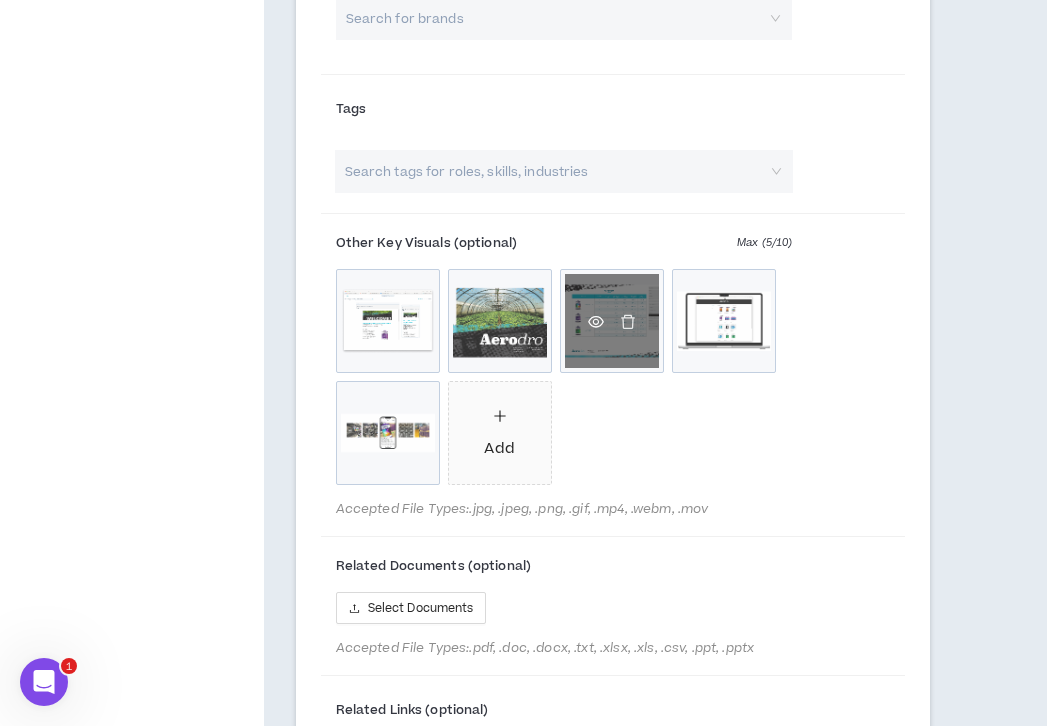 click 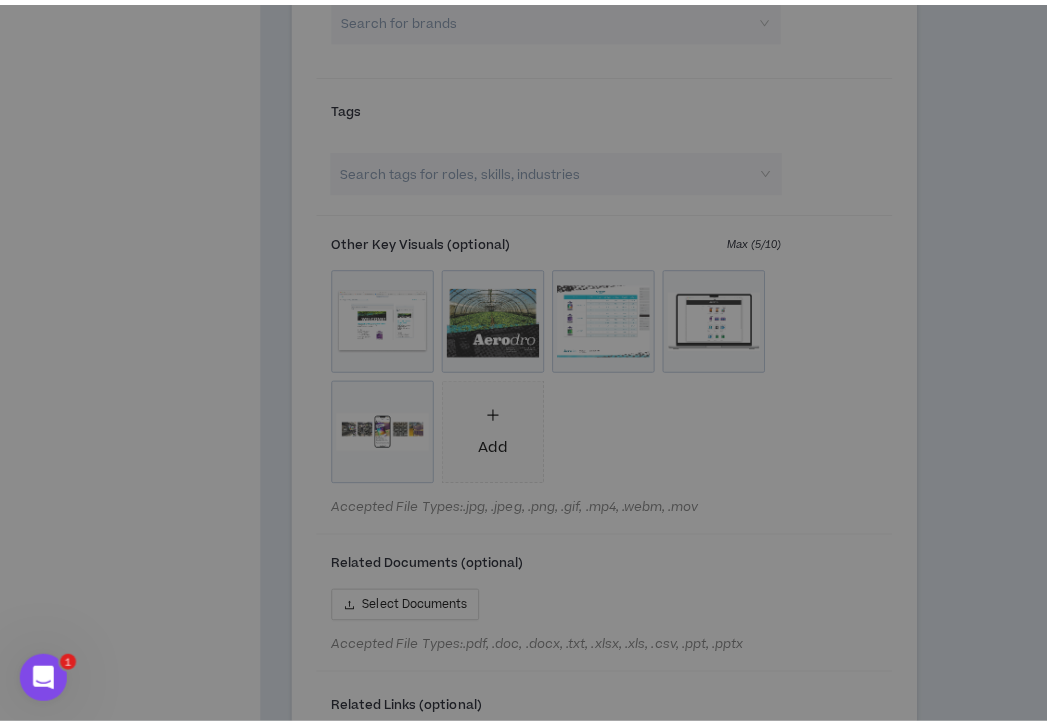 scroll, scrollTop: 0, scrollLeft: 0, axis: both 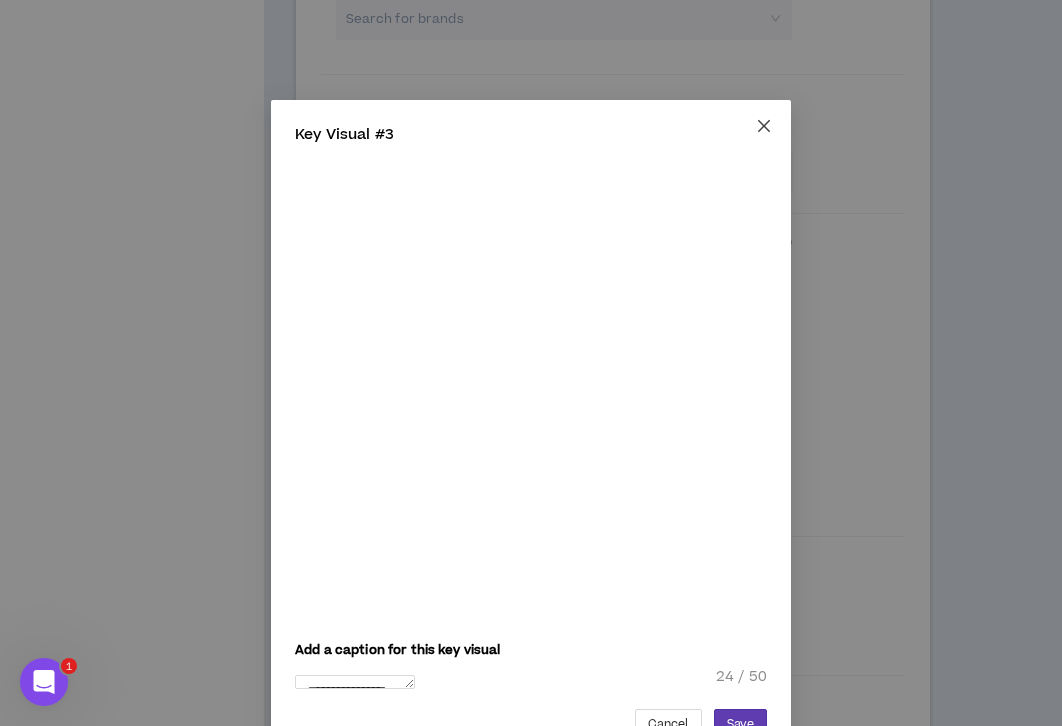 click 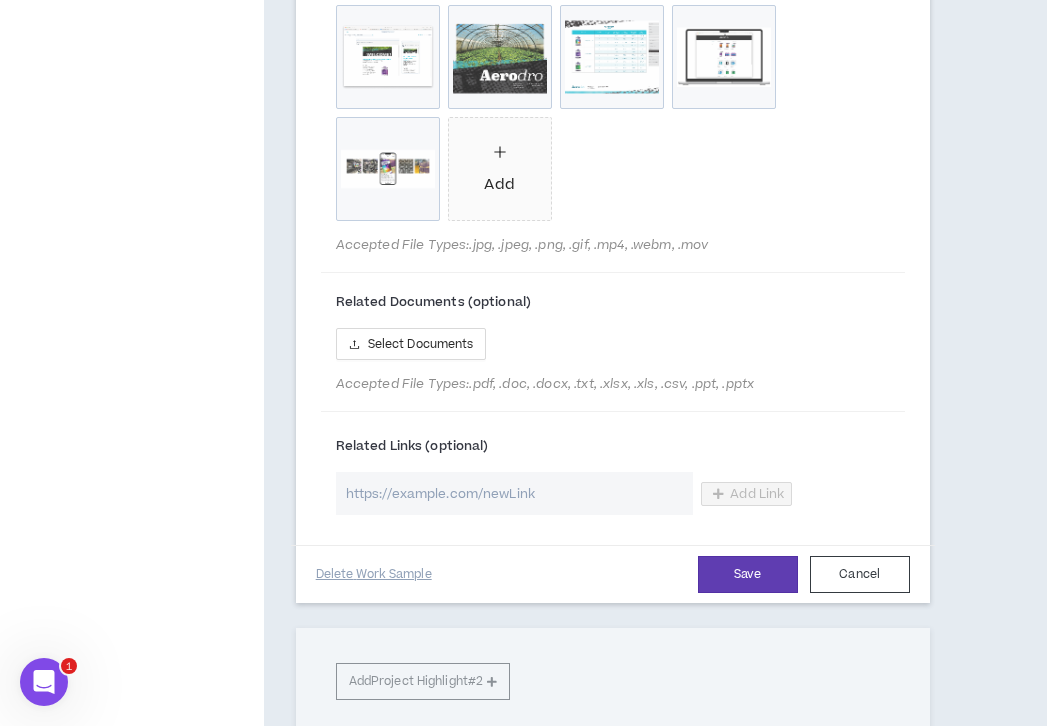 scroll, scrollTop: 1320, scrollLeft: 0, axis: vertical 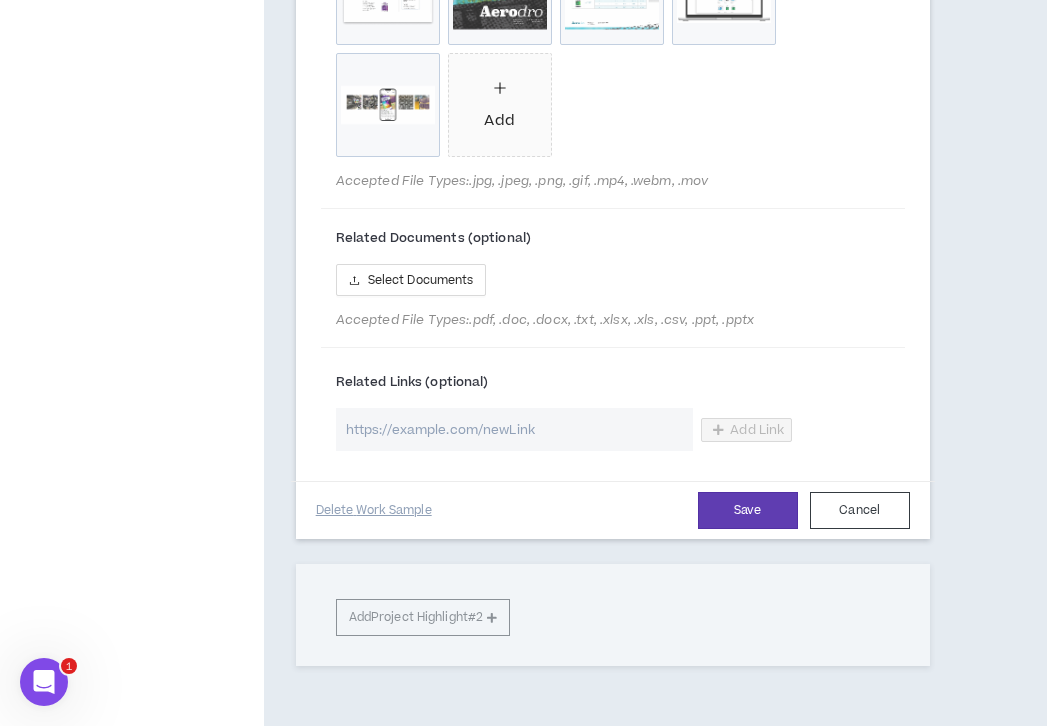 click at bounding box center (515, 429) 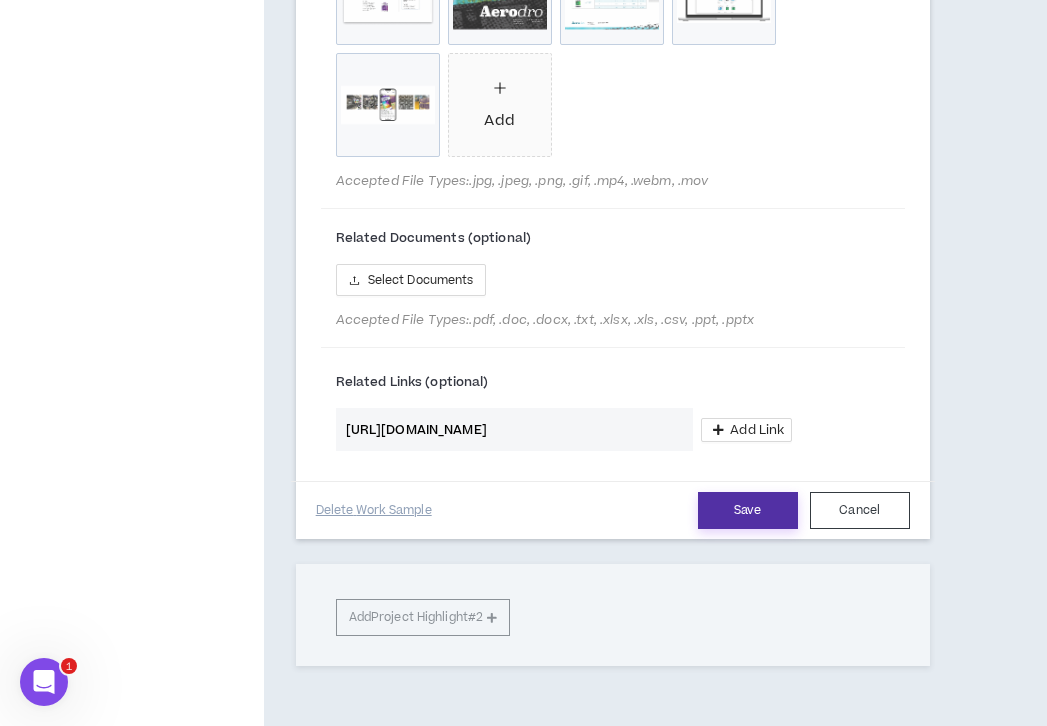 type on "https://www.heatherhartdesign.com/portfolio-collections/all-projects/my-project-0334df" 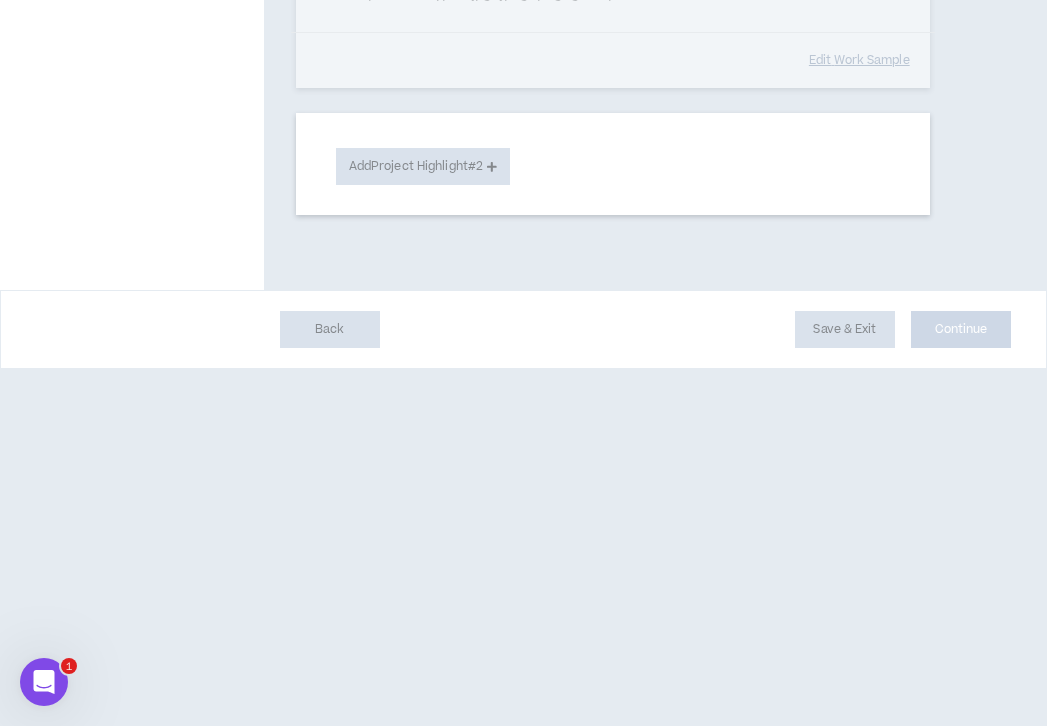 scroll, scrollTop: 1148, scrollLeft: 0, axis: vertical 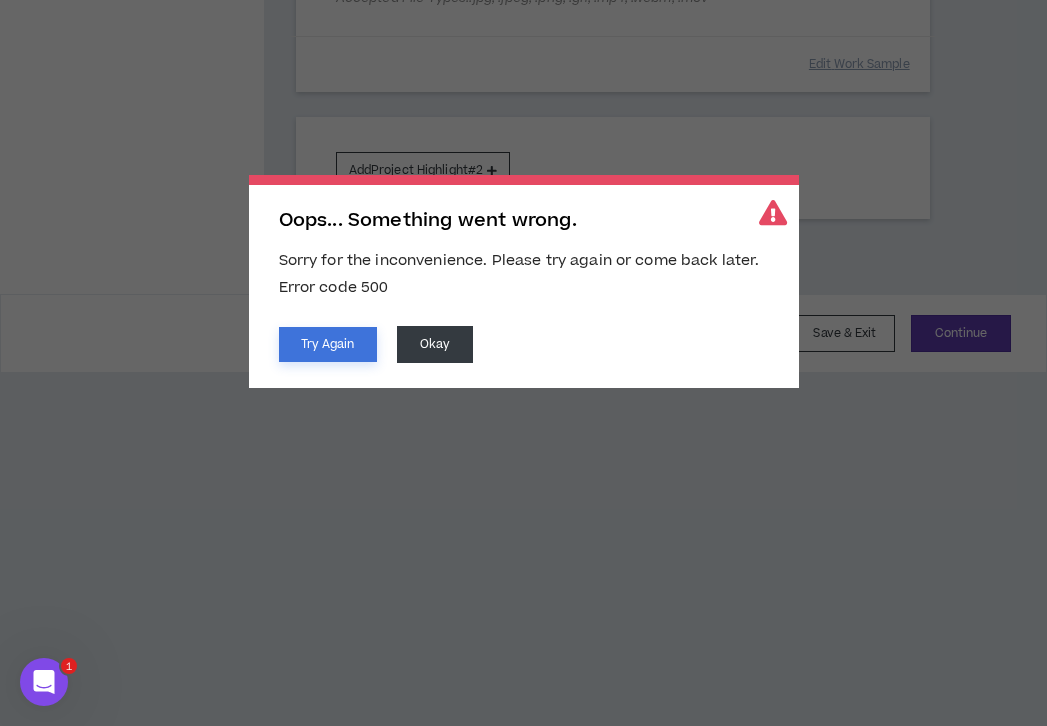click on "Try Again" at bounding box center [328, 344] 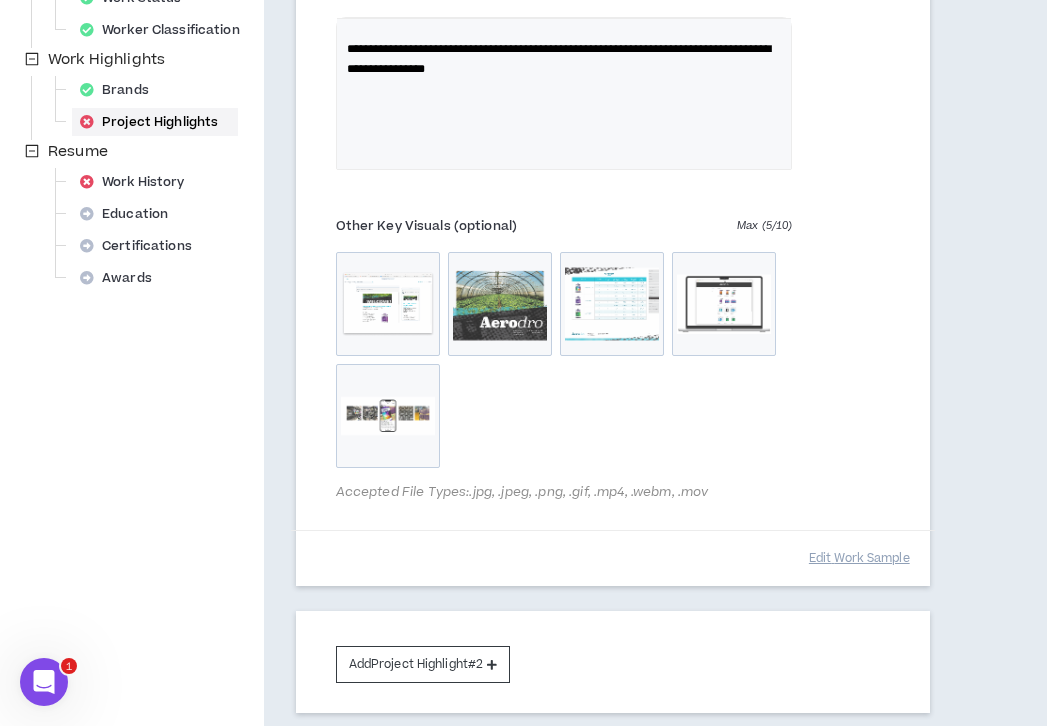 scroll, scrollTop: 623, scrollLeft: 0, axis: vertical 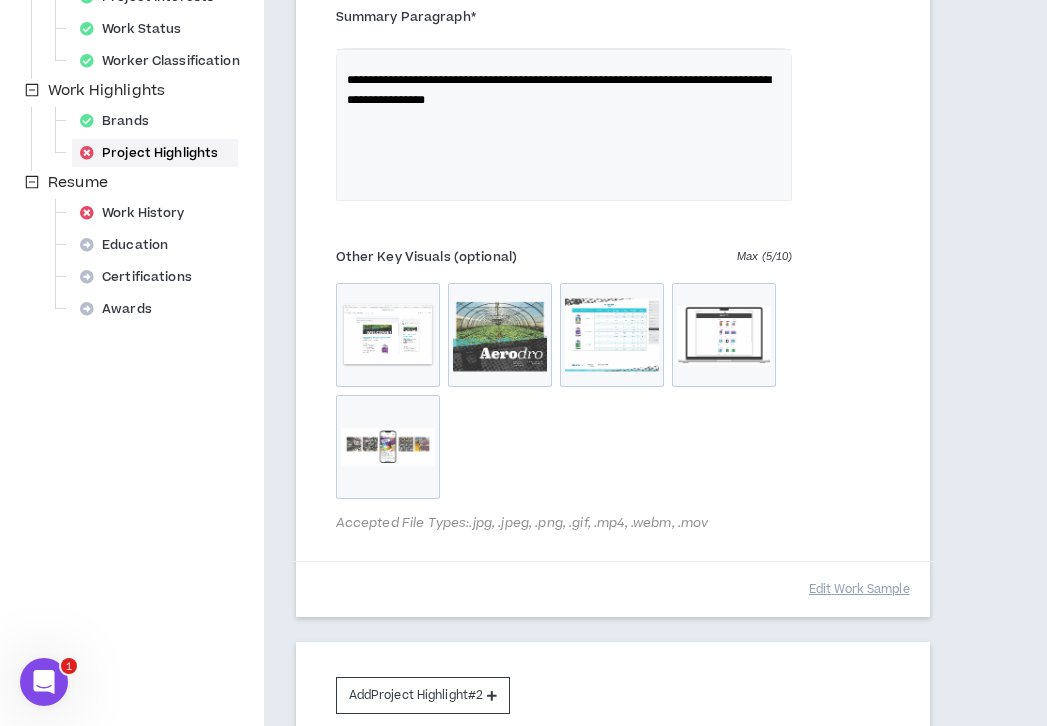 click on "Other Key Visuals (optional) Max ( 5  /  10 ) Screenshot 2025-03-21 at 4.42.48 PM.png Aerodro_Offerings_ForPort-1.png Upload error Aerodro_Offerings_ND_8-3.png products.png Aerodro_Social Media.png Accepted File Types:  .jpg, .jpeg, .png, .gif, .mp4, .webm, .mov" at bounding box center [613, 391] 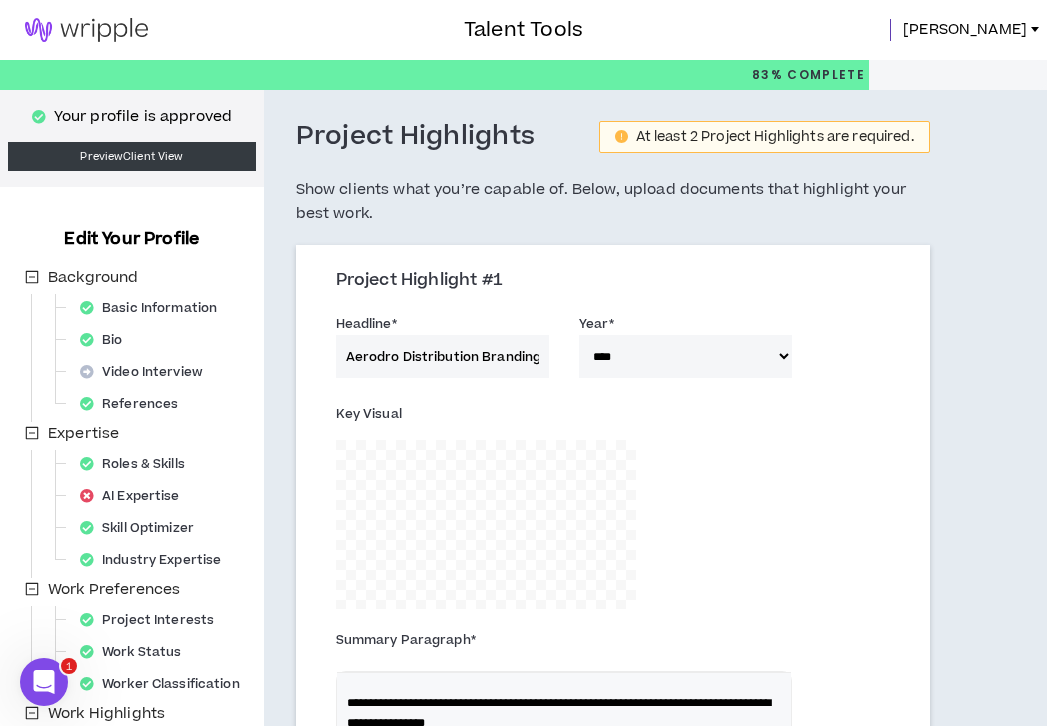 scroll, scrollTop: 0, scrollLeft: 0, axis: both 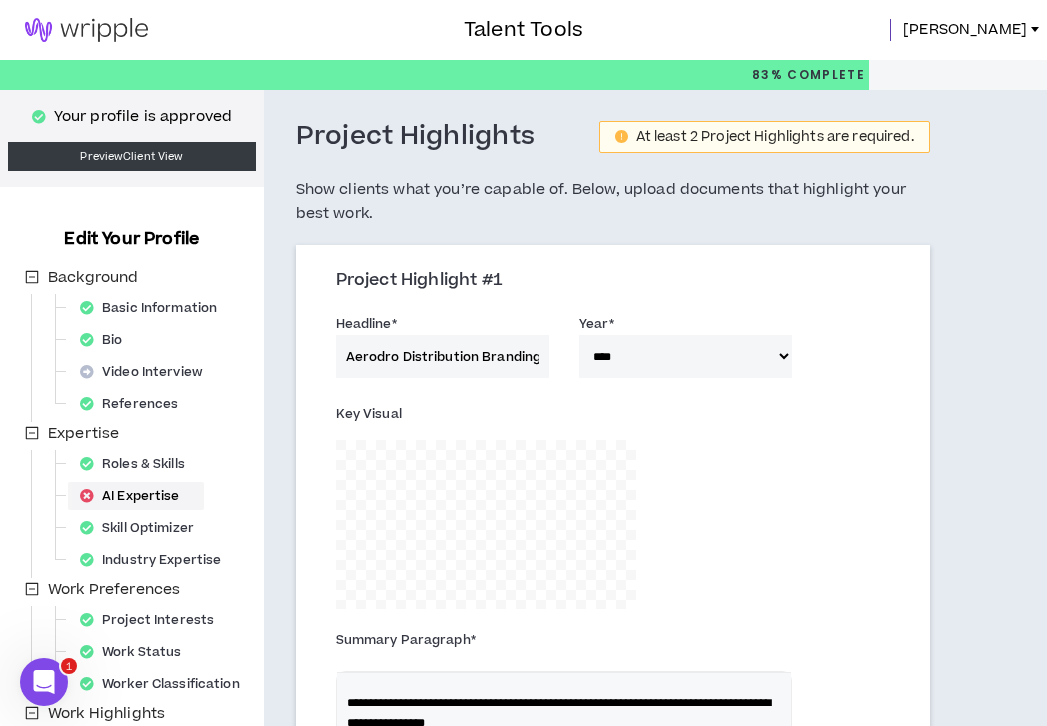 click on "AI Expertise" at bounding box center [136, 496] 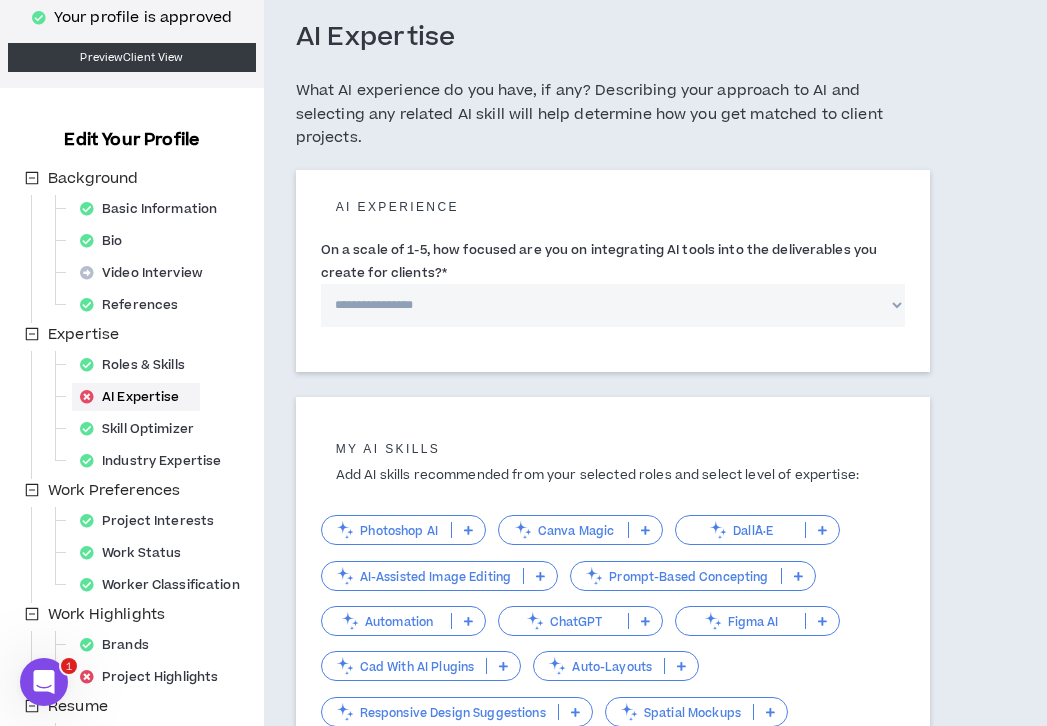 scroll, scrollTop: 127, scrollLeft: 0, axis: vertical 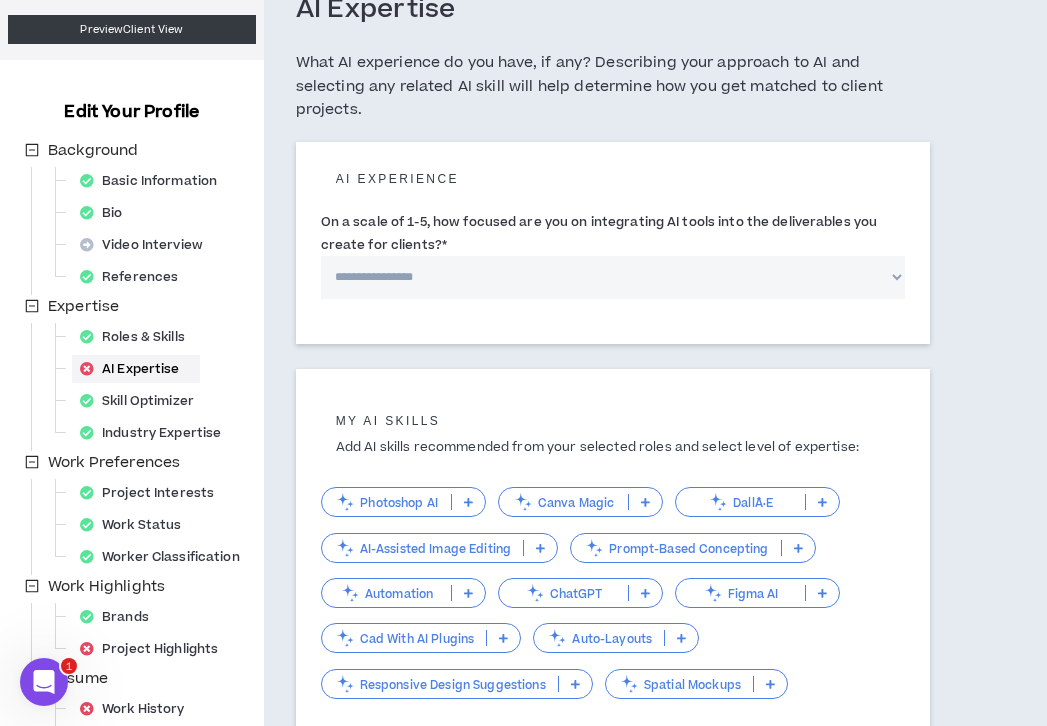 select on "*" 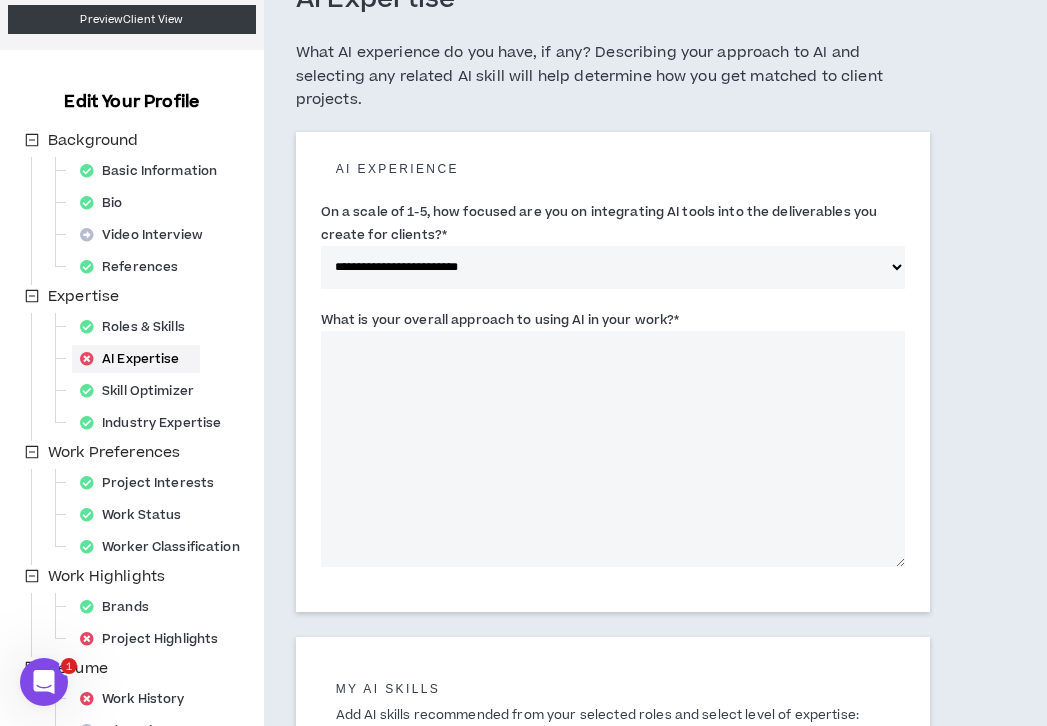 scroll, scrollTop: 135, scrollLeft: 0, axis: vertical 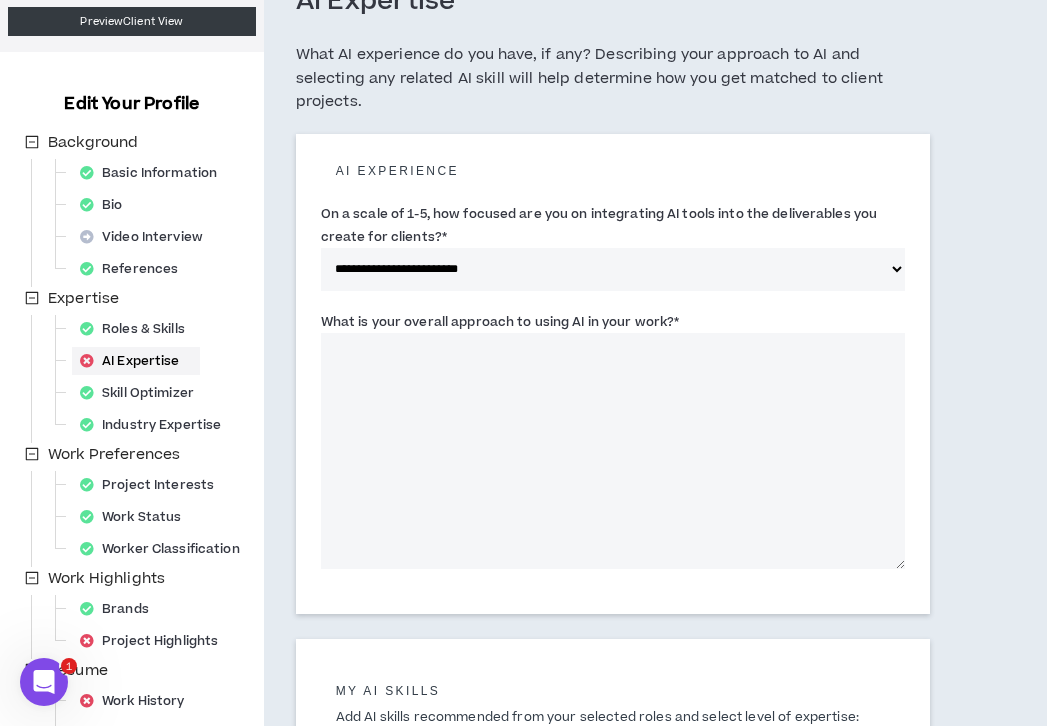 click on "What is your overall approach to using AI in your work?  *" at bounding box center [613, 451] 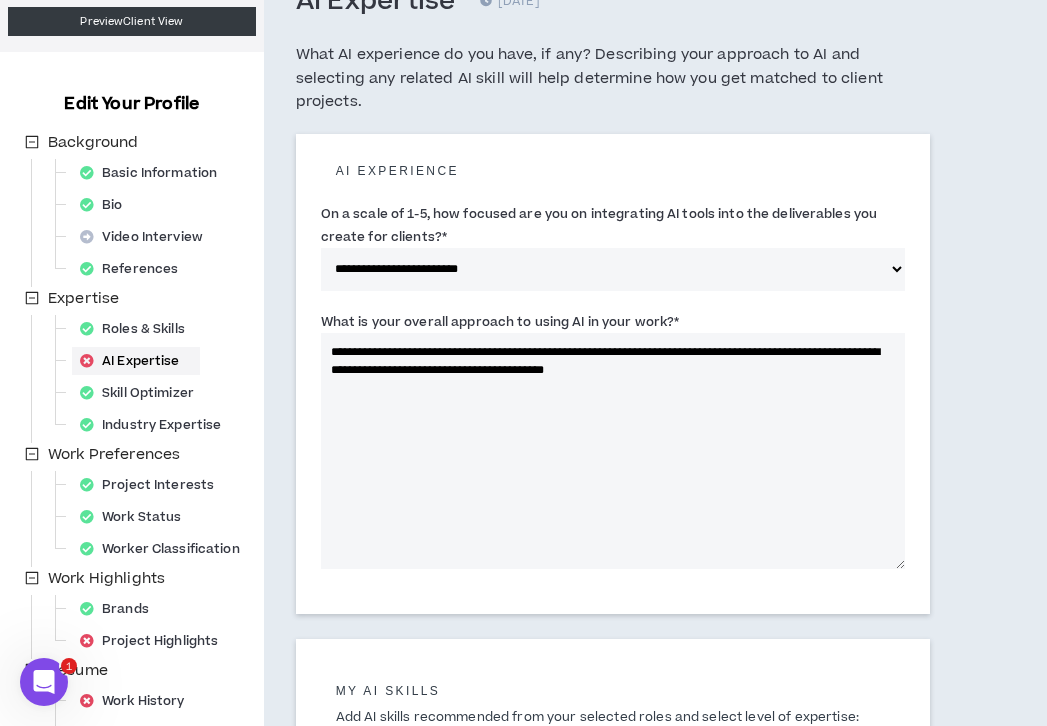 click on "**********" at bounding box center [613, 451] 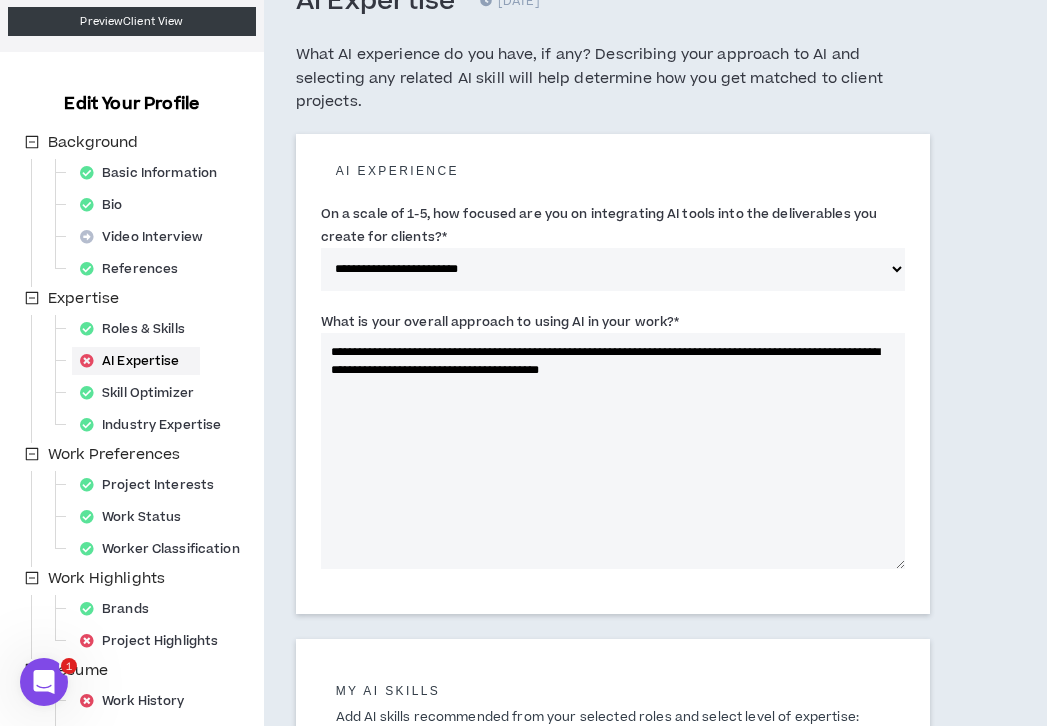click on "**********" at bounding box center (613, 451) 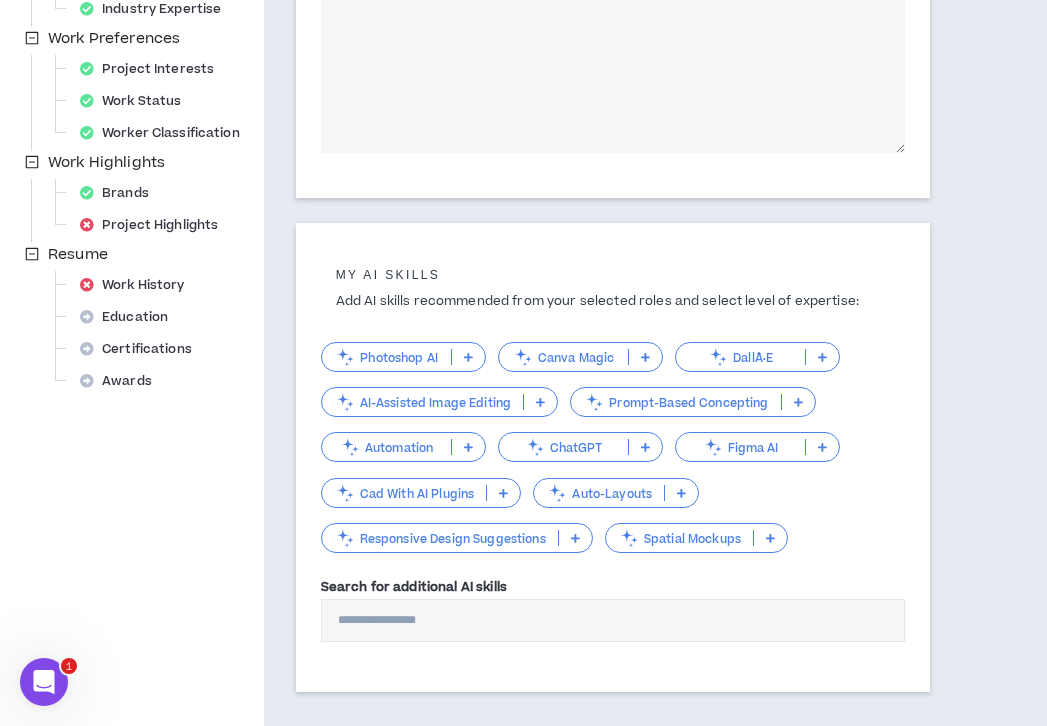 scroll, scrollTop: 609, scrollLeft: 0, axis: vertical 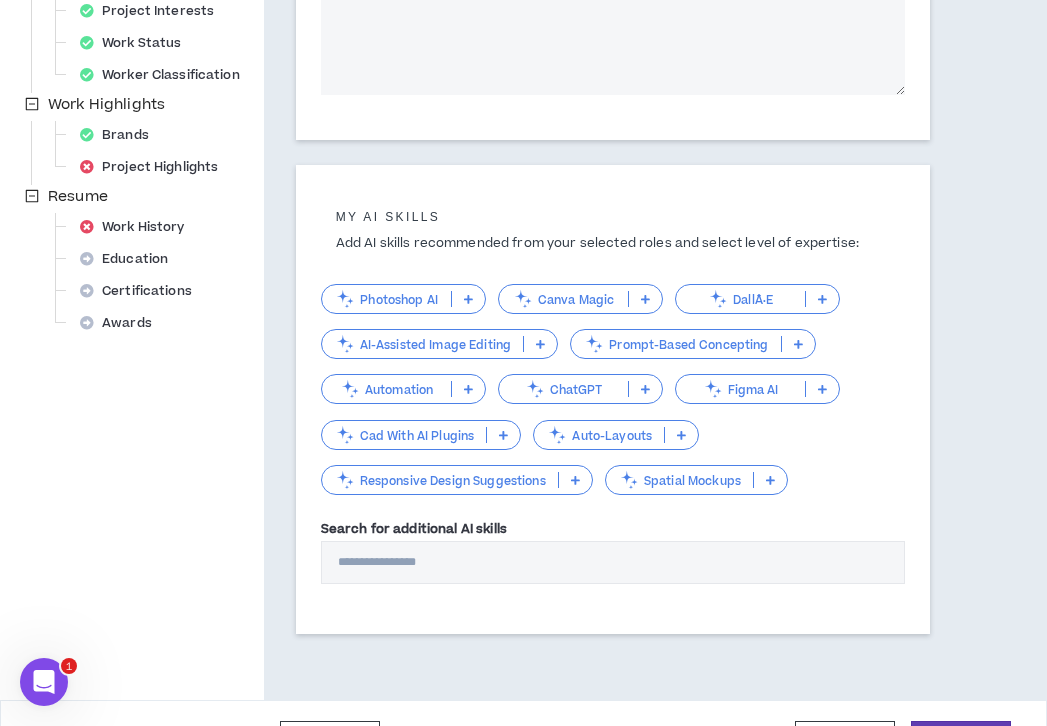 type on "**********" 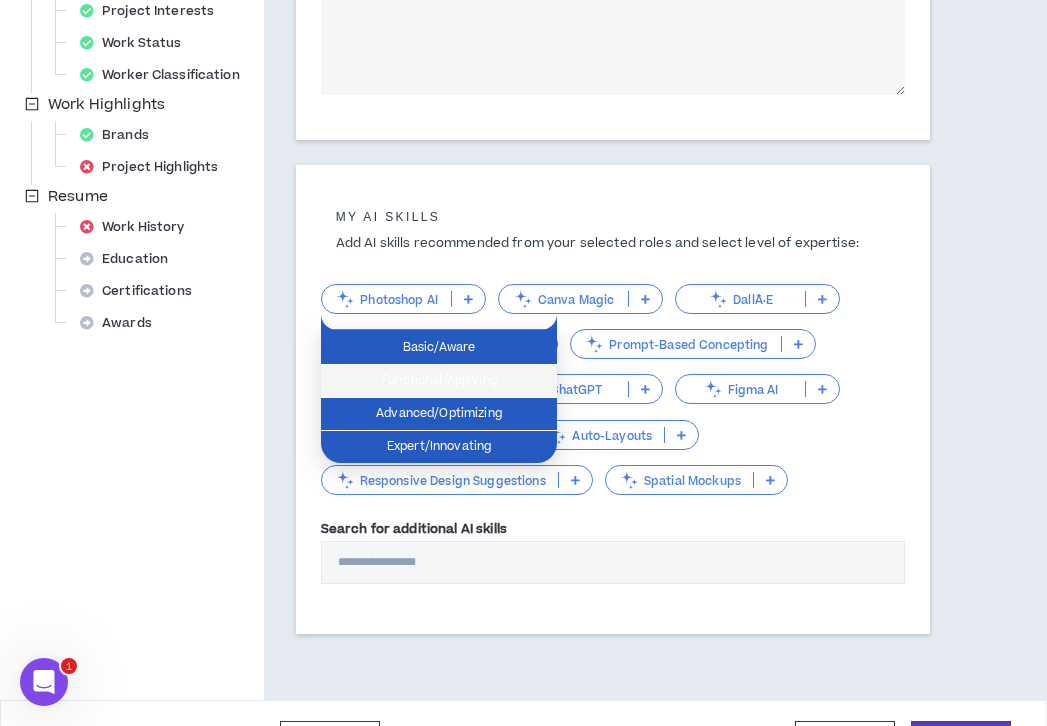 click on "Functional/Applying" at bounding box center [439, 381] 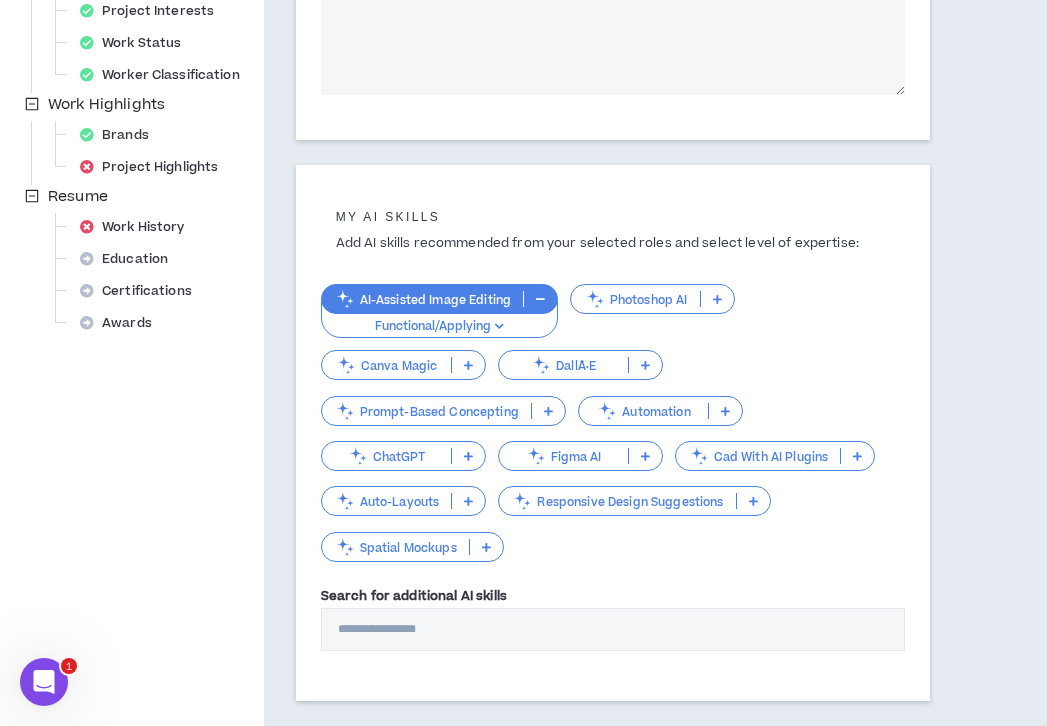 click on "Prompt-Based Concepting" at bounding box center (426, 411) 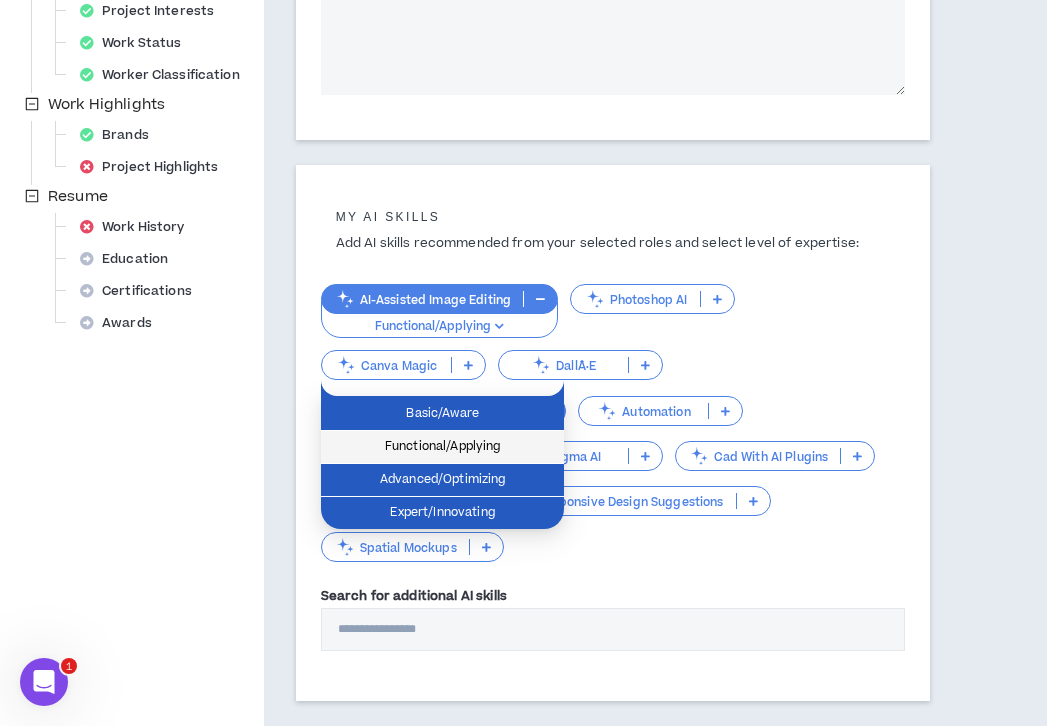 click on "Functional/Applying" at bounding box center [442, 447] 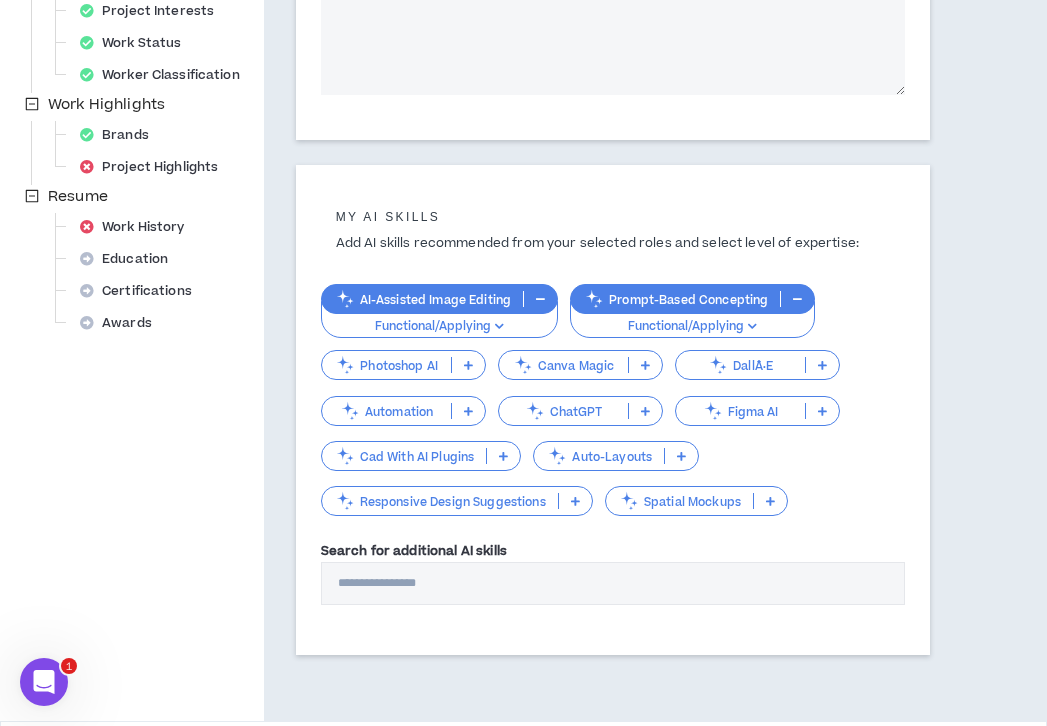 click at bounding box center [468, 411] 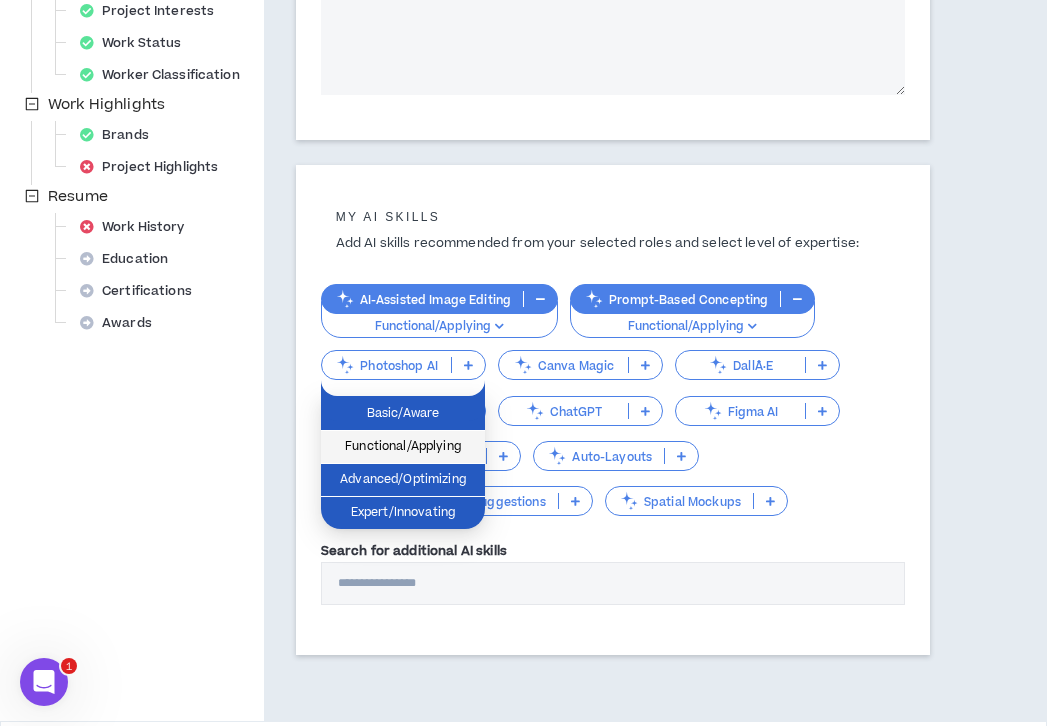 click on "Functional/Applying" at bounding box center (403, 447) 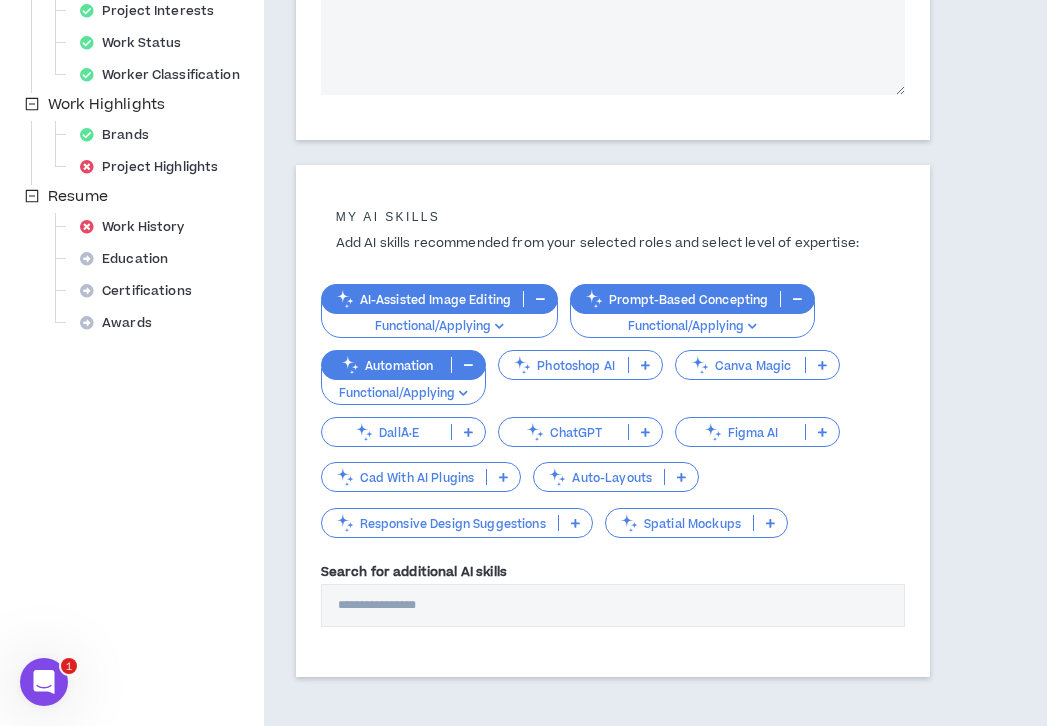 click on "ChatGPT" at bounding box center [580, 432] 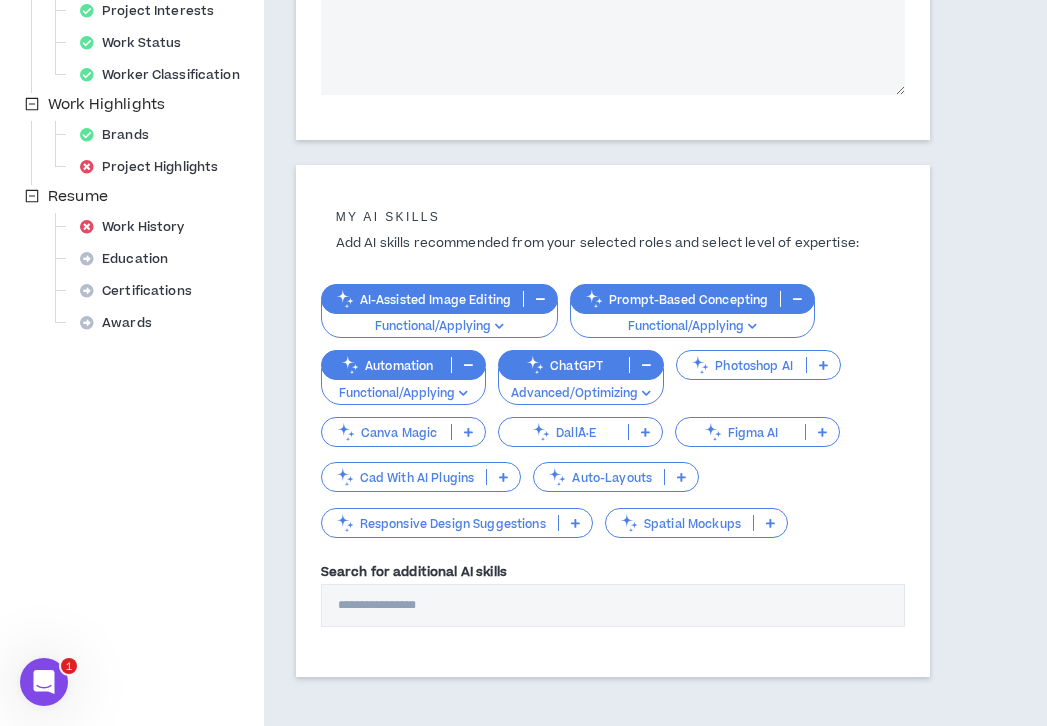 click on "Photoshop AI" at bounding box center (741, 365) 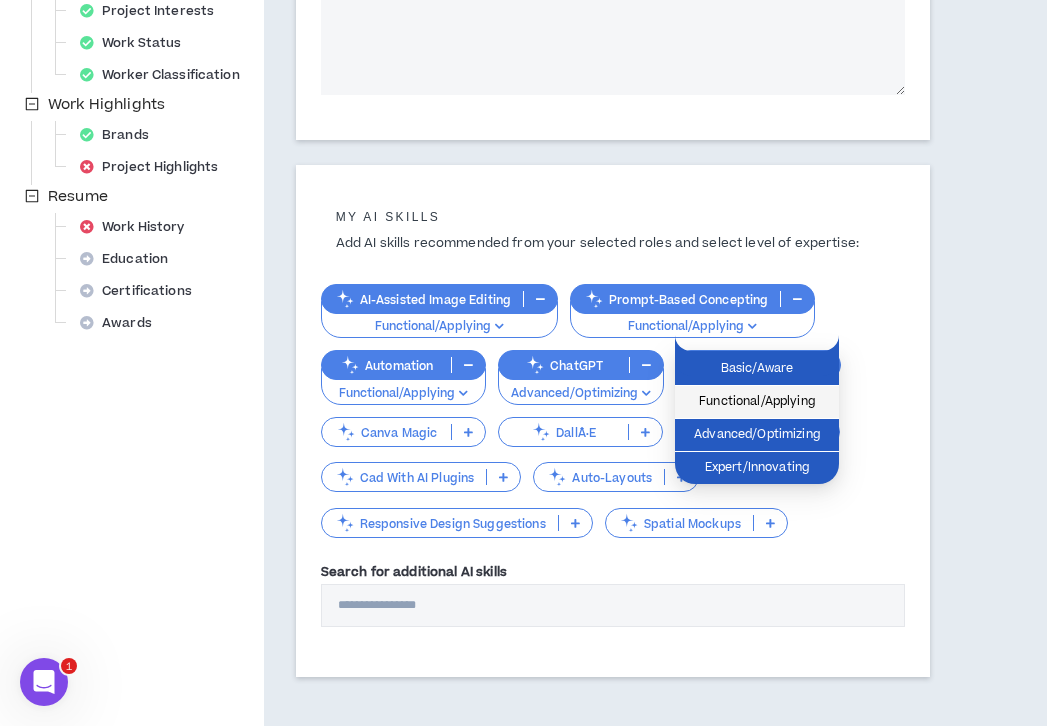 click on "Functional/Applying" at bounding box center (757, 402) 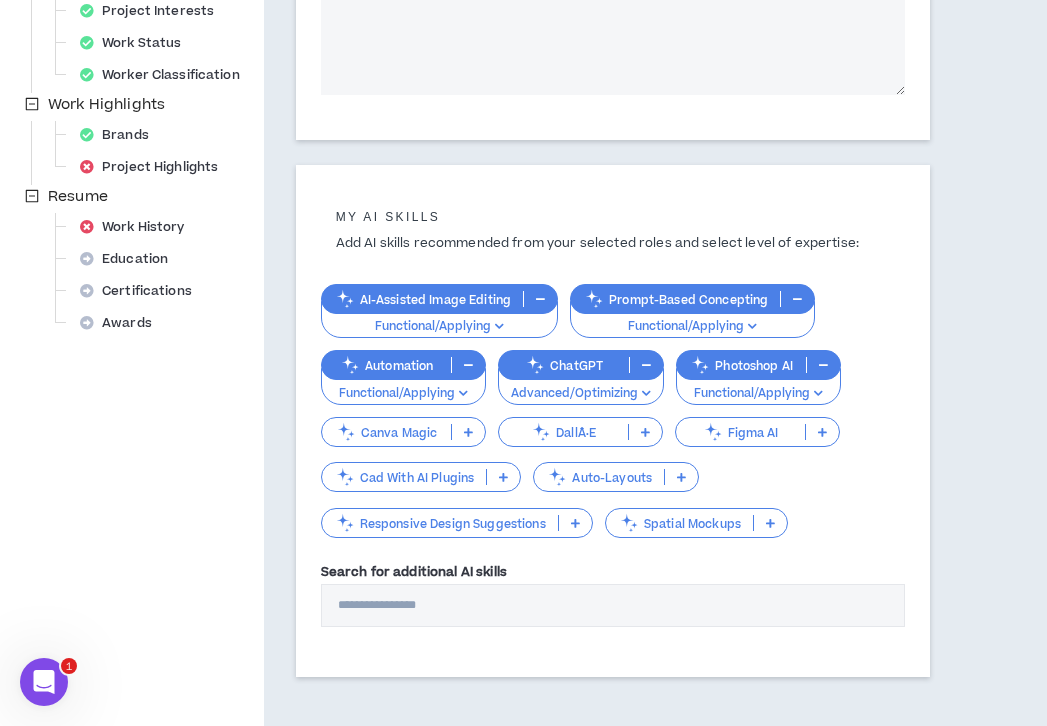 click at bounding box center (468, 432) 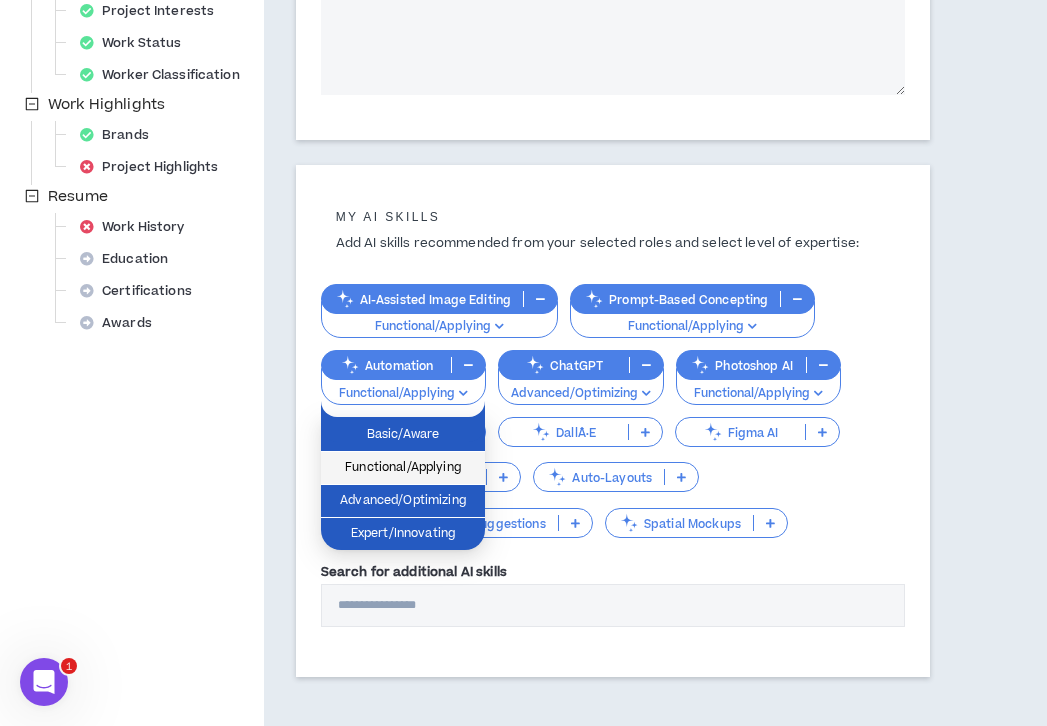 click on "Functional/Applying" at bounding box center (403, 468) 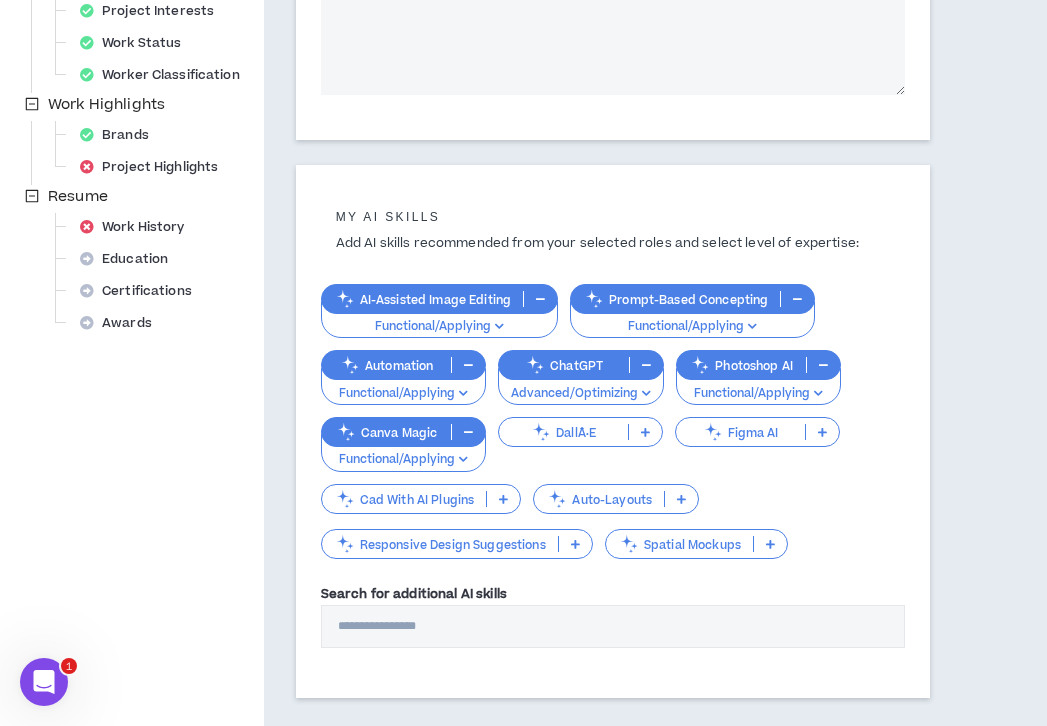 click 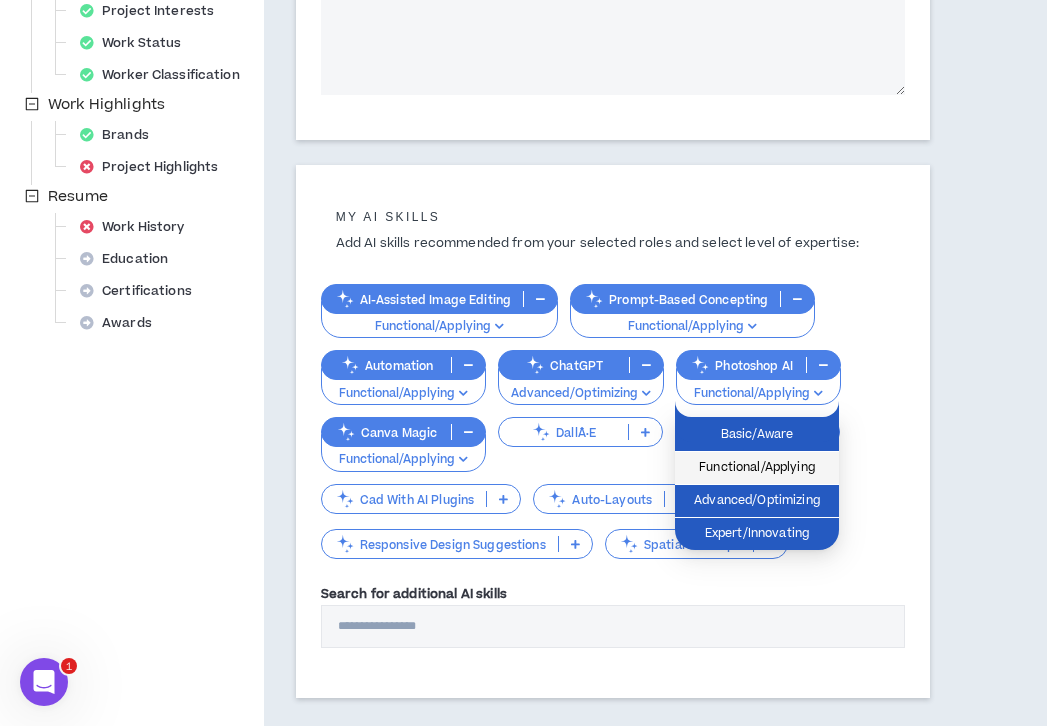 click on "Functional/Applying" at bounding box center [757, 468] 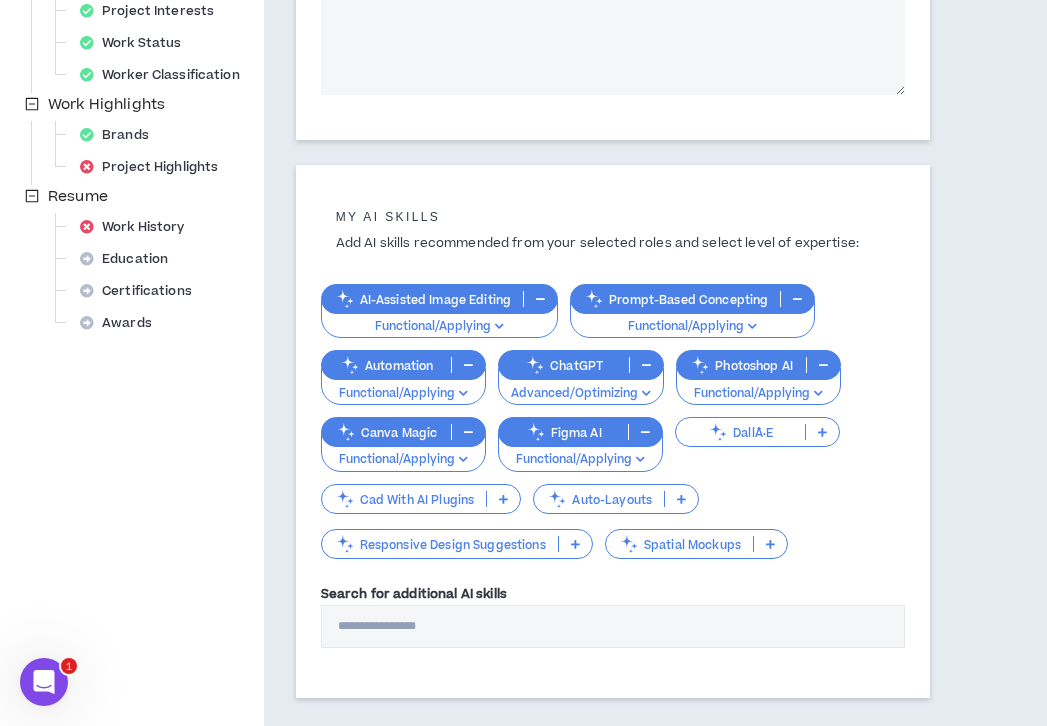 click on "Auto-Layouts" at bounding box center [599, 499] 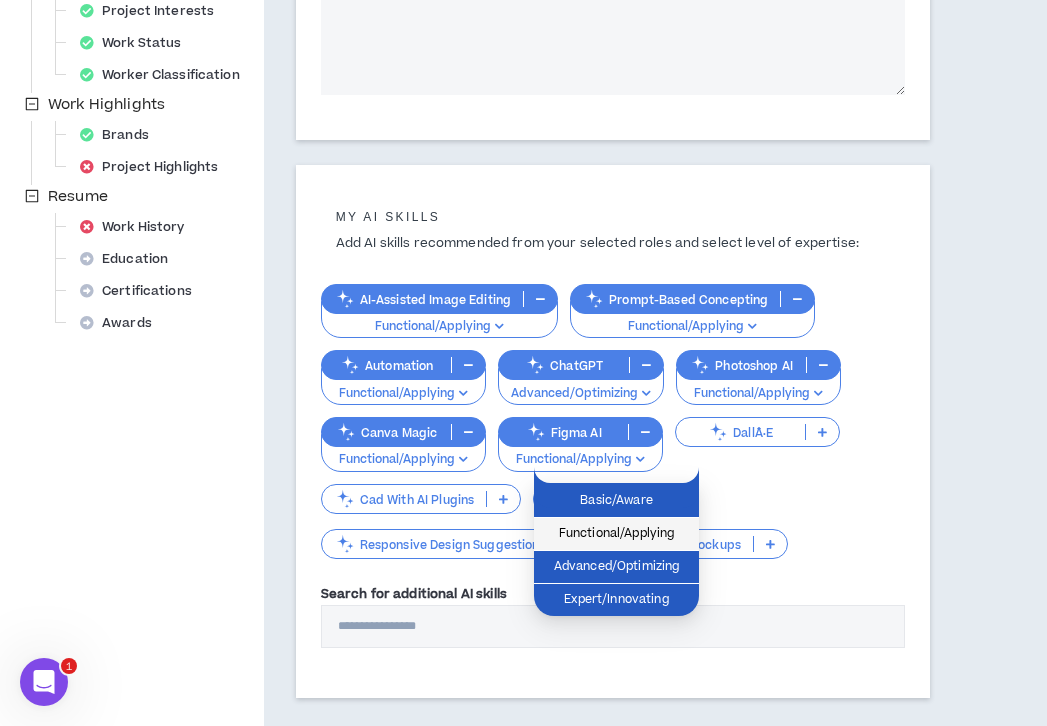 click on "Functional/Applying" at bounding box center (616, 534) 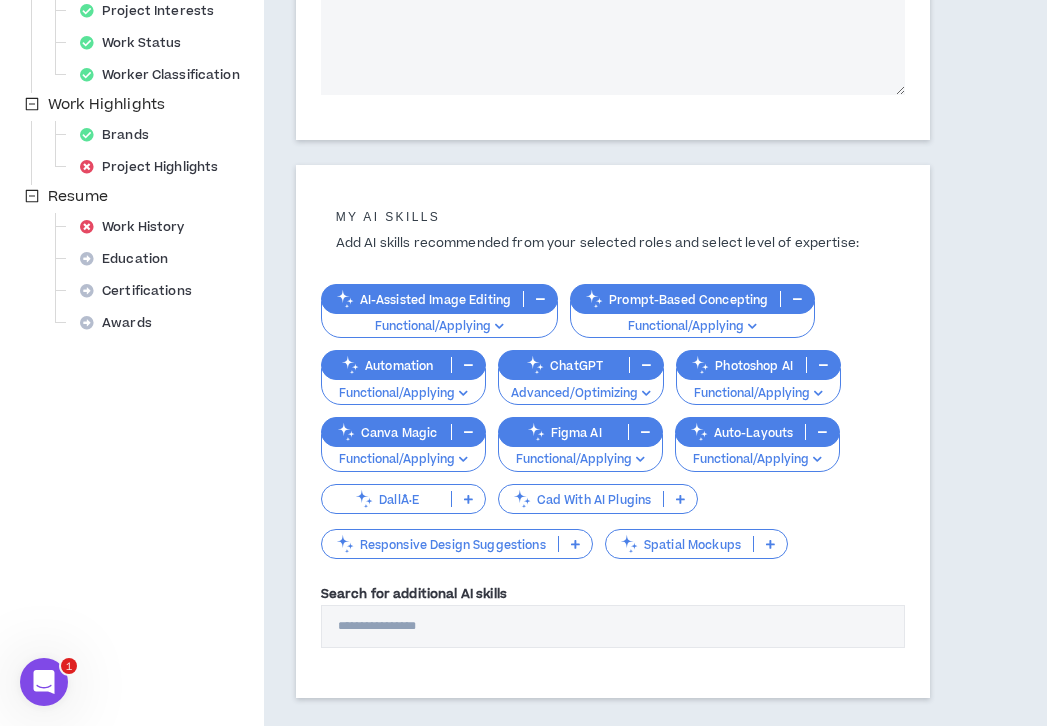 click on "Responsive Design Suggestions" at bounding box center [440, 544] 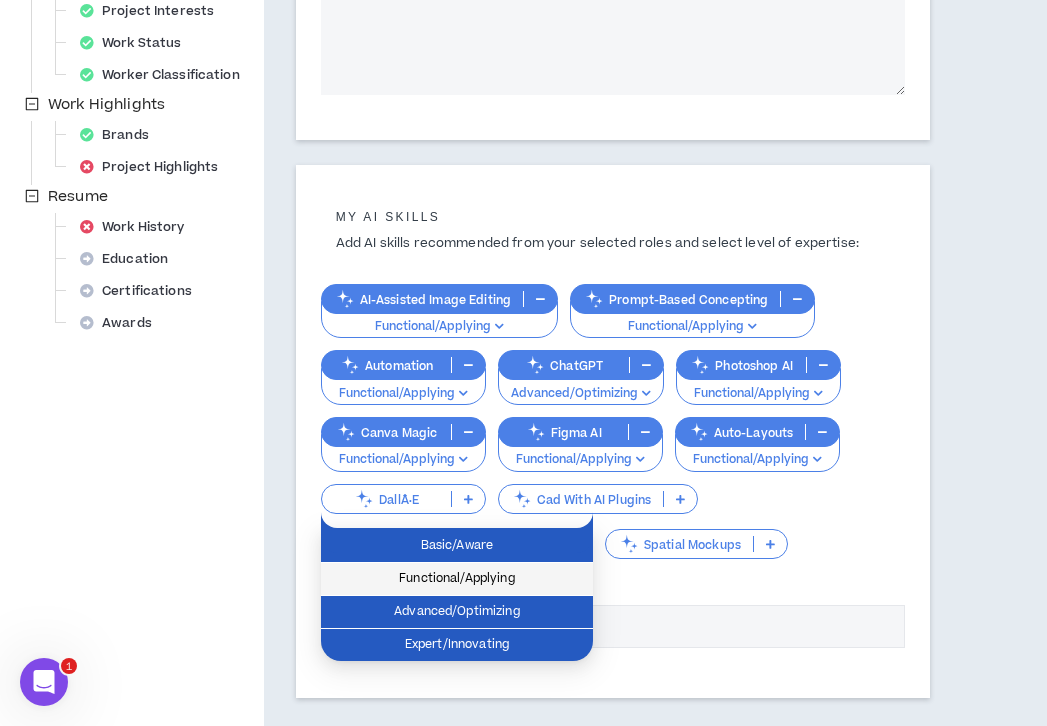 click on "Functional/Applying" at bounding box center (457, 579) 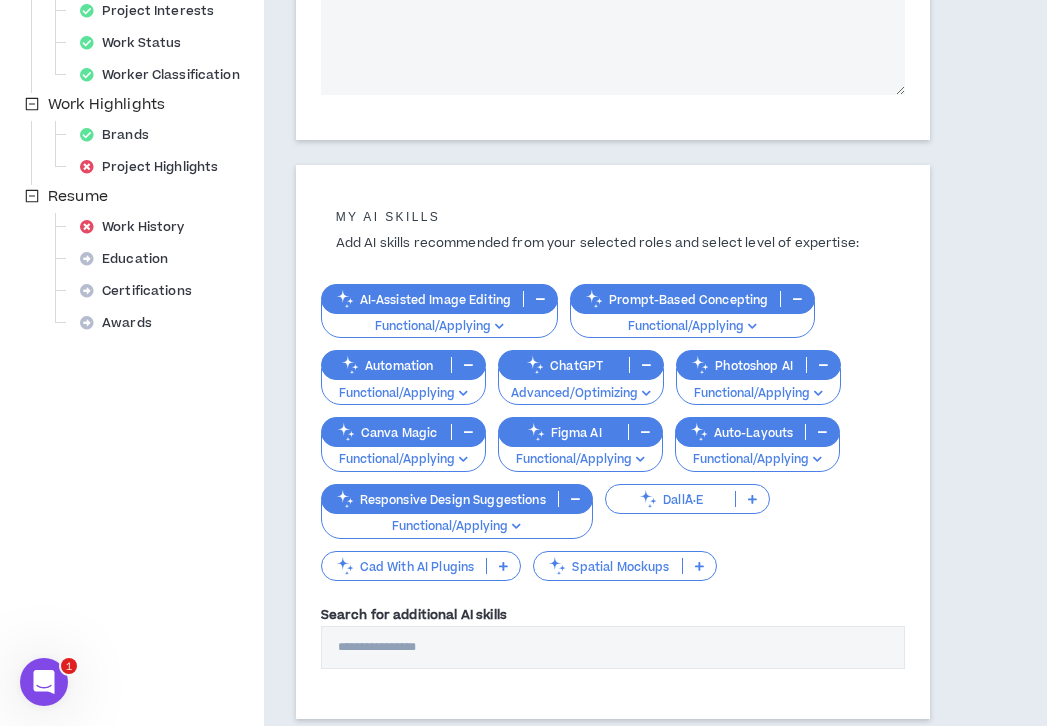 click on "Spatial Mockups" at bounding box center (607, 566) 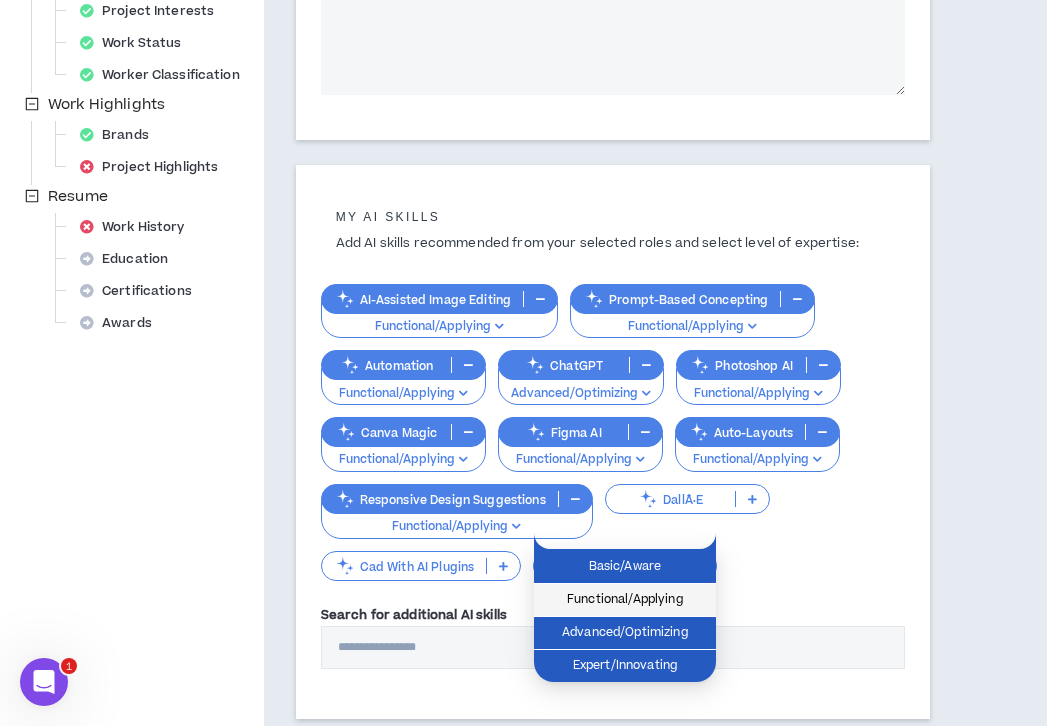 click on "Functional/Applying" at bounding box center (625, 600) 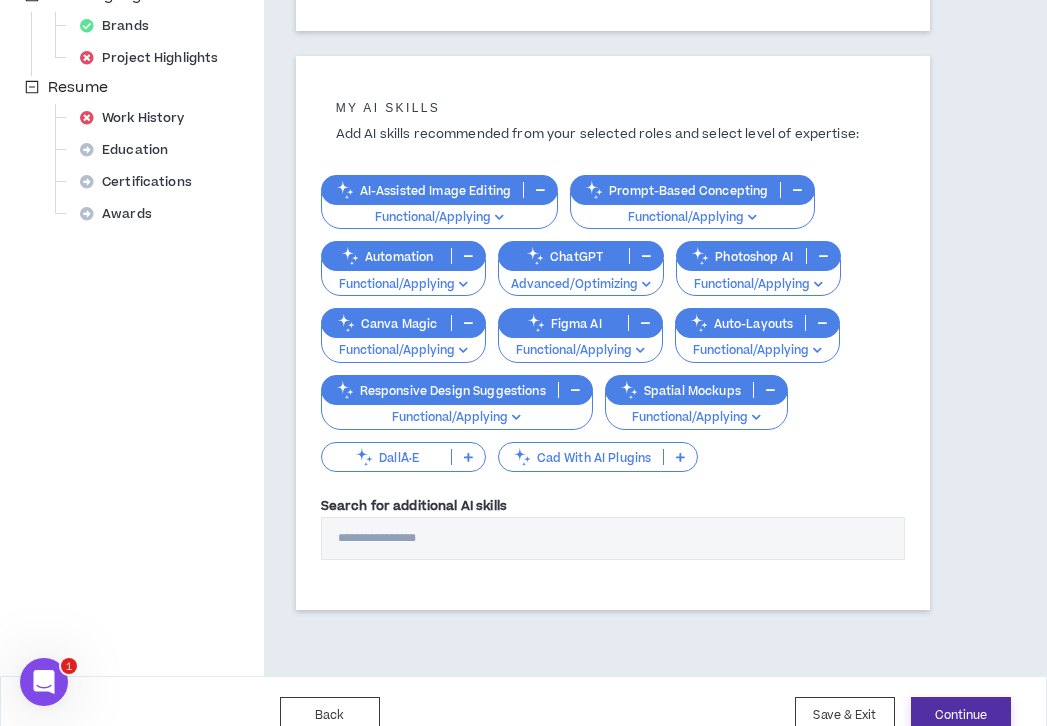 scroll, scrollTop: 717, scrollLeft: 0, axis: vertical 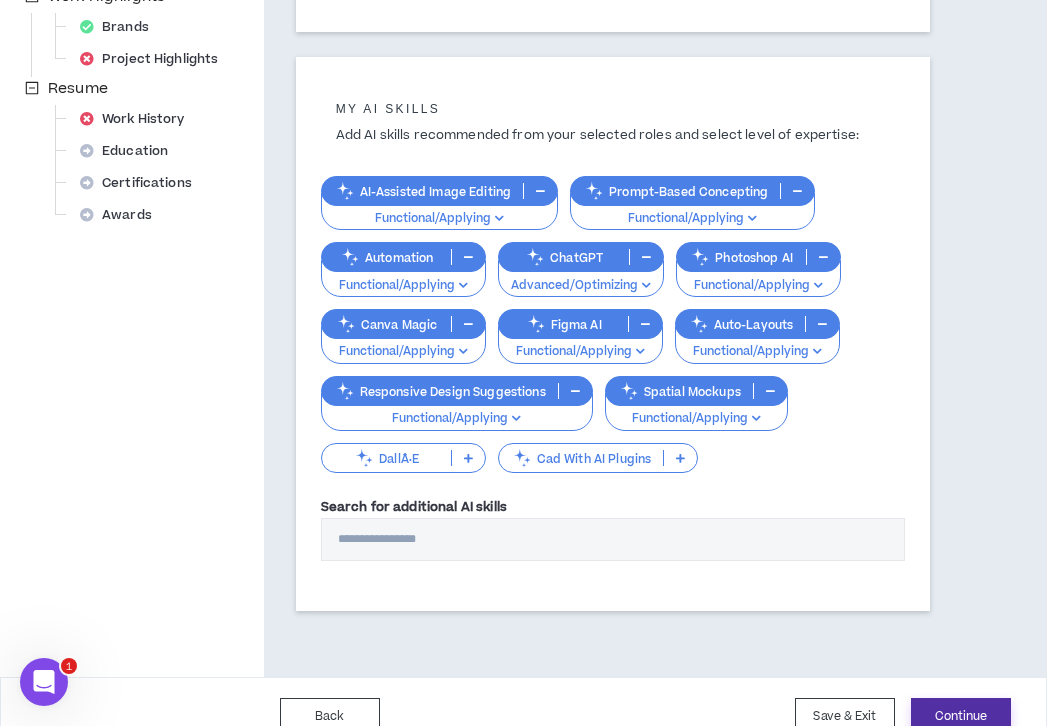click on "Continue" at bounding box center (961, 716) 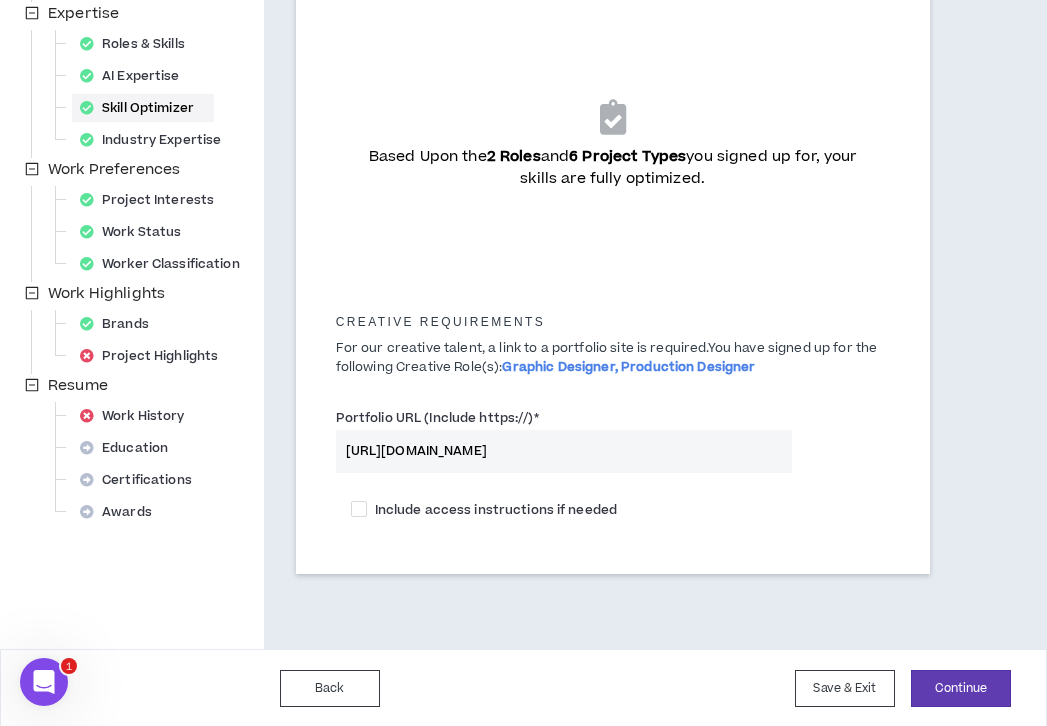 scroll, scrollTop: 419, scrollLeft: 0, axis: vertical 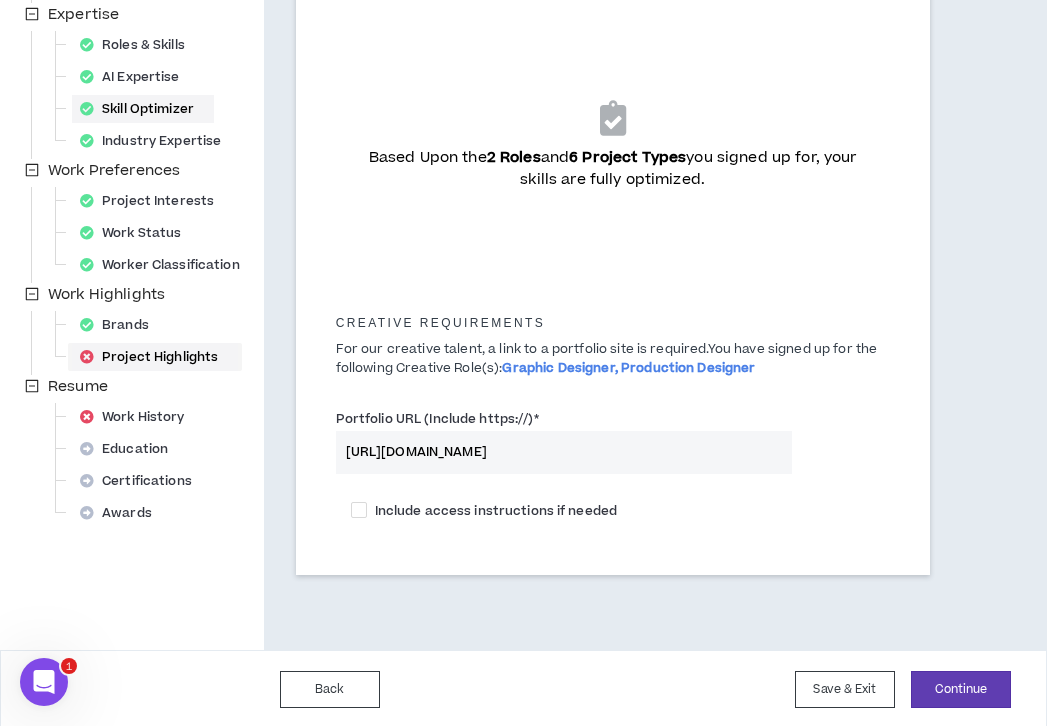 click on "Project Highlights" at bounding box center [155, 357] 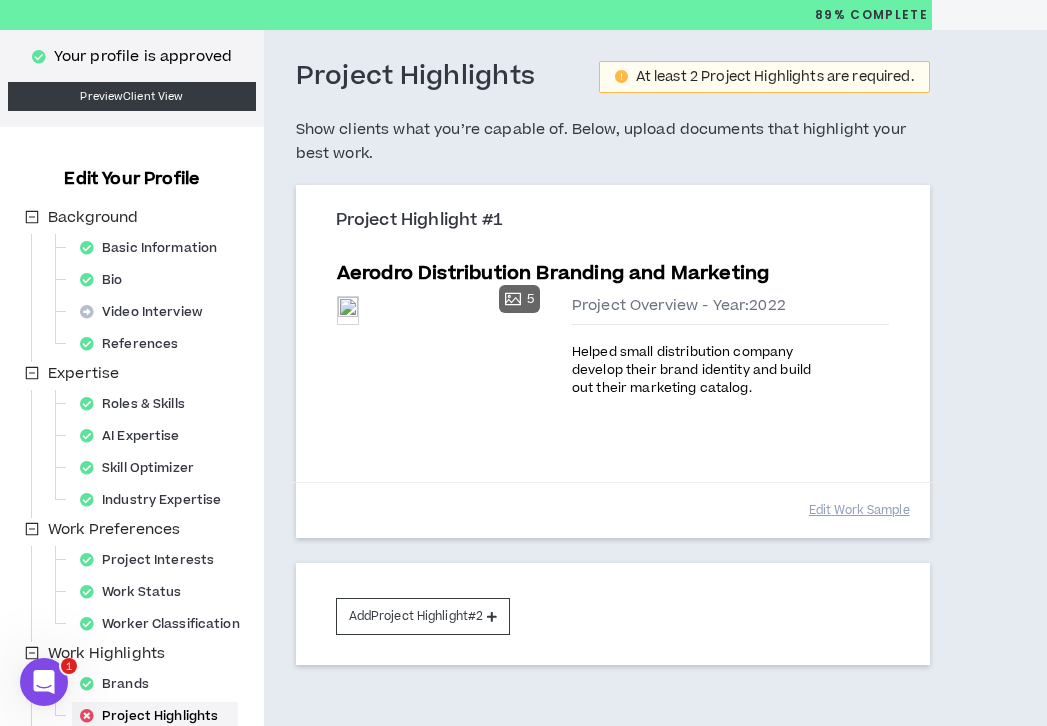 scroll, scrollTop: 64, scrollLeft: 0, axis: vertical 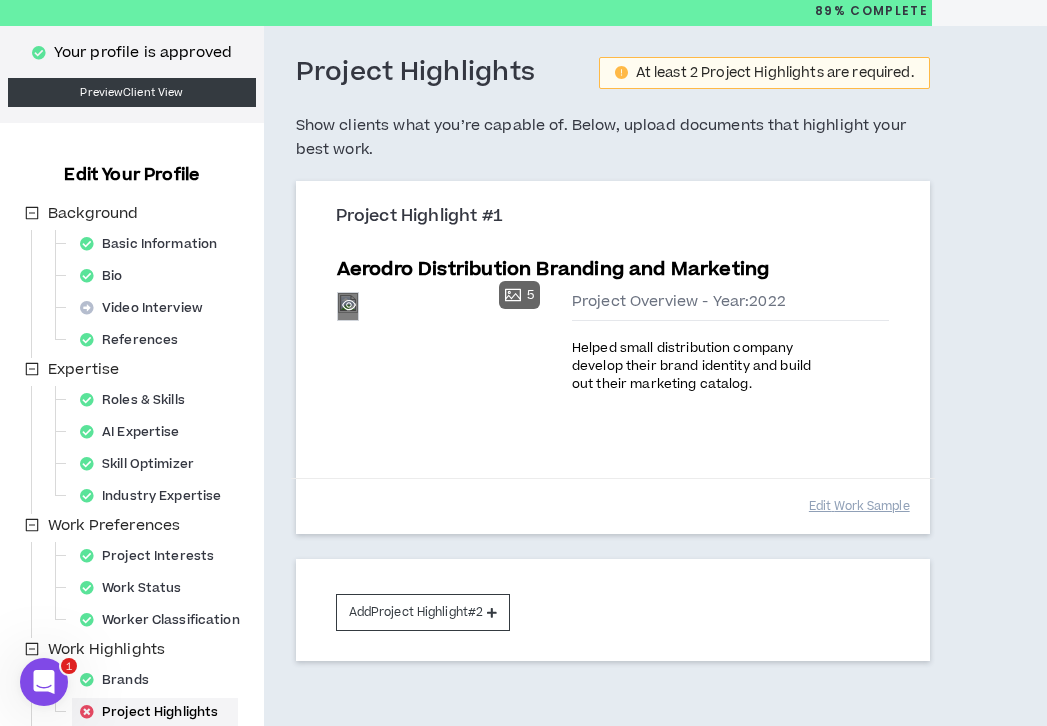 click on "Preview" at bounding box center [348, 306] 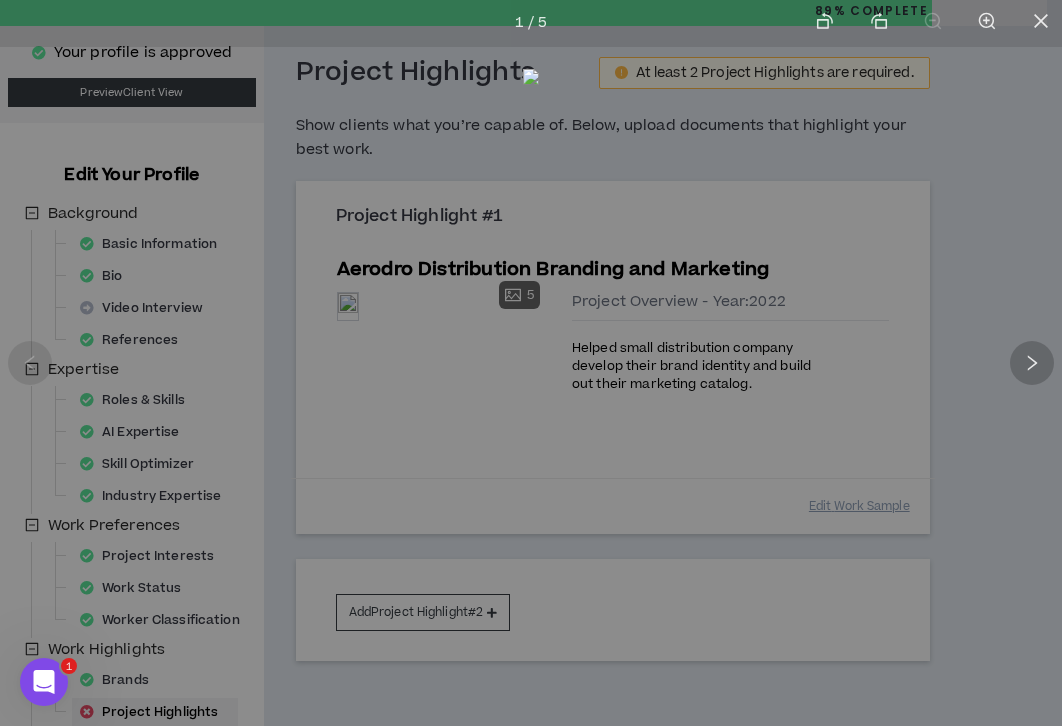 click at bounding box center [1032, 363] 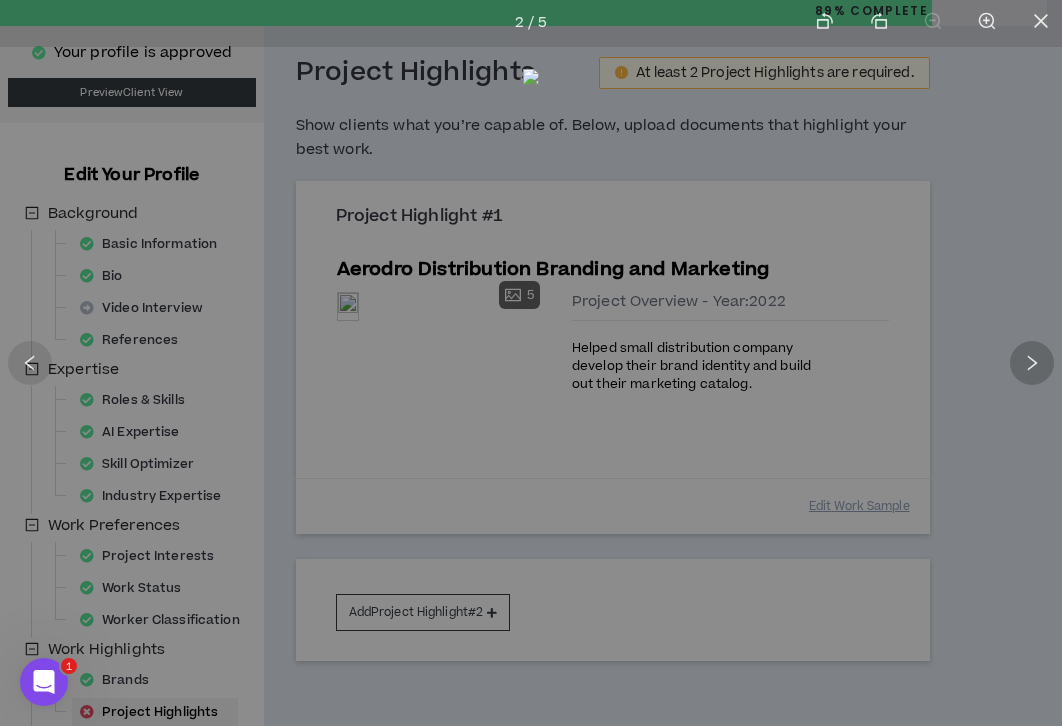 click 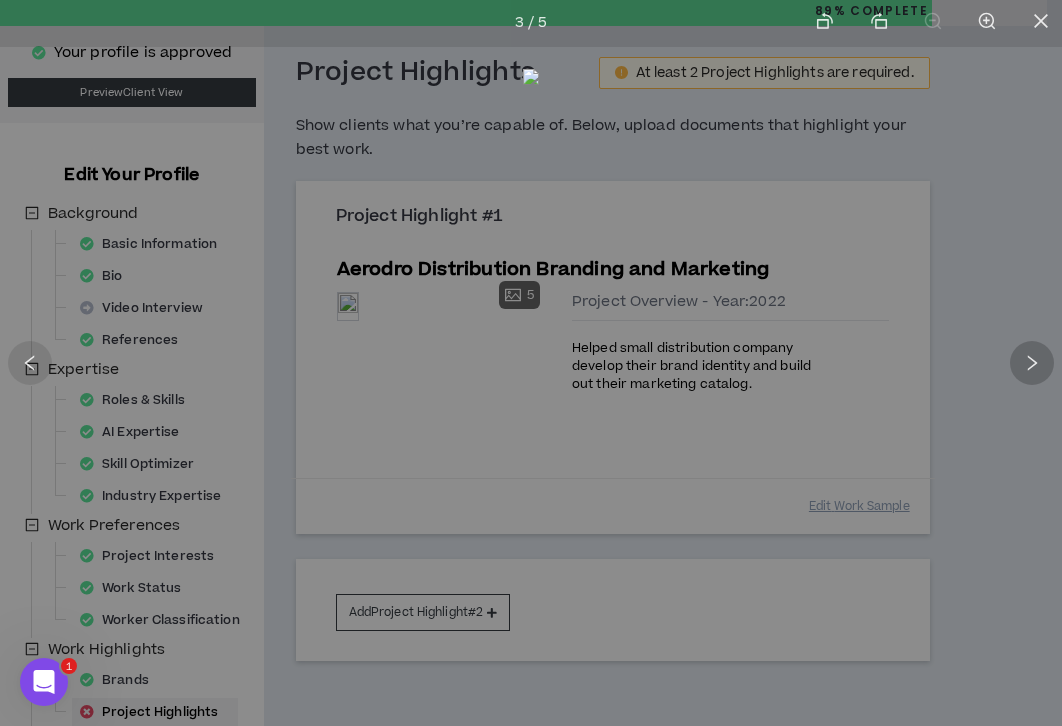 click 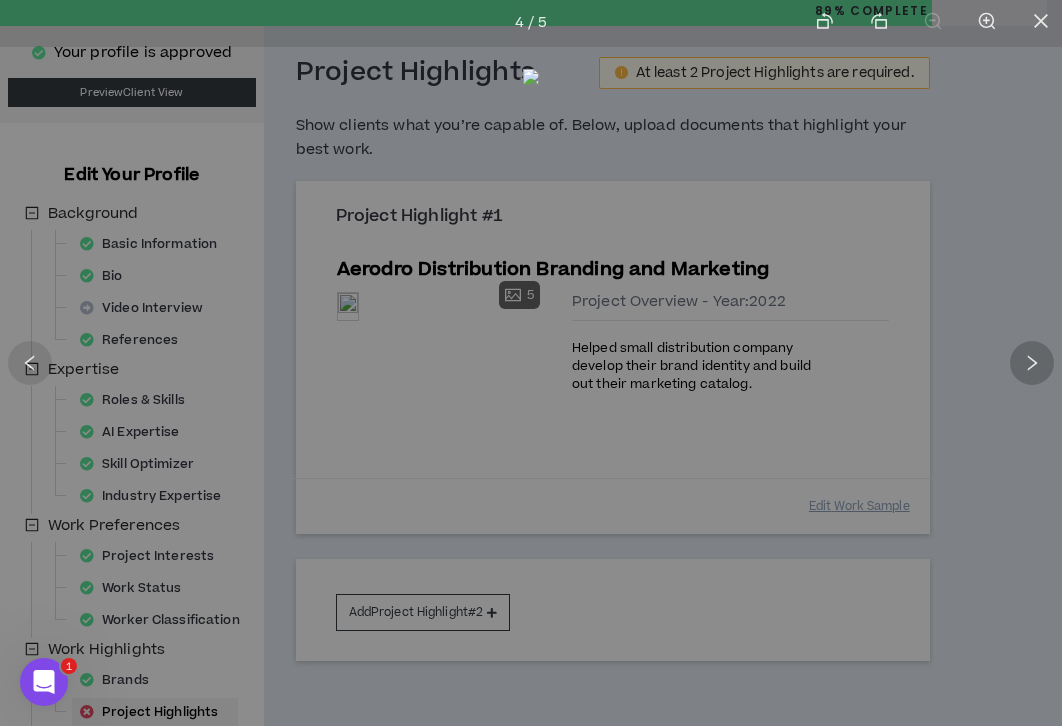 click 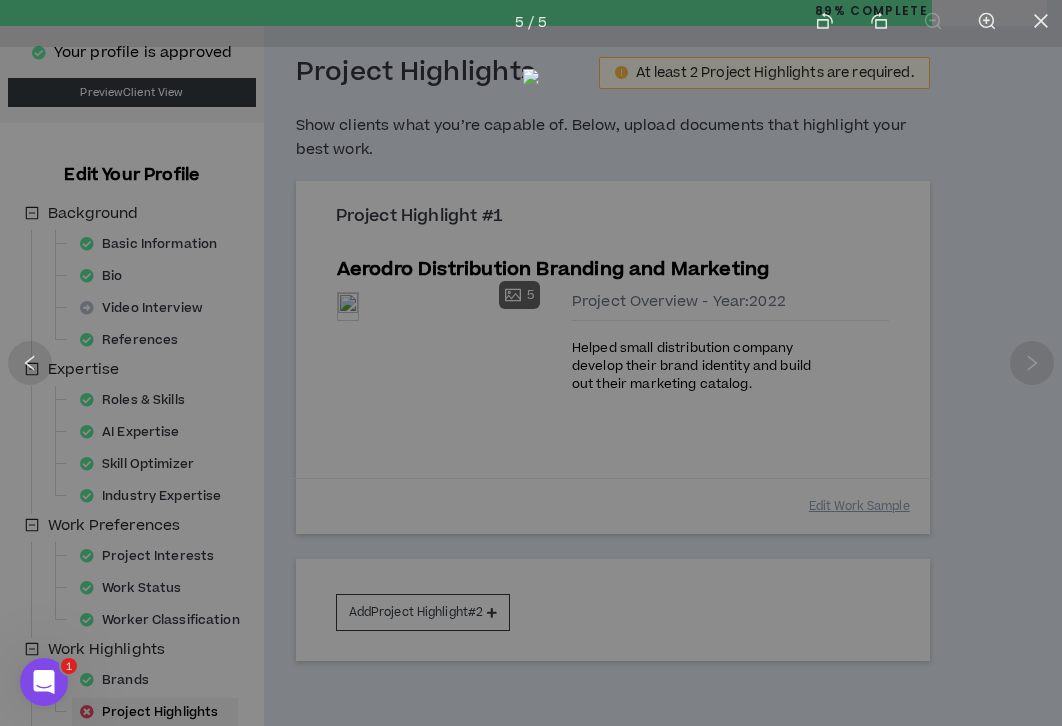click 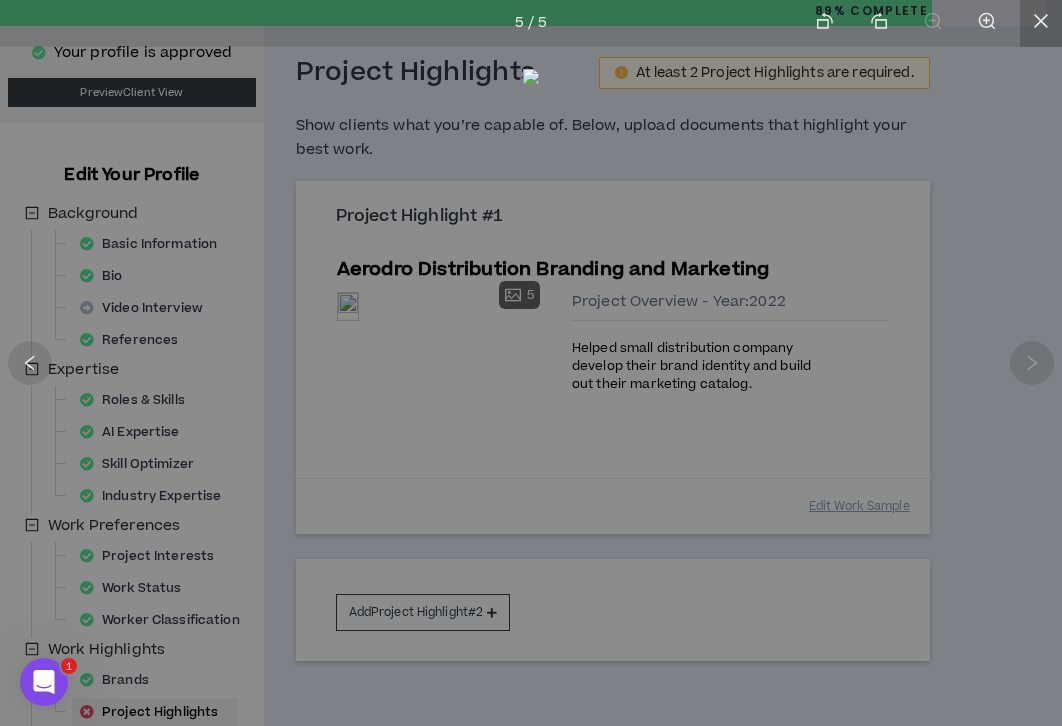 click 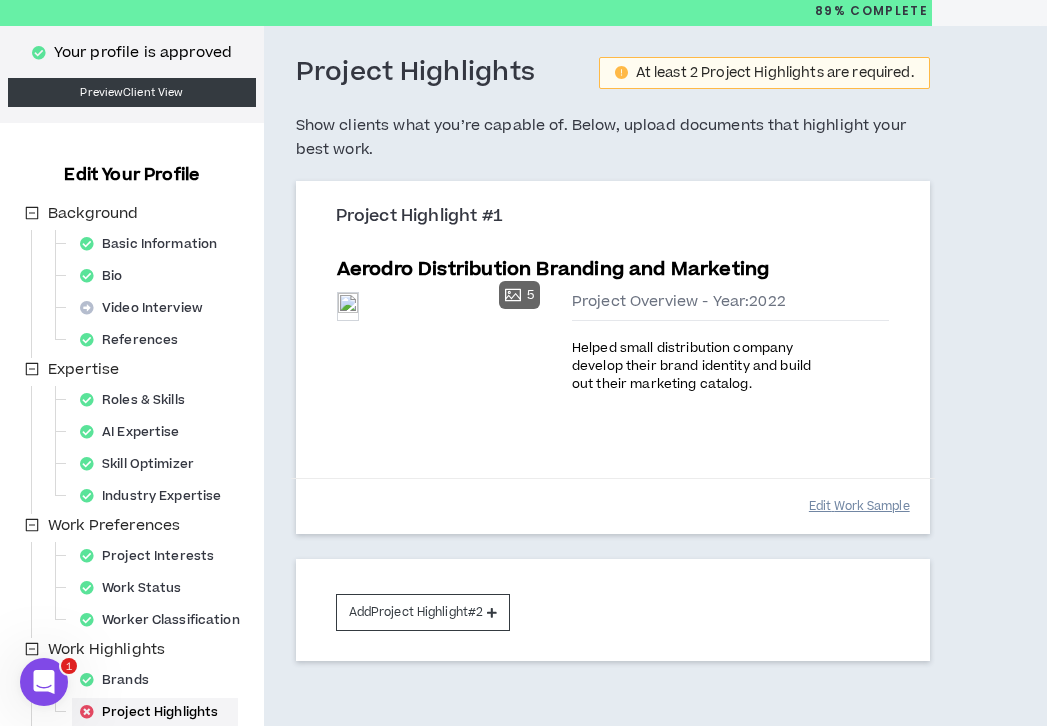 click on "Edit   Work Sample" at bounding box center [859, 506] 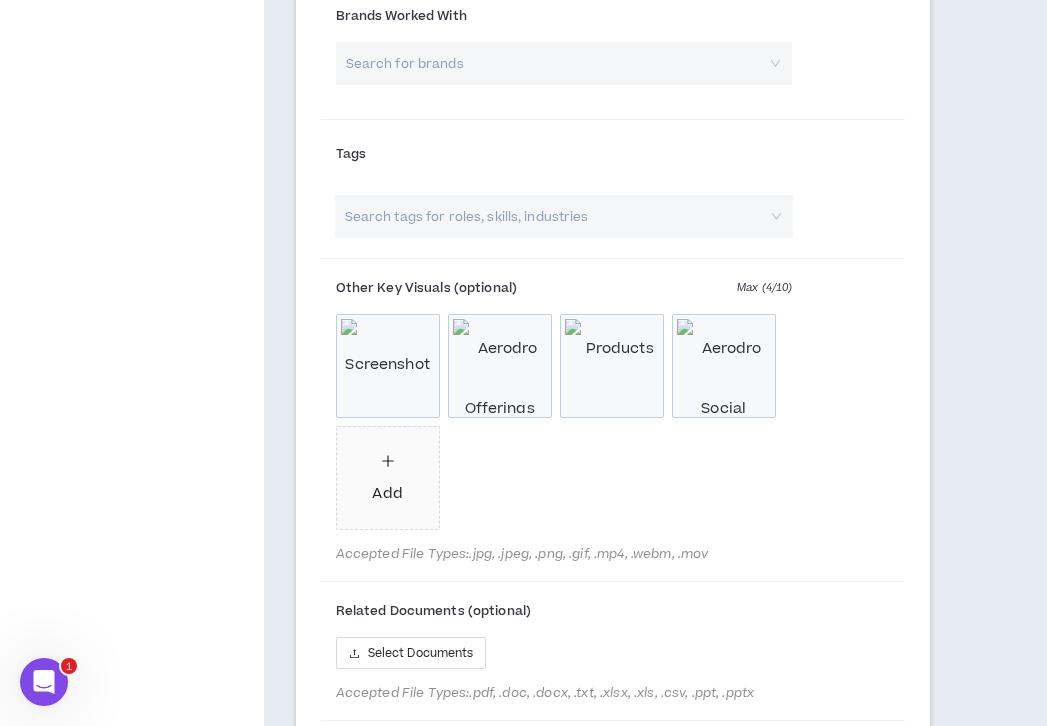 scroll, scrollTop: 949, scrollLeft: 0, axis: vertical 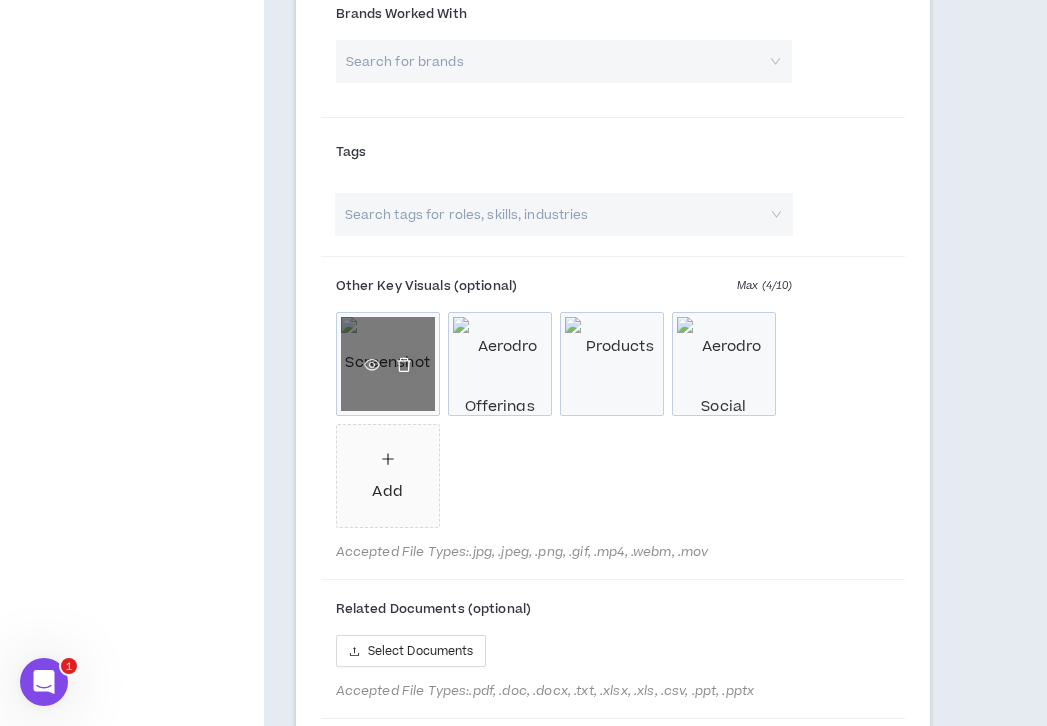 click 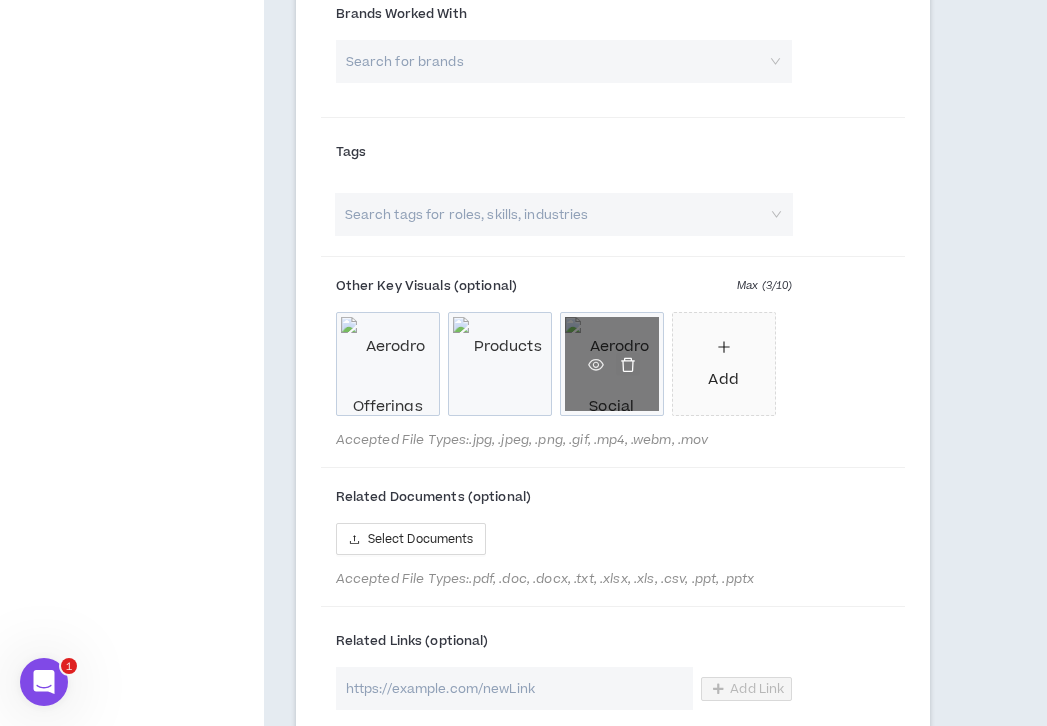 click 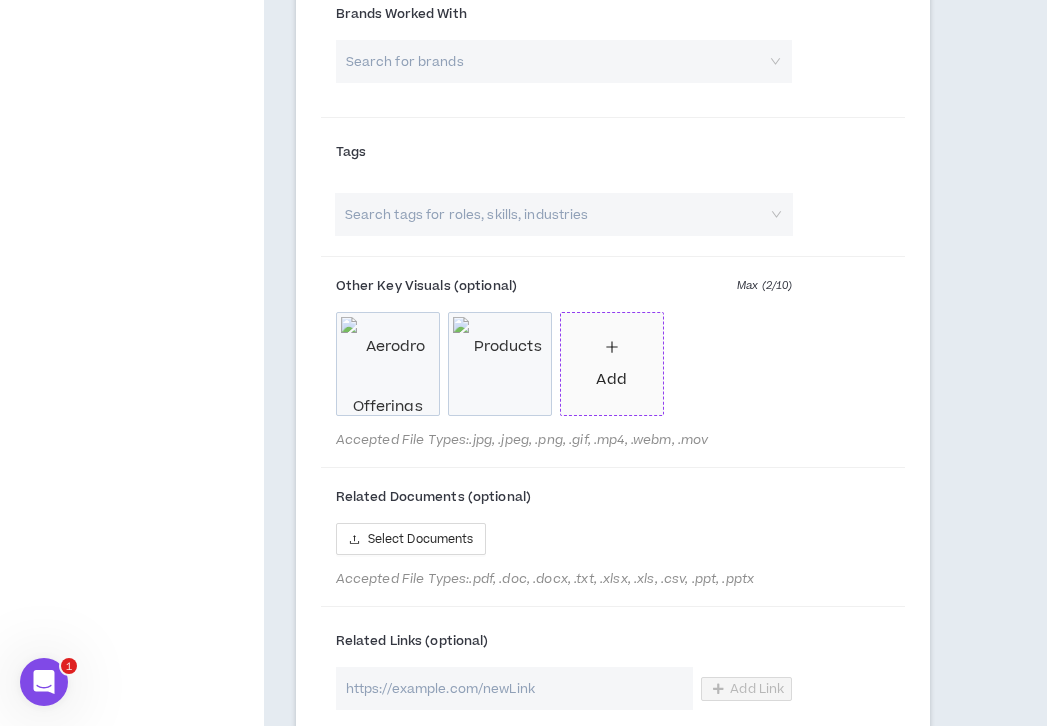 click on "Add" at bounding box center [611, 364] 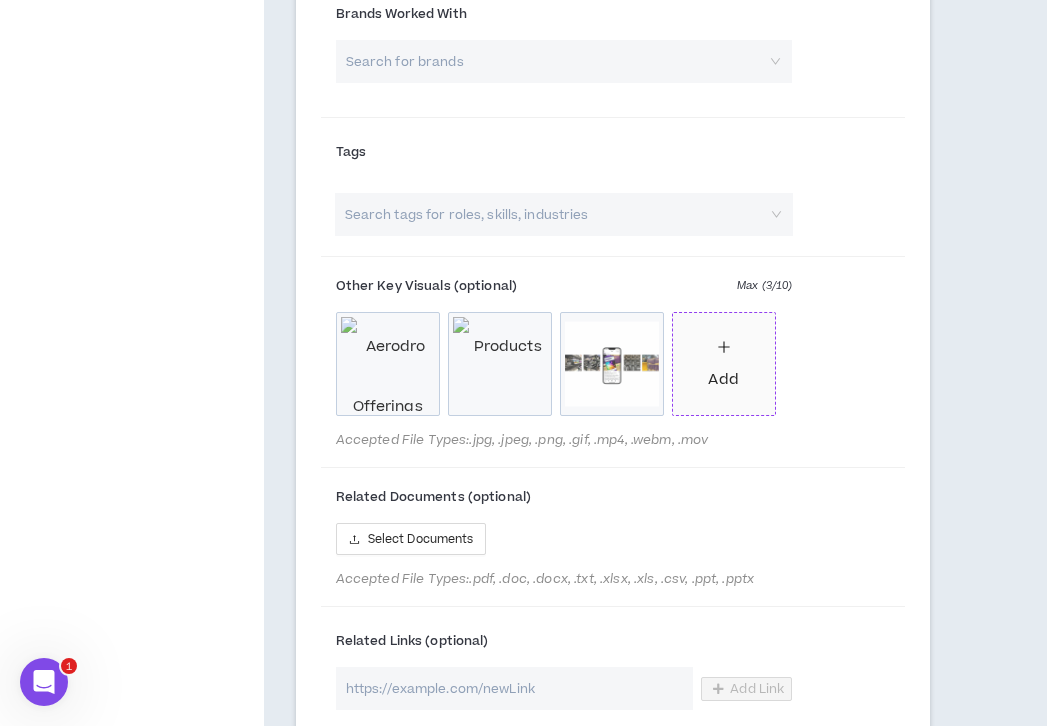 click 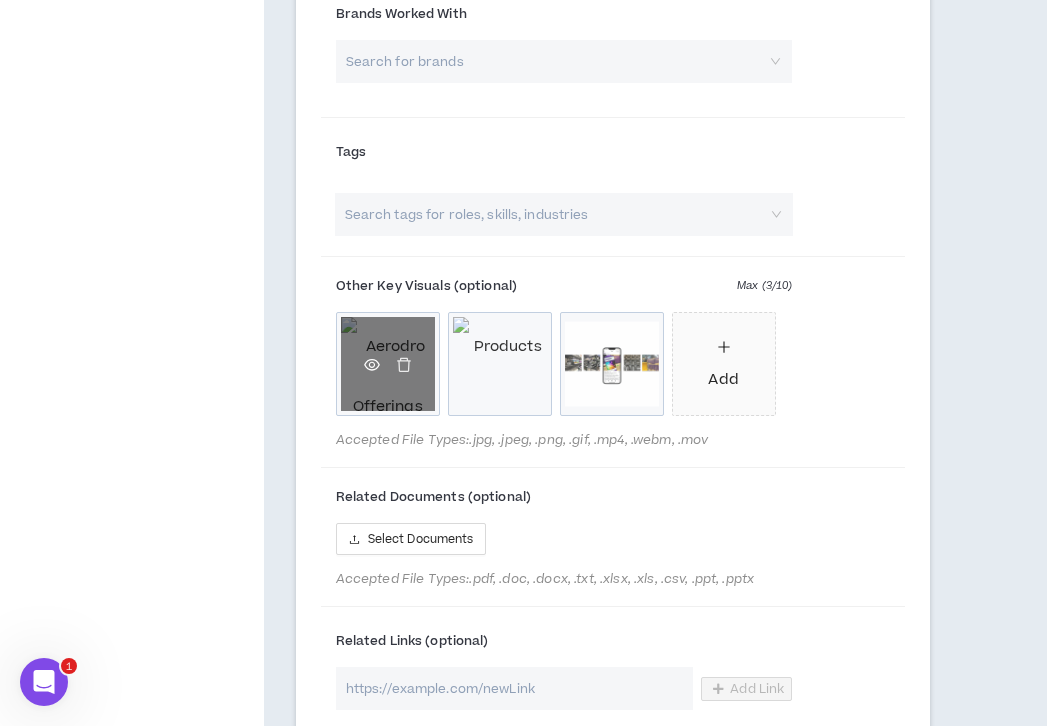click 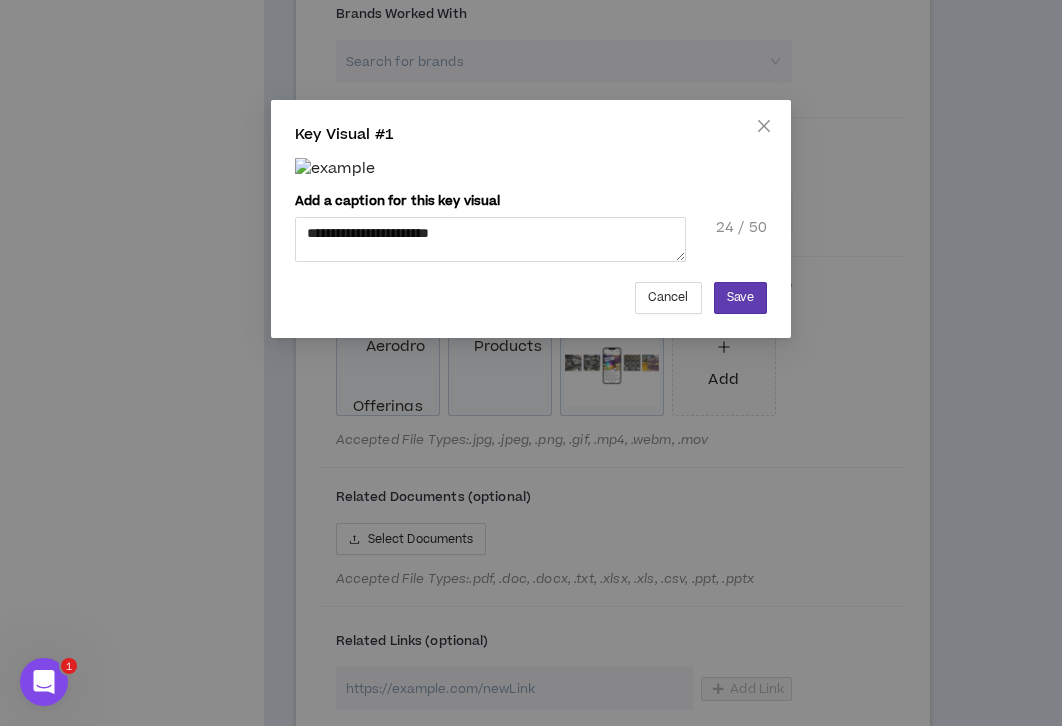 click on "Cancel" at bounding box center [668, 297] 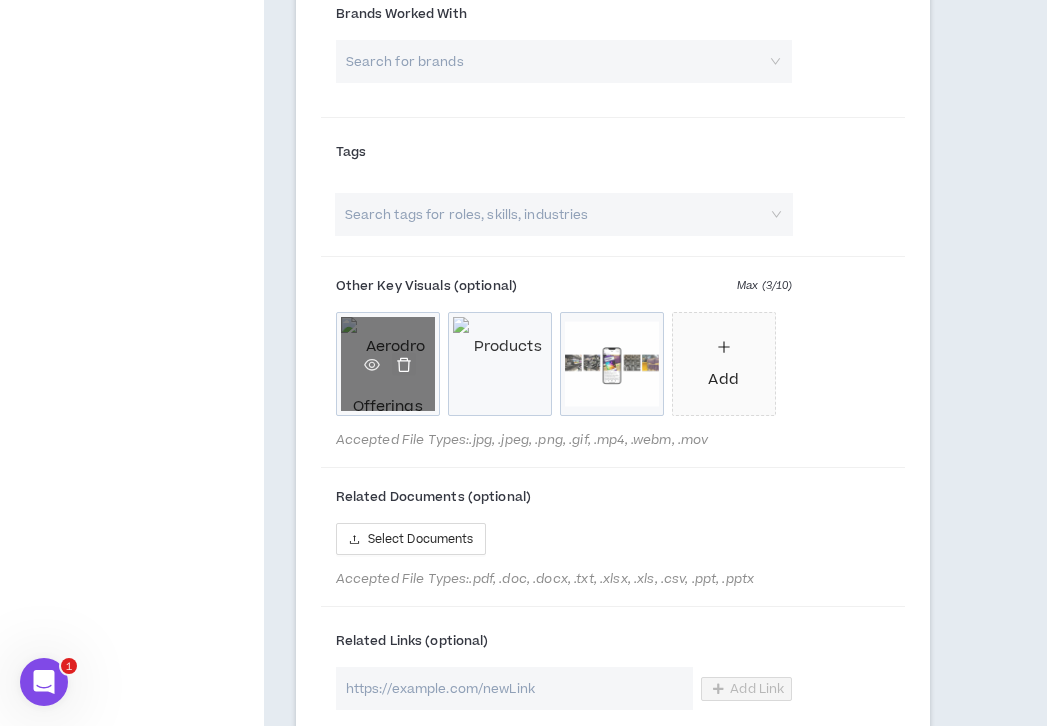 click 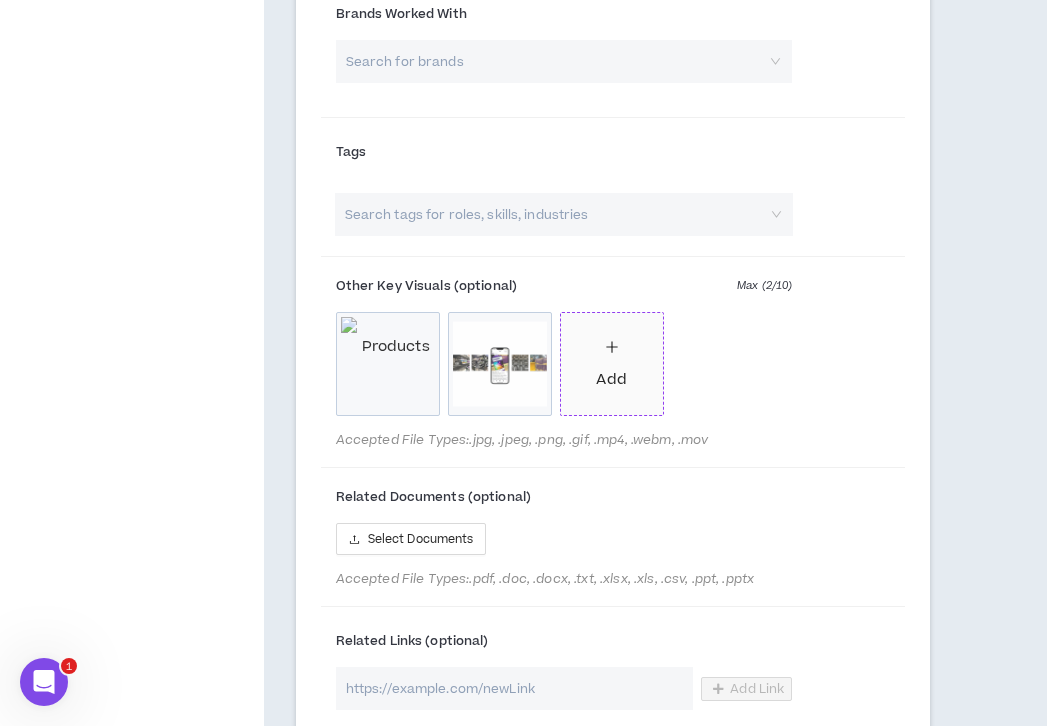 click 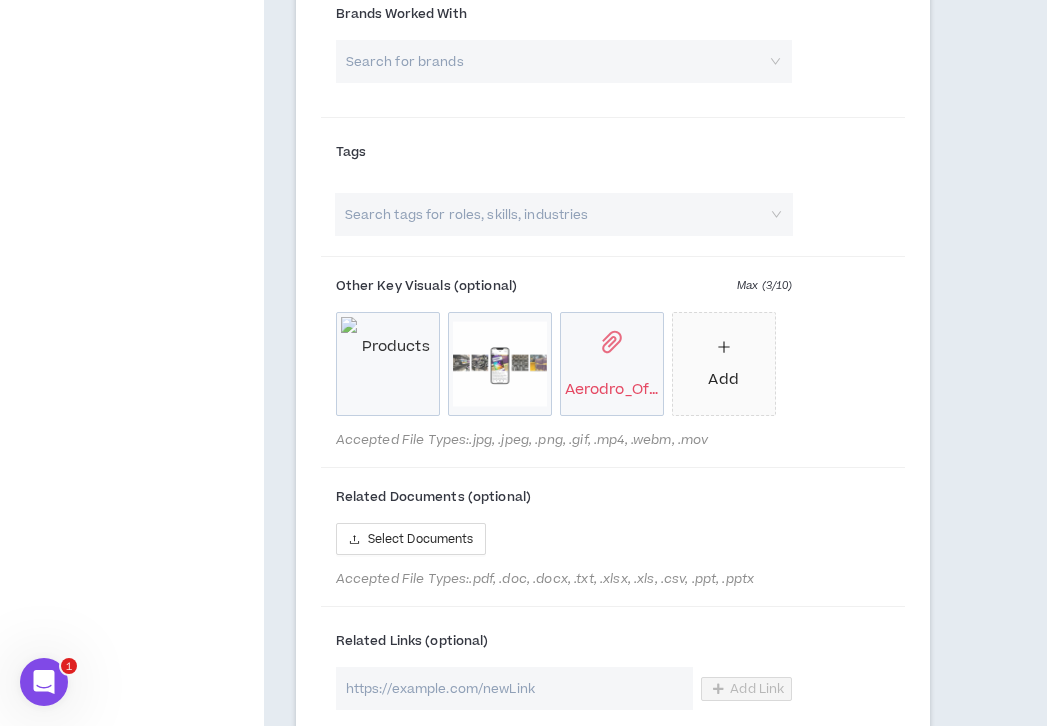 click on "Aerodro_Offerings_ND_8-1.png" at bounding box center [612, 364] 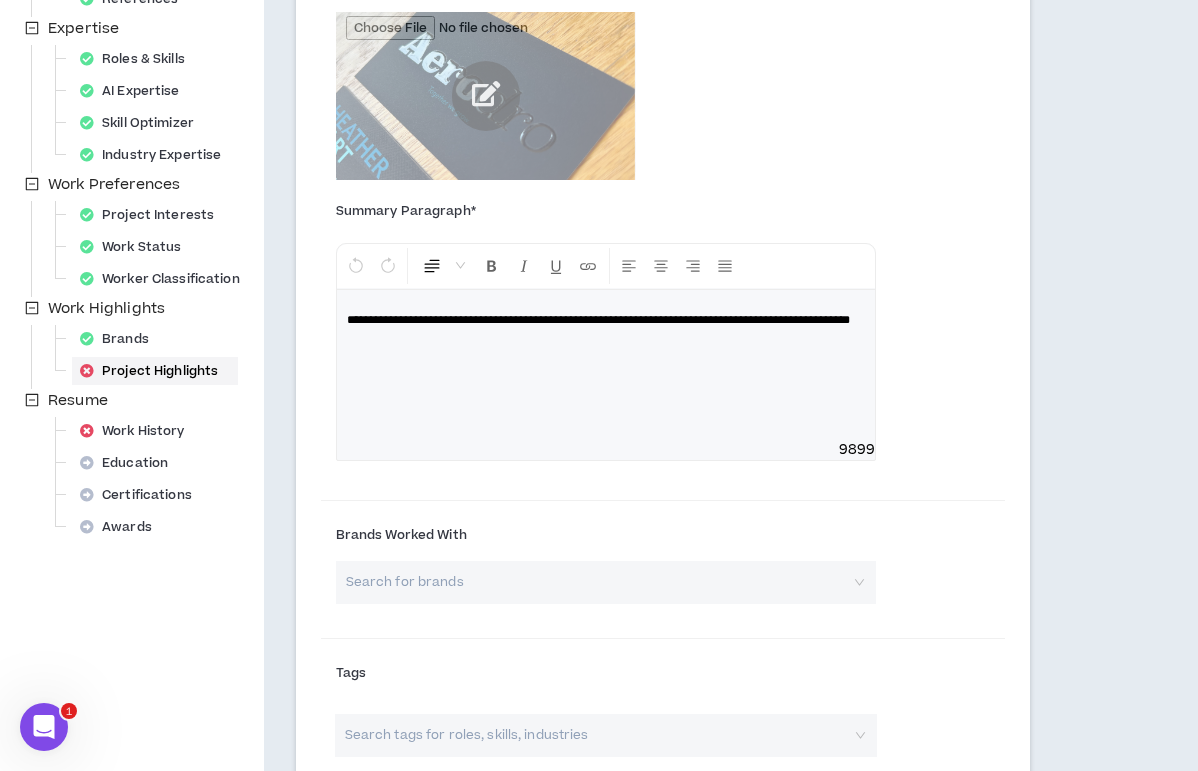 click on "**********" at bounding box center [606, 365] 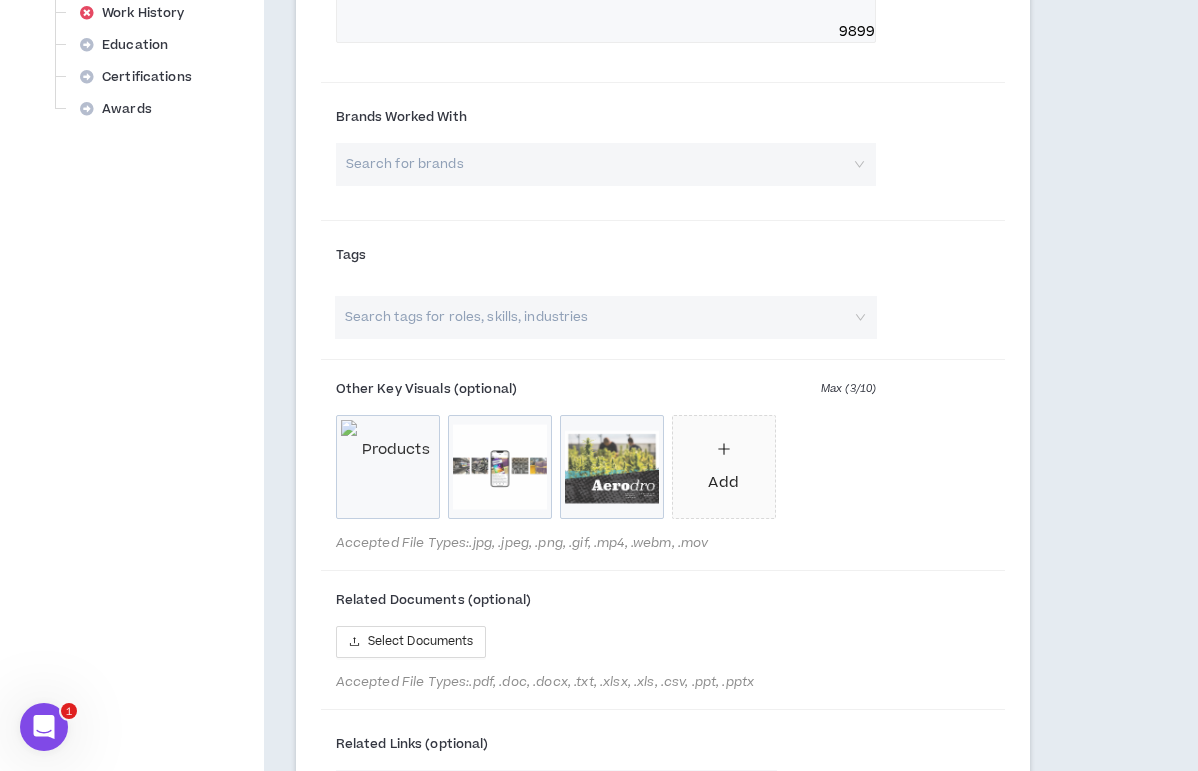 scroll, scrollTop: 825, scrollLeft: 0, axis: vertical 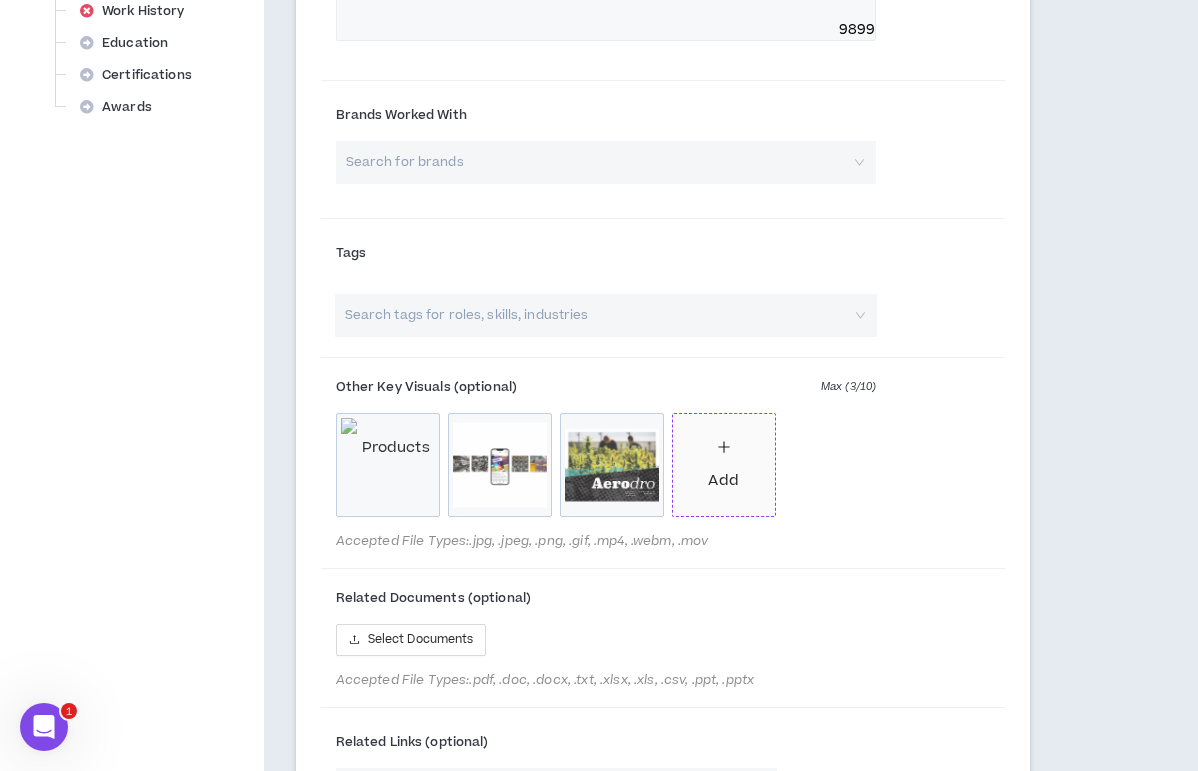 click on "Add" at bounding box center [723, 464] 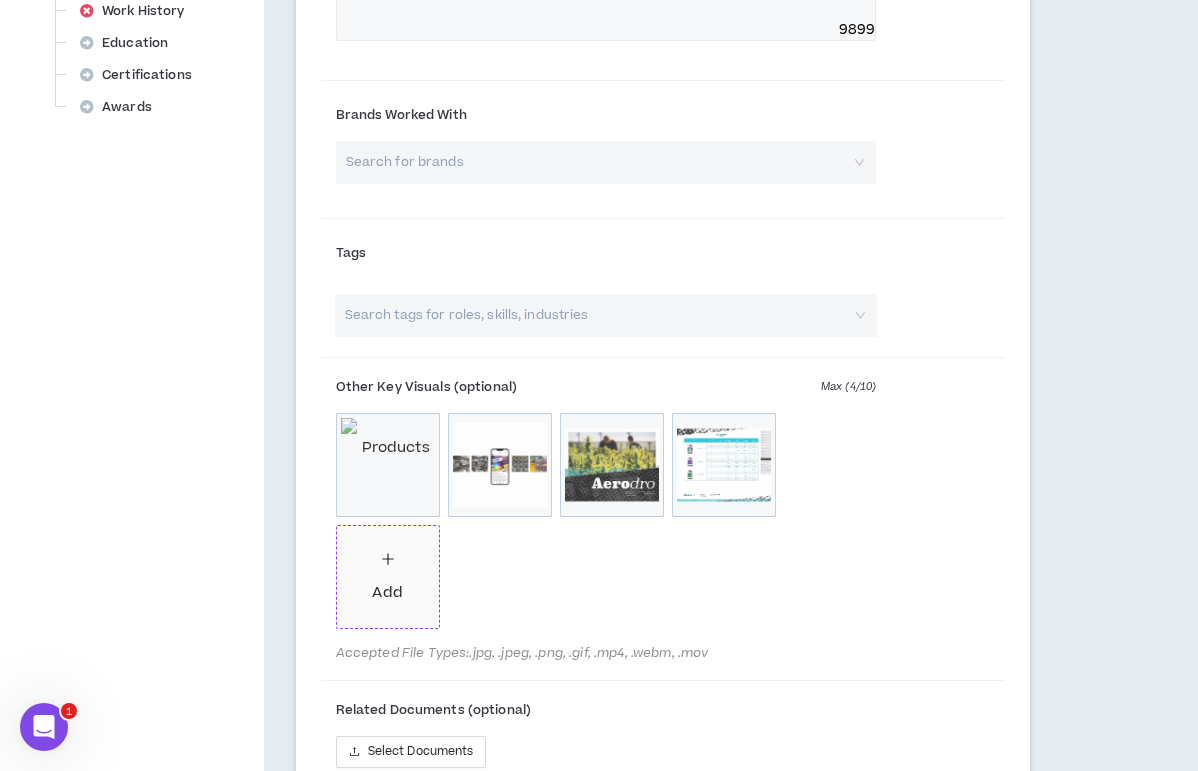 click 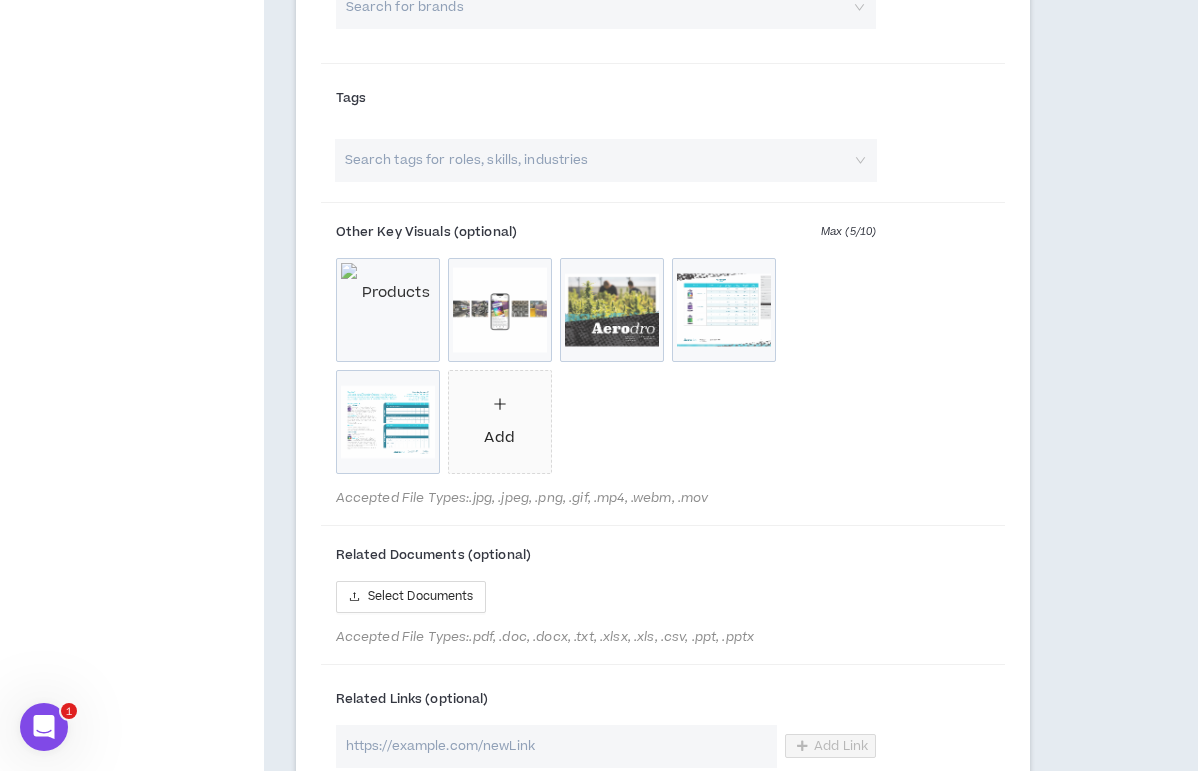 scroll, scrollTop: 984, scrollLeft: 0, axis: vertical 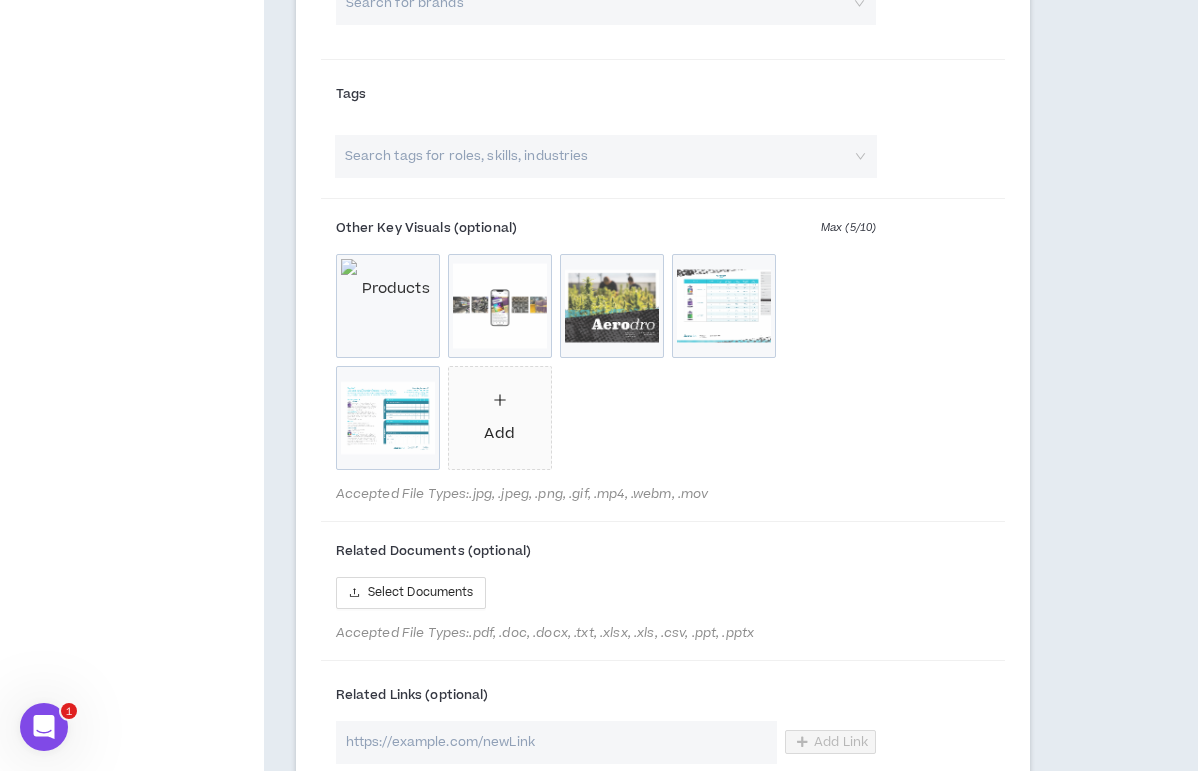 click on "Search tags for roles, skills, industries" at bounding box center [606, 156] 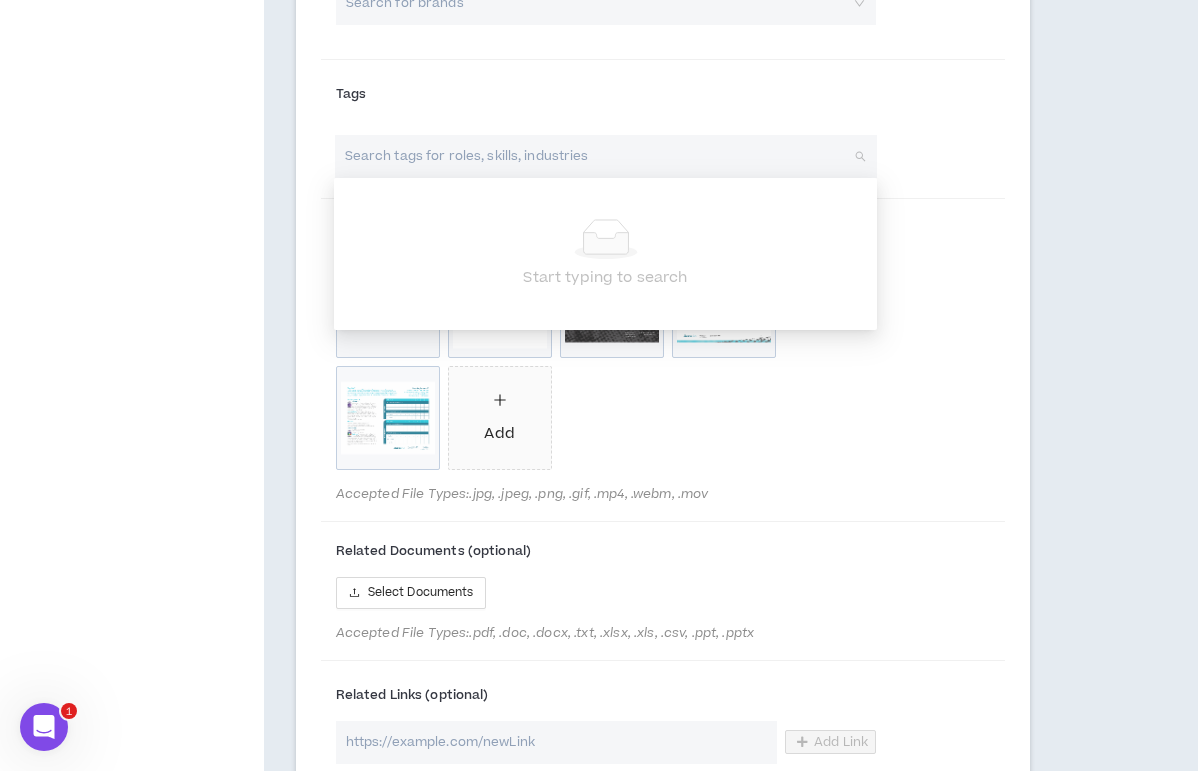 click at bounding box center (596, 156) 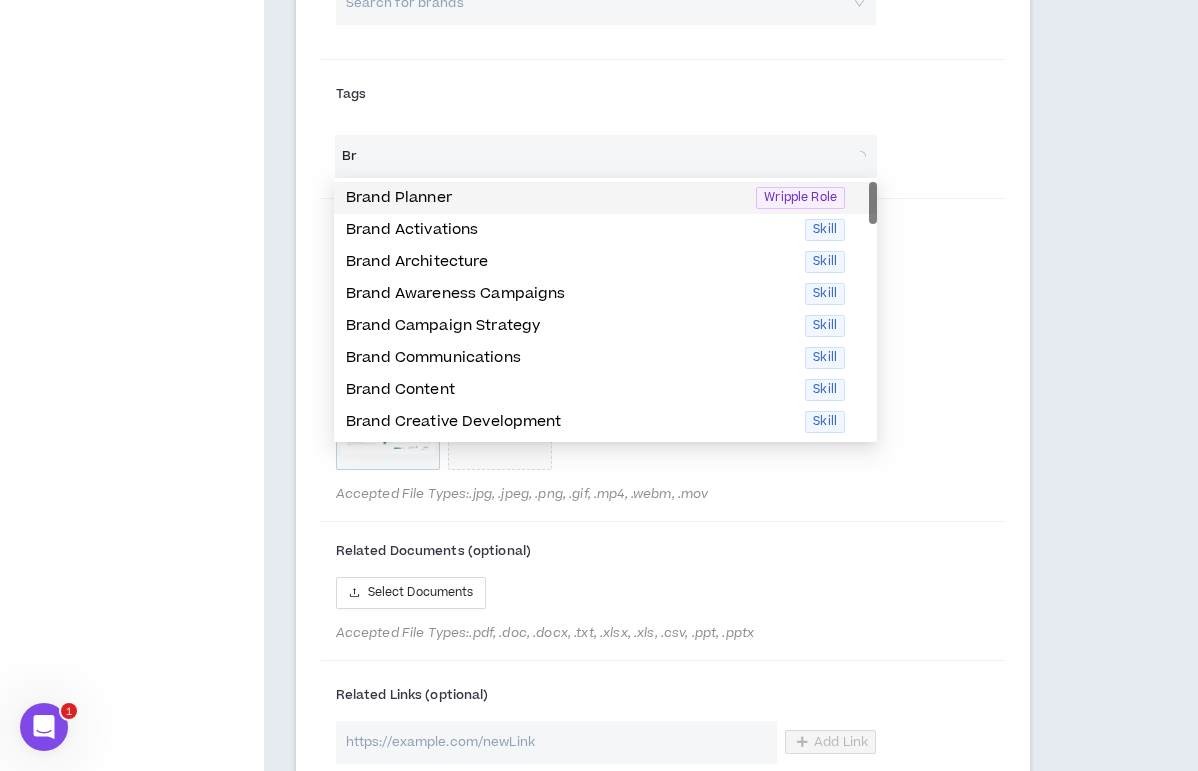 type on "B" 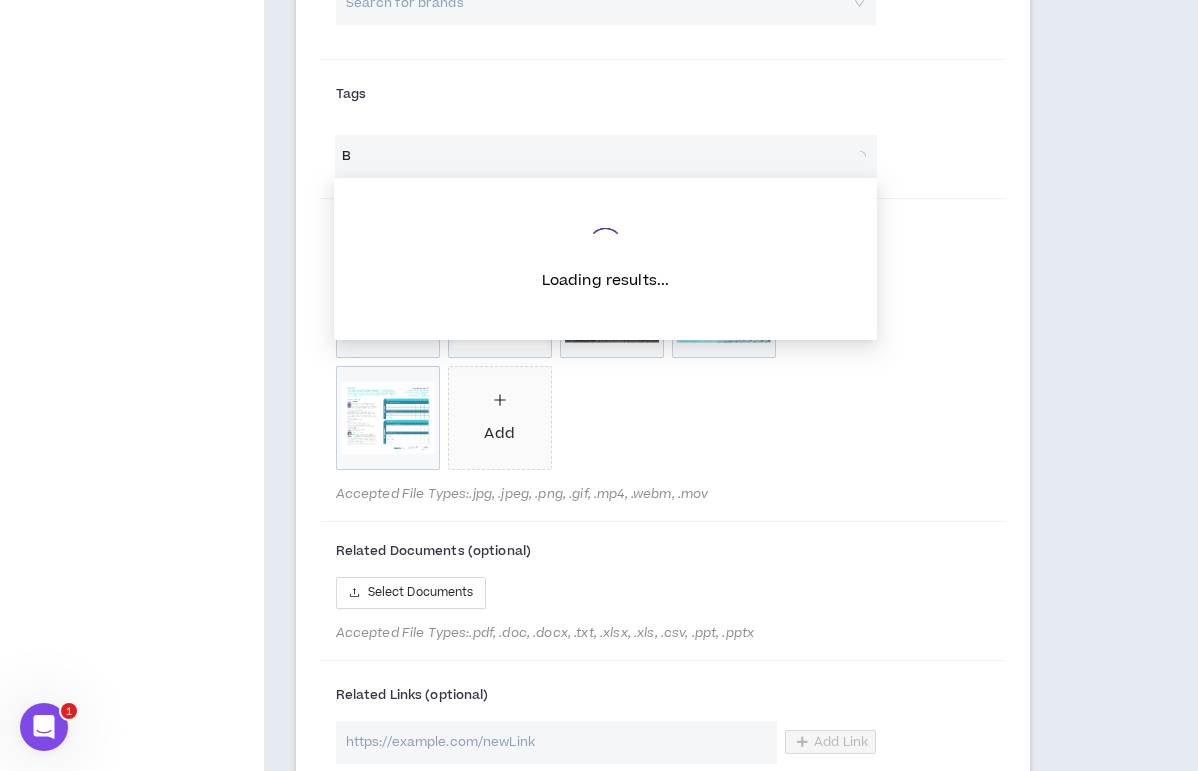 type 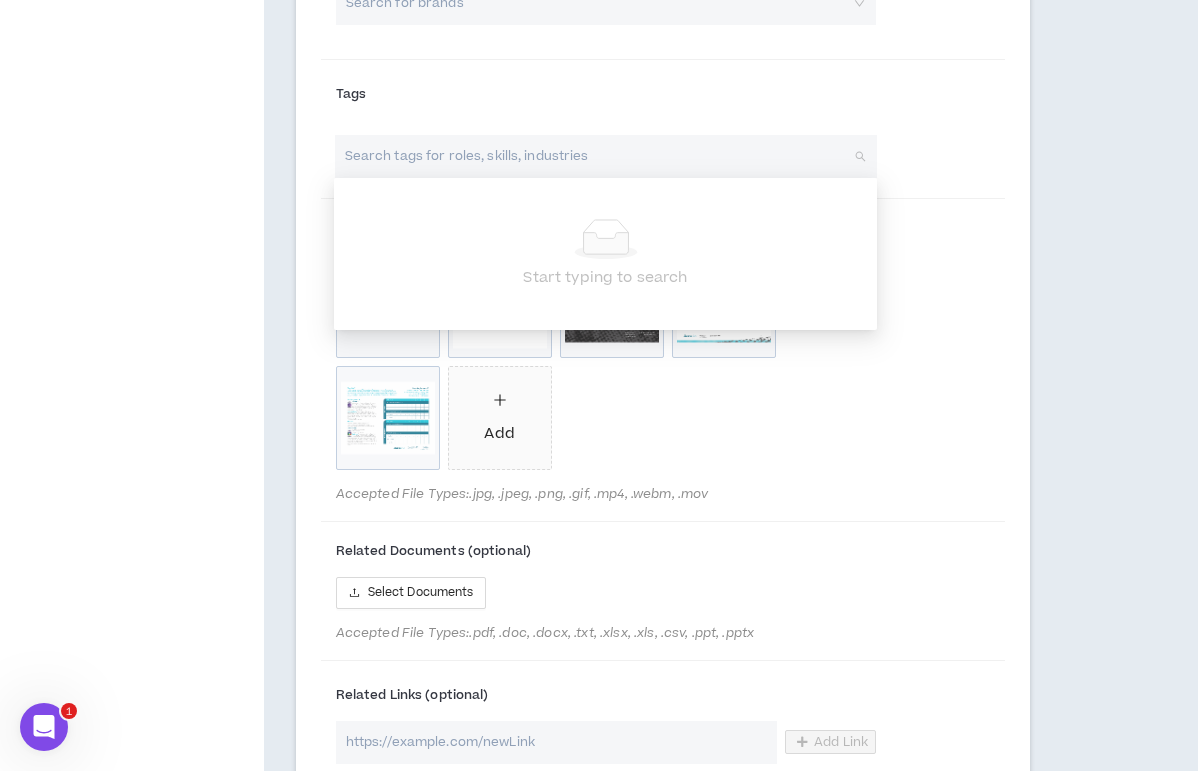 click on "Your profile is approved Preview   Client View Edit Your Profile Background Basic Information Bio Video Interview References Expertise Roles & Skills AI Expertise Skill Optimizer Industry Expertise Work Preferences Project Interests Work Status Worker Classification Work Highlights Brands Project Highlights Resume Work History Education Certifications Awards Project Highlights At least 2 Project Highlights are required. Show clients what you’re capable of. Below, upload documents that highlight your best work. Project Highlight #1 Headline  * Aerodro Distribution Branding and Marketing Year  * **** **** **** **** **** **** **** **** **** **** **** **** **** **** **** **** **** **** **** **** **** **** **** **** **** **** **** **** **** **** **** **** **** **** **** **** **** **** **** **** **** **** **** **** **** **** **** **** **** **** **** **** **** **** **** **** **** **** **** **** **** **** **** **** **** **** **** **** **** **** **** **** **** **** **** **** **** **** **** **** **** **** **** ****" at bounding box center [599, 80] 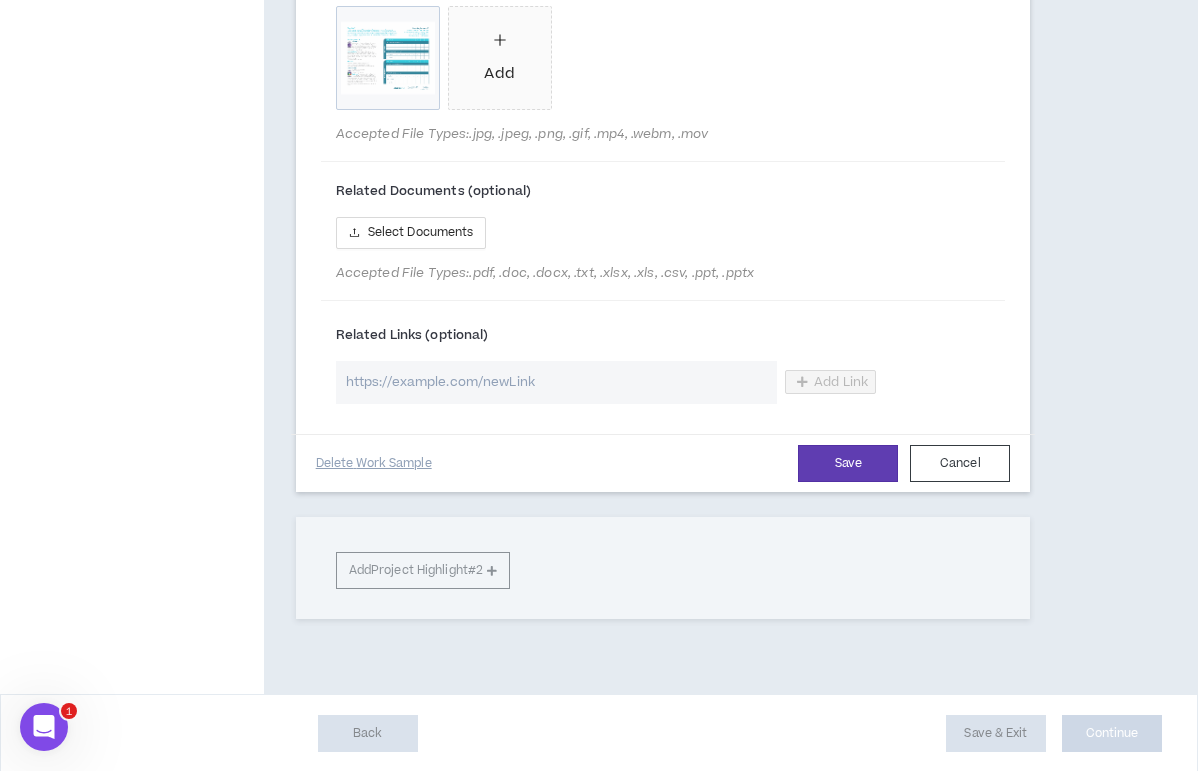 scroll, scrollTop: 1343, scrollLeft: 0, axis: vertical 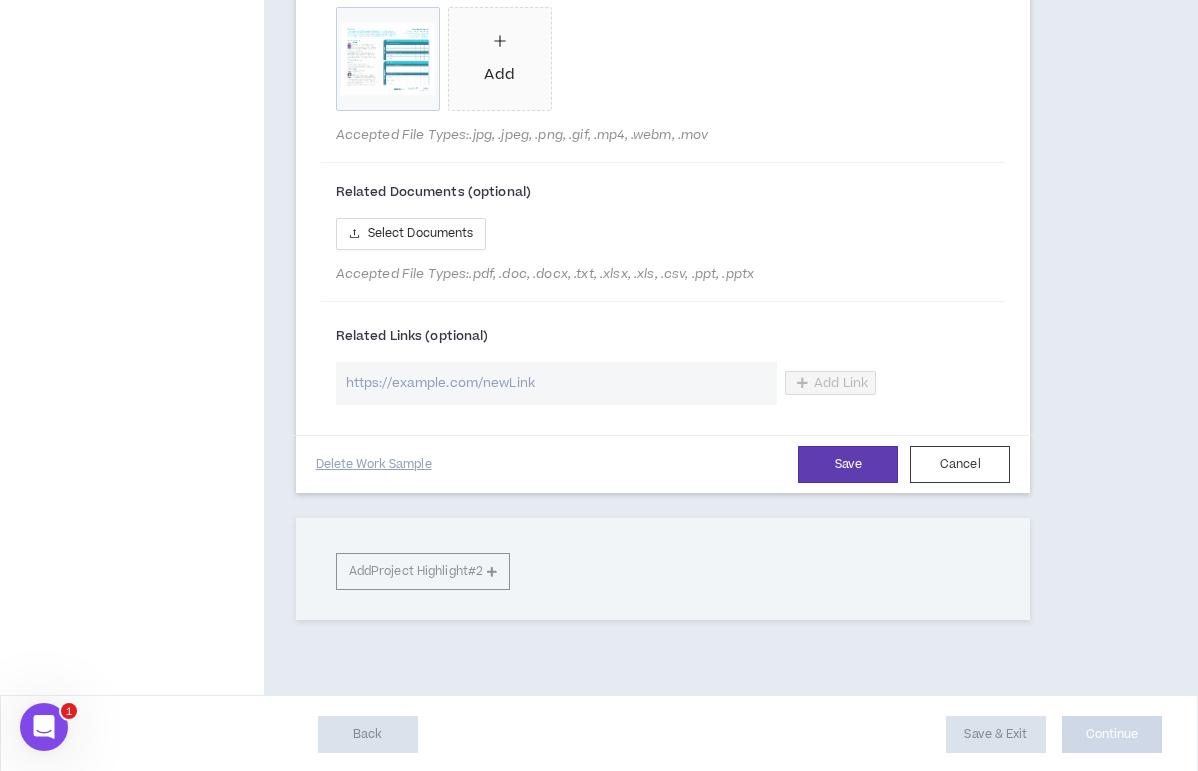 click at bounding box center (556, 383) 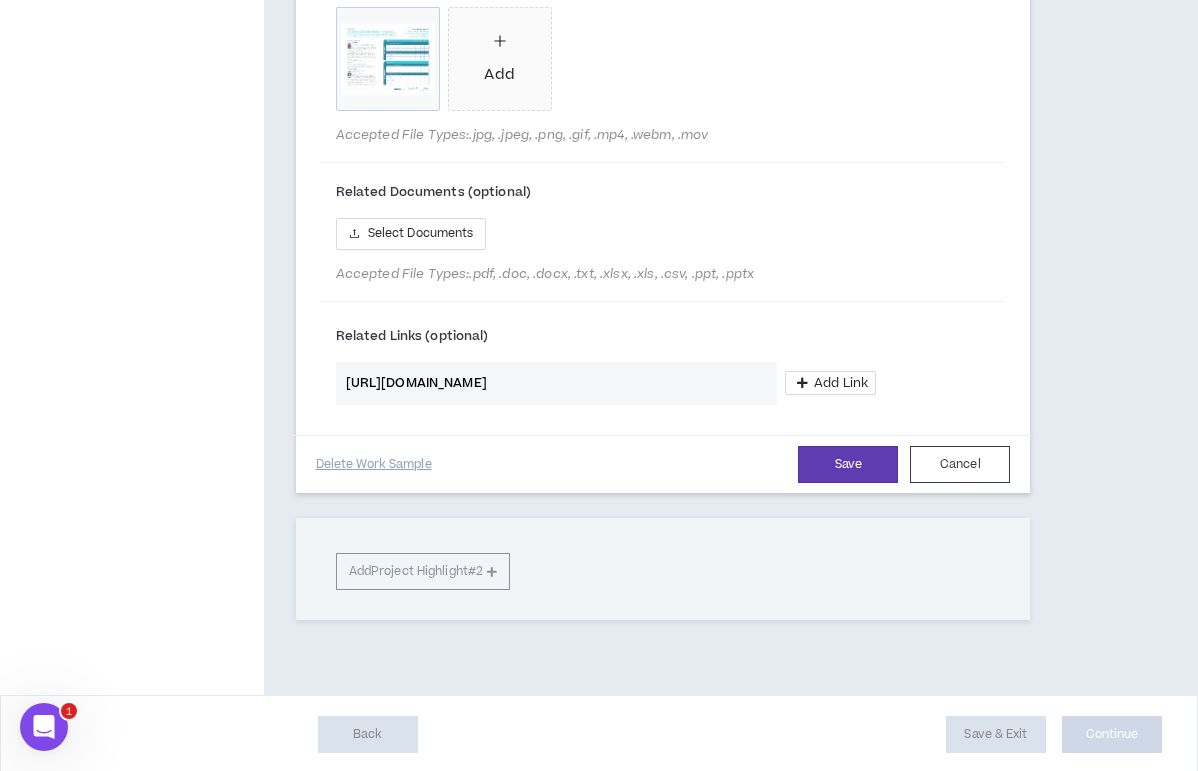 drag, startPoint x: 630, startPoint y: 380, endPoint x: 291, endPoint y: 371, distance: 339.11945 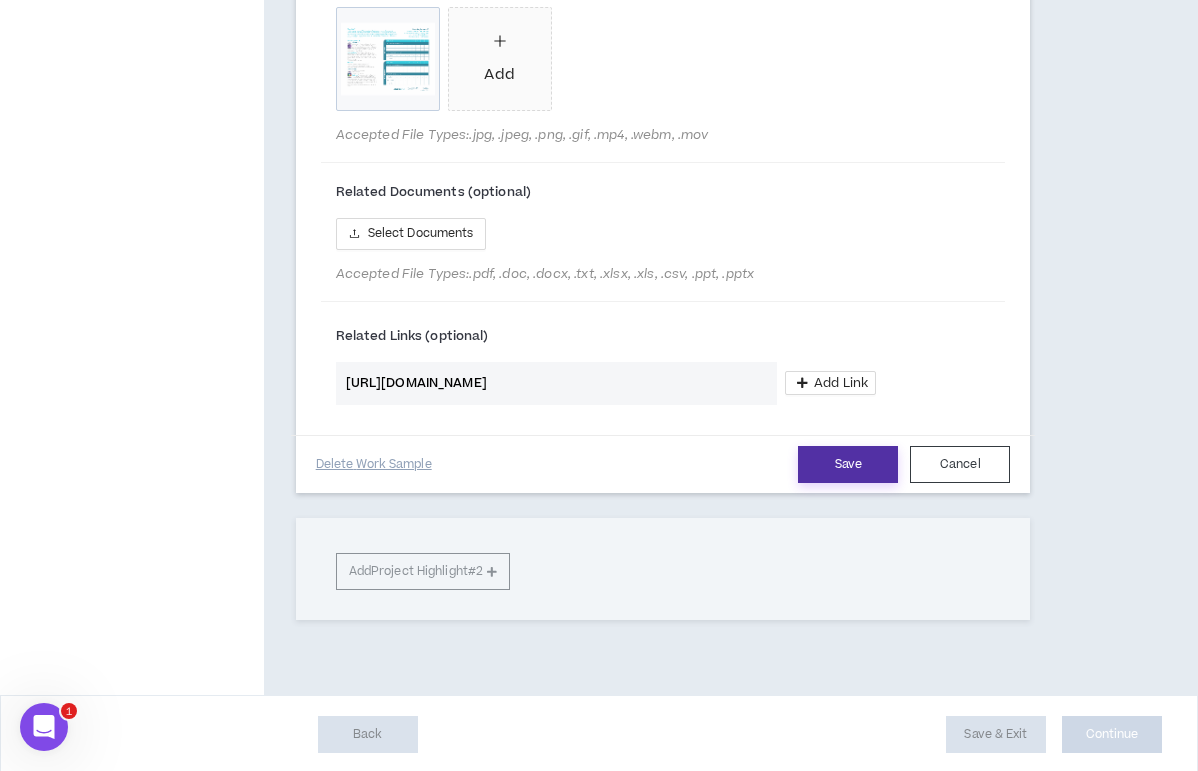 click on "Save" at bounding box center (848, 464) 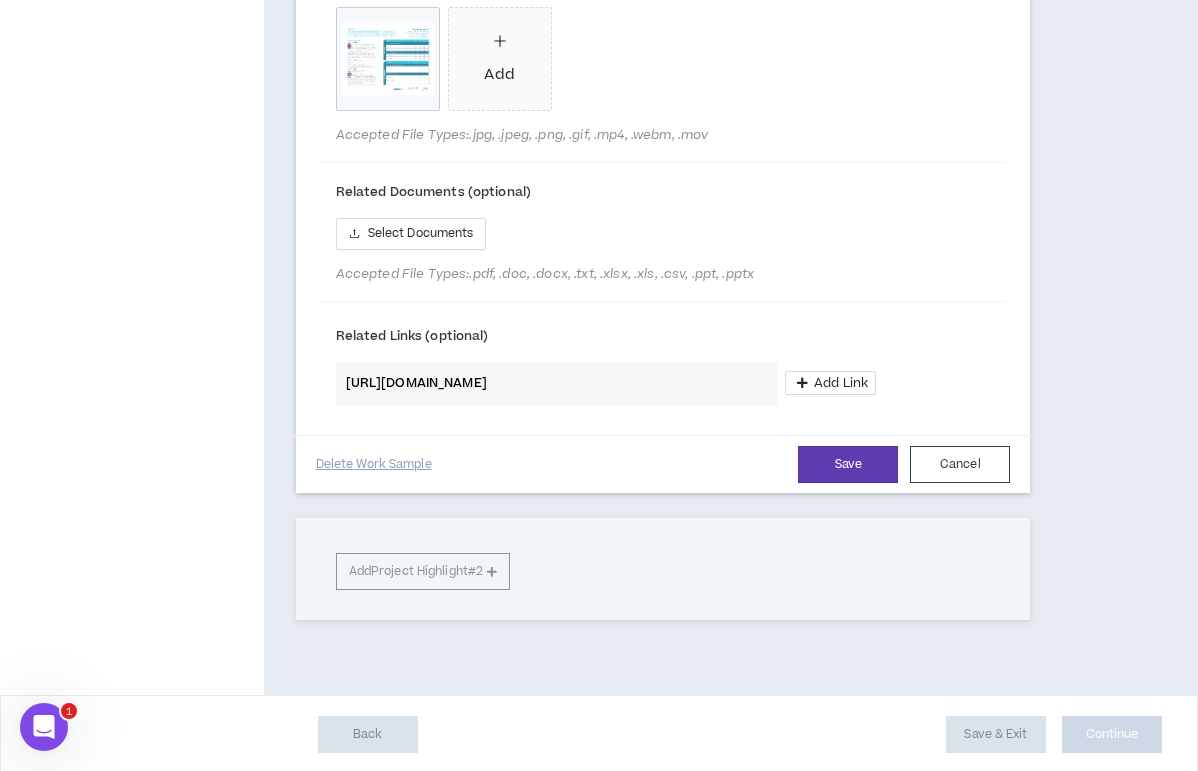 scroll, scrollTop: 258, scrollLeft: 0, axis: vertical 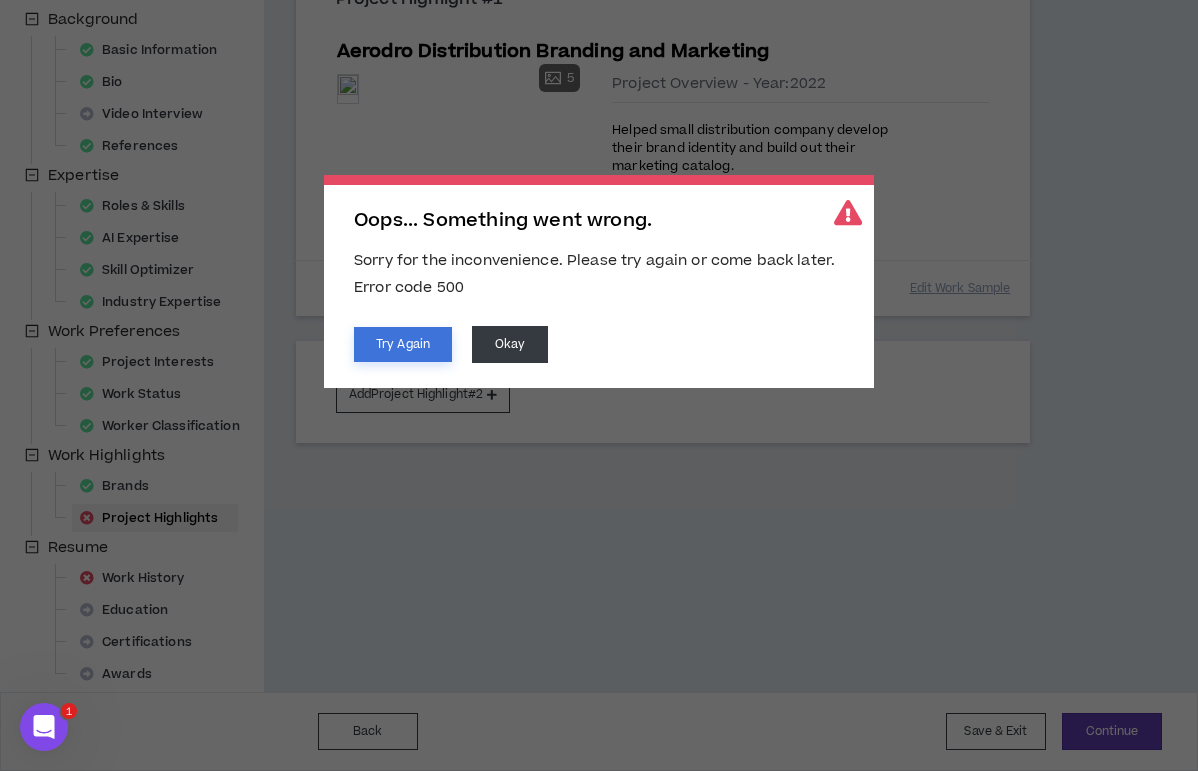 click on "Try Again" at bounding box center (403, 344) 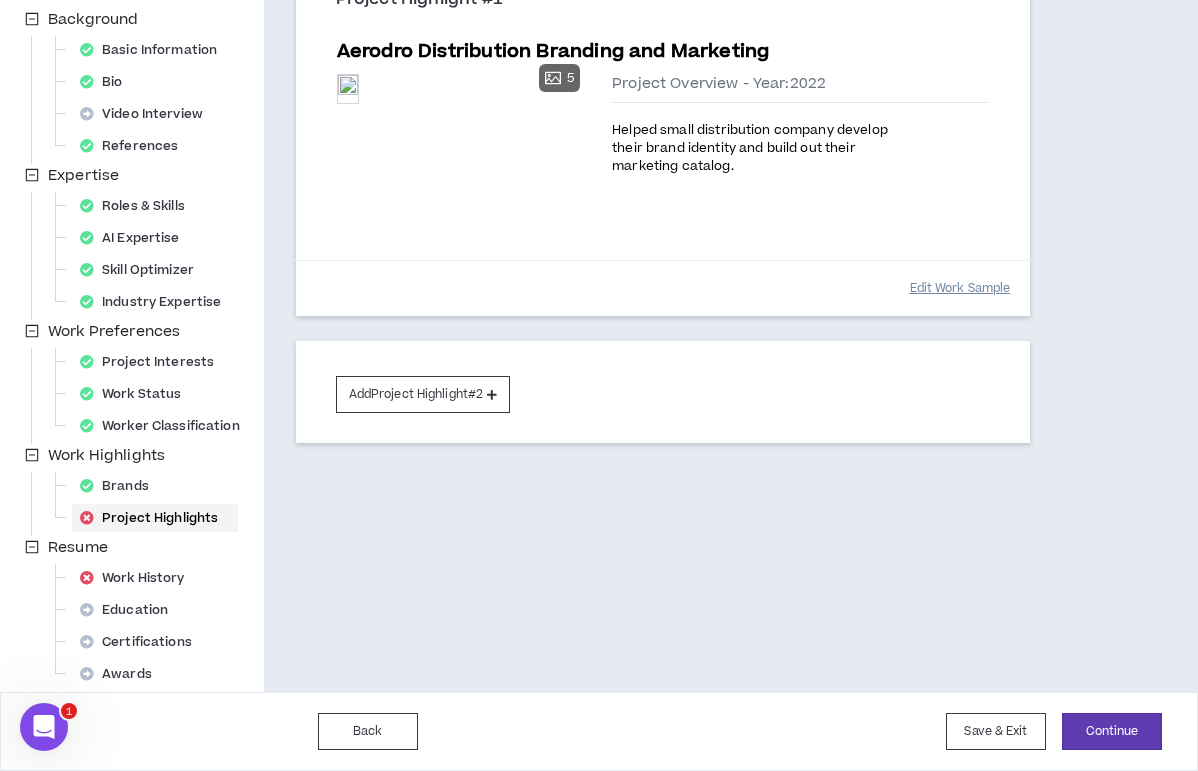 click on "Edit   Work Sample" at bounding box center [960, 288] 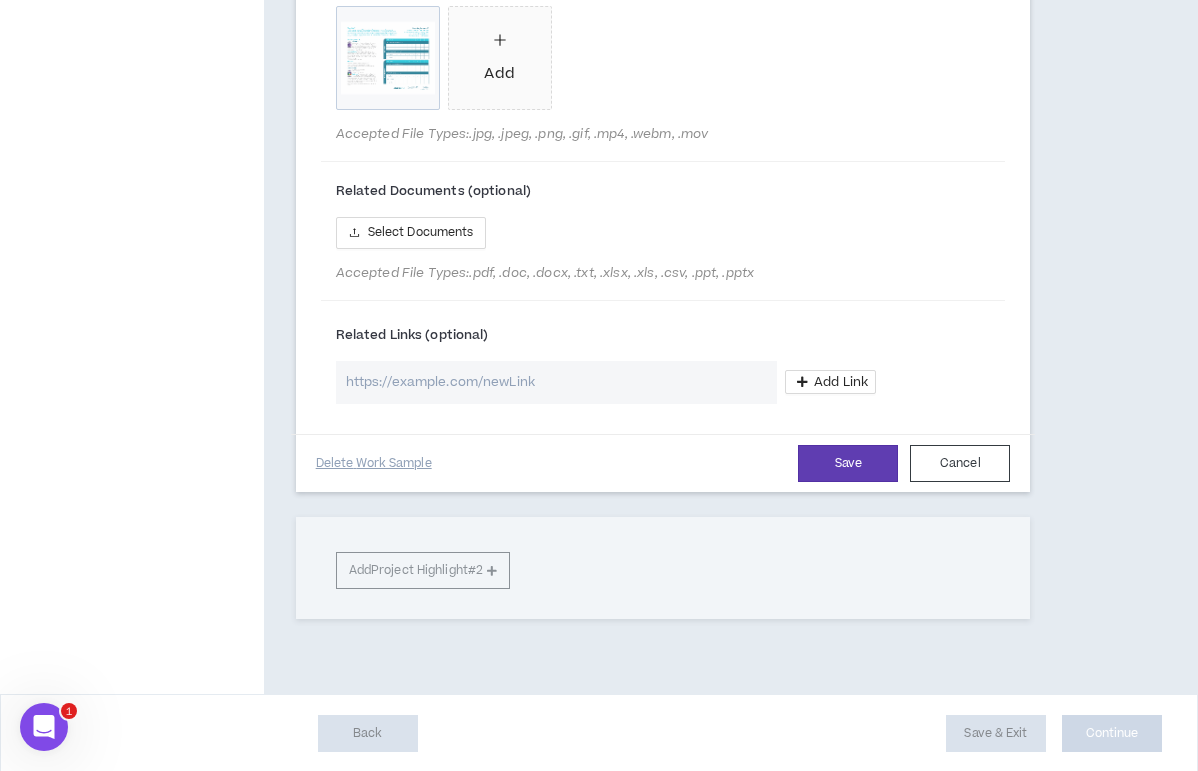 scroll, scrollTop: 1343, scrollLeft: 0, axis: vertical 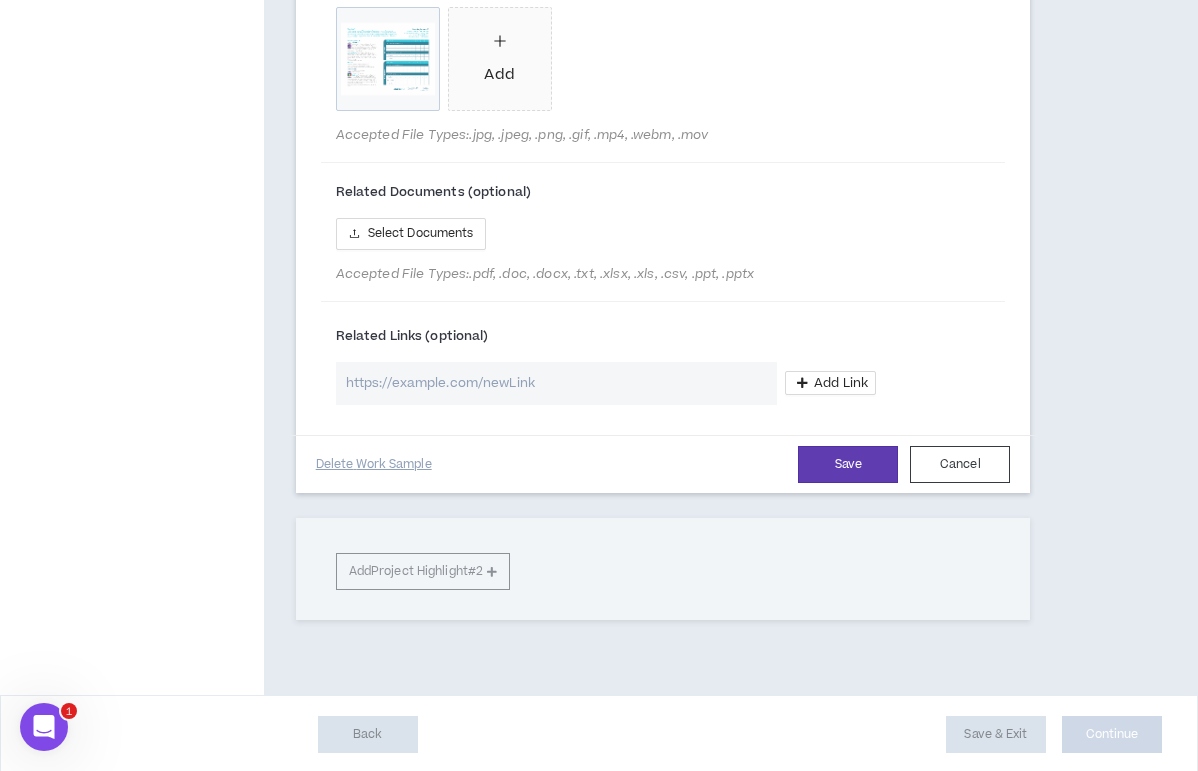 click at bounding box center (556, 383) 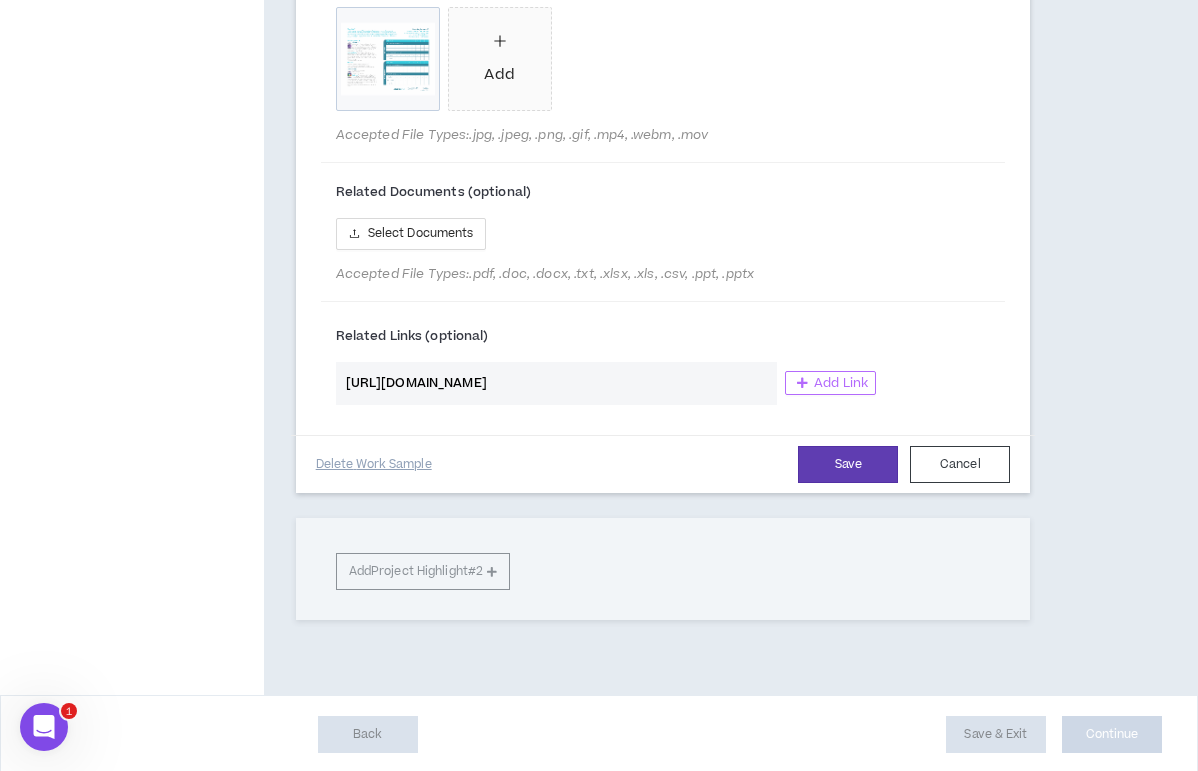 type on "https://www.heatherhartdesign.com/portfolio-collections/all-projects/my-project-0334df" 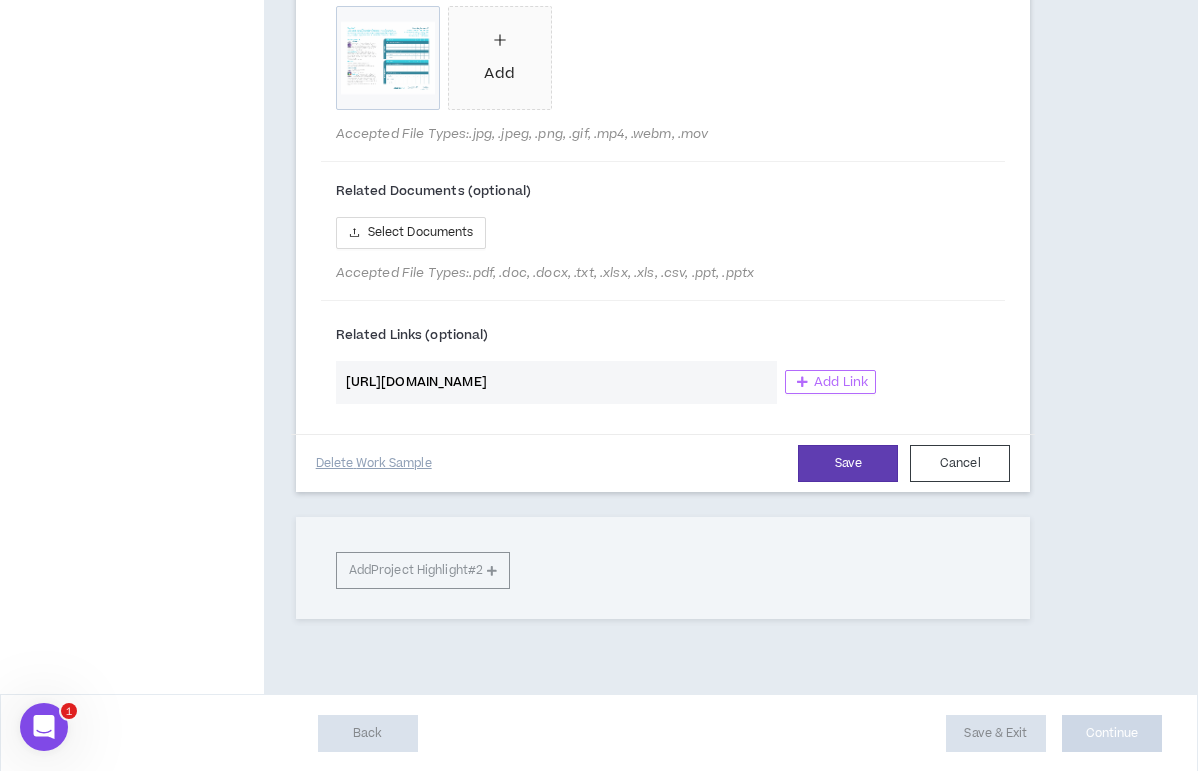 scroll, scrollTop: 1343, scrollLeft: 0, axis: vertical 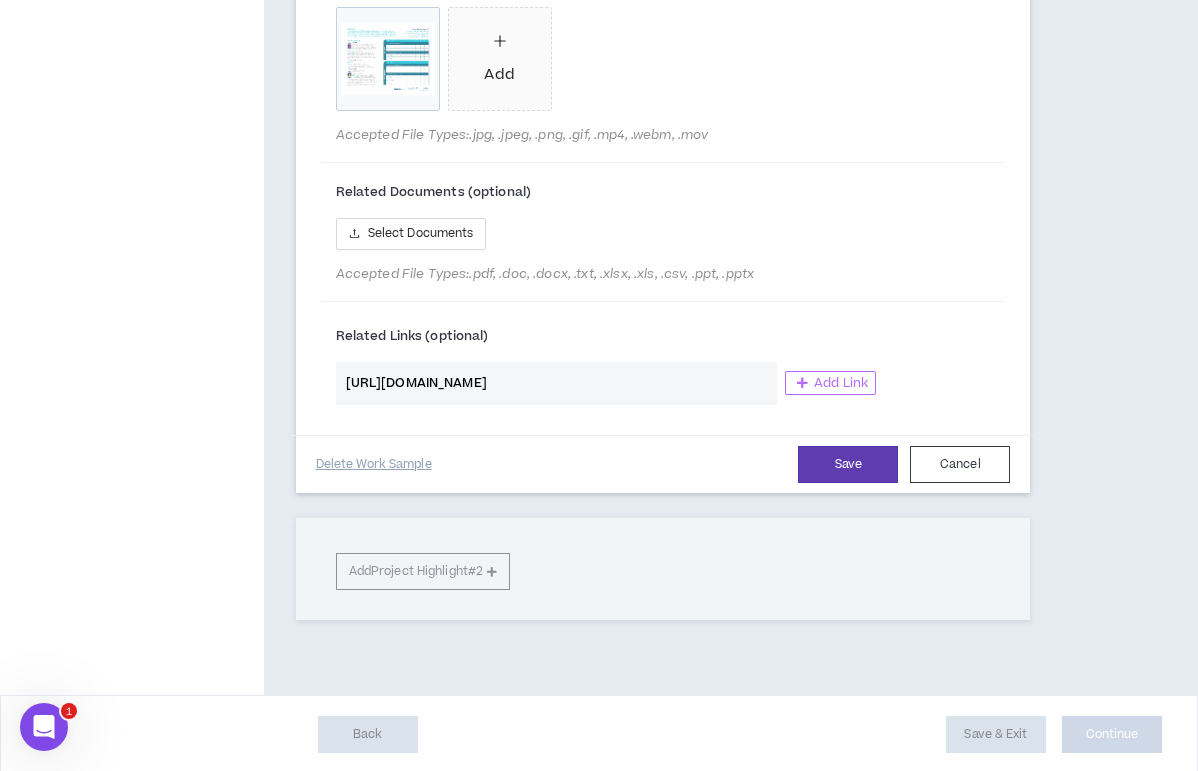 click on "Add Link" at bounding box center [841, 383] 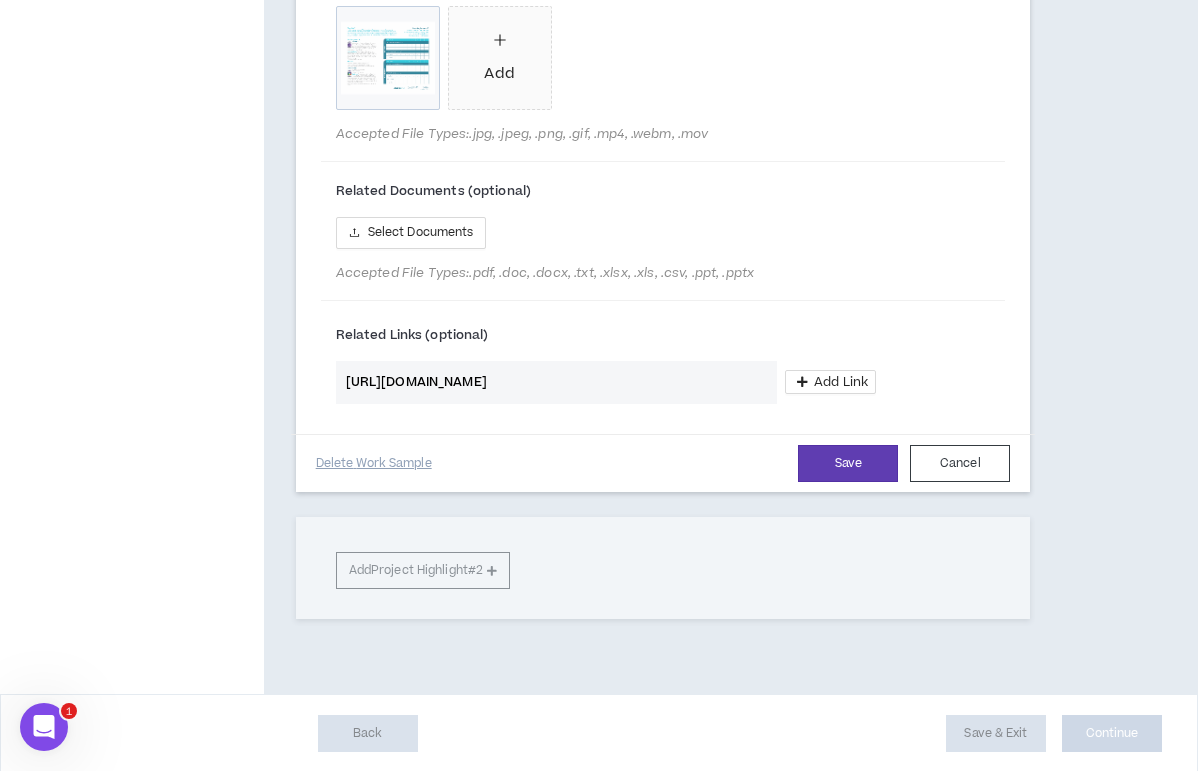 scroll, scrollTop: 1343, scrollLeft: 0, axis: vertical 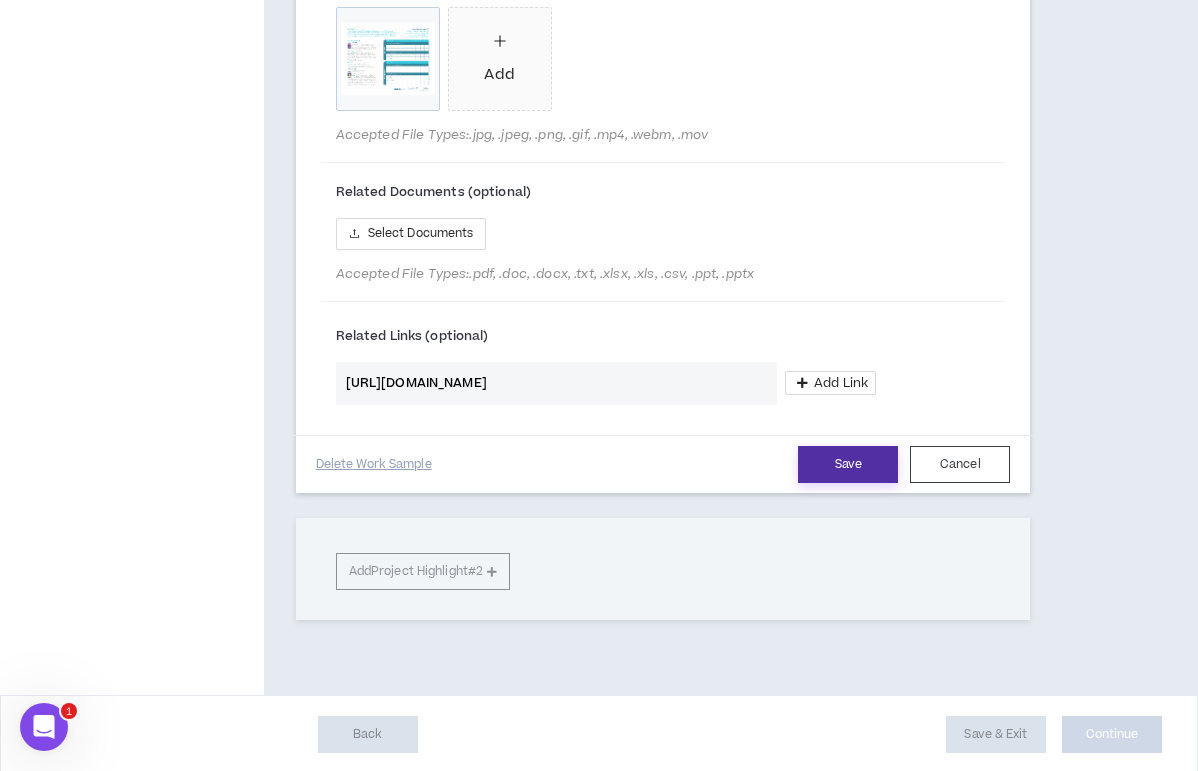 click on "Save" at bounding box center (848, 464) 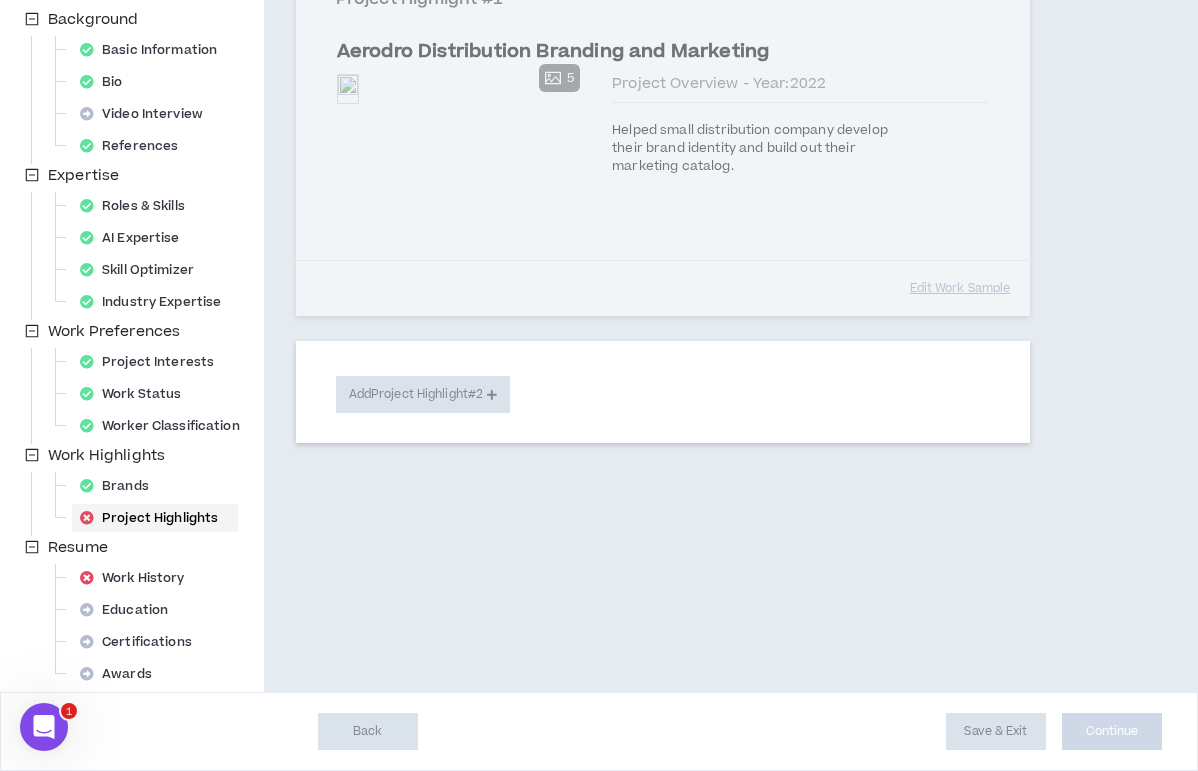 scroll, scrollTop: 258, scrollLeft: 0, axis: vertical 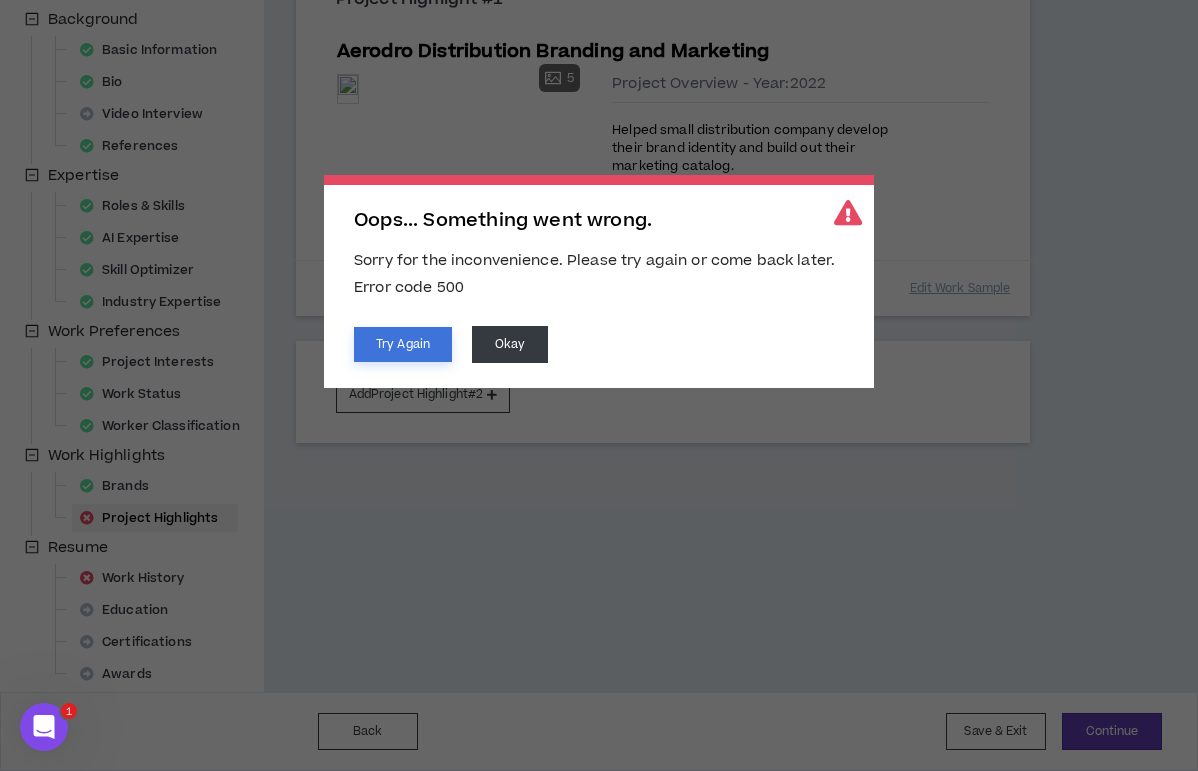 click on "Try Again" at bounding box center (403, 344) 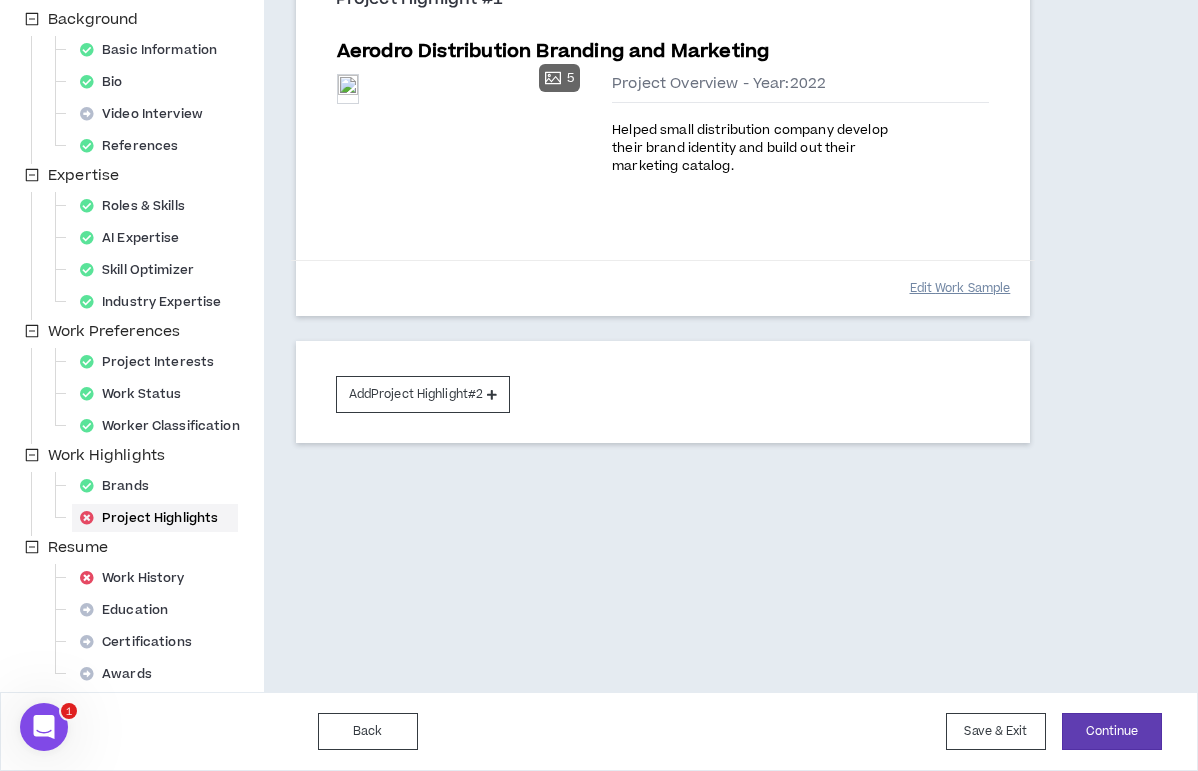 click on "Edit   Work Sample" at bounding box center [960, 288] 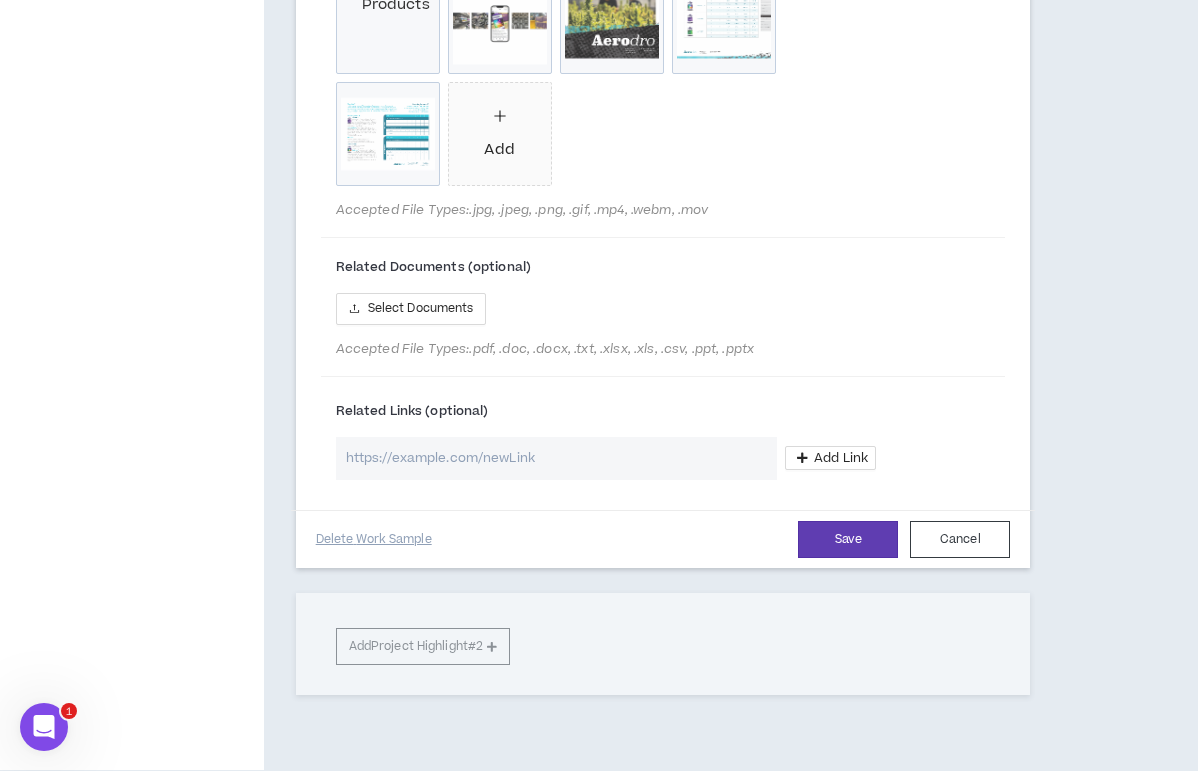 scroll, scrollTop: 1266, scrollLeft: 0, axis: vertical 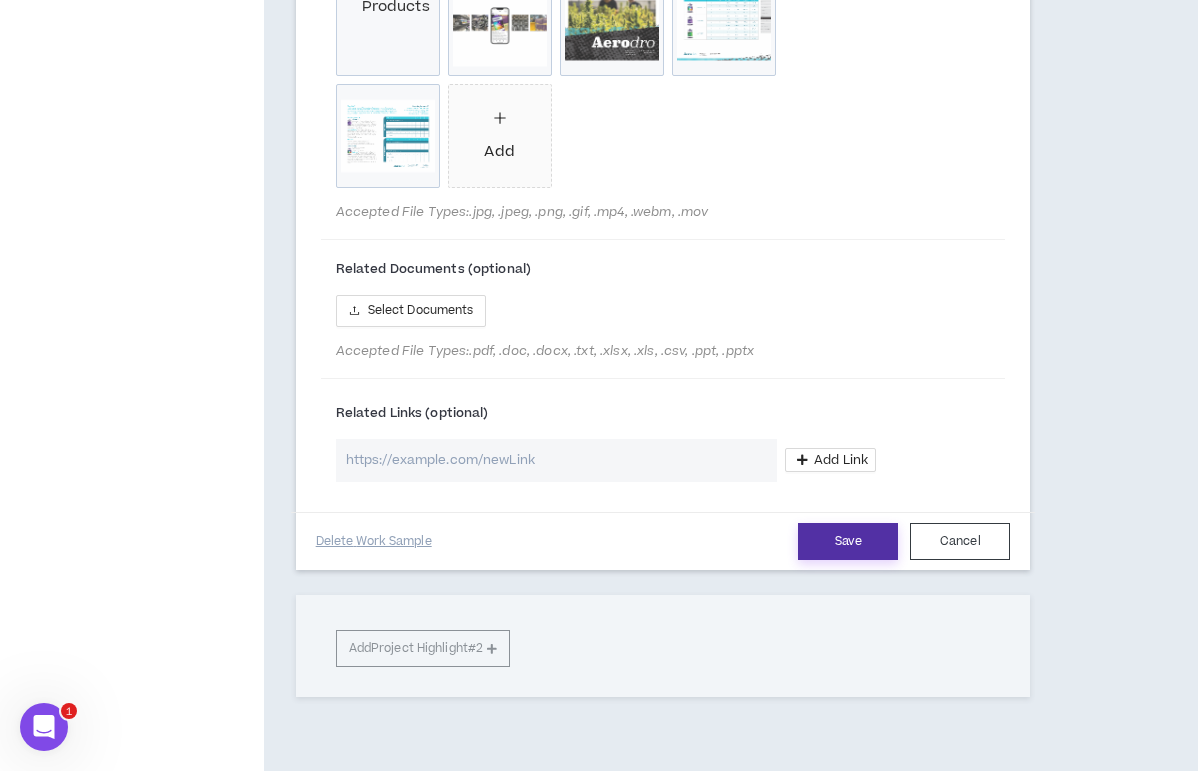 click on "Save" at bounding box center (848, 541) 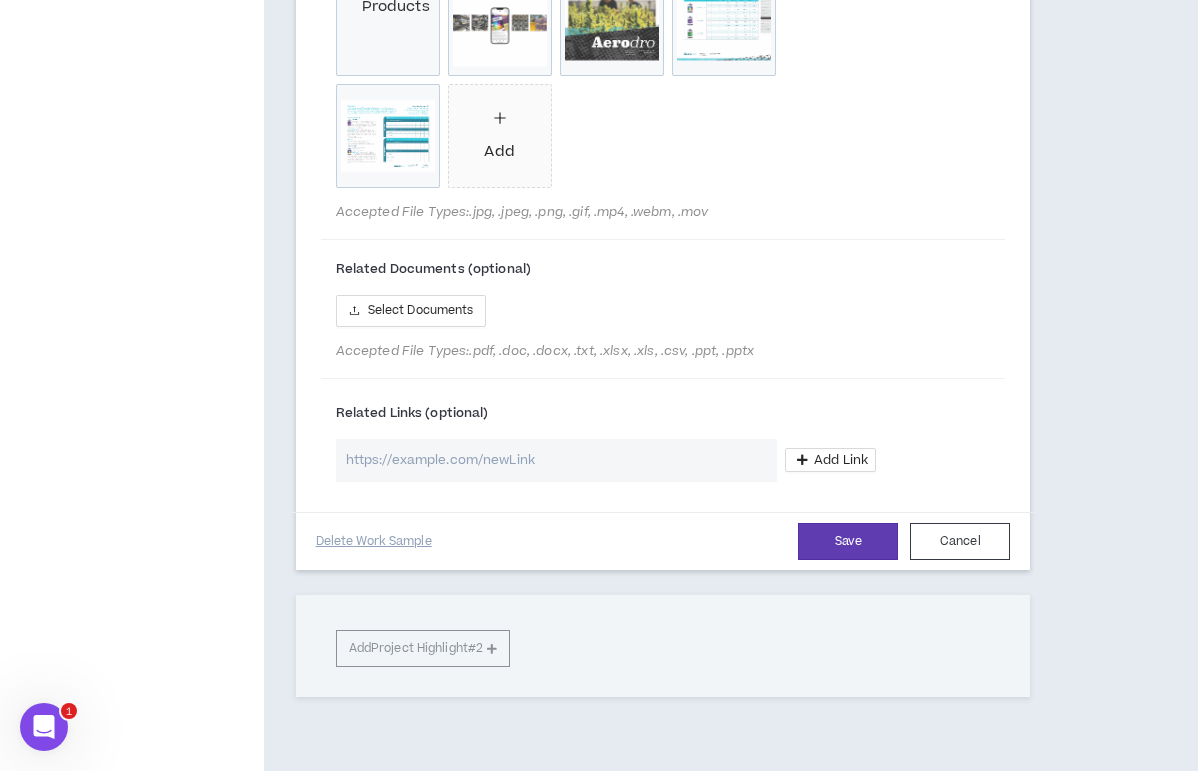 scroll, scrollTop: 258, scrollLeft: 0, axis: vertical 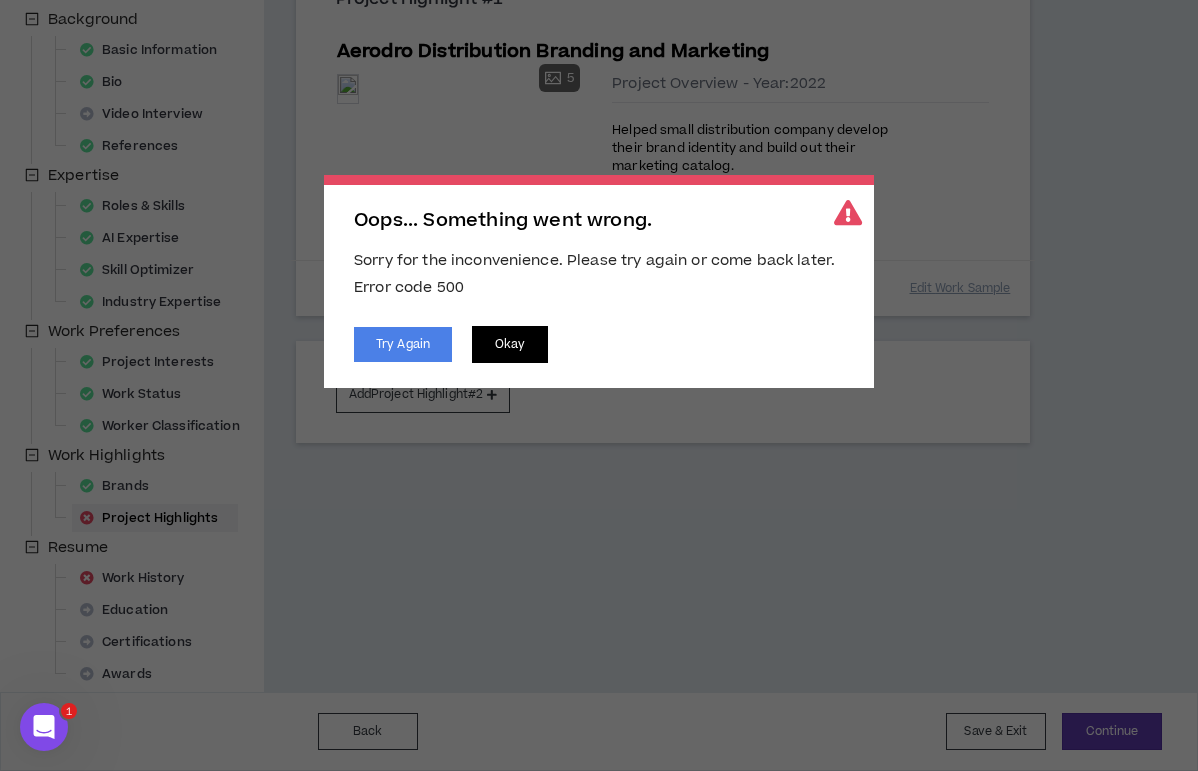 click on "Okay" at bounding box center [510, 344] 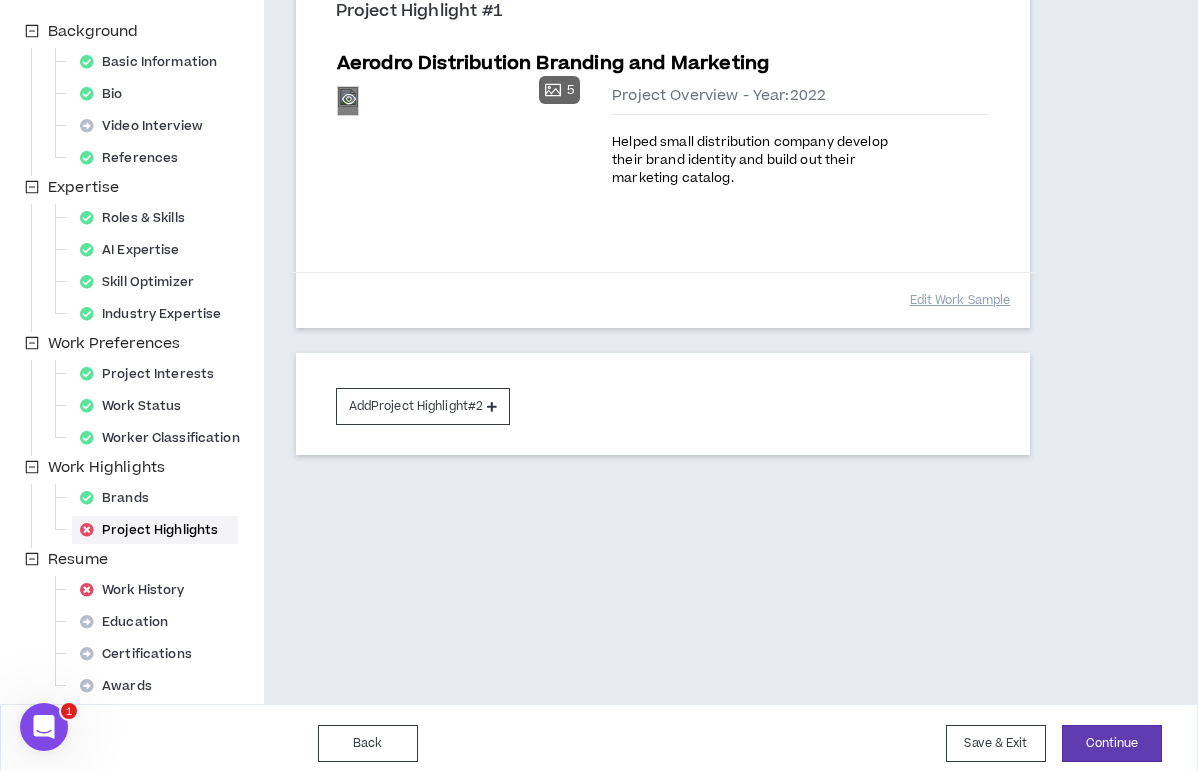 scroll, scrollTop: 252, scrollLeft: 0, axis: vertical 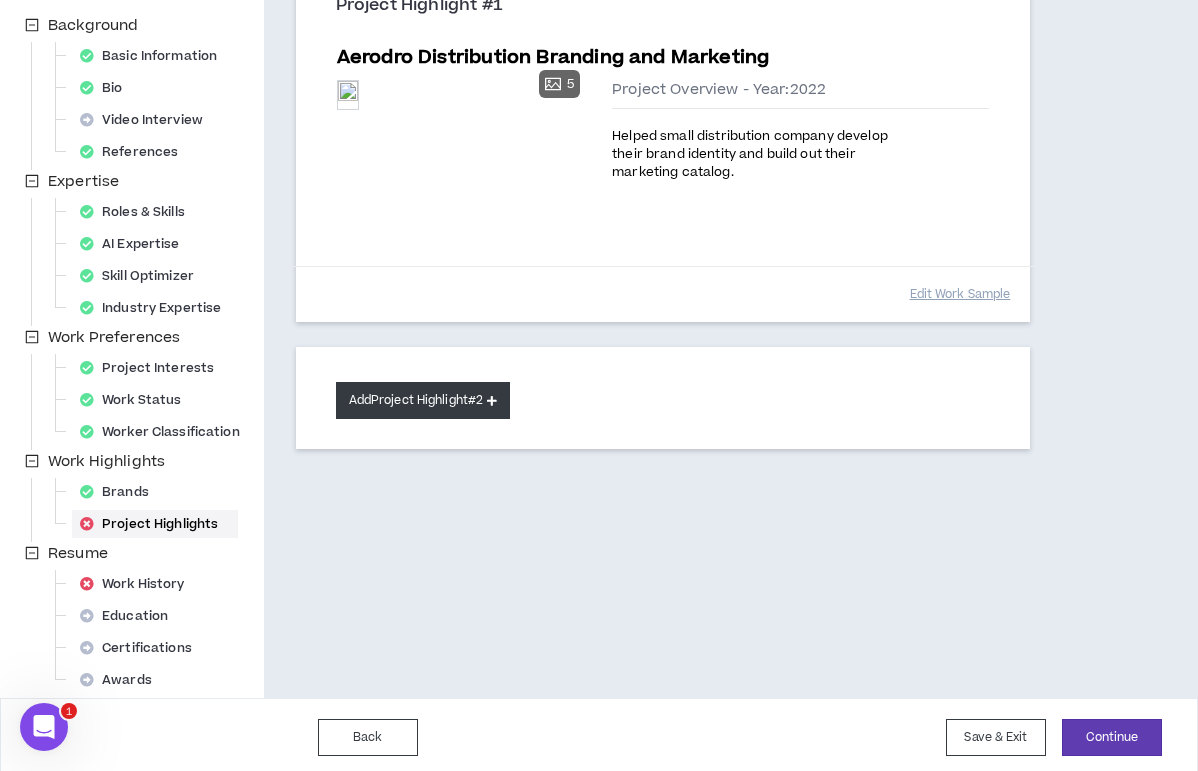 click on "Add  Project Highlight  #2" at bounding box center [423, 400] 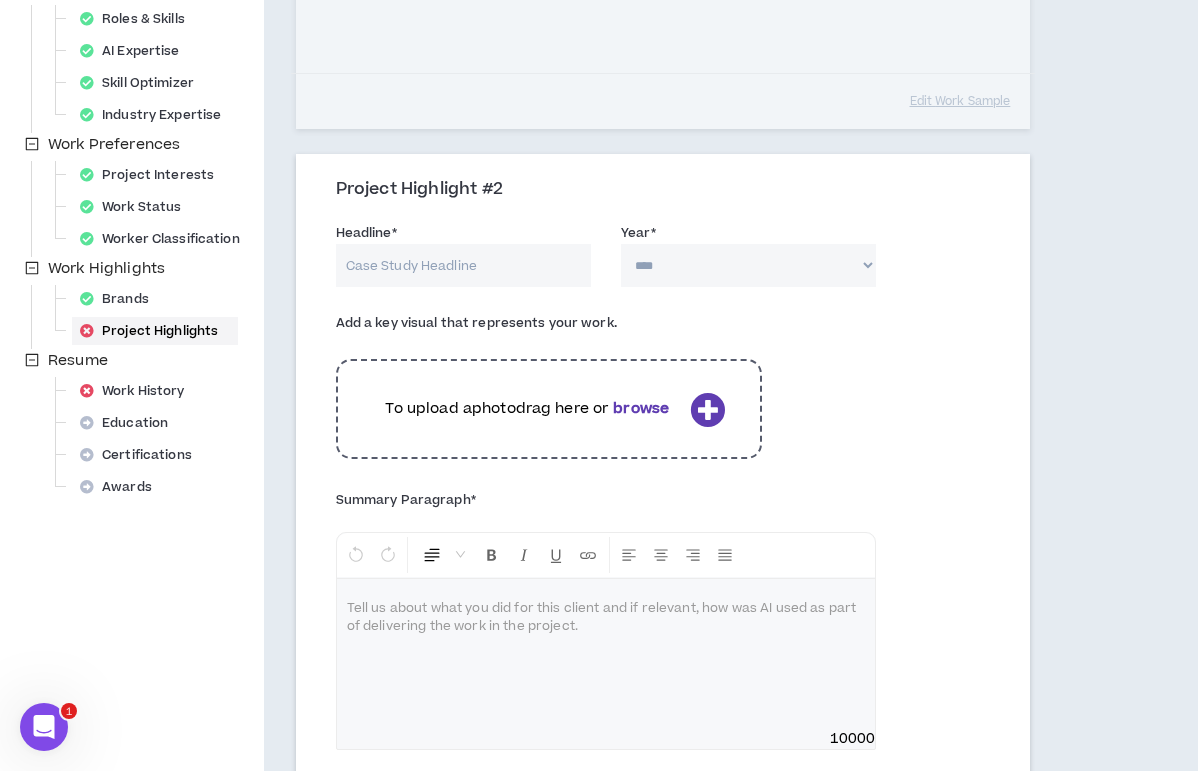 scroll, scrollTop: 451, scrollLeft: 0, axis: vertical 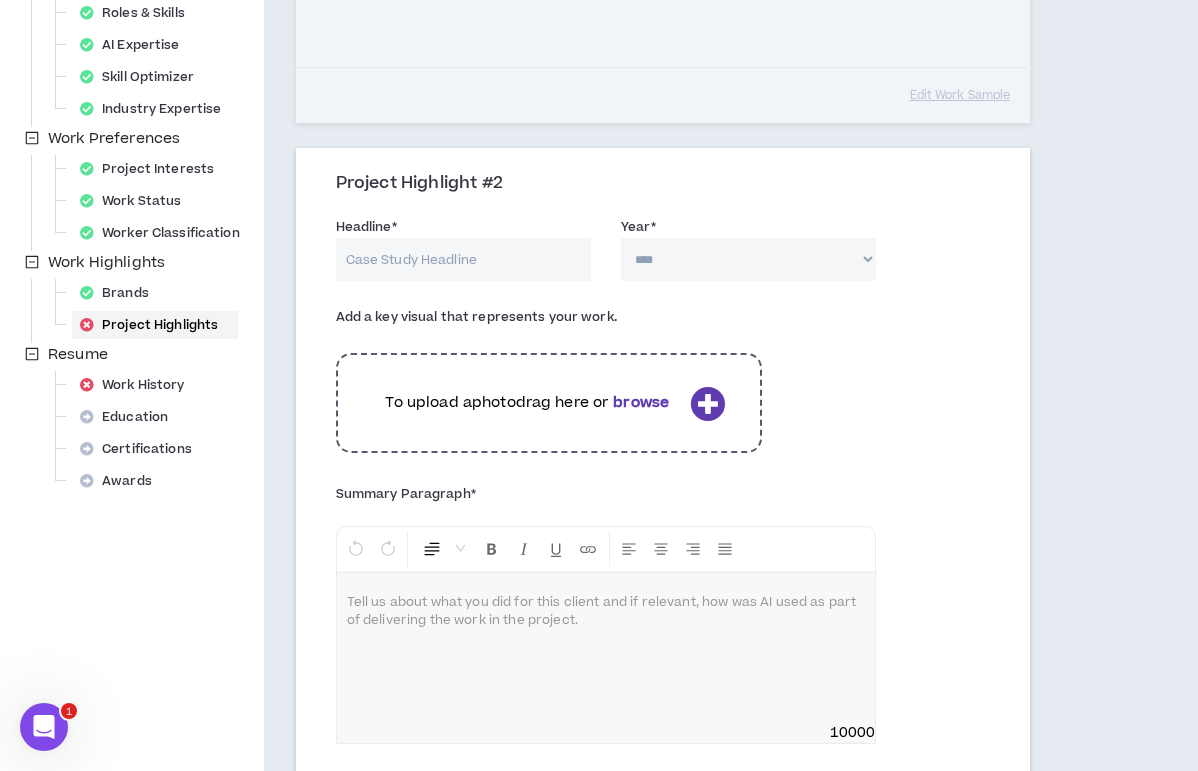 click on "Headline  *" at bounding box center [463, 259] 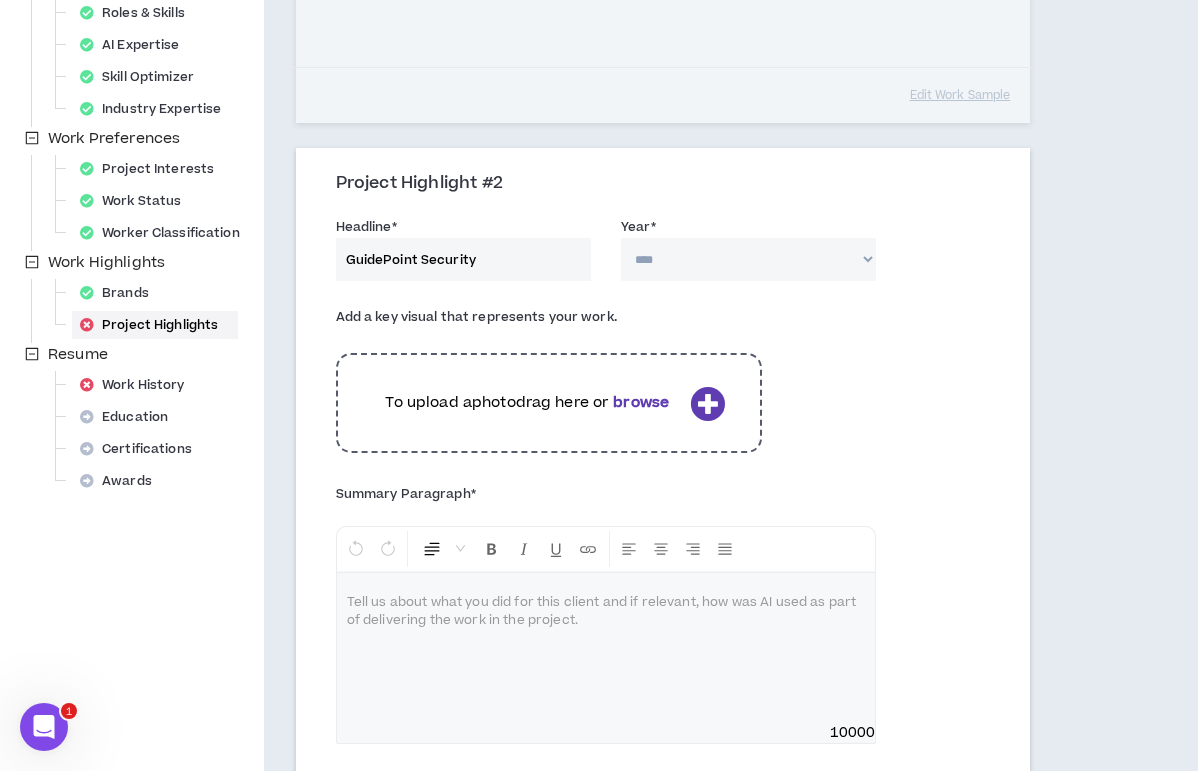 type on "GuidePoint Security" 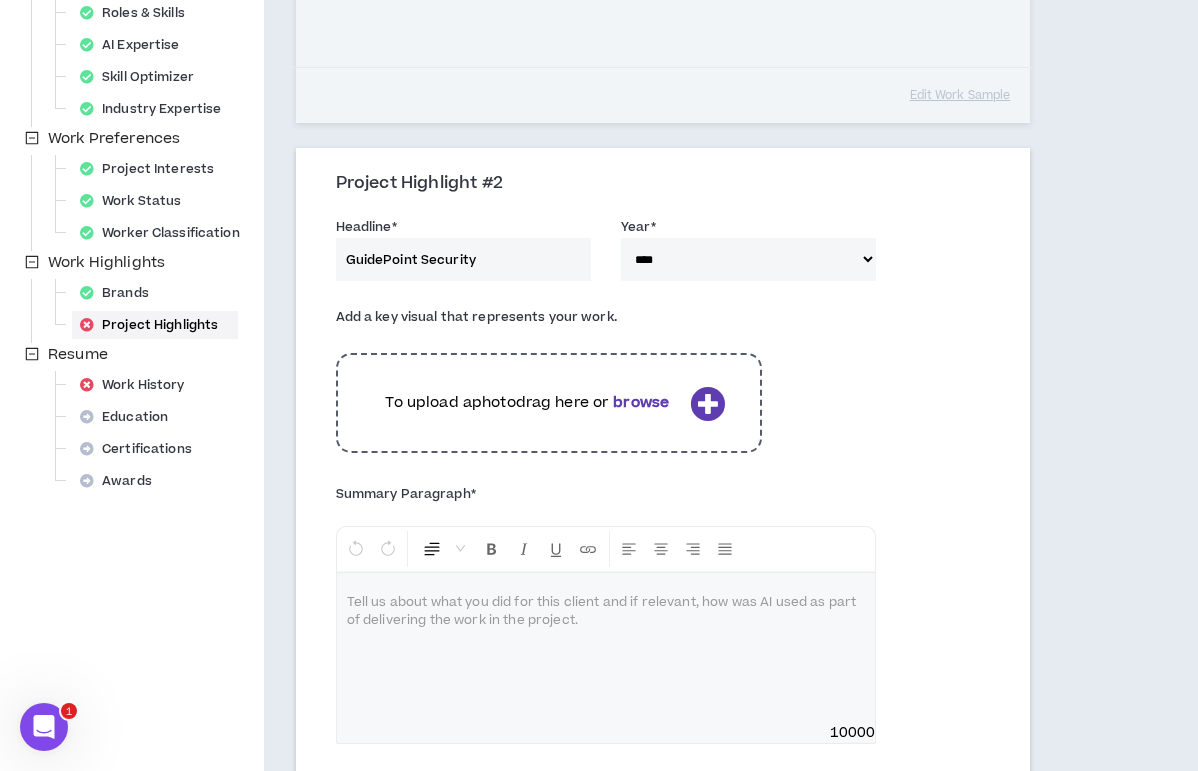 click at bounding box center (707, 403) 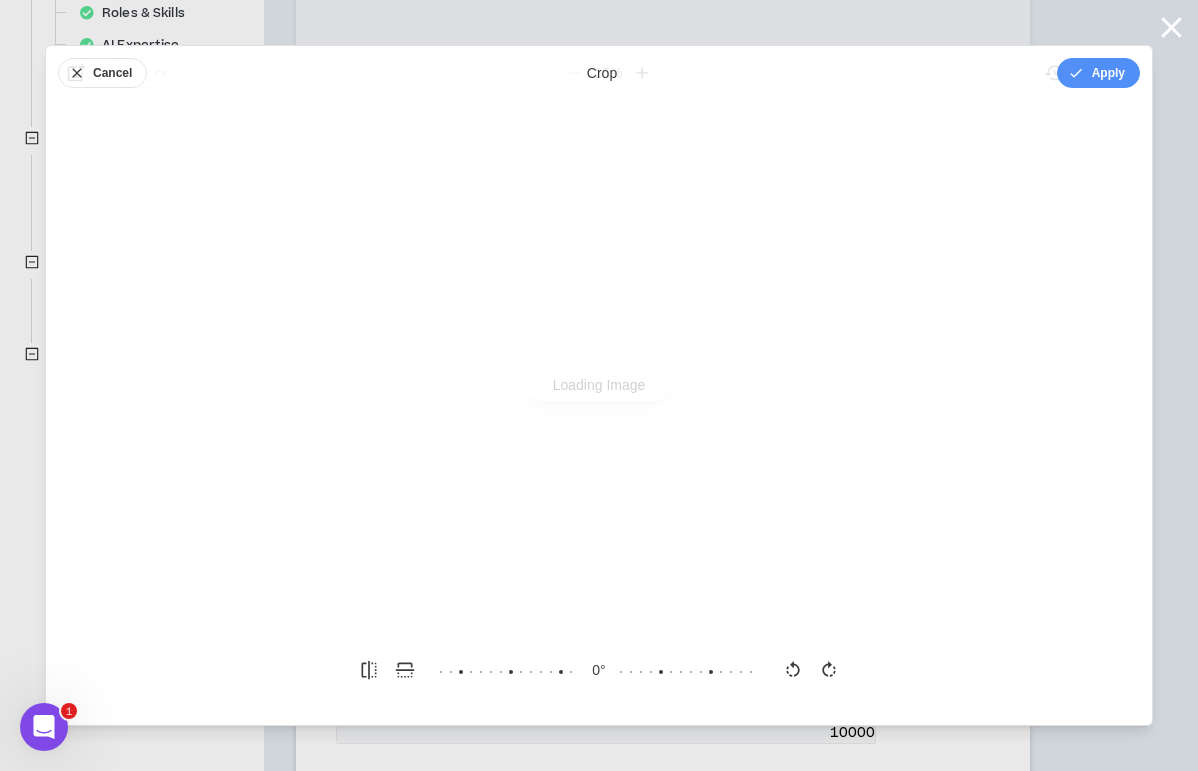 scroll, scrollTop: 0, scrollLeft: 0, axis: both 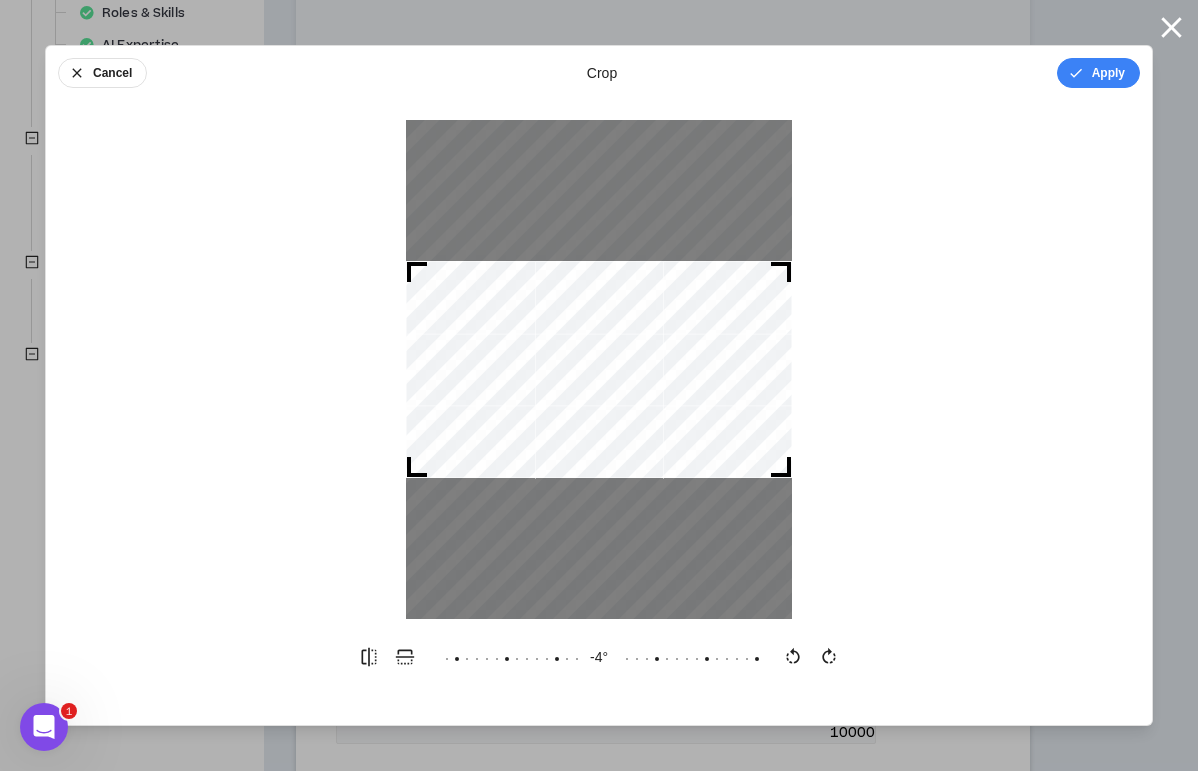 click on "-4 °" at bounding box center (599, 657) 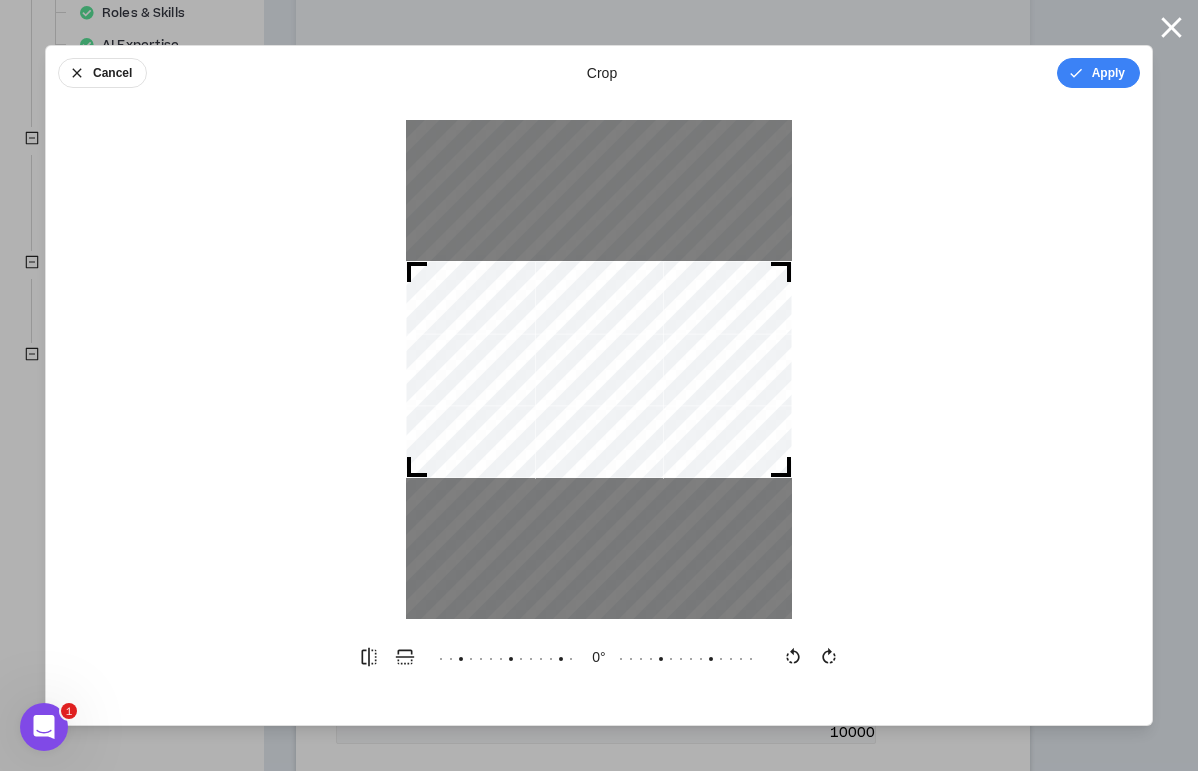 click on "0 °" at bounding box center [599, 657] 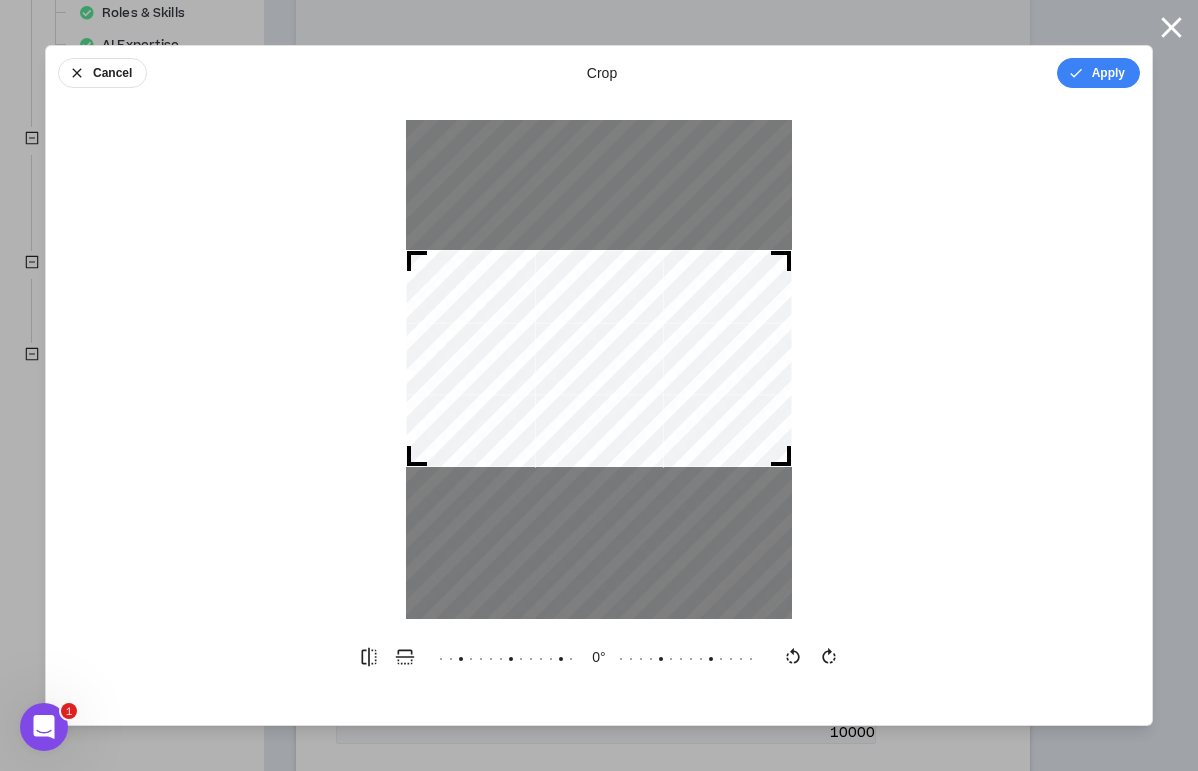 drag, startPoint x: 693, startPoint y: 339, endPoint x: 646, endPoint y: 332, distance: 47.518417 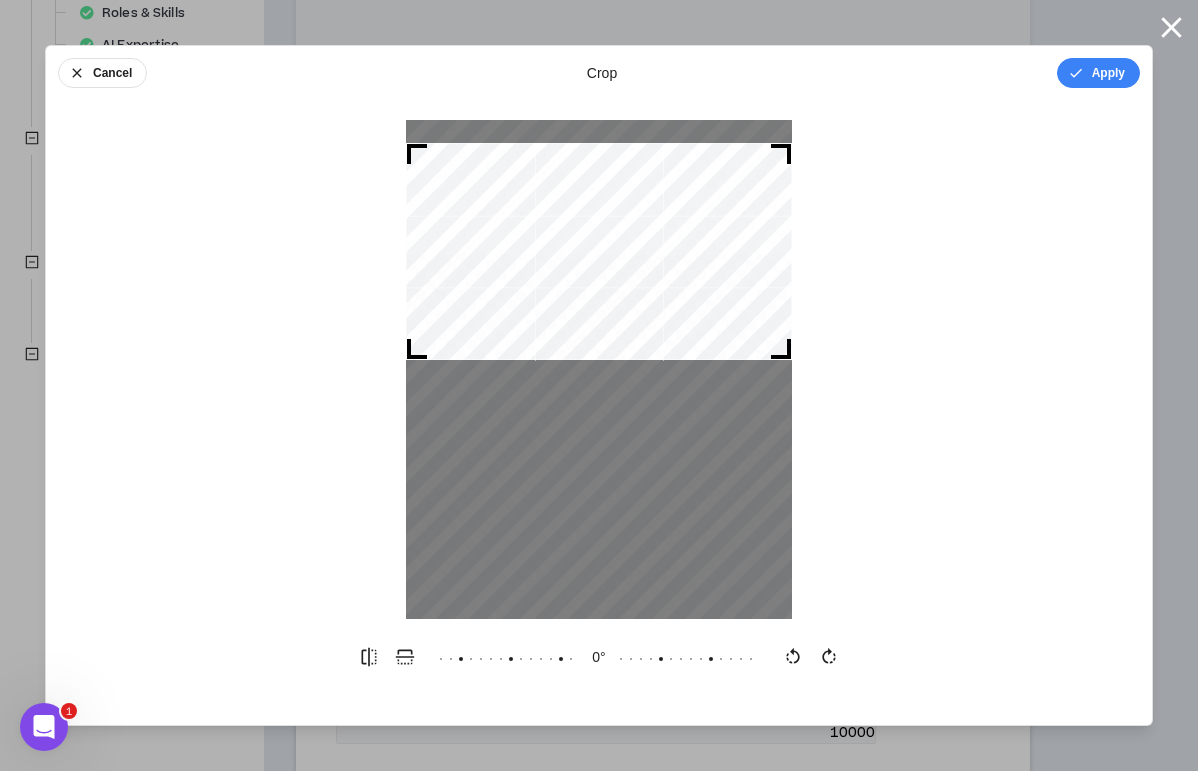 drag, startPoint x: 646, startPoint y: 332, endPoint x: 636, endPoint y: 226, distance: 106.47065 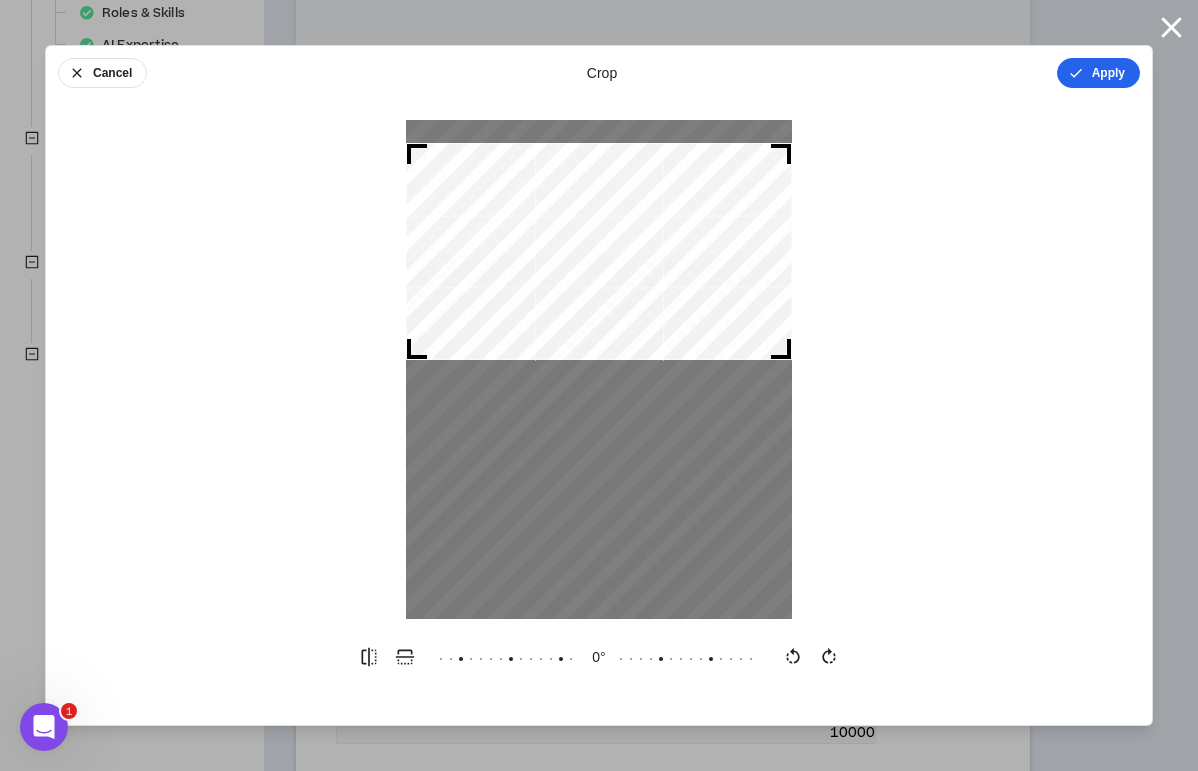 click 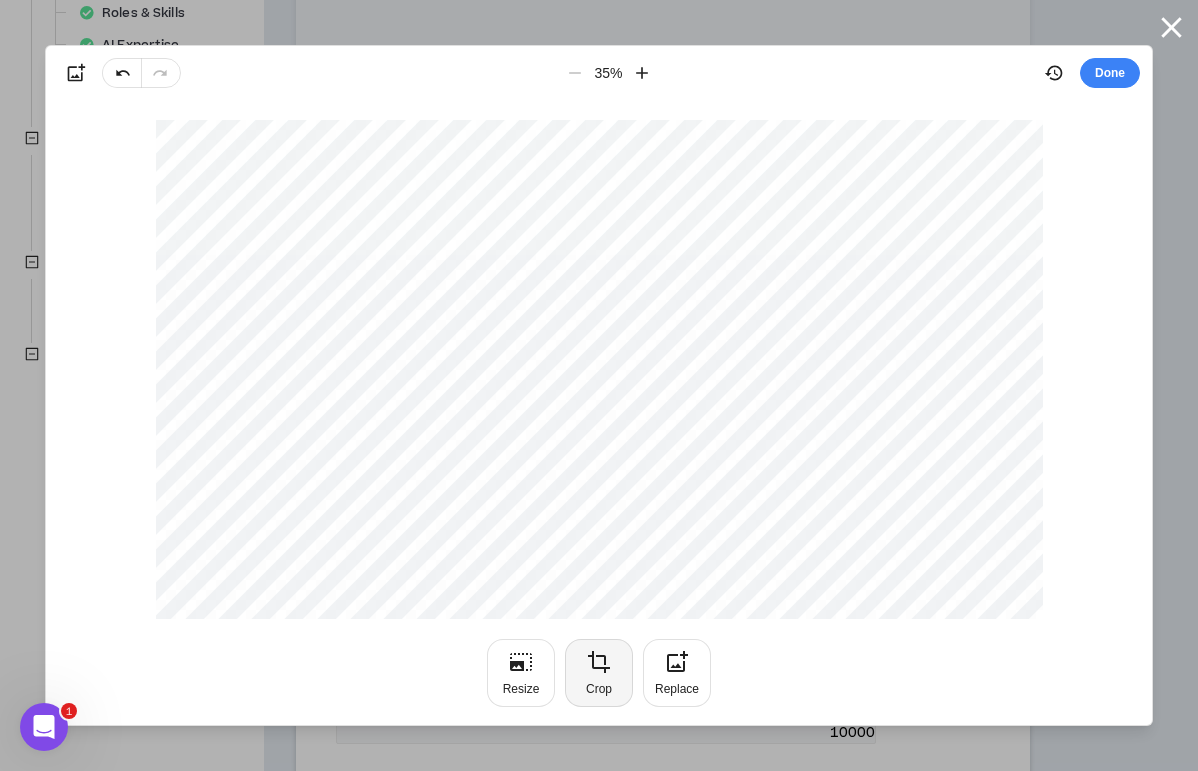 click on "Crop" at bounding box center [599, 689] 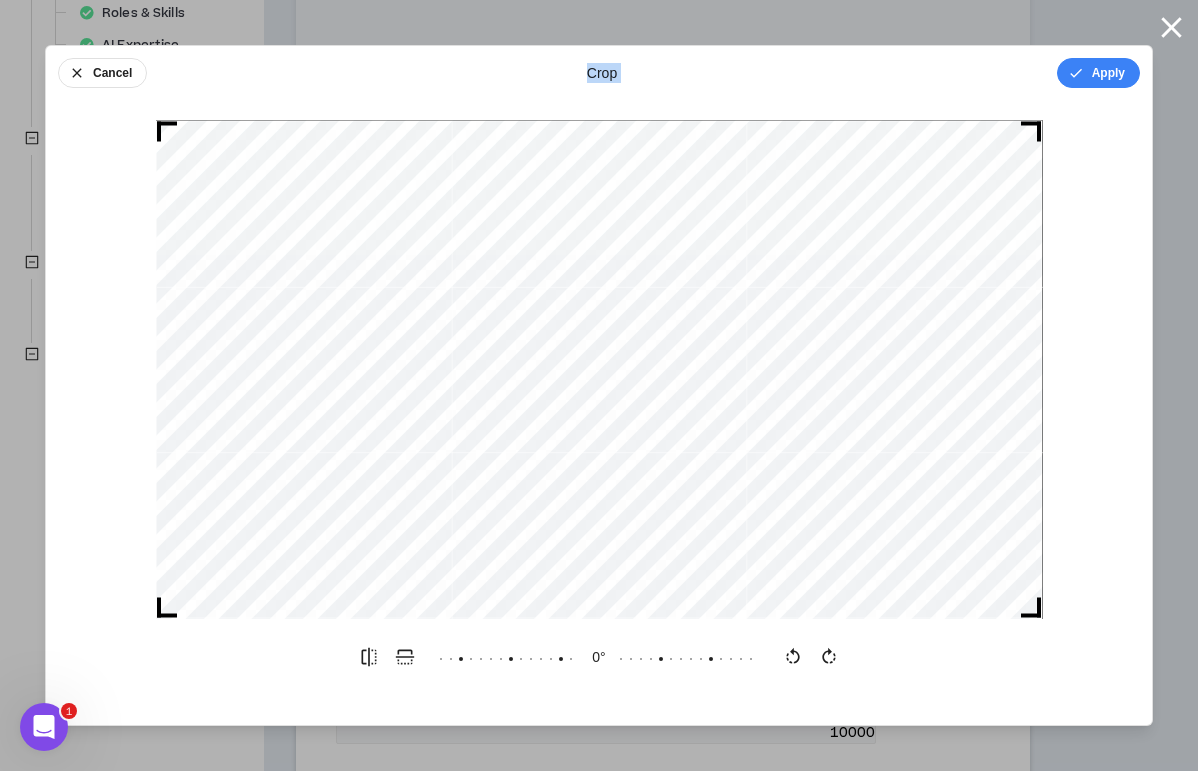 drag, startPoint x: 1030, startPoint y: 610, endPoint x: 1219, endPoint y: 686, distance: 203.70813 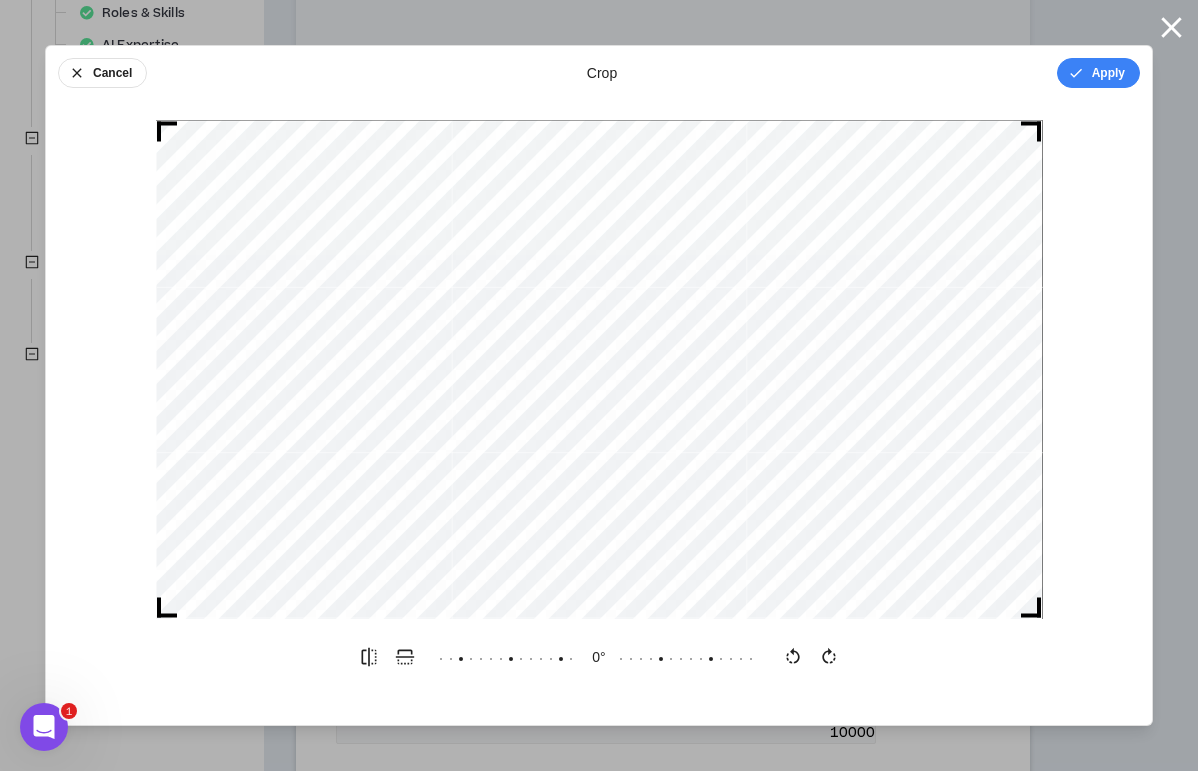 drag, startPoint x: 649, startPoint y: 550, endPoint x: 656, endPoint y: 589, distance: 39.623226 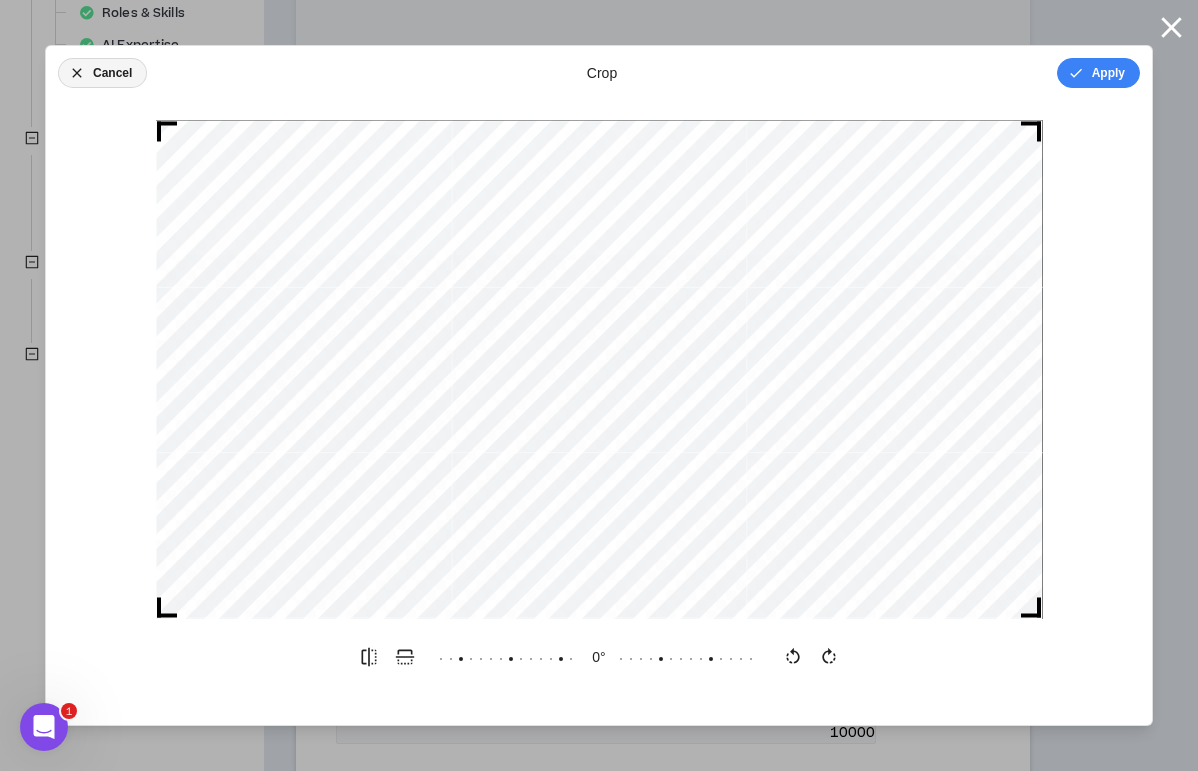 click on "Cancel" at bounding box center [102, 73] 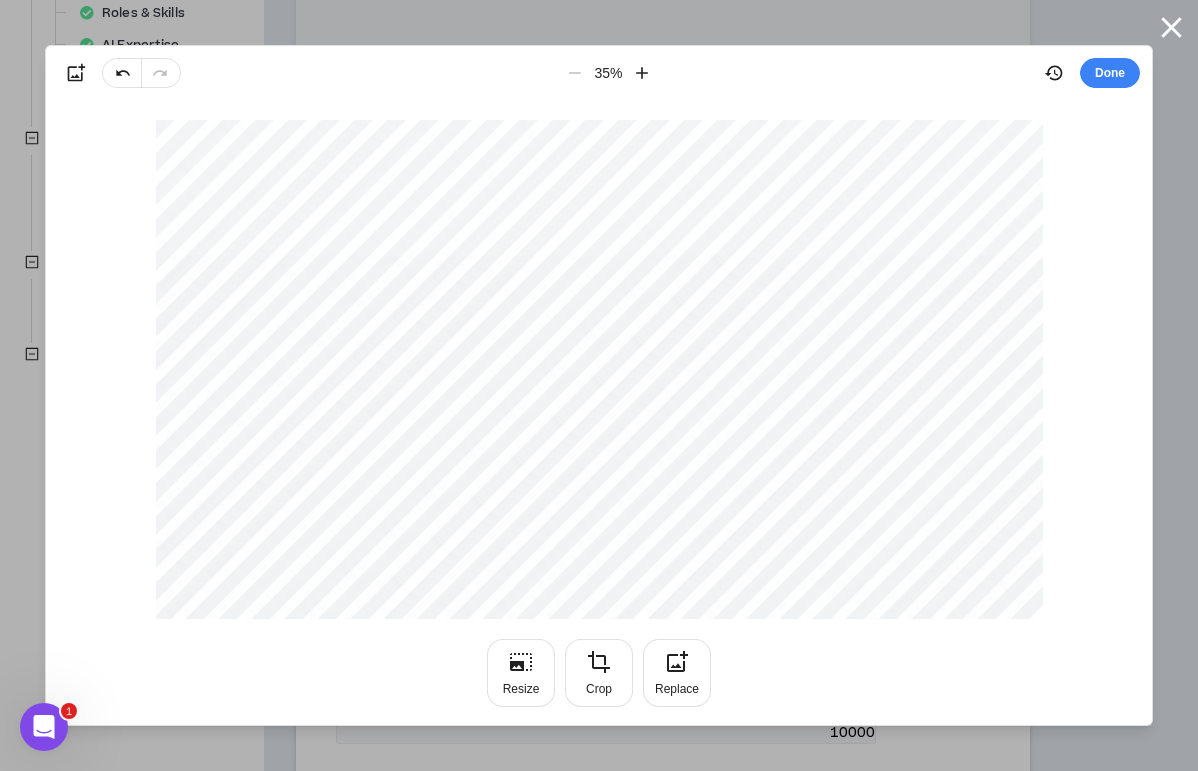 click on "Resize Crop Replace" at bounding box center [599, 675] 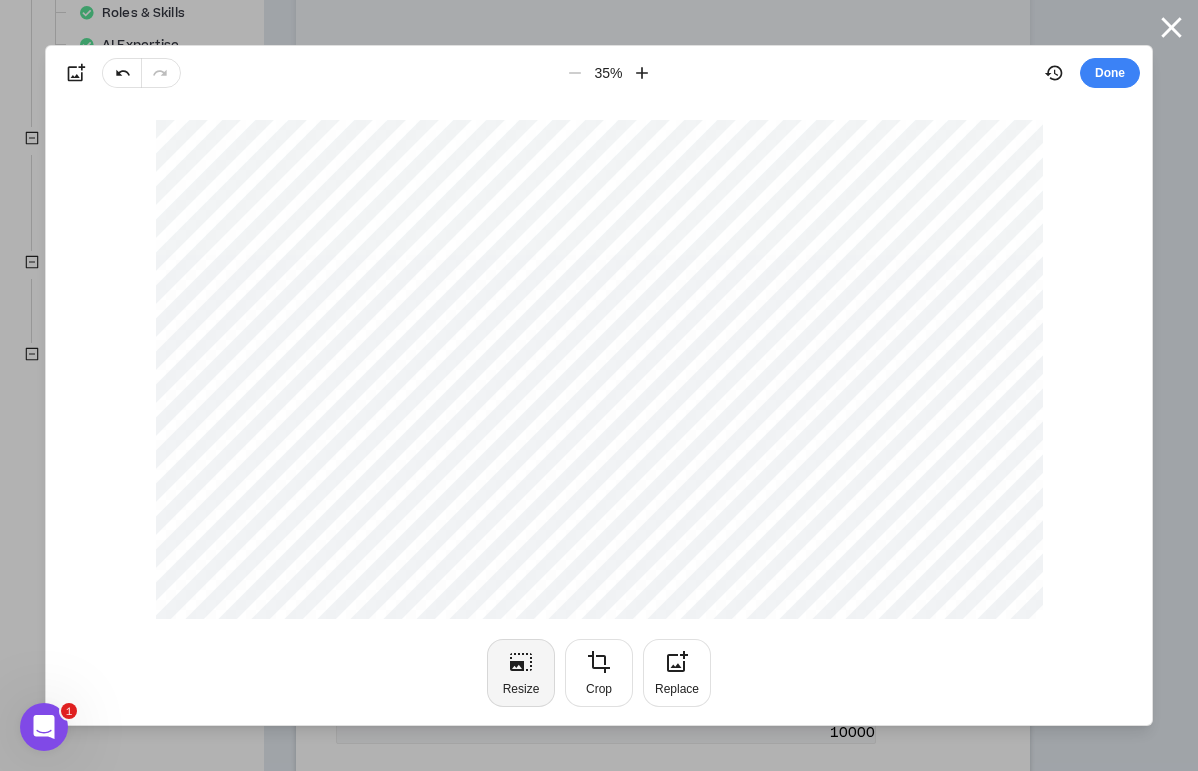 click 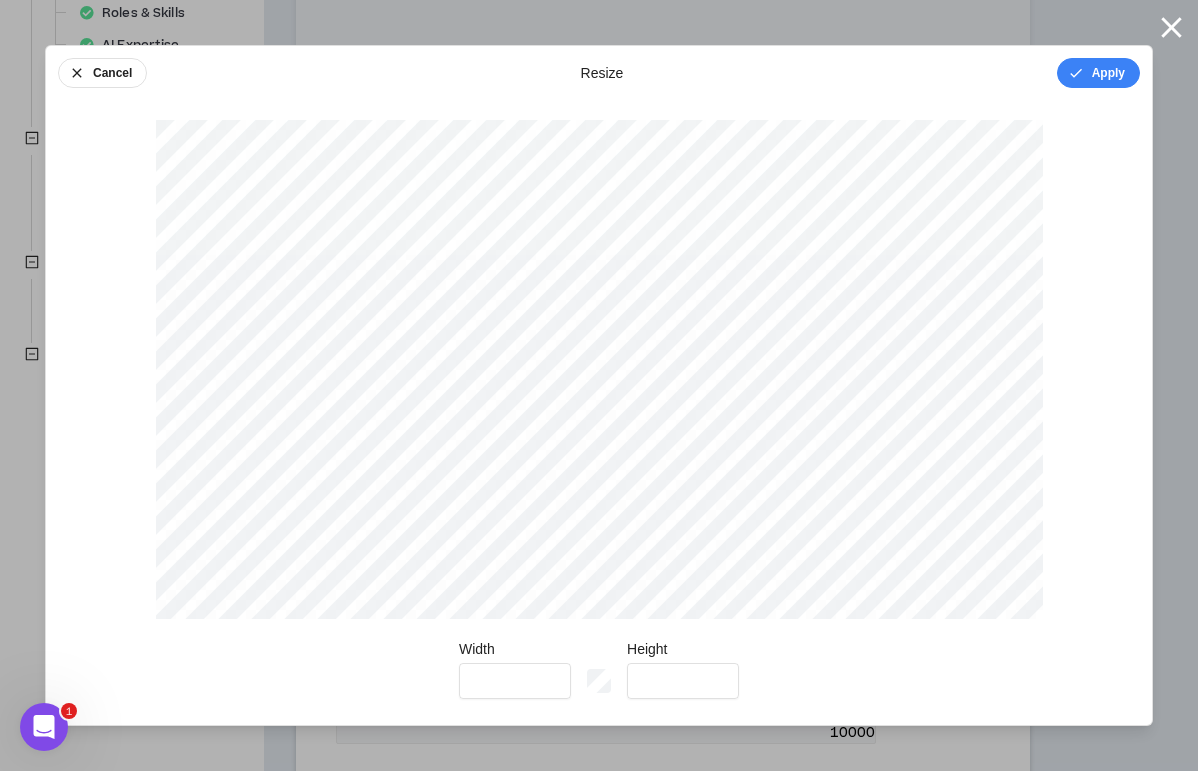 click at bounding box center (599, 681) 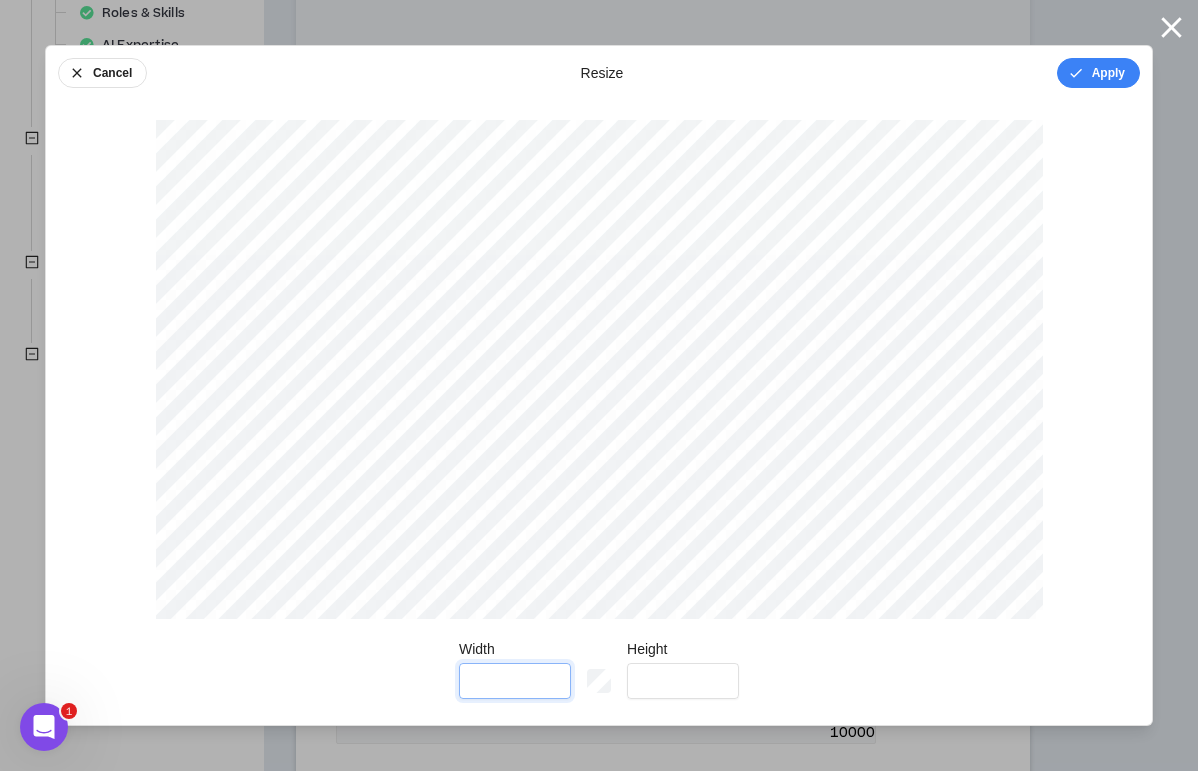 click on "****" at bounding box center (515, 681) 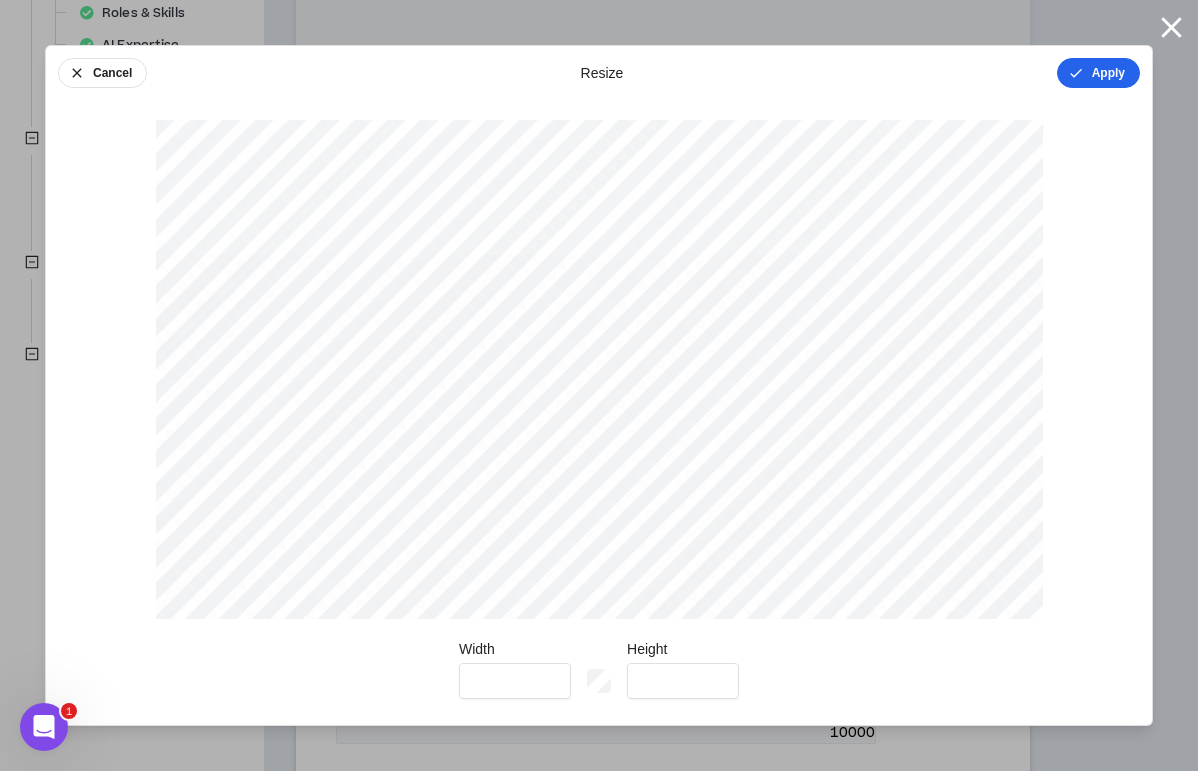 click on "Cancel resize Apply" at bounding box center [599, 73] 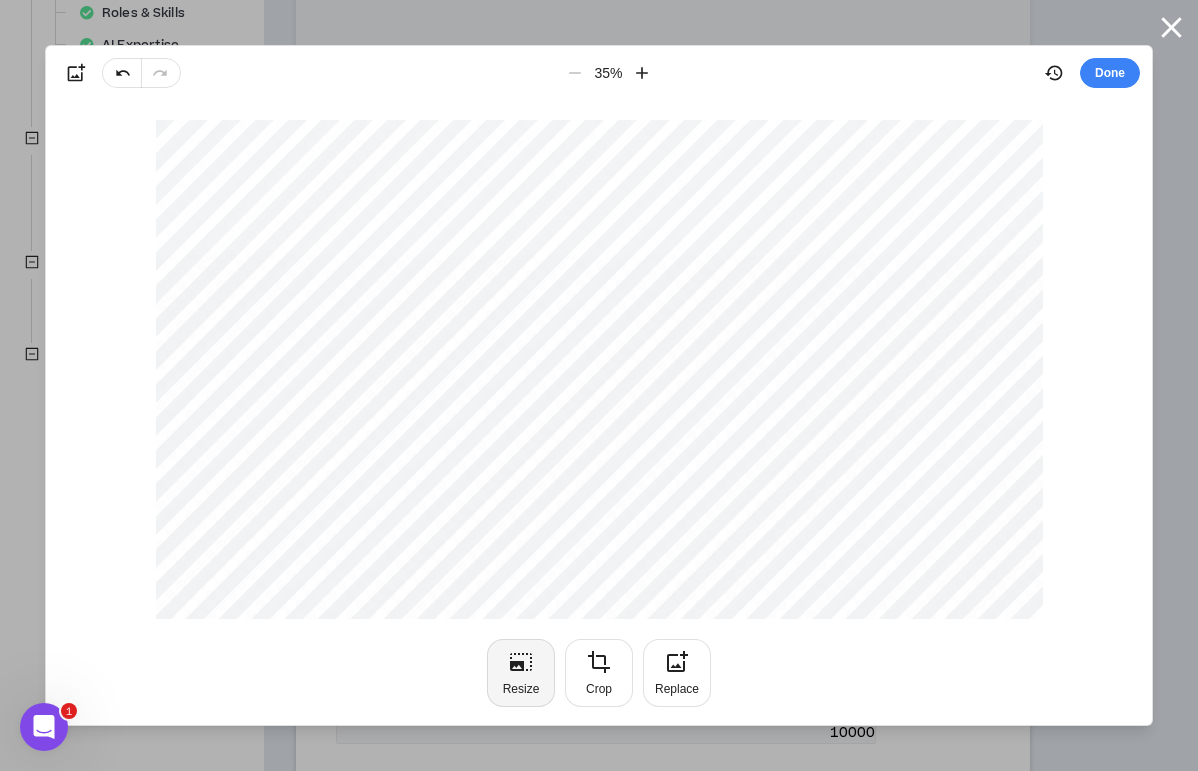 drag, startPoint x: 541, startPoint y: 666, endPoint x: 522, endPoint y: 669, distance: 19.235384 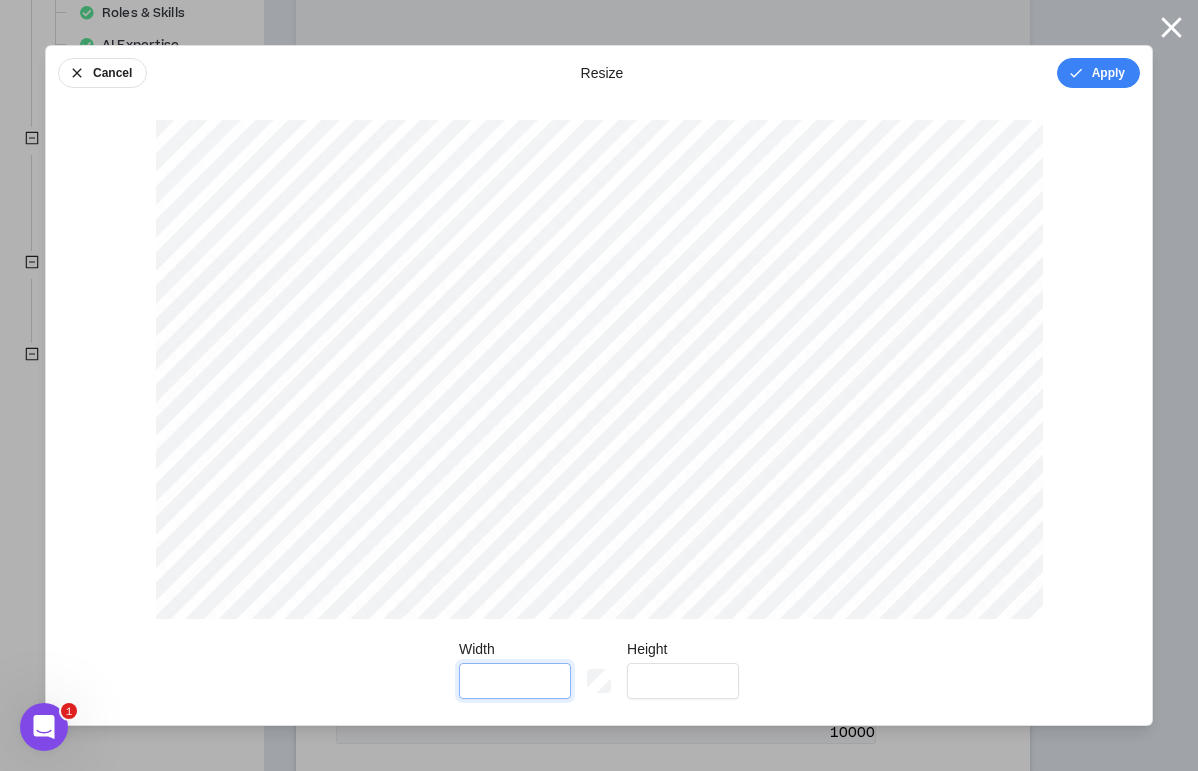 type on "****" 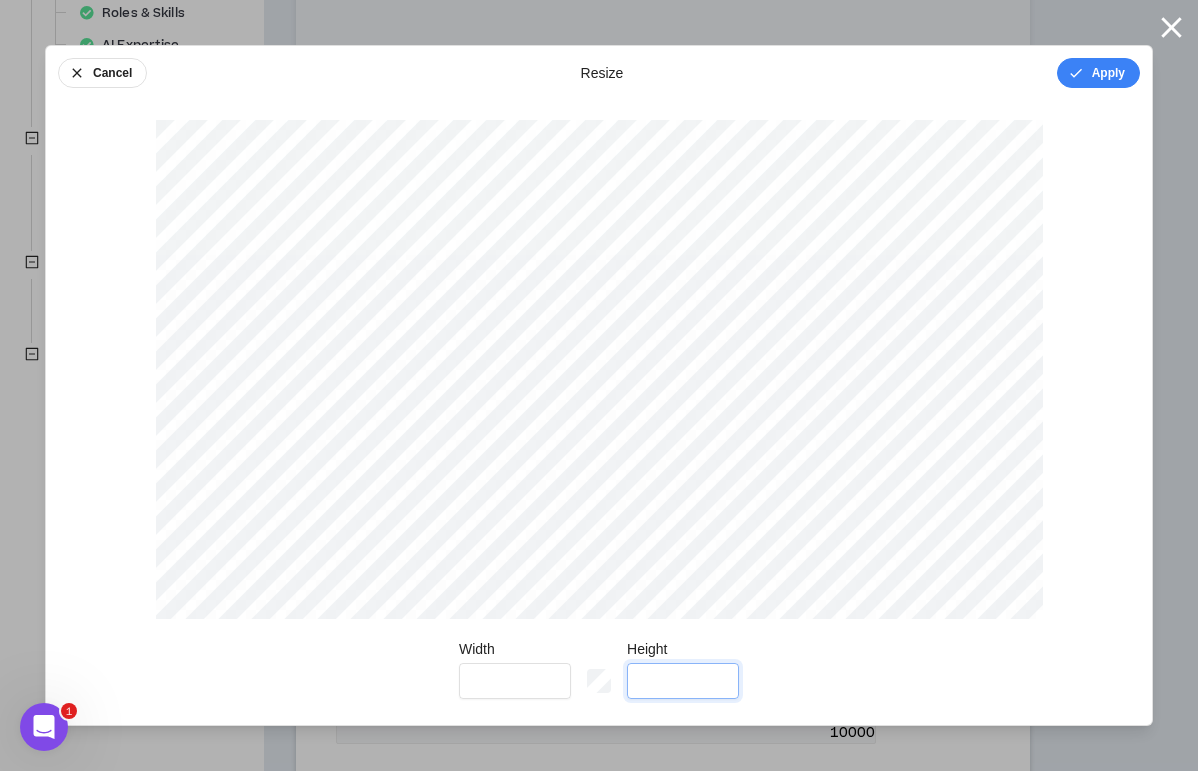 type on "*" 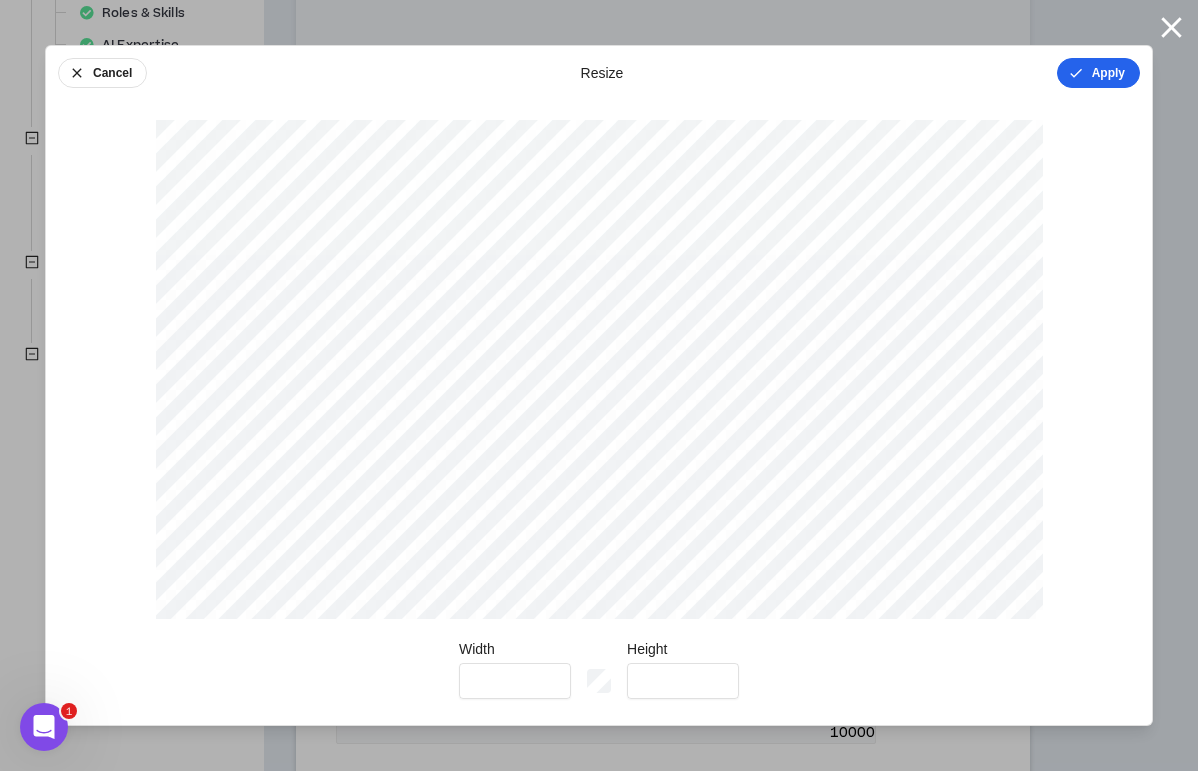 click on "Apply" at bounding box center (1098, 73) 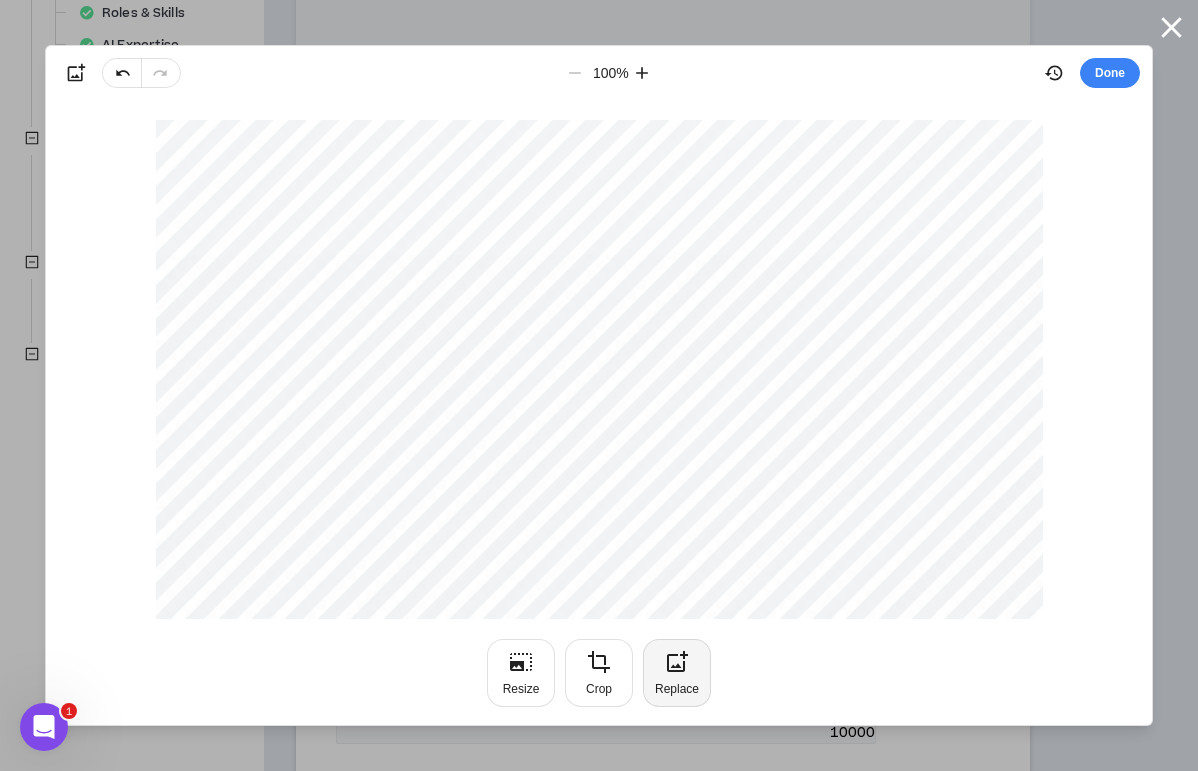 click on "Replace" at bounding box center (677, 673) 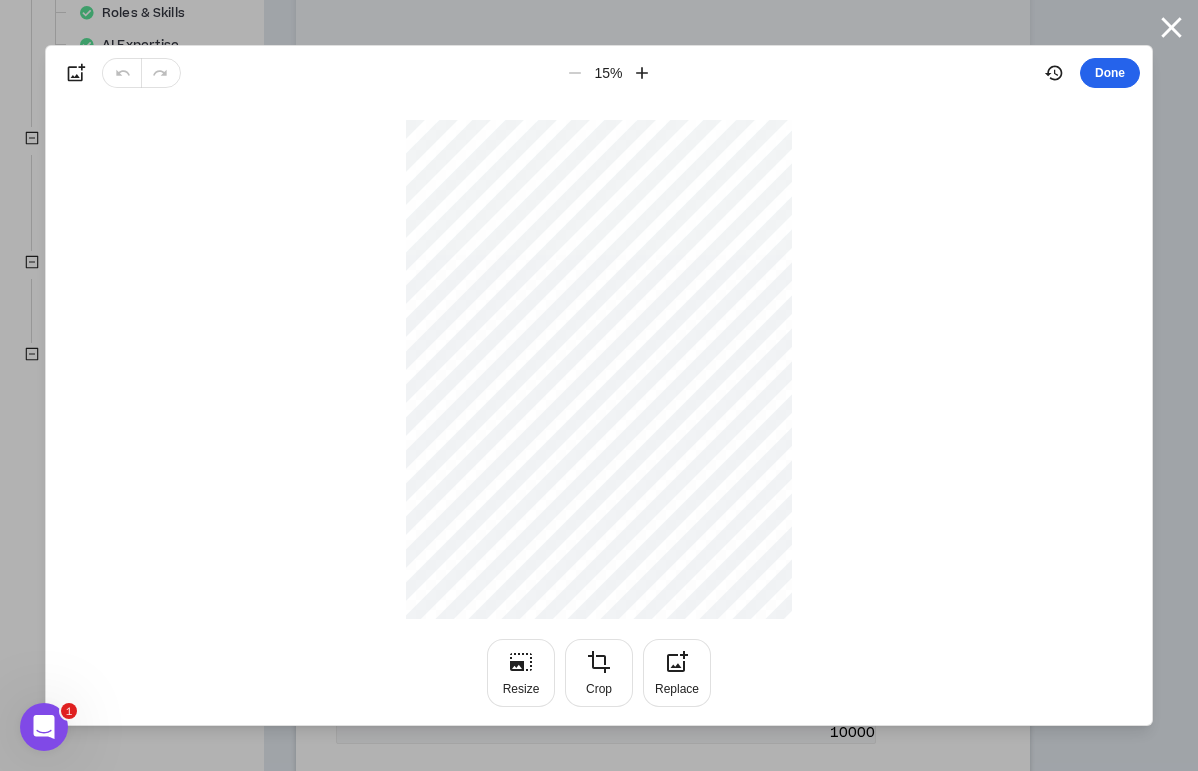 click on "Done" at bounding box center [1110, 73] 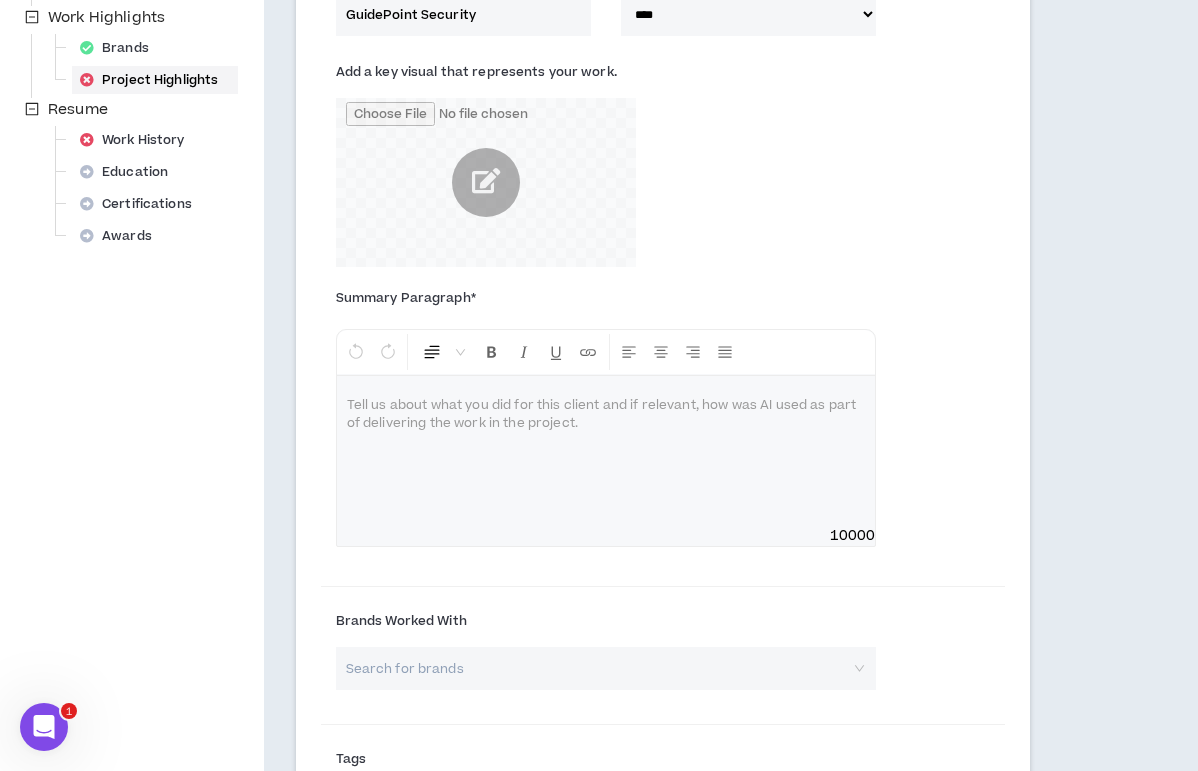 scroll, scrollTop: 704, scrollLeft: 0, axis: vertical 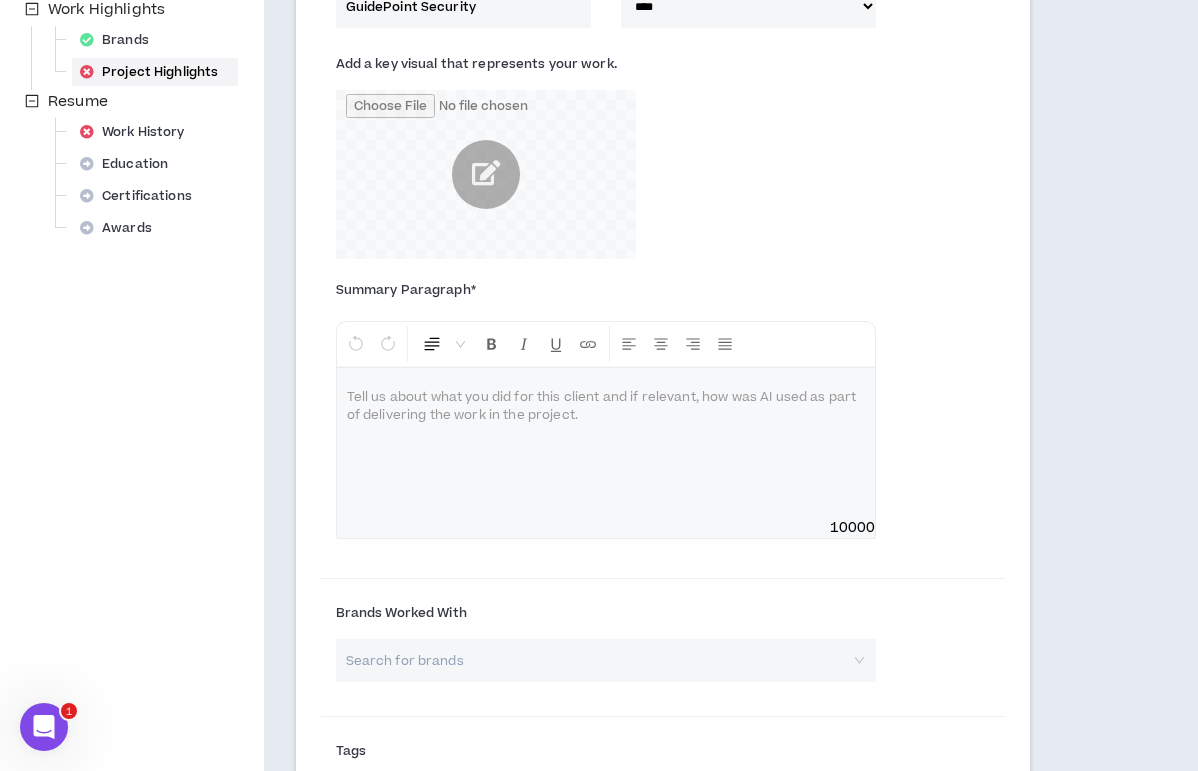 click at bounding box center [606, 398] 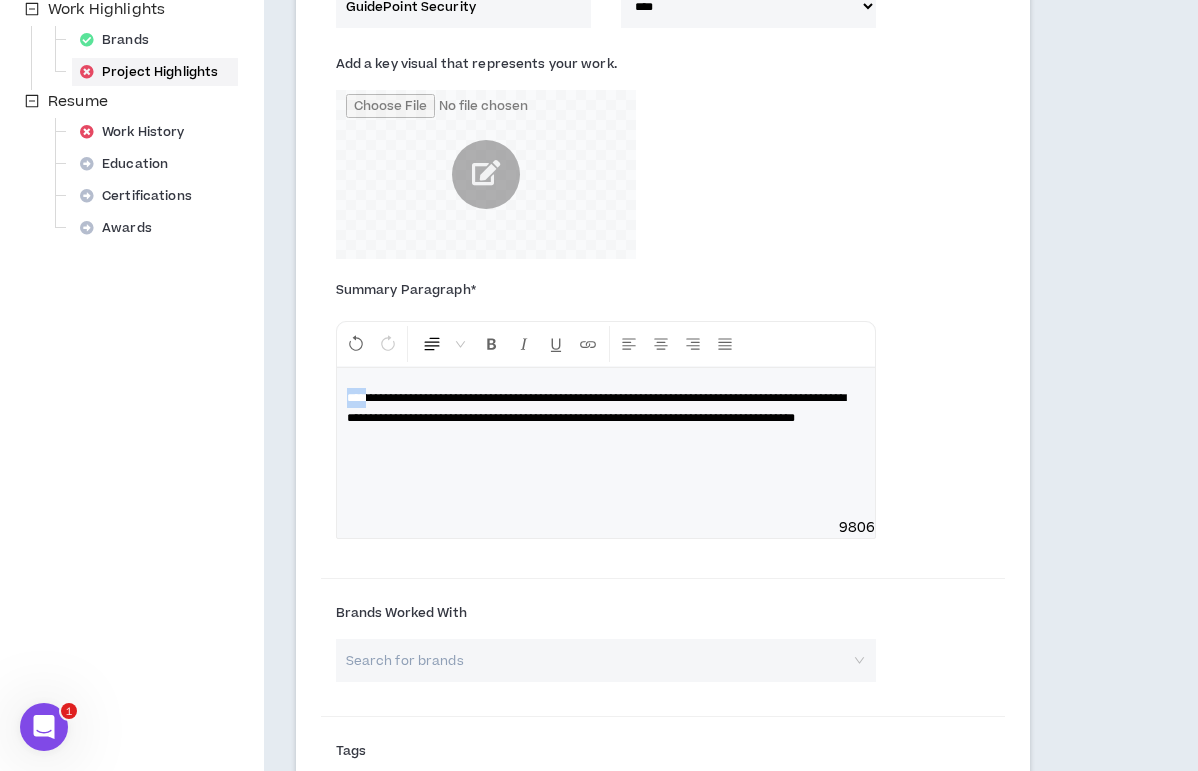 drag, startPoint x: 357, startPoint y: 396, endPoint x: 294, endPoint y: 395, distance: 63.007935 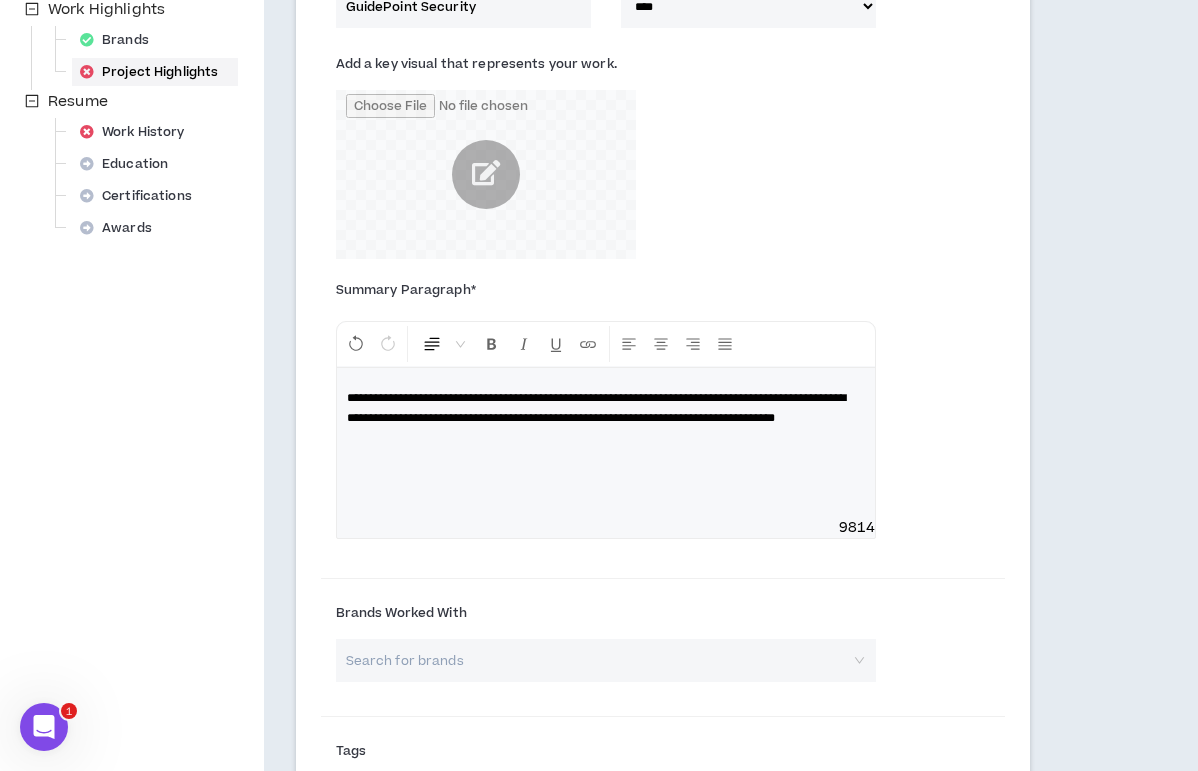 click on "**********" at bounding box center [596, 408] 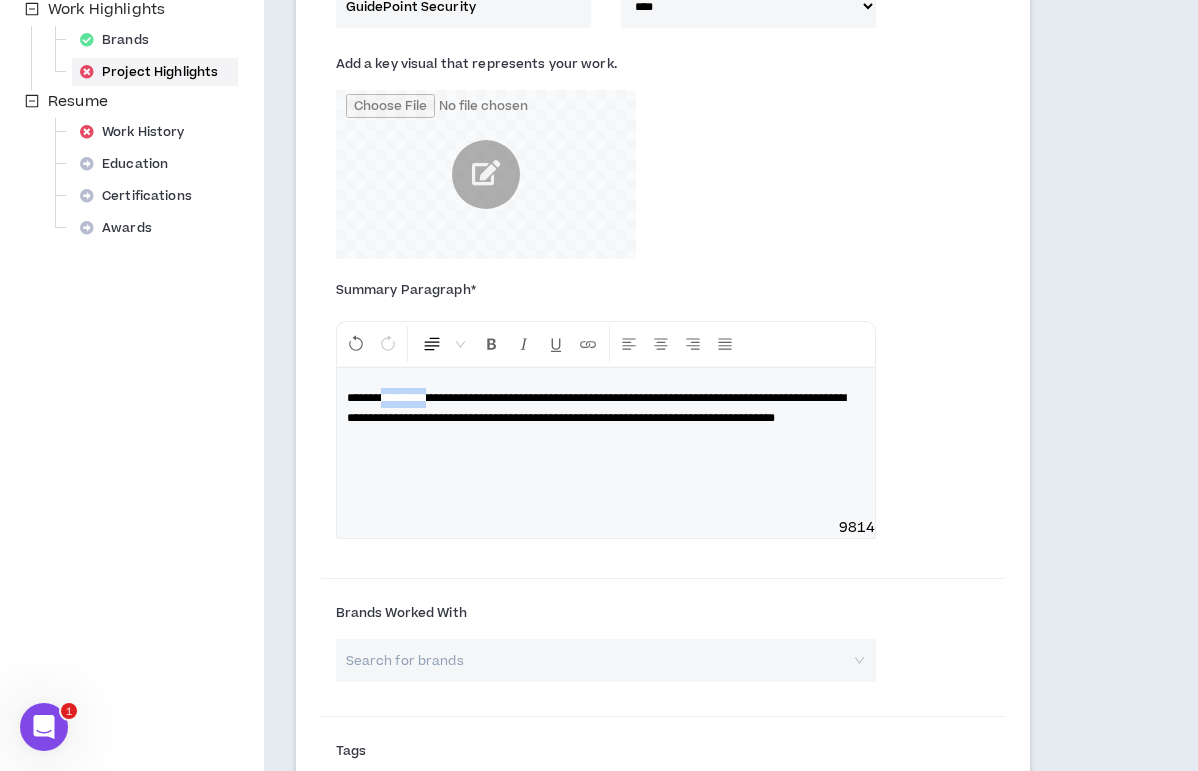 click on "**********" at bounding box center [596, 408] 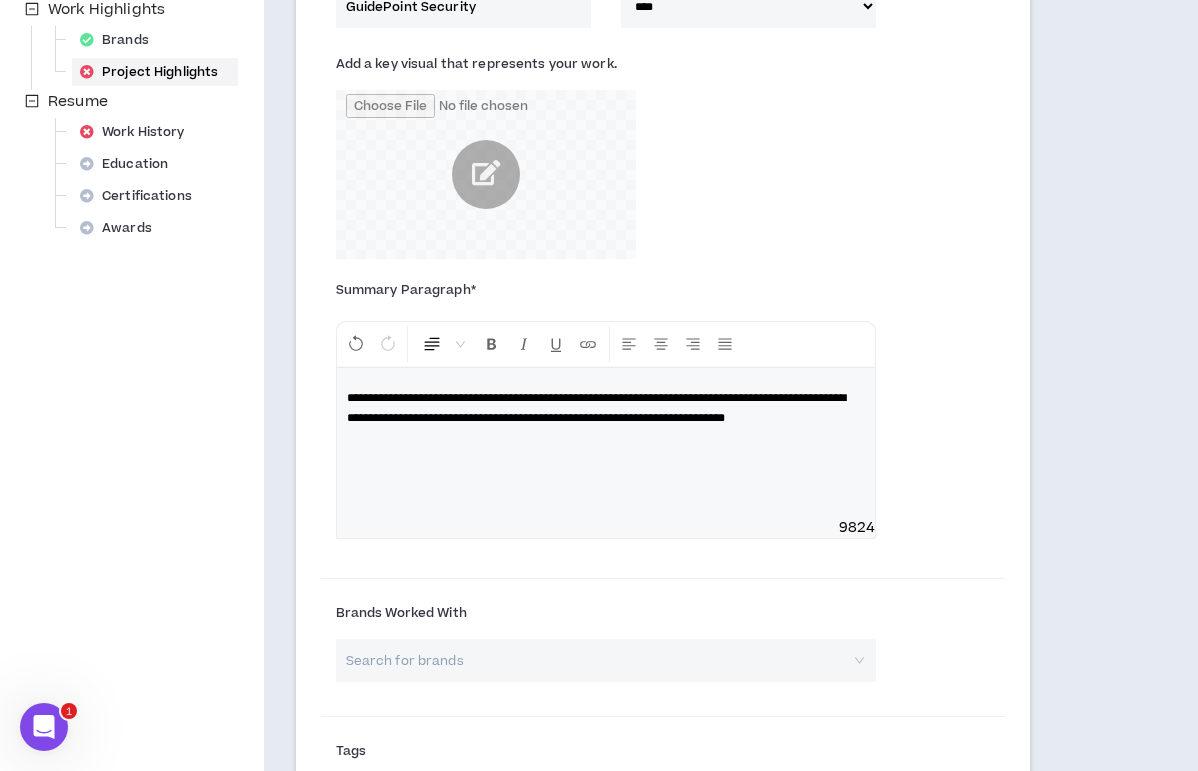 scroll, scrollTop: 678, scrollLeft: 0, axis: vertical 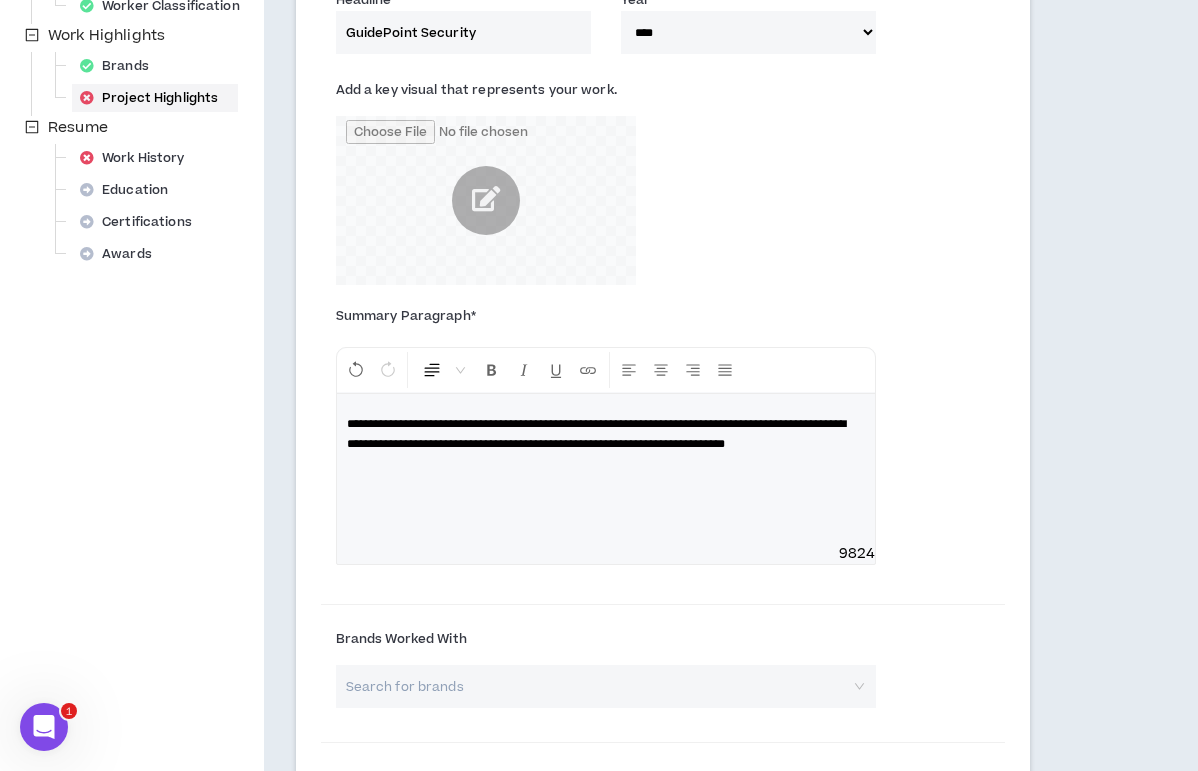 drag, startPoint x: 767, startPoint y: 447, endPoint x: 786, endPoint y: 509, distance: 64.84597 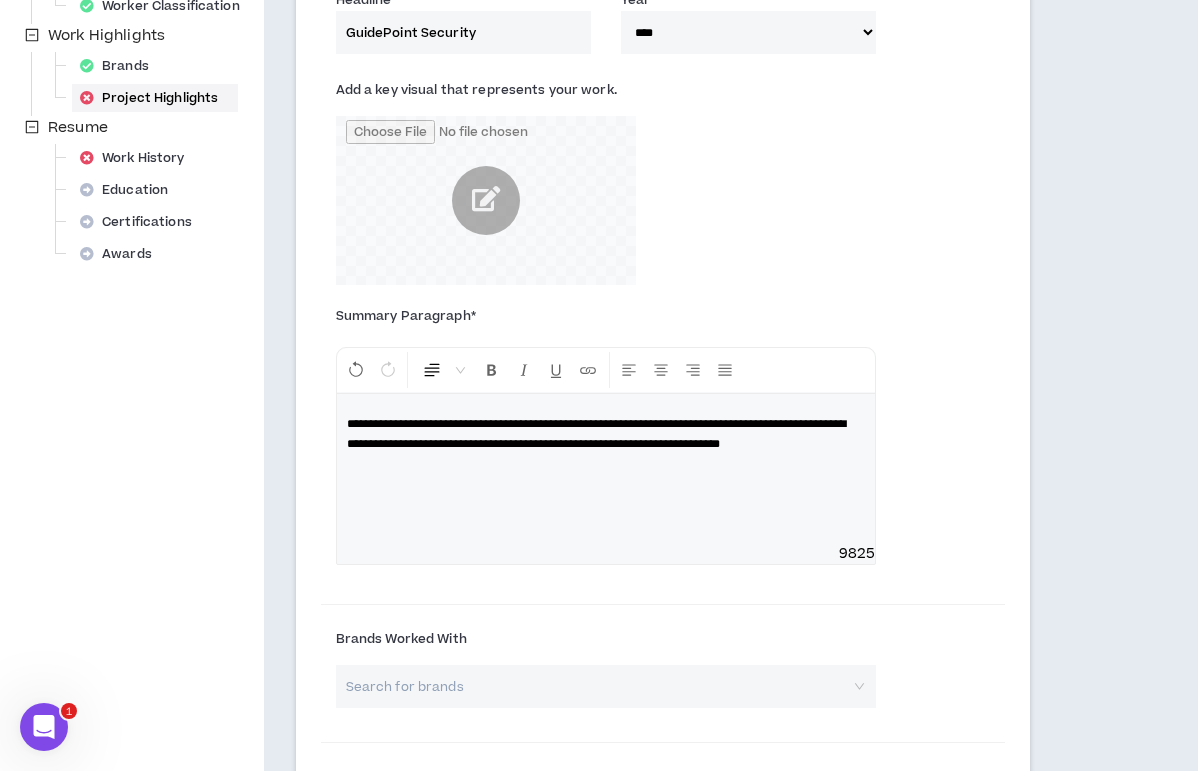 type 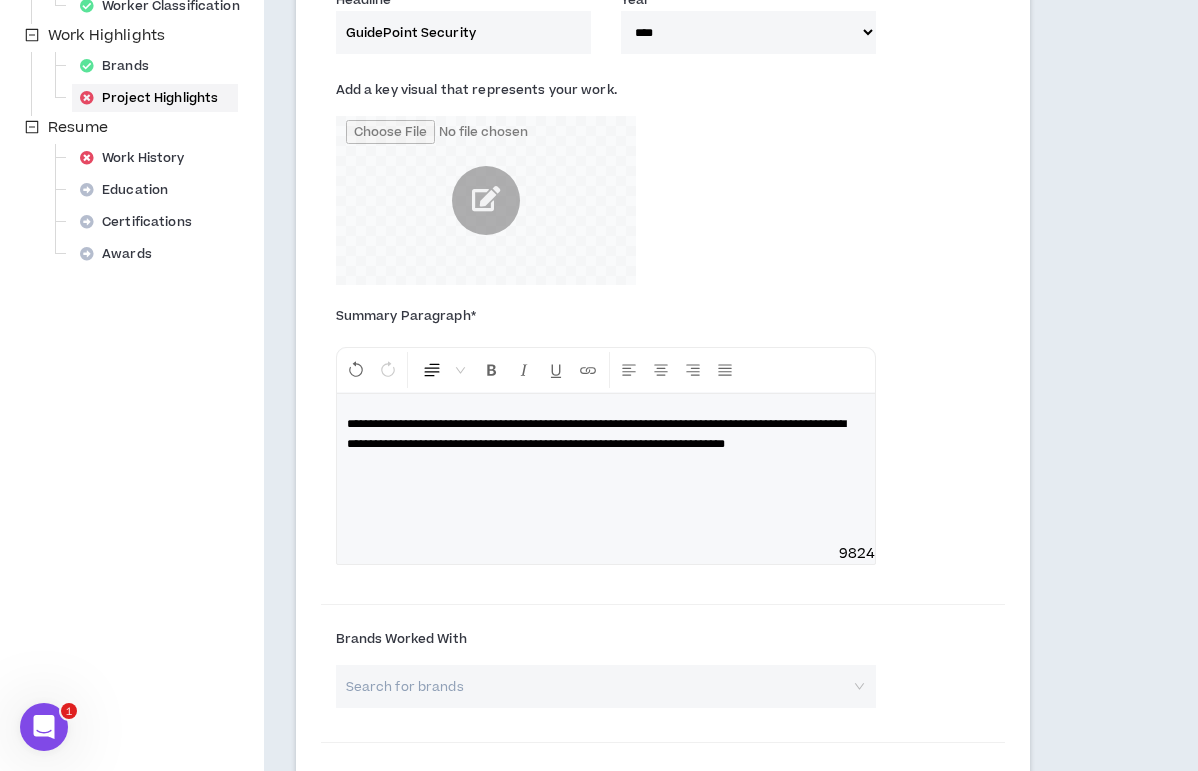 click on "**********" at bounding box center (596, 434) 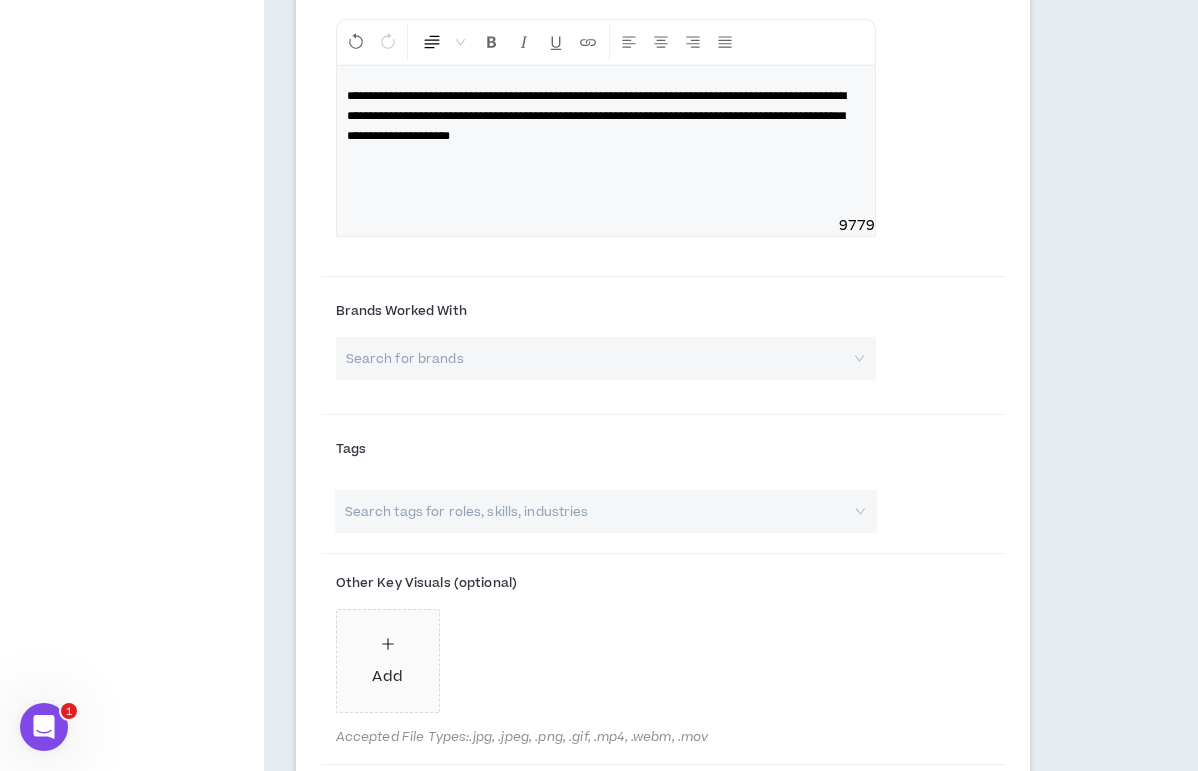 scroll, scrollTop: 1010, scrollLeft: 0, axis: vertical 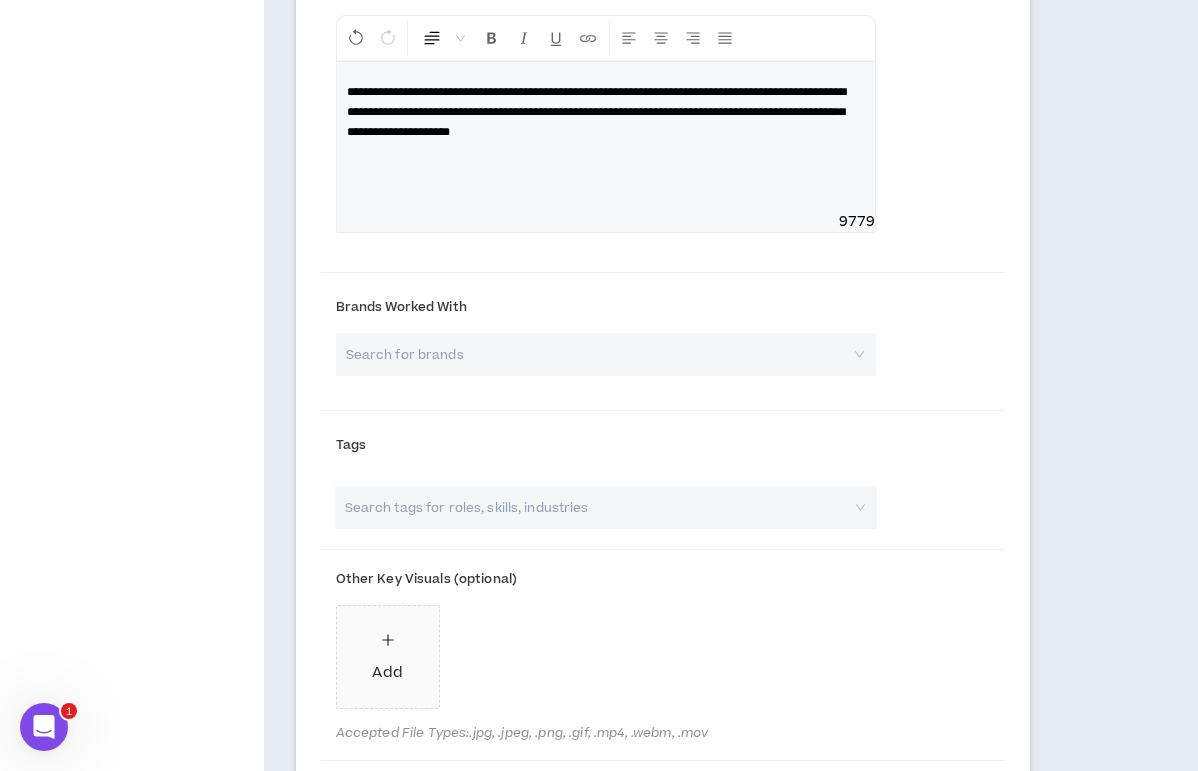 click at bounding box center (599, 354) 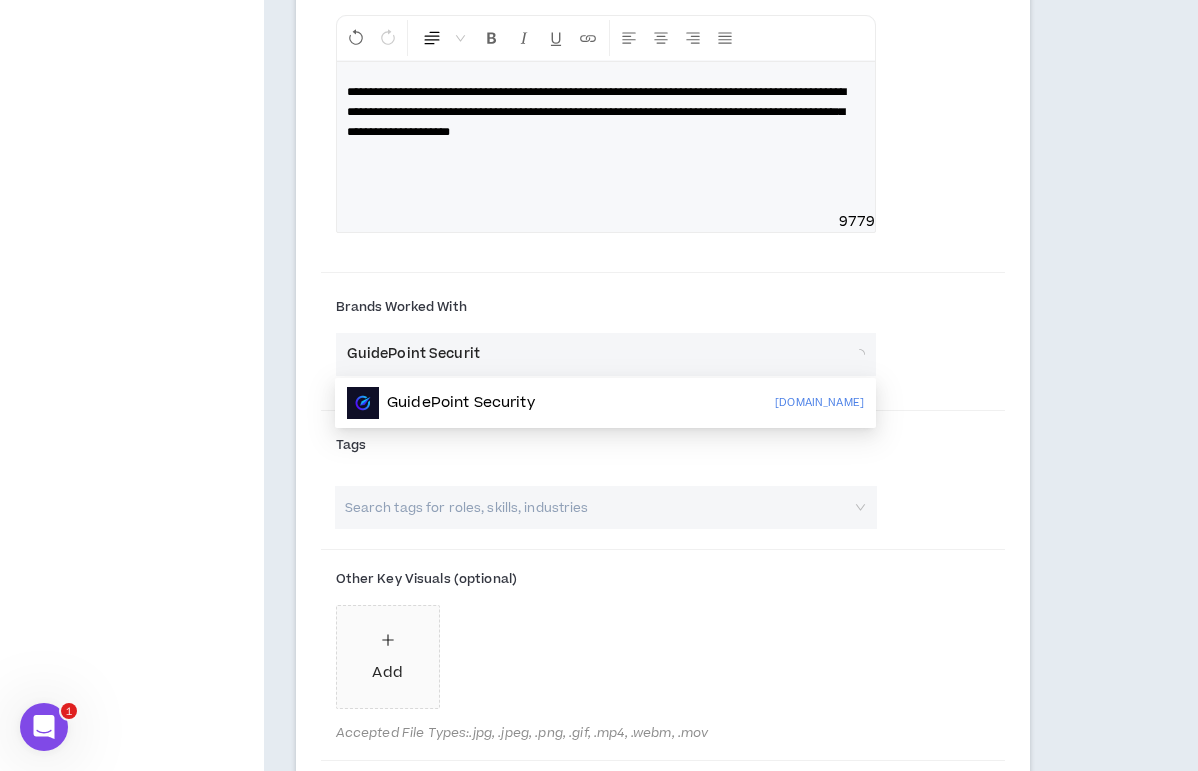 type on "GuidePoint Security" 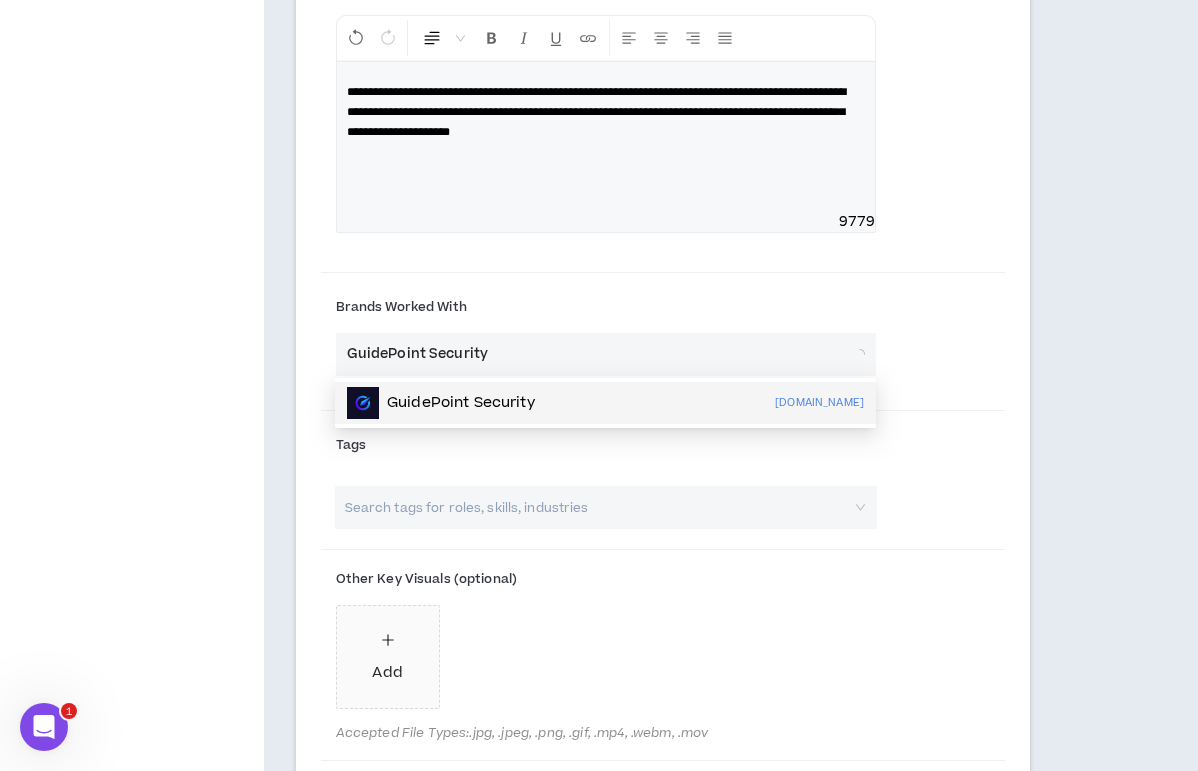 click on "GuidePoint Security" at bounding box center [461, 403] 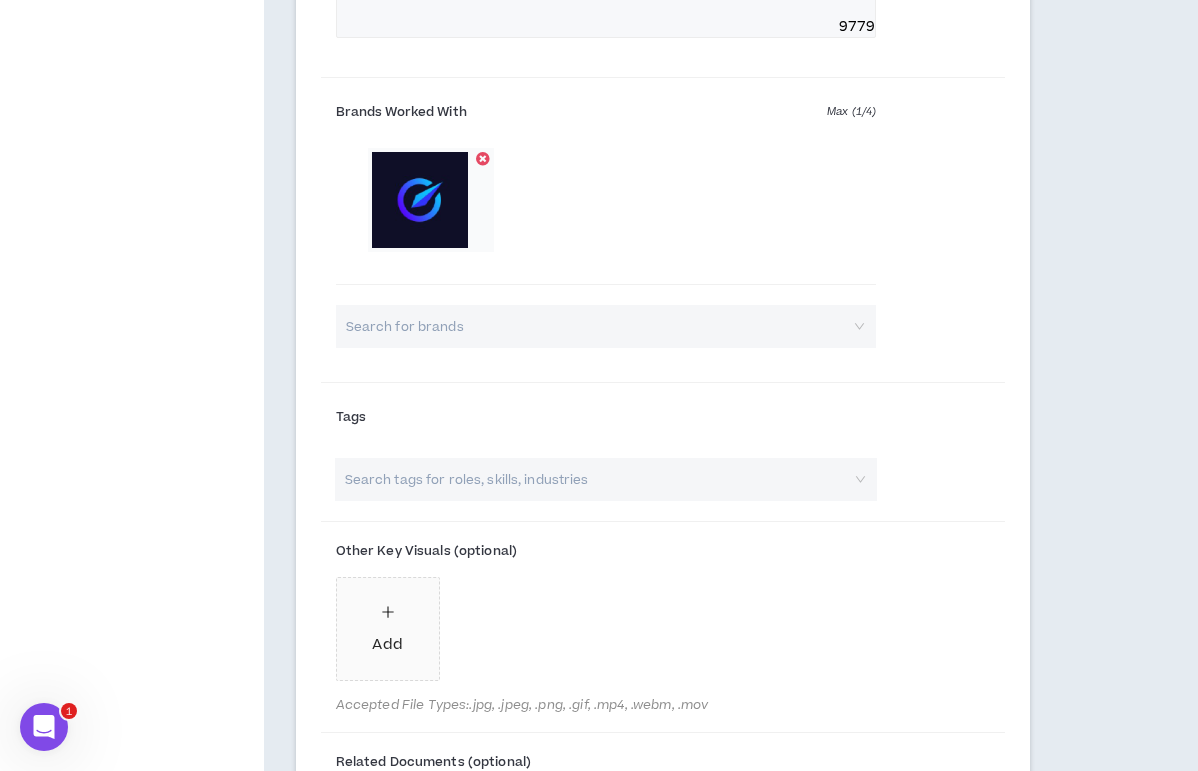 scroll, scrollTop: 1226, scrollLeft: 0, axis: vertical 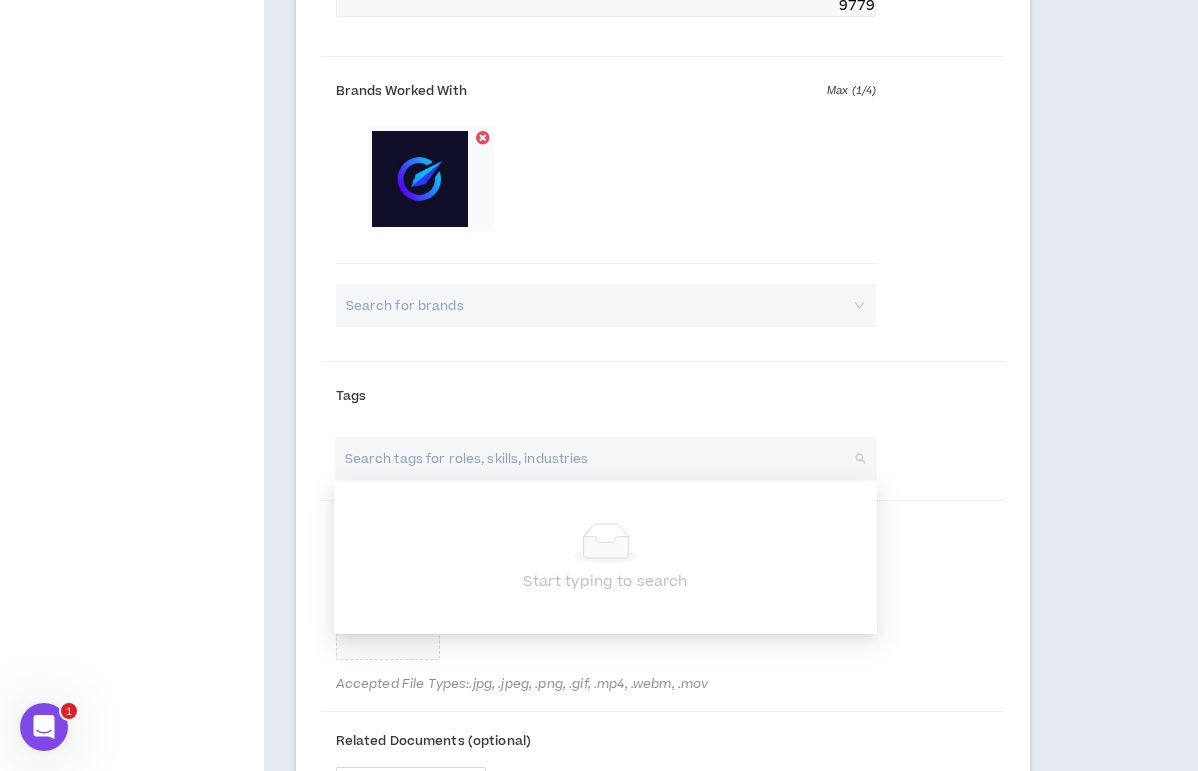 click at bounding box center (596, 458) 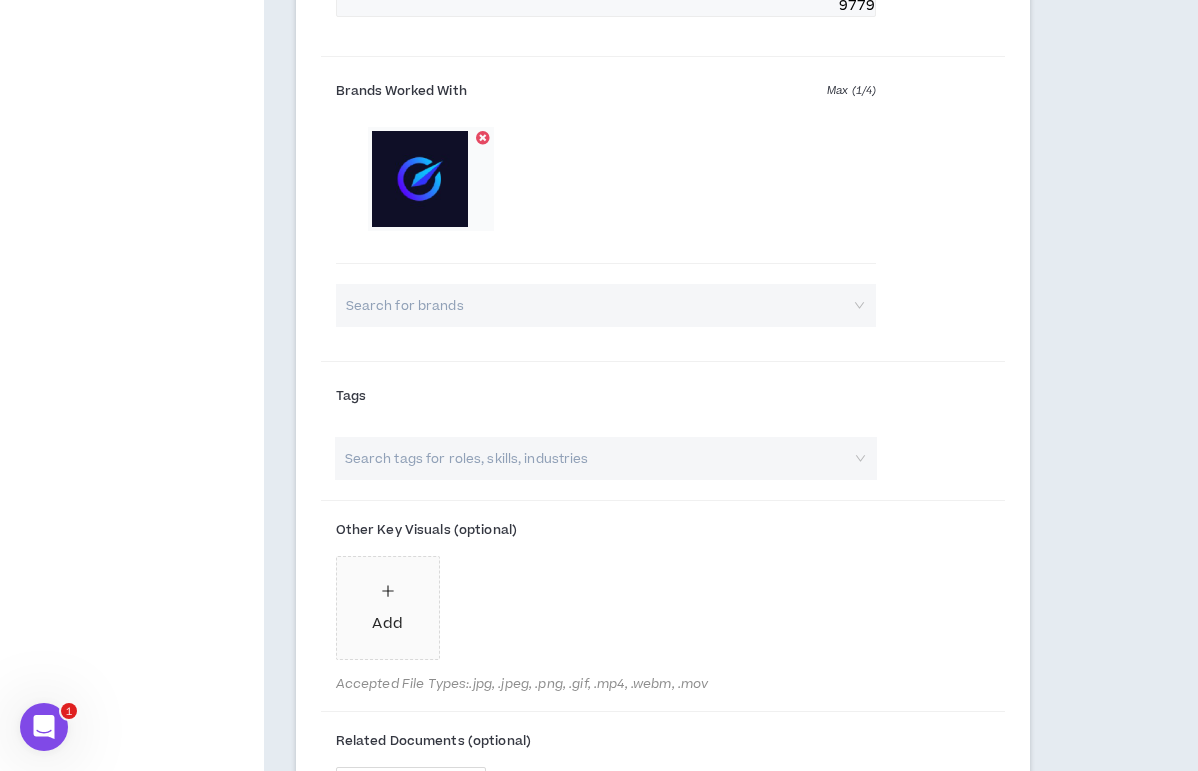 click on "Search tags for roles, skills, industries" at bounding box center [663, 466] 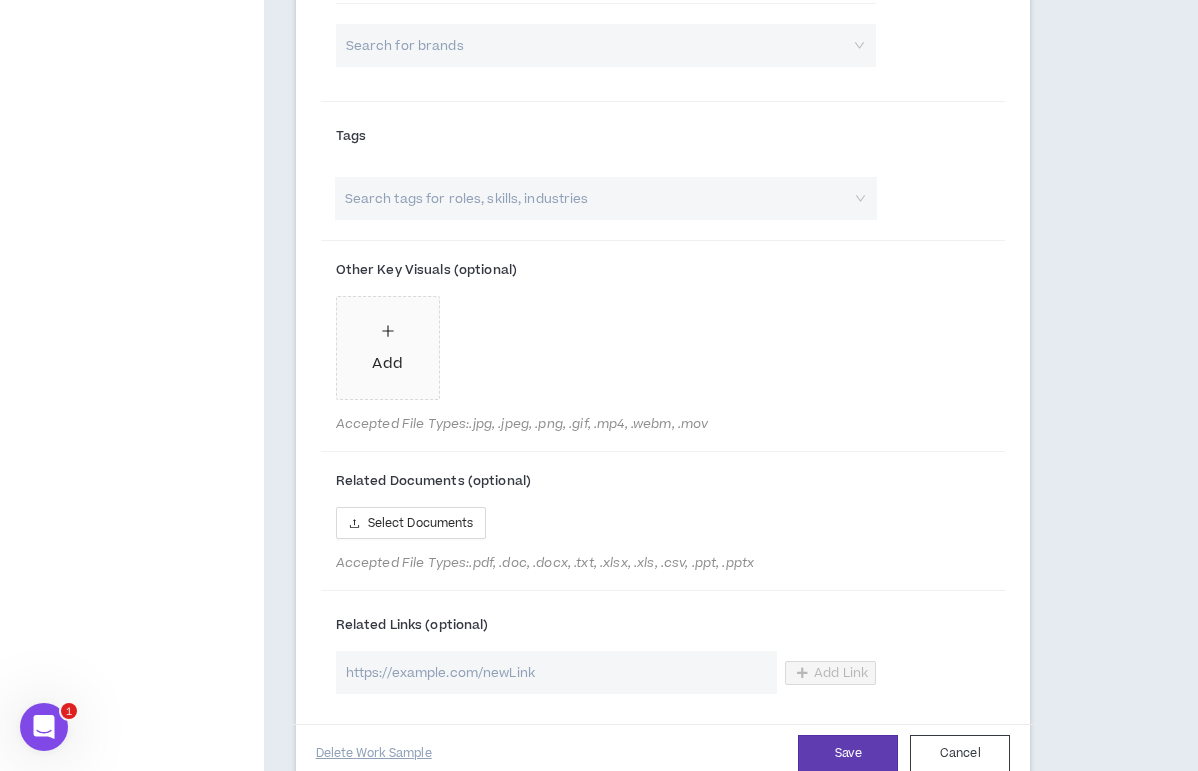 scroll, scrollTop: 1489, scrollLeft: 0, axis: vertical 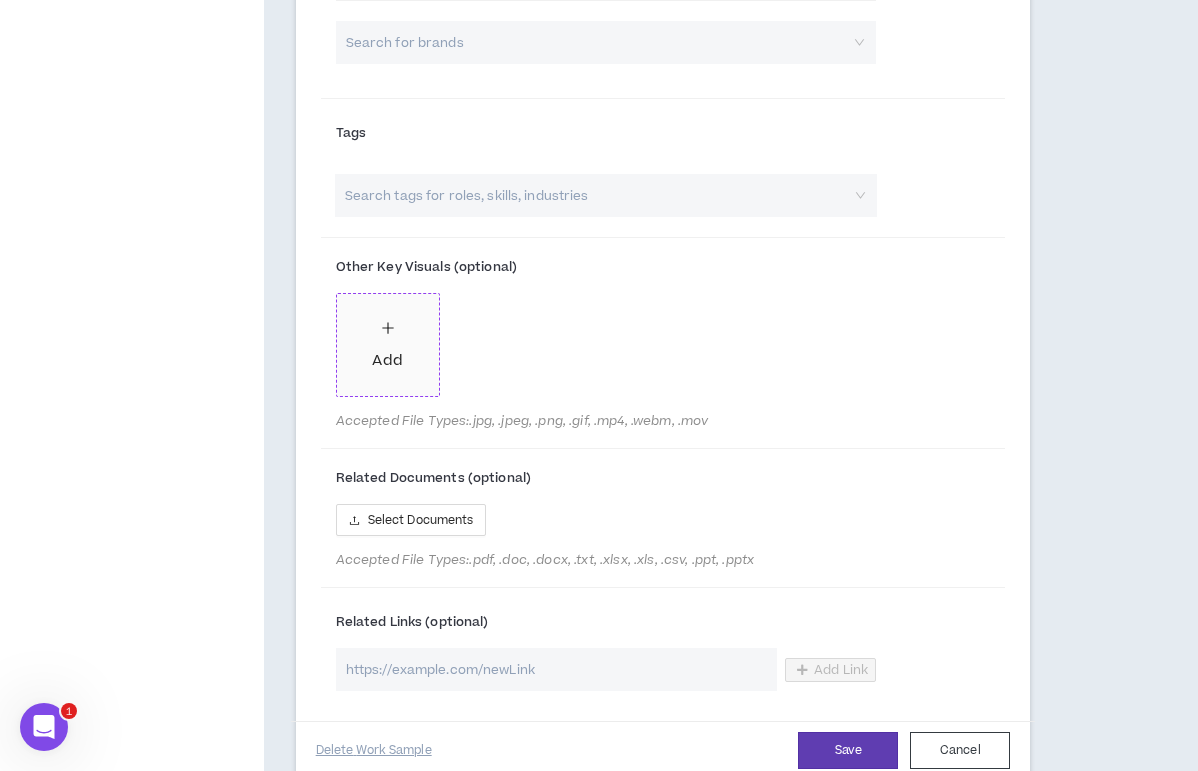 click on "Add" at bounding box center (387, 345) 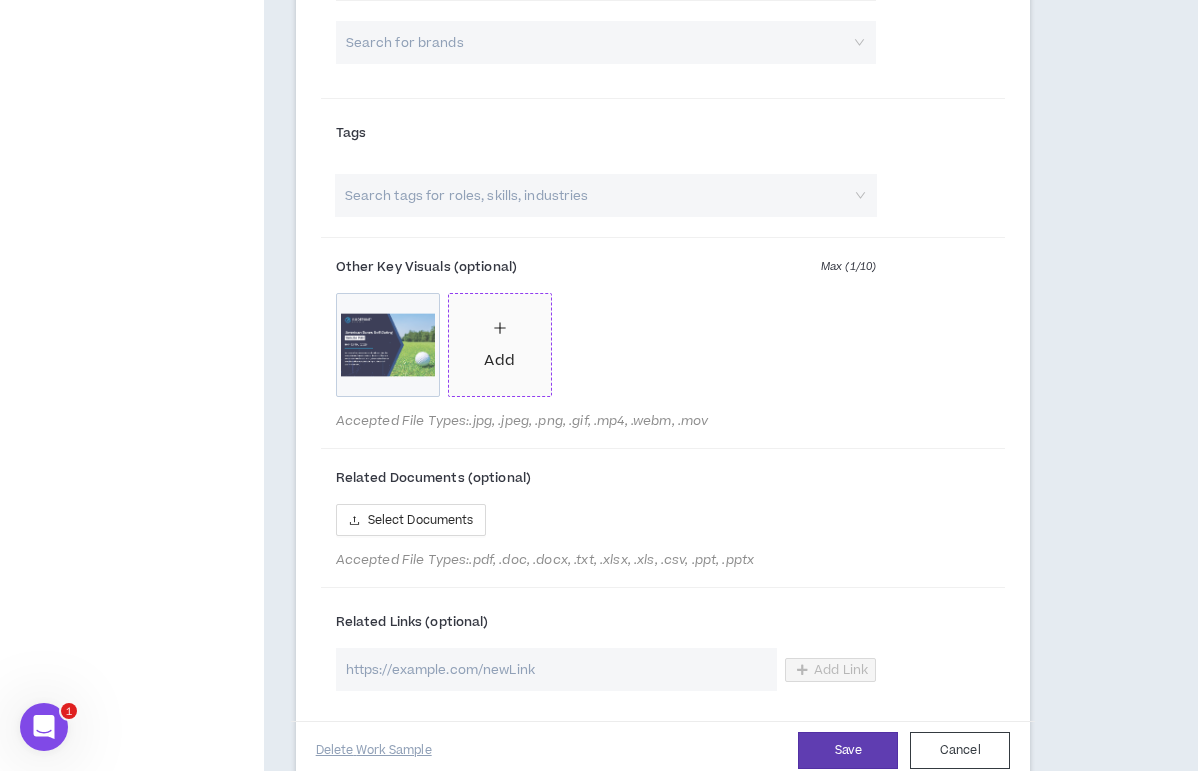 click 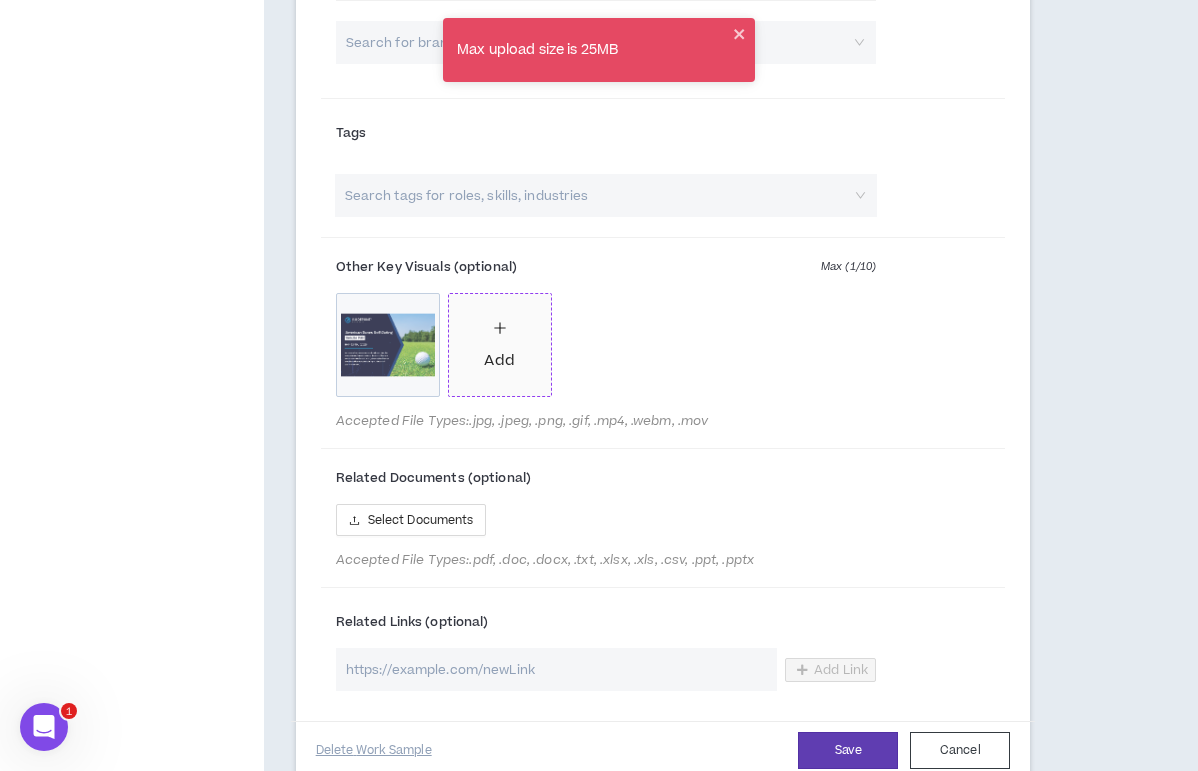 click on "Add" at bounding box center [499, 345] 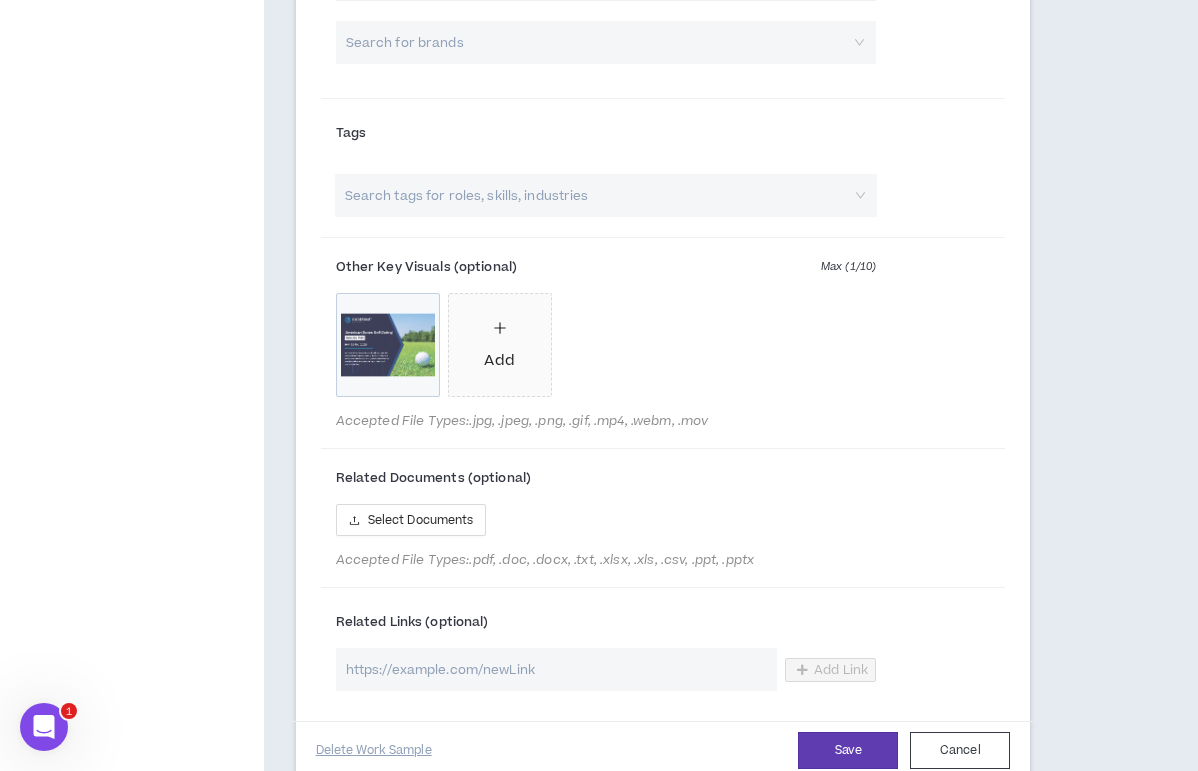 drag, startPoint x: 643, startPoint y: 383, endPoint x: 573, endPoint y: 373, distance: 70.71068 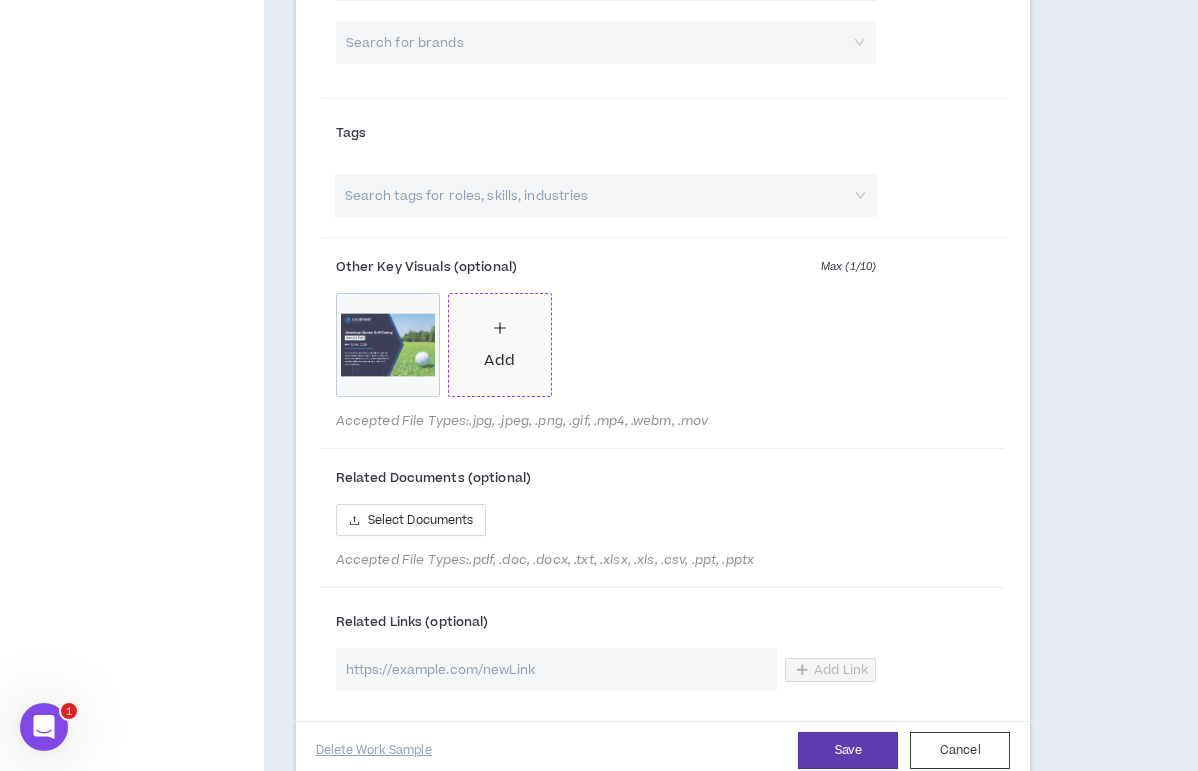 click on "Add" at bounding box center [500, 345] 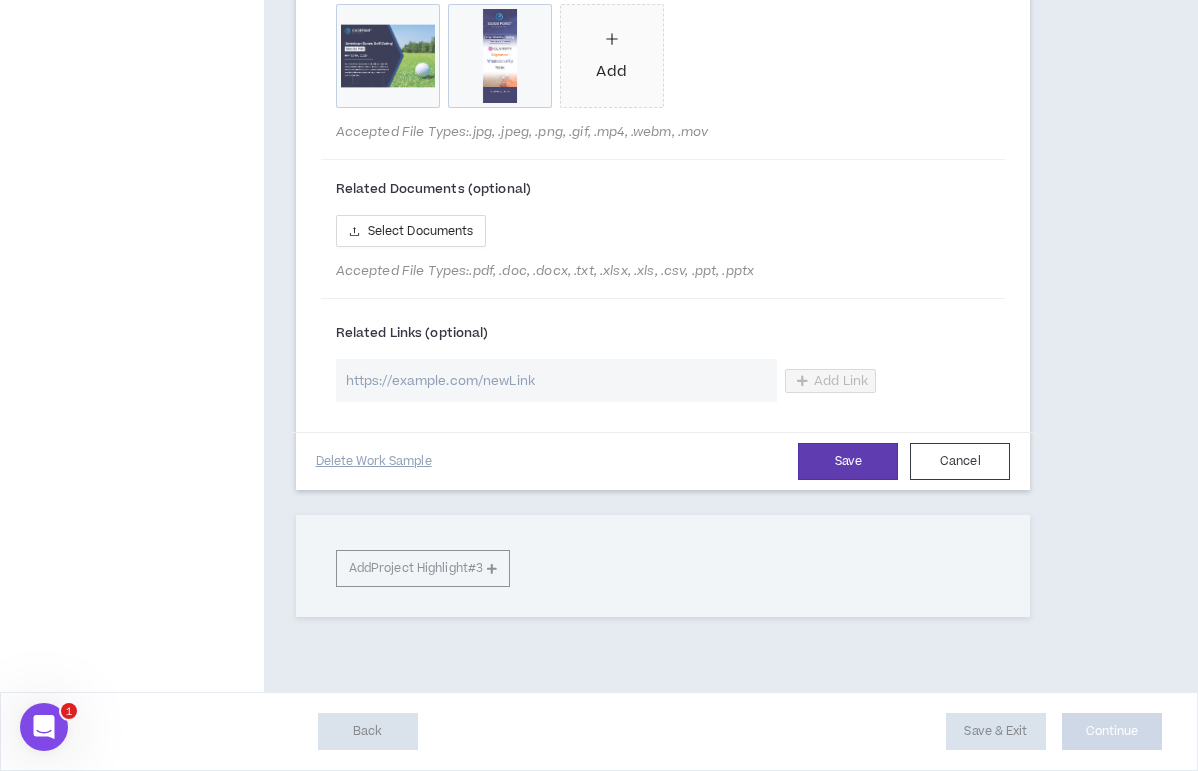 scroll, scrollTop: 1777, scrollLeft: 0, axis: vertical 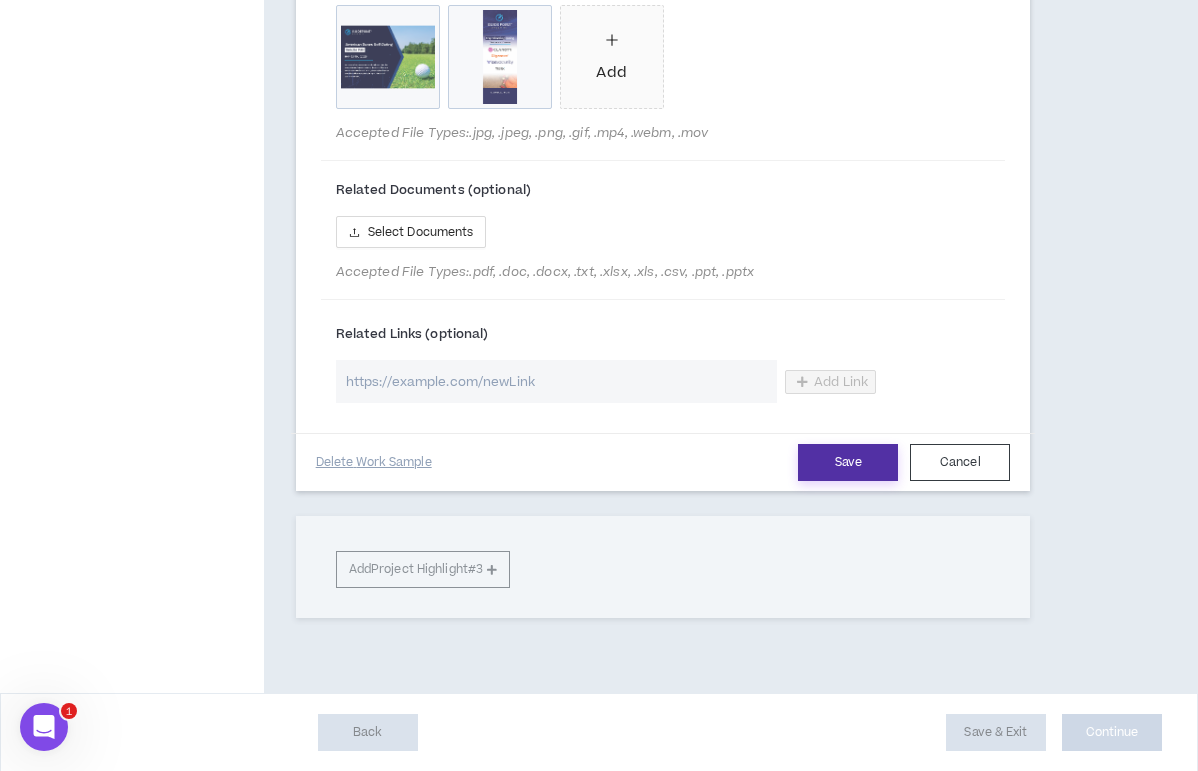 click on "Save" at bounding box center (848, 462) 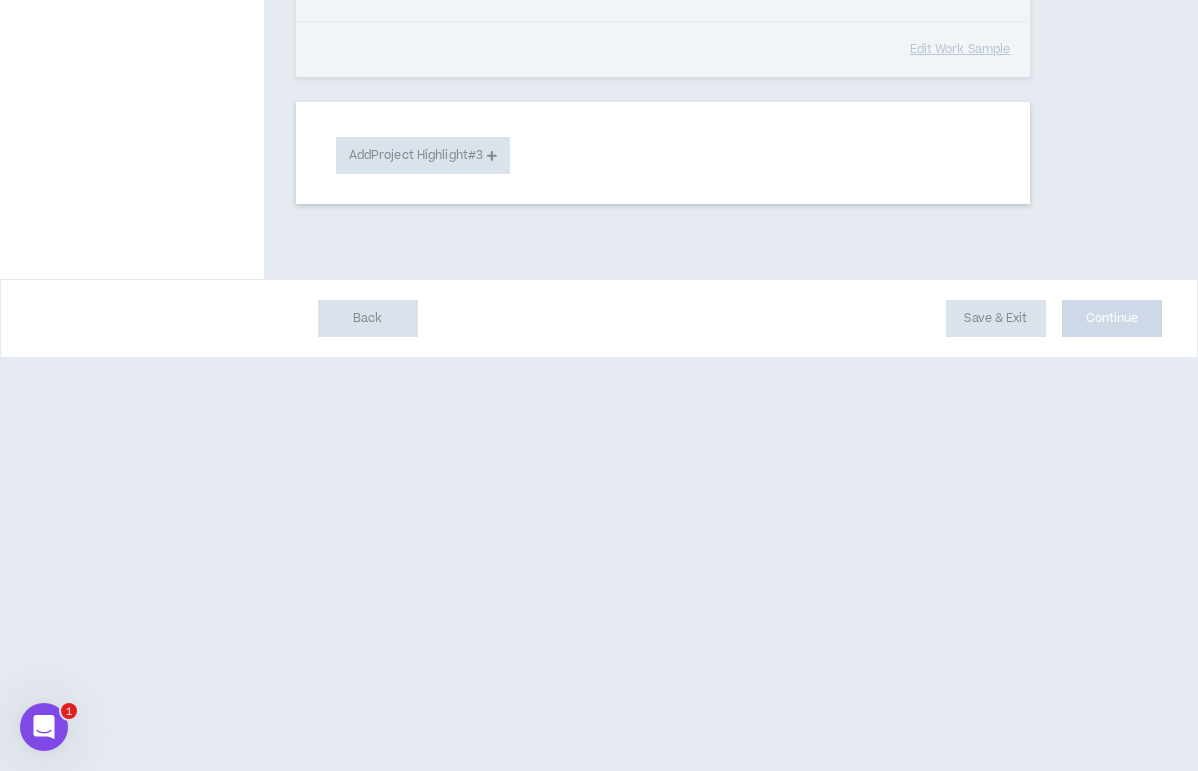 scroll, scrollTop: 1403, scrollLeft: 0, axis: vertical 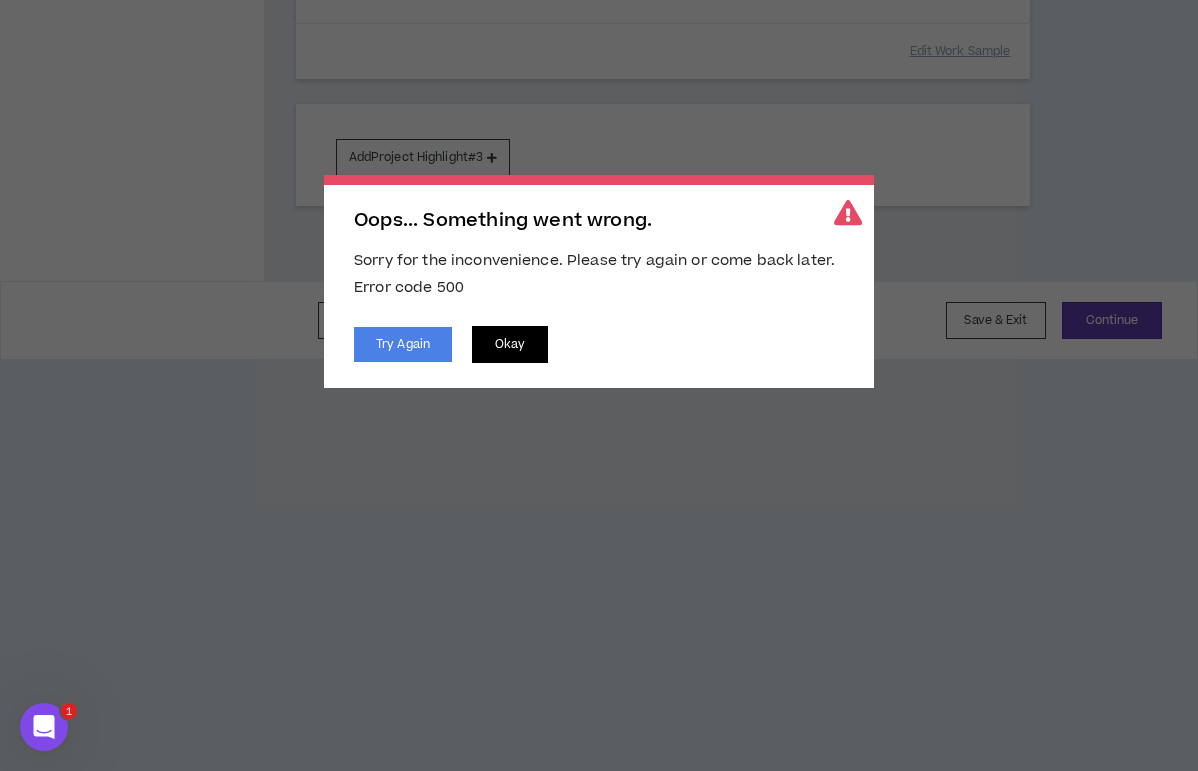 click on "Okay" at bounding box center [510, 344] 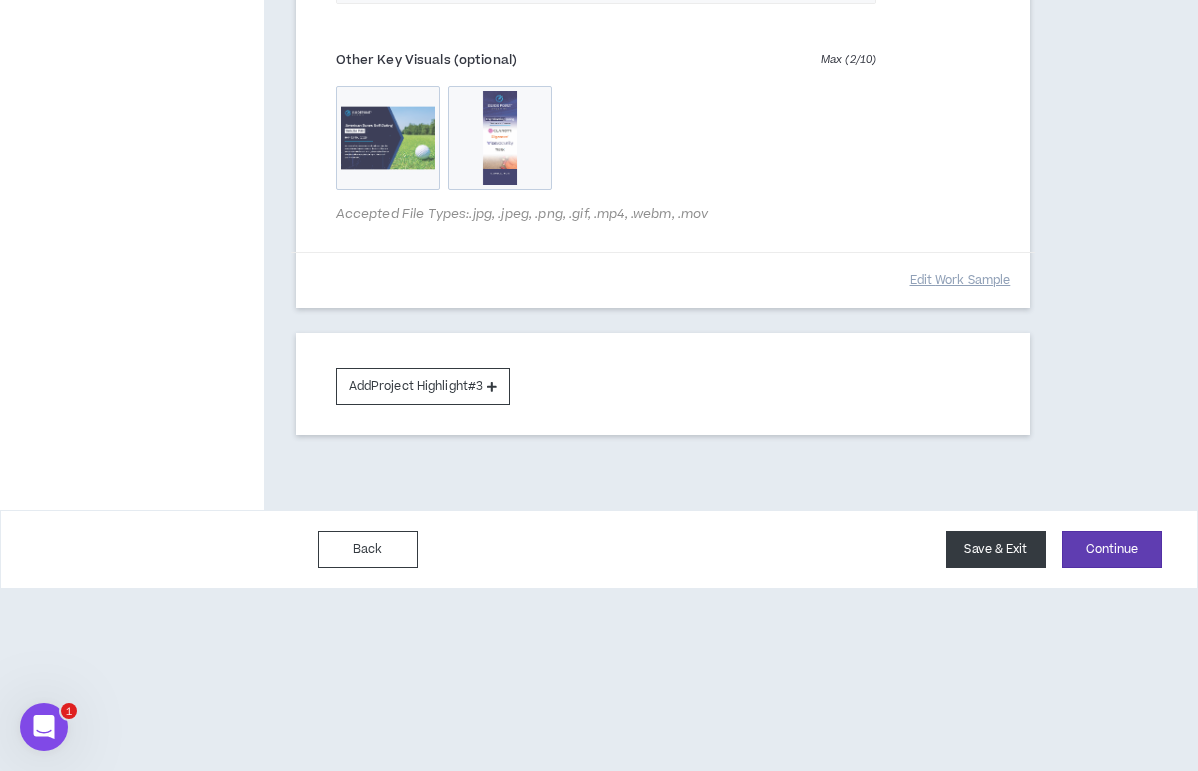 scroll, scrollTop: 1180, scrollLeft: 0, axis: vertical 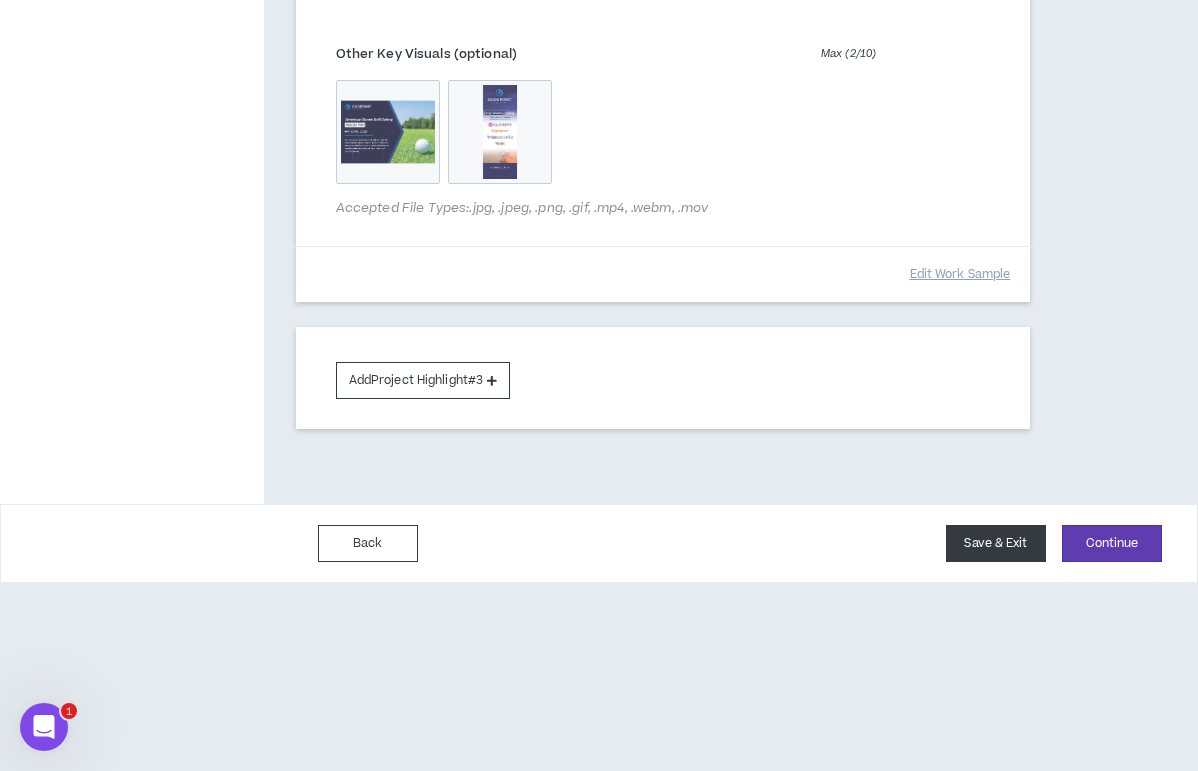 click on "Save & Exit" at bounding box center (996, 543) 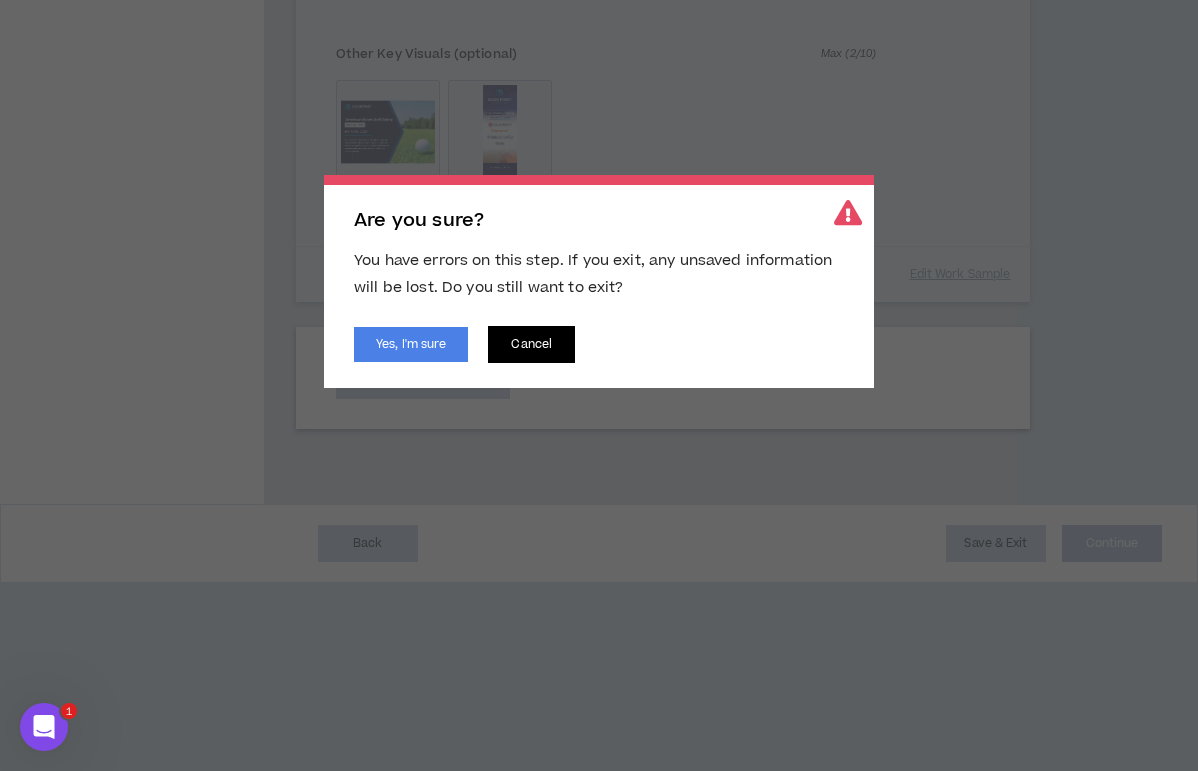 click on "Cancel" at bounding box center (531, 344) 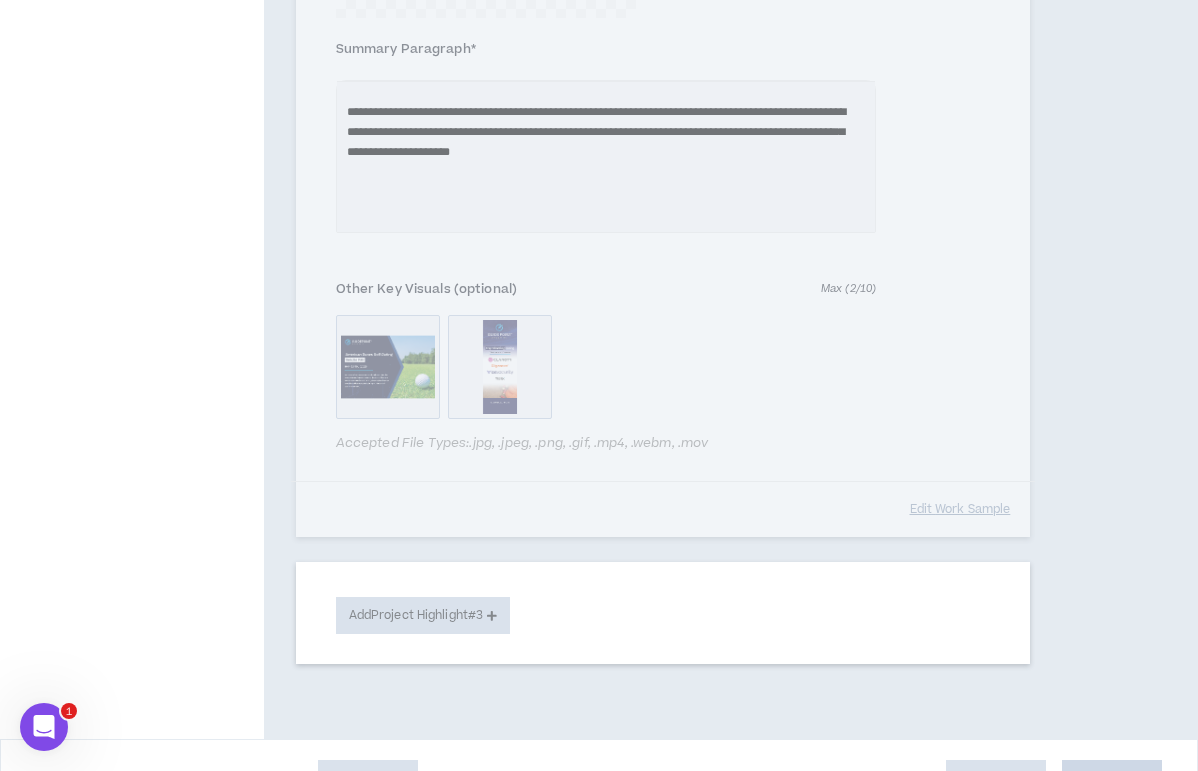 scroll, scrollTop: 937, scrollLeft: 0, axis: vertical 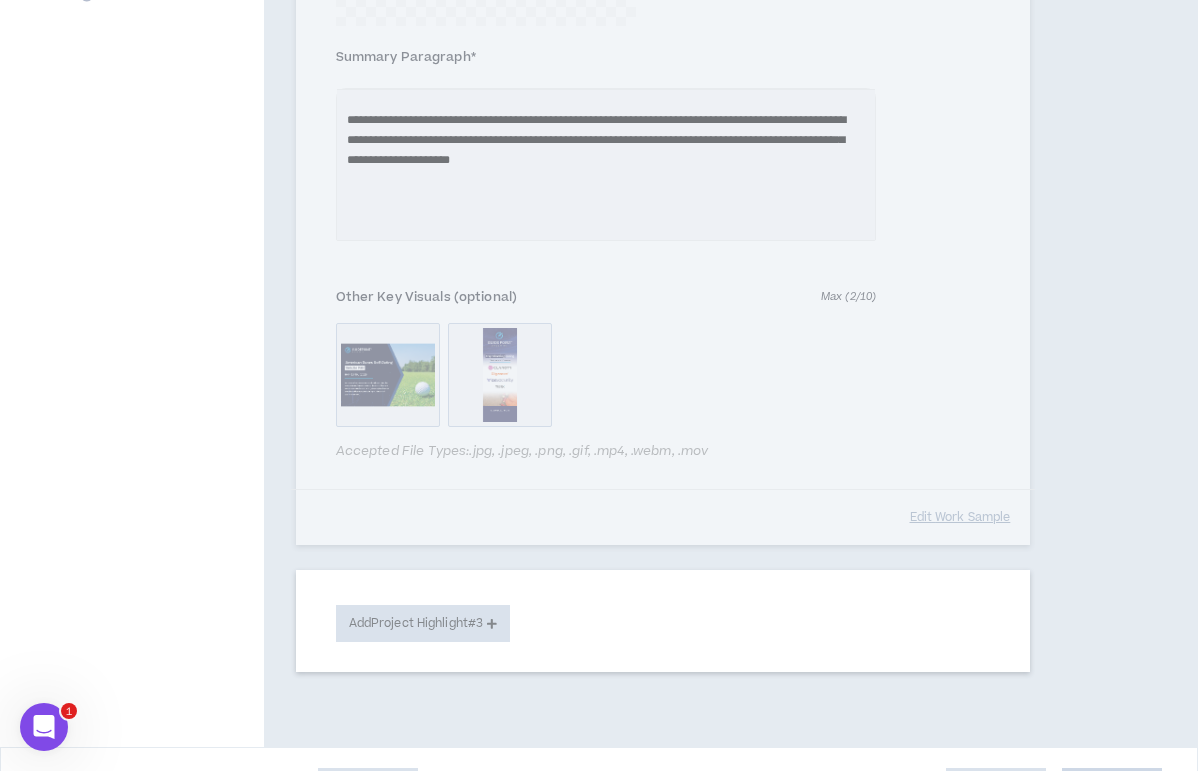 click on "**********" at bounding box center (663, 103) 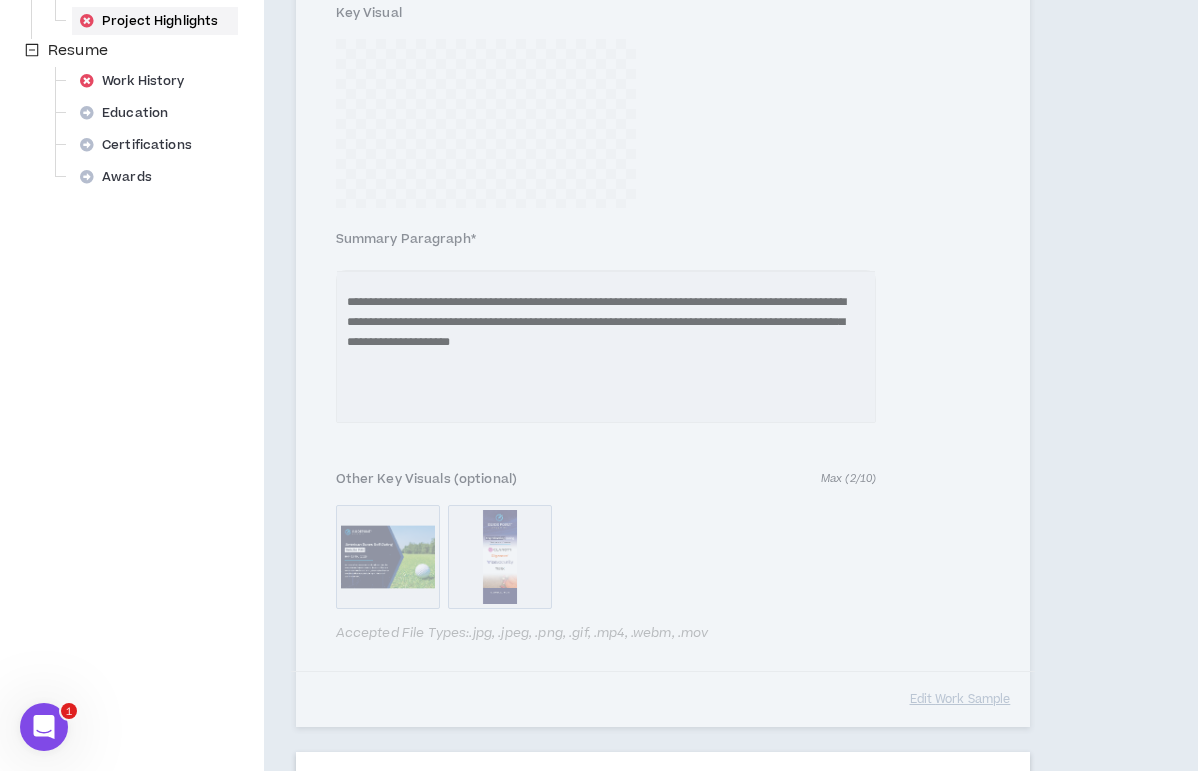 scroll, scrollTop: 786, scrollLeft: 0, axis: vertical 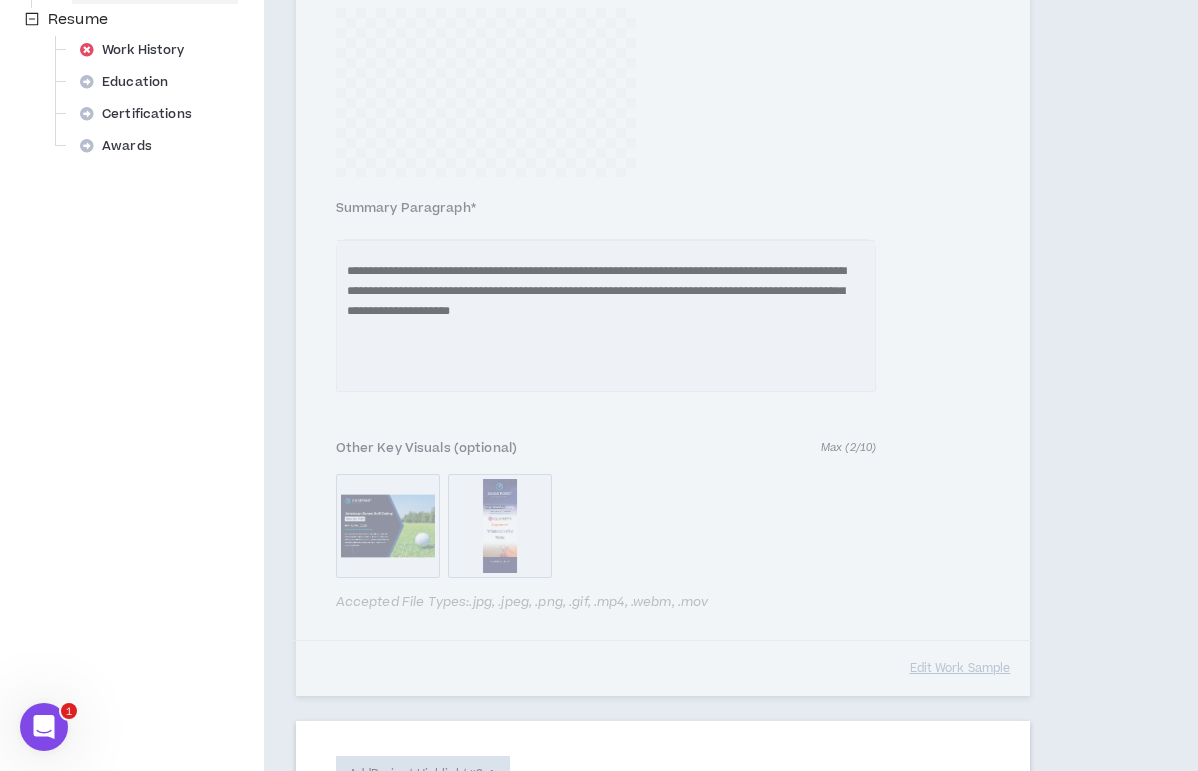 click on "**********" at bounding box center (663, 254) 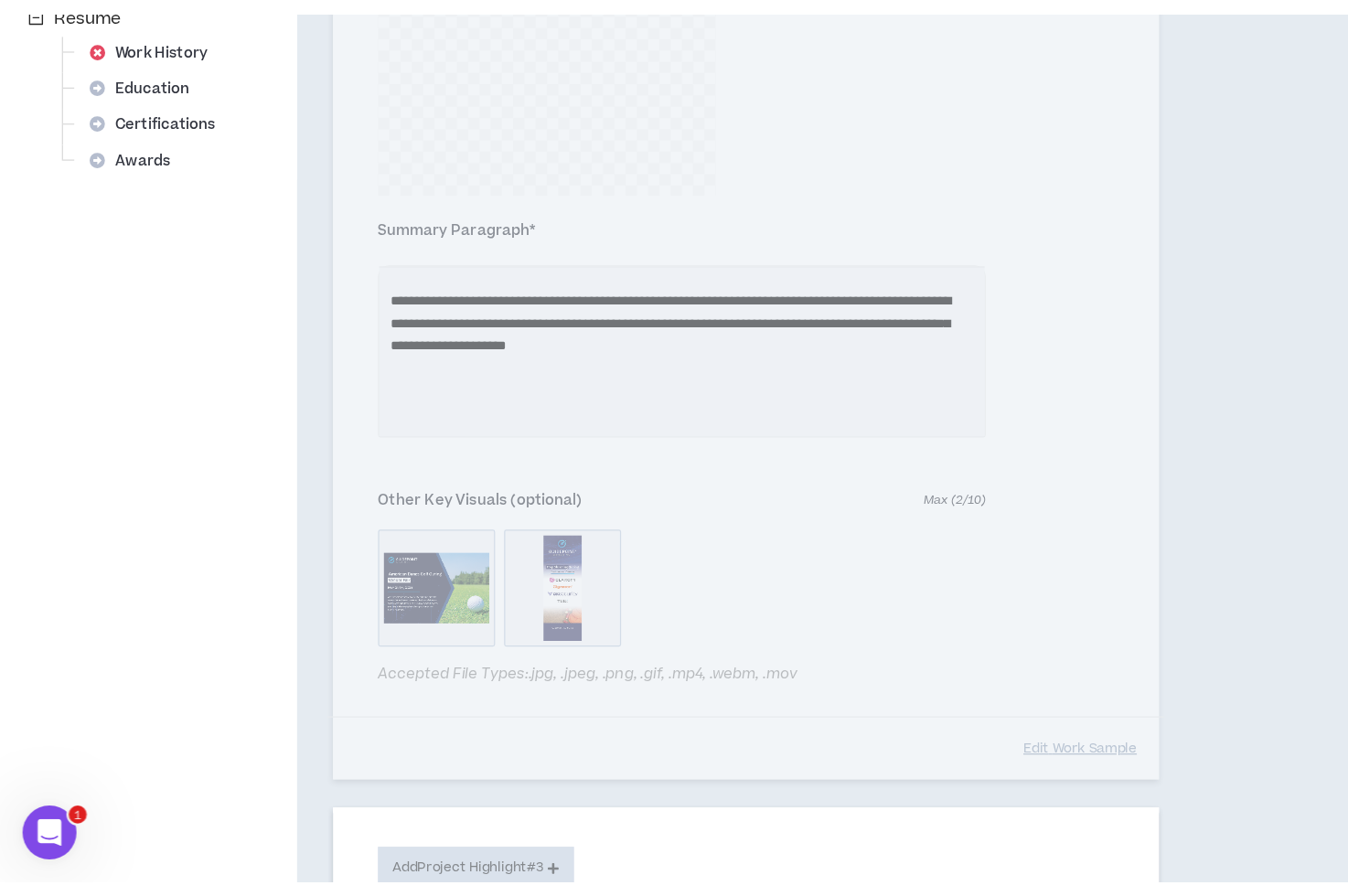 scroll, scrollTop: 719, scrollLeft: 0, axis: vertical 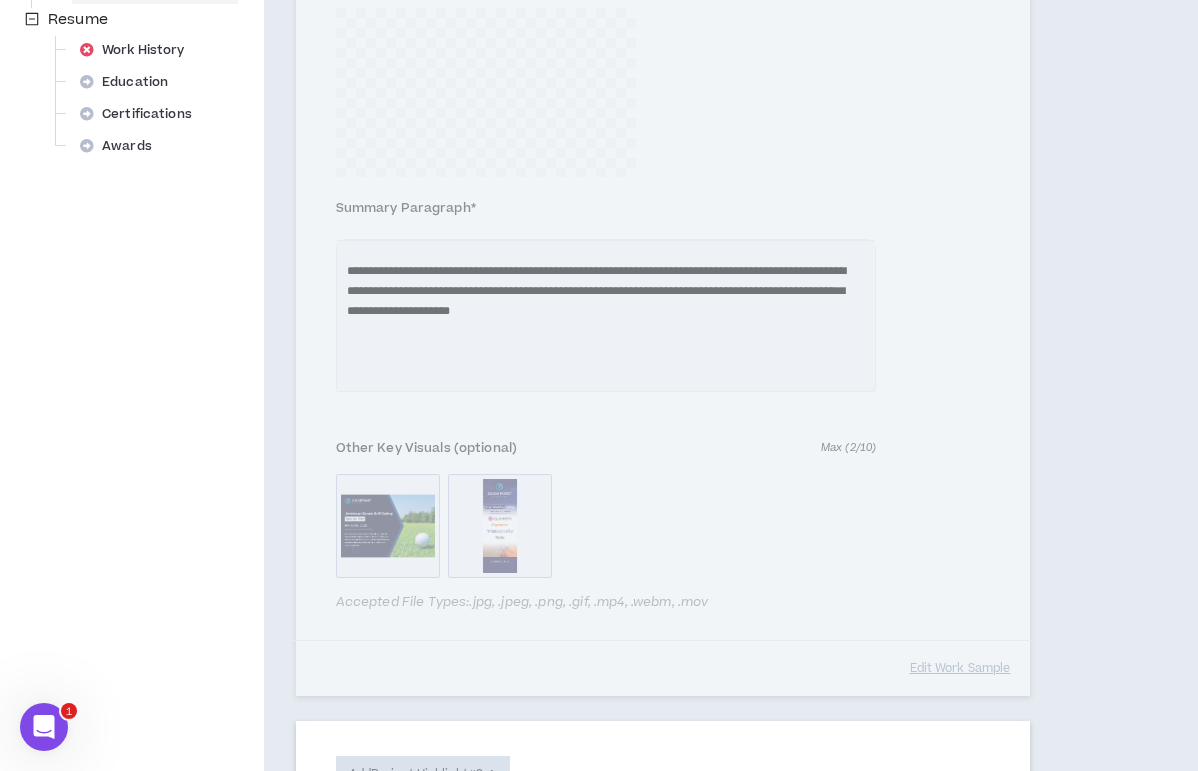 click on "**********" at bounding box center [663, 254] 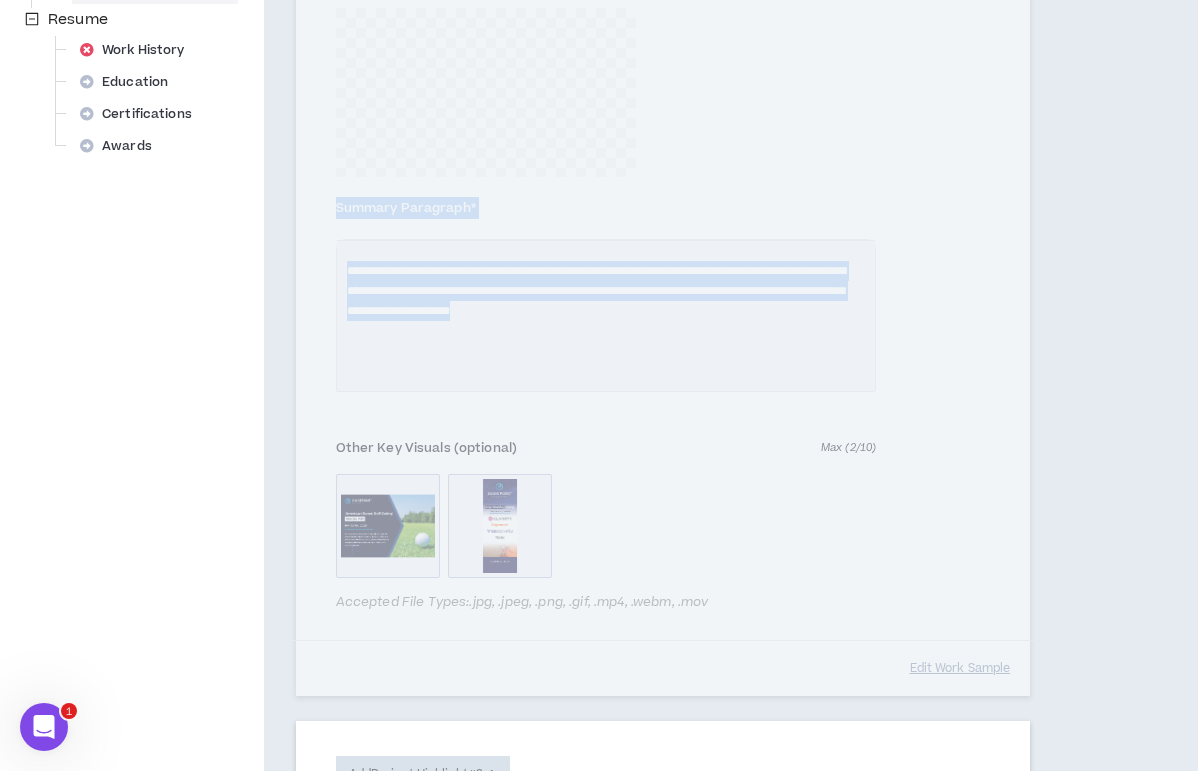drag, startPoint x: 812, startPoint y: 309, endPoint x: 358, endPoint y: 286, distance: 454.5822 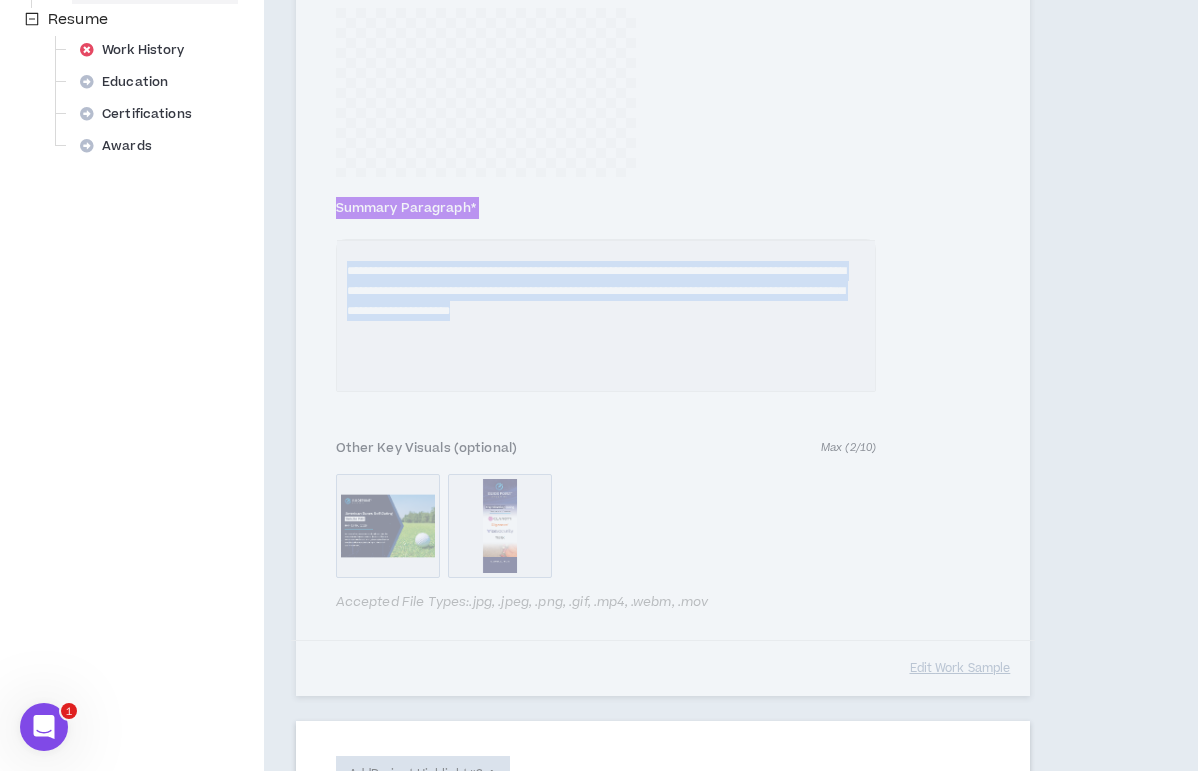 drag, startPoint x: 0, startPoint y: 99, endPoint x: 908, endPoint y: 135, distance: 908.7134 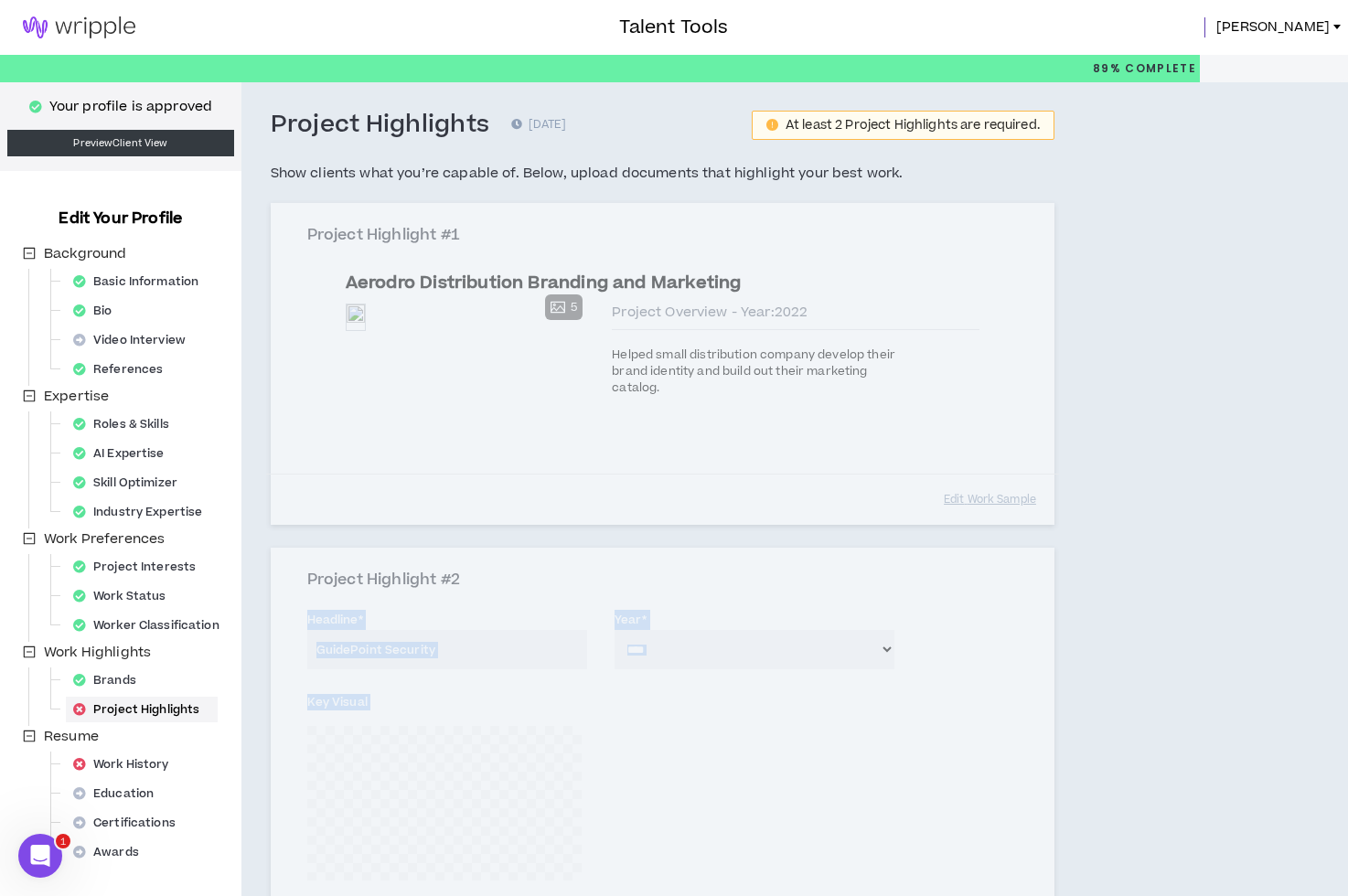 scroll, scrollTop: 0, scrollLeft: 0, axis: both 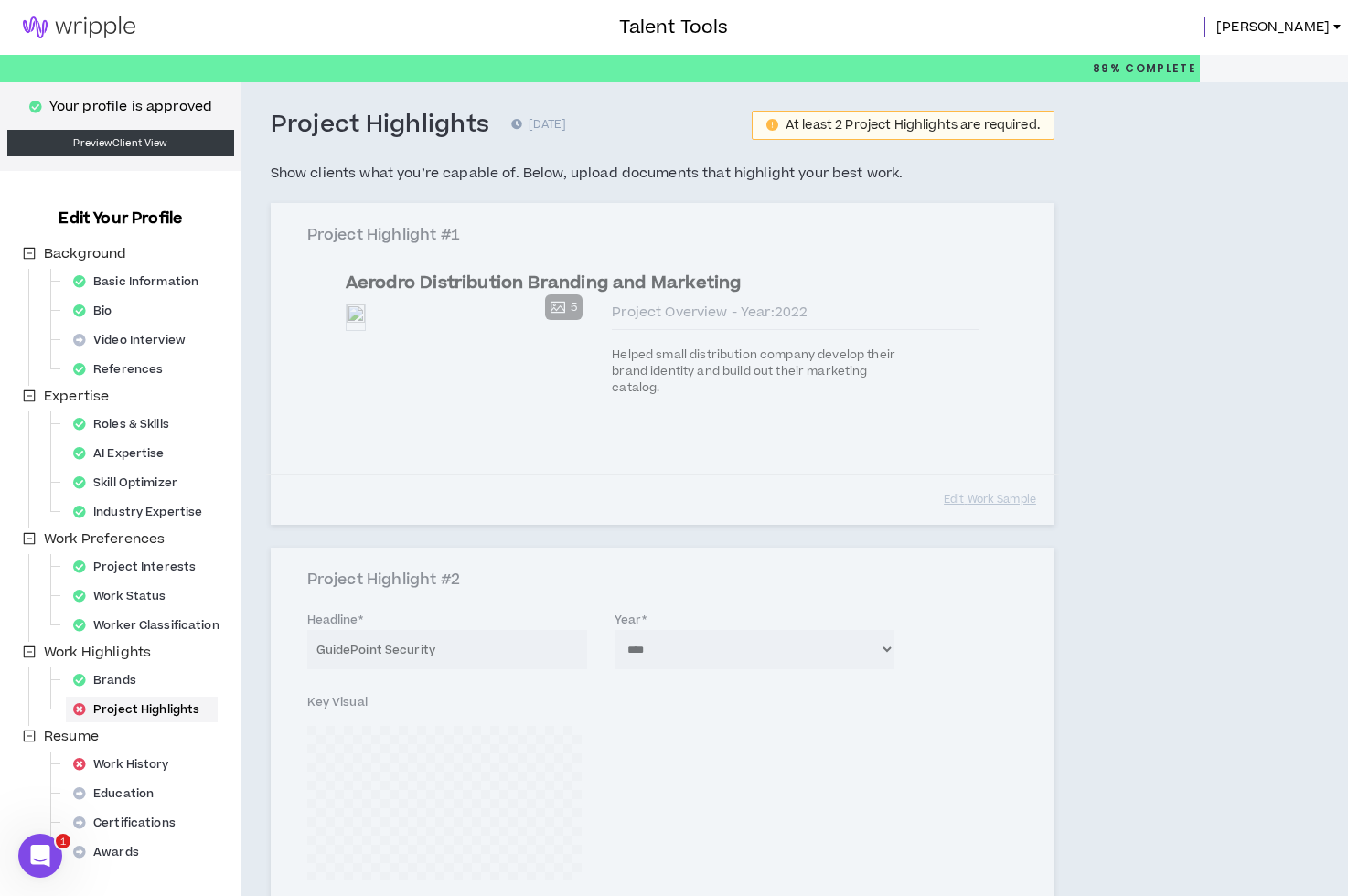 click on "Project Highlights" at bounding box center (142, 709) 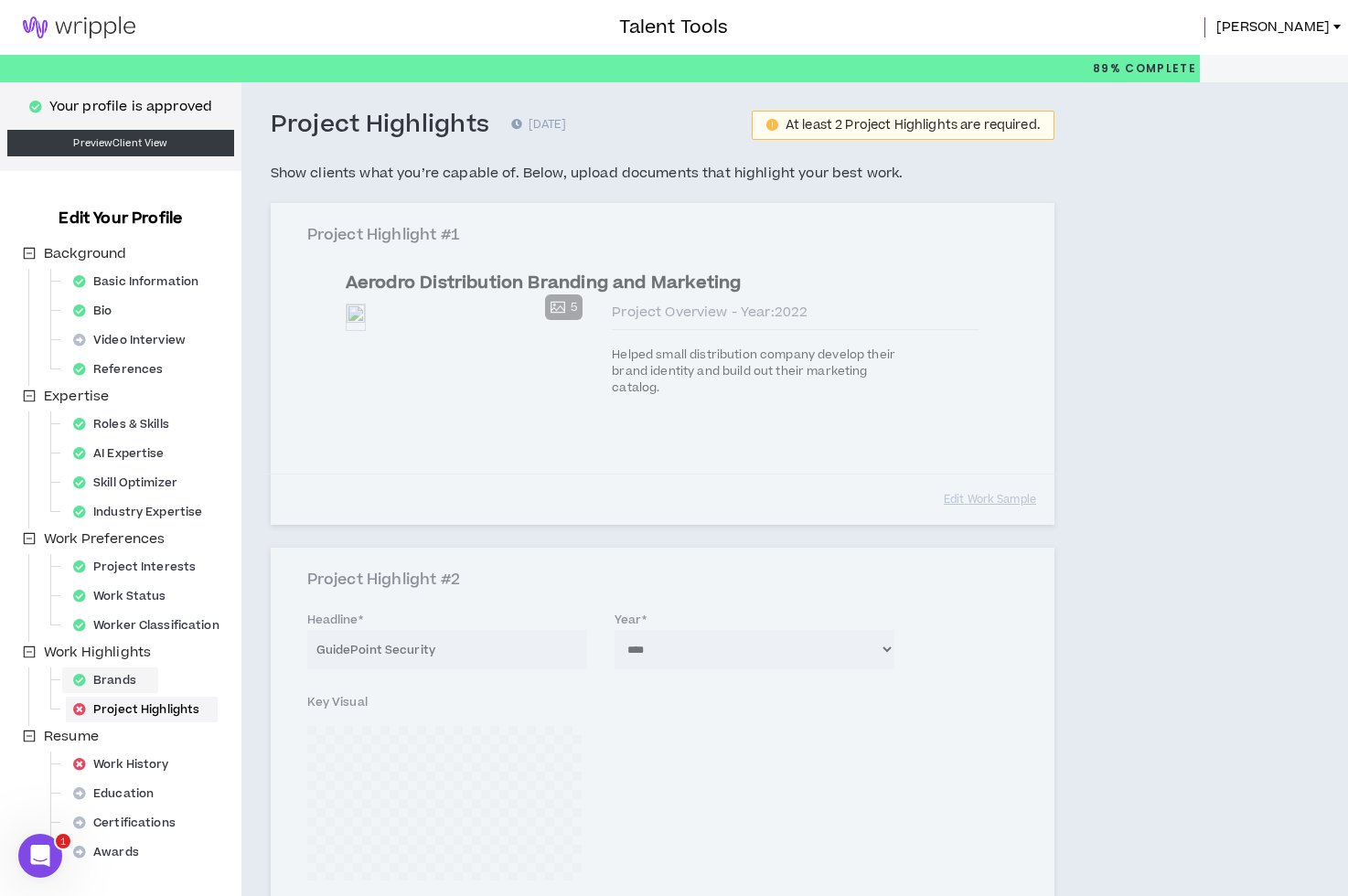 click on "Brands" at bounding box center (110, 680) 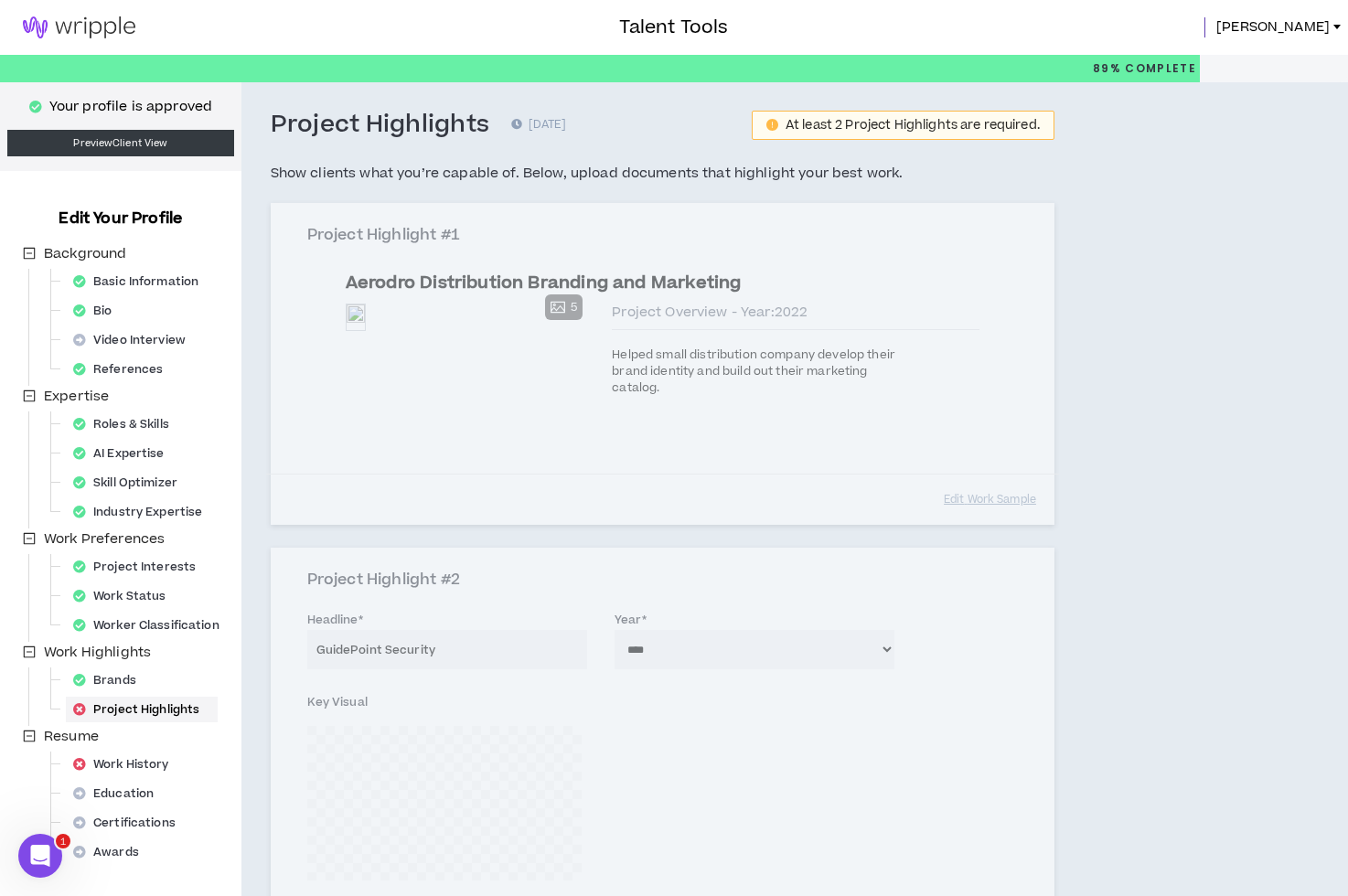 scroll, scrollTop: 0, scrollLeft: 0, axis: both 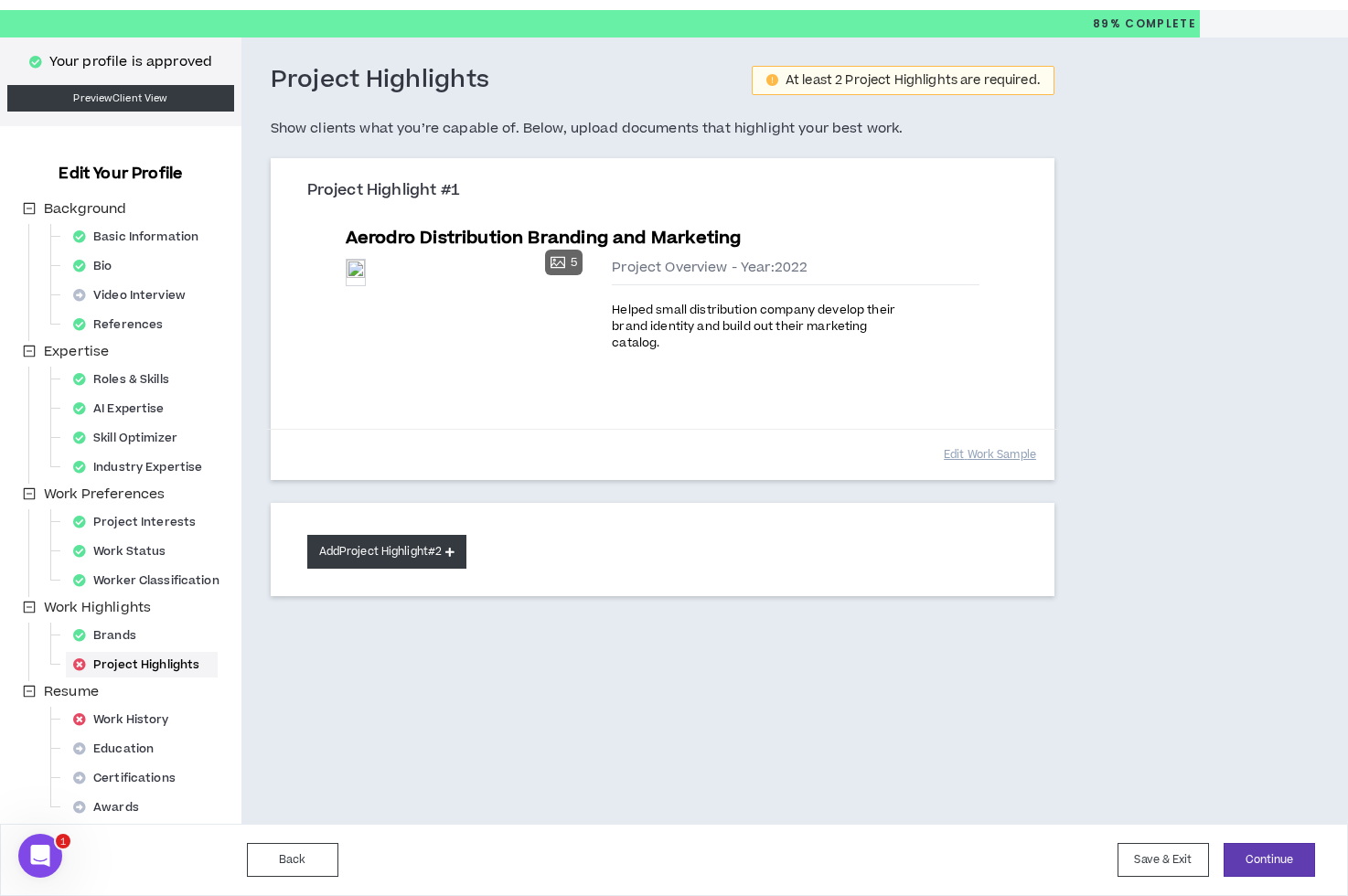 click on "Add  Project Highlight  #2" at bounding box center (387, 551) 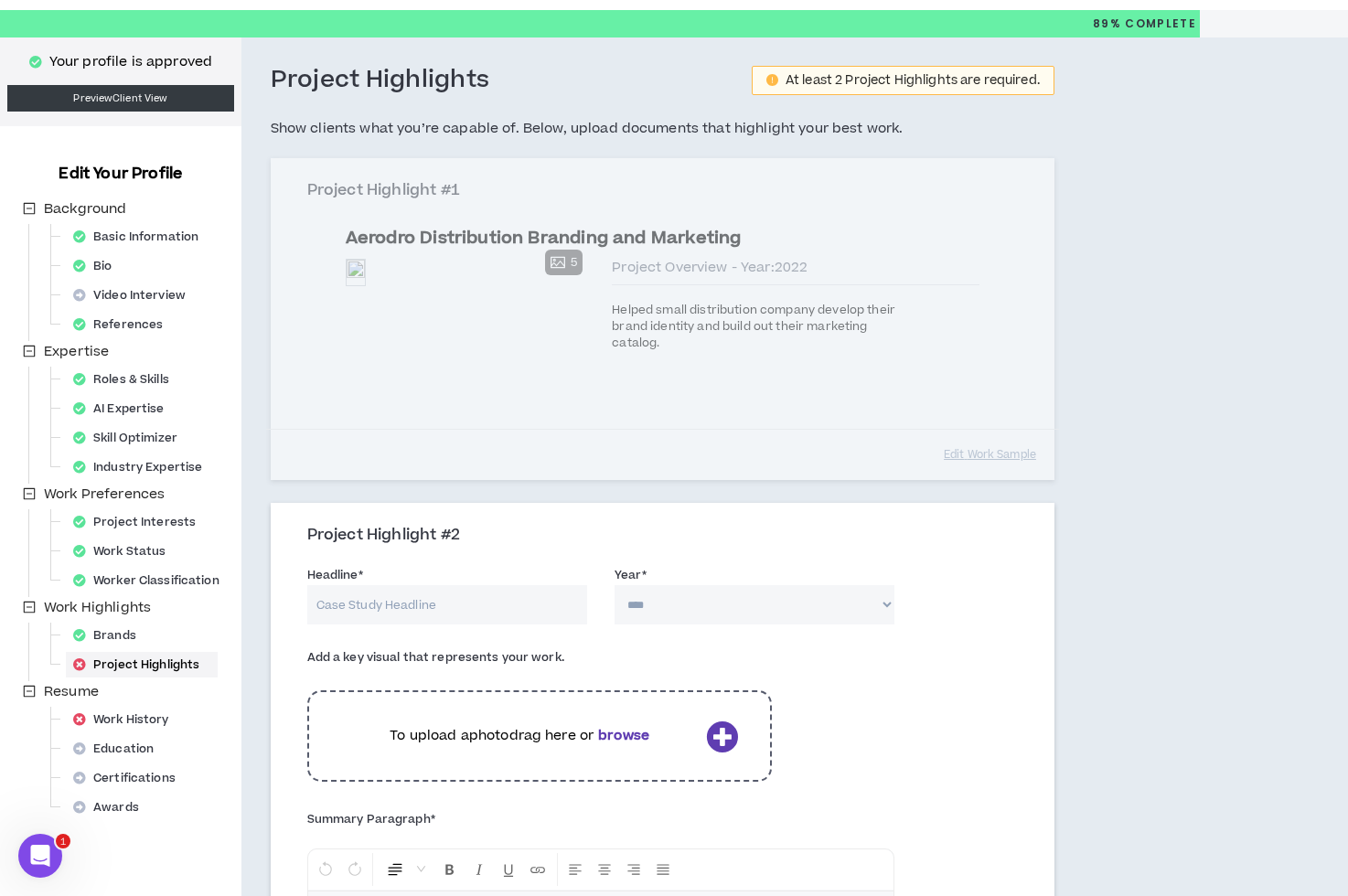 click on "Headline  *" at bounding box center (447, 604) 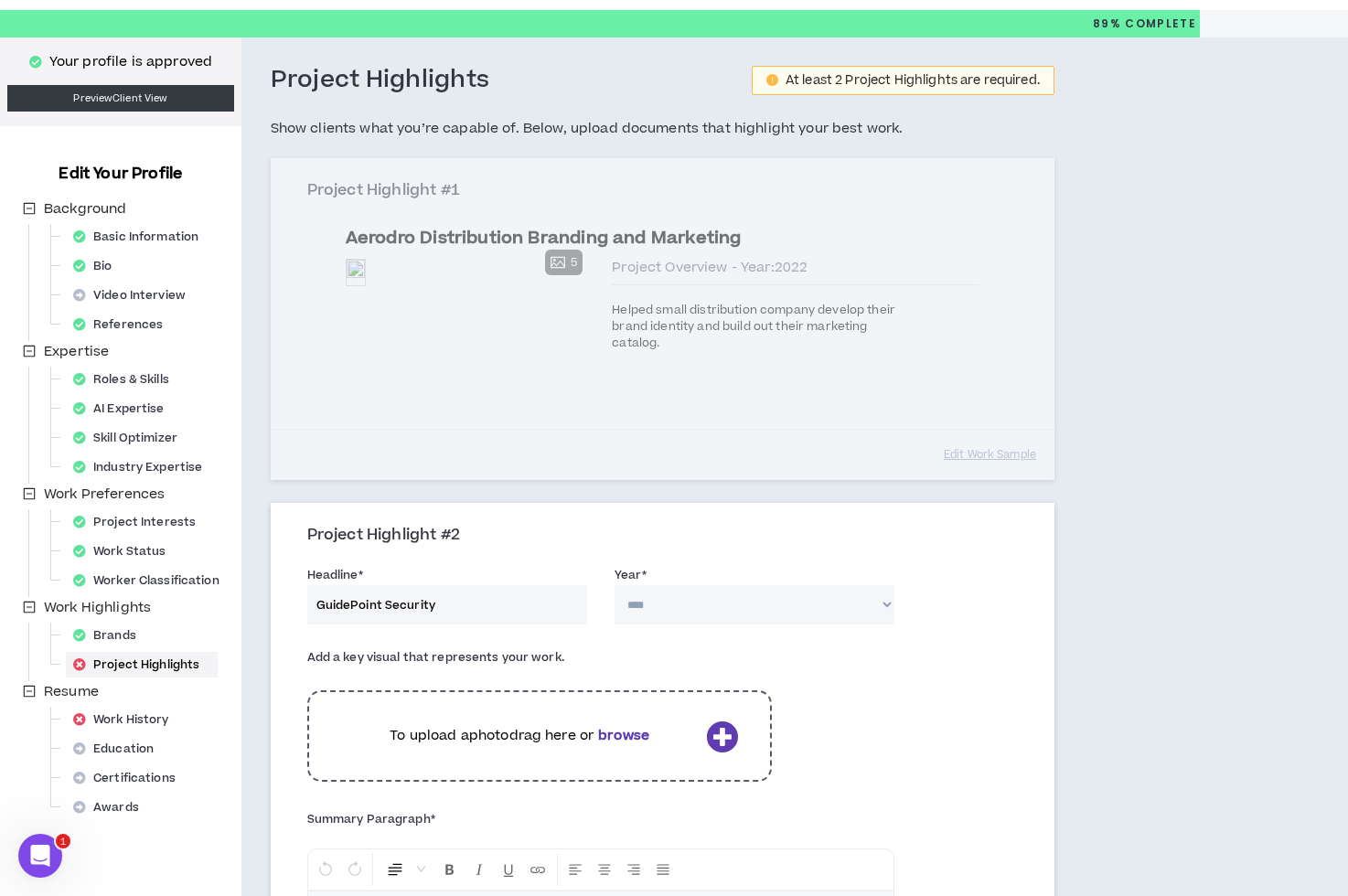 type on "GuidePoint Security" 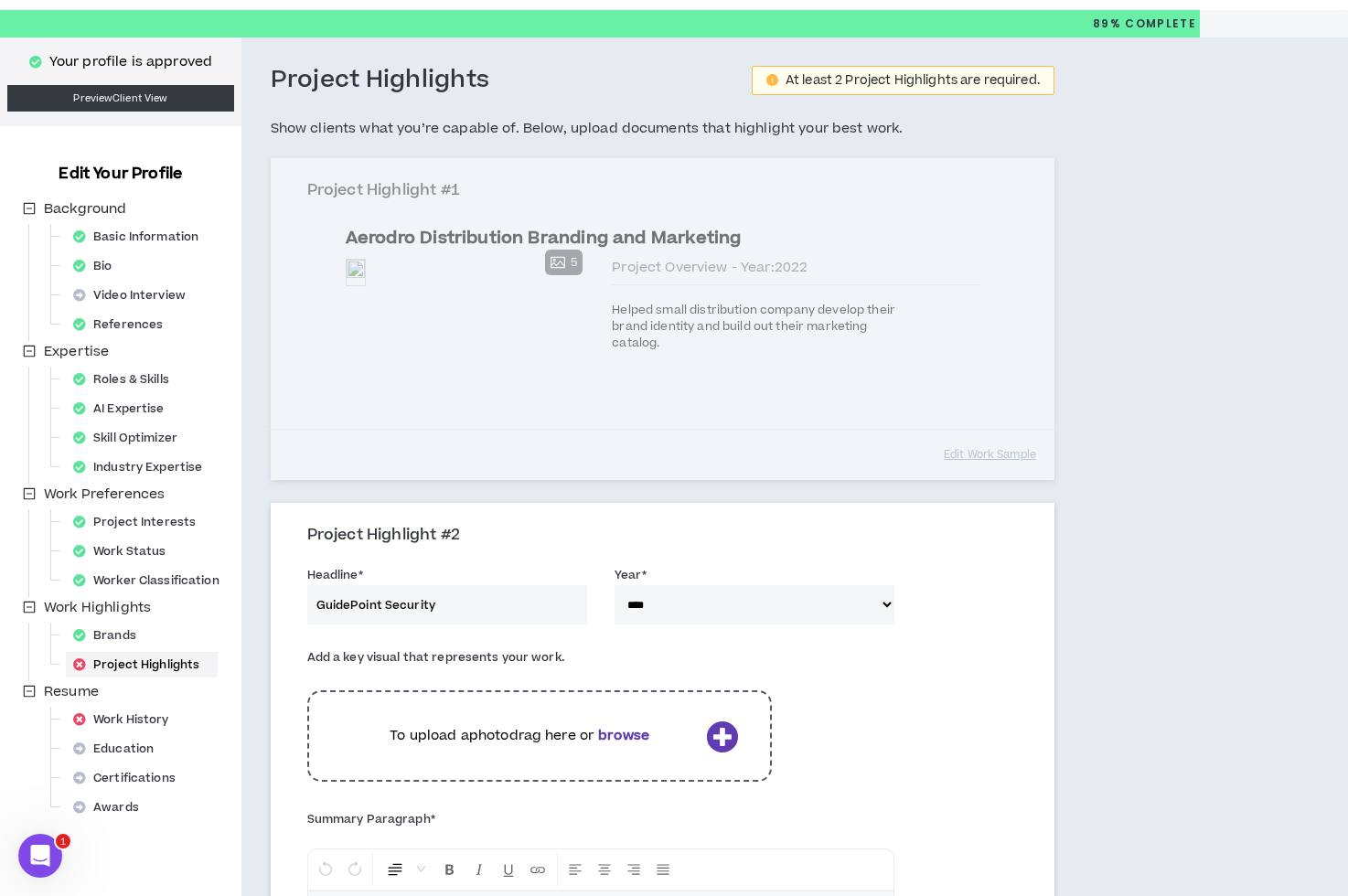 click at bounding box center (722, 736) 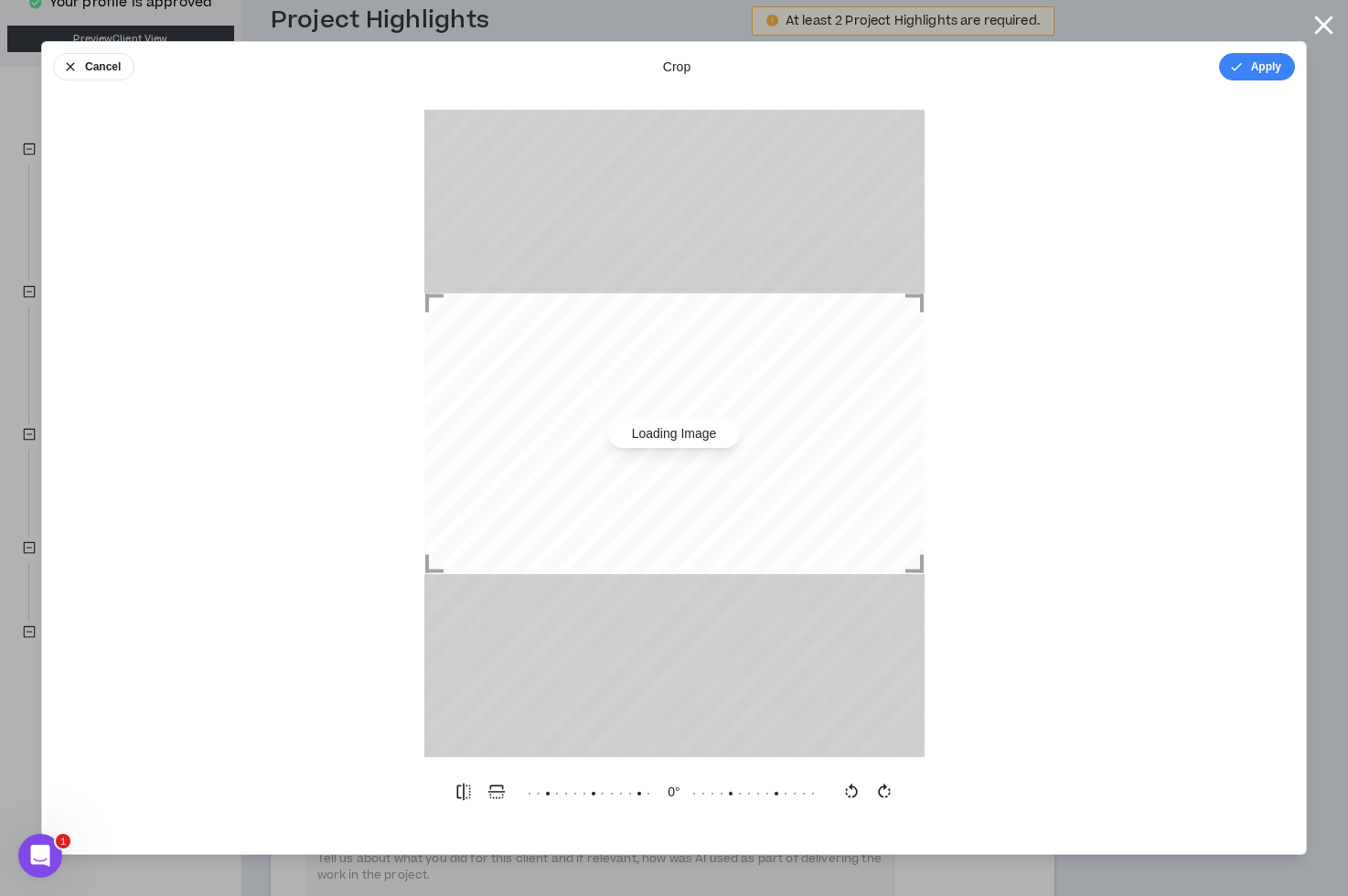 scroll, scrollTop: 122, scrollLeft: 0, axis: vertical 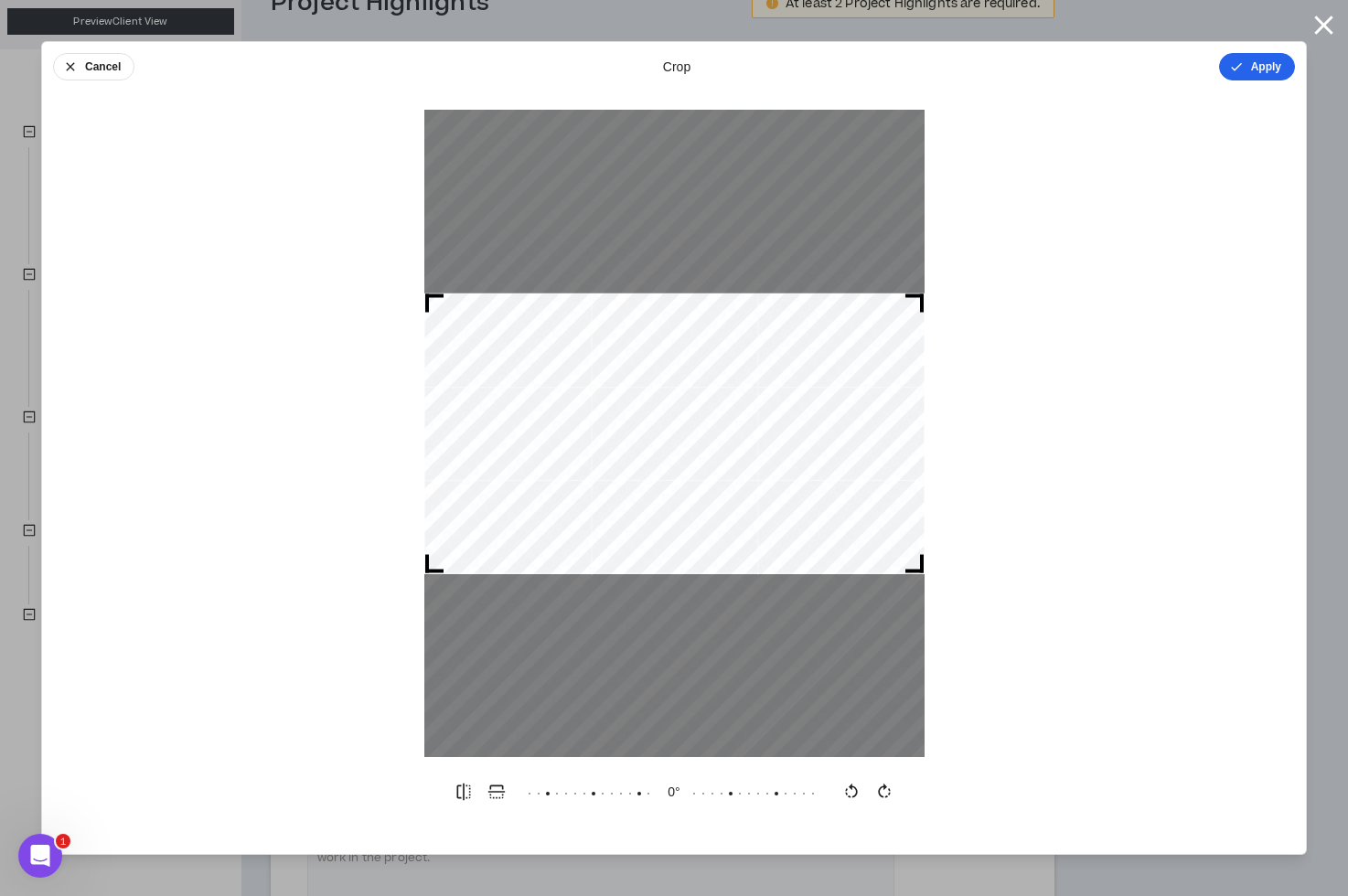 click on "Apply" at bounding box center [1257, 67] 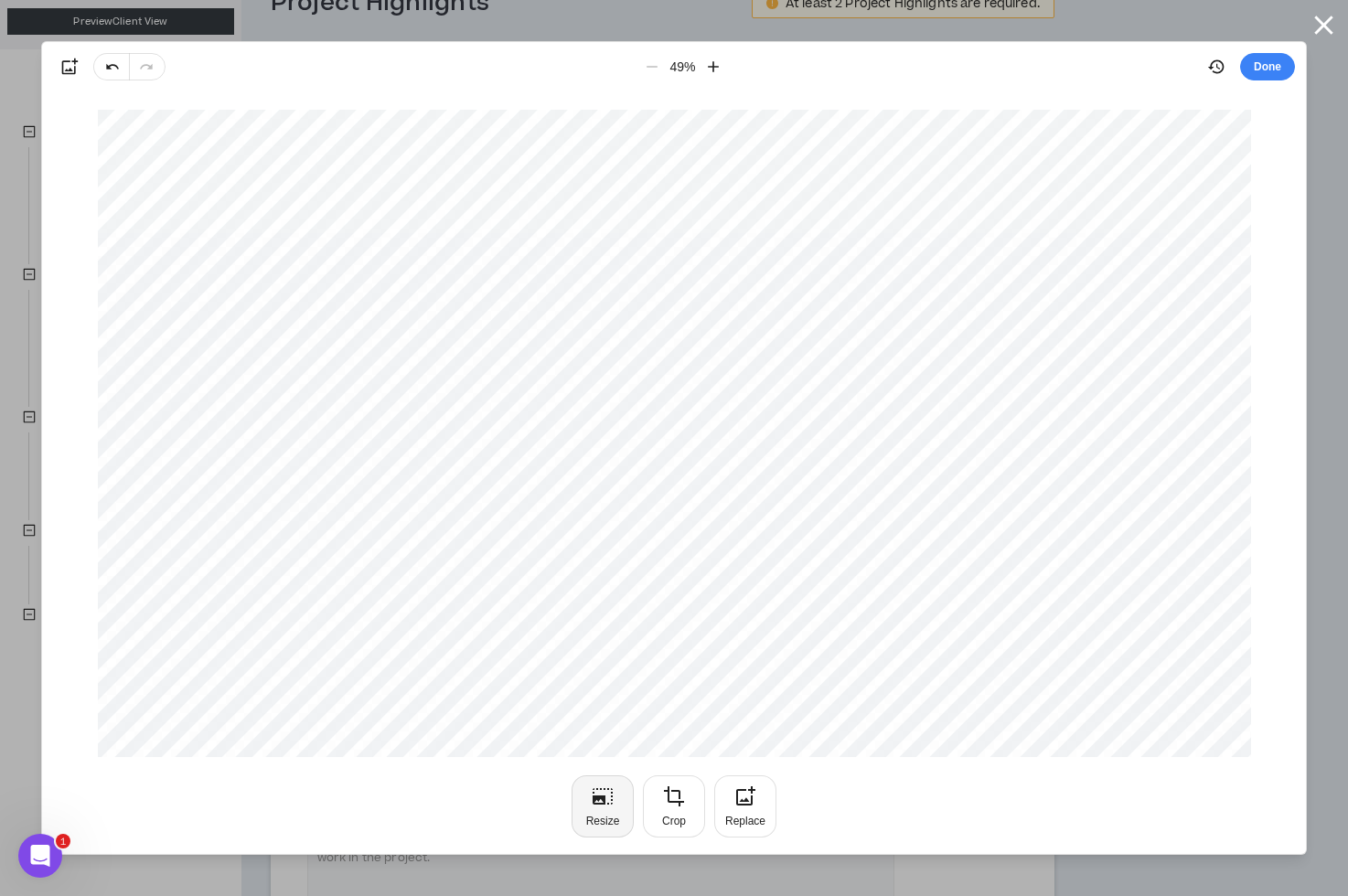 click on "Resize" at bounding box center [603, 806] 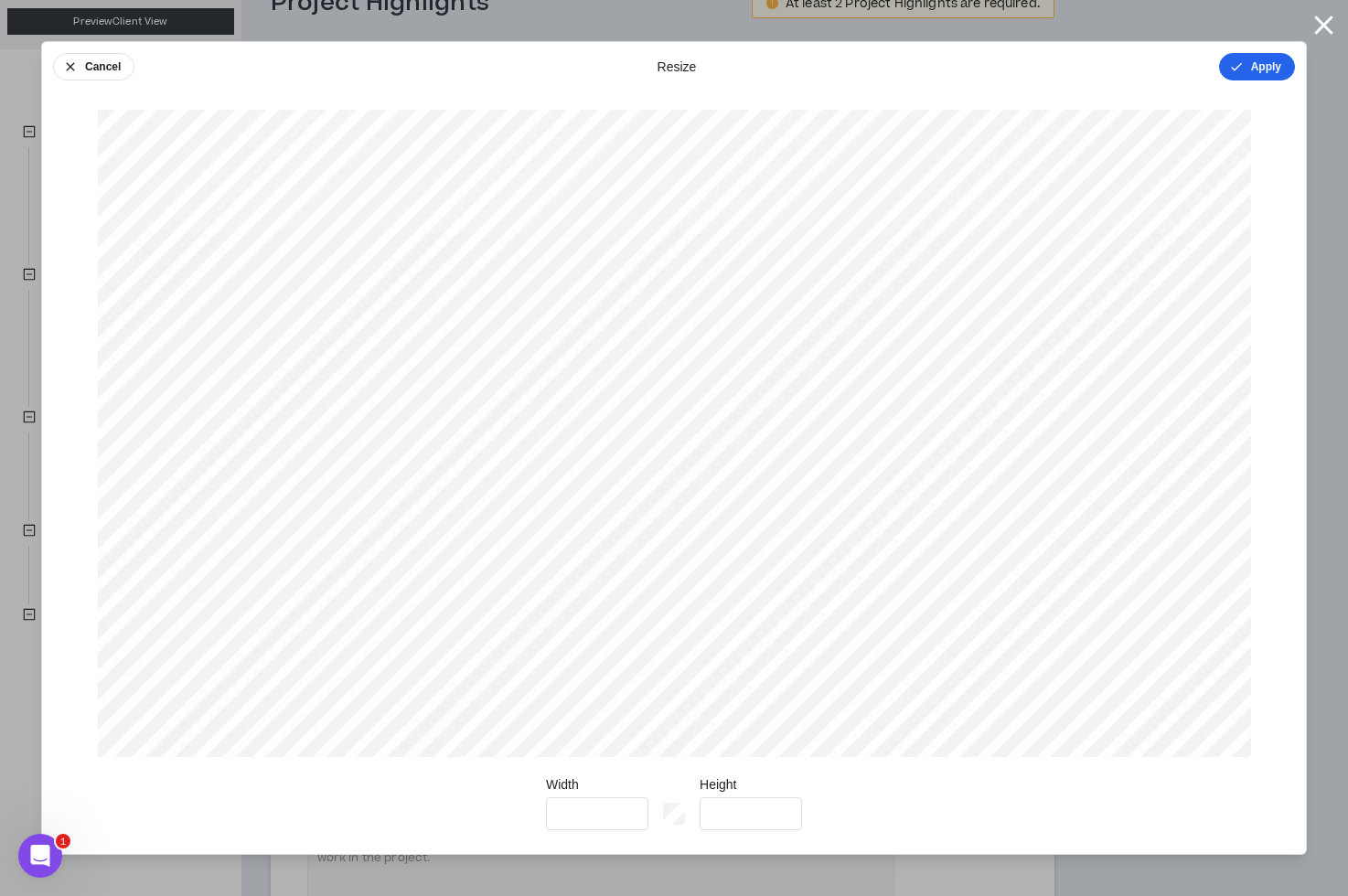 click on "Apply" at bounding box center [1257, 67] 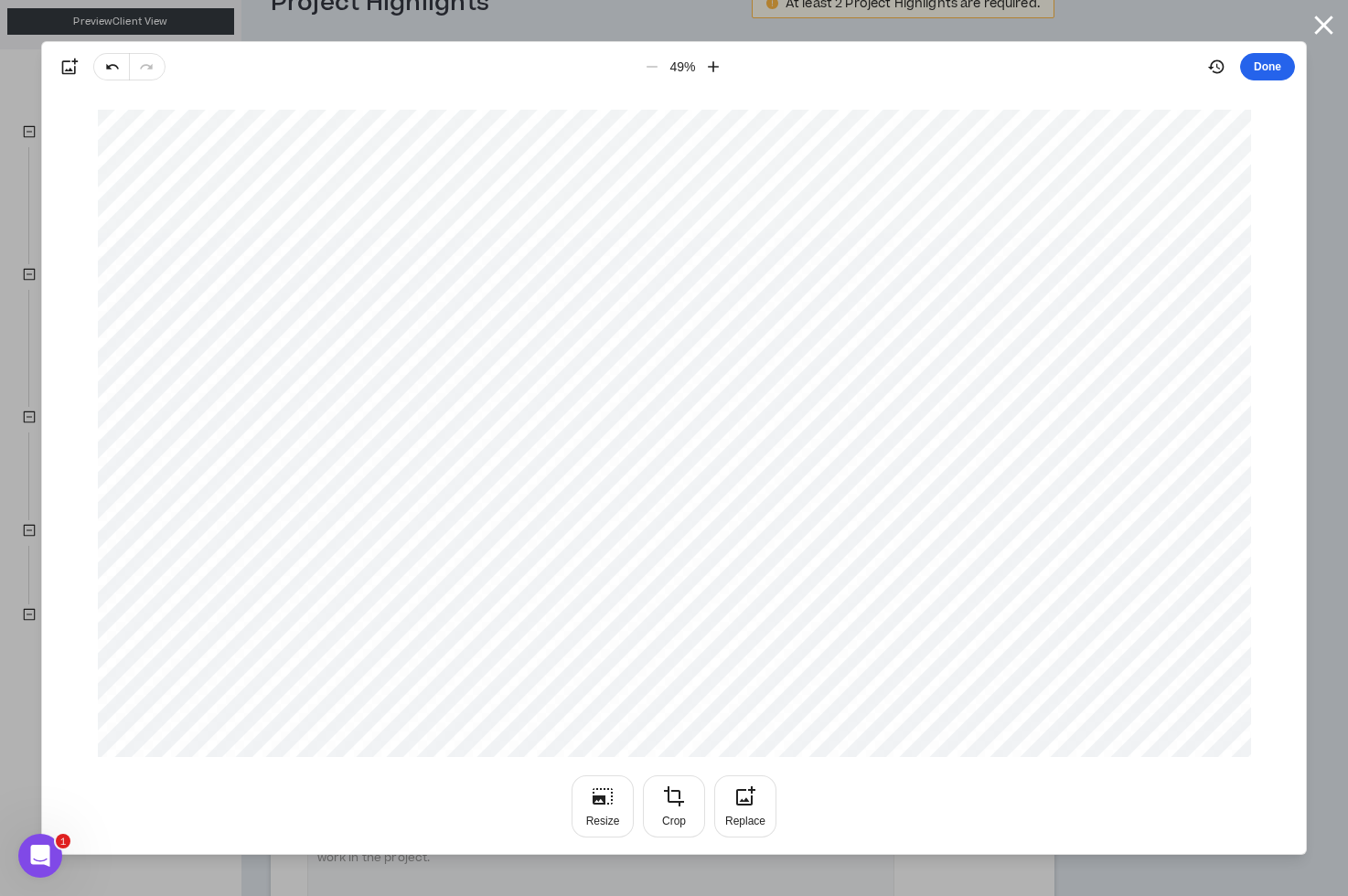 click on "Done" at bounding box center (1268, 67) 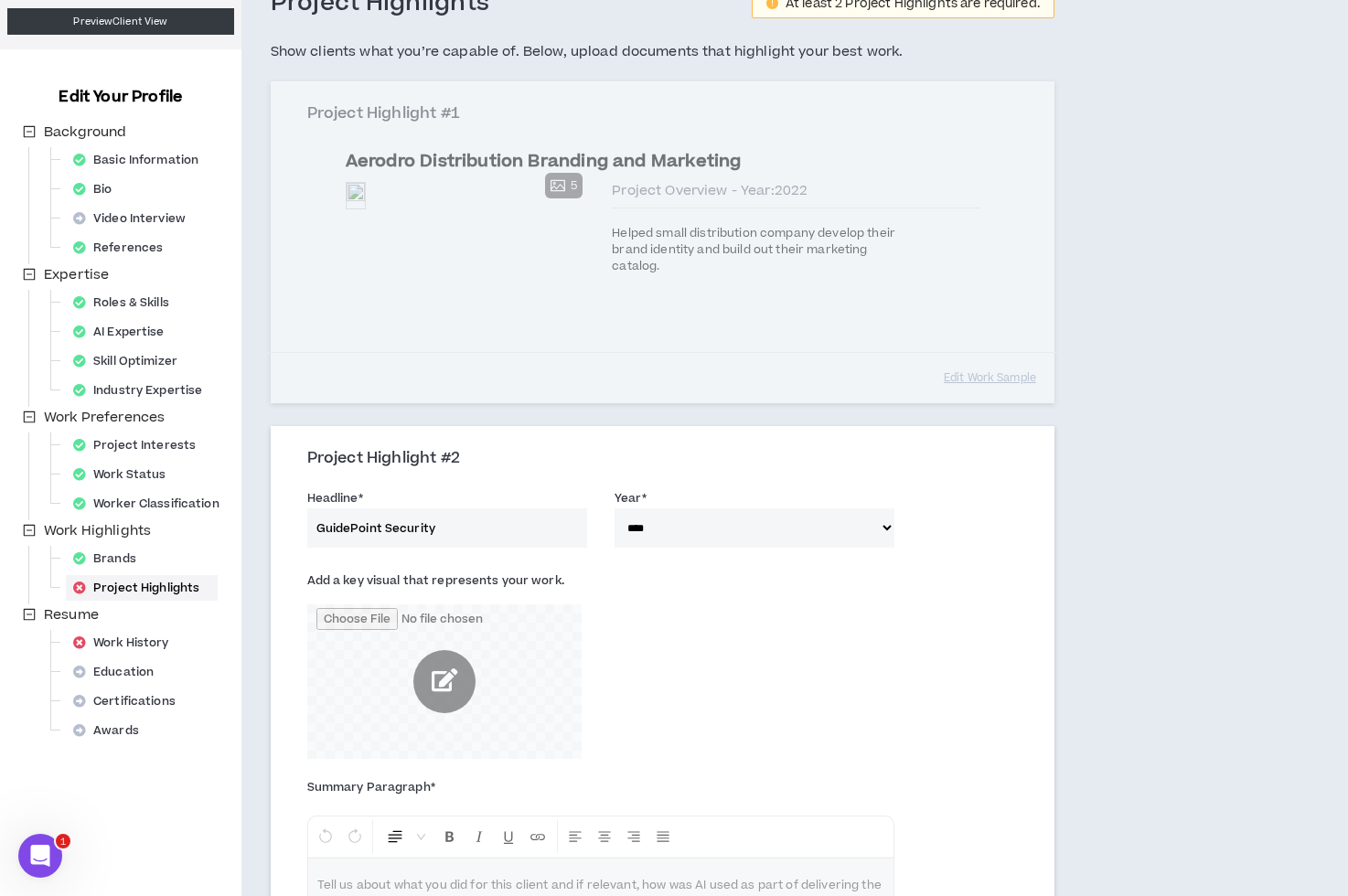 click at bounding box center (444, 681) 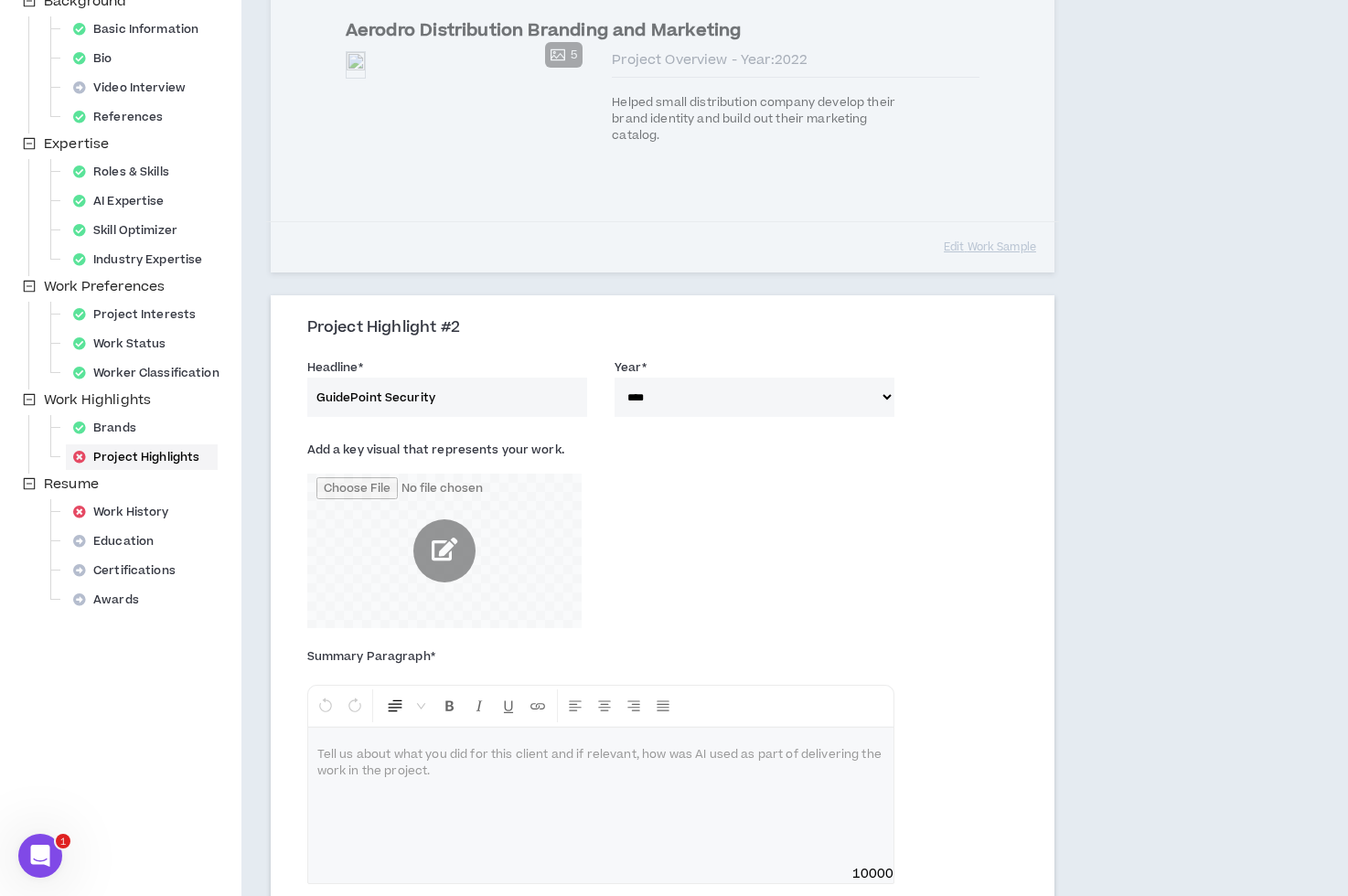 scroll, scrollTop: 262, scrollLeft: 0, axis: vertical 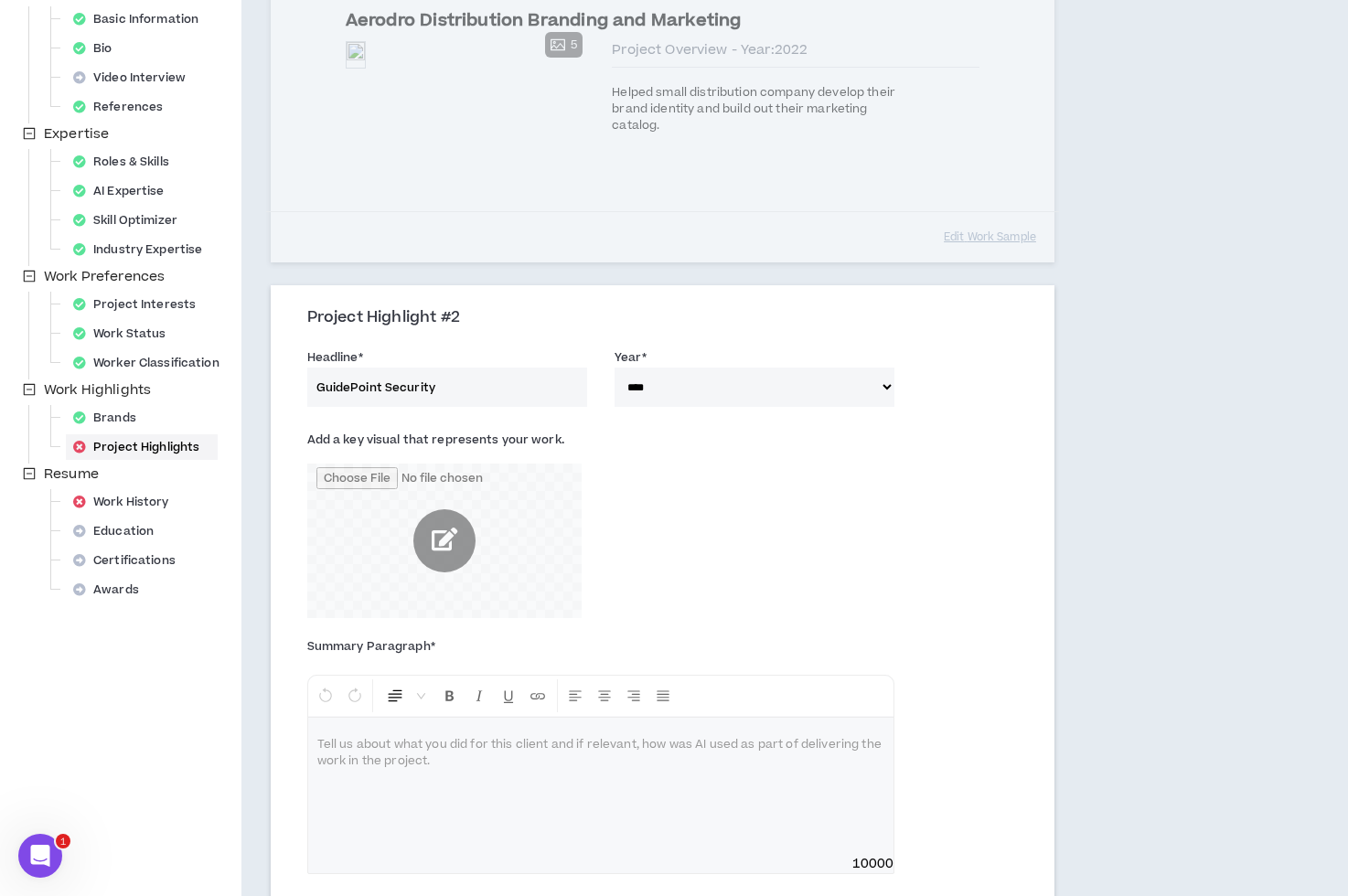 click at bounding box center [444, 540] 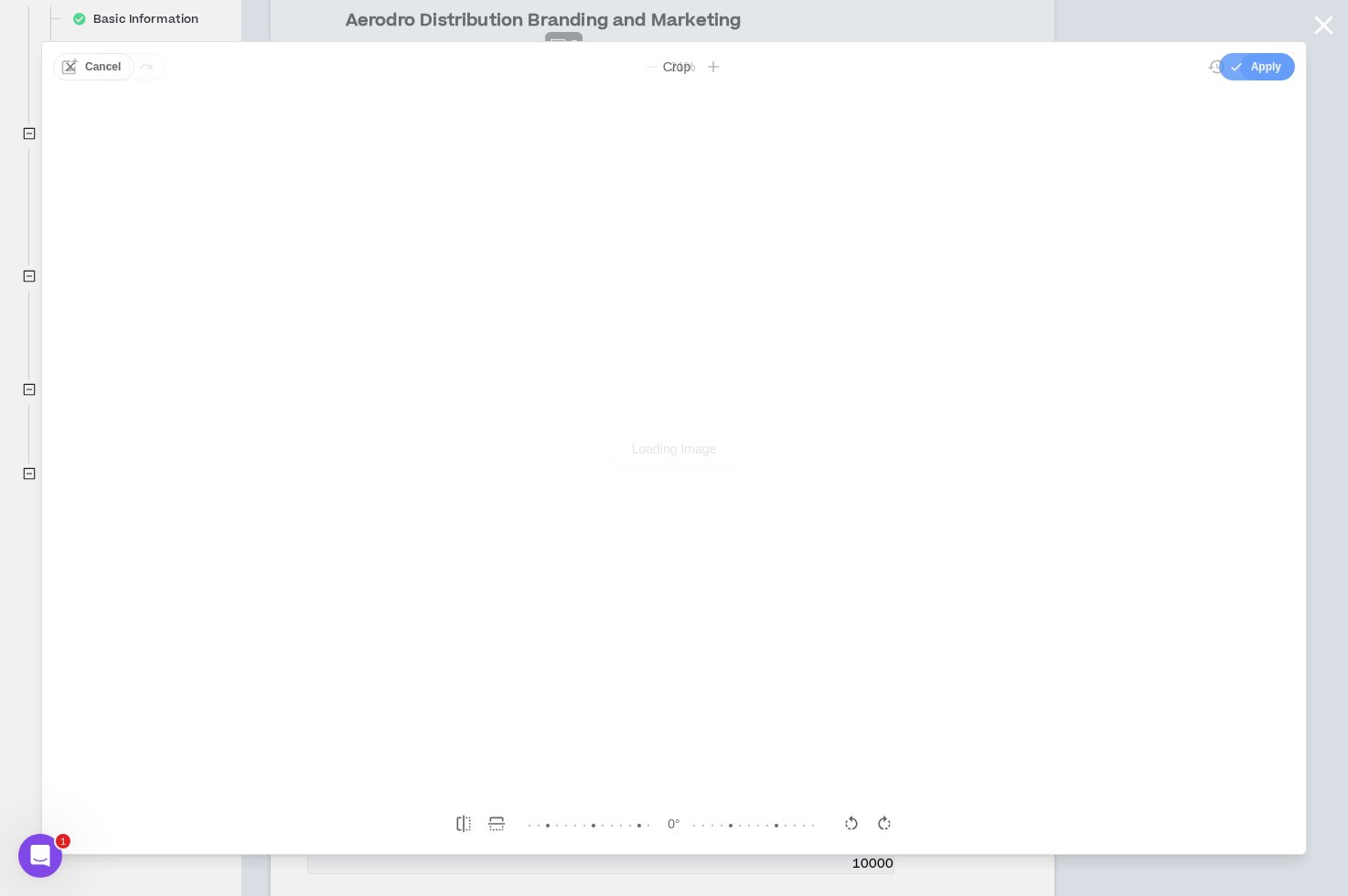 scroll, scrollTop: 0, scrollLeft: 0, axis: both 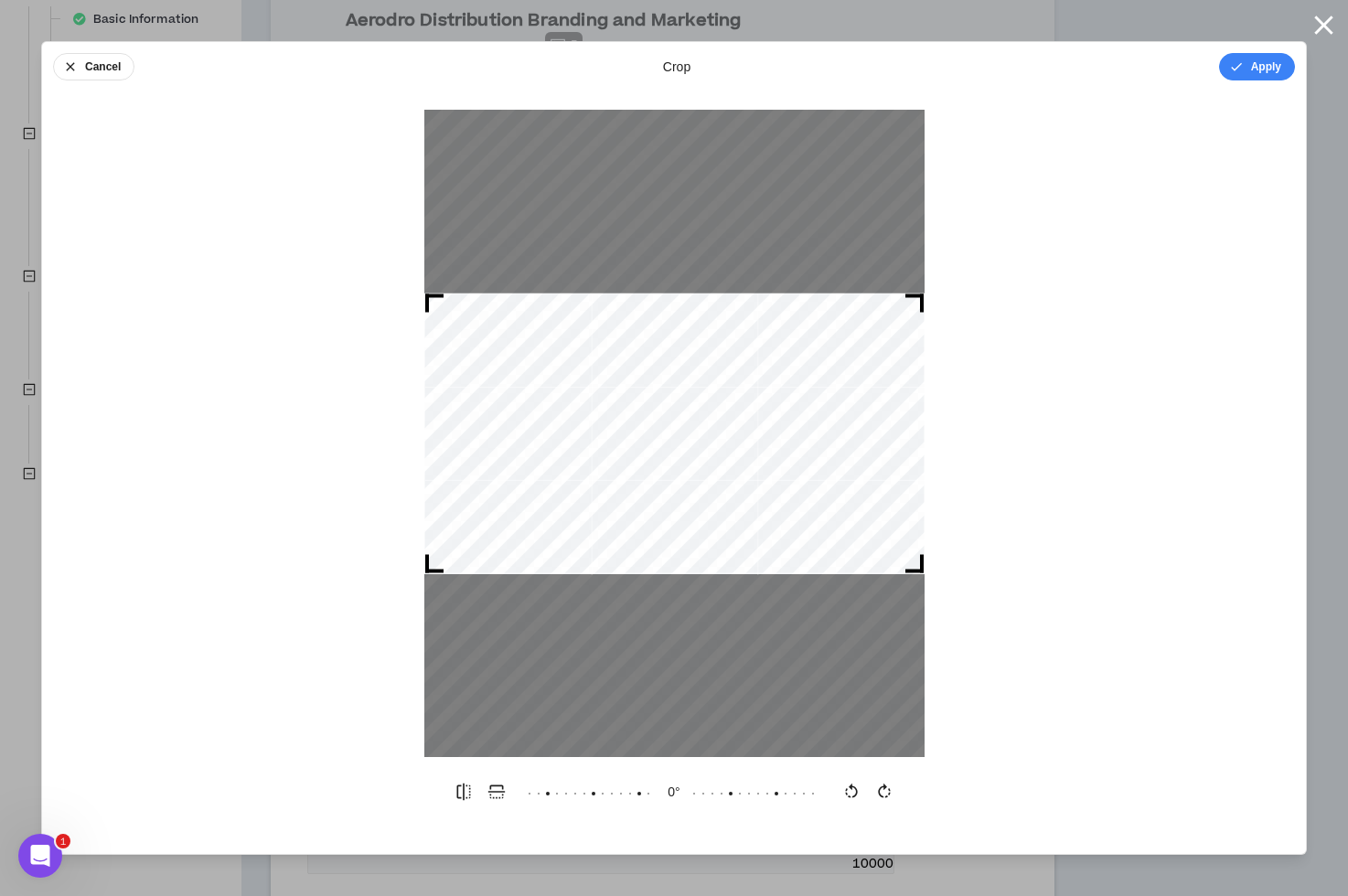 drag, startPoint x: 921, startPoint y: 569, endPoint x: 1226, endPoint y: 755, distance: 357.24082 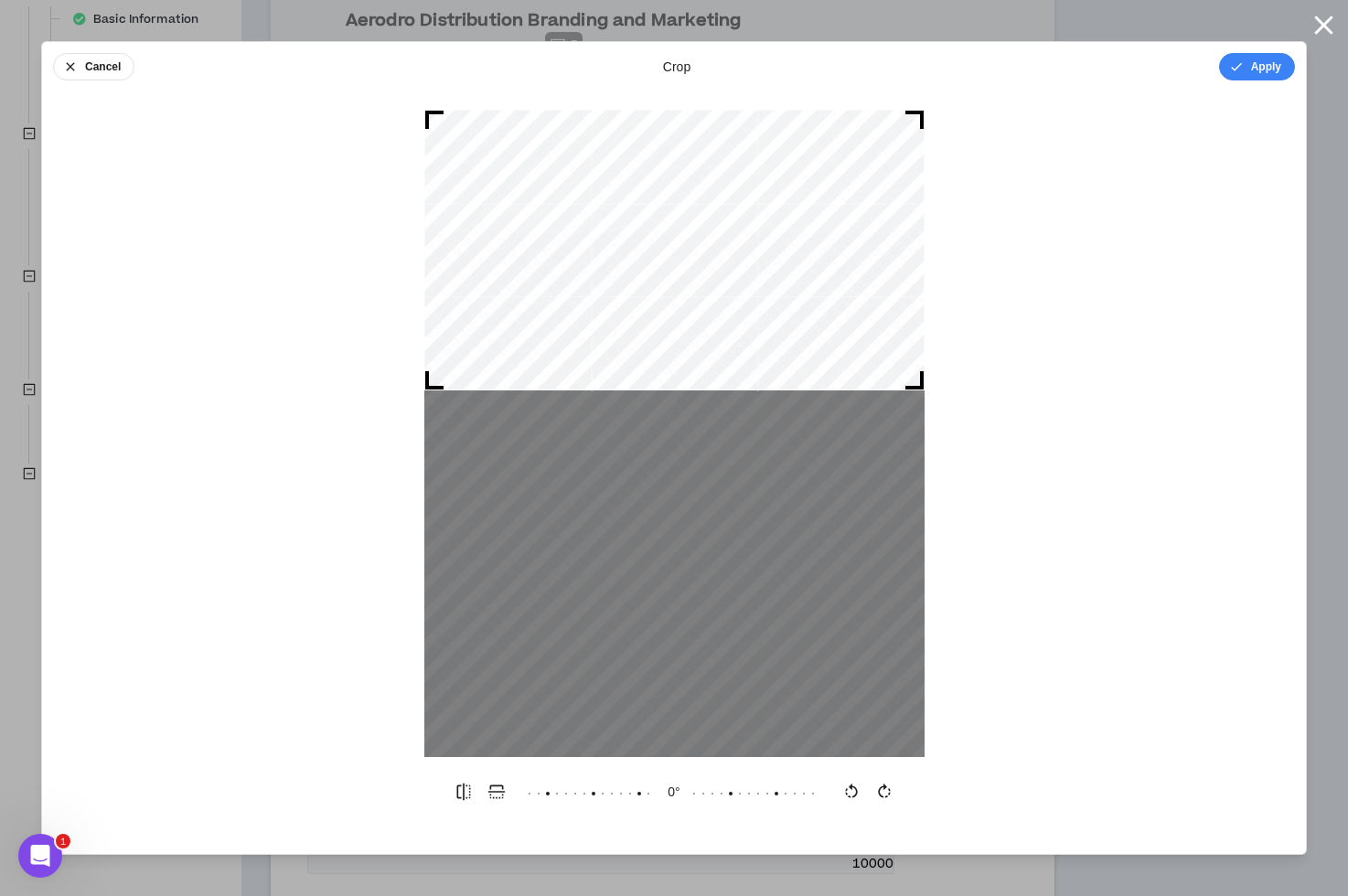 drag, startPoint x: 797, startPoint y: 506, endPoint x: 785, endPoint y: 290, distance: 216.33308 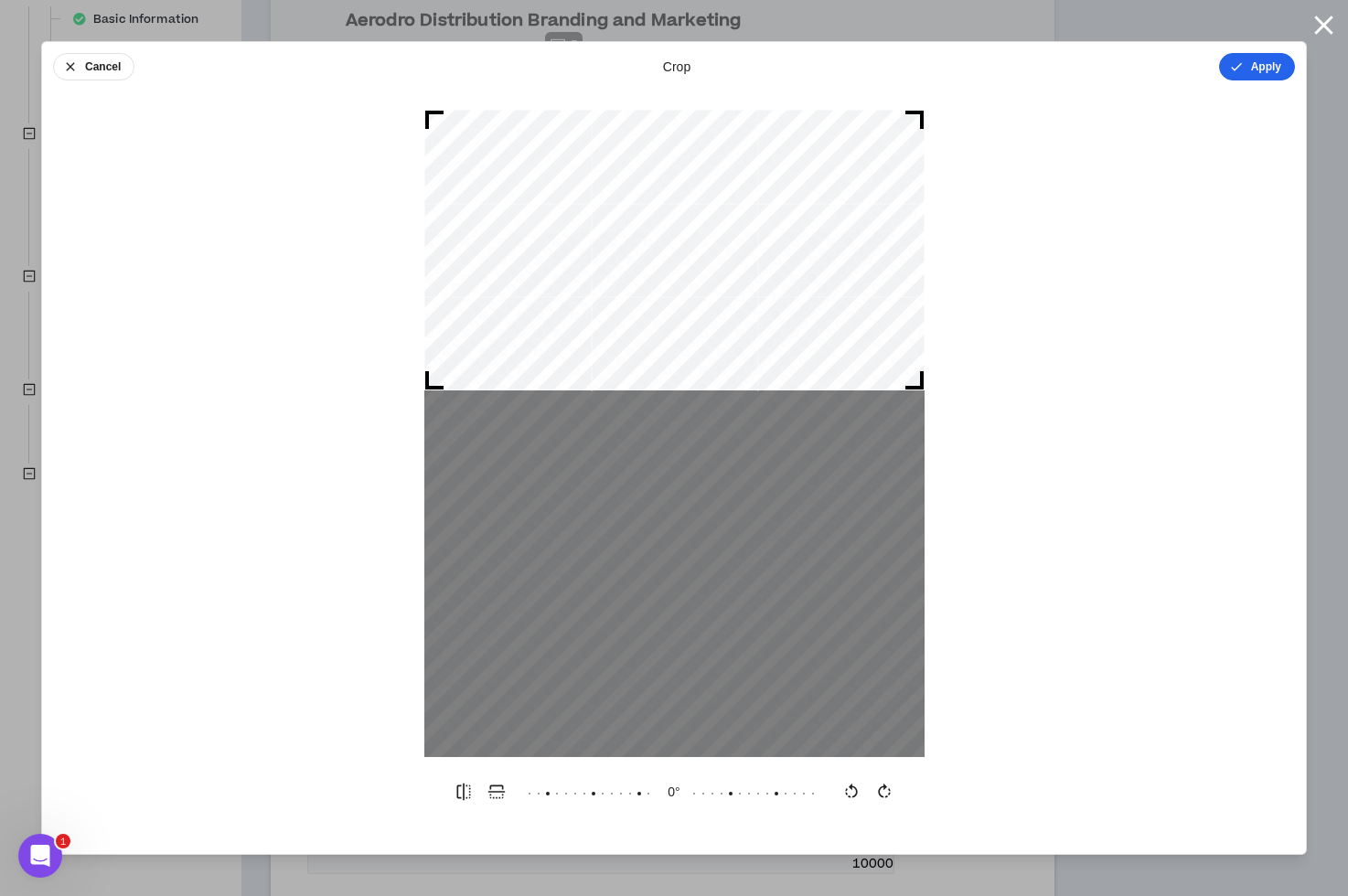 click on "Apply" at bounding box center (1257, 67) 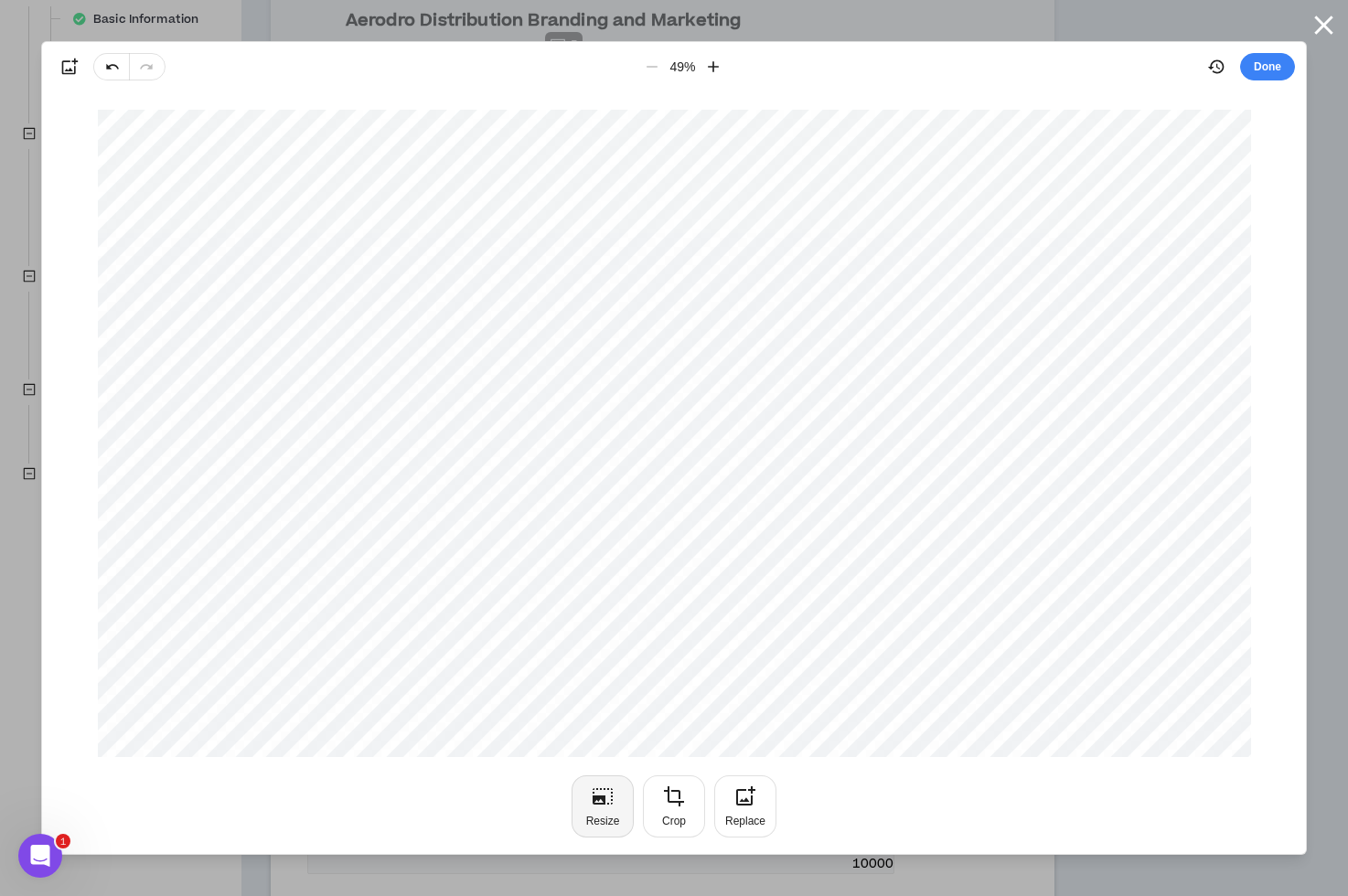 click 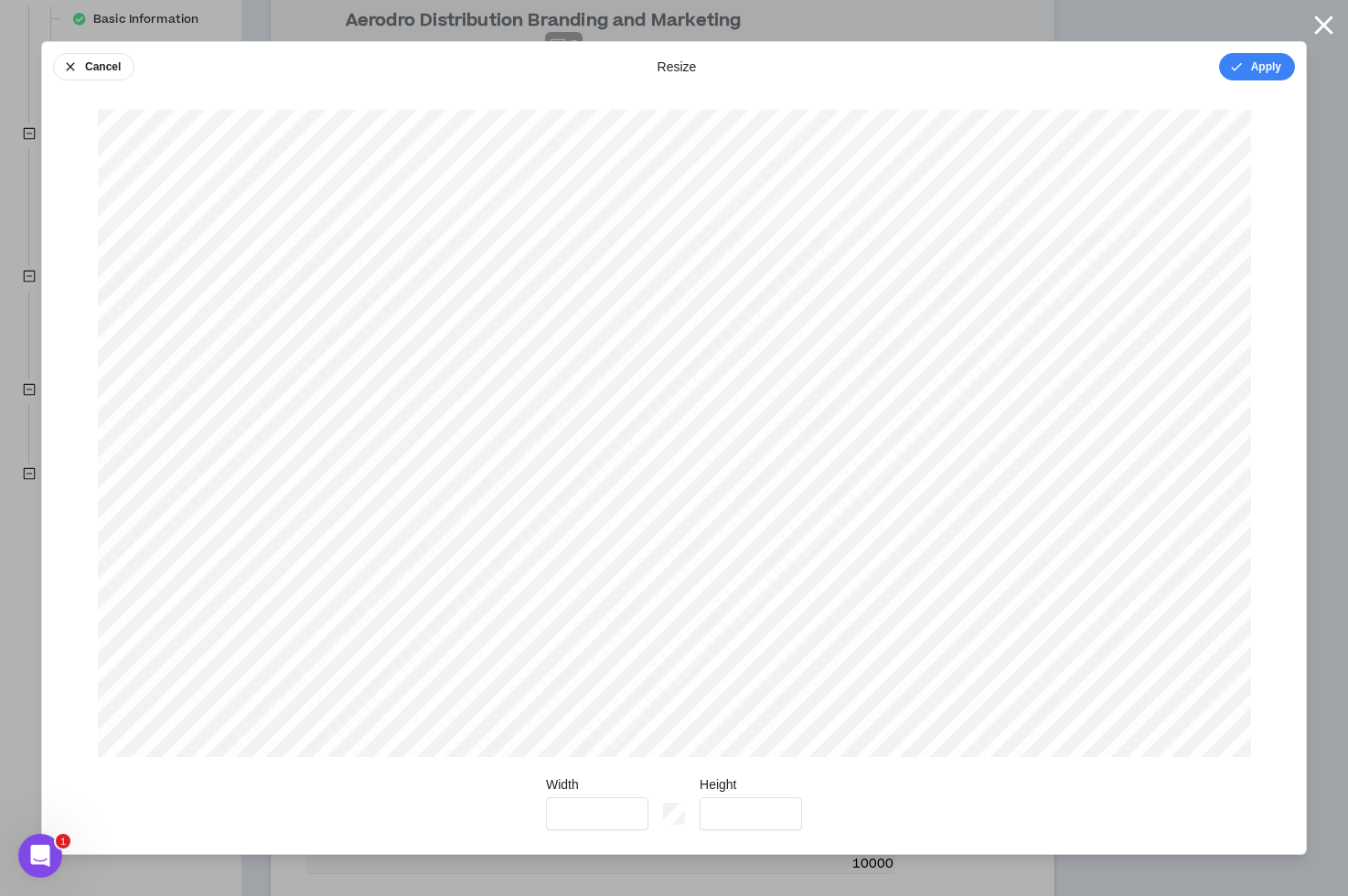 click at bounding box center [674, 814] 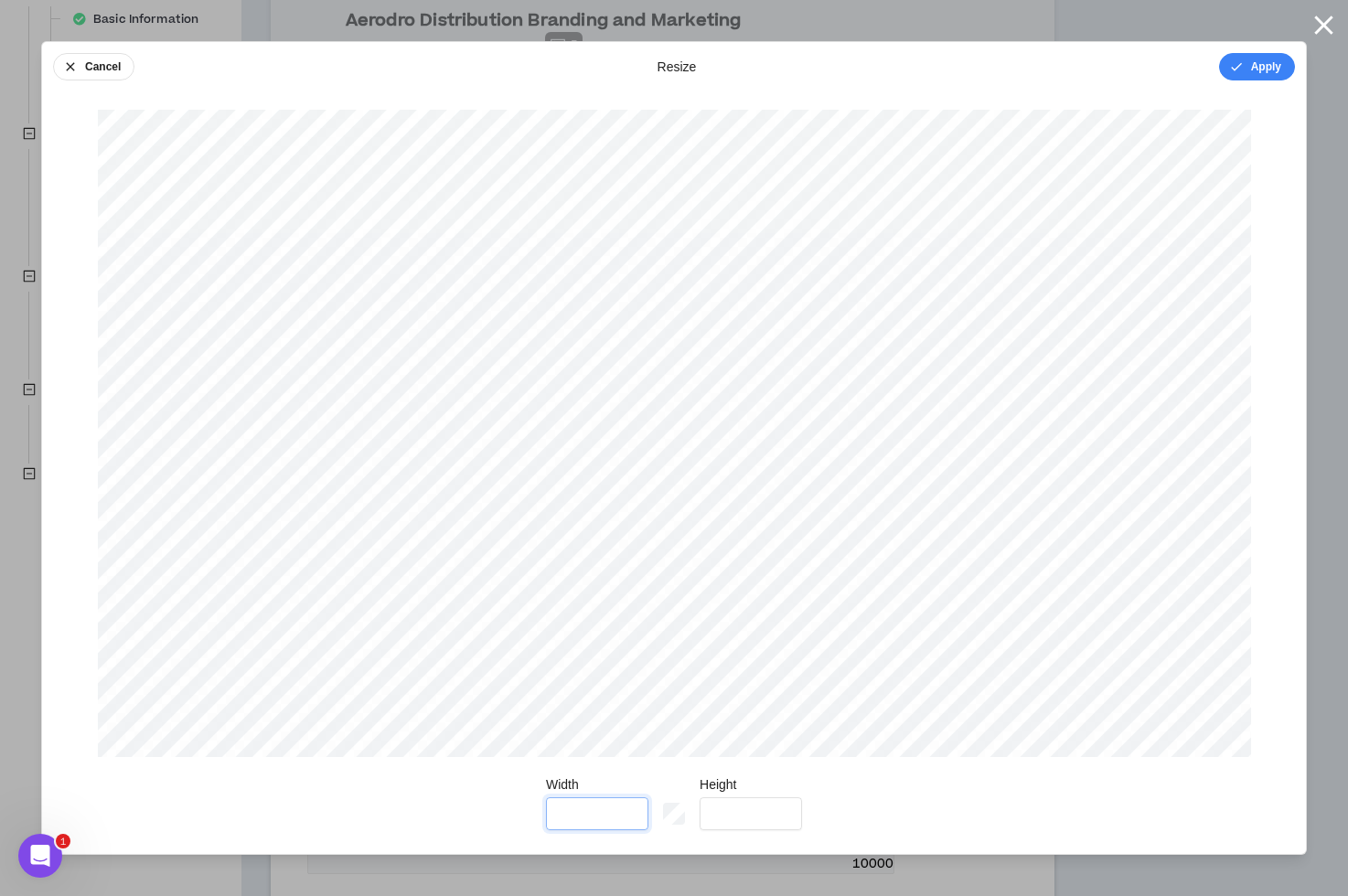click on "****" at bounding box center (597, 814) 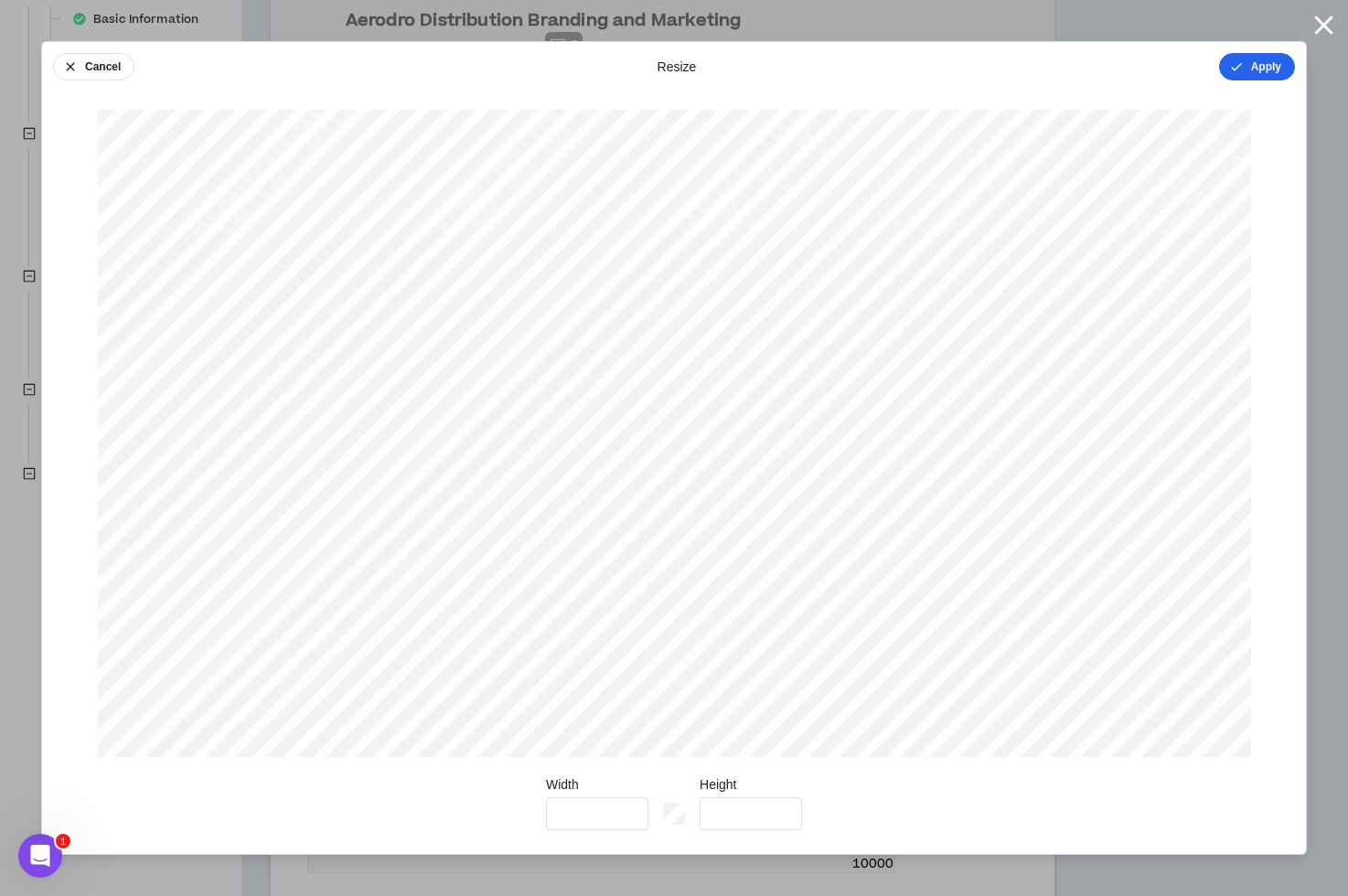 click on "Apply" at bounding box center (1257, 67) 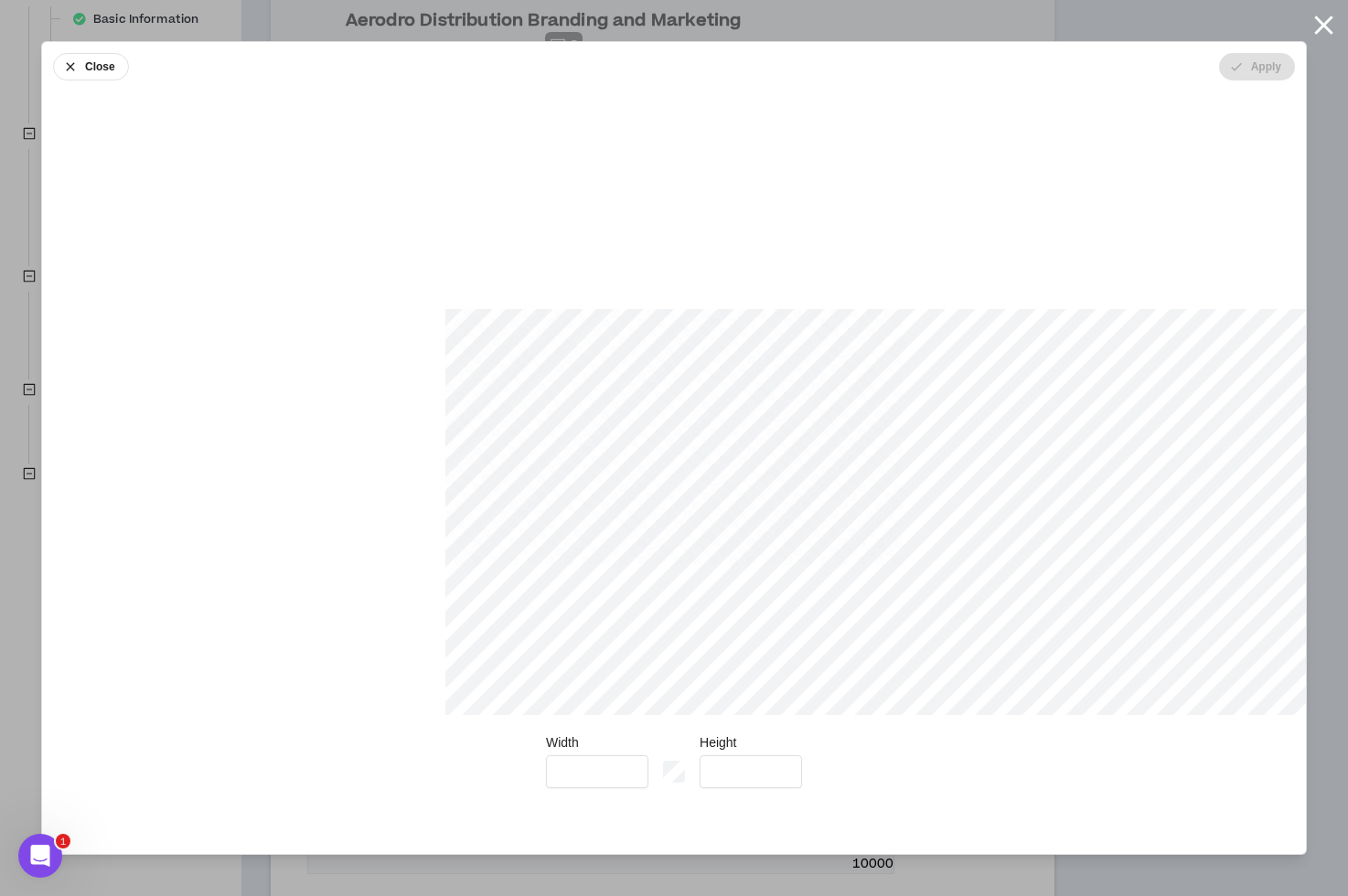 type on "*" 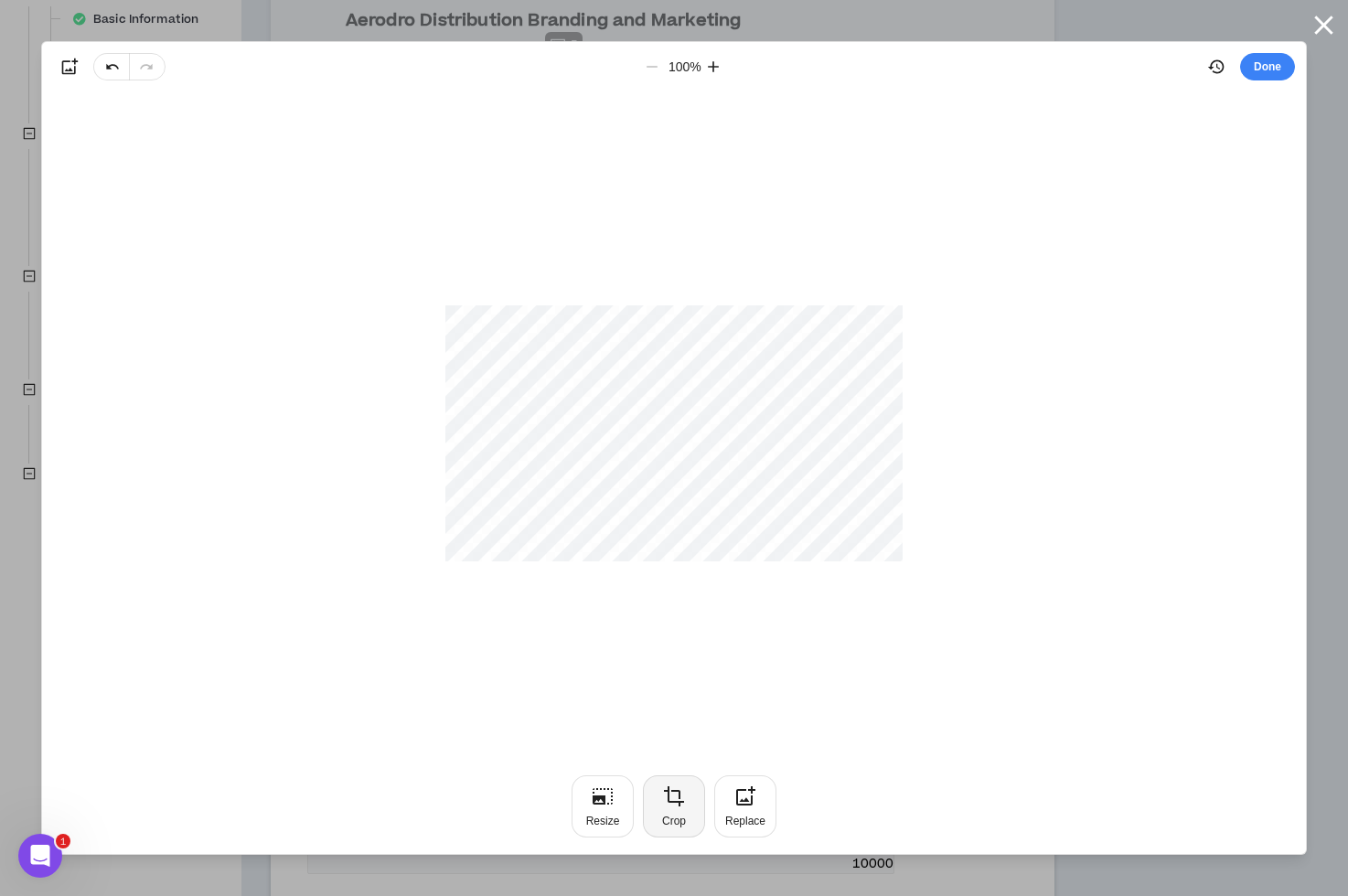 click on "Crop" at bounding box center [674, 821] 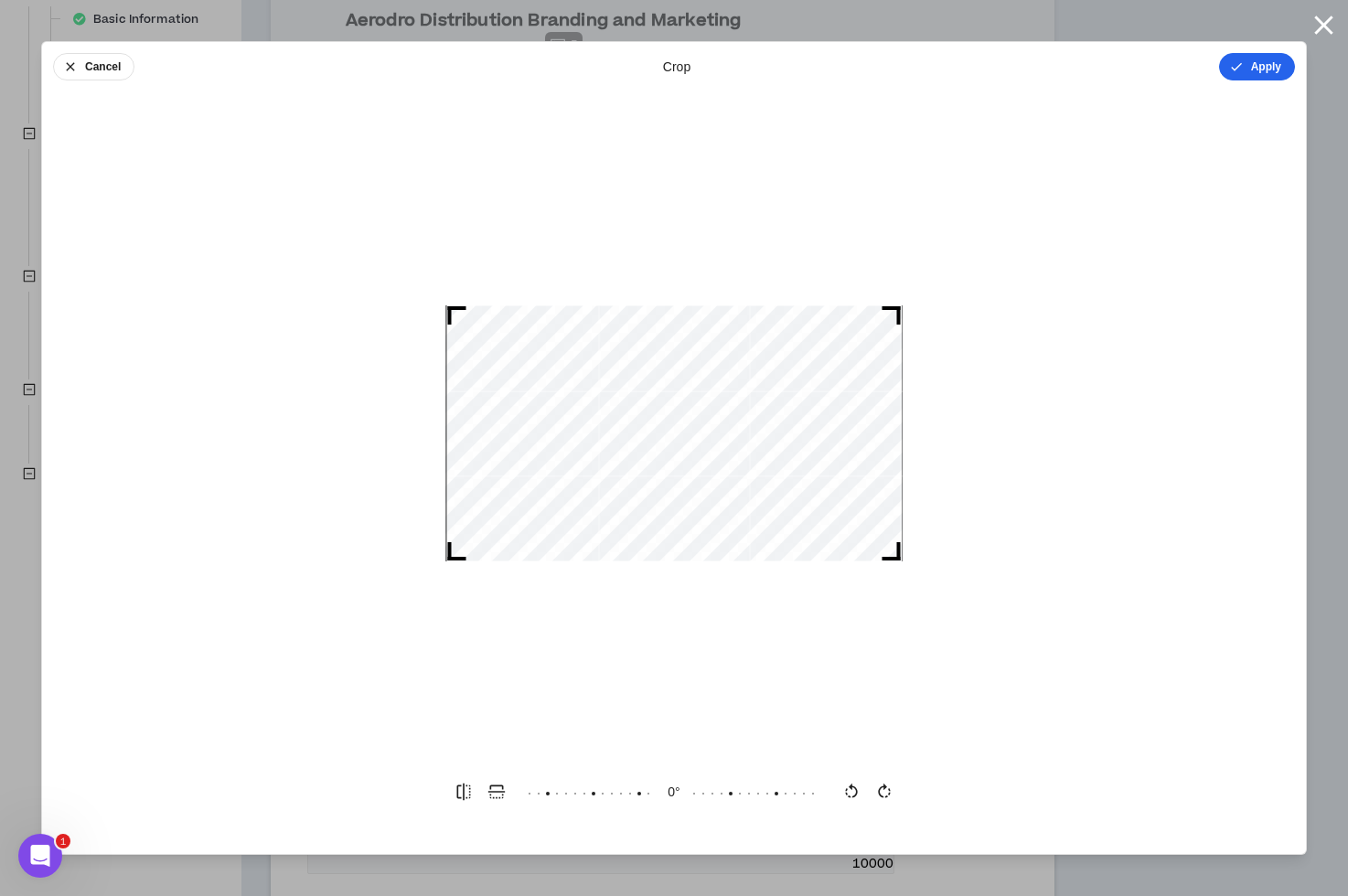 click on "Apply" at bounding box center [1257, 67] 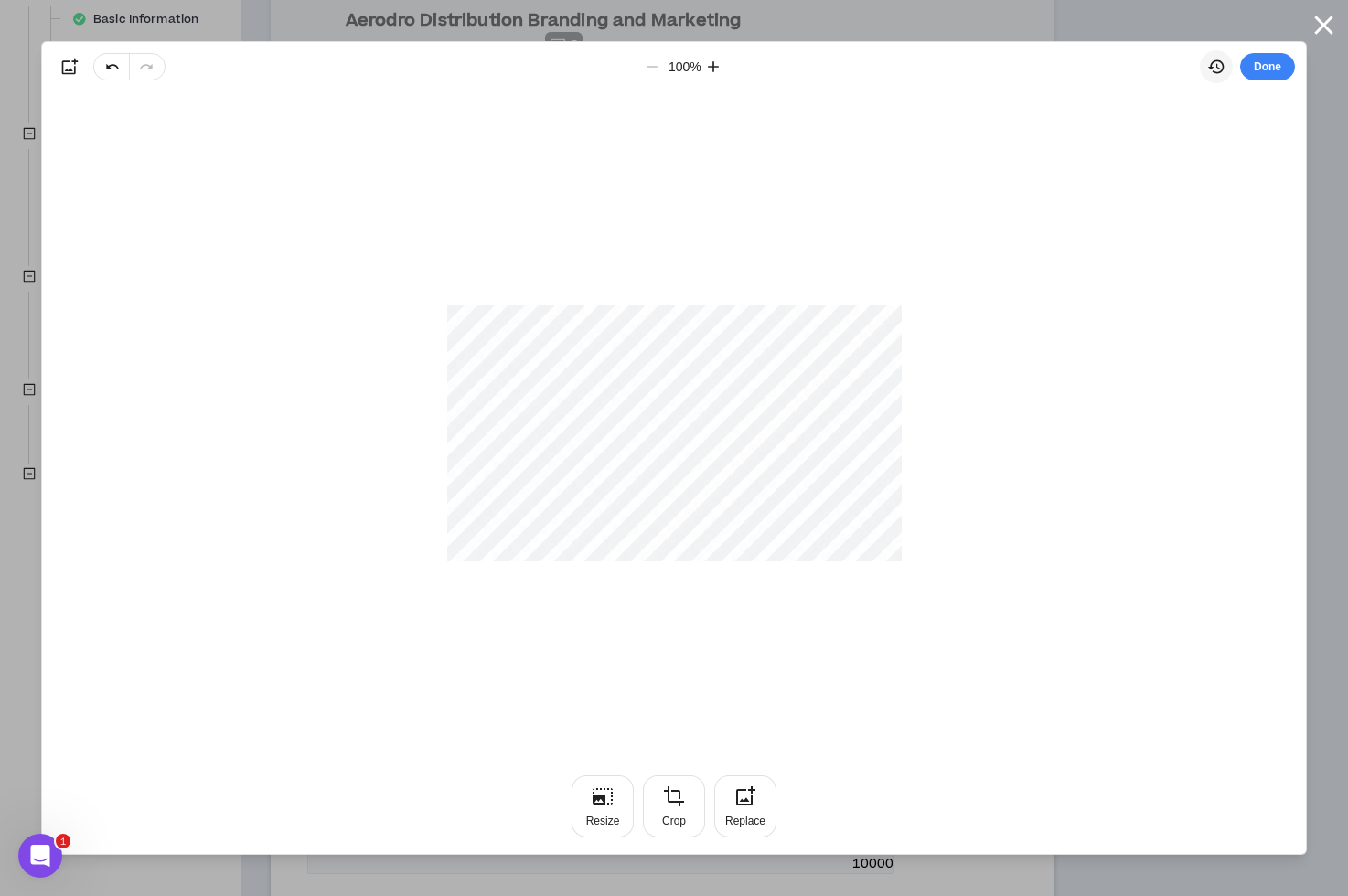 click 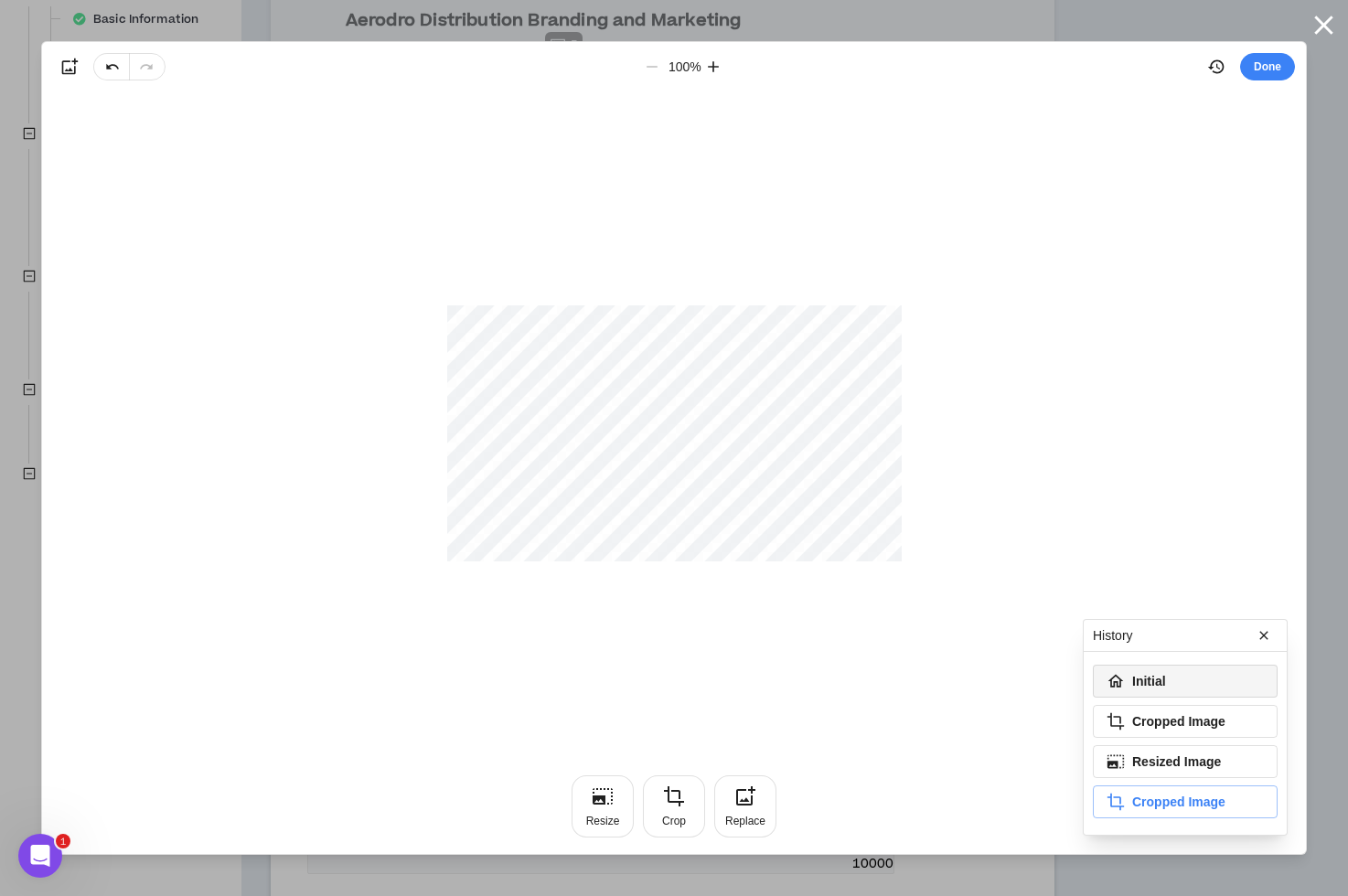 click on "Initial" at bounding box center (1185, 681) 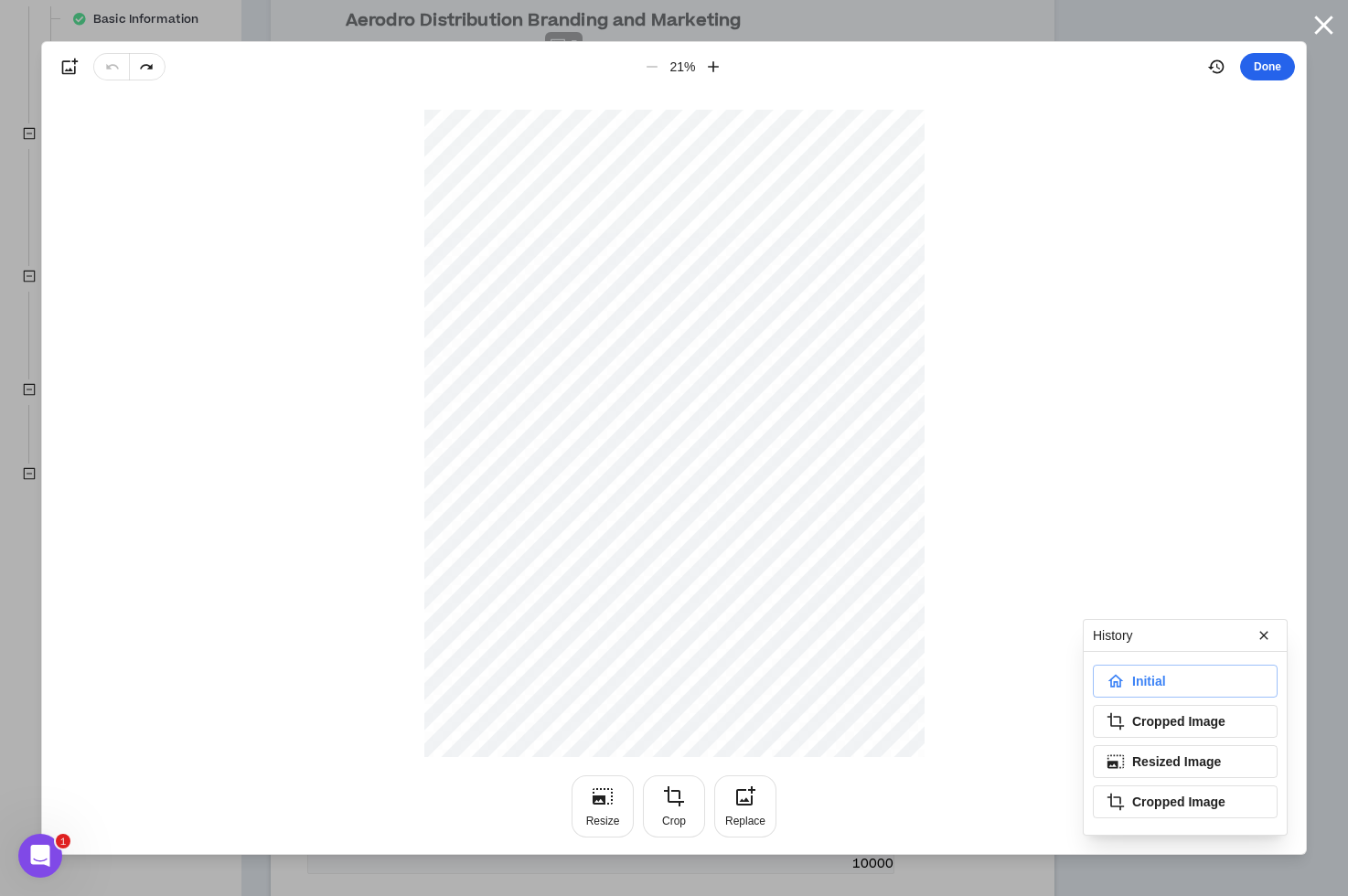 click on "Done" at bounding box center (1268, 67) 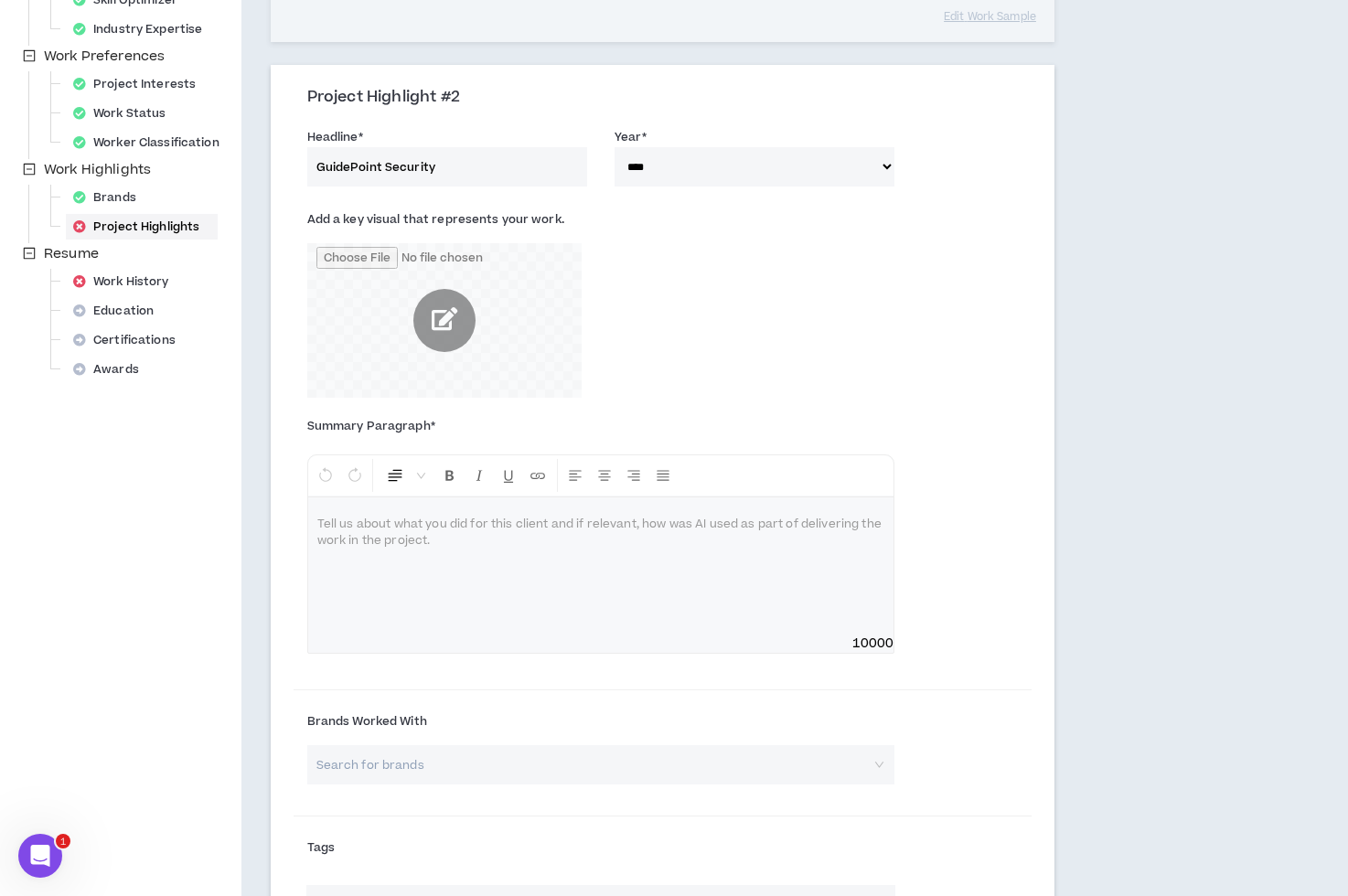 scroll, scrollTop: 528, scrollLeft: 0, axis: vertical 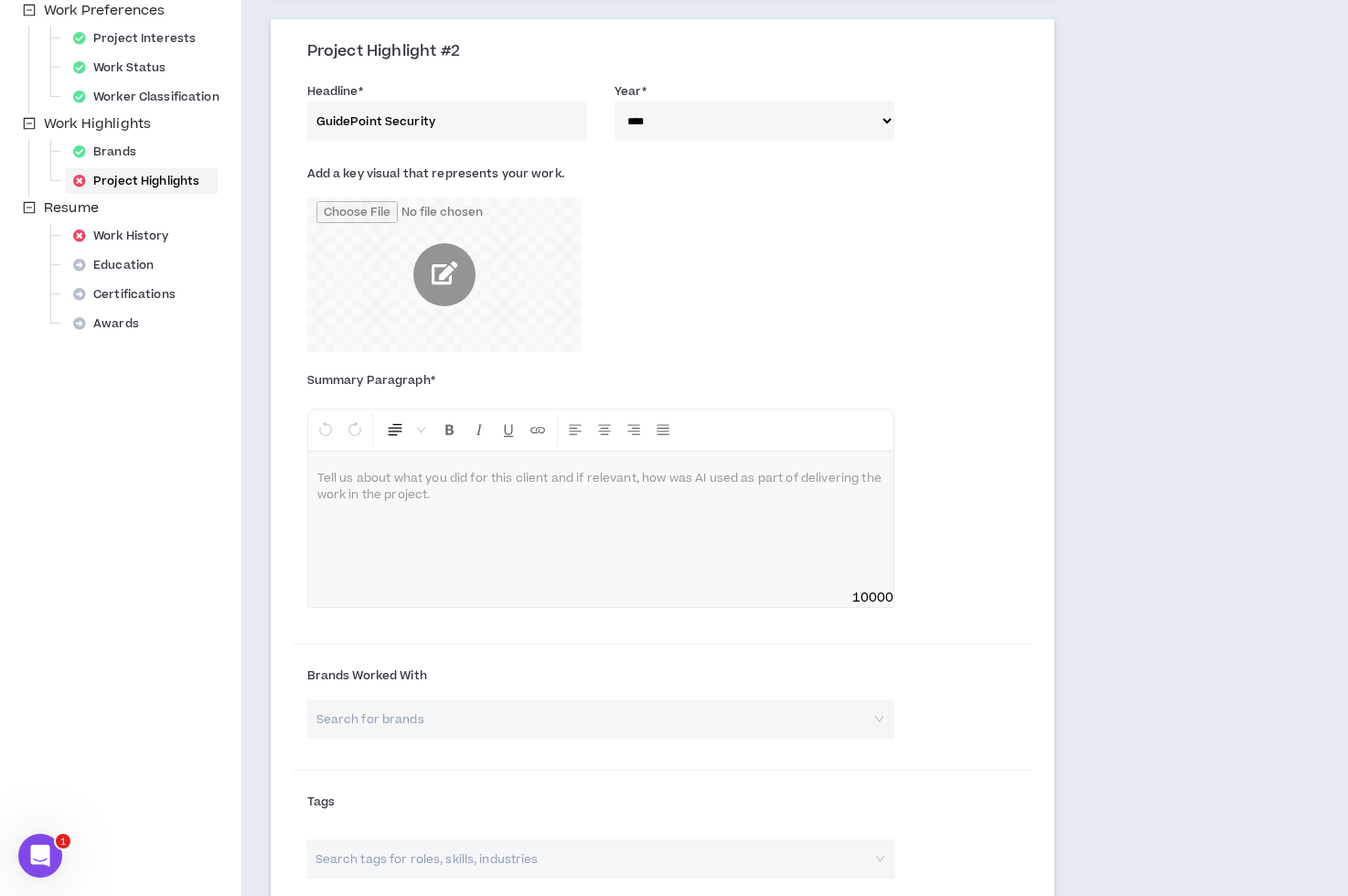 click at bounding box center (601, 520) 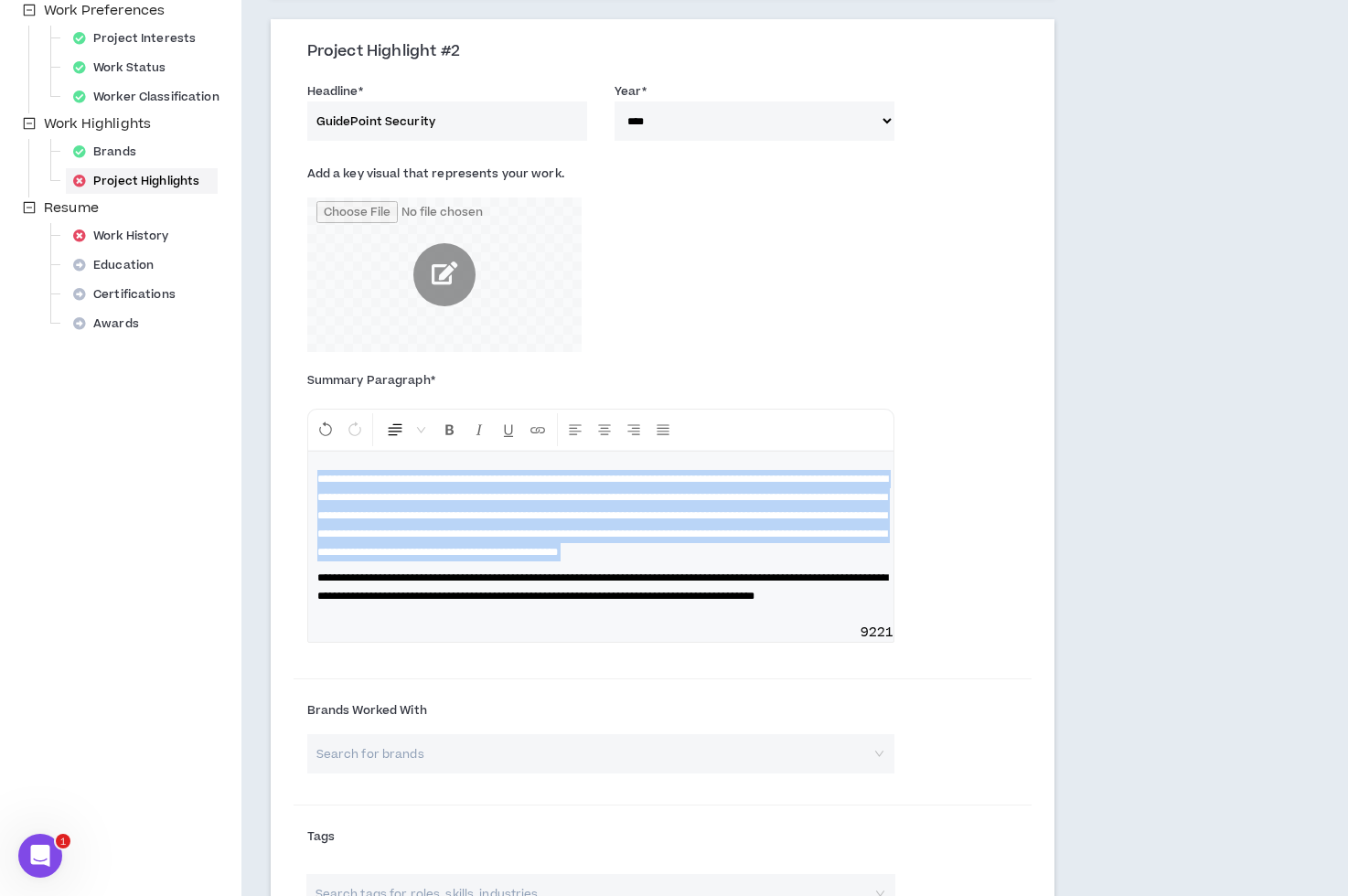 drag, startPoint x: 316, startPoint y: 659, endPoint x: 298, endPoint y: 475, distance: 184.87834 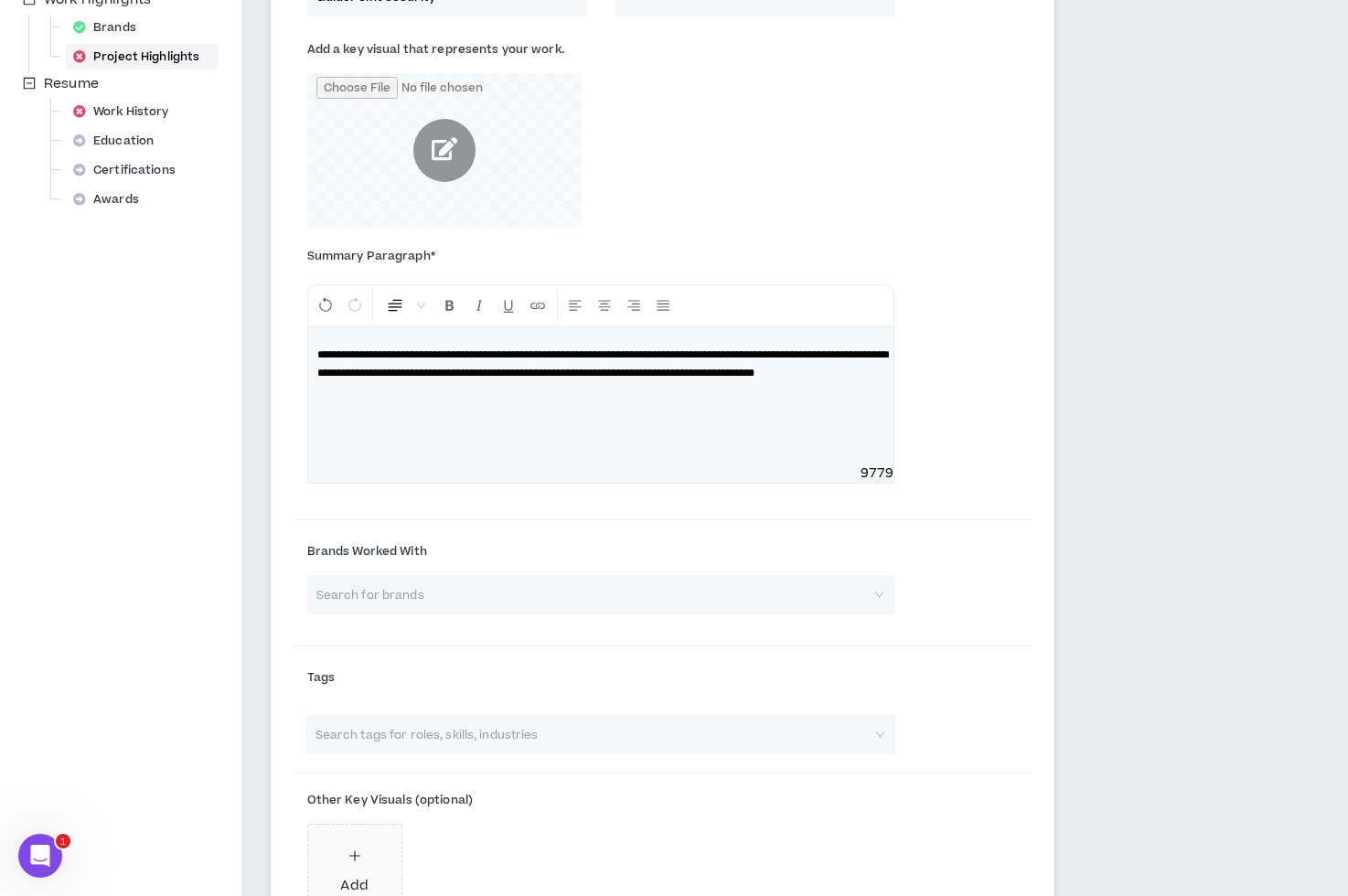 scroll, scrollTop: 653, scrollLeft: 0, axis: vertical 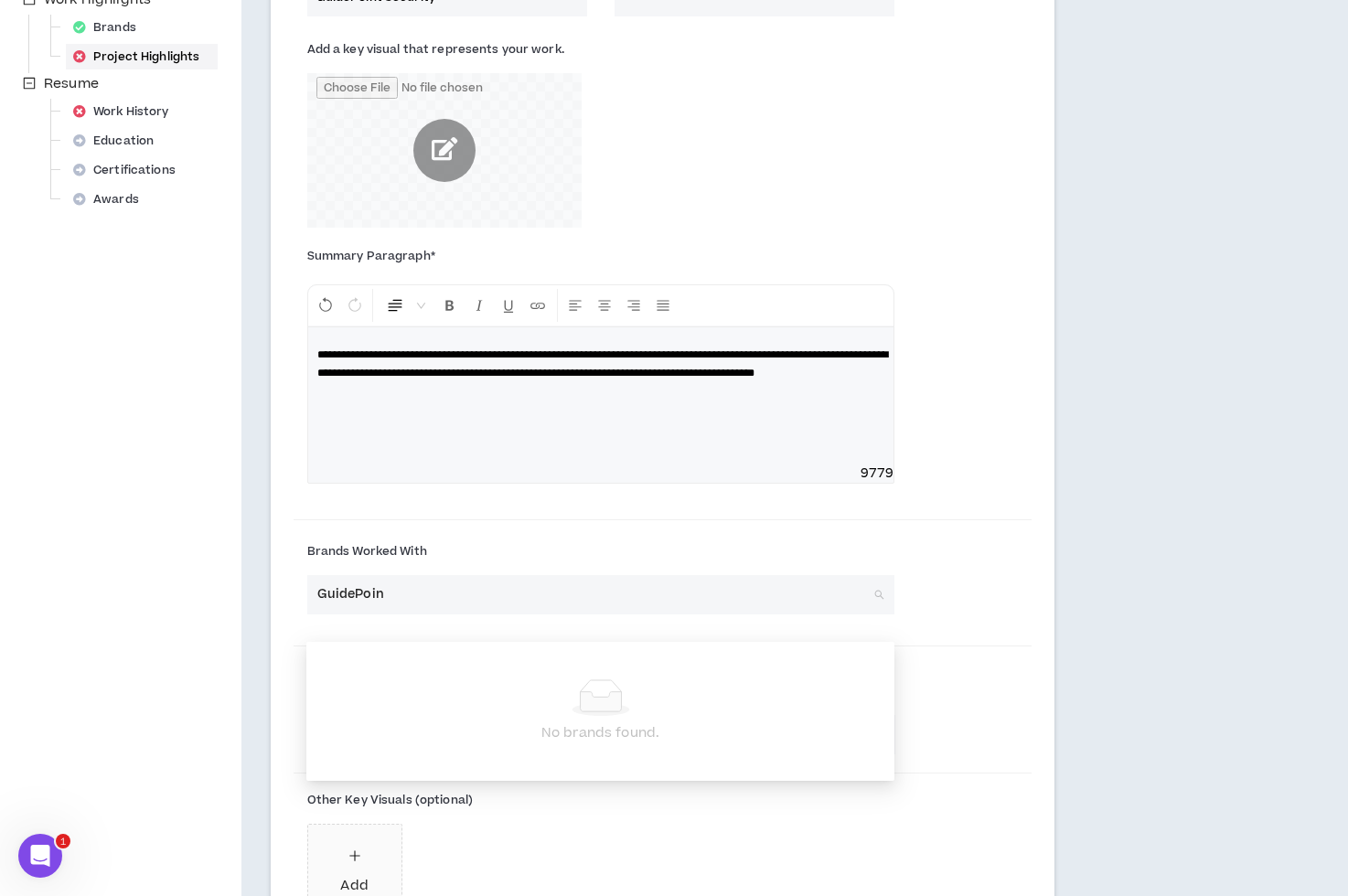 type on "GuidePoint" 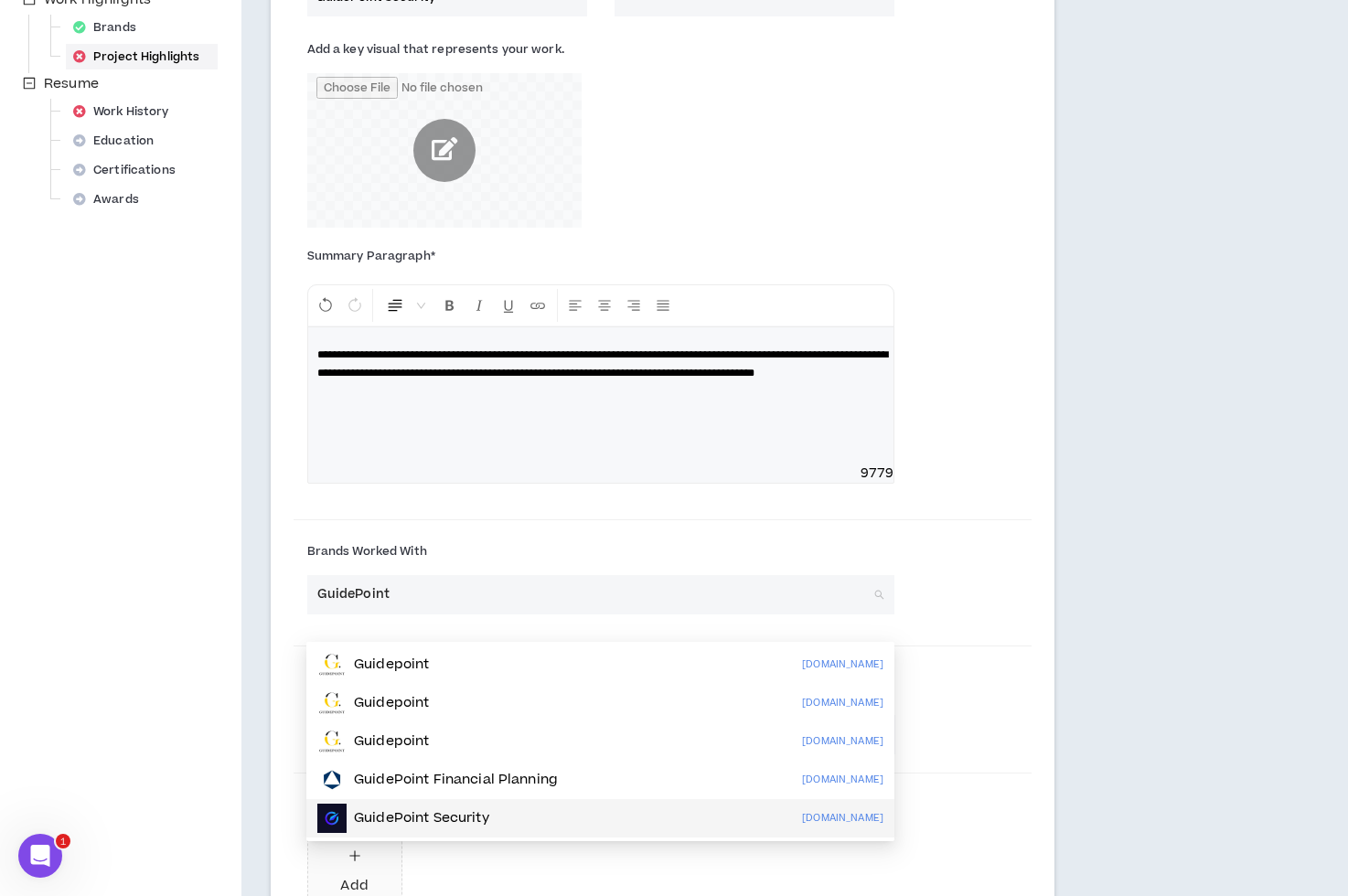 click on "GuidePoint Security" at bounding box center (422, 818) 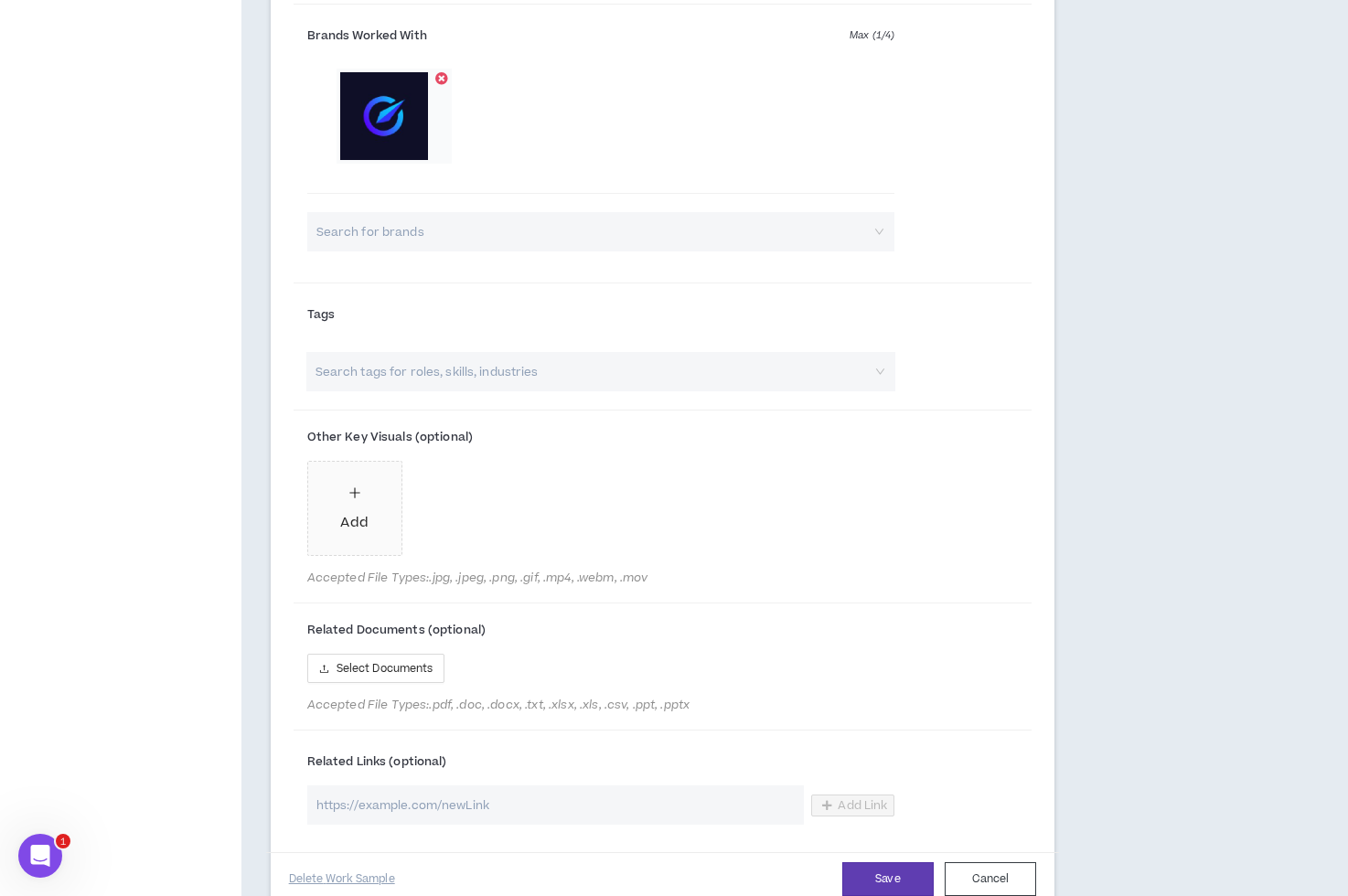 scroll, scrollTop: 1193, scrollLeft: 0, axis: vertical 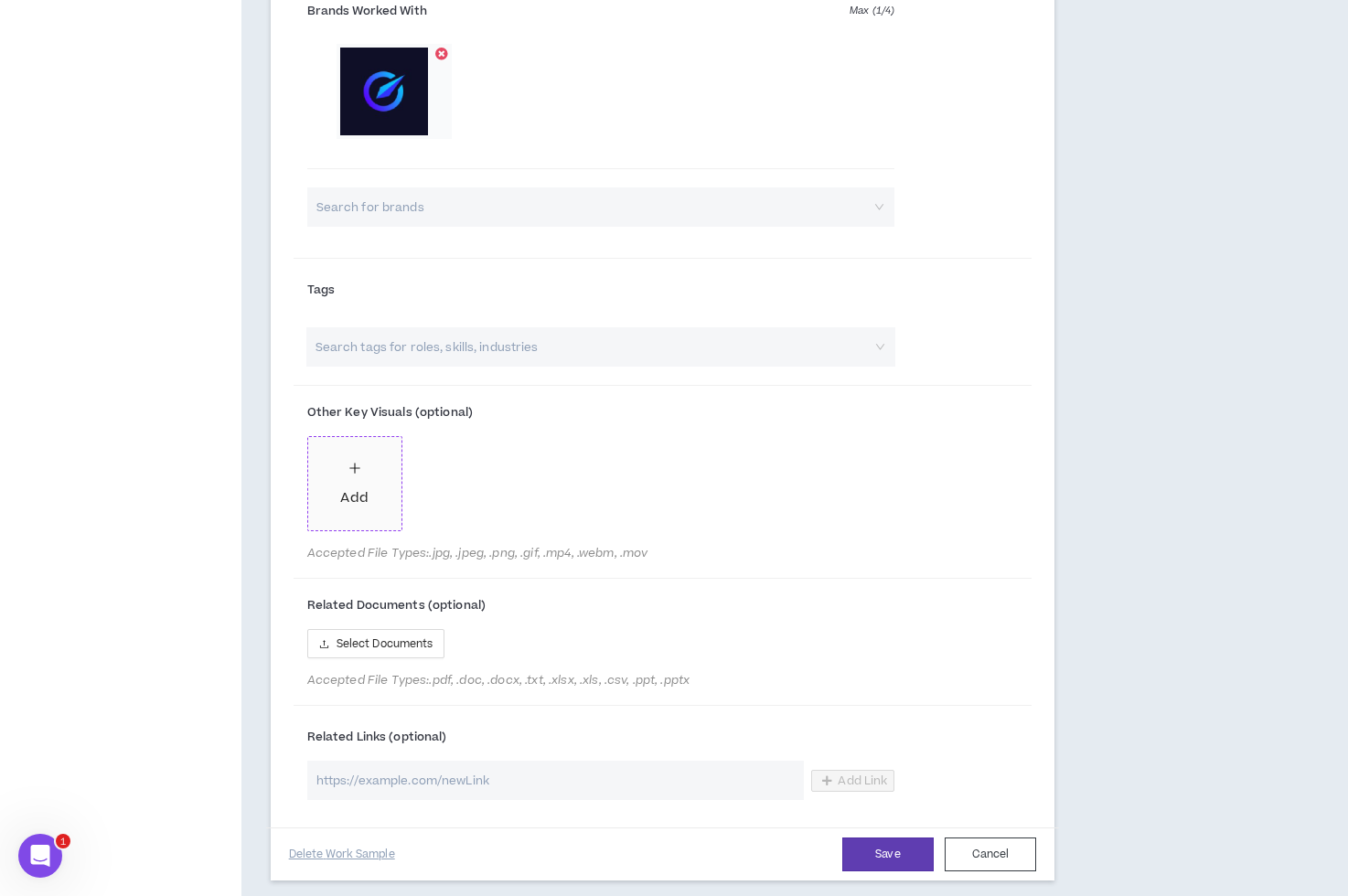 click on "Add" at bounding box center (354, 484) 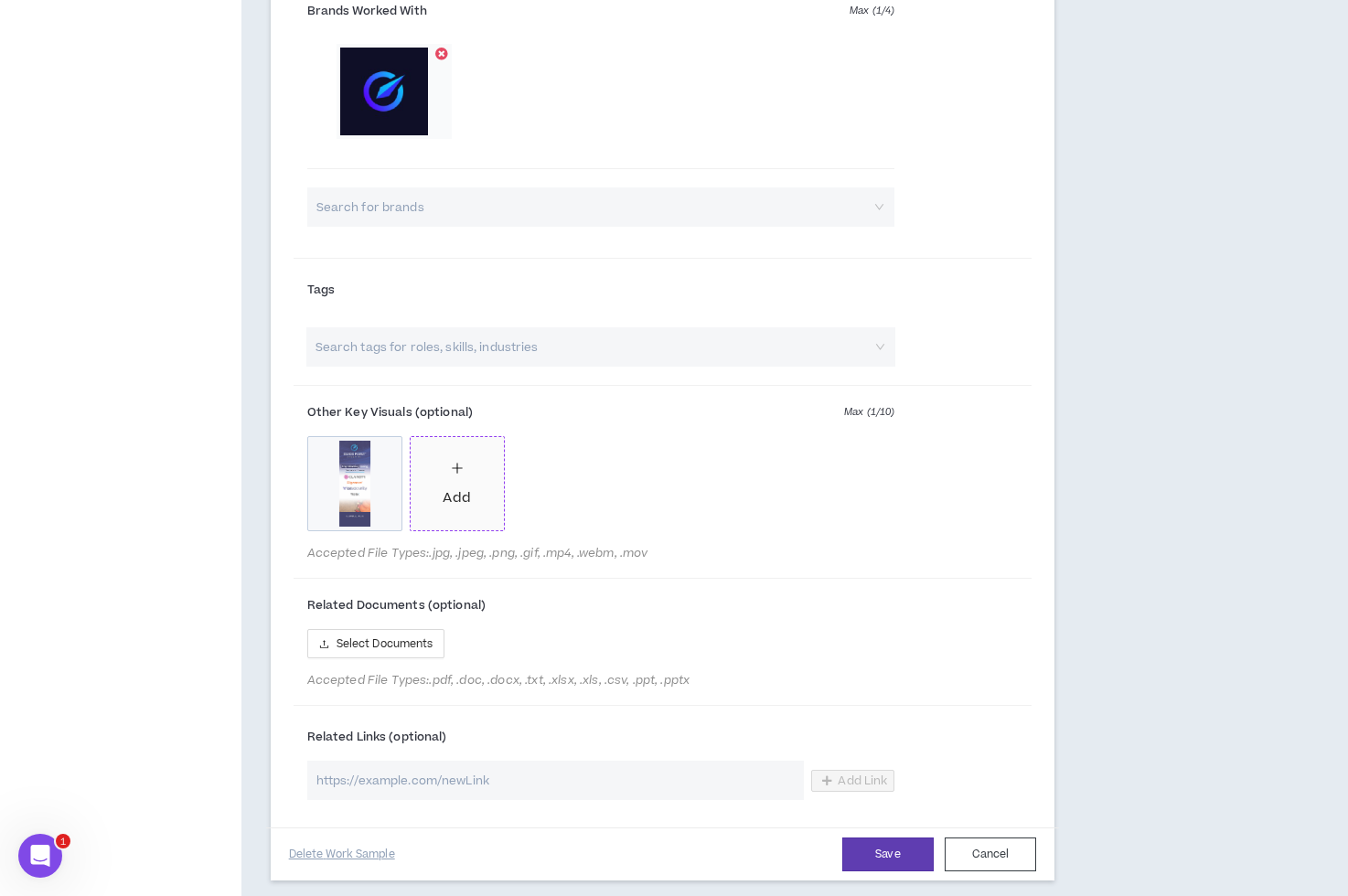 click on "Add" at bounding box center [456, 484] 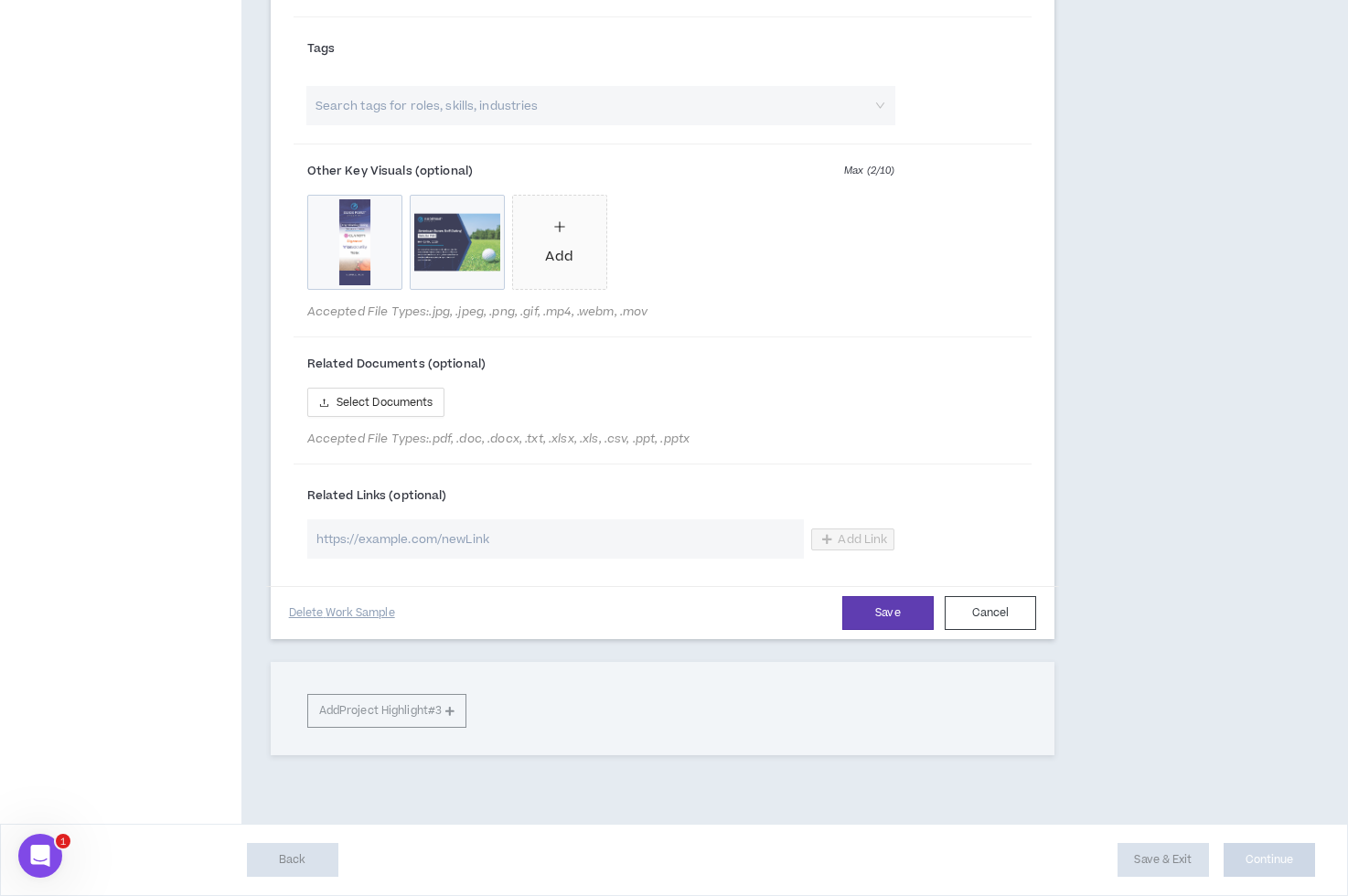 scroll, scrollTop: 1459, scrollLeft: 0, axis: vertical 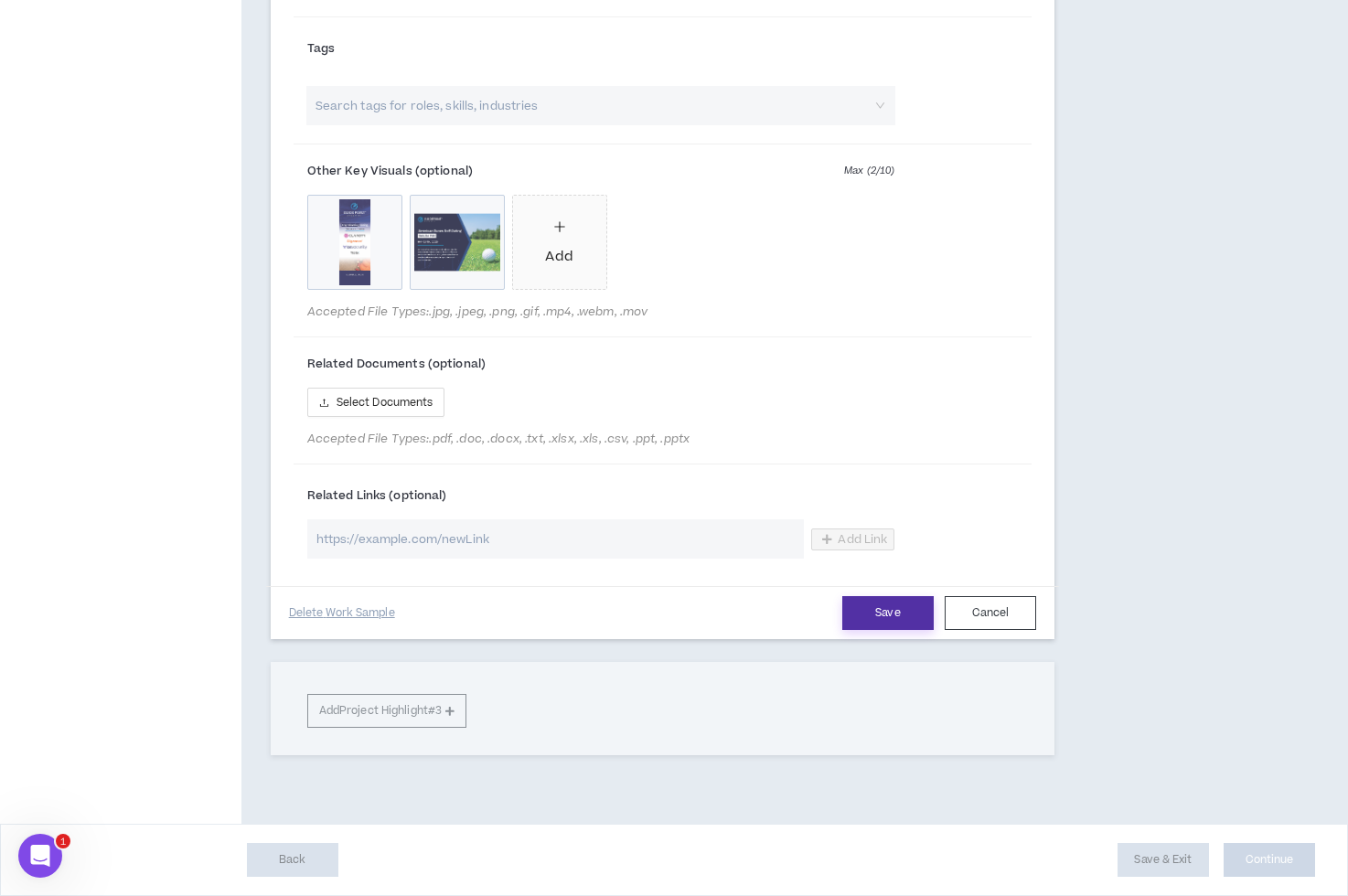 click on "Save" at bounding box center [888, 613] 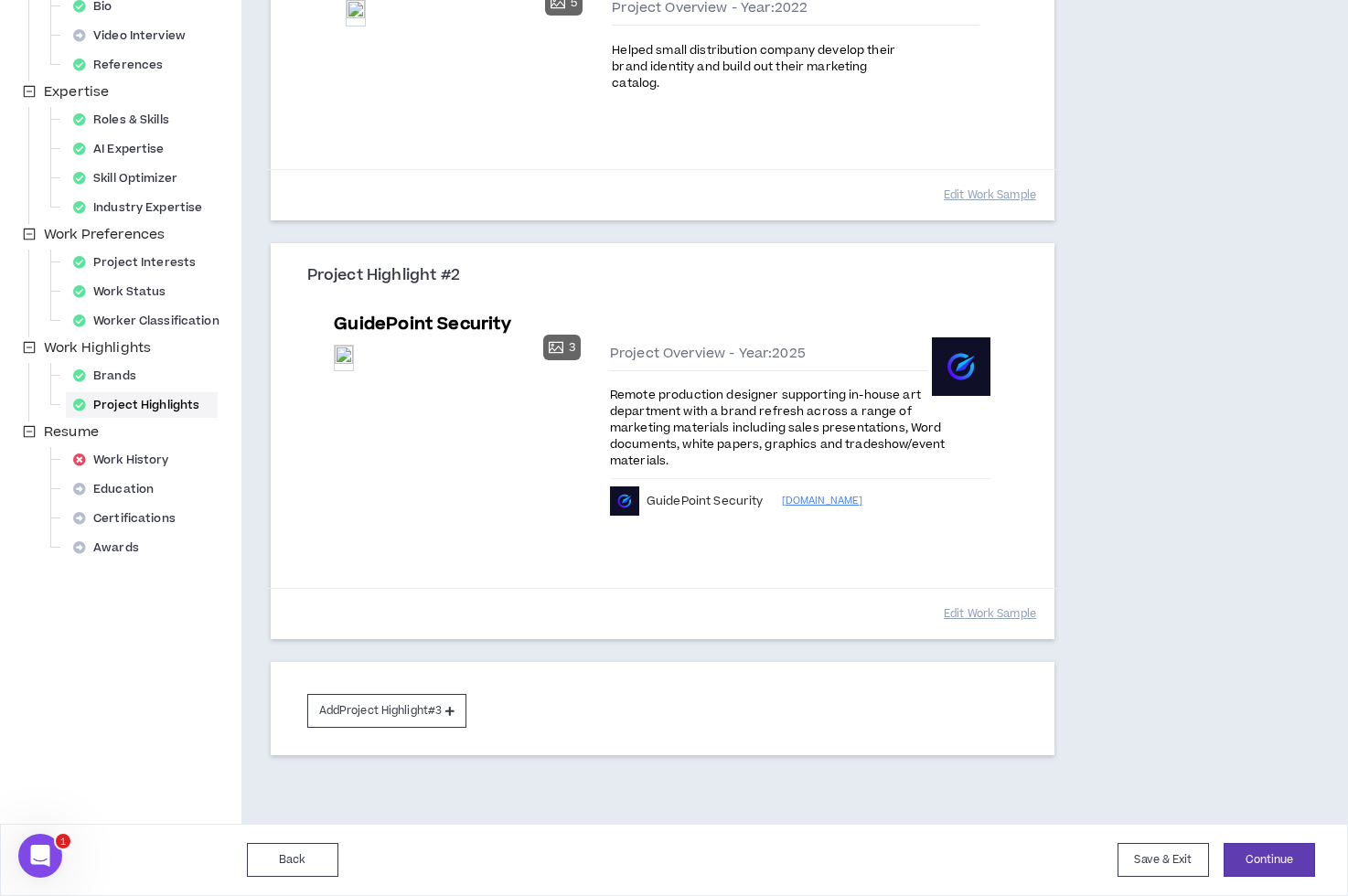 scroll, scrollTop: 313, scrollLeft: 0, axis: vertical 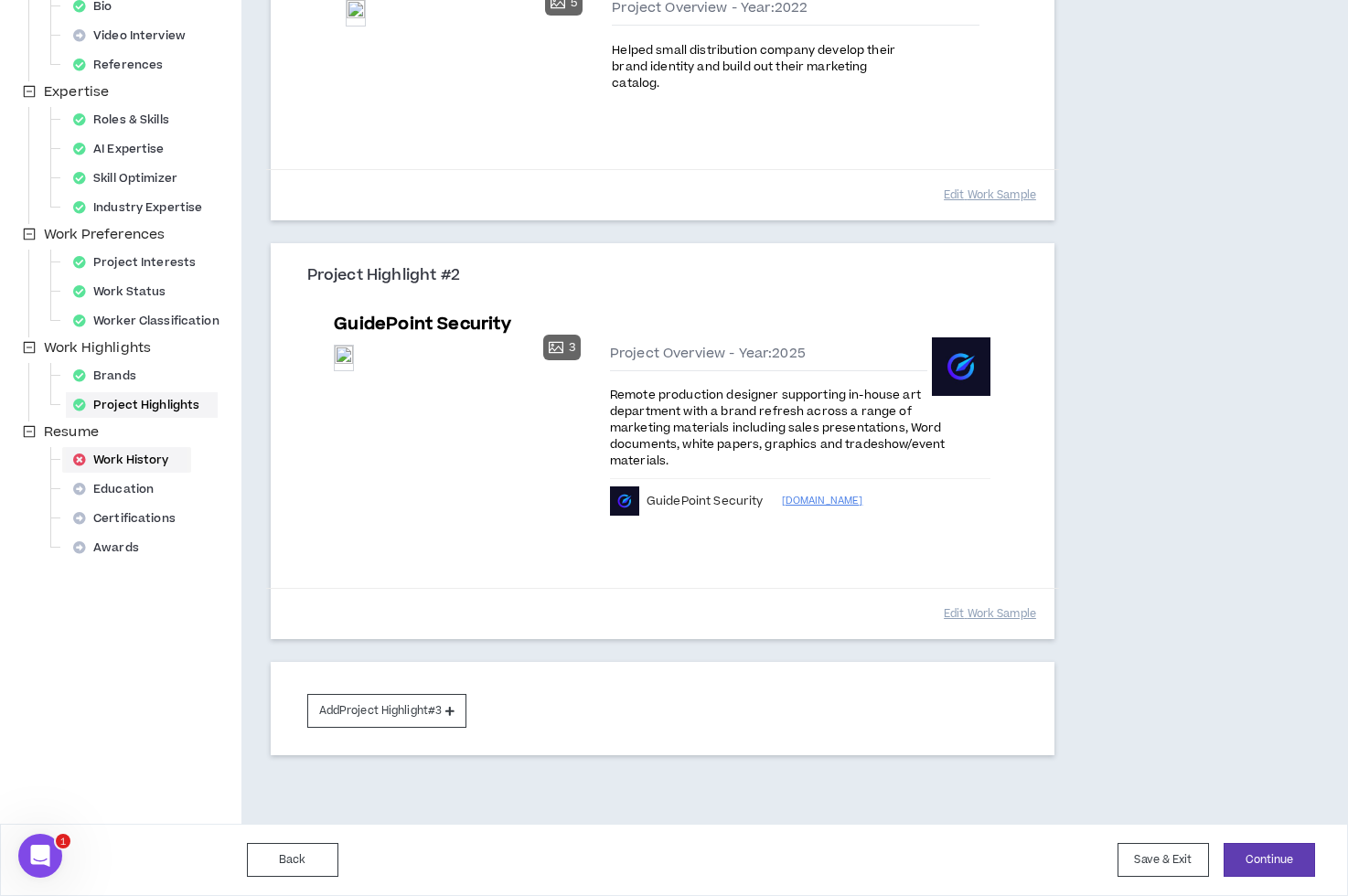 click on "Work History" at bounding box center [126, 460] 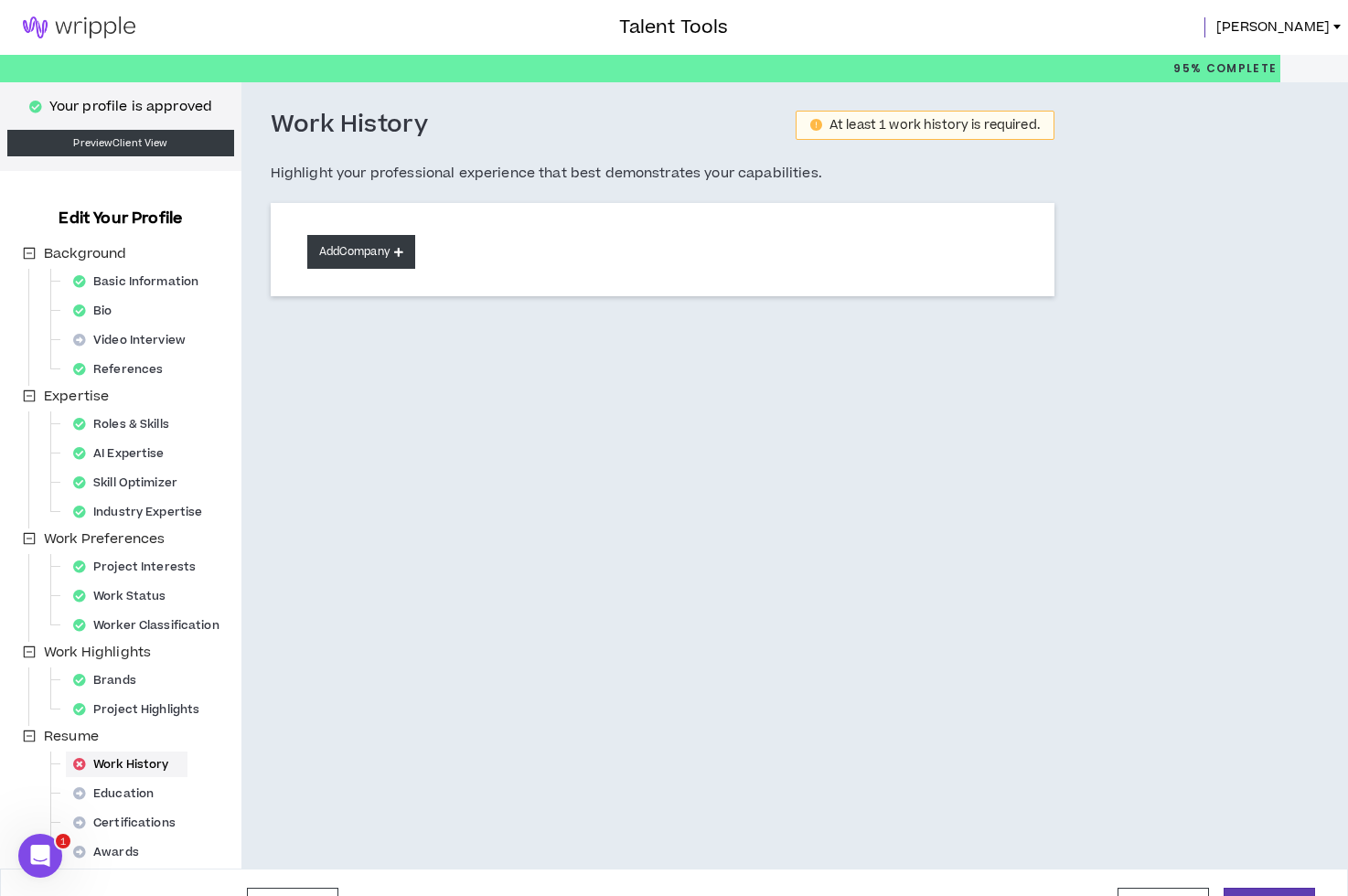 click on "Add  Company" at bounding box center (361, 251) 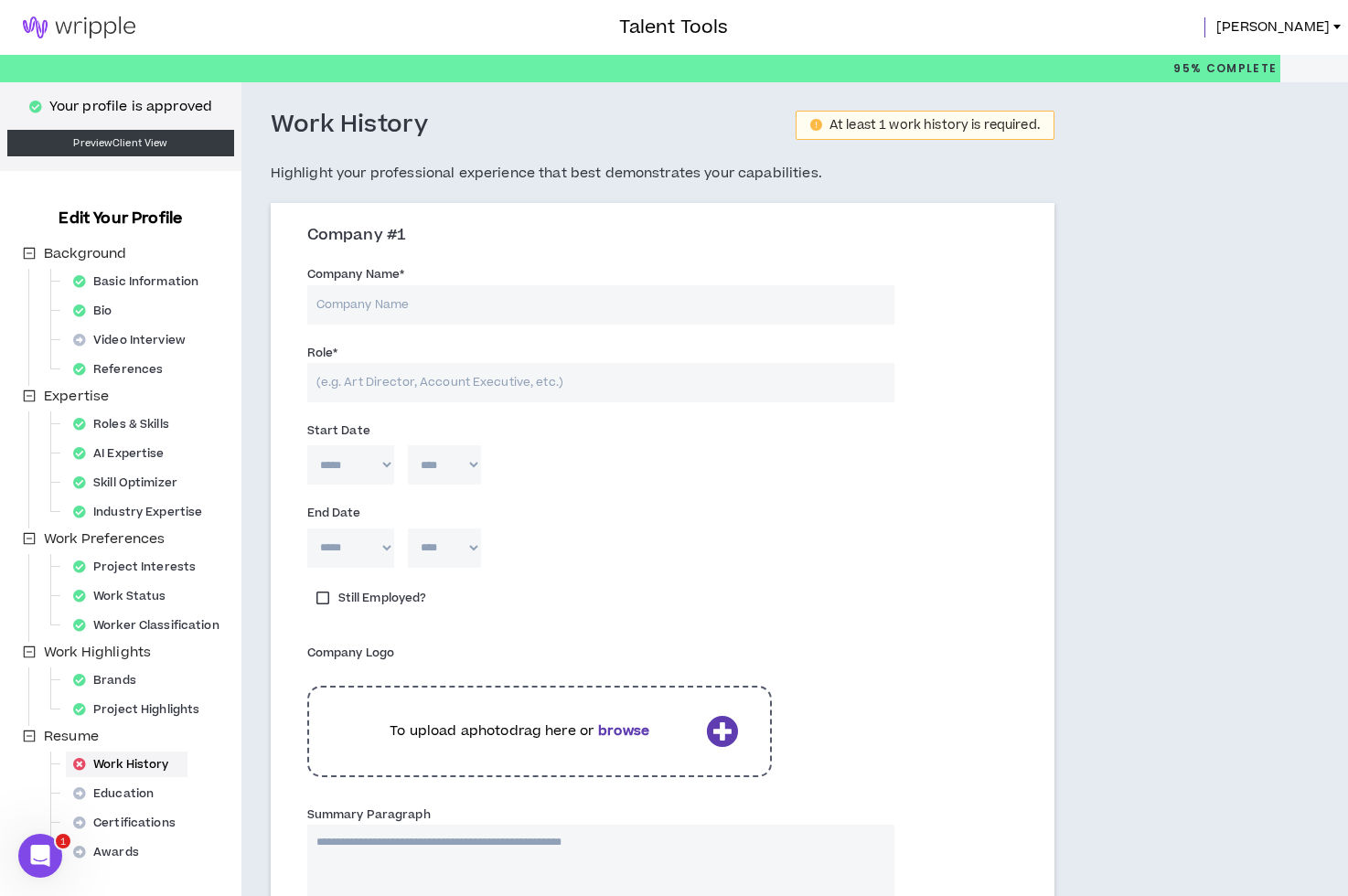 click on "Company Name  *" at bounding box center (601, 304) 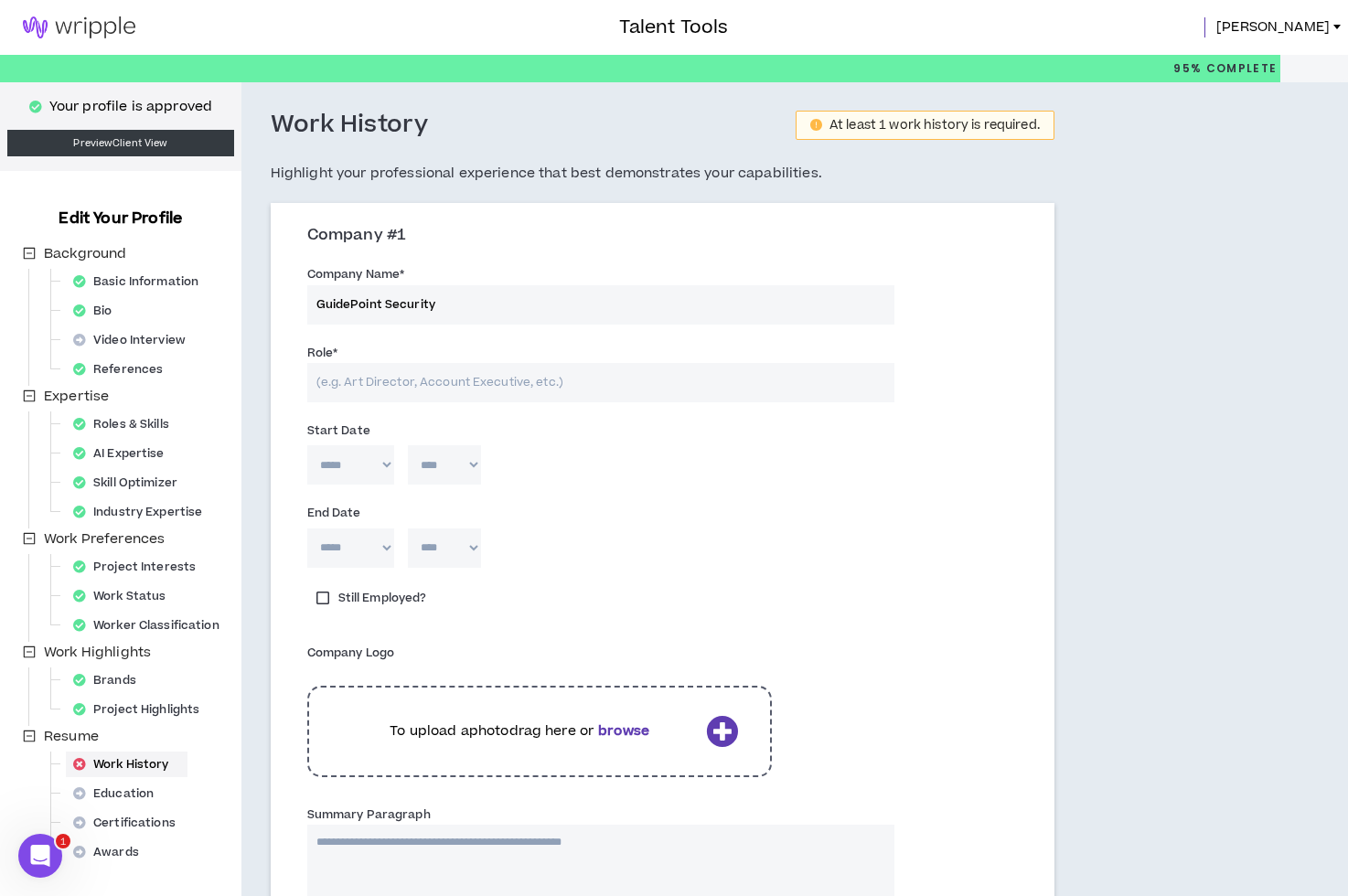 type on "GuidePoint Security" 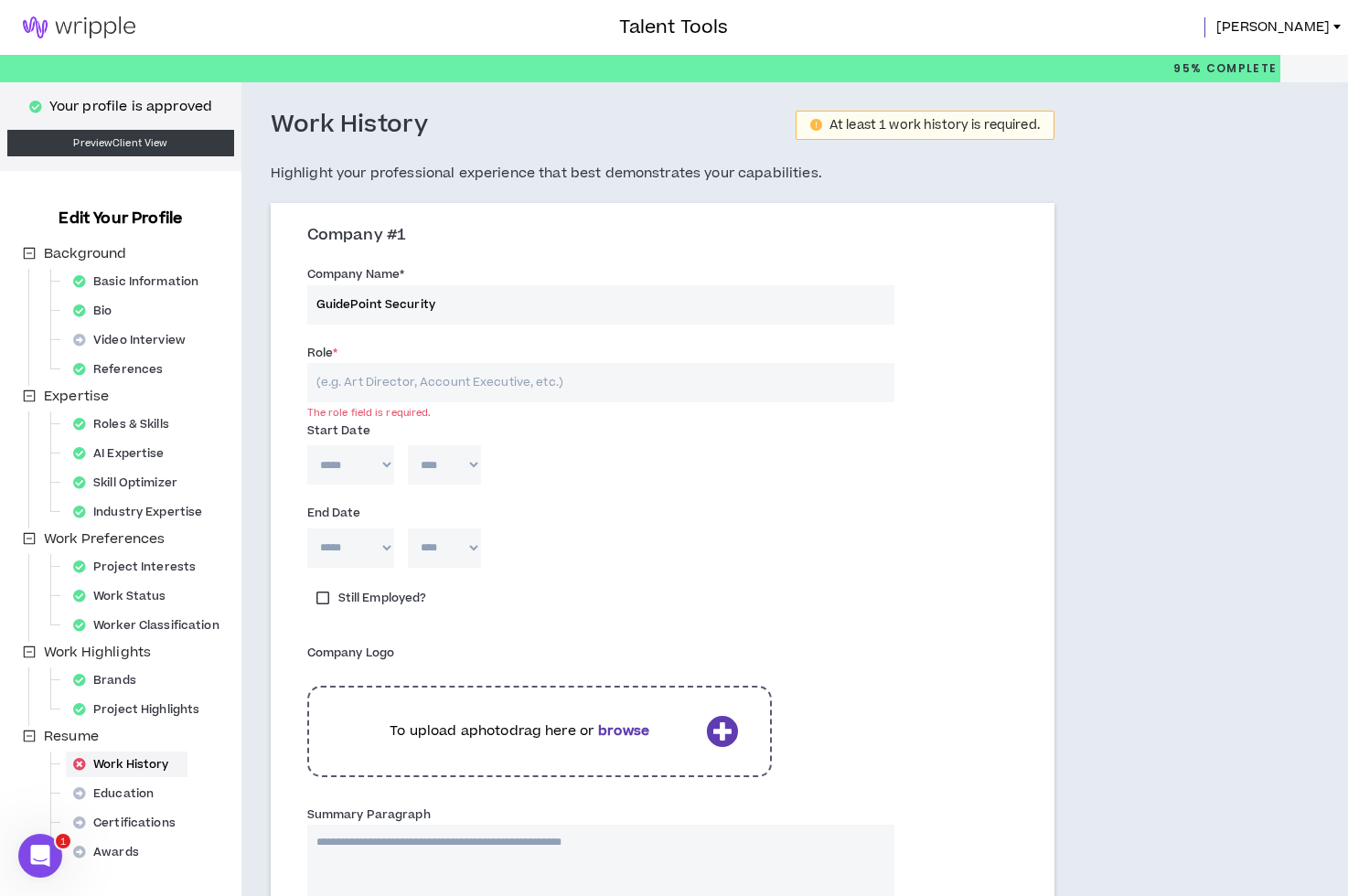 paste on "Production Designer" 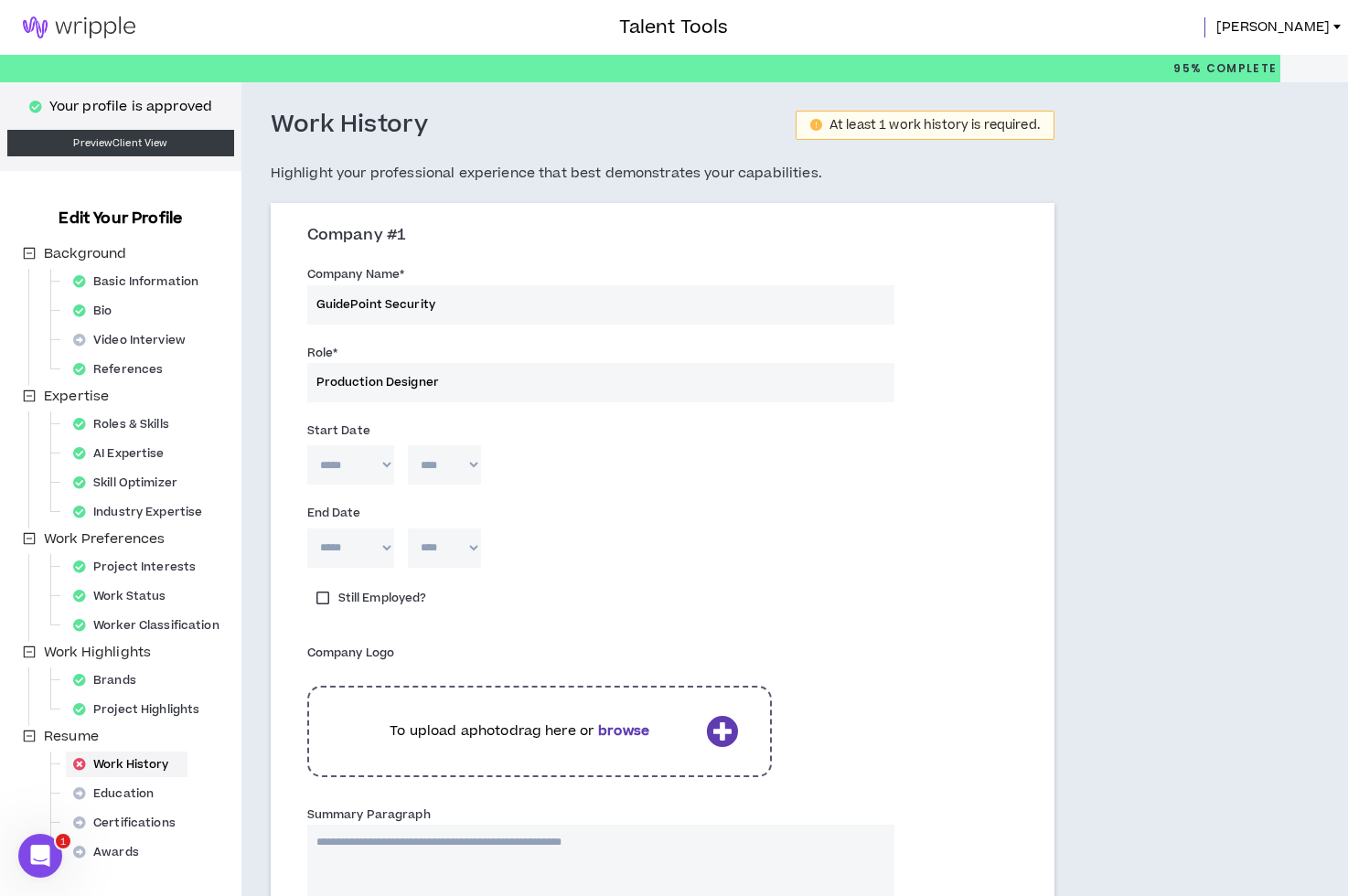 type on "Production Designer" 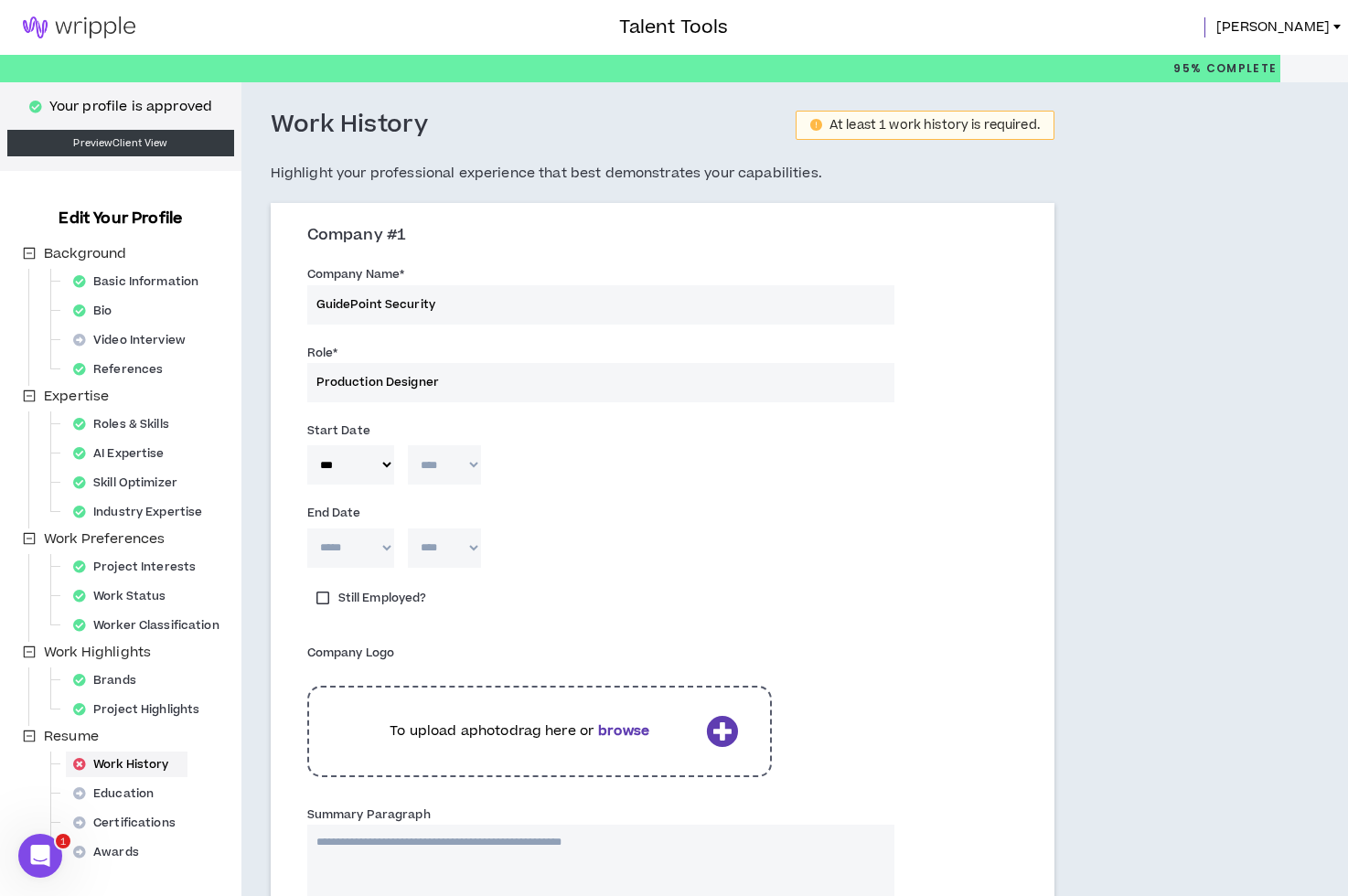 select on "****" 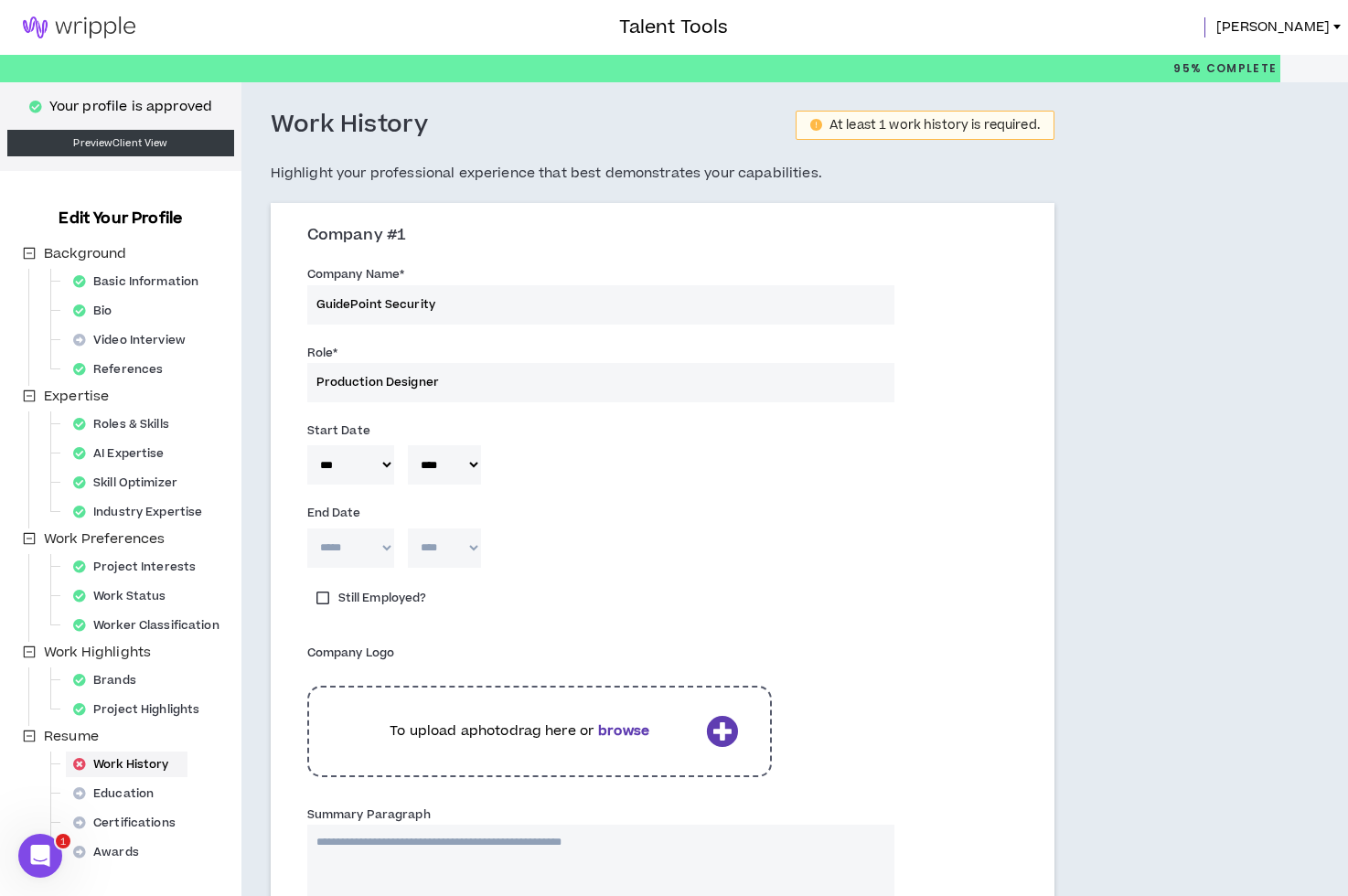 drag, startPoint x: 317, startPoint y: 593, endPoint x: 390, endPoint y: 598, distance: 73.17103 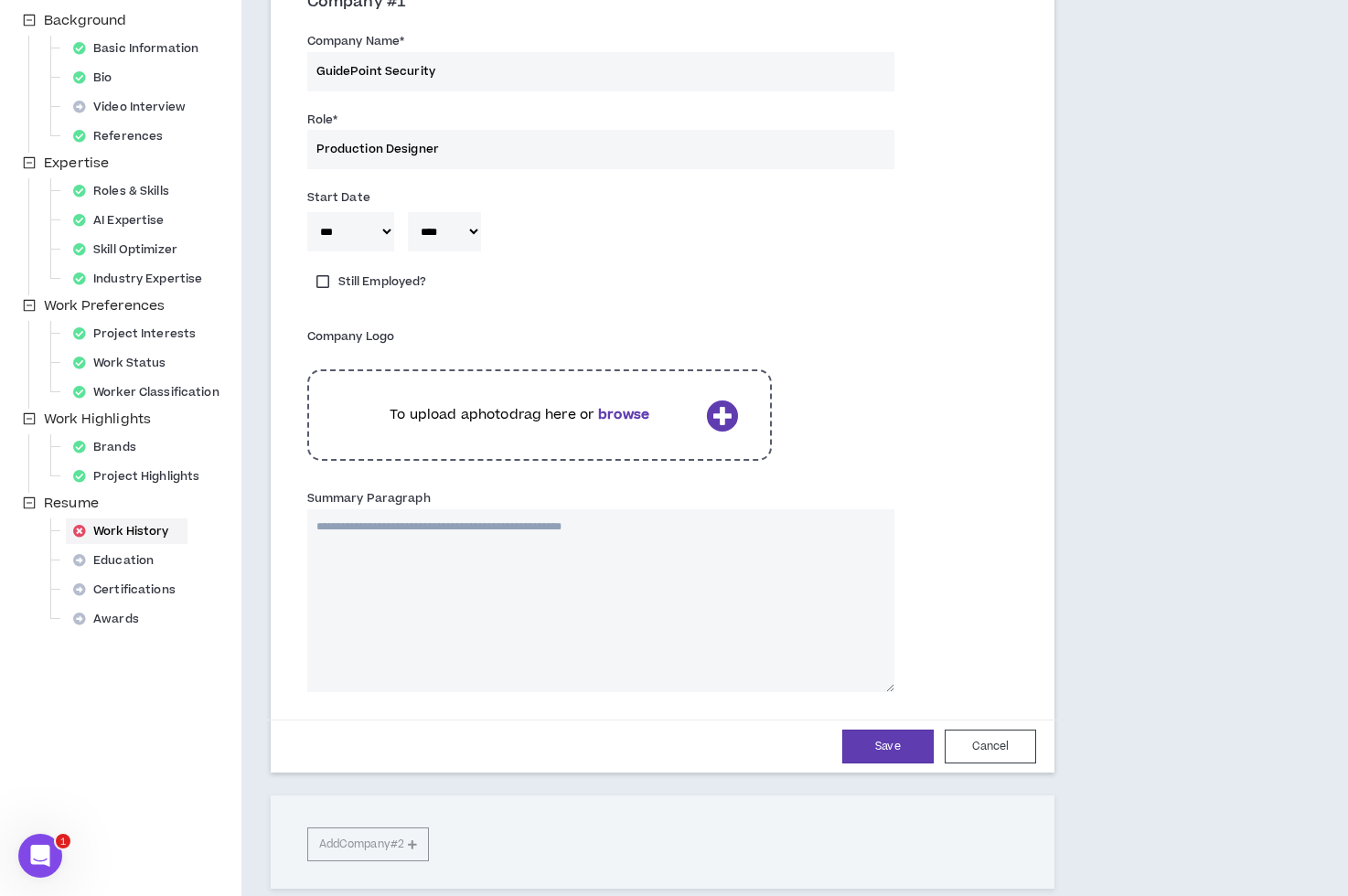 scroll, scrollTop: 244, scrollLeft: 0, axis: vertical 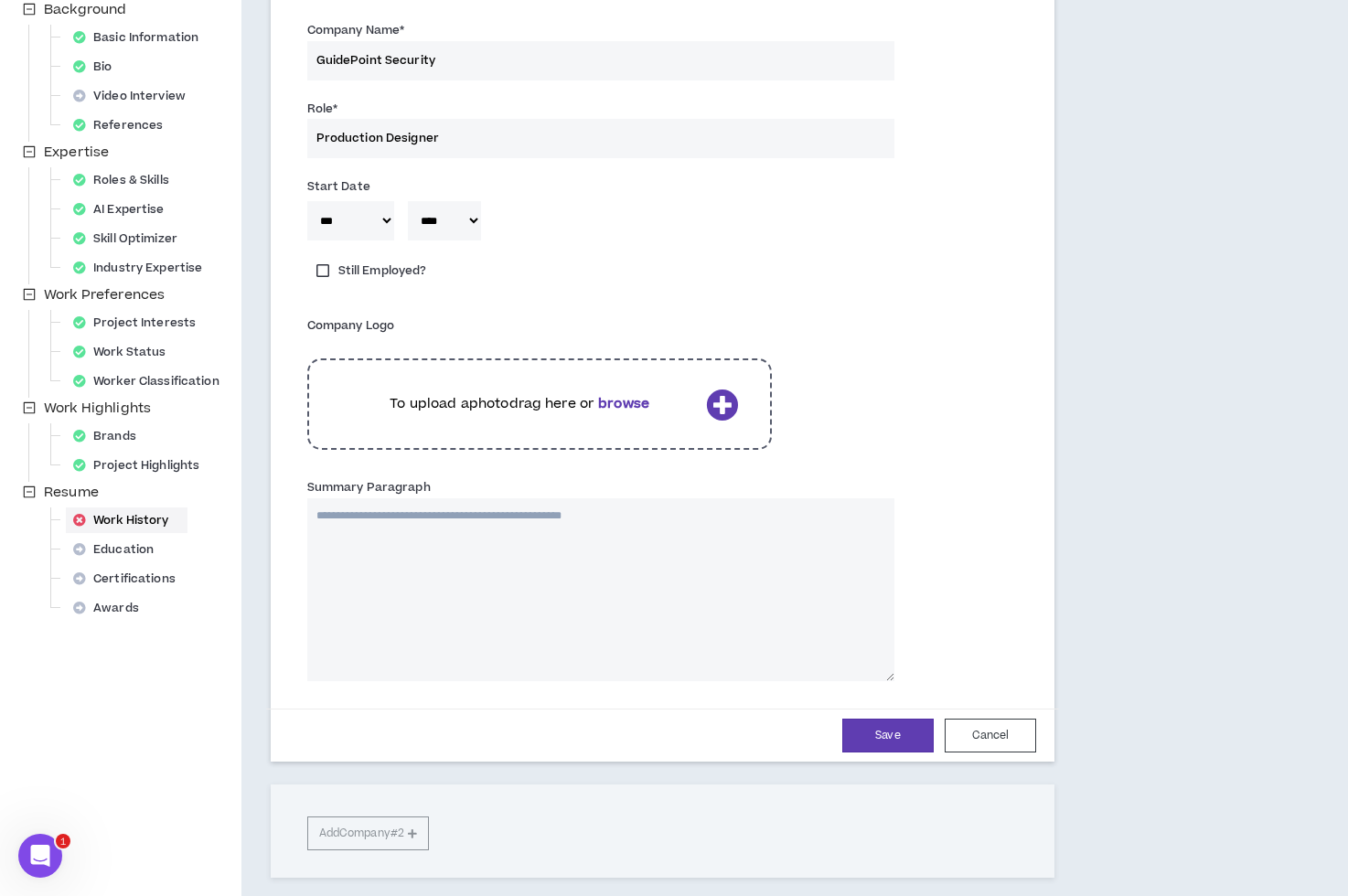 click at bounding box center (722, 404) 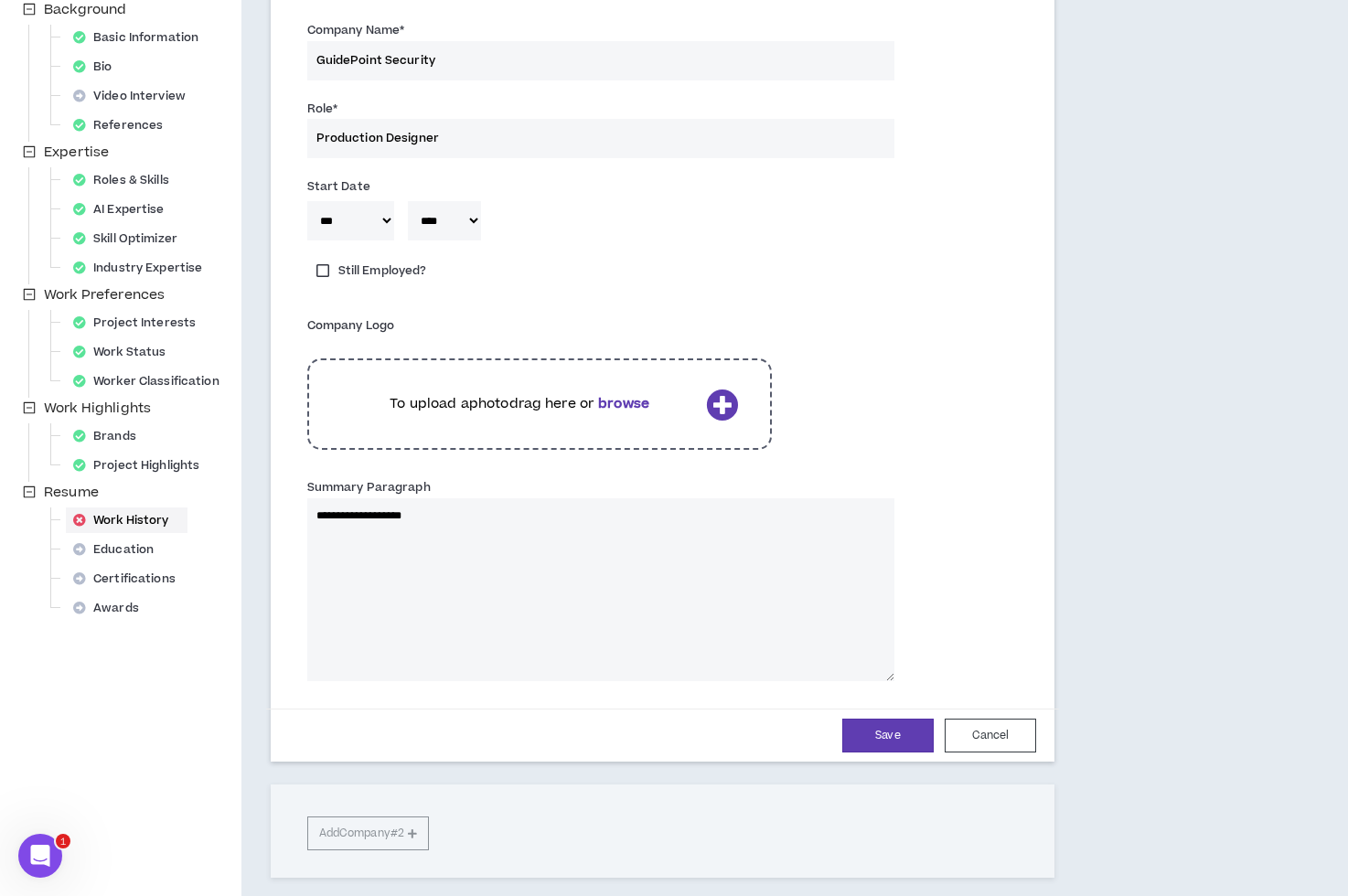 type 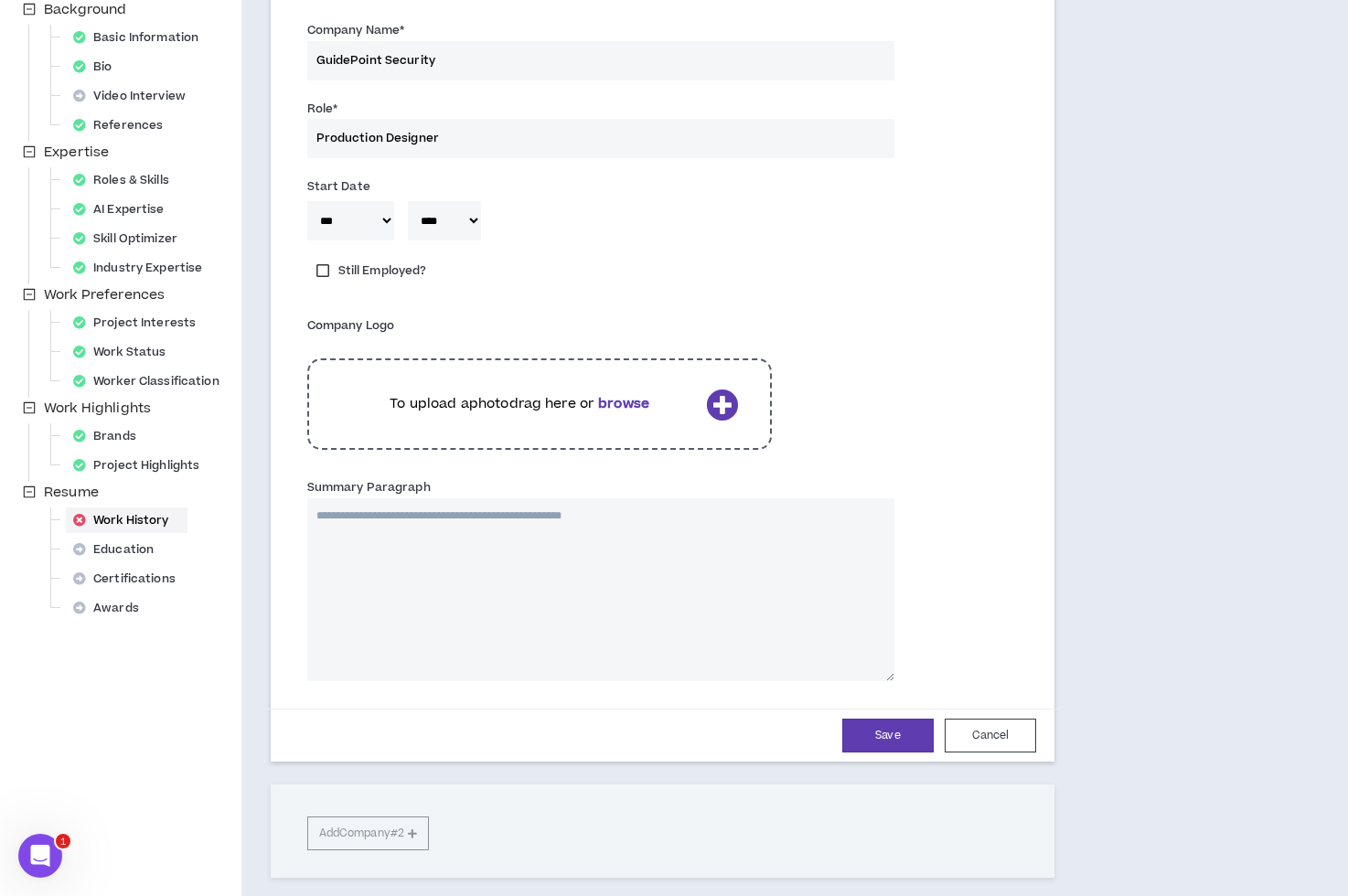 type 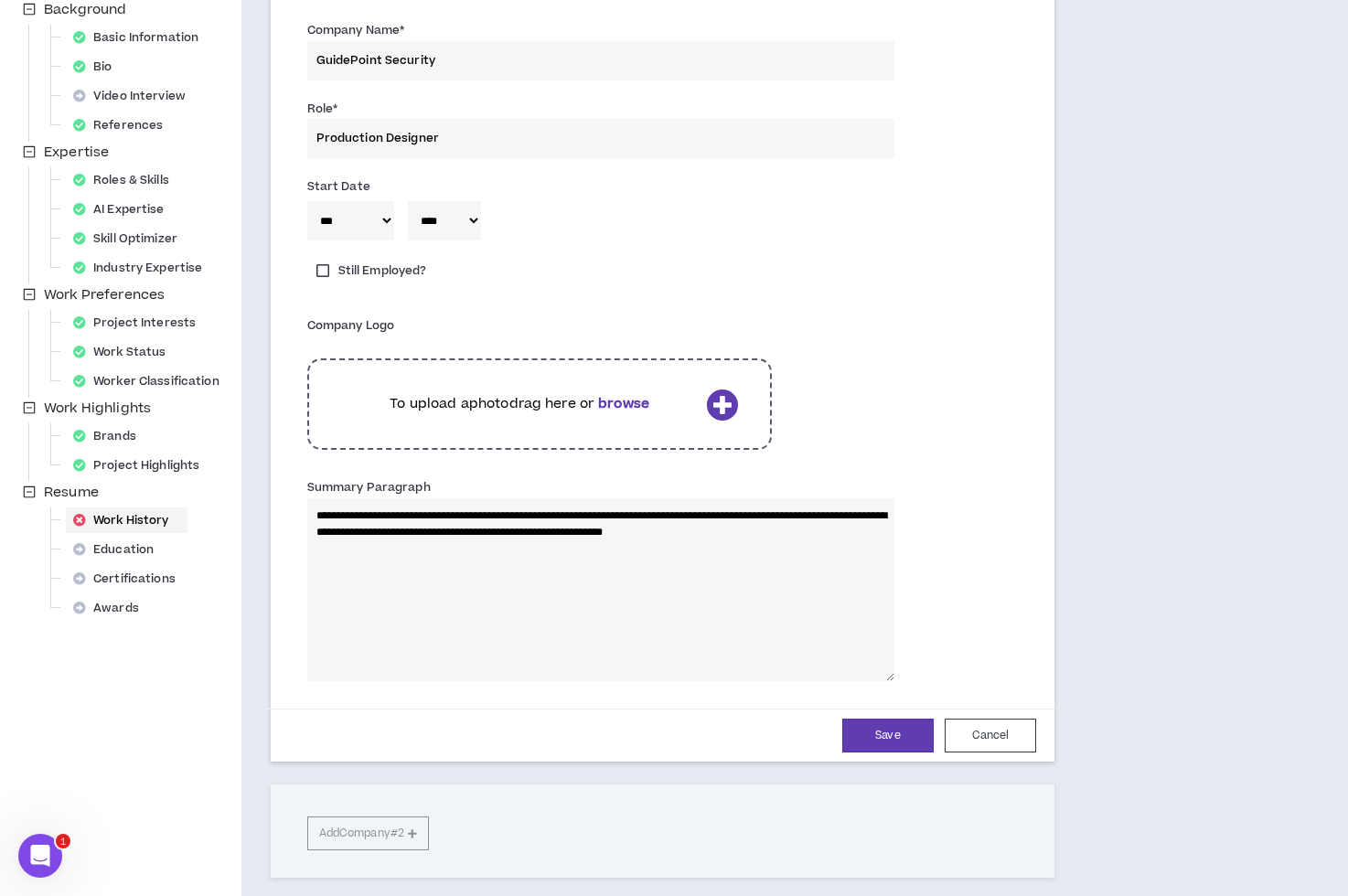 type 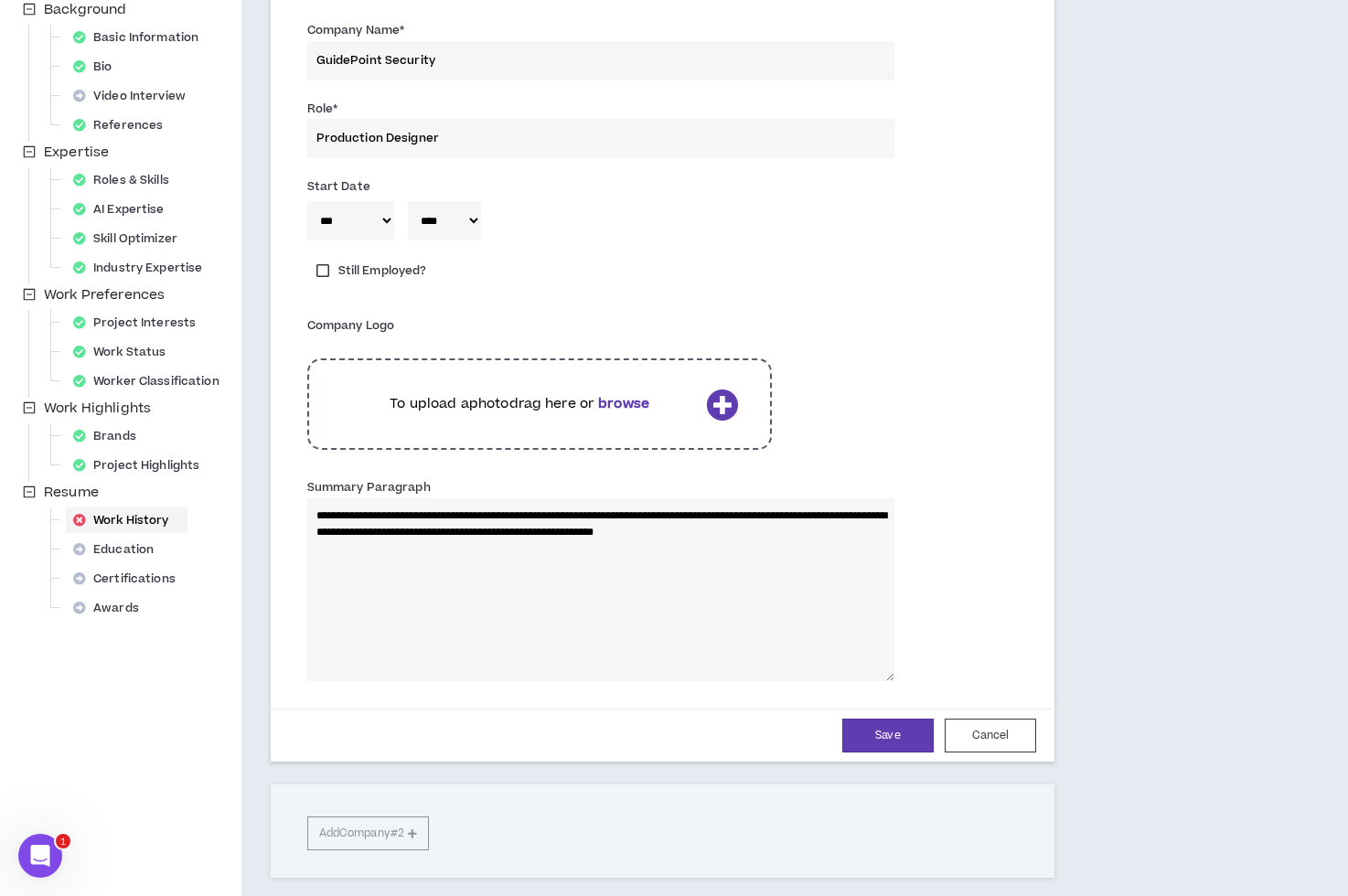 type 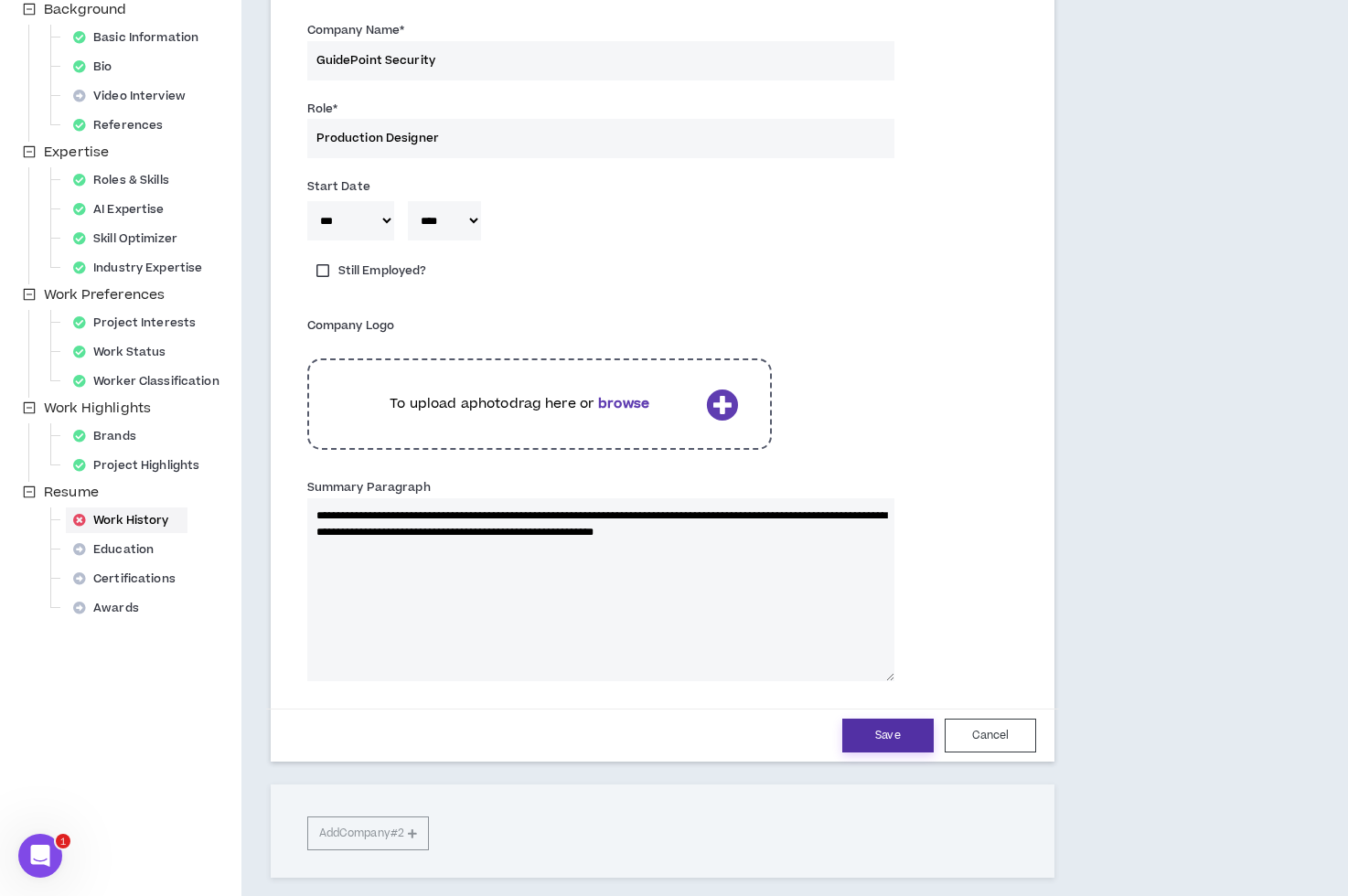 type on "**********" 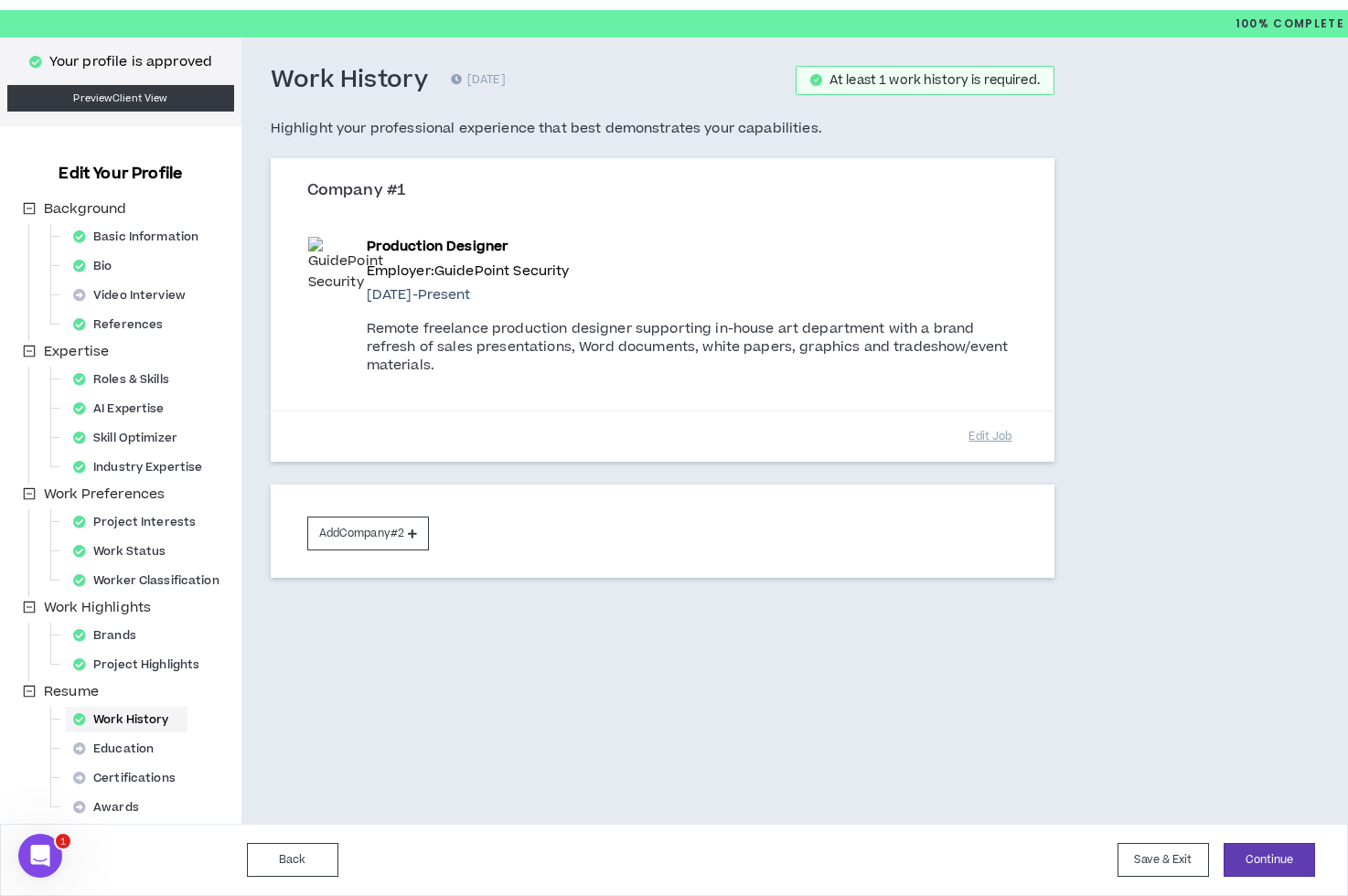 scroll, scrollTop: 45, scrollLeft: 0, axis: vertical 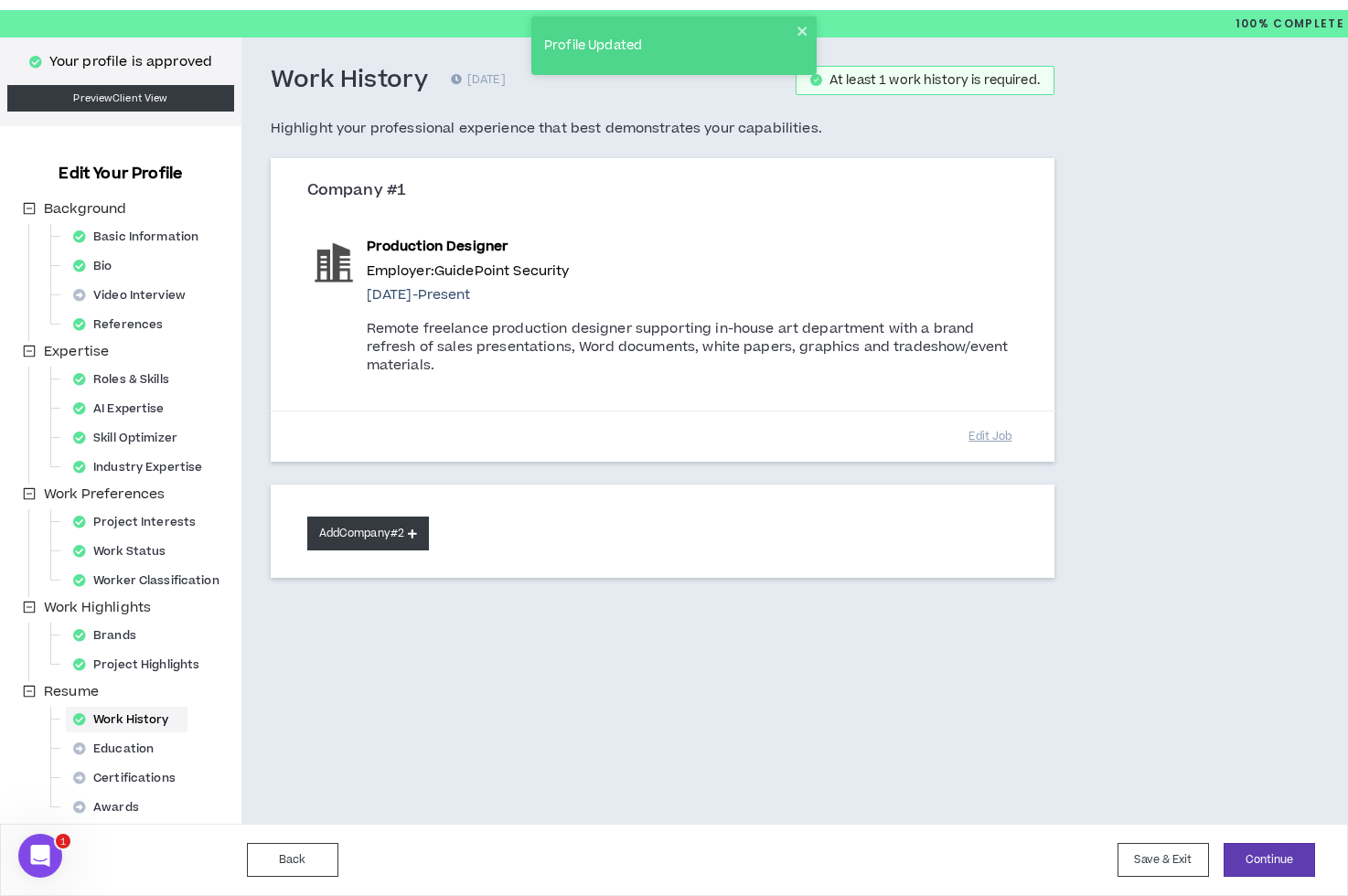 click at bounding box center (412, 533) 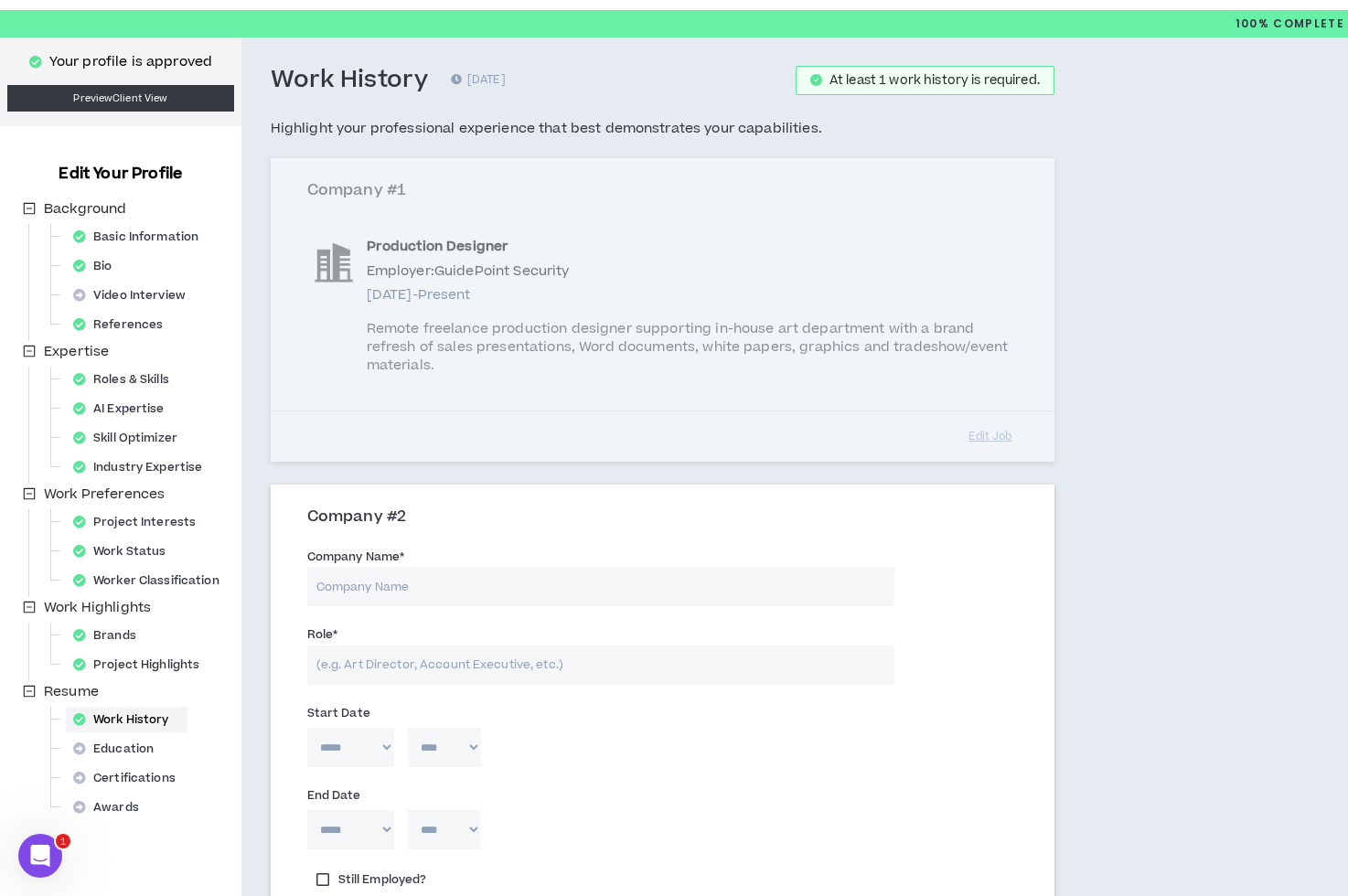 click on "Company Name  *" at bounding box center [601, 586] 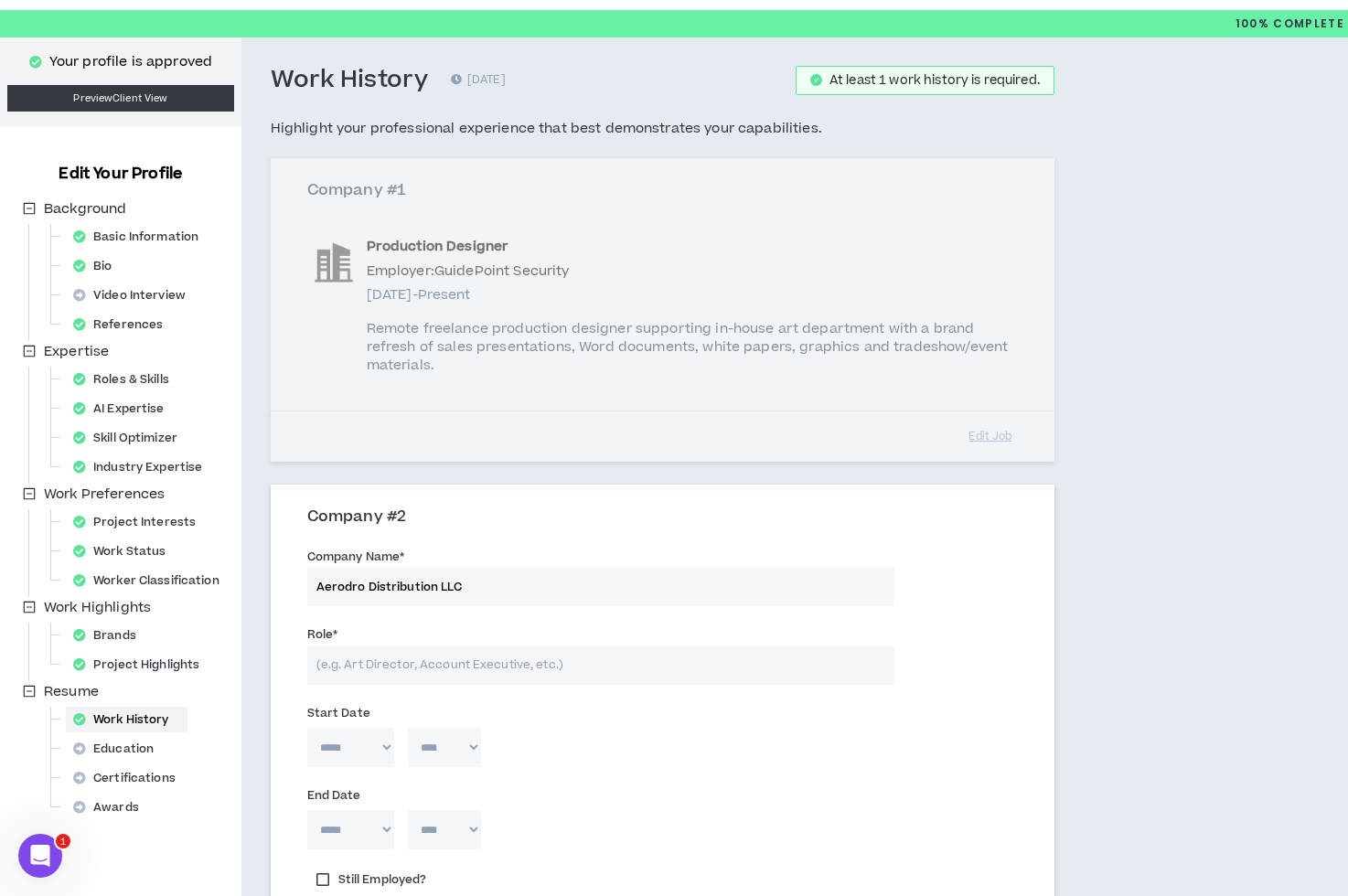 type on "Aerodro Distribution LLC" 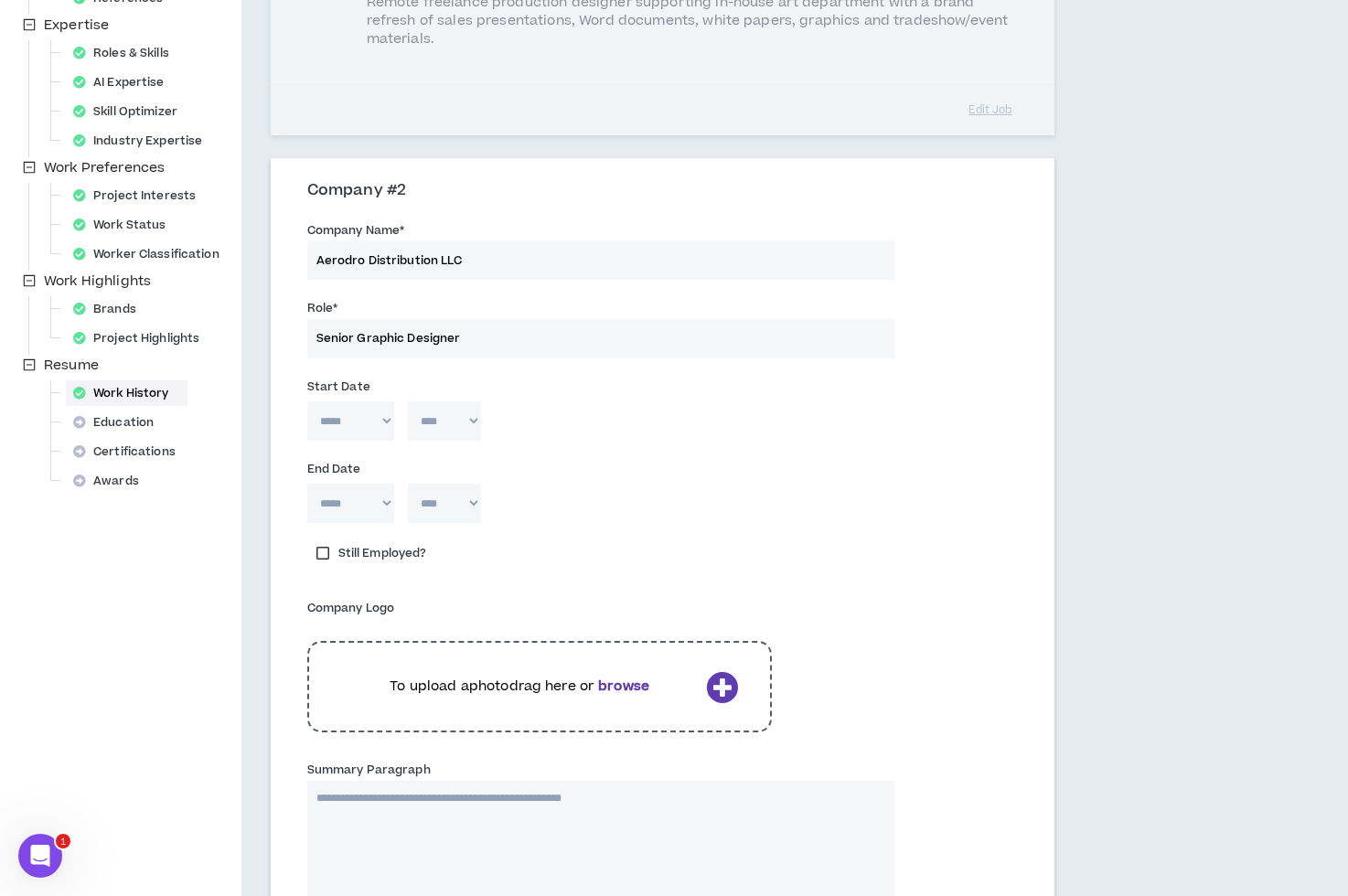 scroll, scrollTop: 368, scrollLeft: 0, axis: vertical 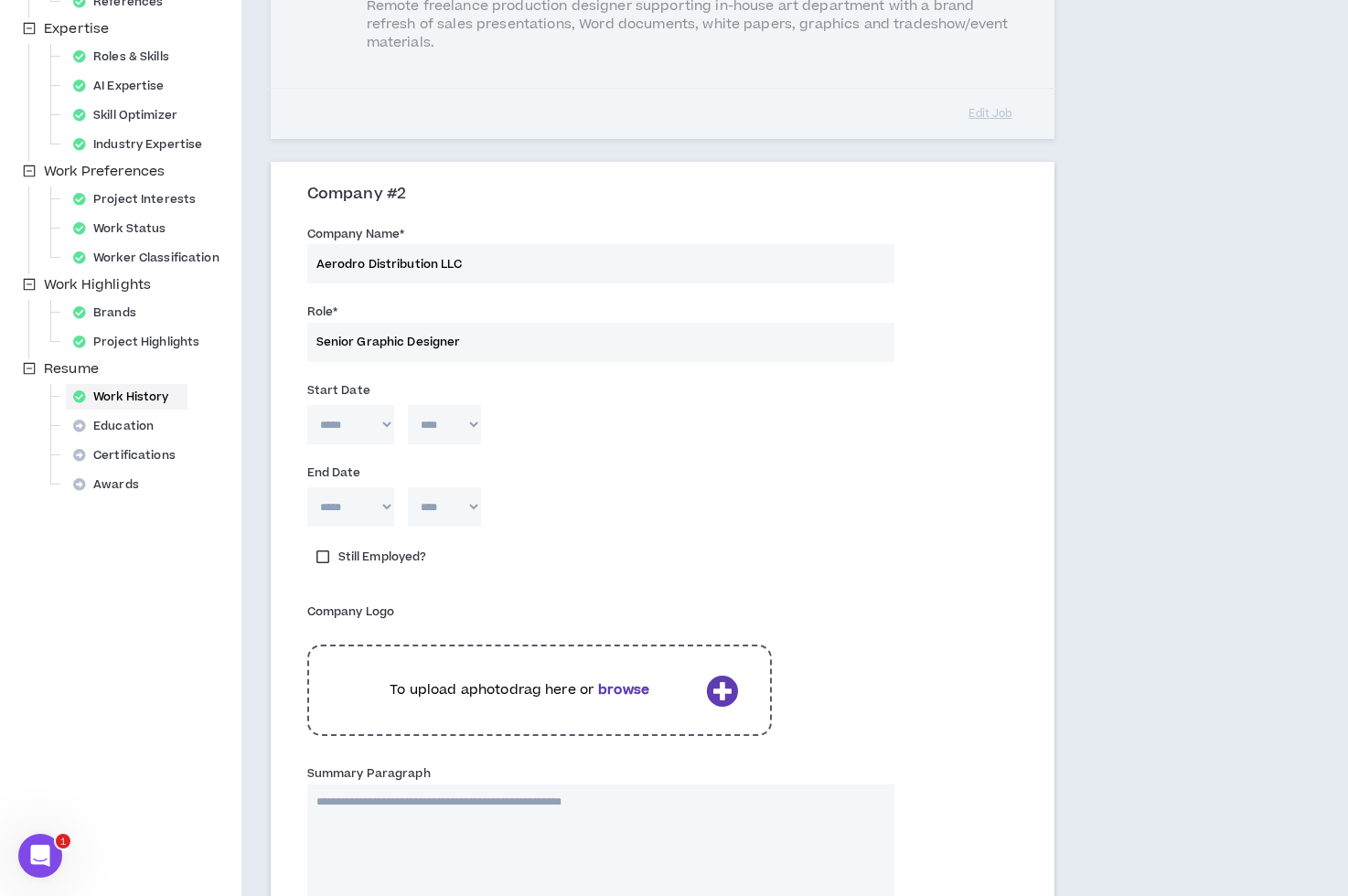 type on "Senior Graphic Designer" 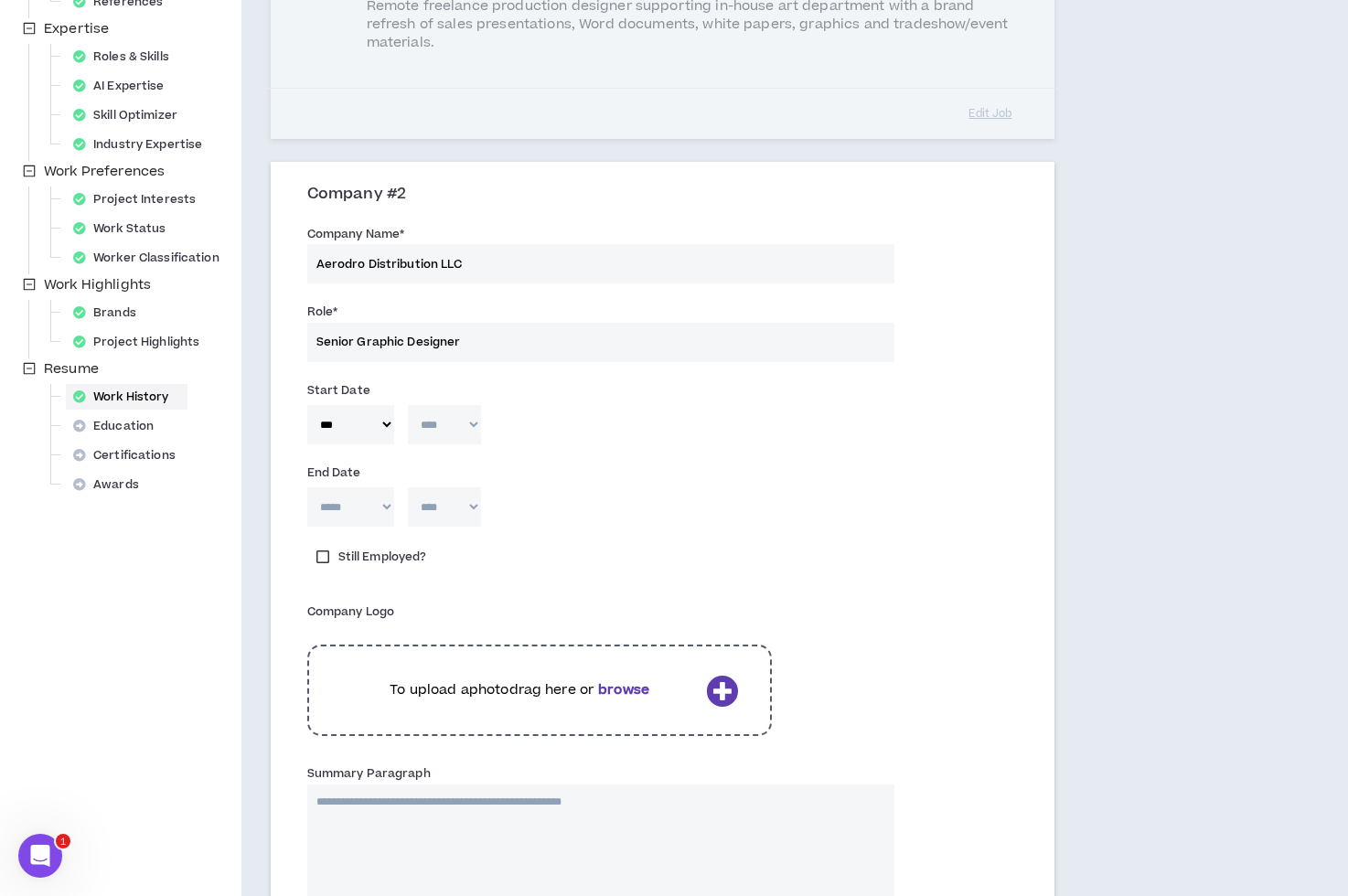 select on "****" 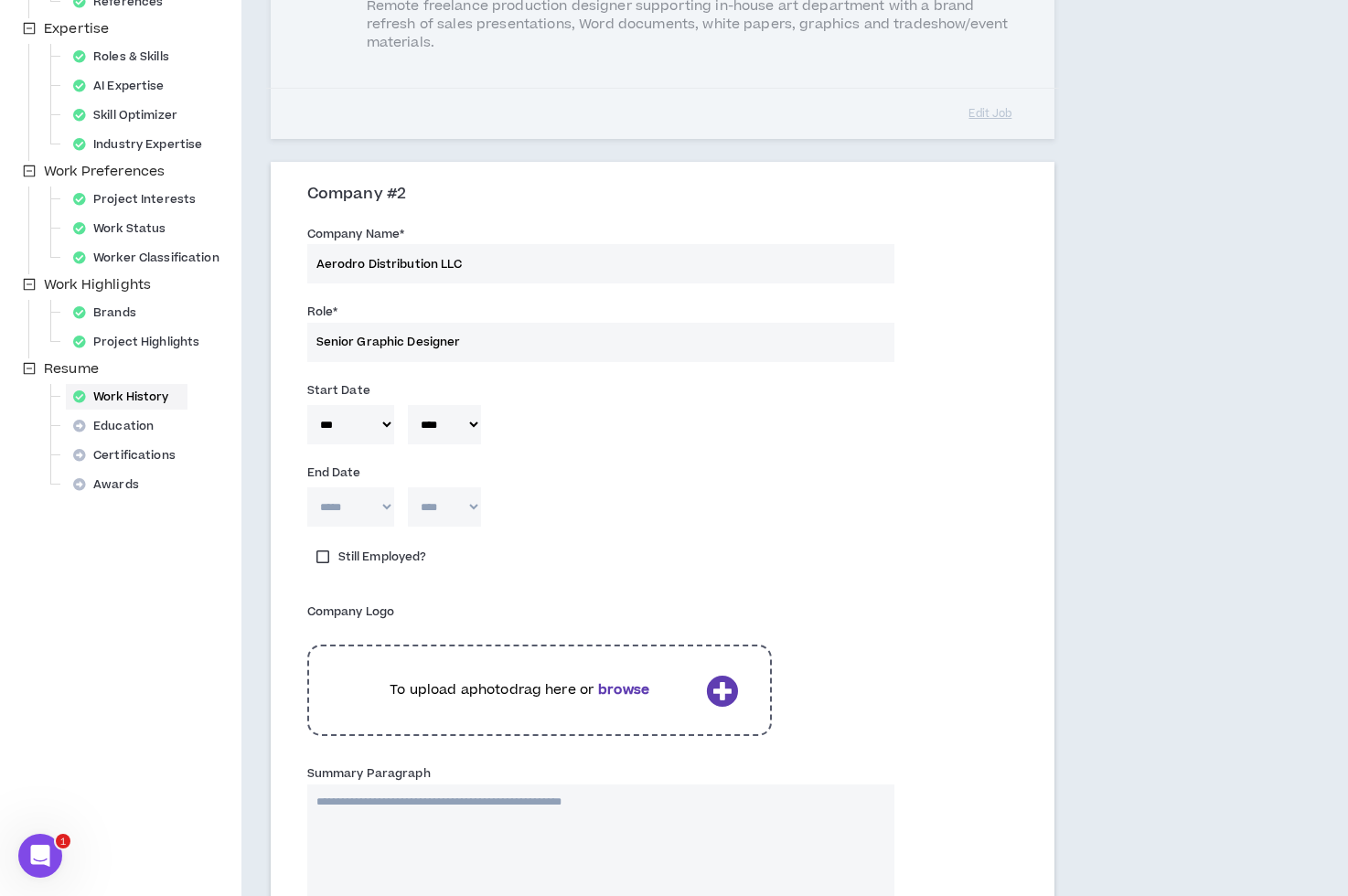 select on "**" 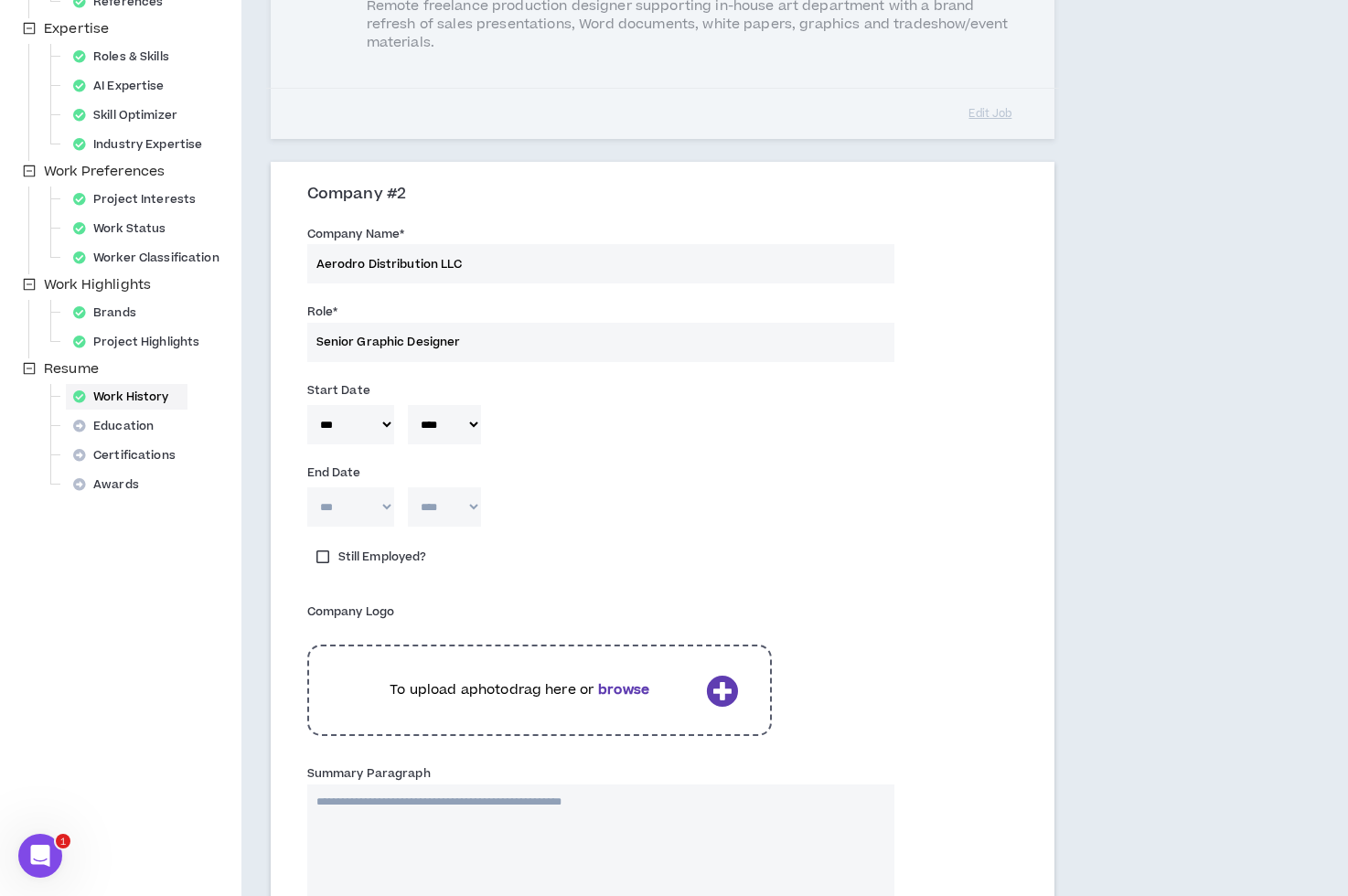 type 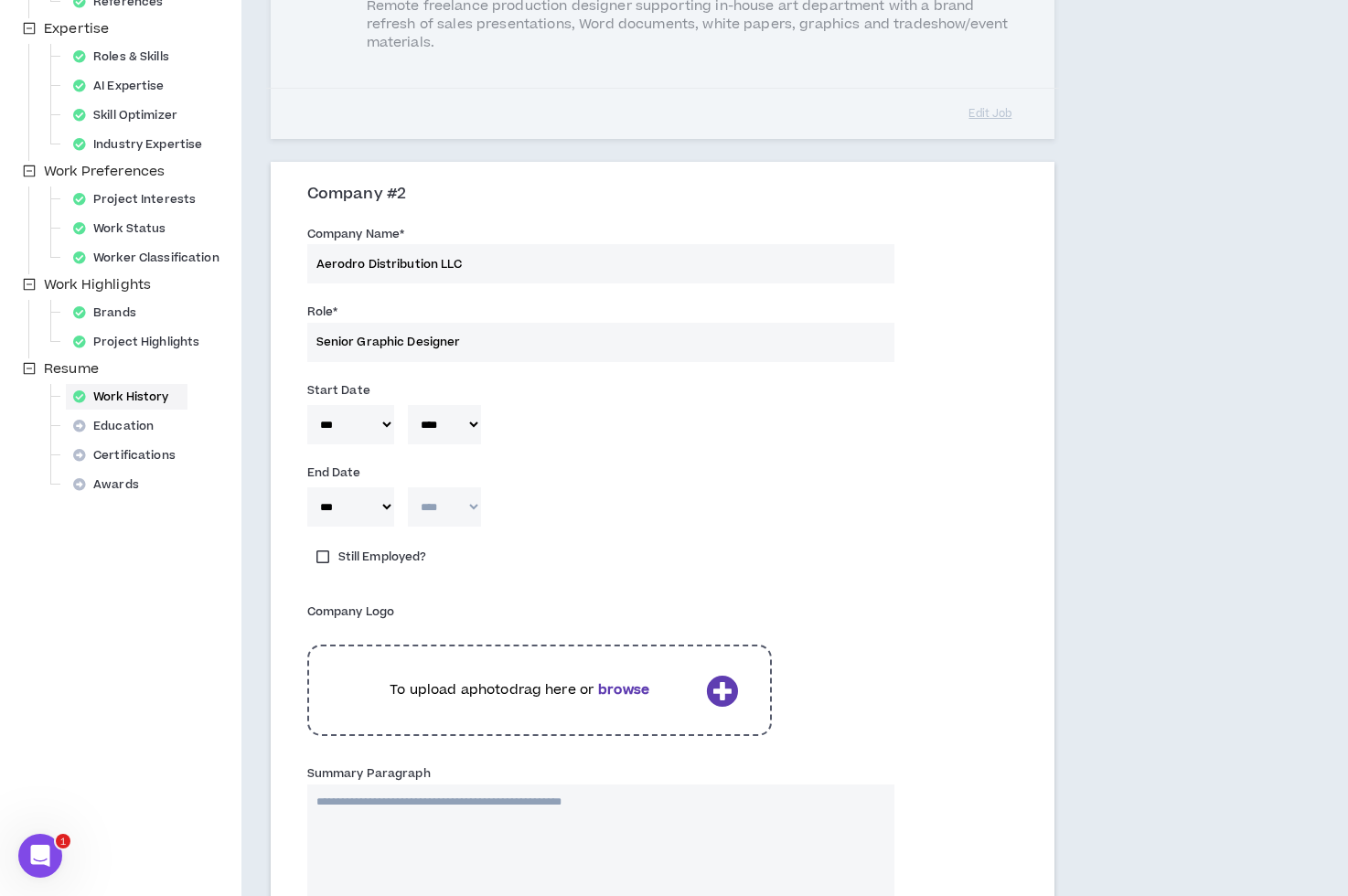 select on "****" 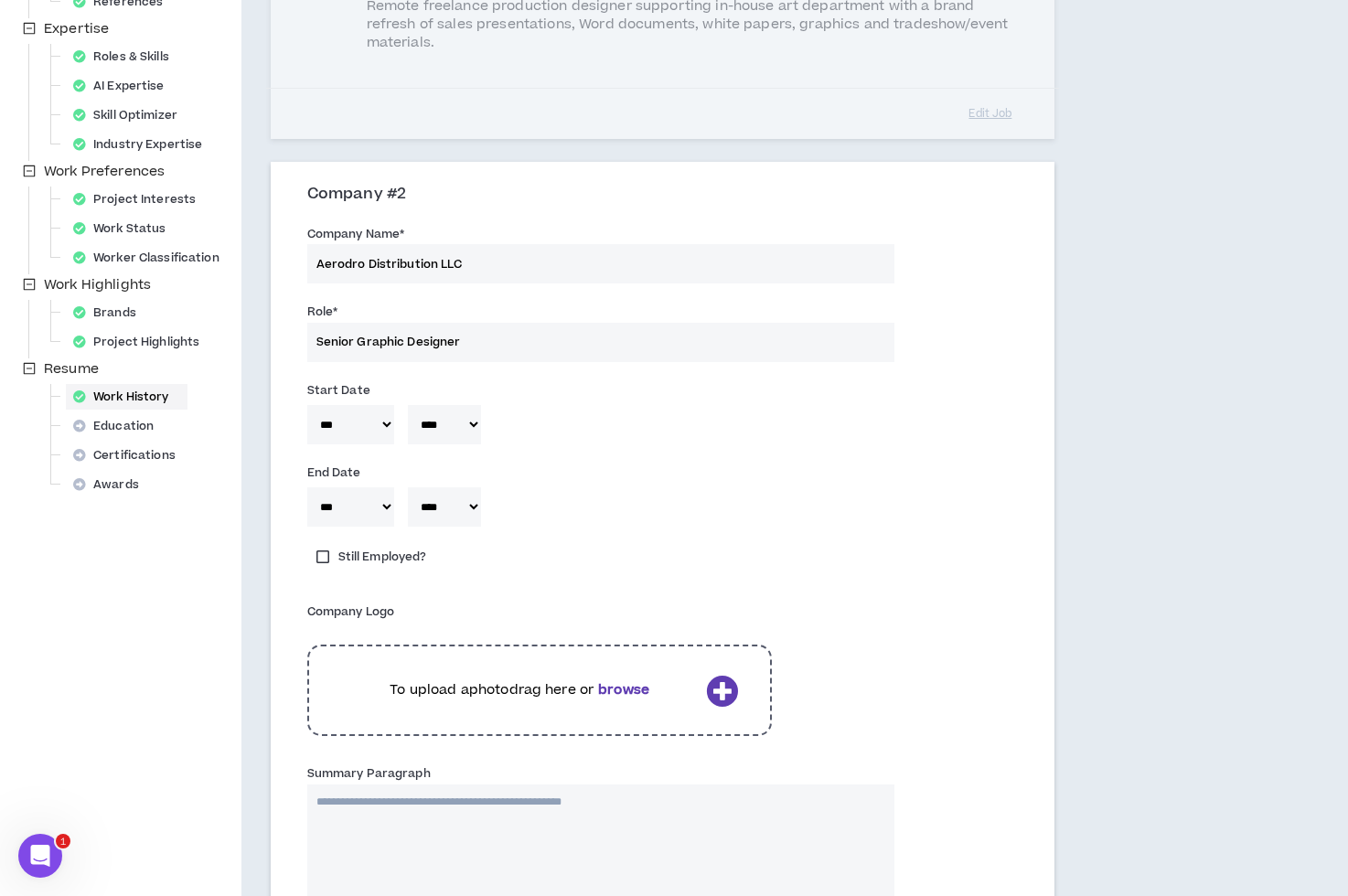 click on "Still Employed?" at bounding box center (416, 561) 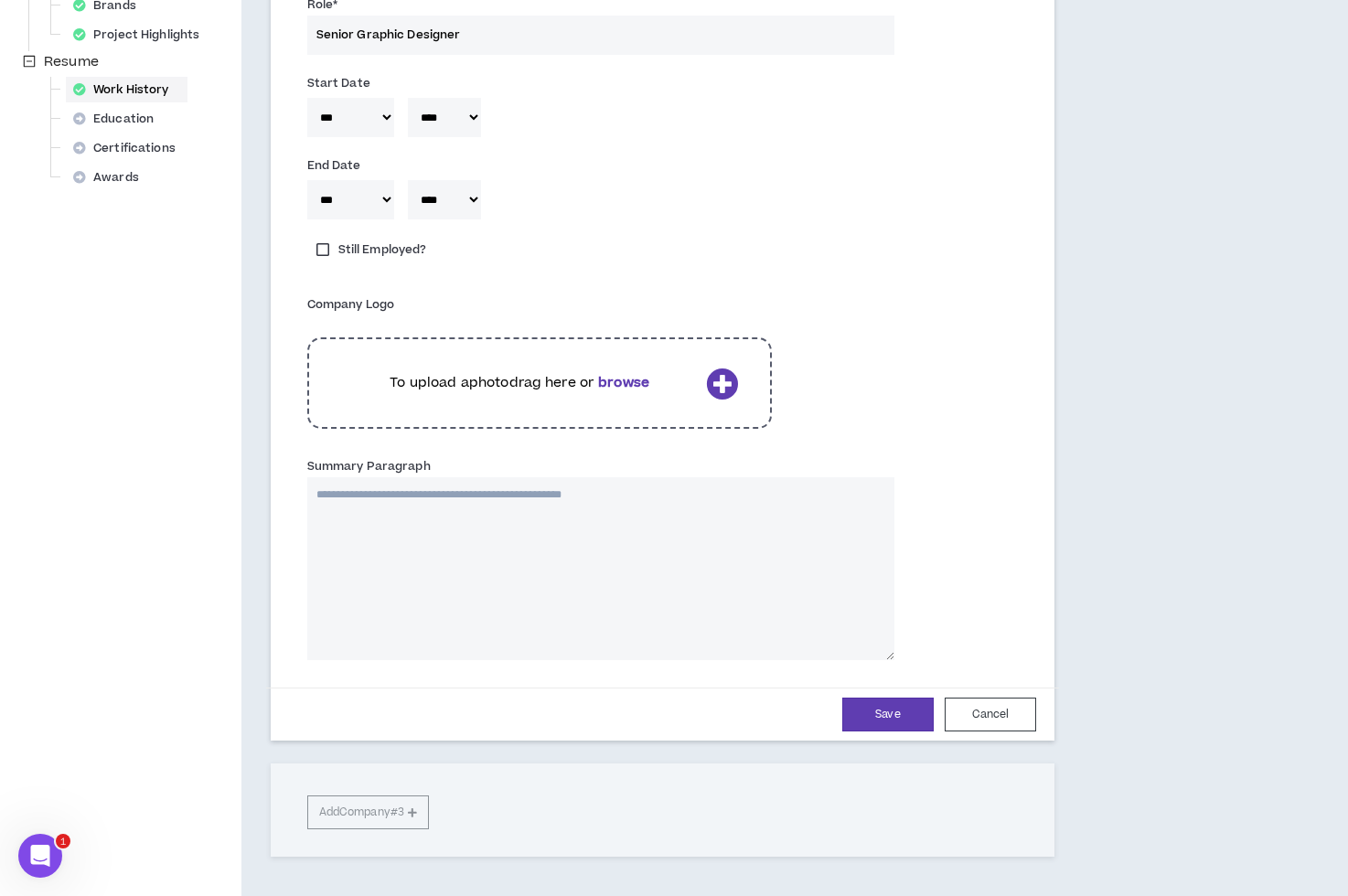 scroll, scrollTop: 680, scrollLeft: 0, axis: vertical 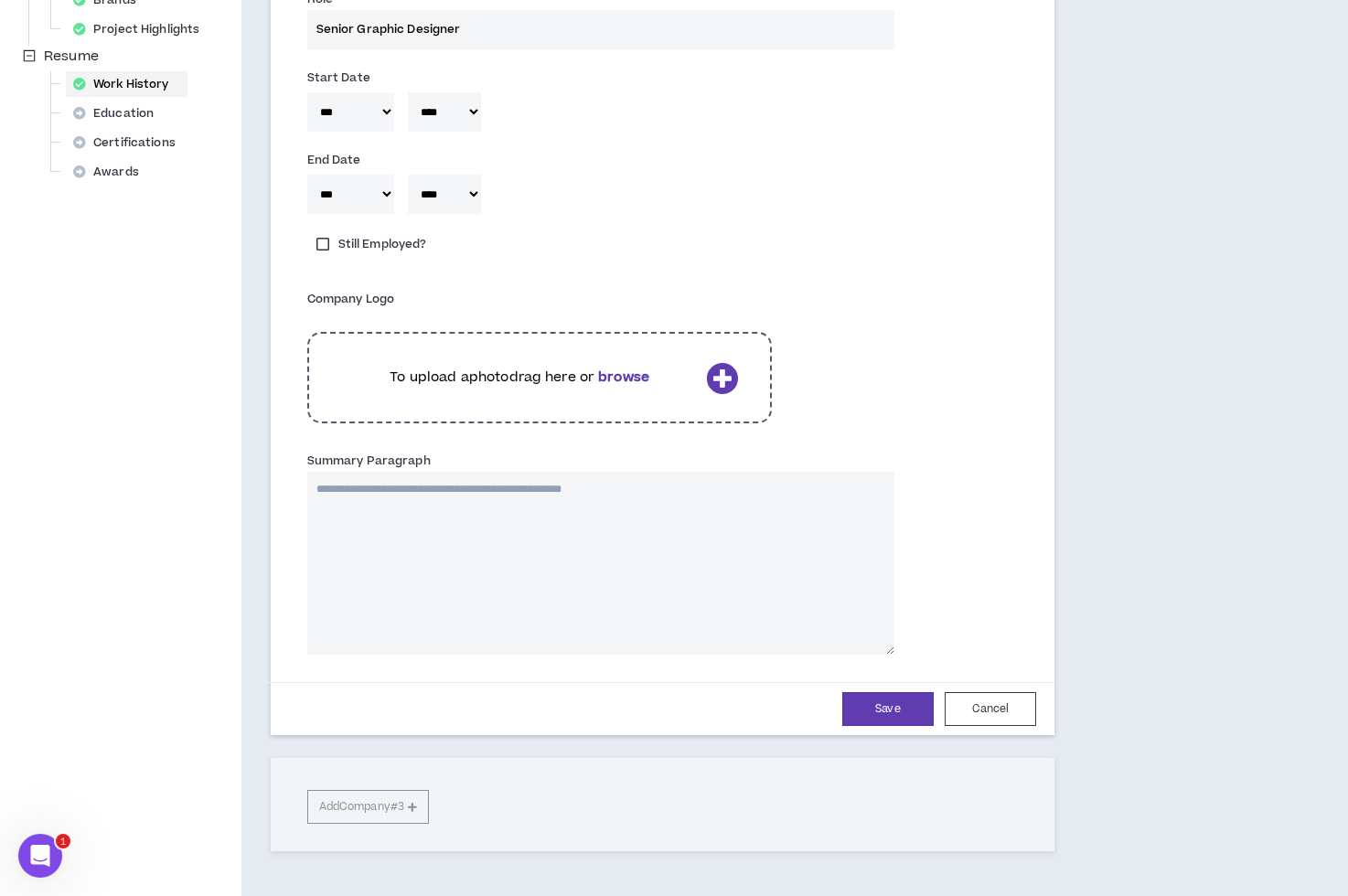 click on "Summary Paragraph" at bounding box center [601, 563] 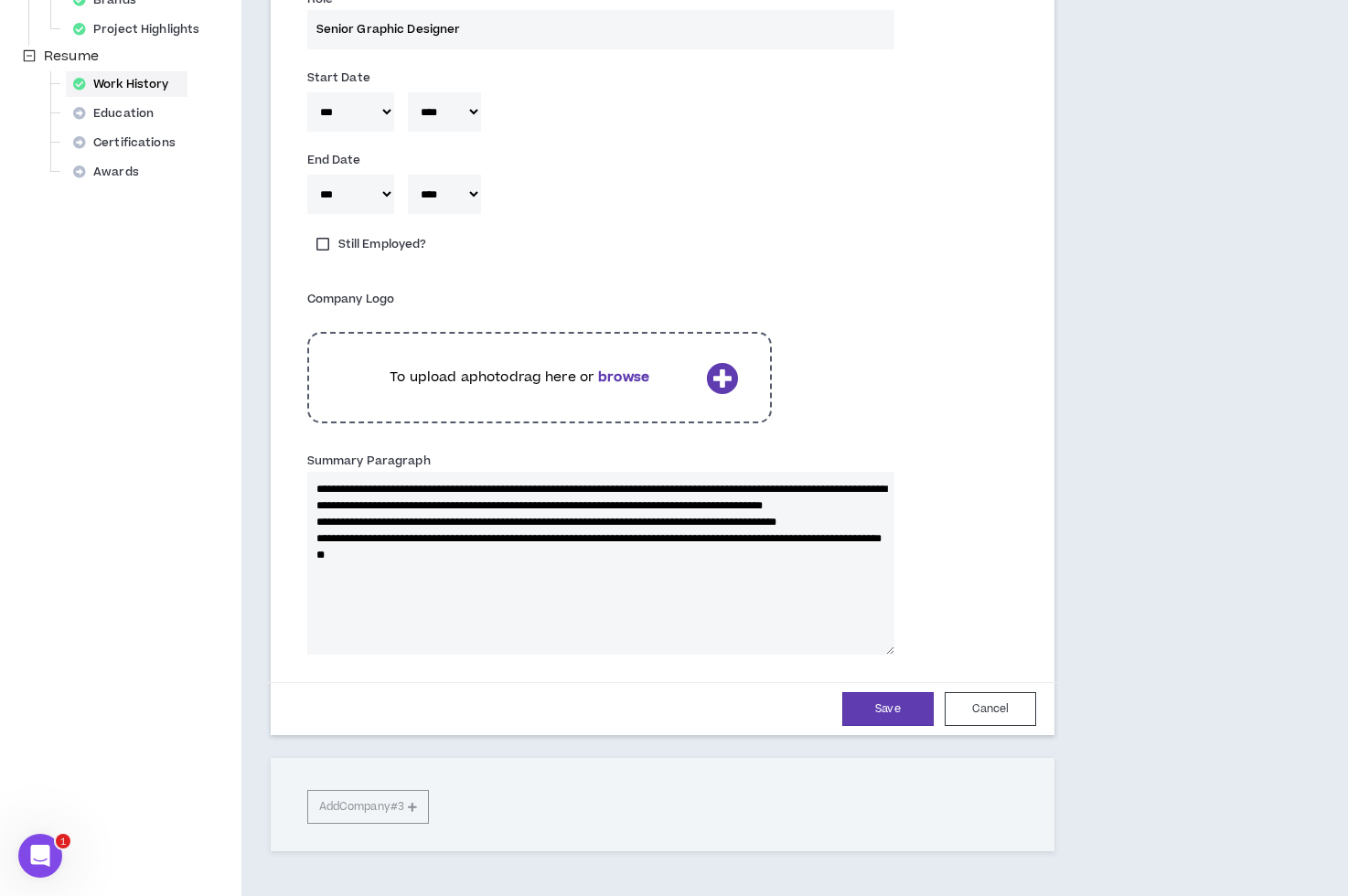 type 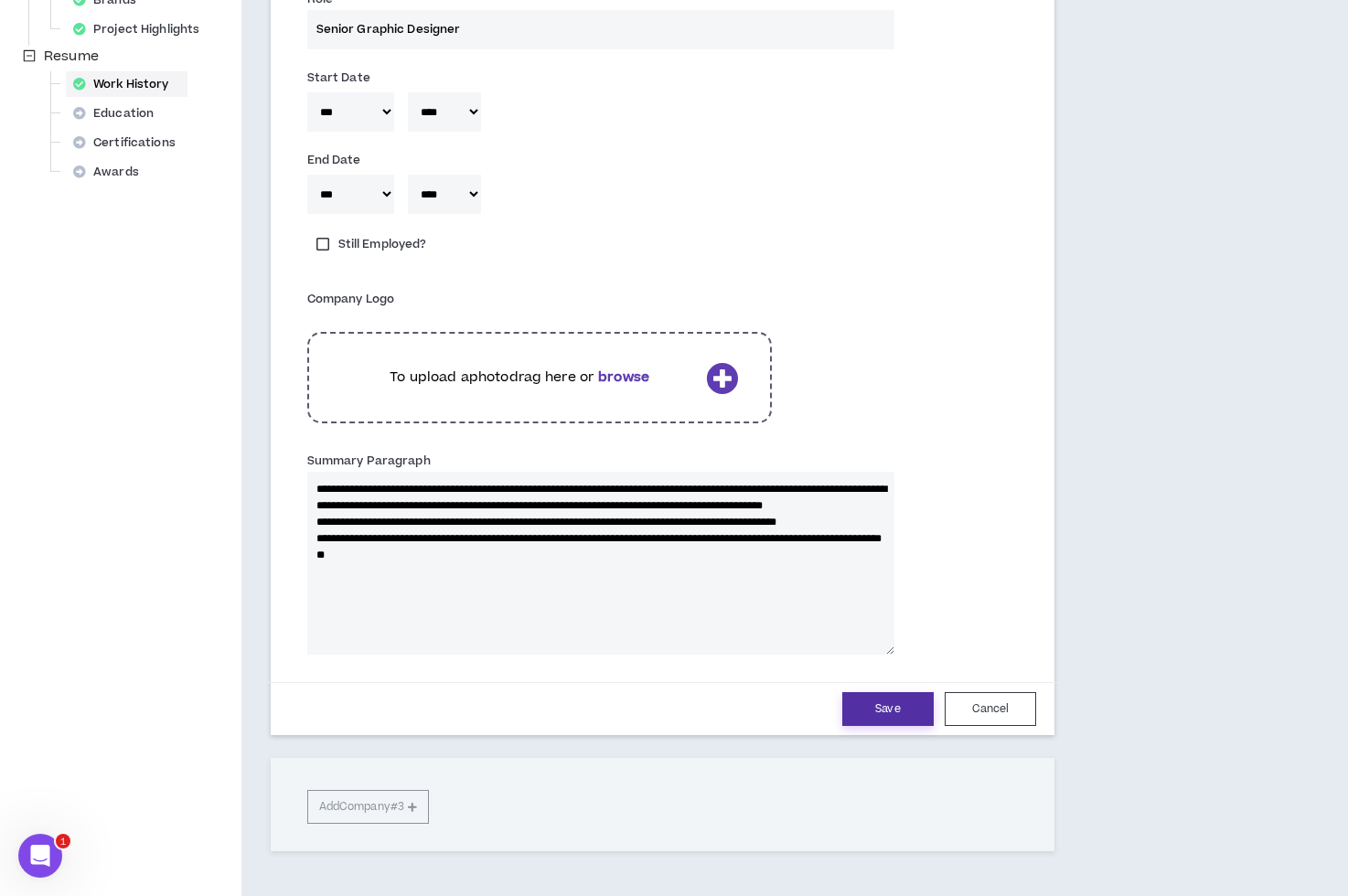type on "**********" 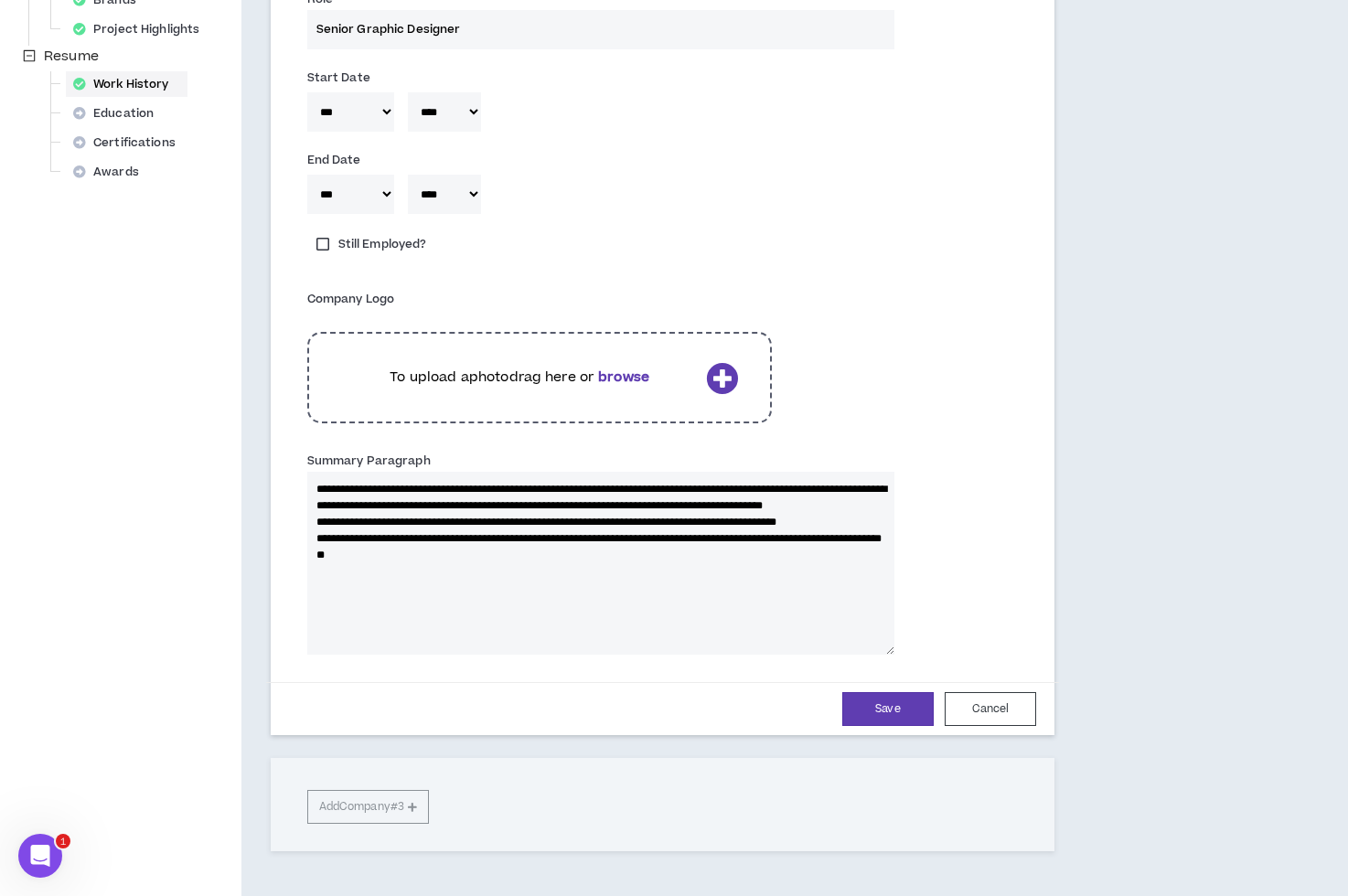 click on "Save" at bounding box center (888, 709) 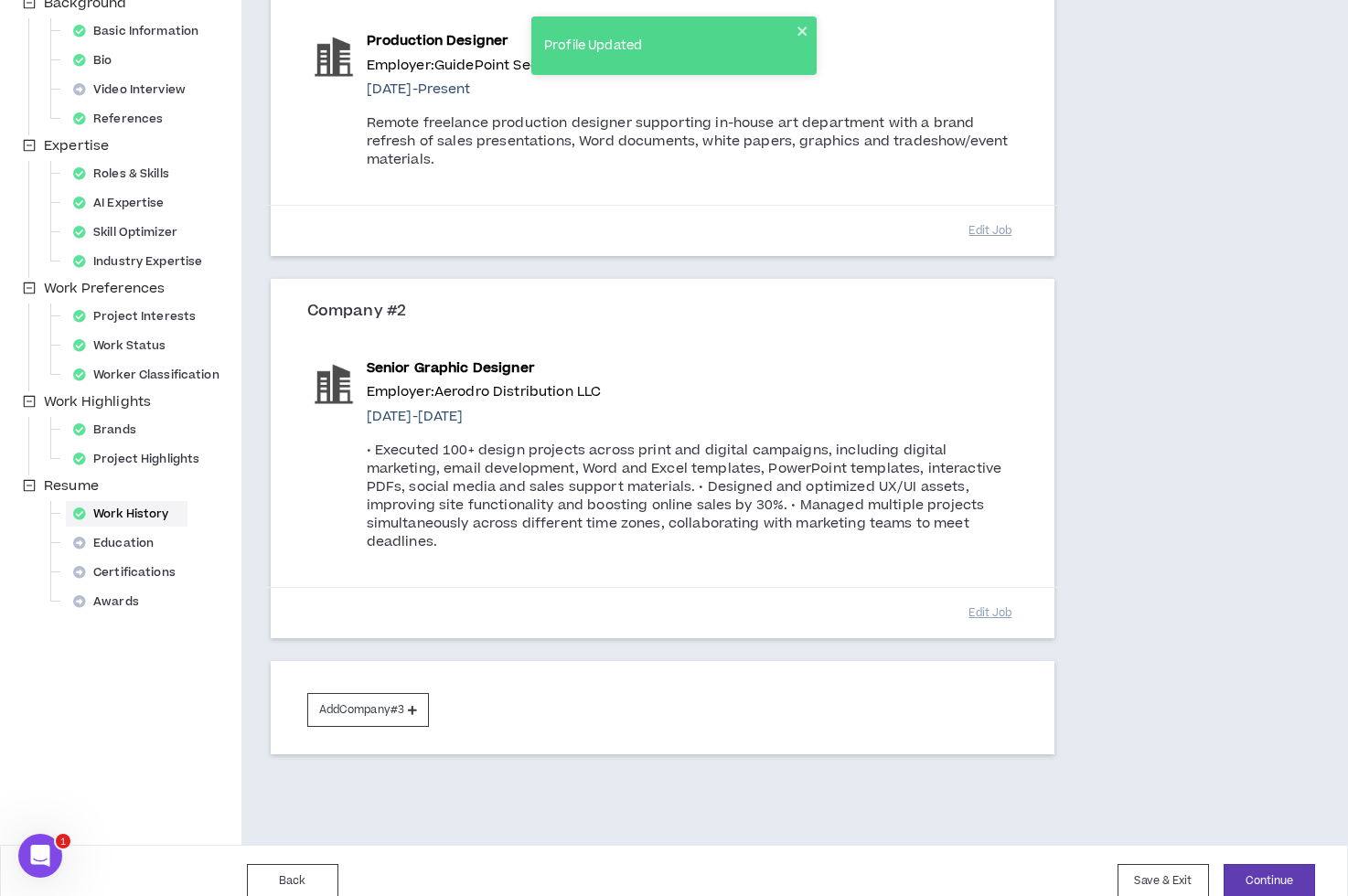 scroll, scrollTop: 249, scrollLeft: 0, axis: vertical 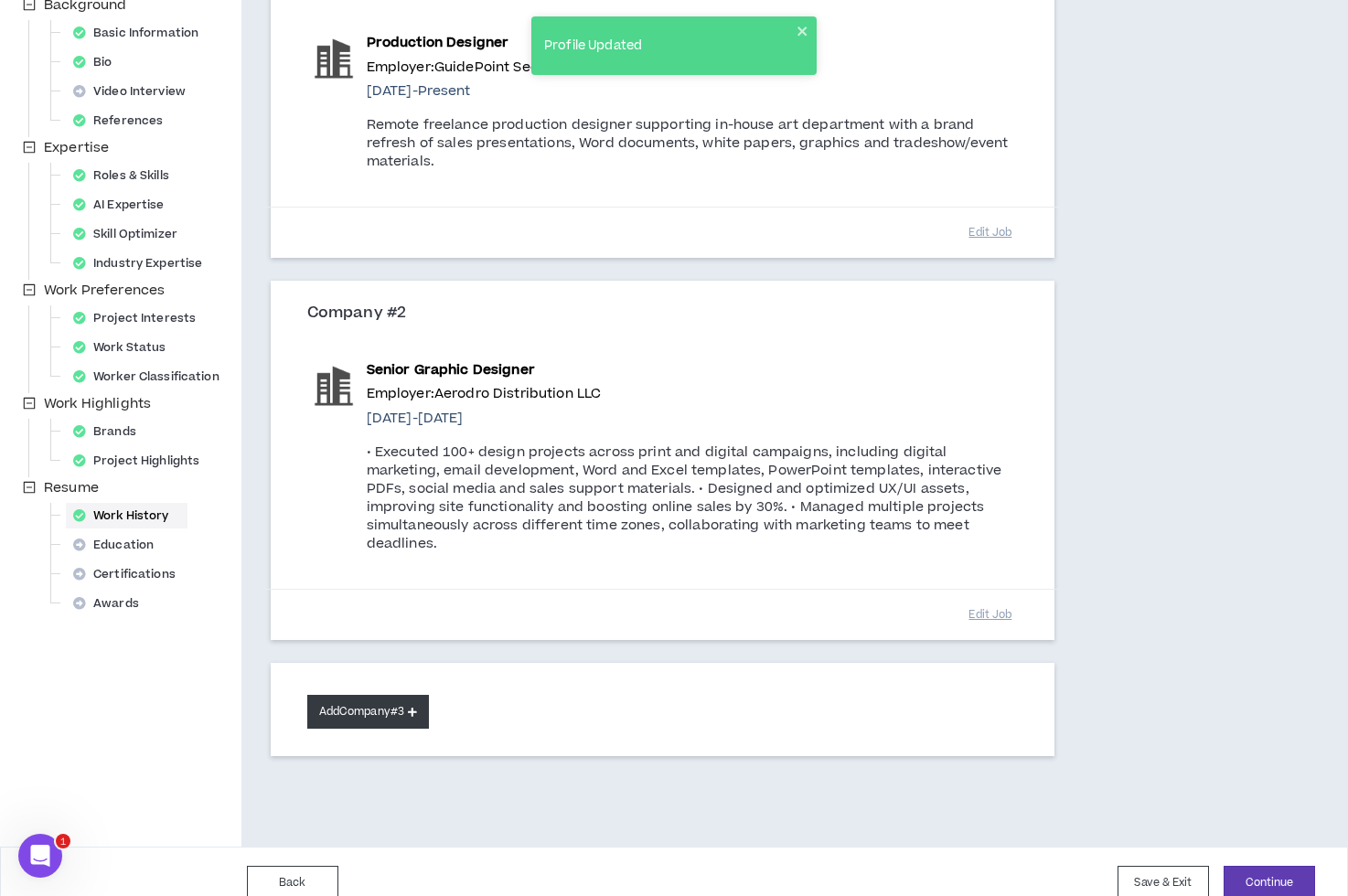 click on "Add  Company  #3" at bounding box center (368, 711) 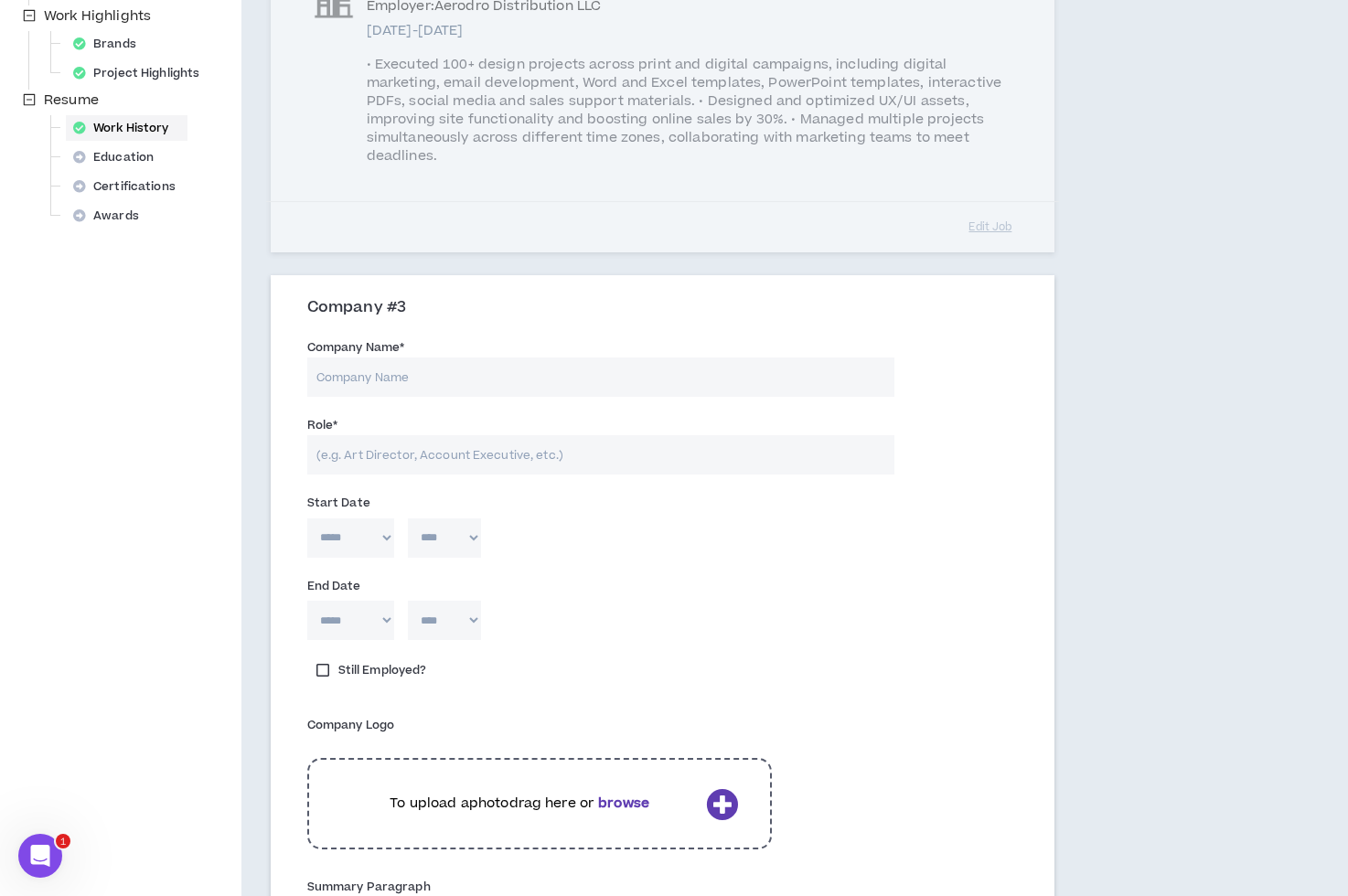 scroll, scrollTop: 638, scrollLeft: 0, axis: vertical 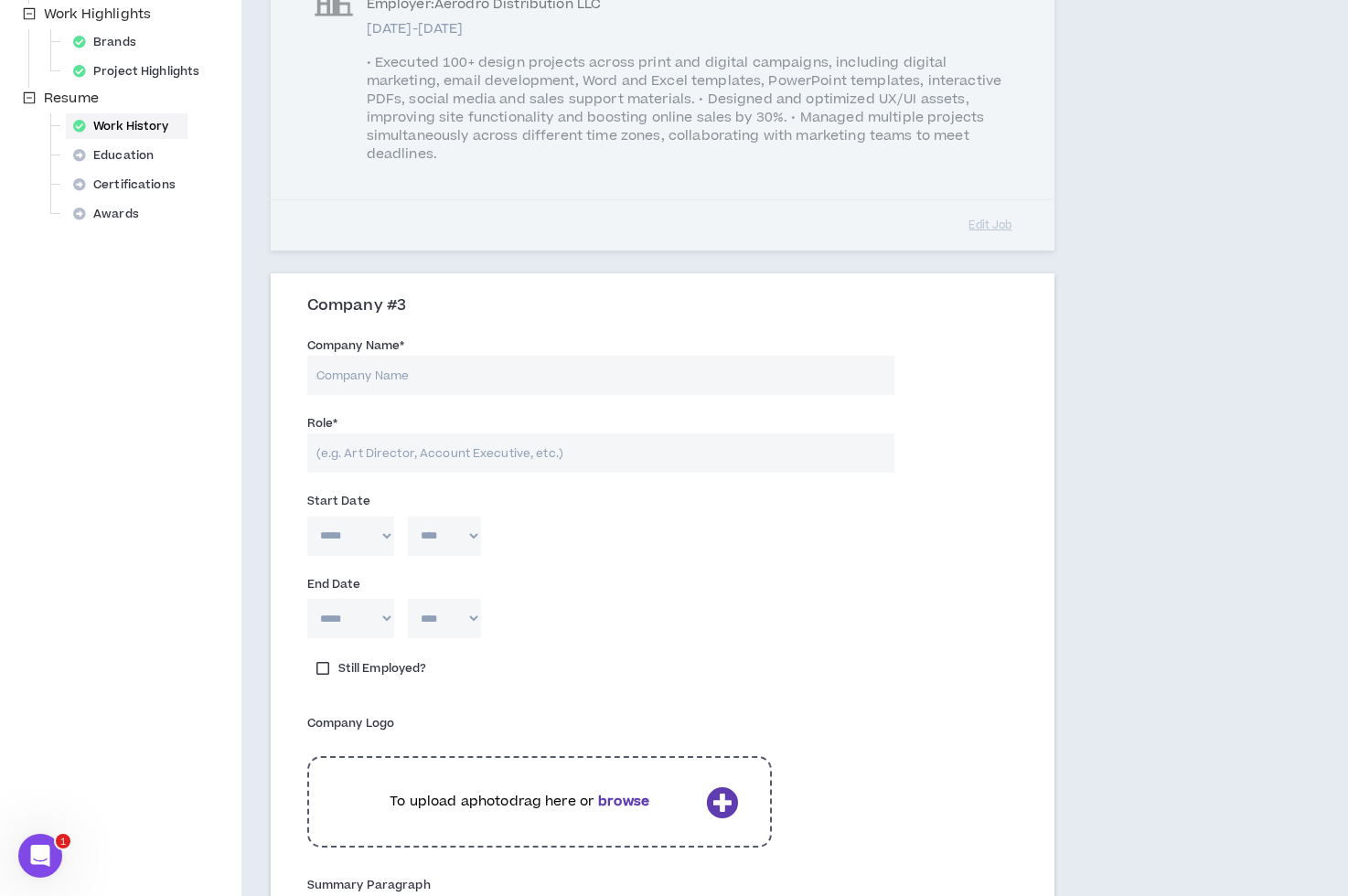 click on "Company Name  *" at bounding box center [601, 375] 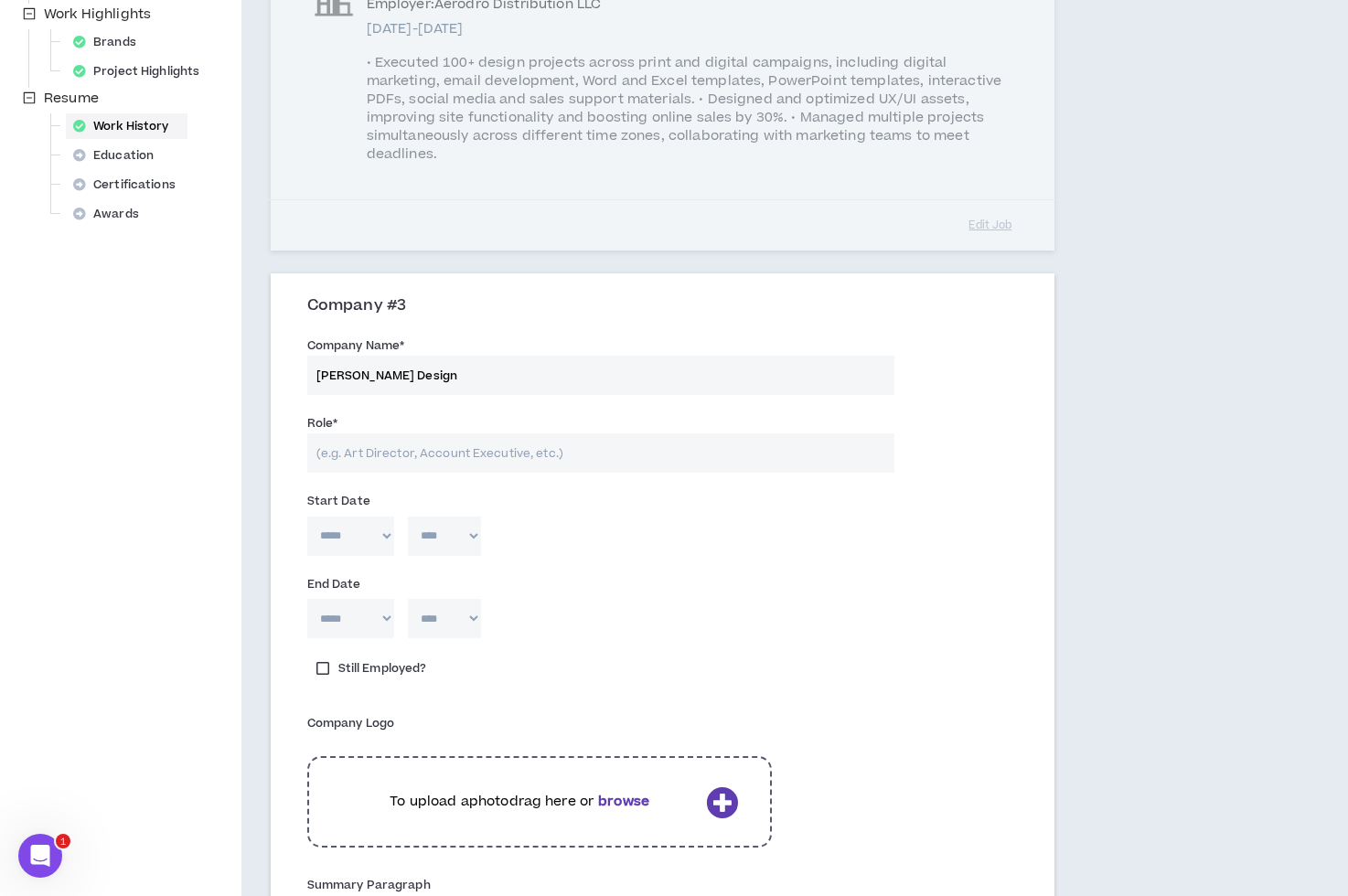 type on "Heather Hart Design" 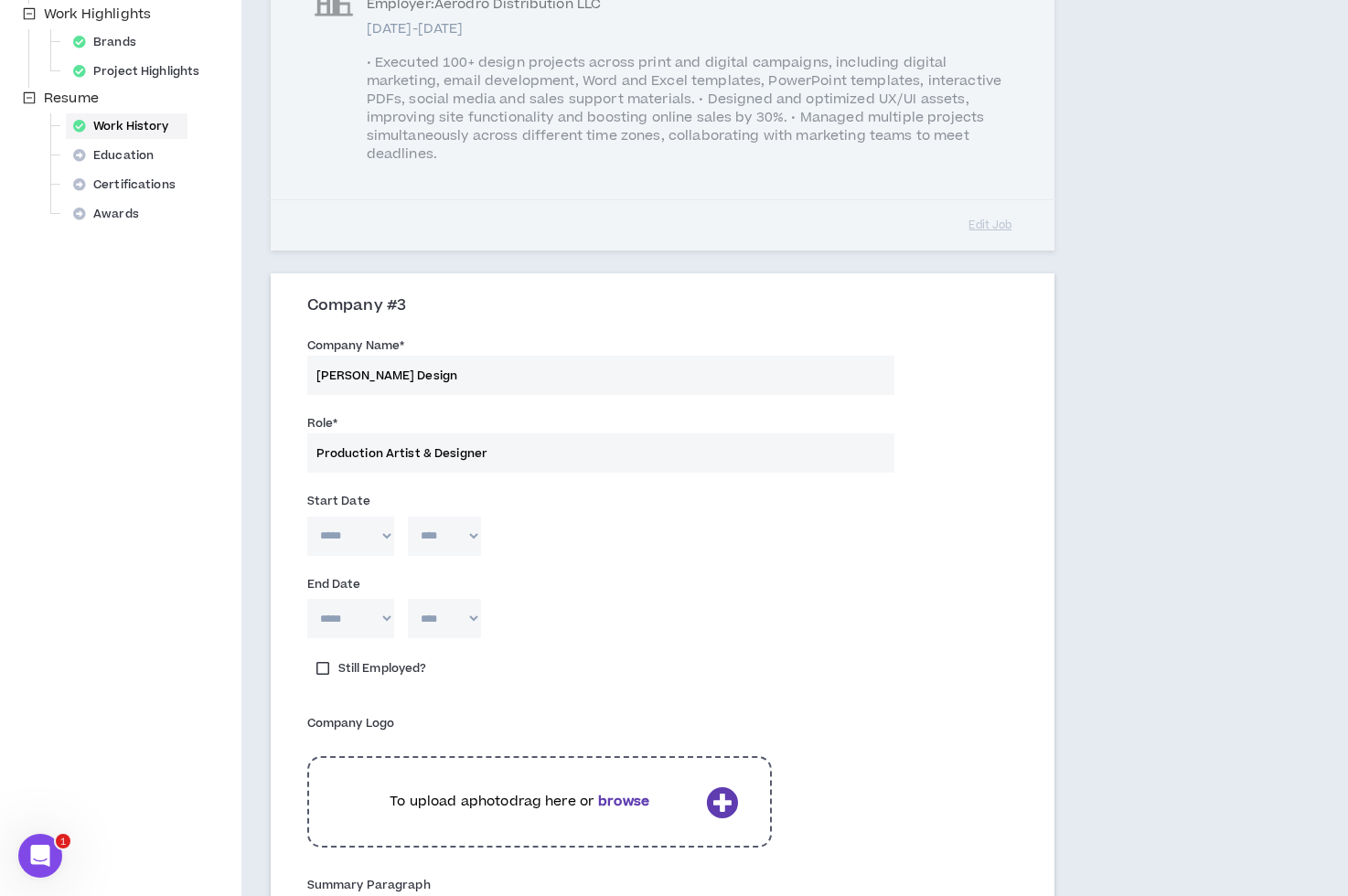 type on "Production Artist & Designer" 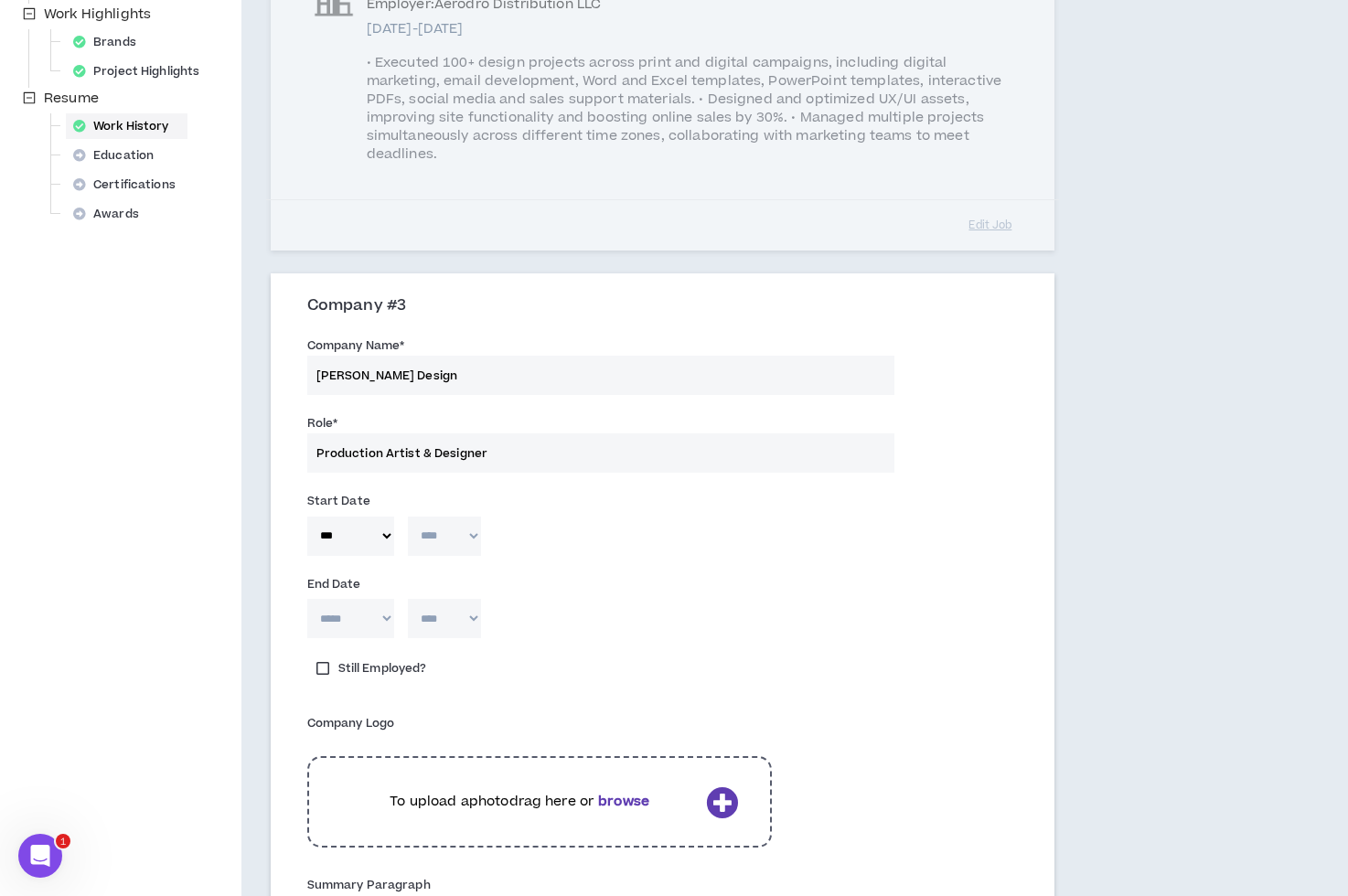 select on "****" 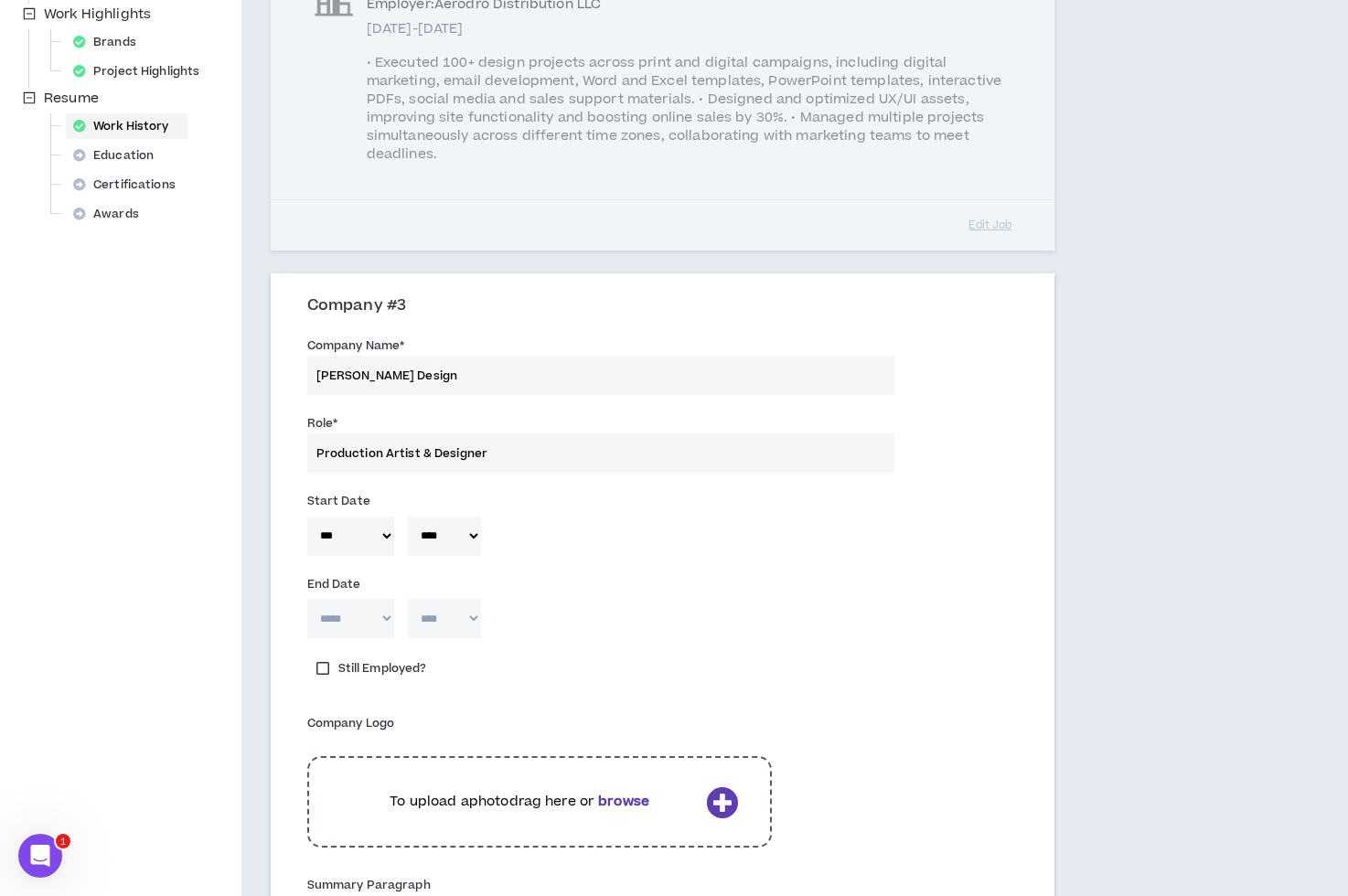 select on "**" 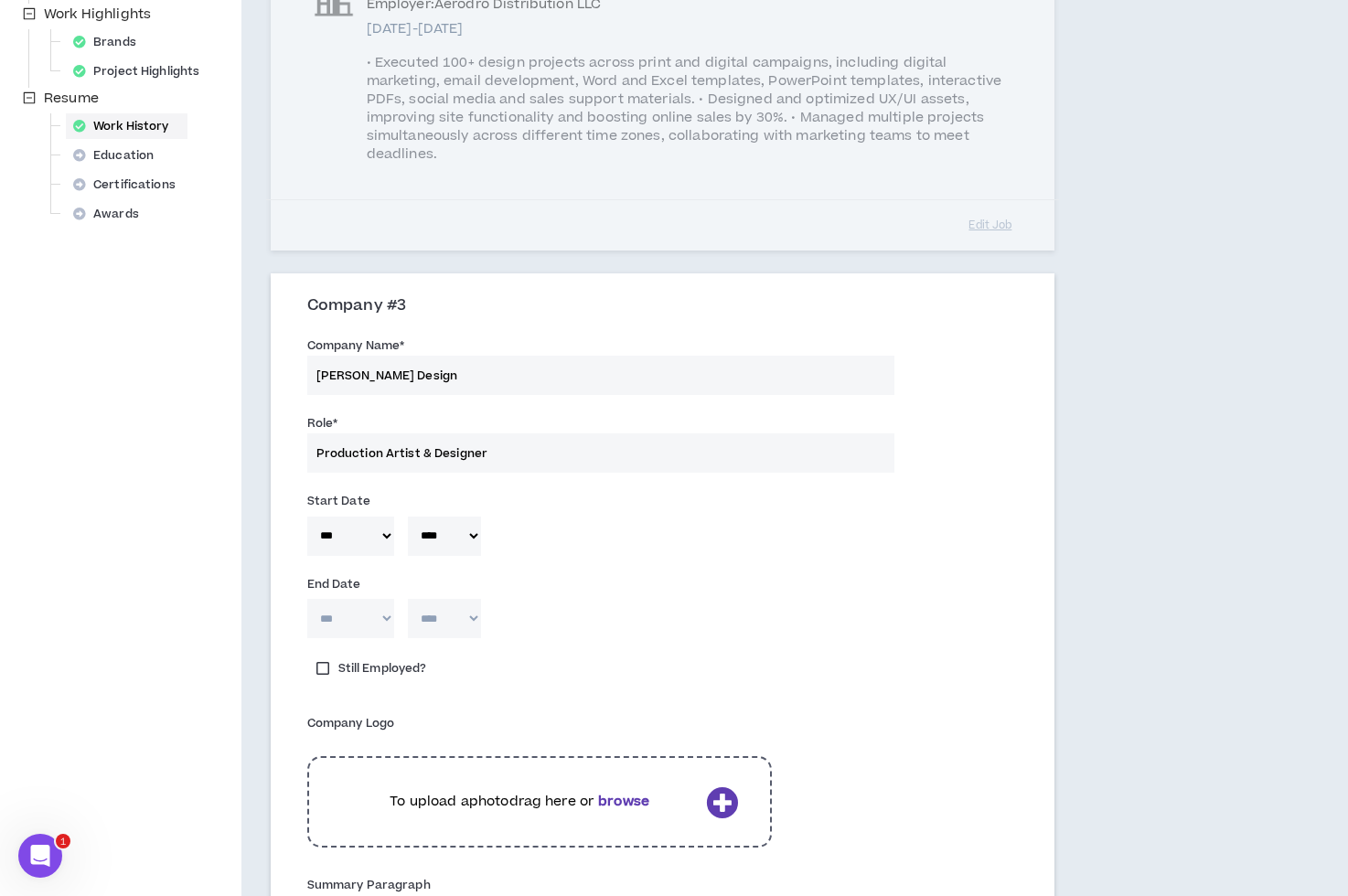 type 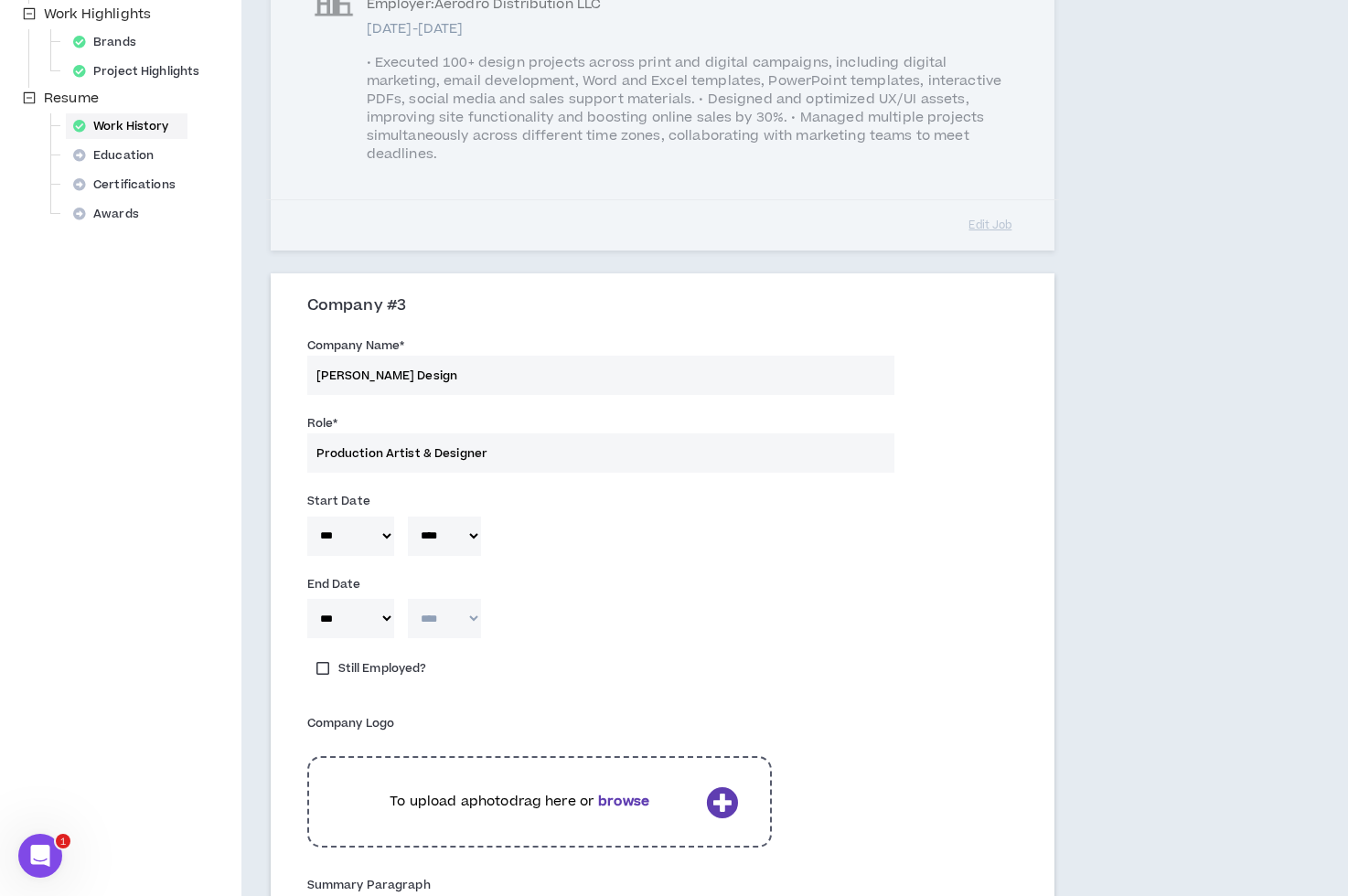 select on "****" 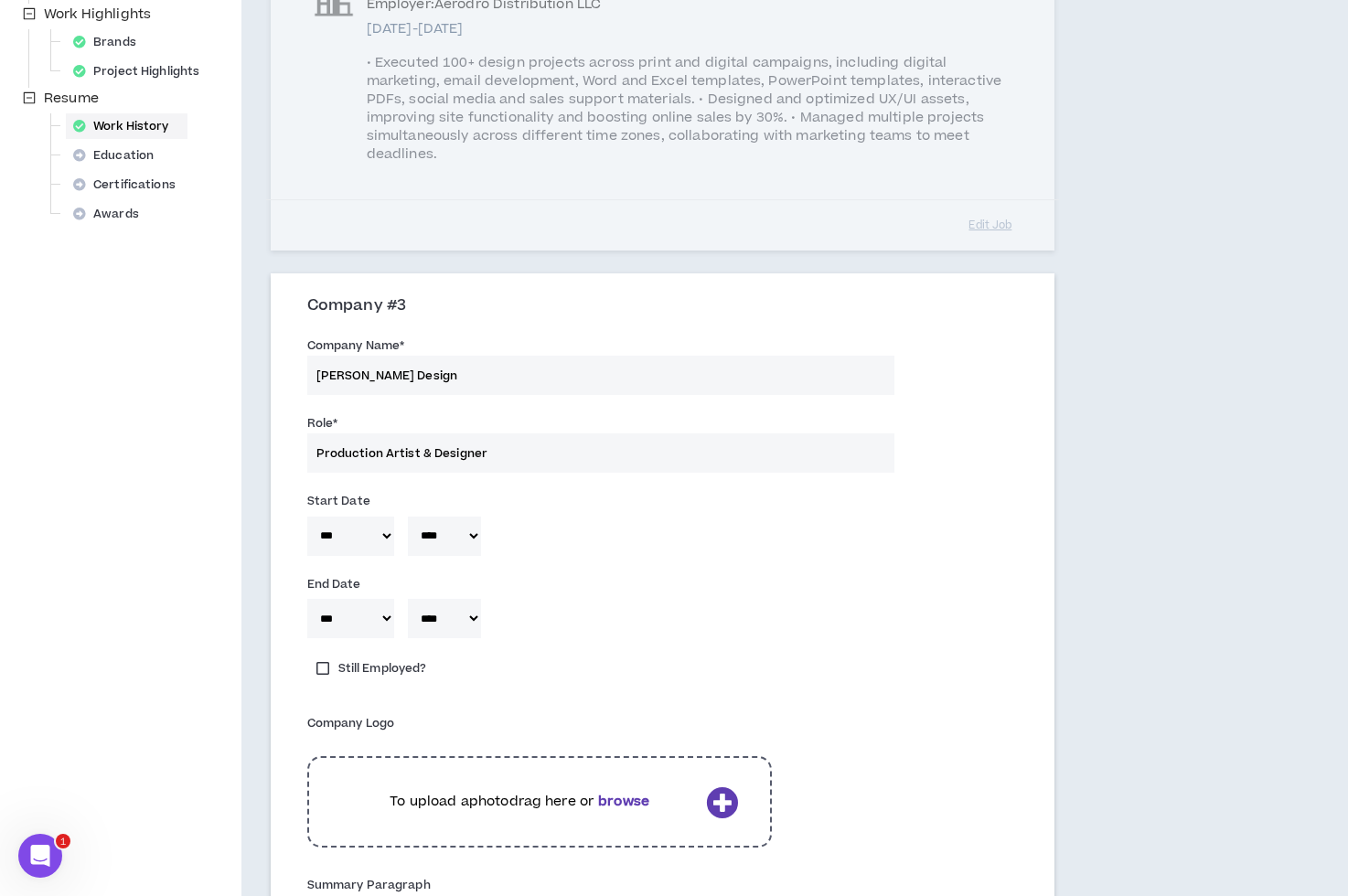 type 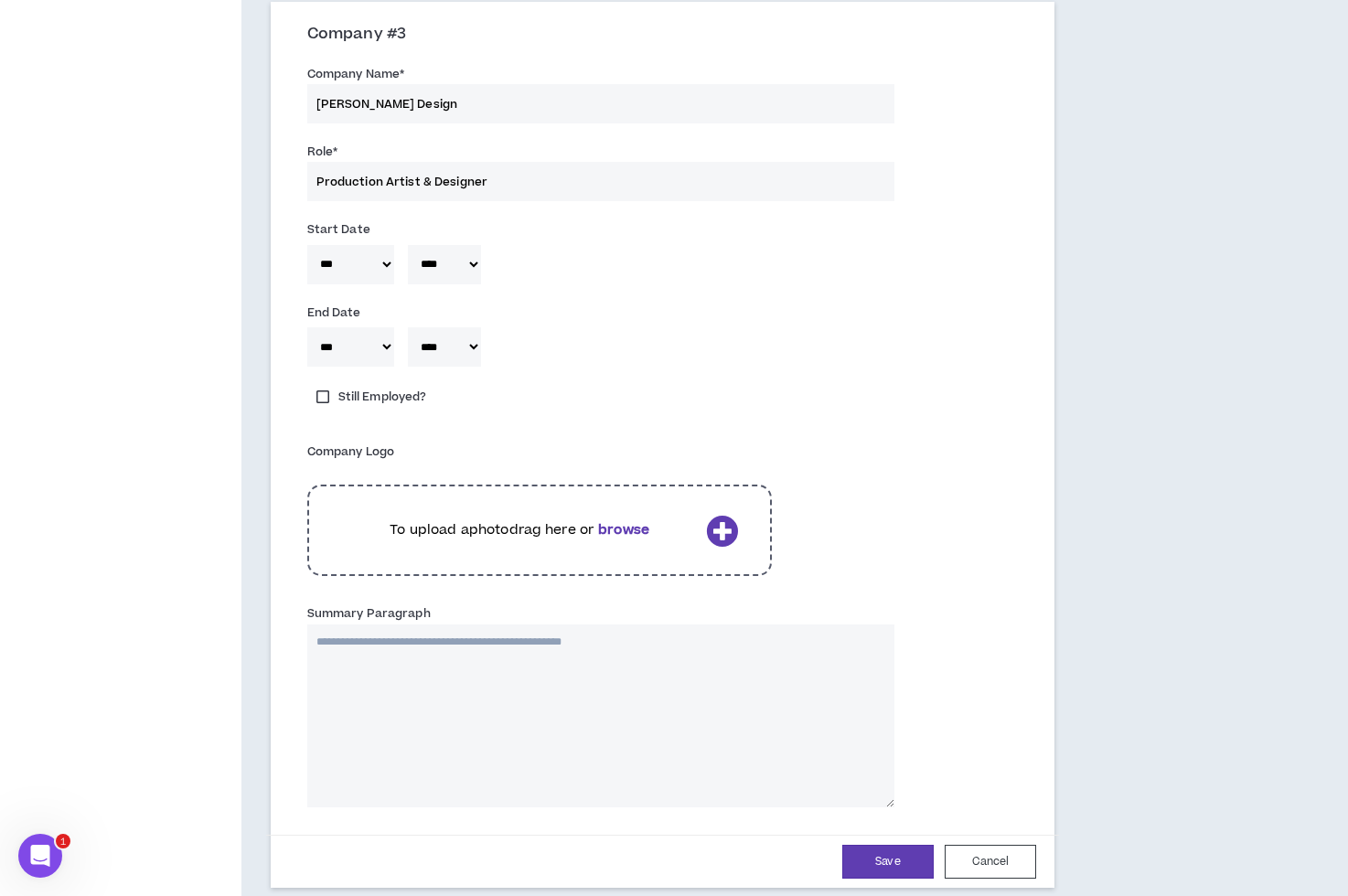 scroll, scrollTop: 927, scrollLeft: 0, axis: vertical 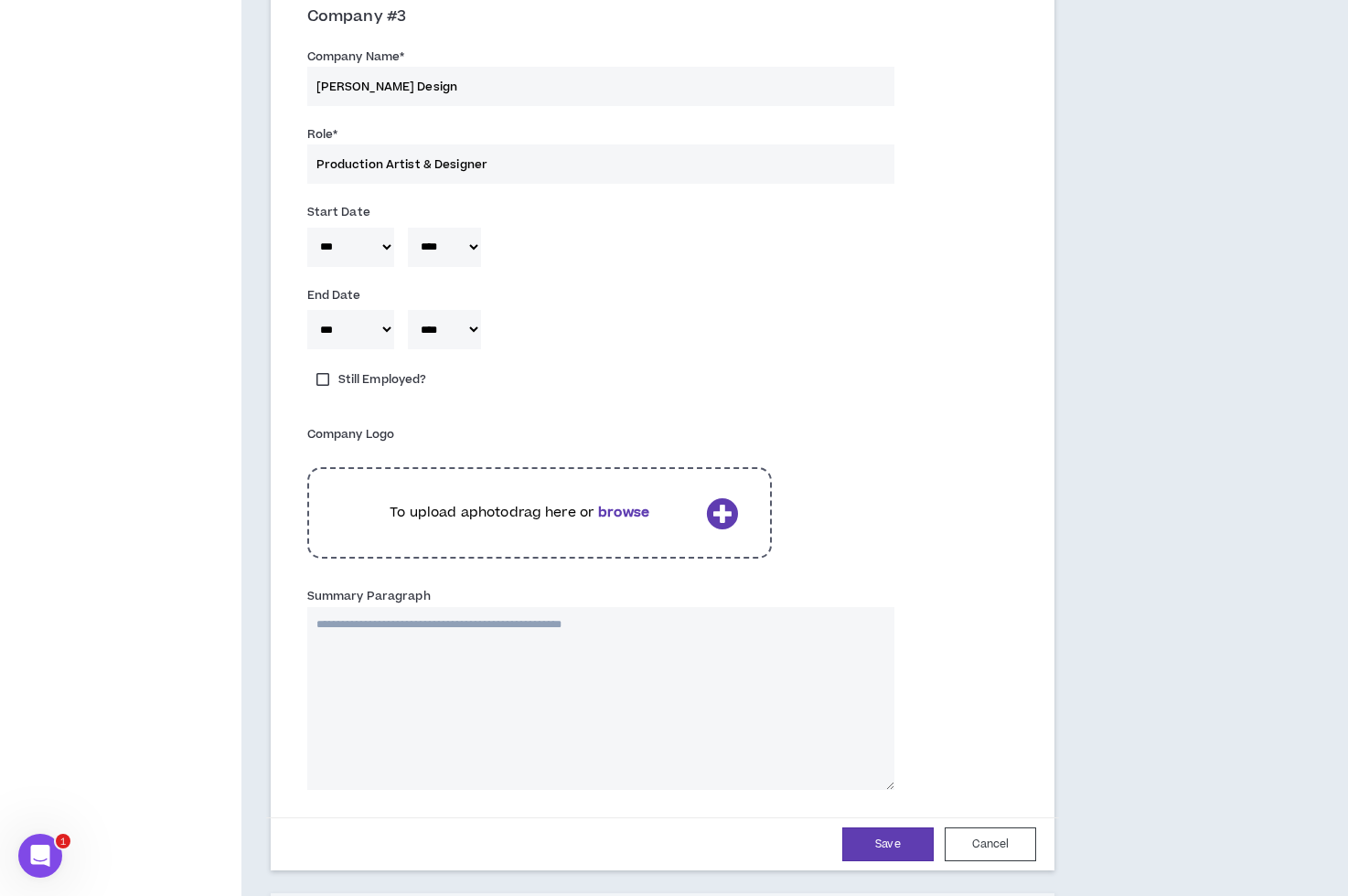 click on "Summary Paragraph" at bounding box center [601, 699] 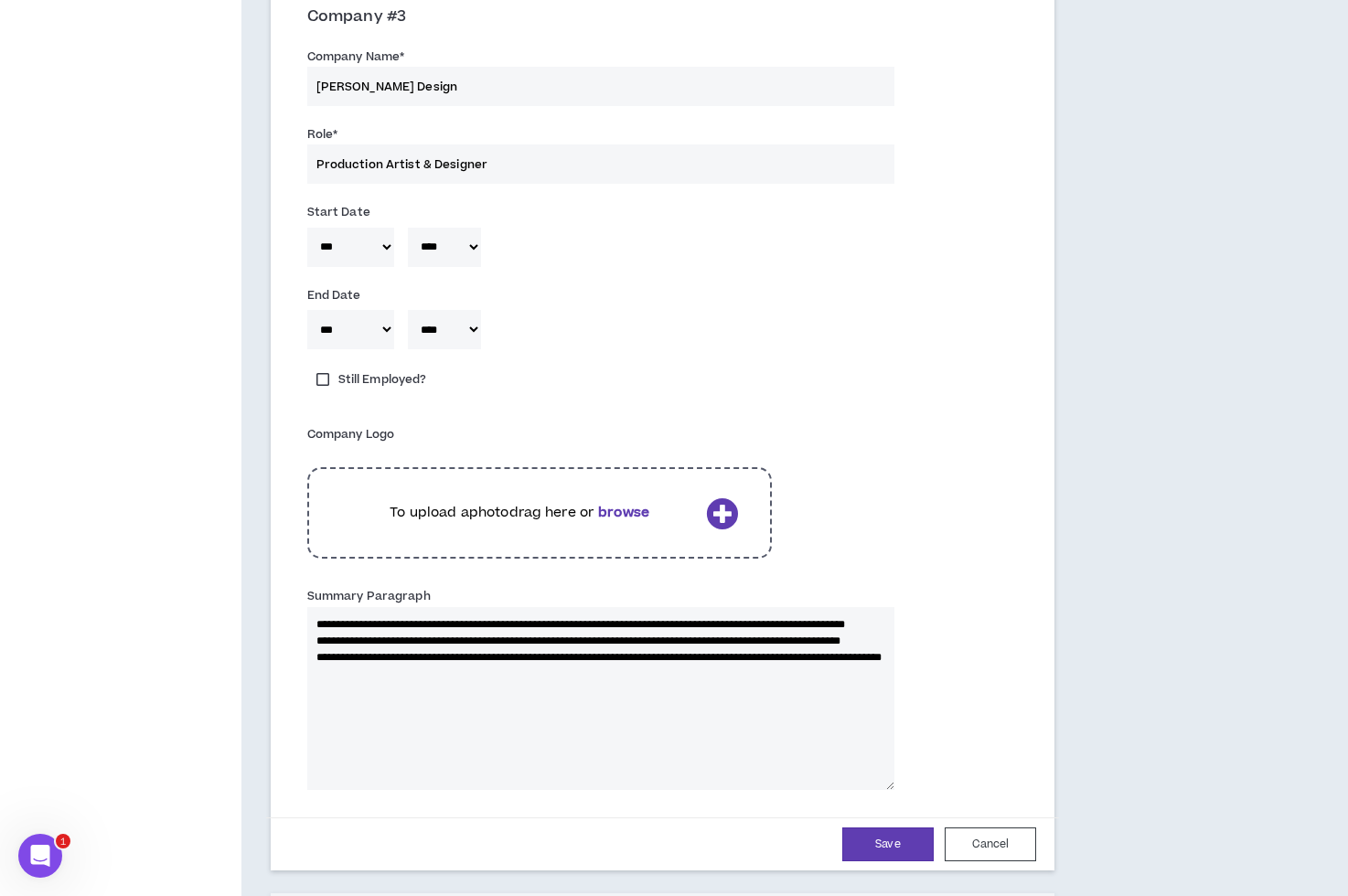 type 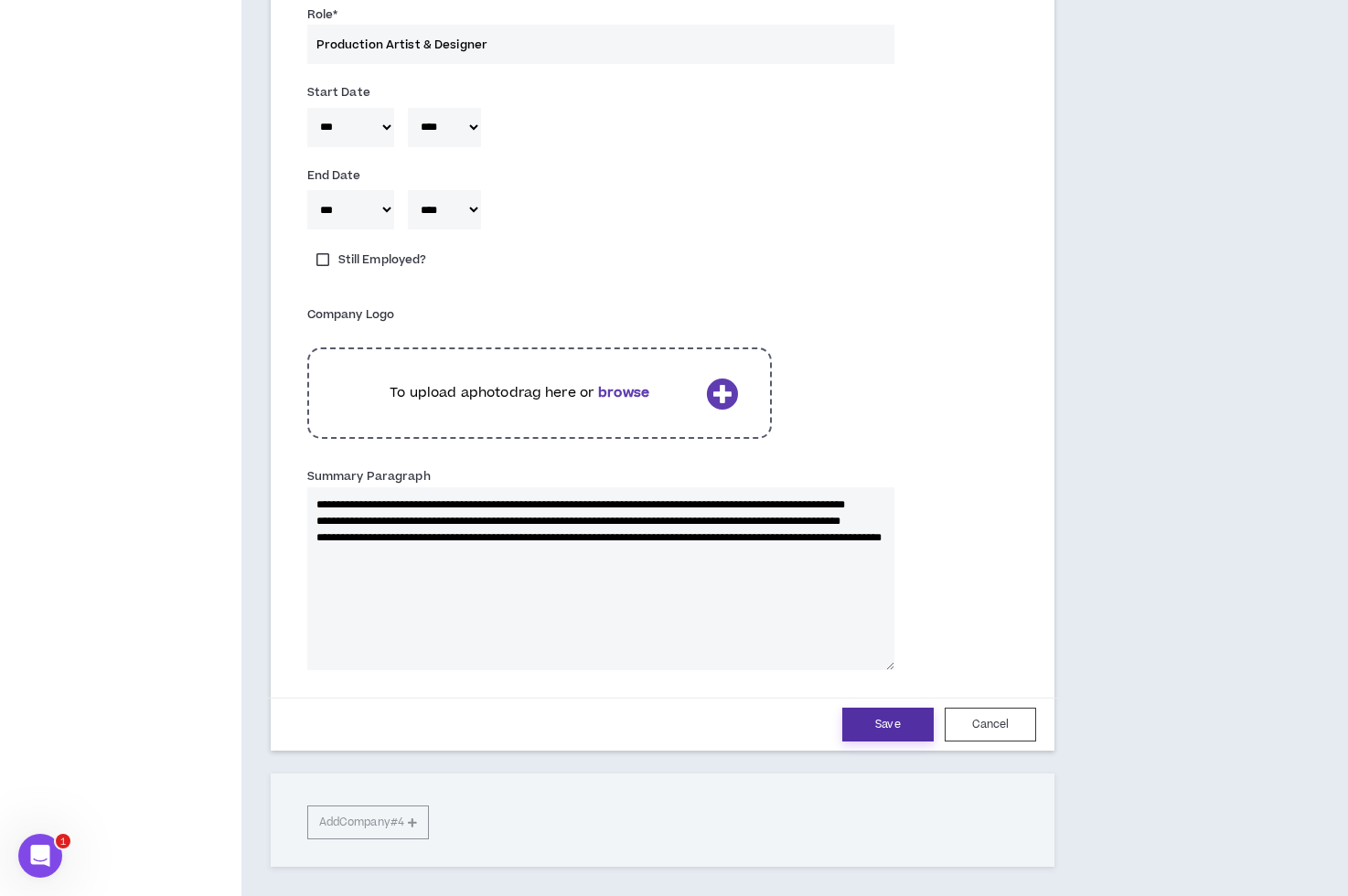 type on "**********" 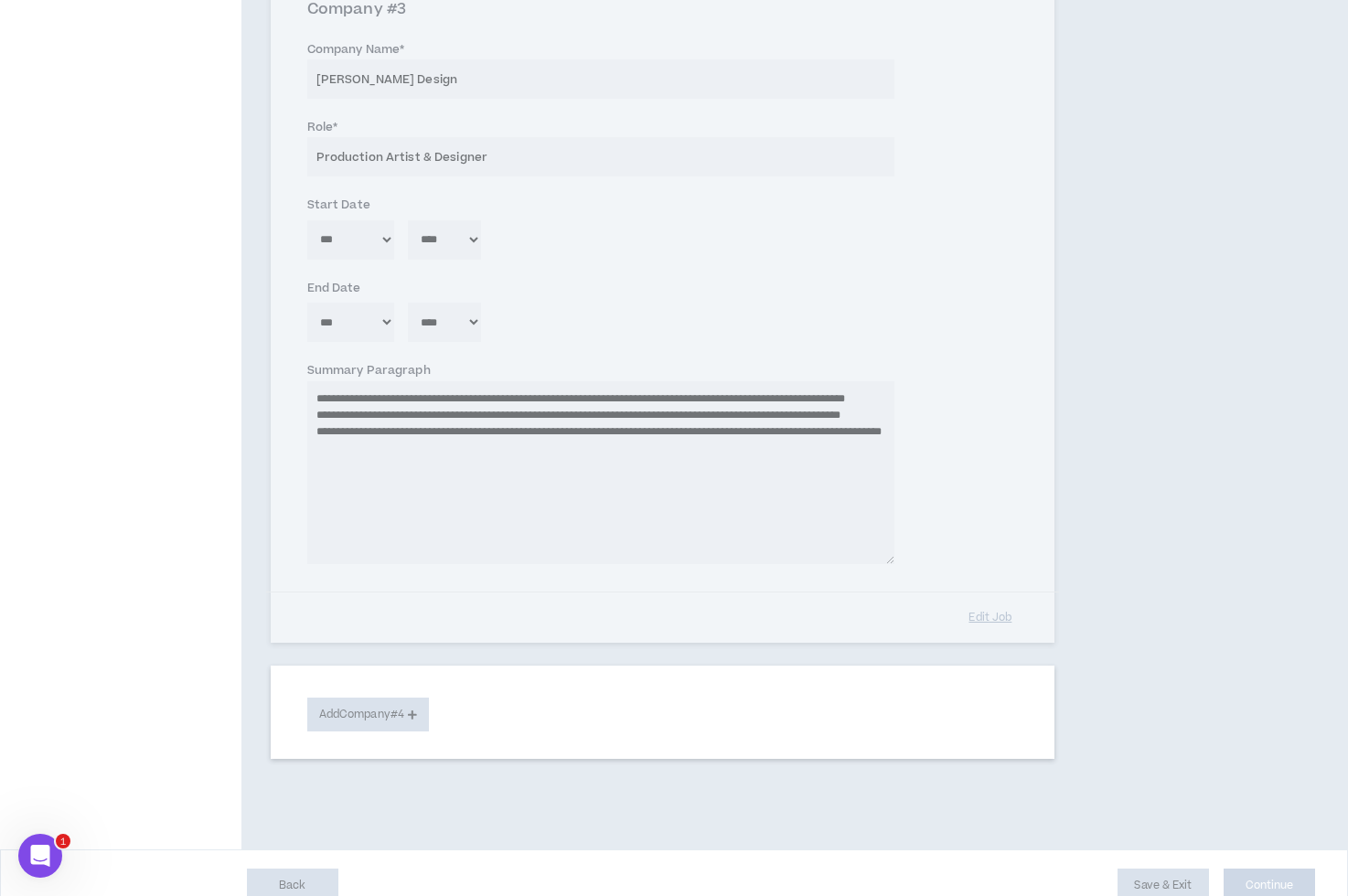 scroll, scrollTop: 592, scrollLeft: 0, axis: vertical 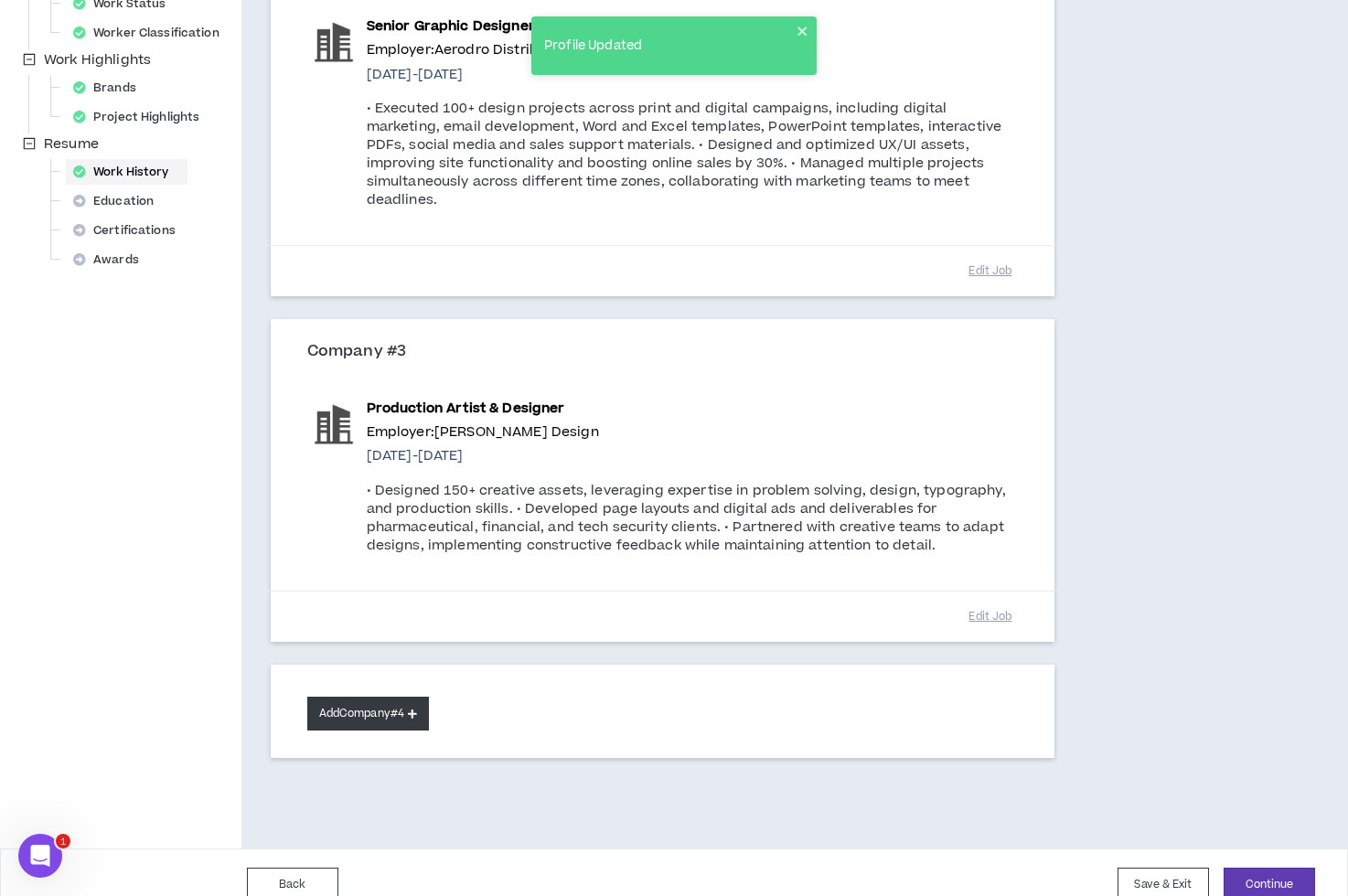 click on "Add  Company  #4" at bounding box center [368, 713] 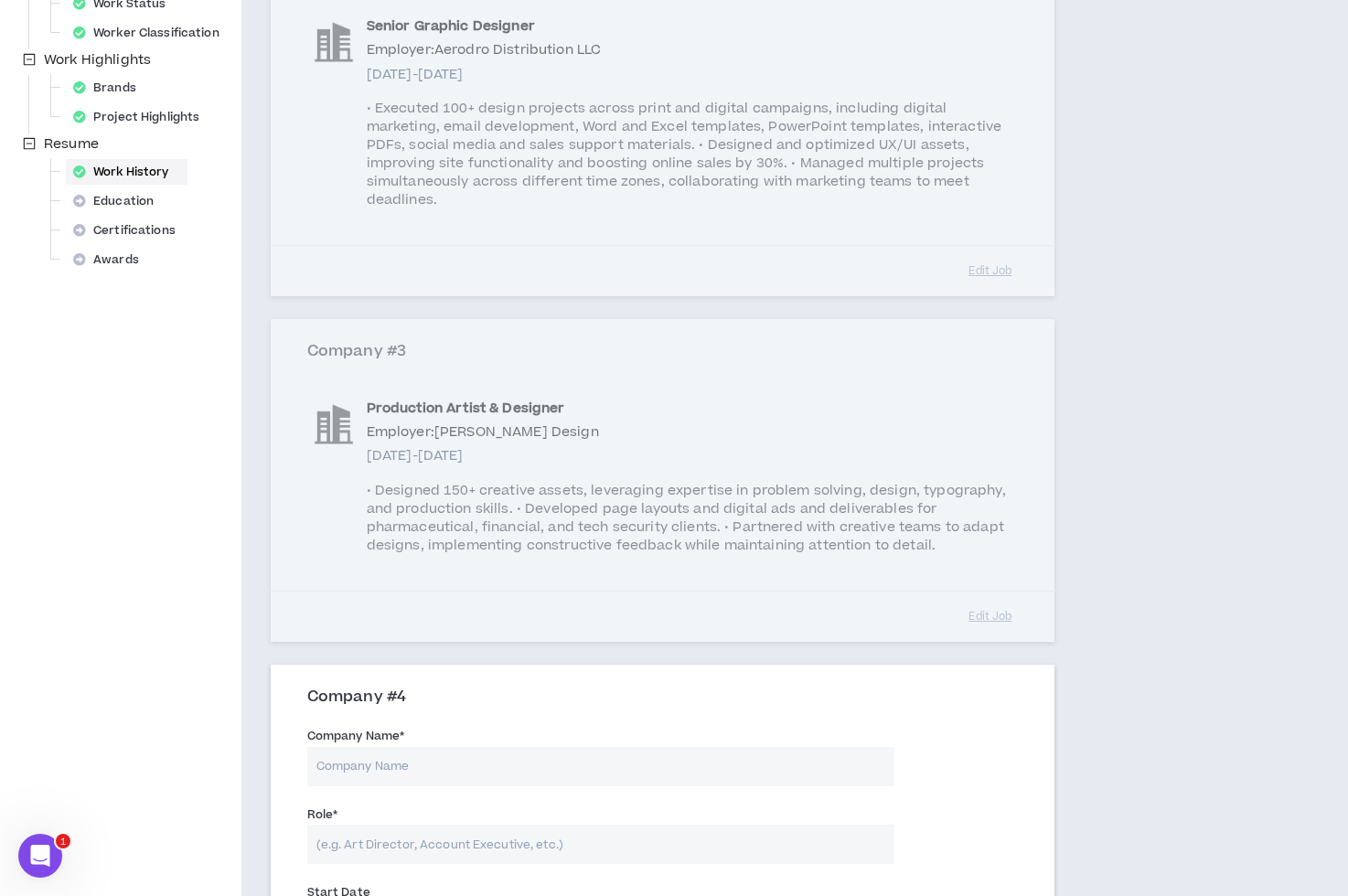 click on "Company Name  *" at bounding box center (601, 766) 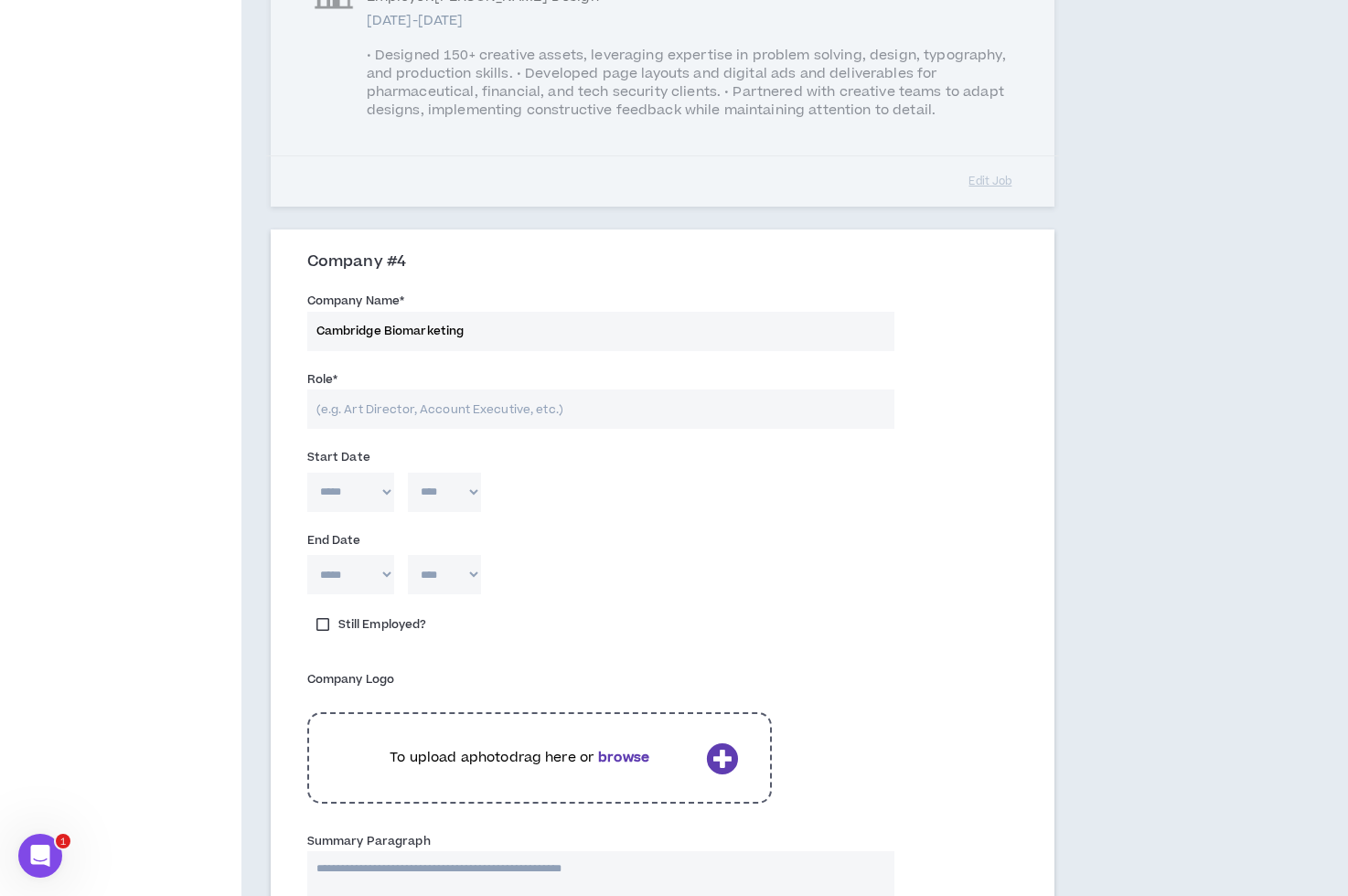 scroll, scrollTop: 1045, scrollLeft: 0, axis: vertical 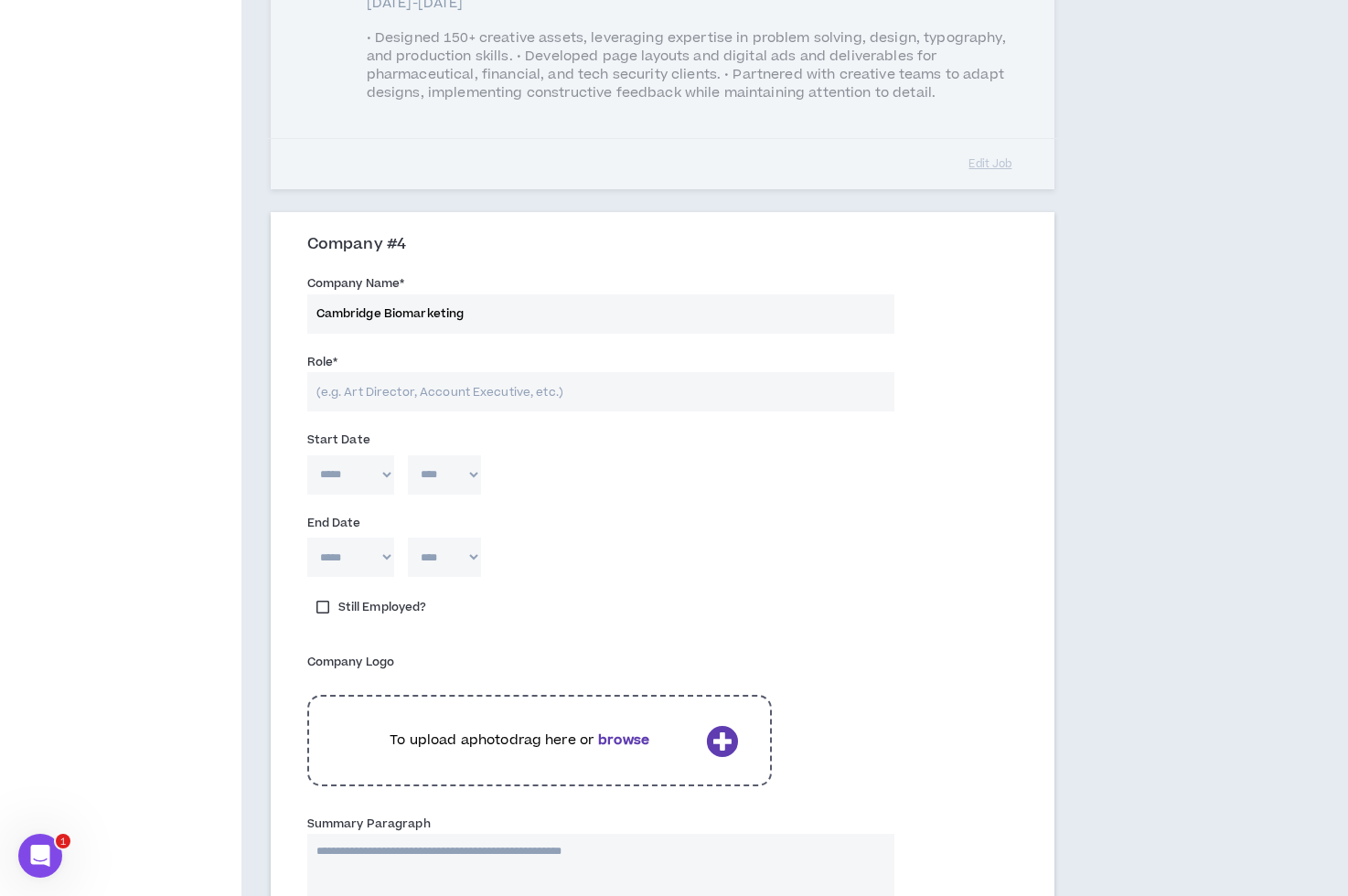 type on "Cambridge Biomarketing" 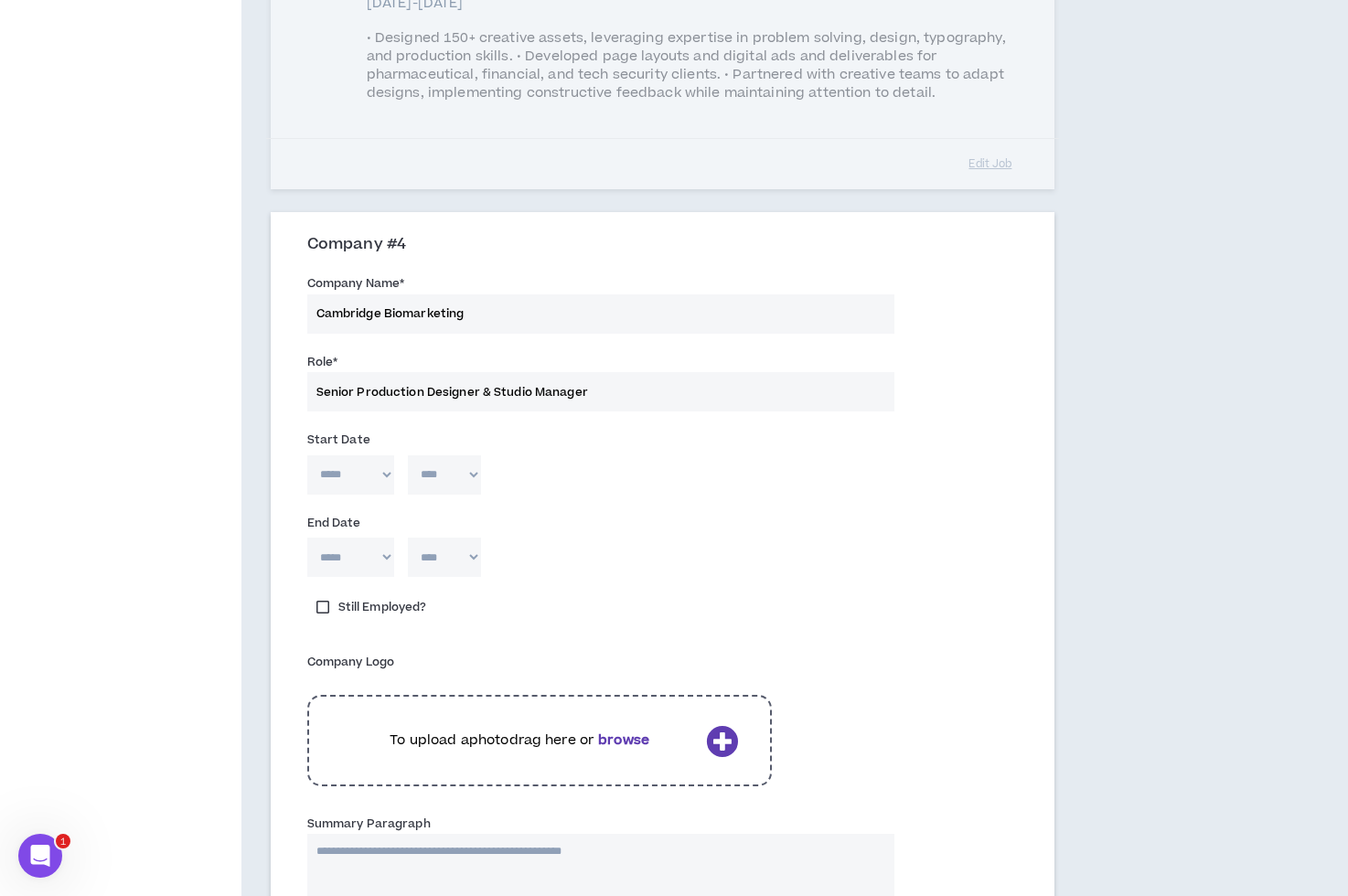 type on "Senior Production Designer & Studio Manager" 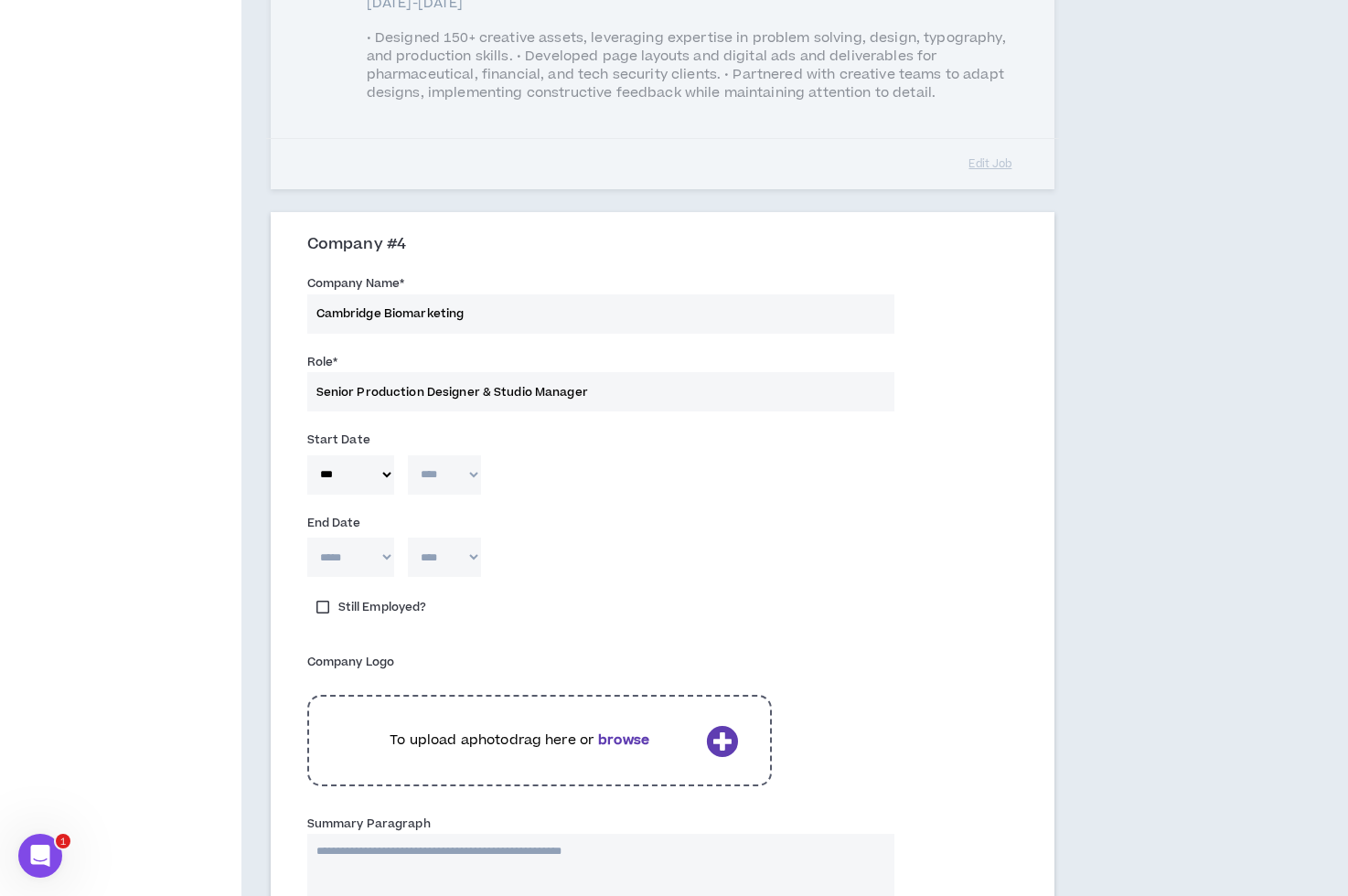 select on "****" 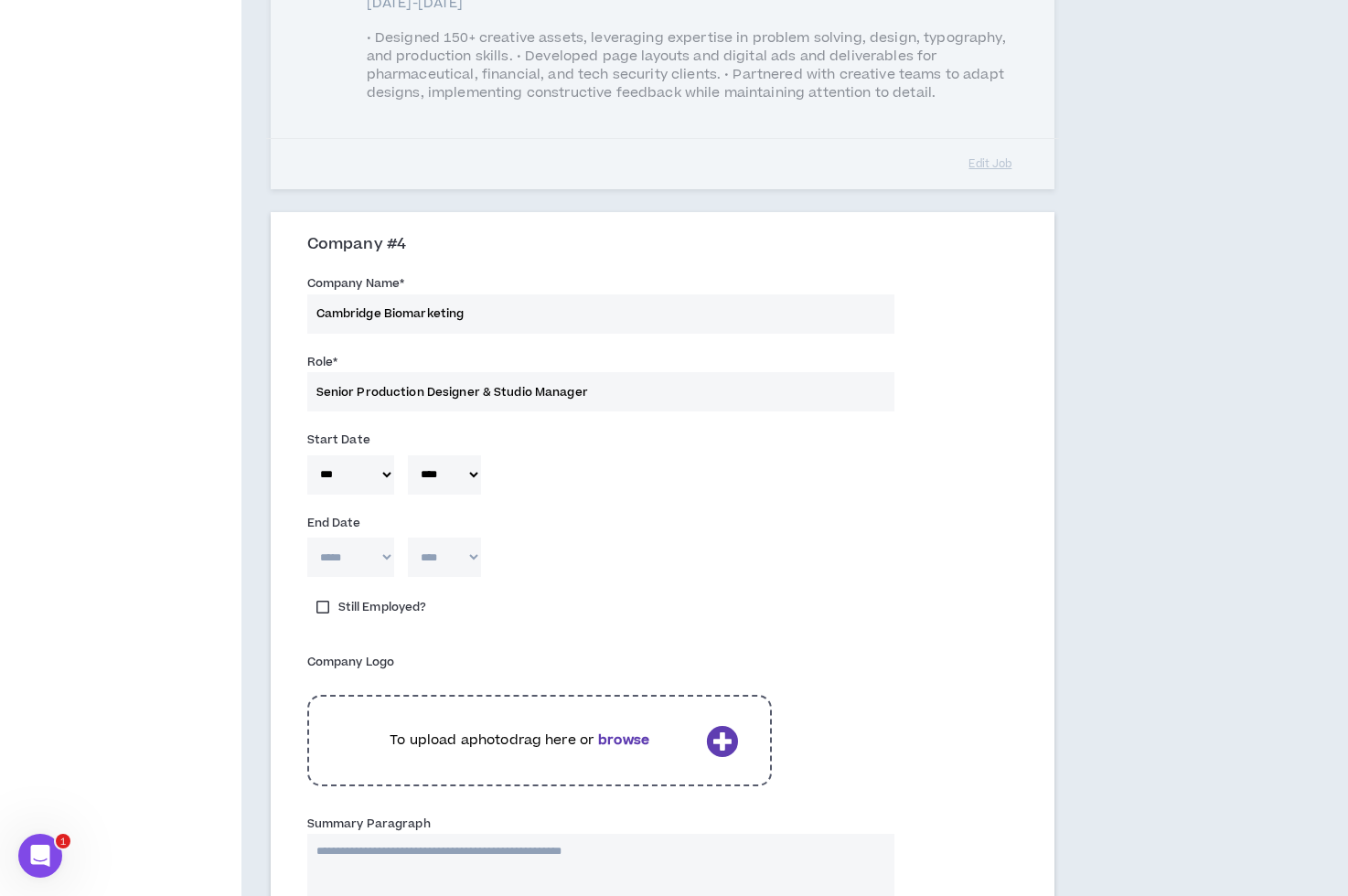 select on "**" 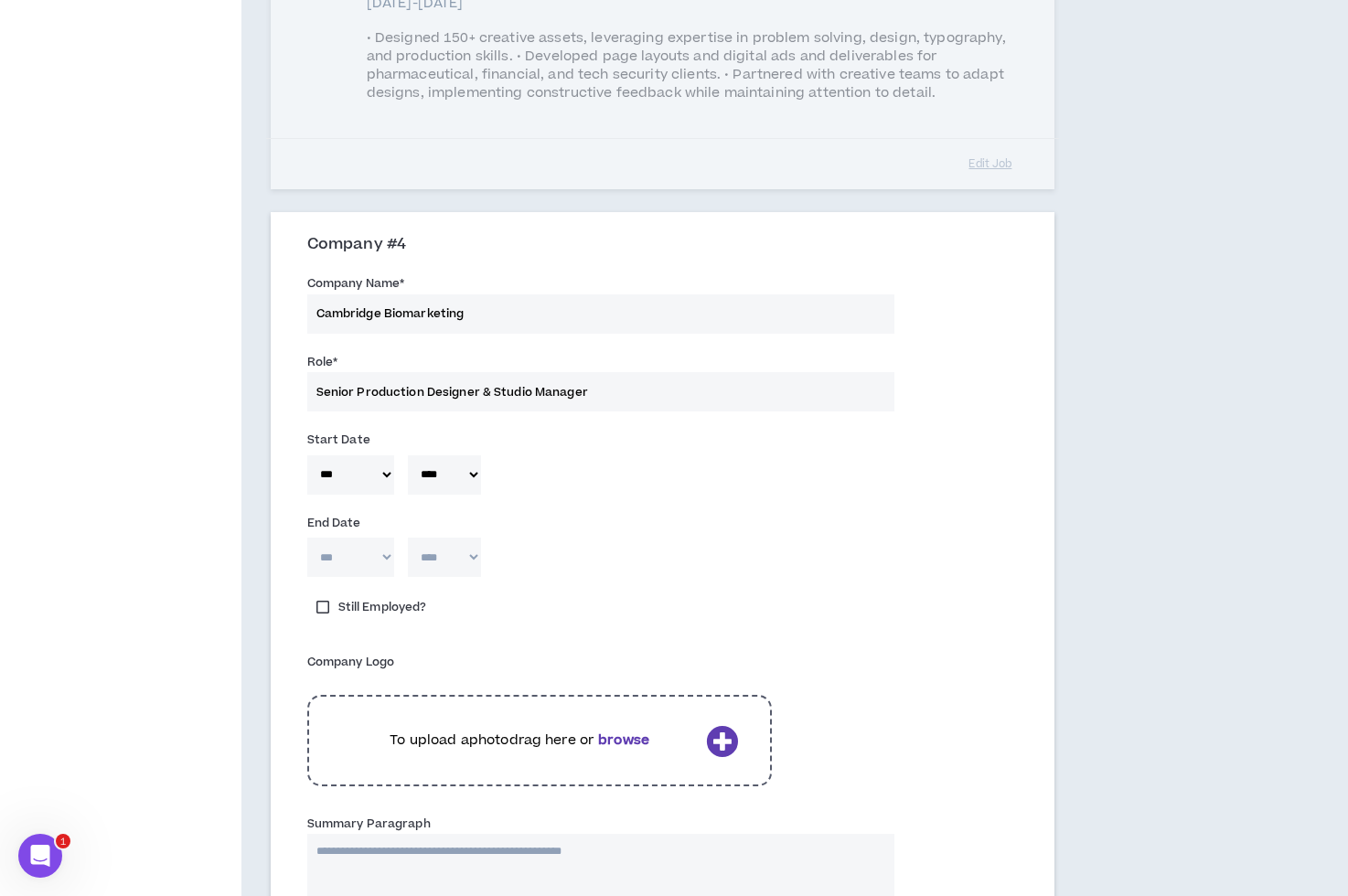 type 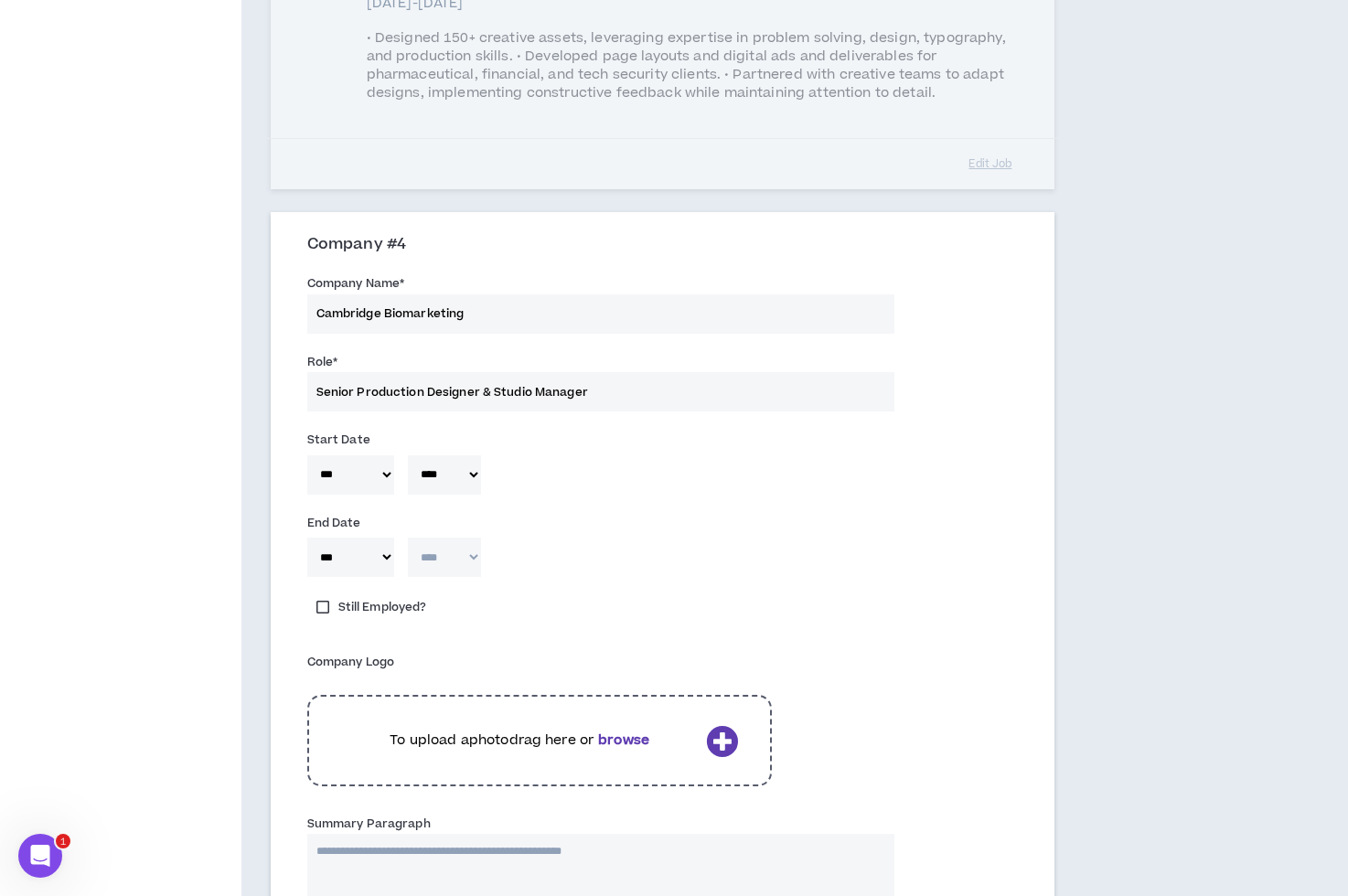 select on "****" 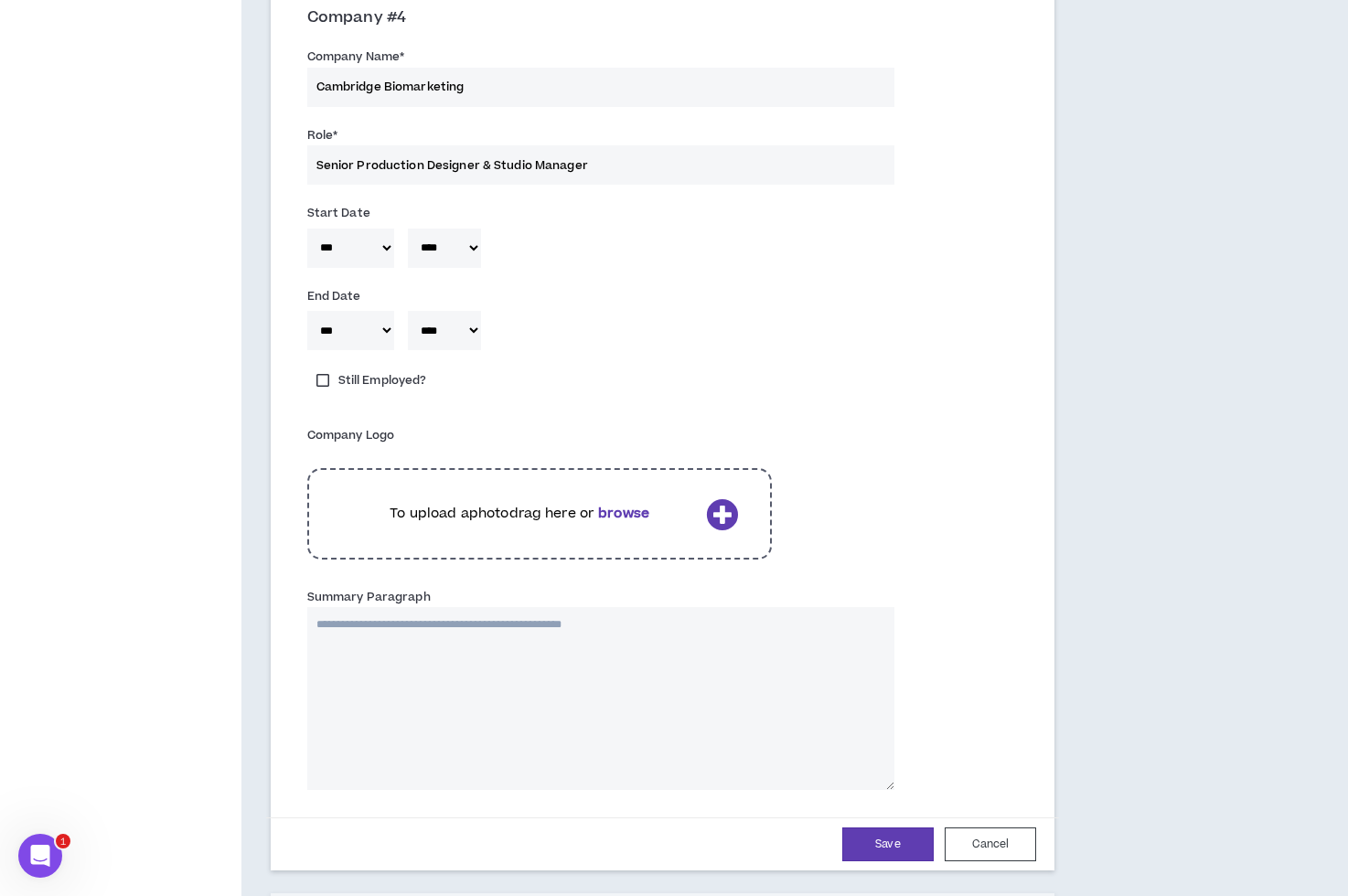 scroll, scrollTop: 1284, scrollLeft: 0, axis: vertical 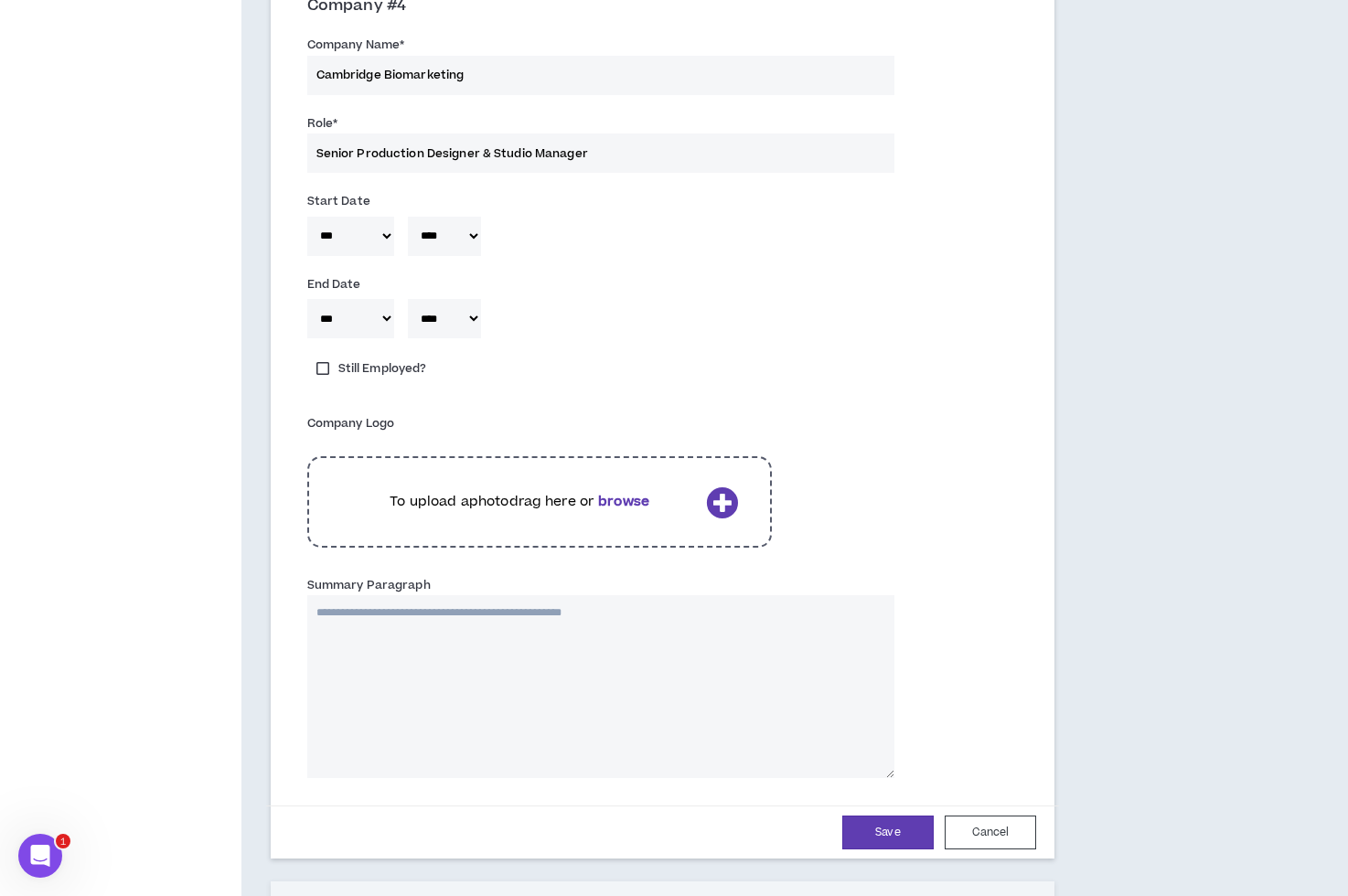 click on "Summary Paragraph" at bounding box center (601, 687) 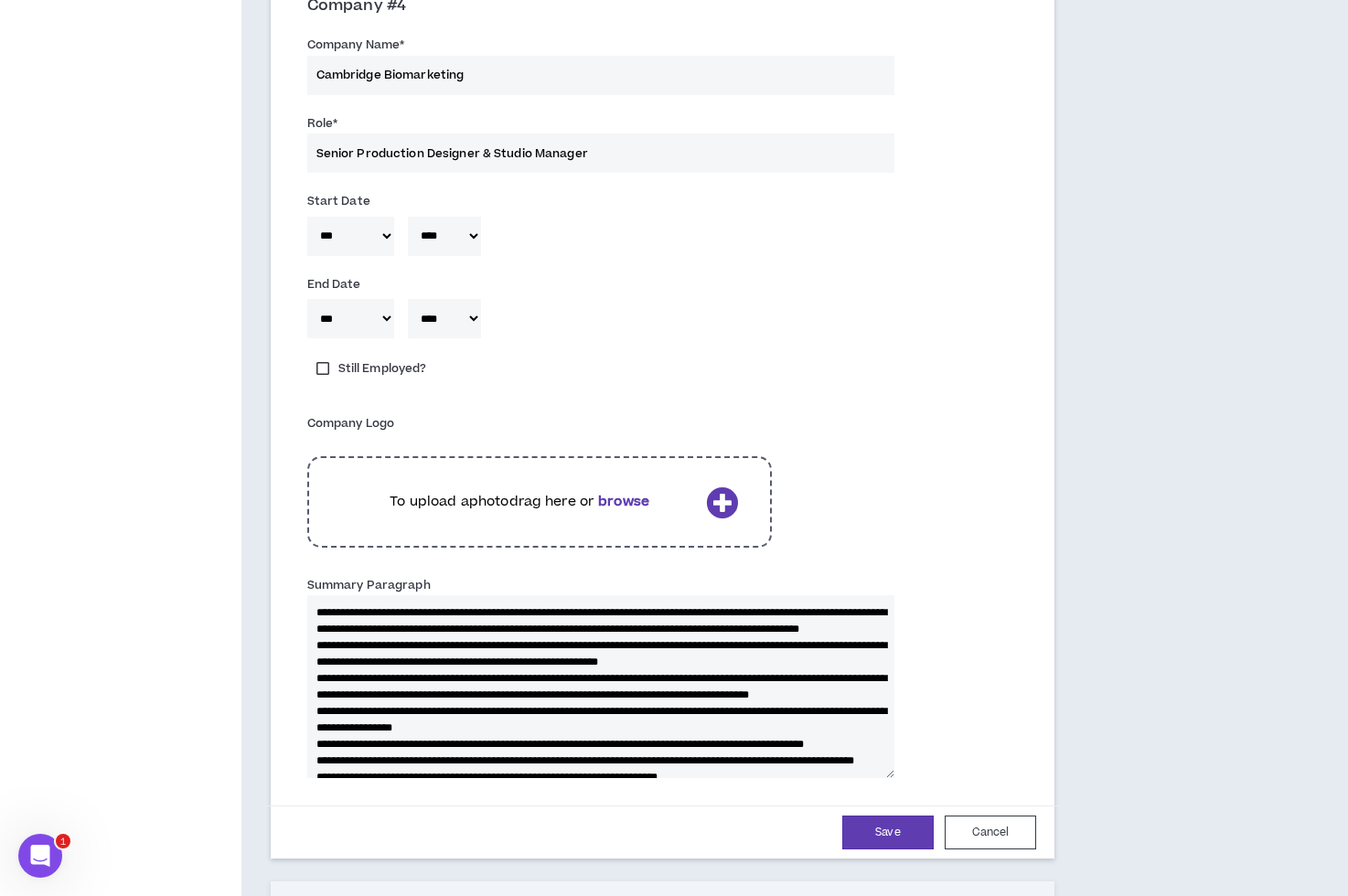 scroll, scrollTop: 115, scrollLeft: 0, axis: vertical 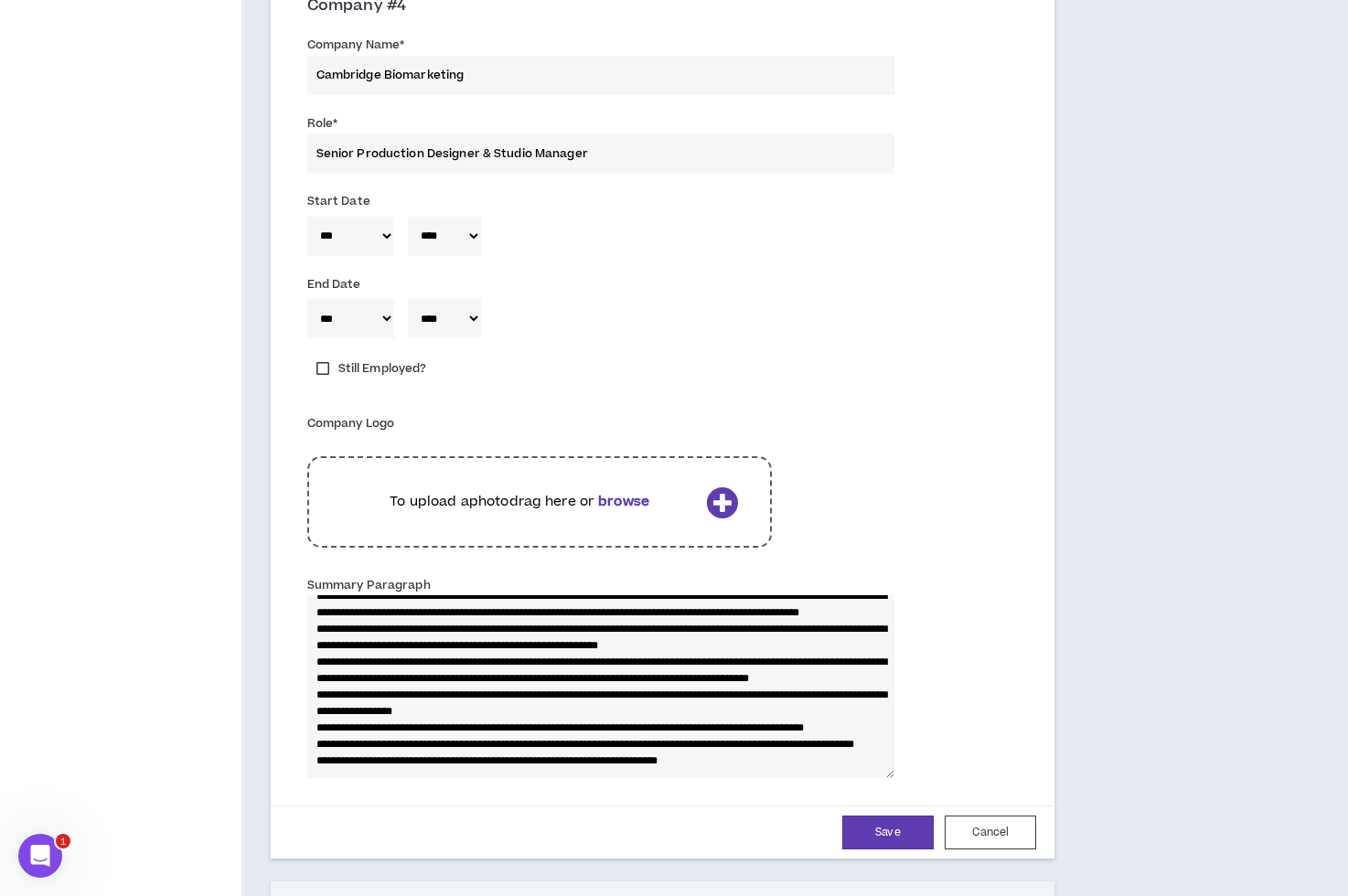 type 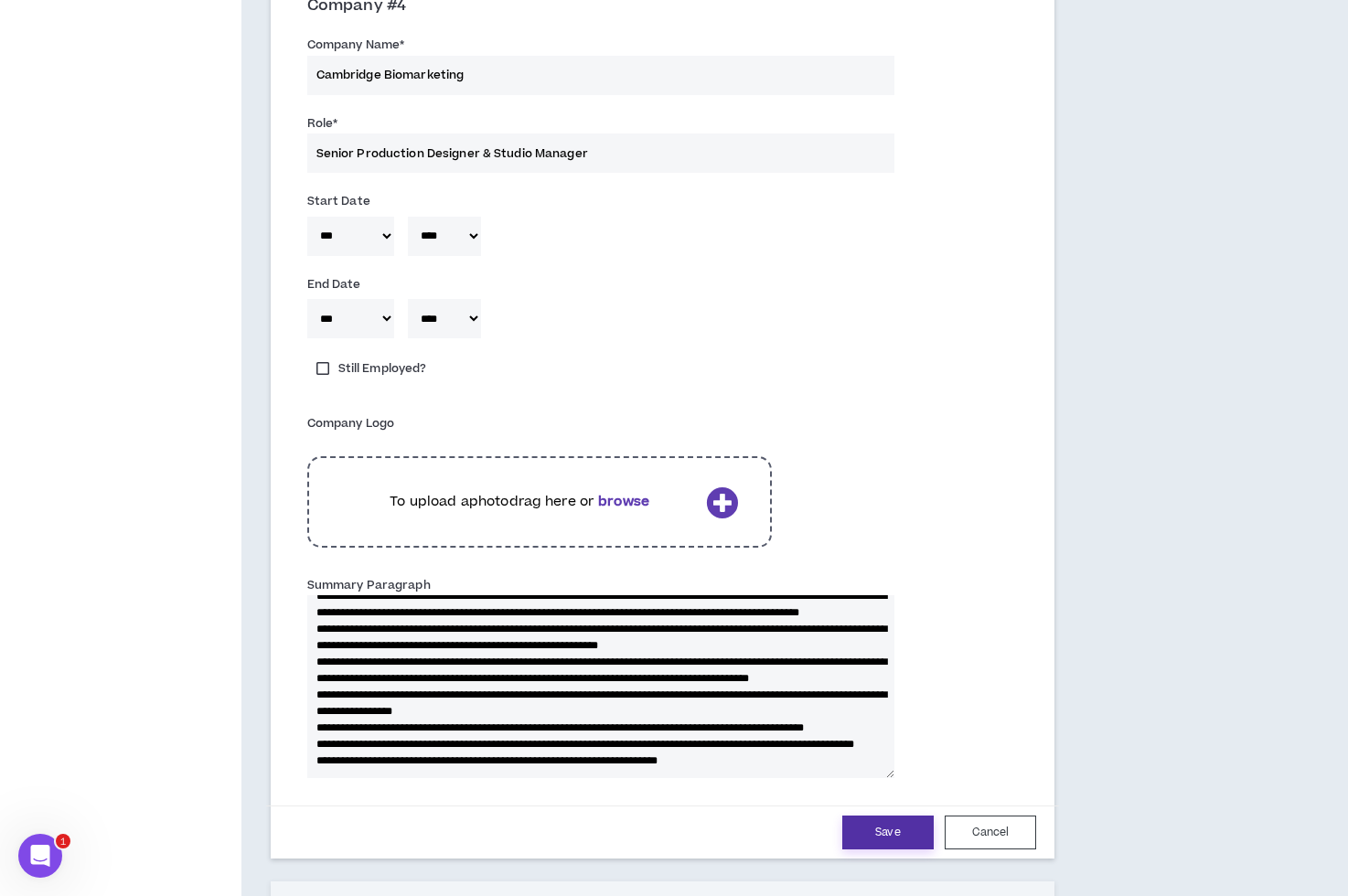 type on "**********" 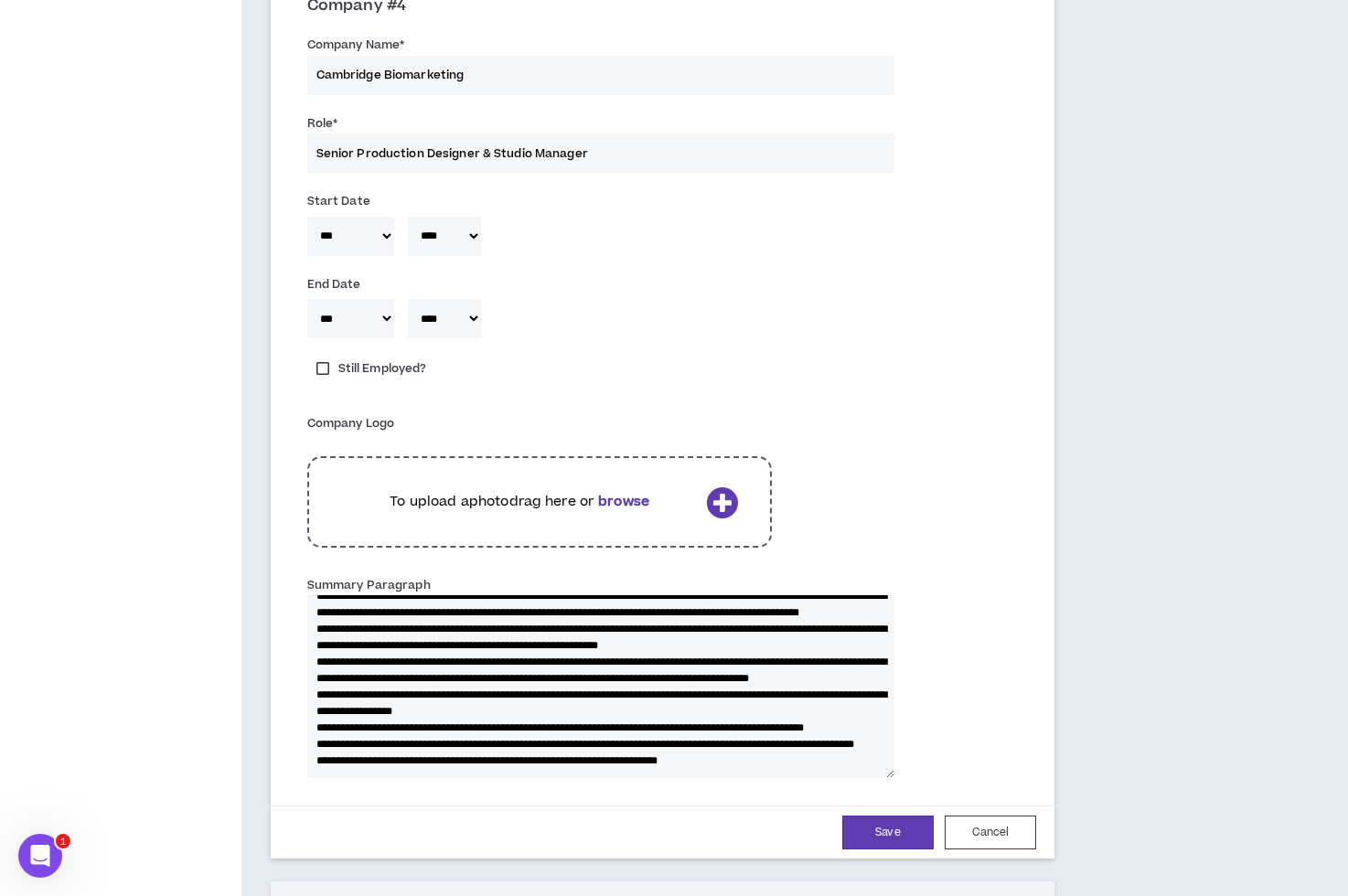 type 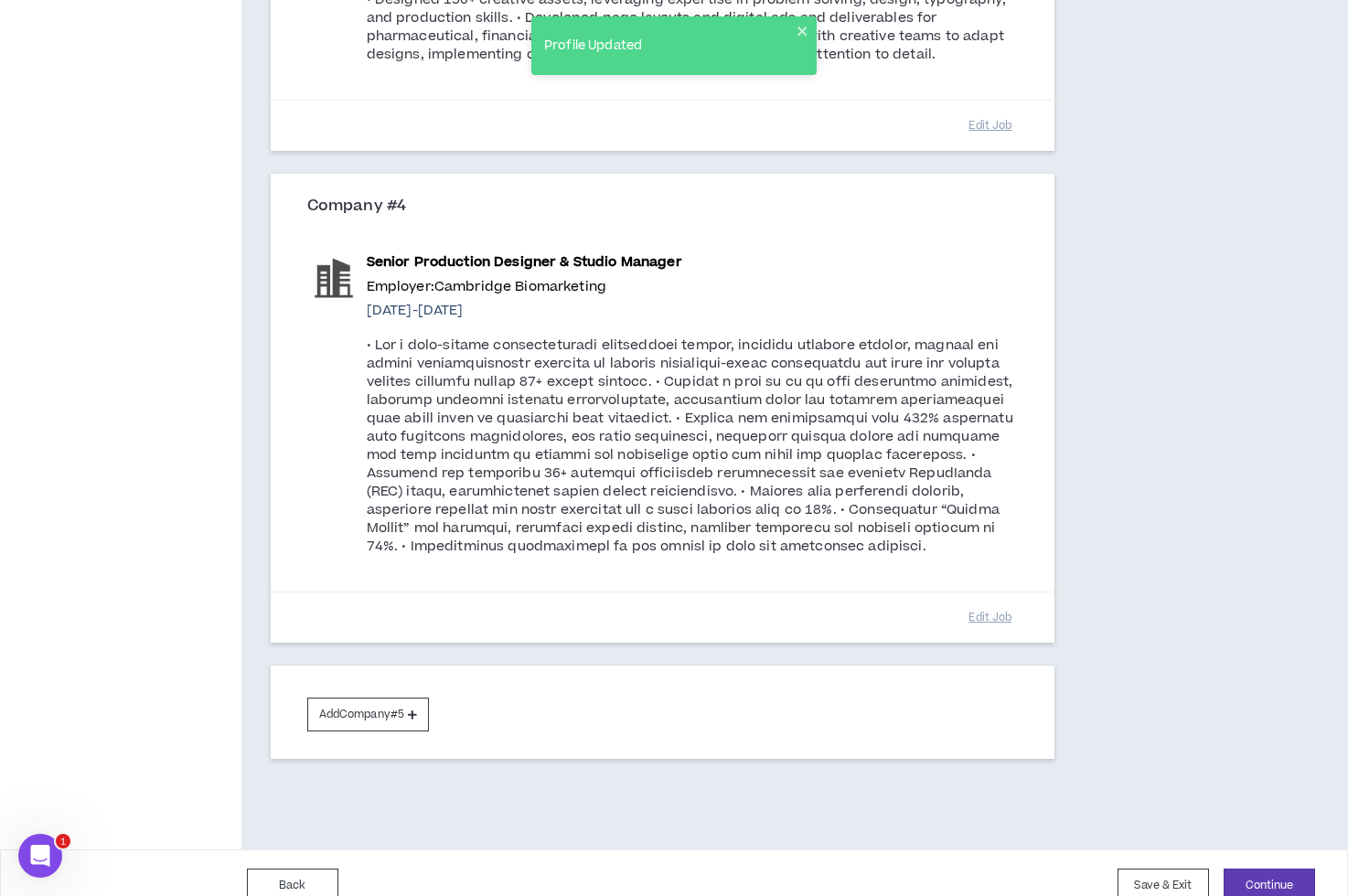 scroll, scrollTop: 1083, scrollLeft: 0, axis: vertical 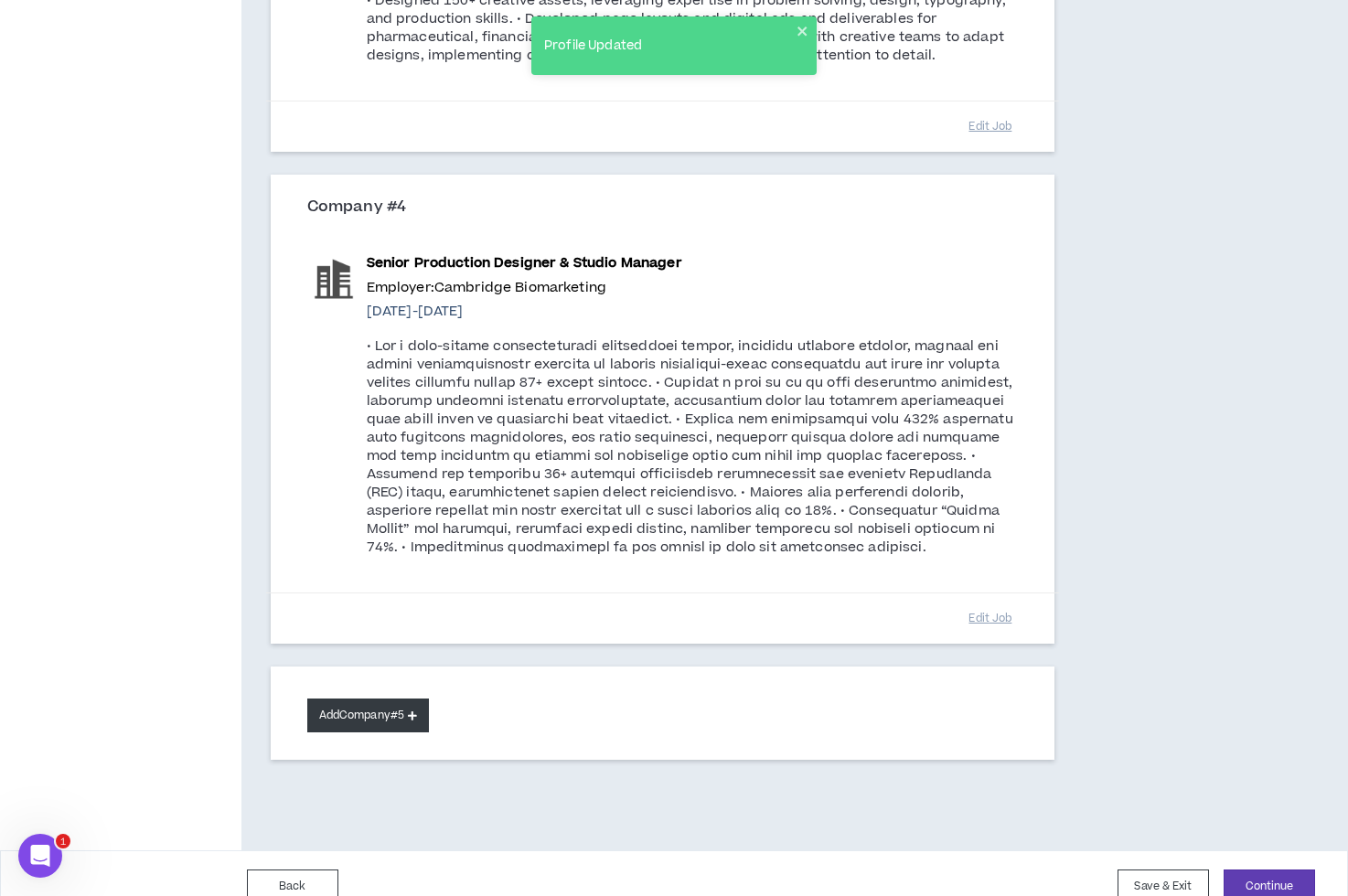 click on "Add  Company  #5" at bounding box center (368, 715) 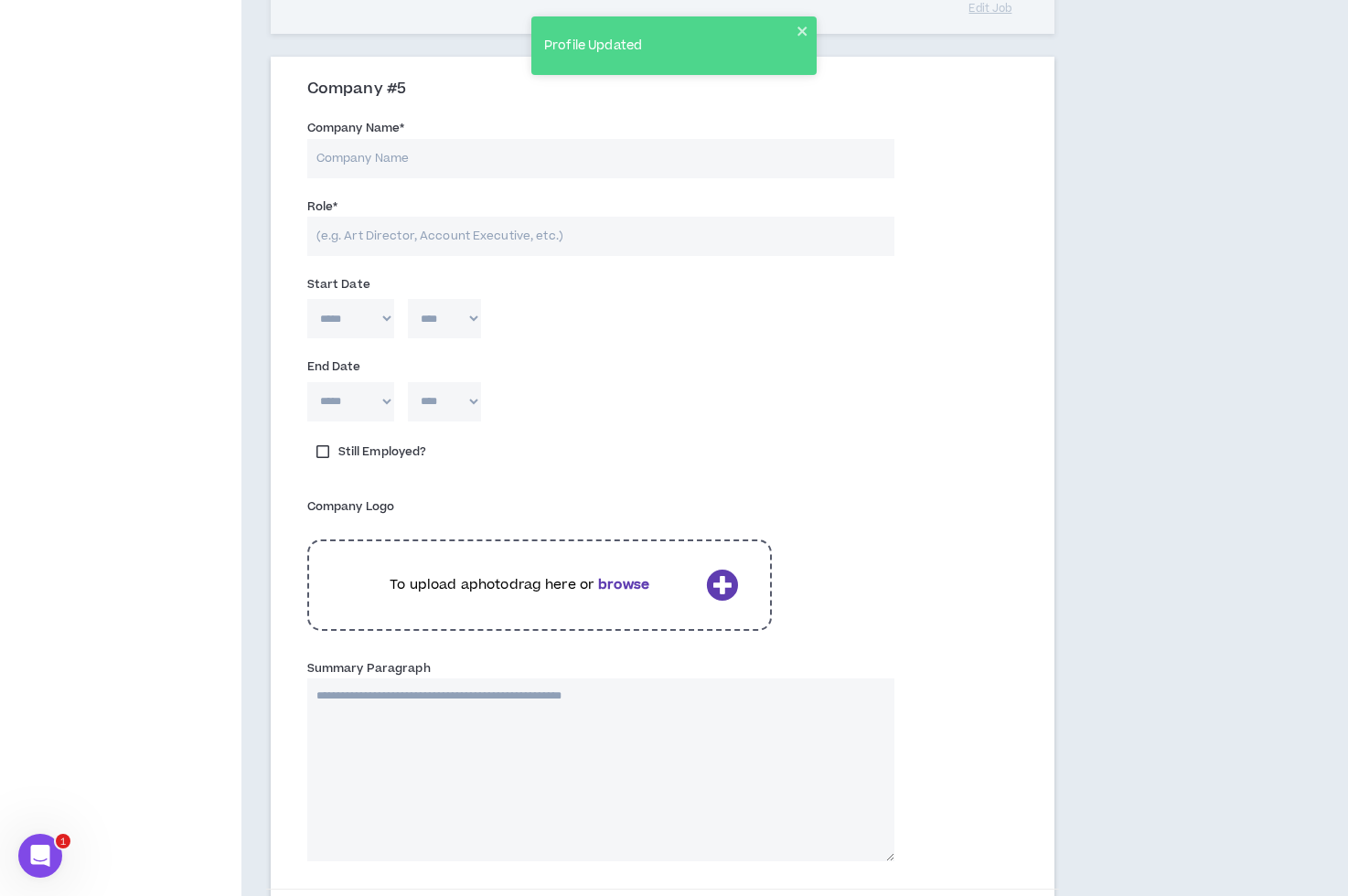 scroll, scrollTop: 1712, scrollLeft: 0, axis: vertical 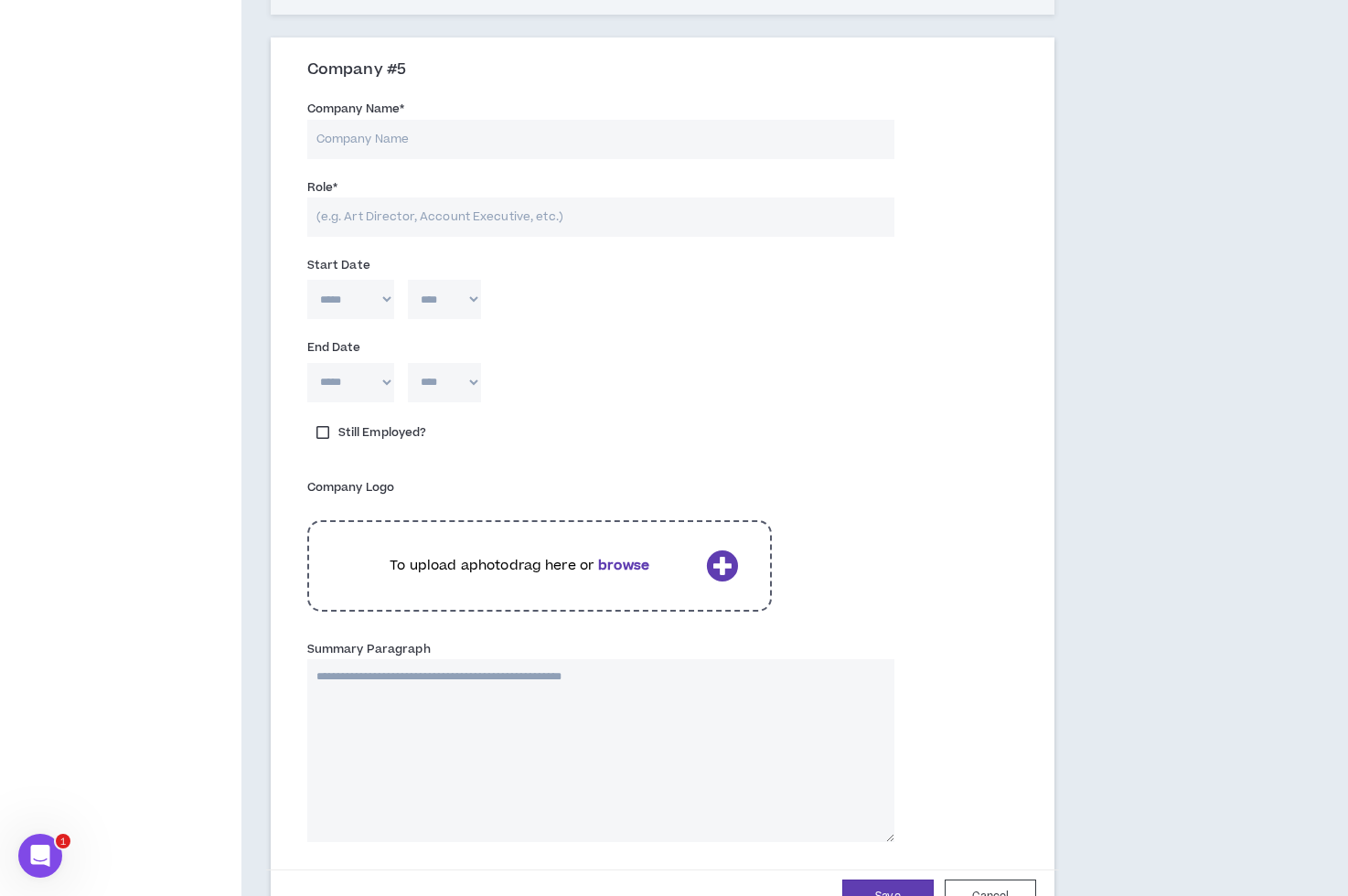 click on "Company Name  *" at bounding box center [601, 139] 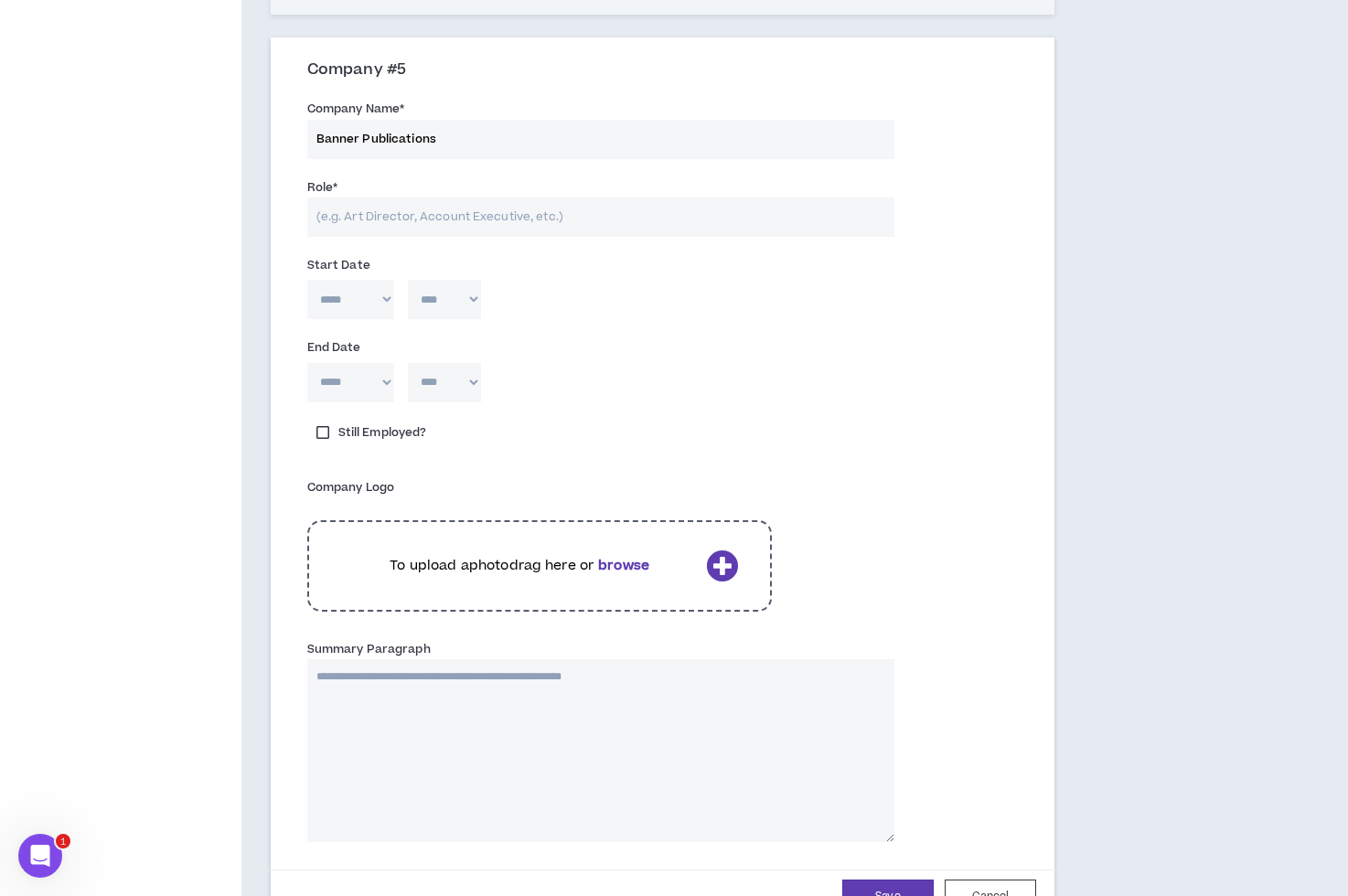 type on "Banner Publications" 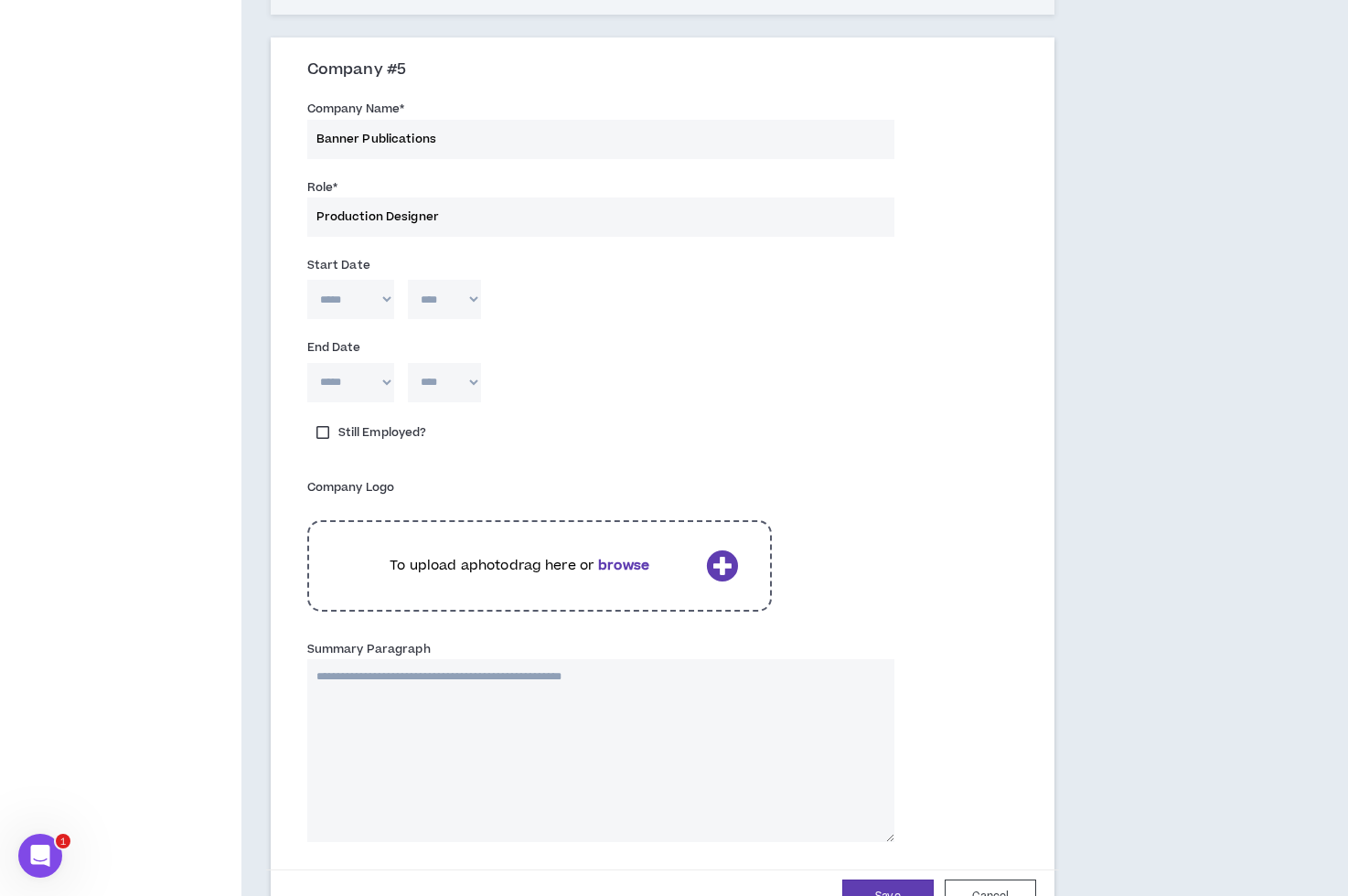 type on "Production Designer" 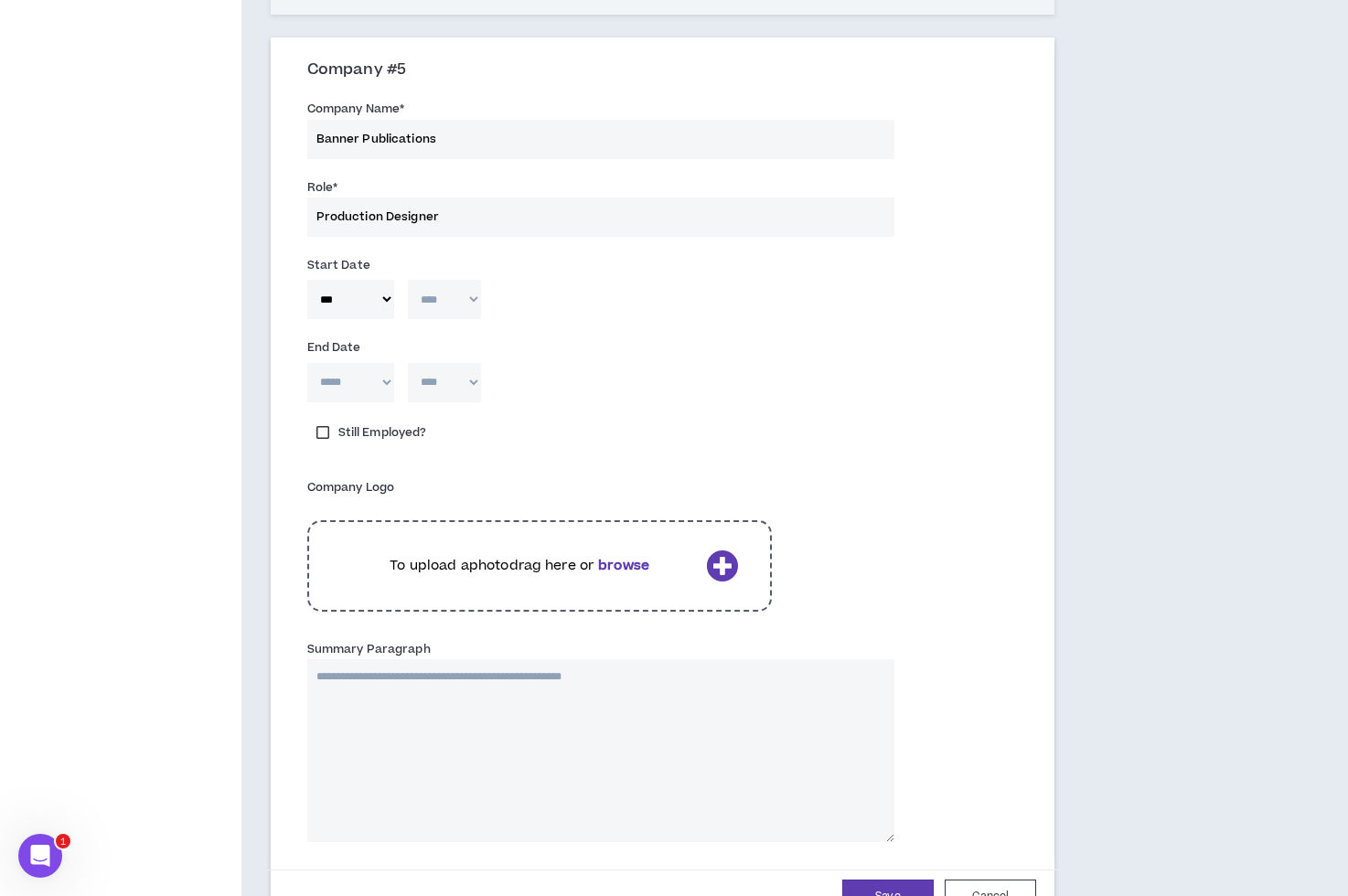 select on "****" 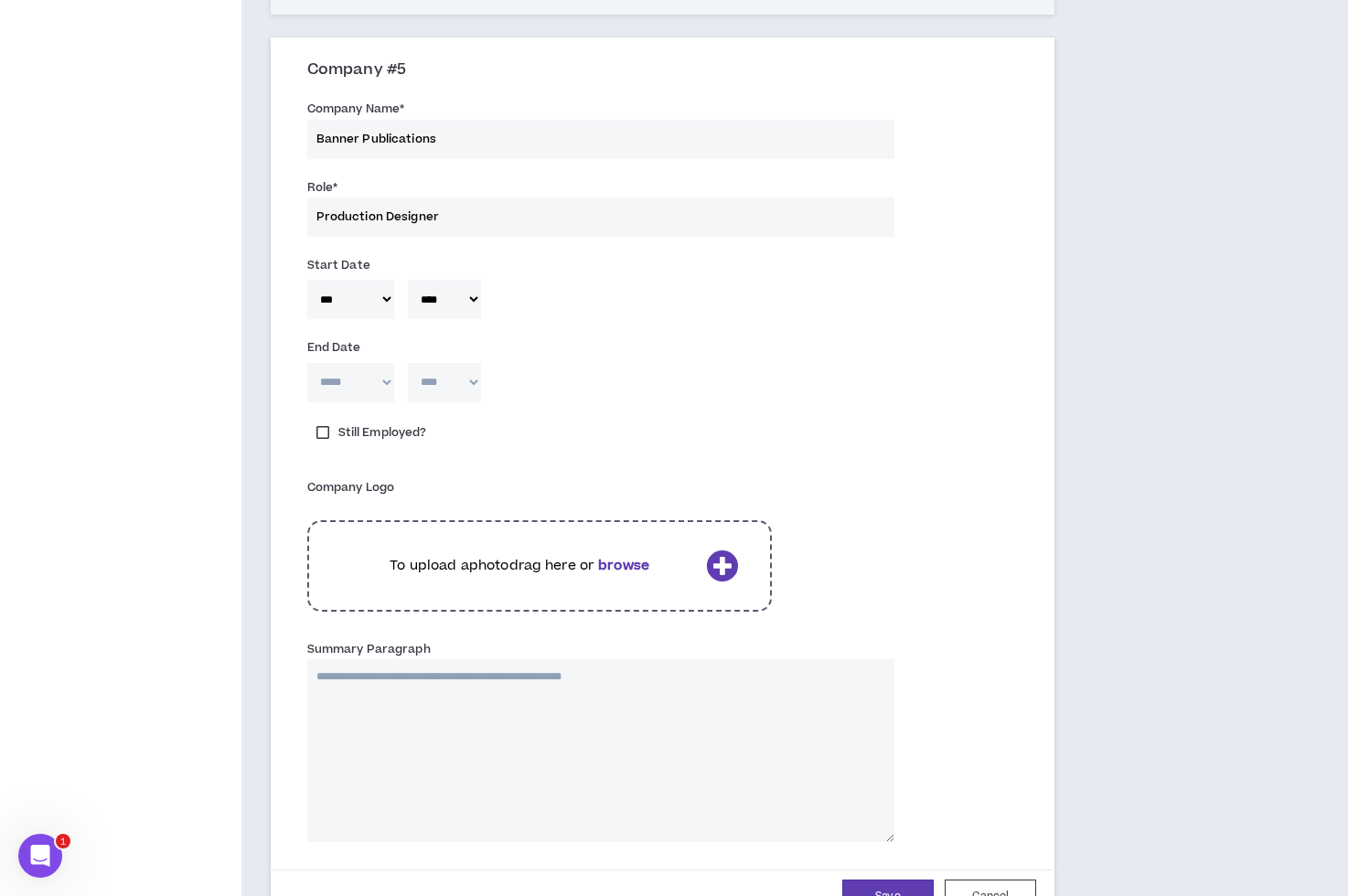select on "*" 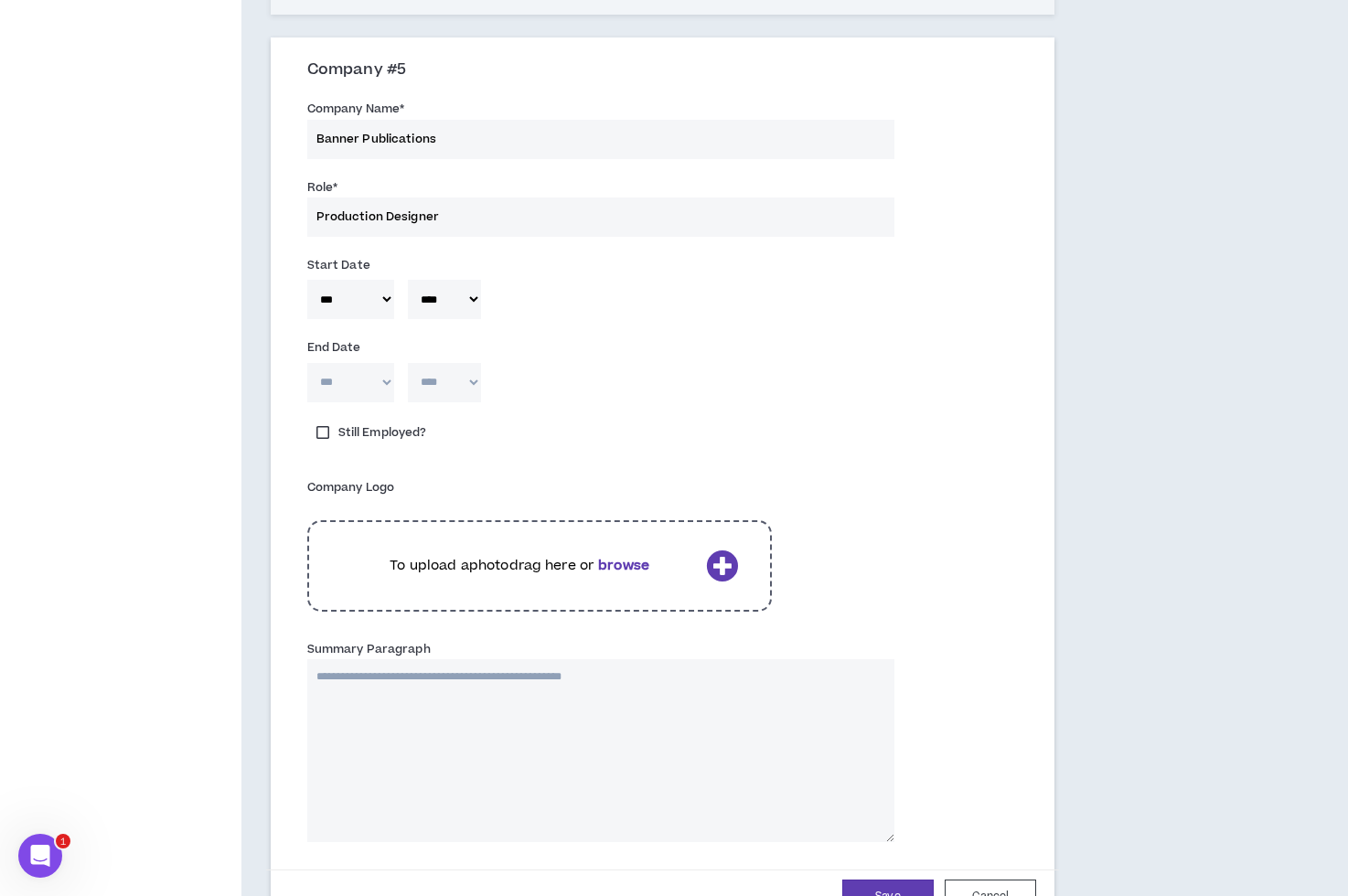 type 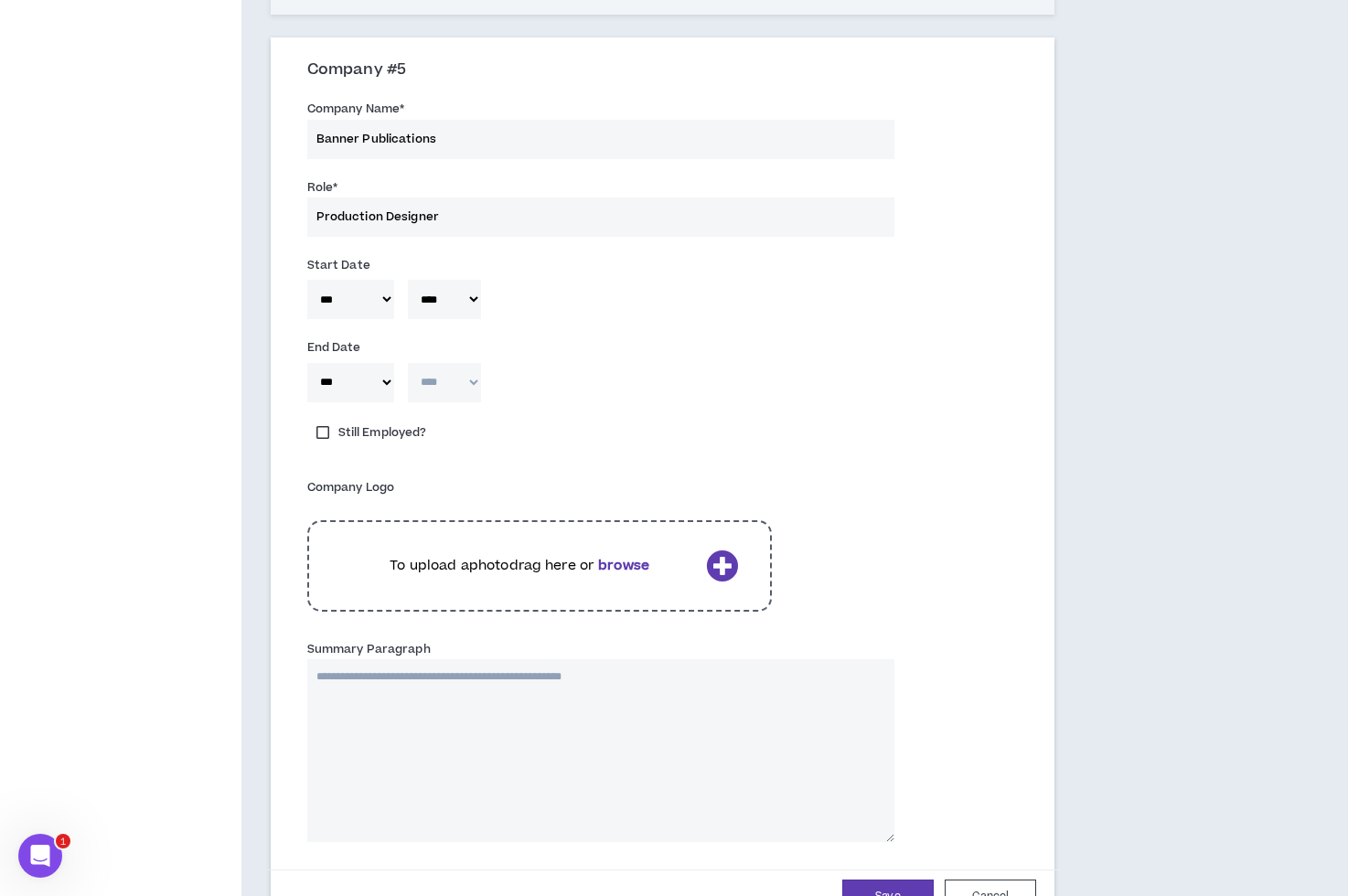 select on "*" 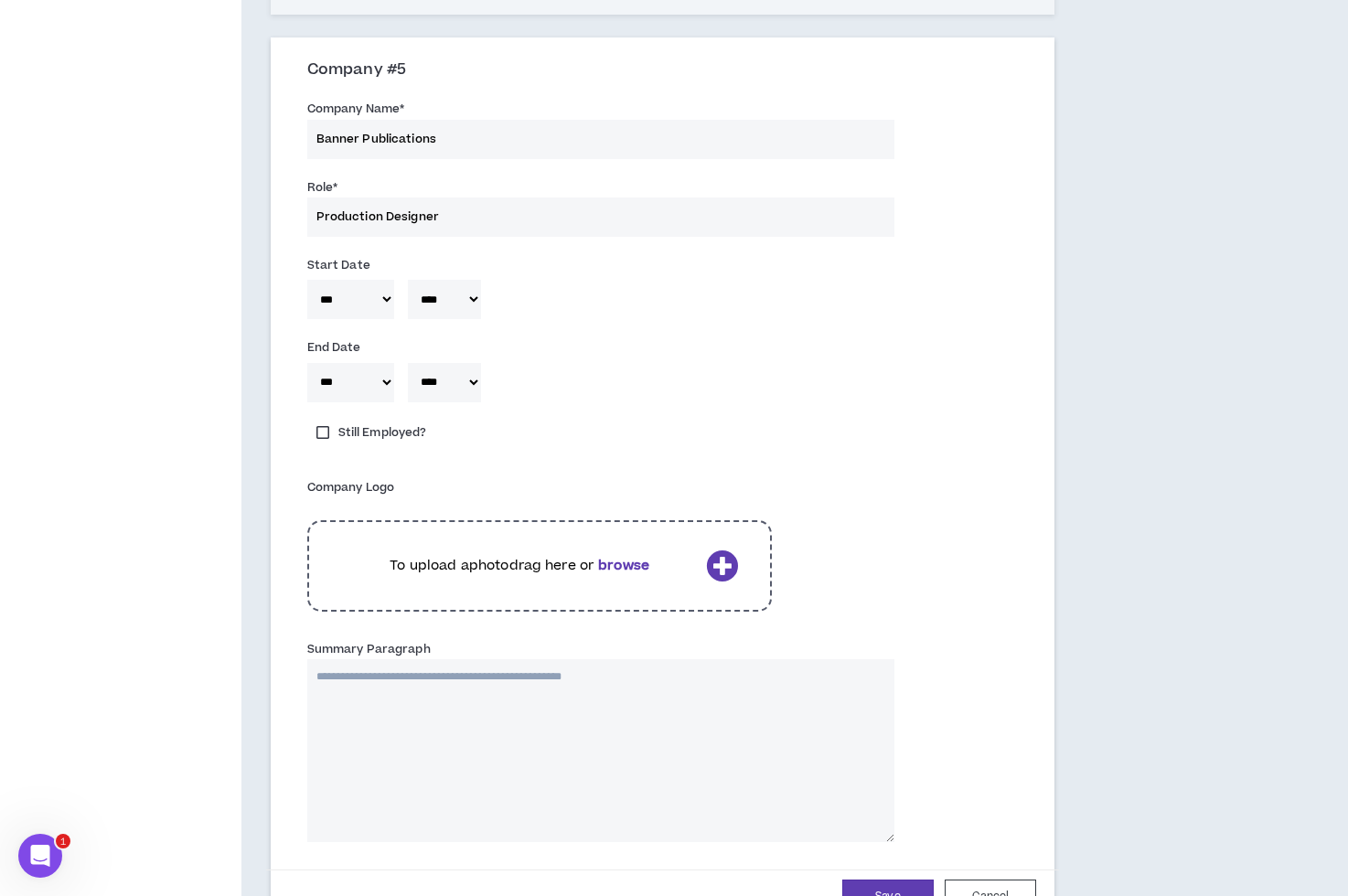 drag, startPoint x: 419, startPoint y: 688, endPoint x: 746, endPoint y: 663, distance: 327.9543 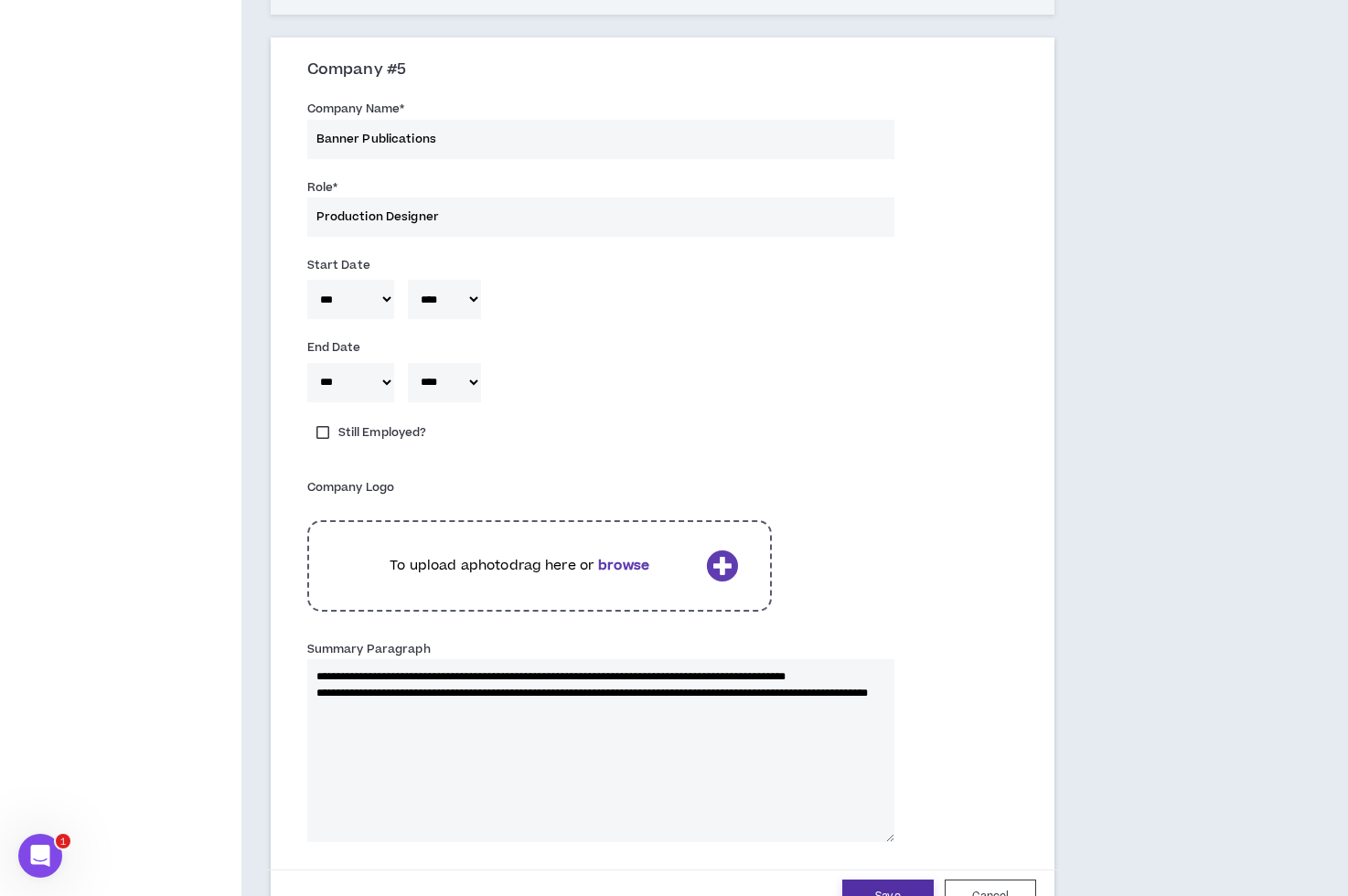 type 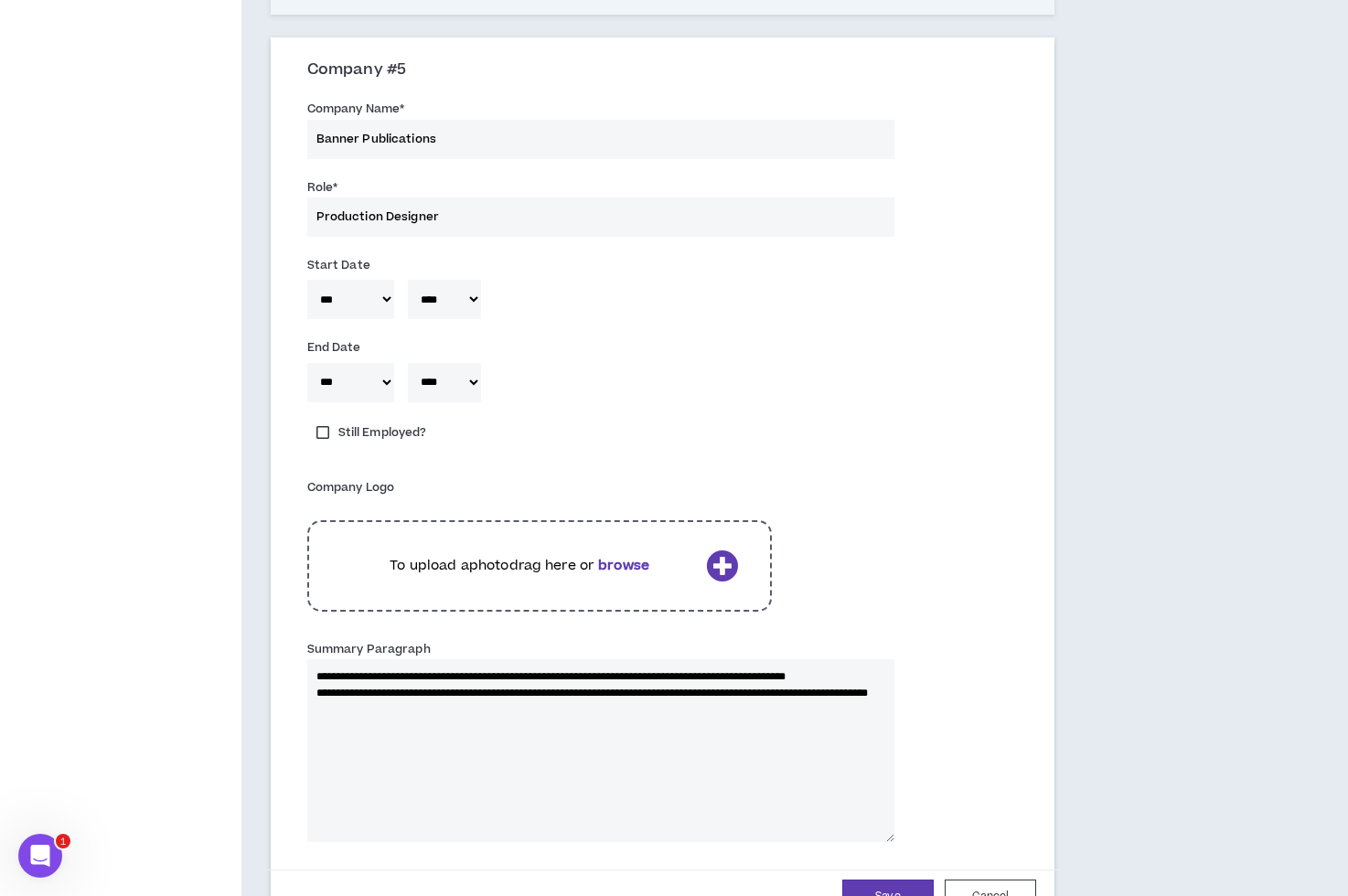 click on "Save" at bounding box center (888, 896) 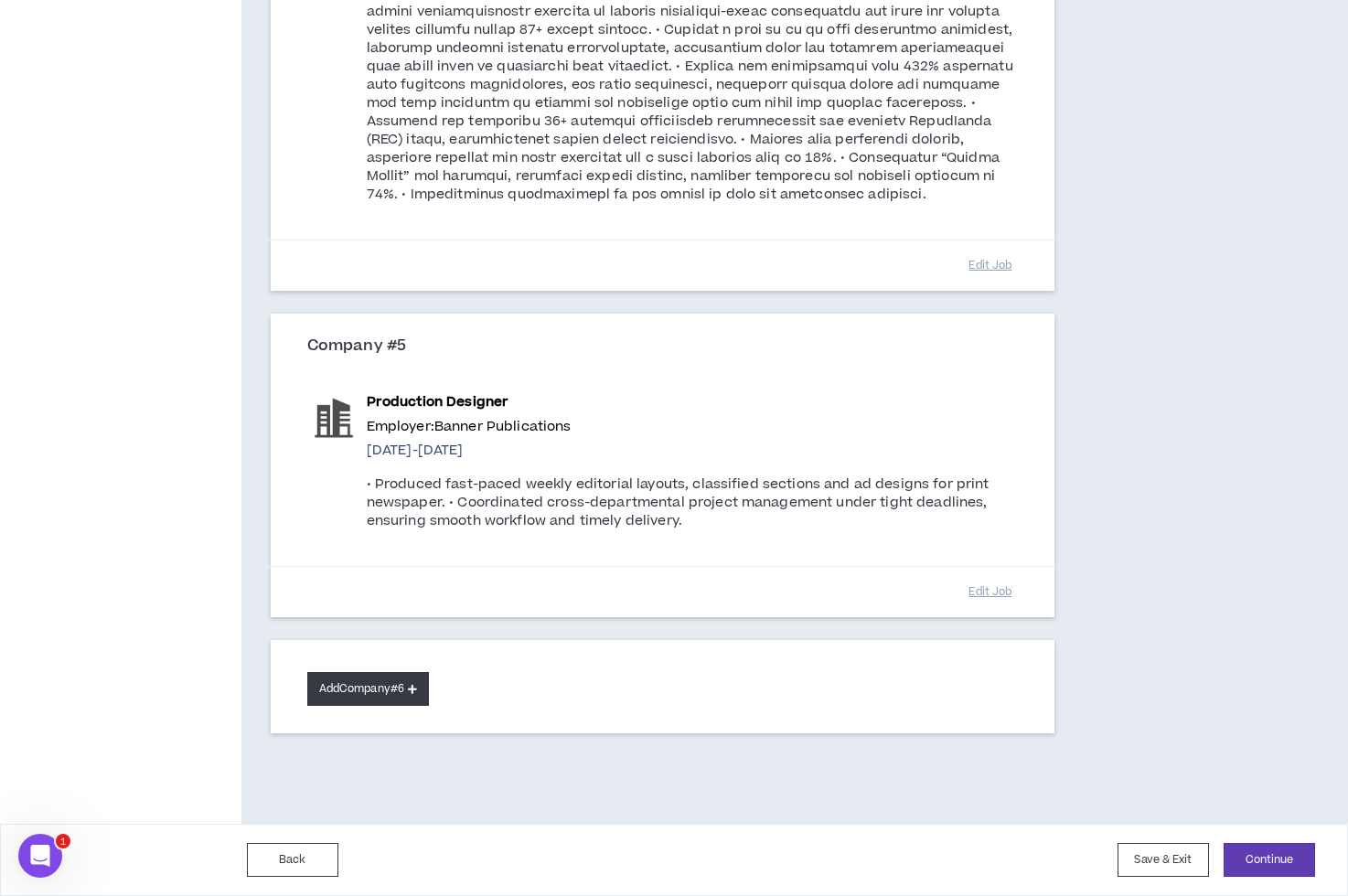 scroll, scrollTop: 1408, scrollLeft: 0, axis: vertical 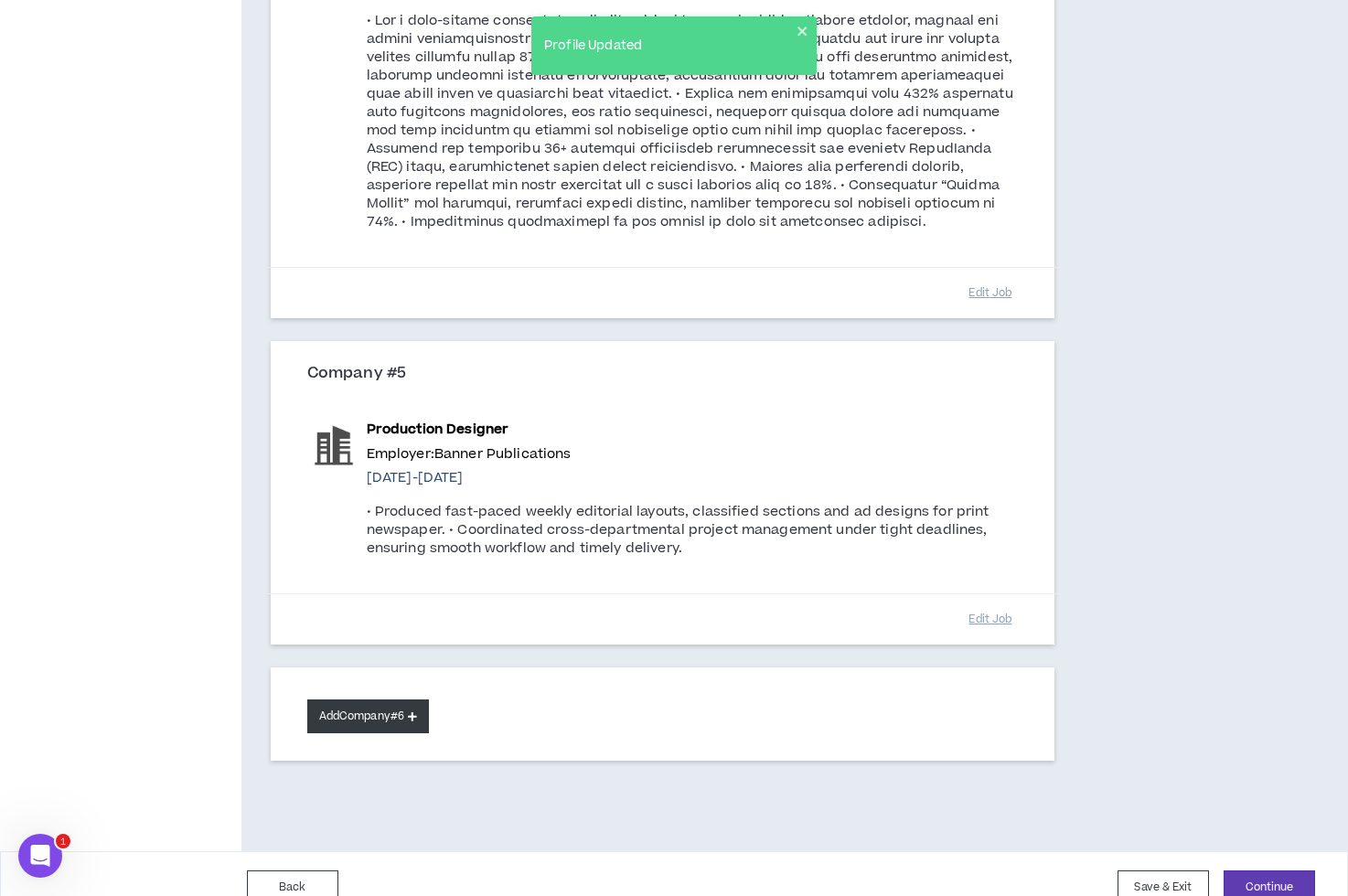 click on "Add  Company  #6" at bounding box center (368, 716) 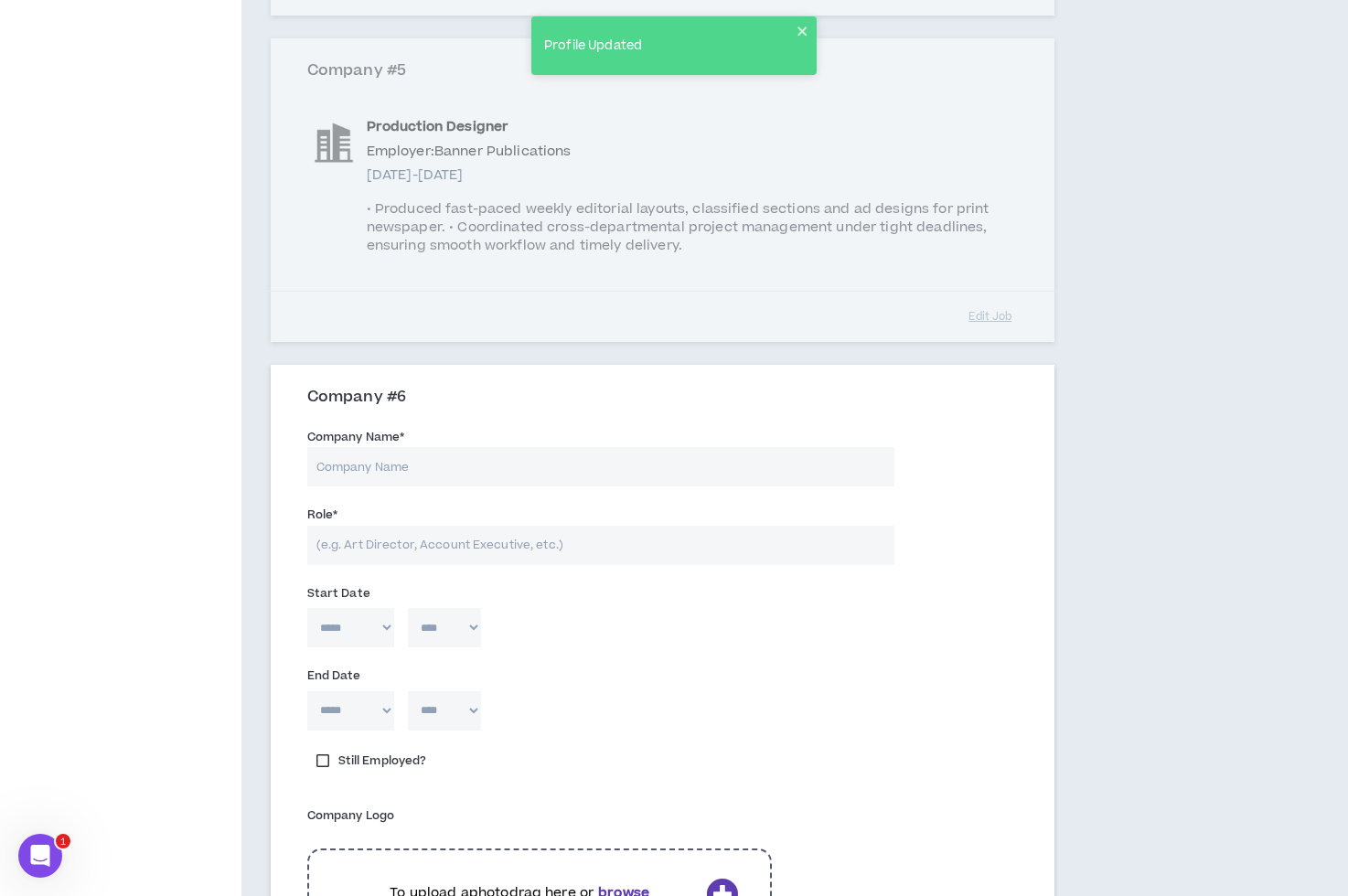 scroll, scrollTop: 1712, scrollLeft: 0, axis: vertical 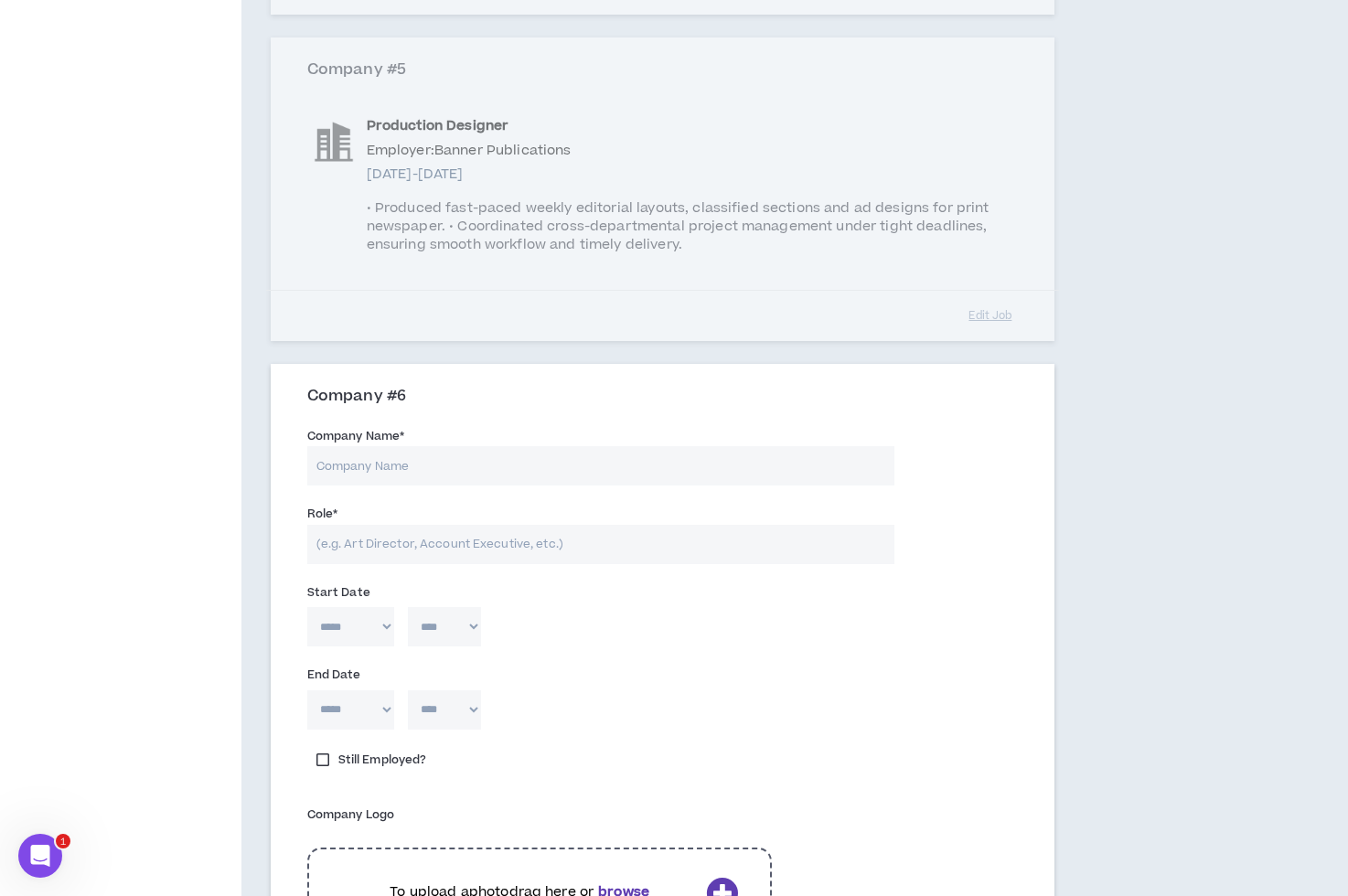 click on "Company Name  *" at bounding box center [601, 465] 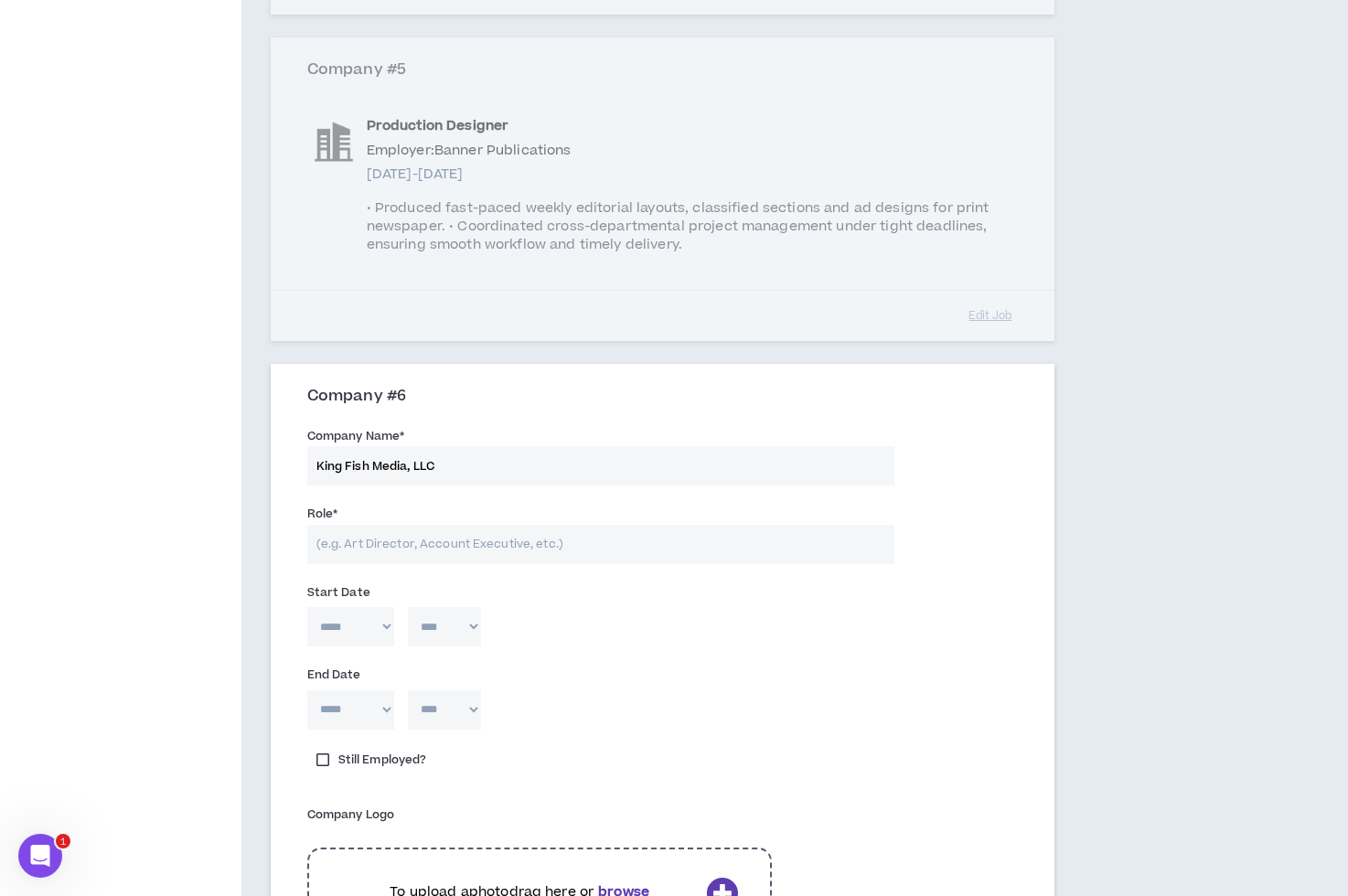type on "King Fish Media, LLC" 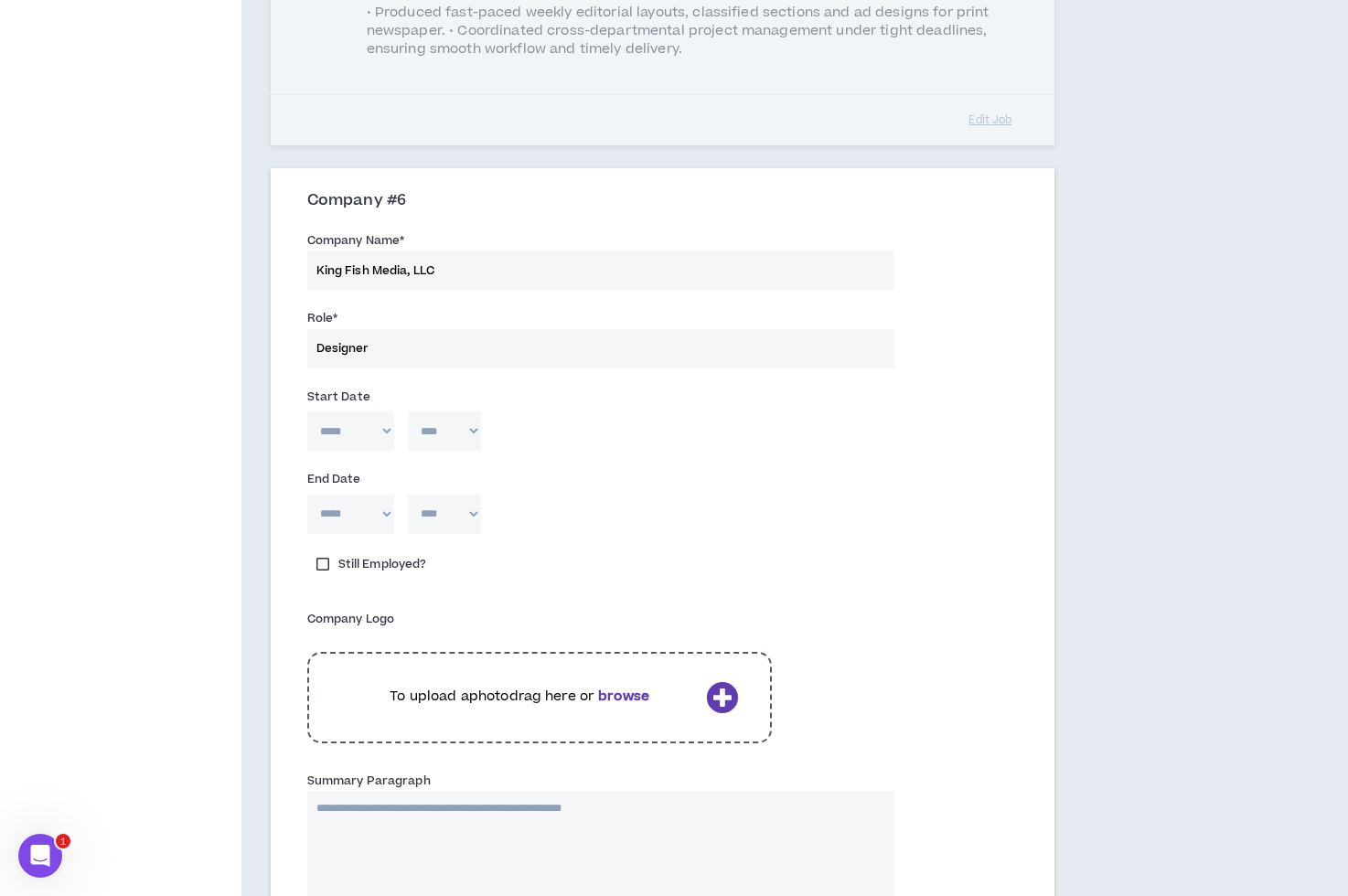 scroll, scrollTop: 1948, scrollLeft: 0, axis: vertical 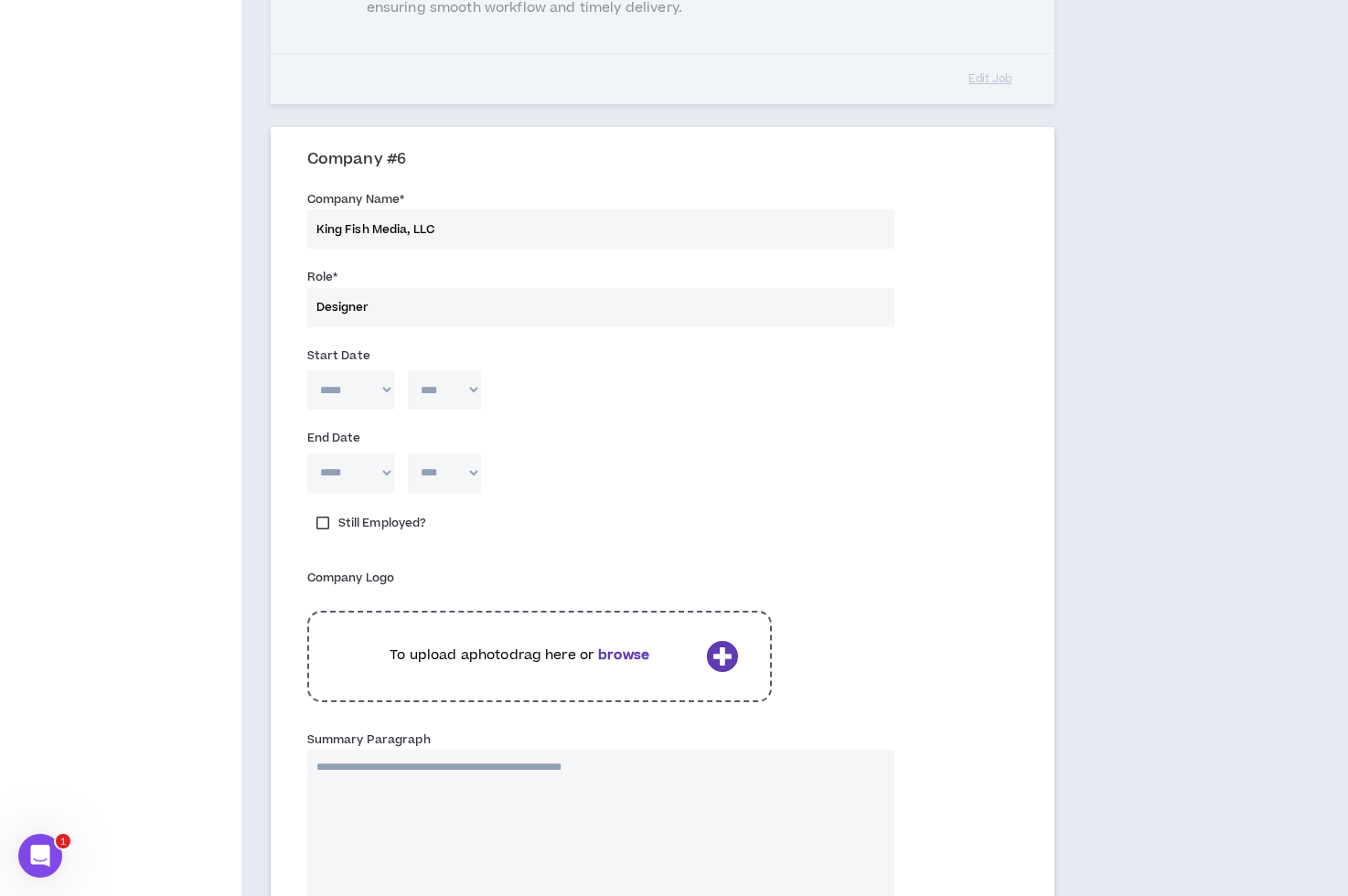 type on "Designer" 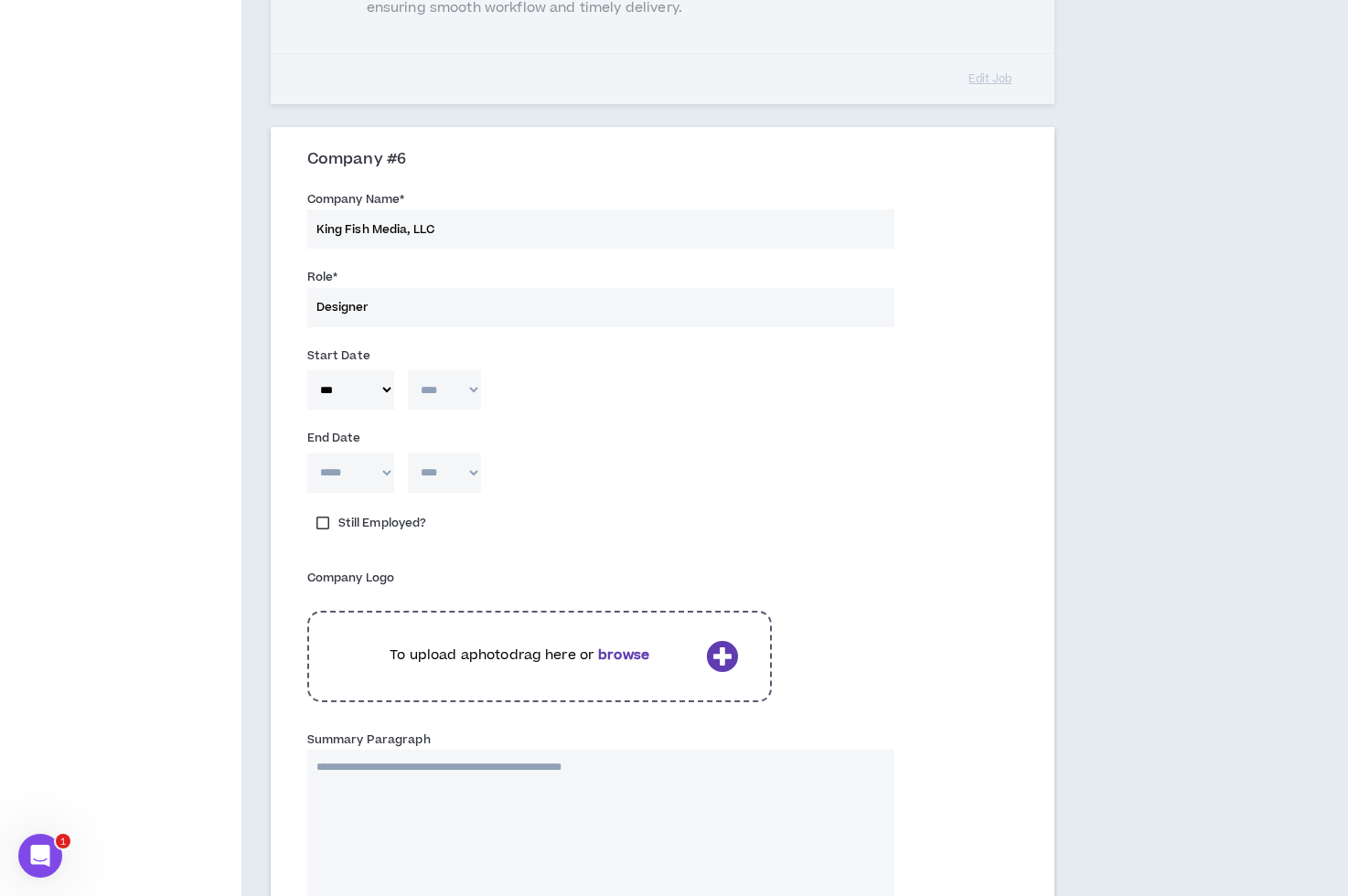 select on "****" 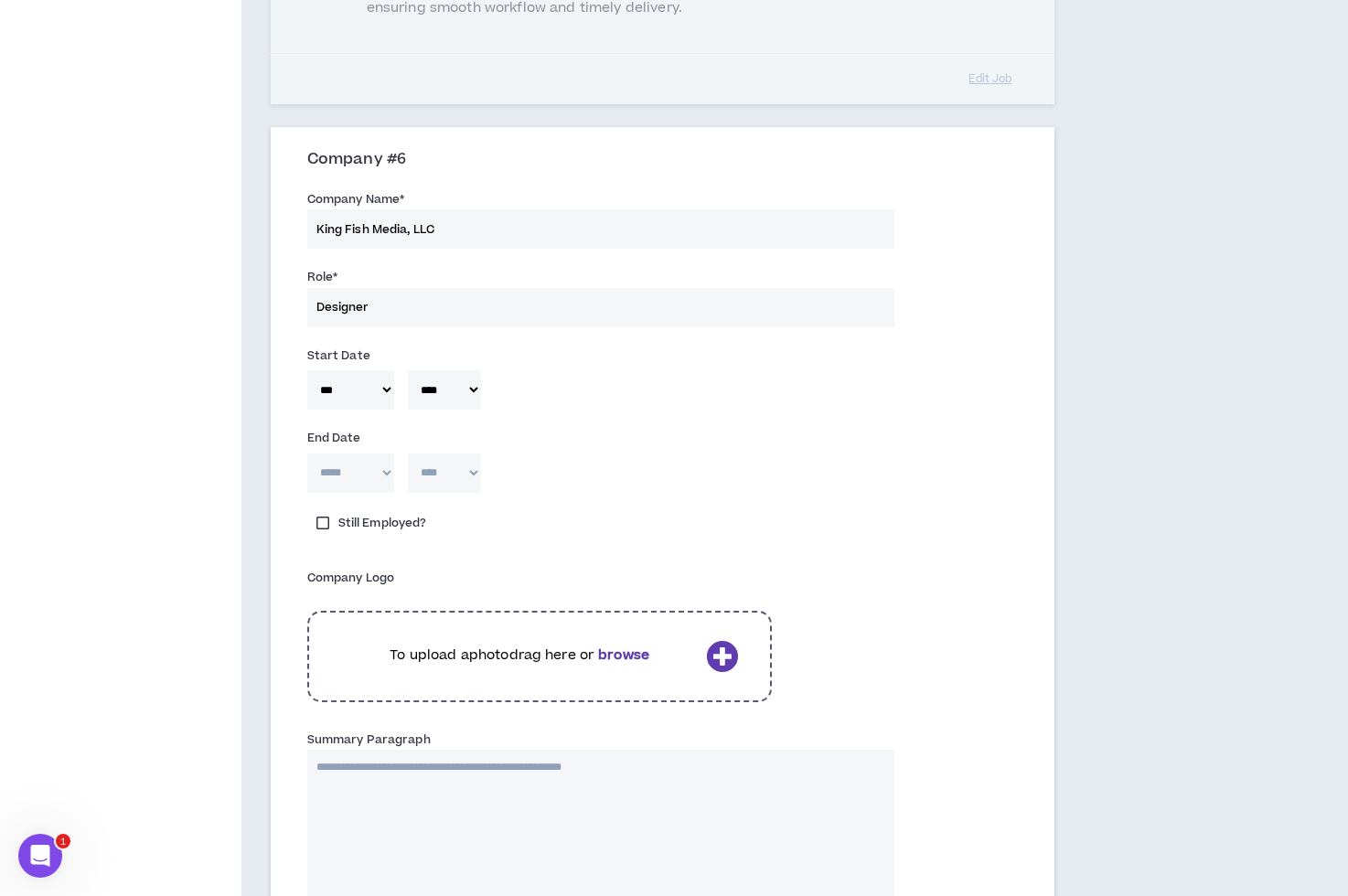 select on "*" 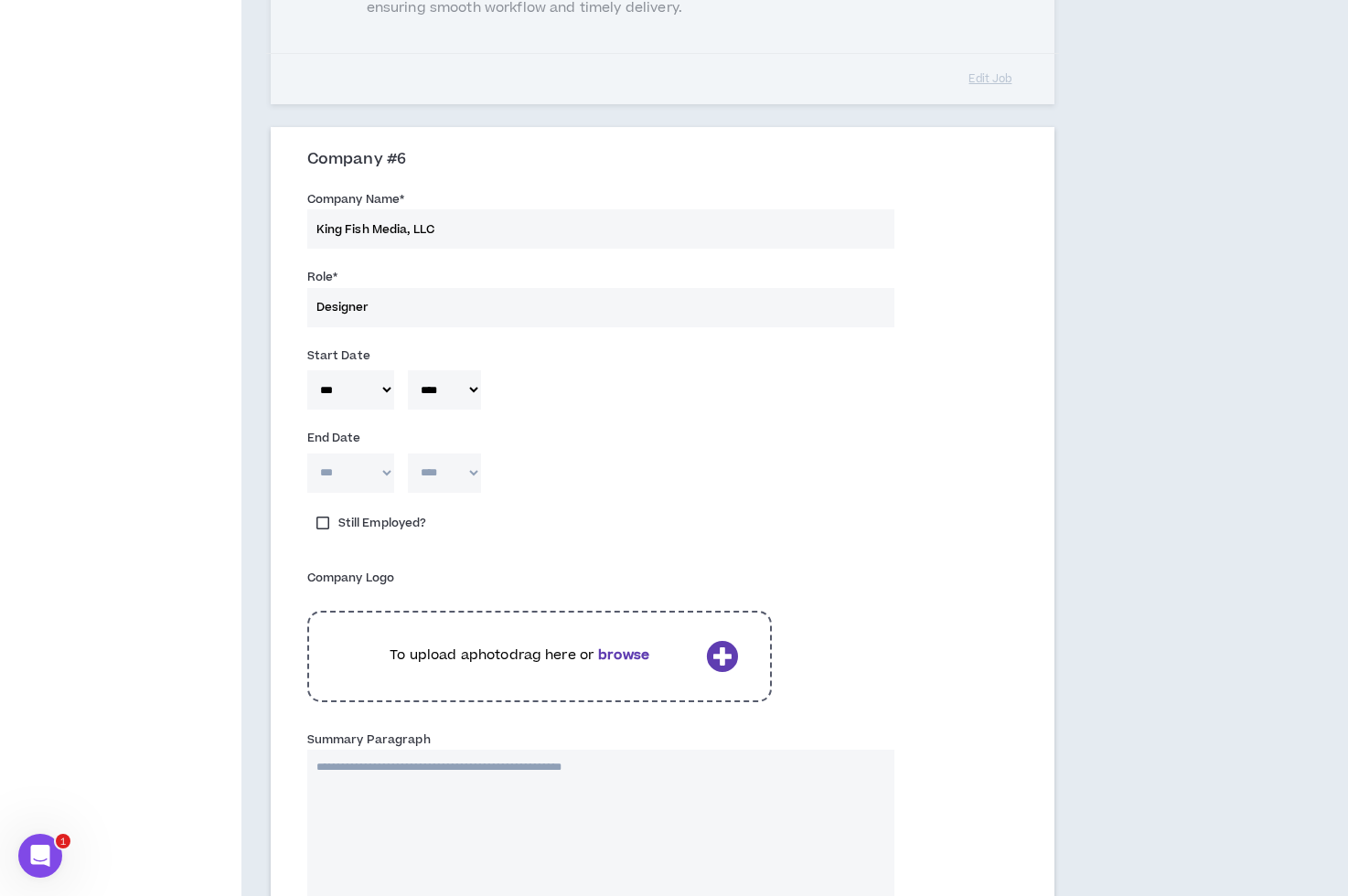 type 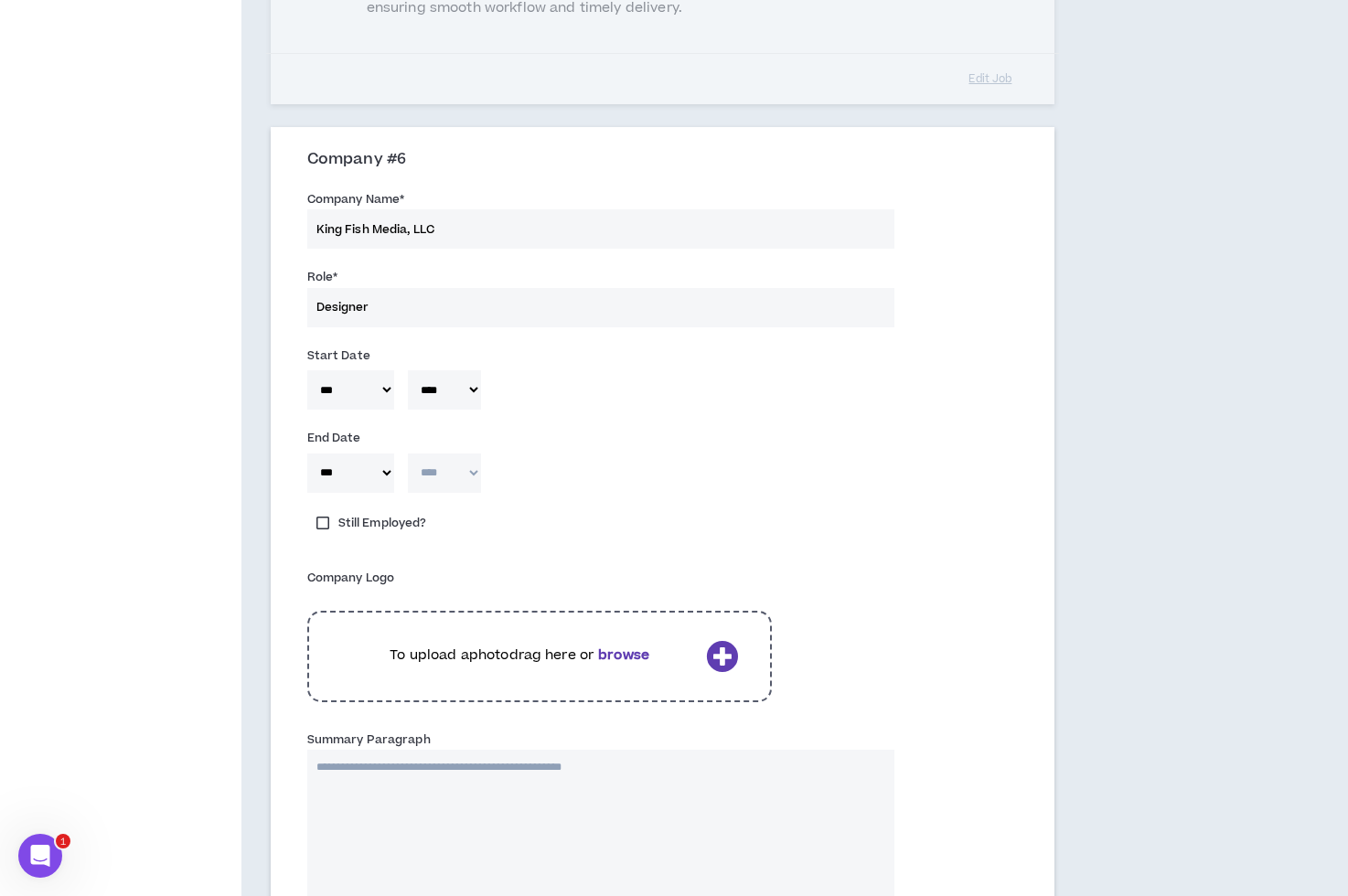select on "****" 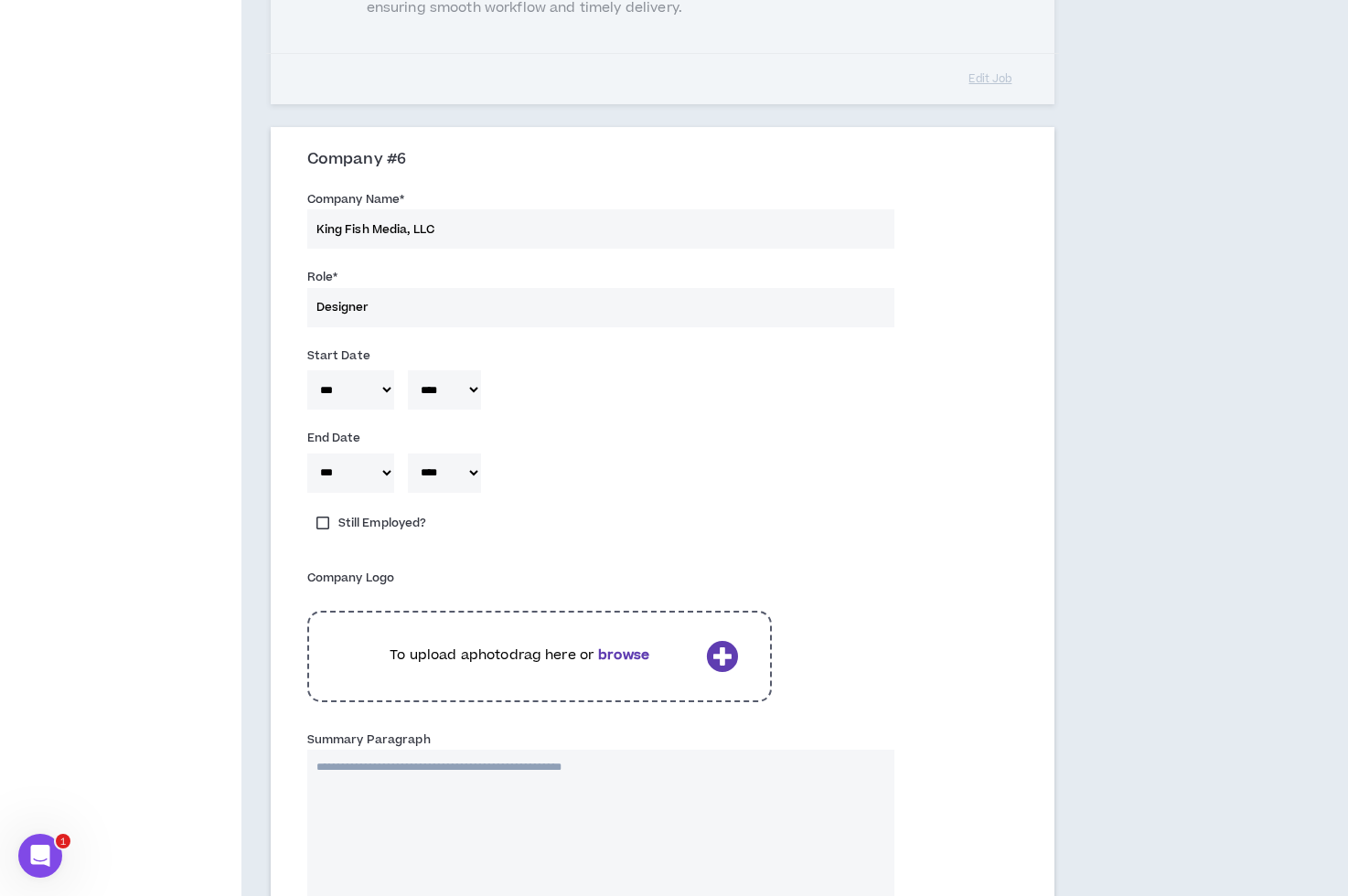 select on "**" 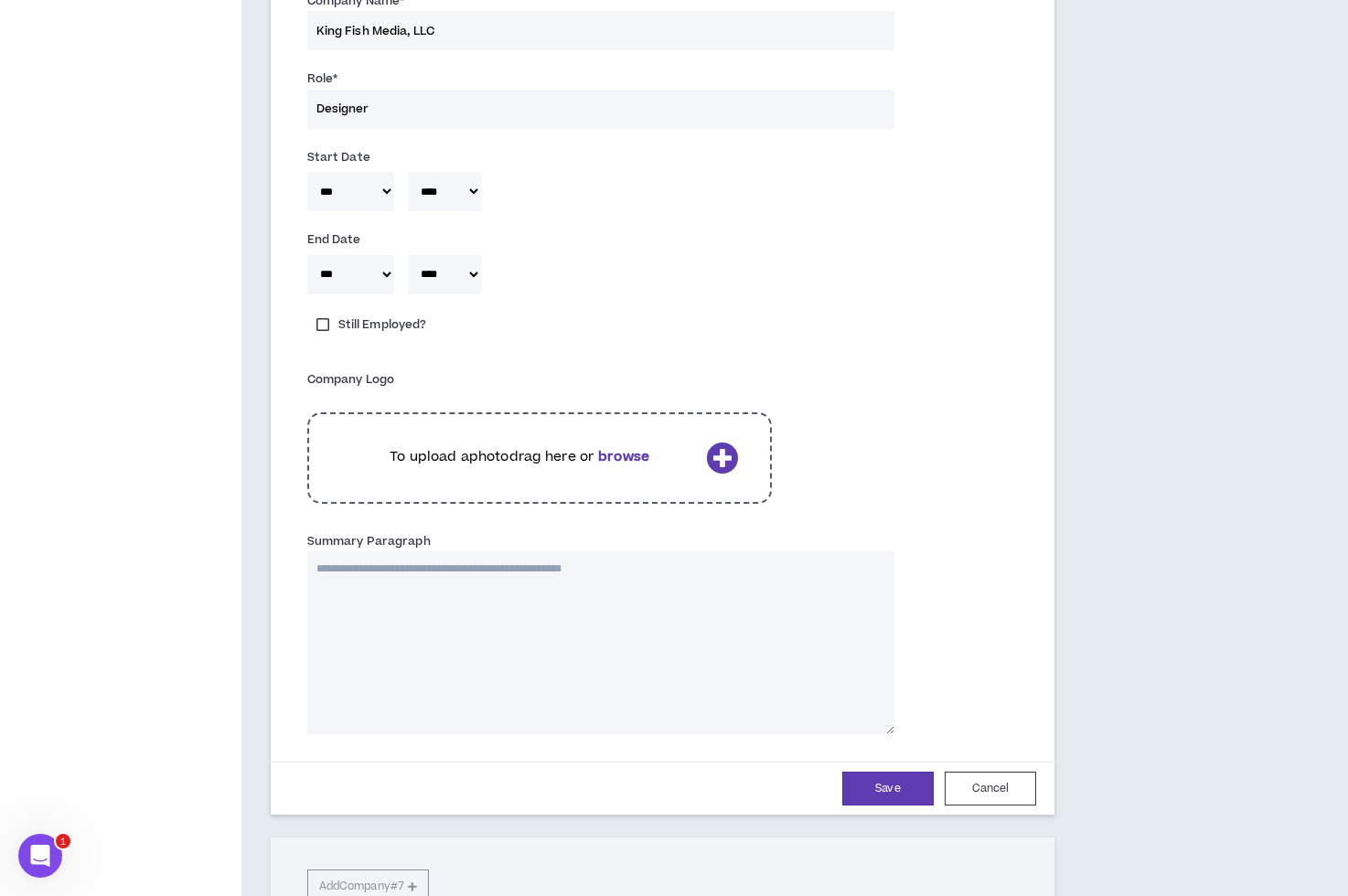 scroll, scrollTop: 2152, scrollLeft: 0, axis: vertical 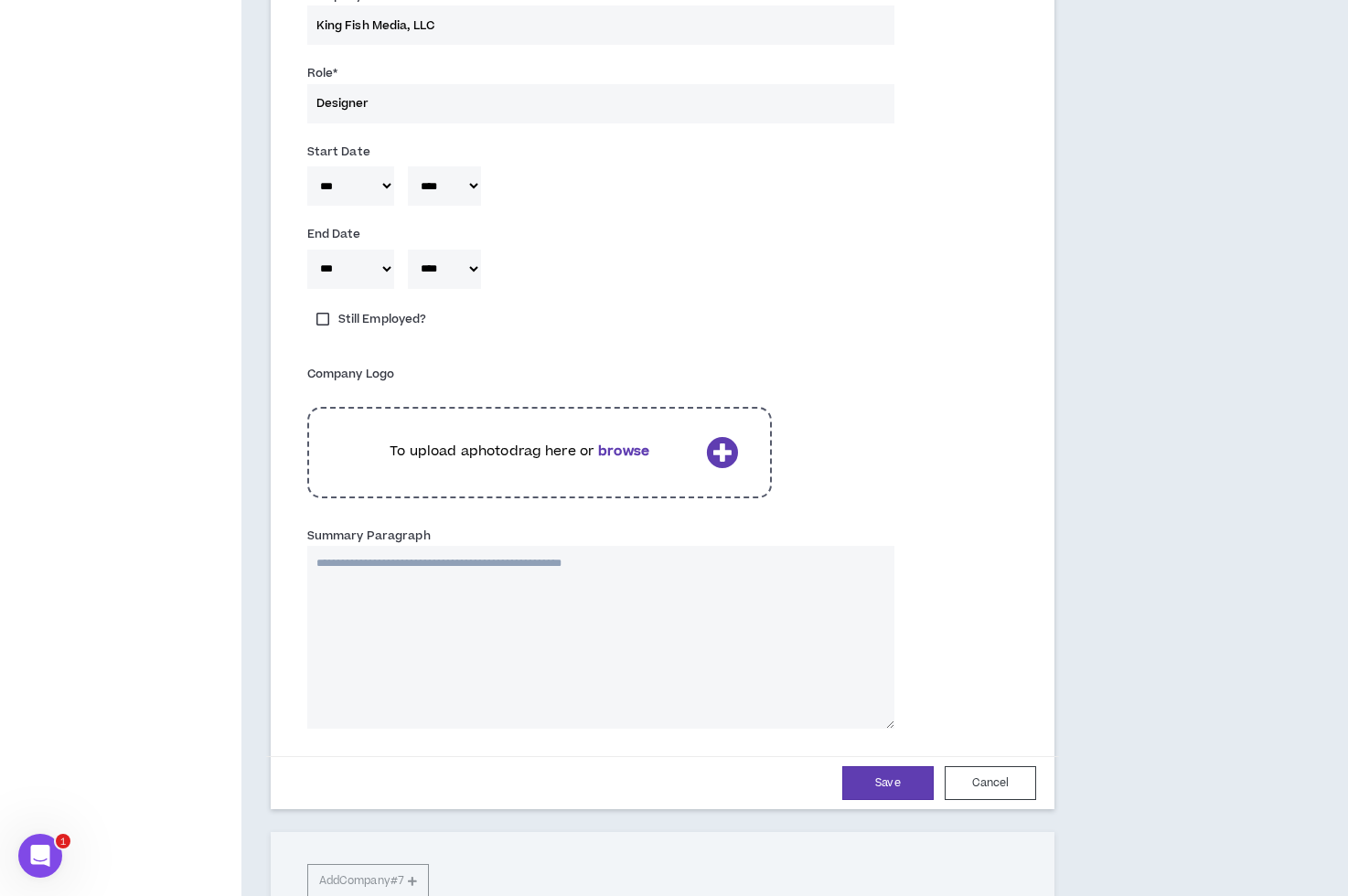 click on "Summary Paragraph" at bounding box center (601, 637) 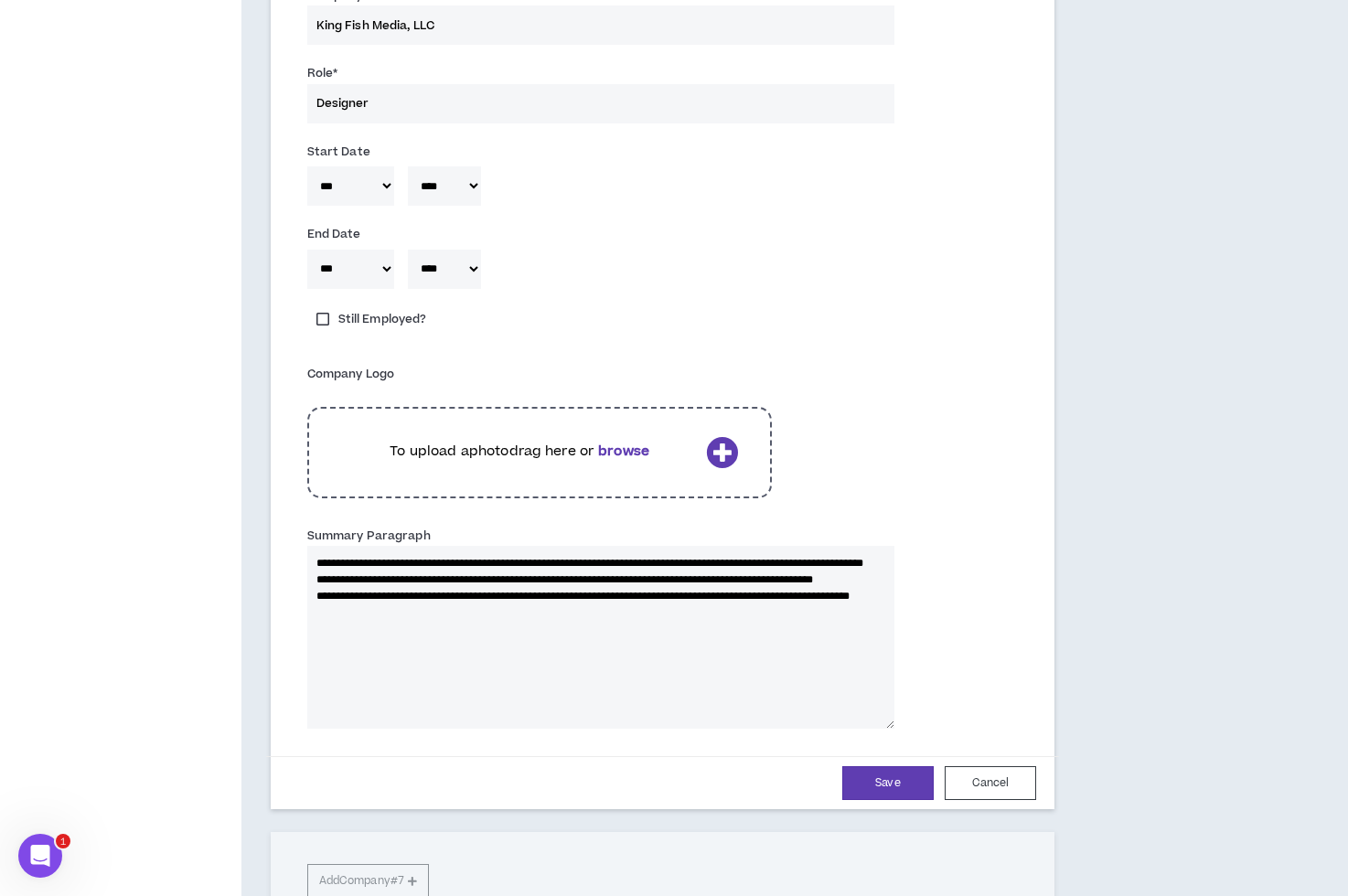 type 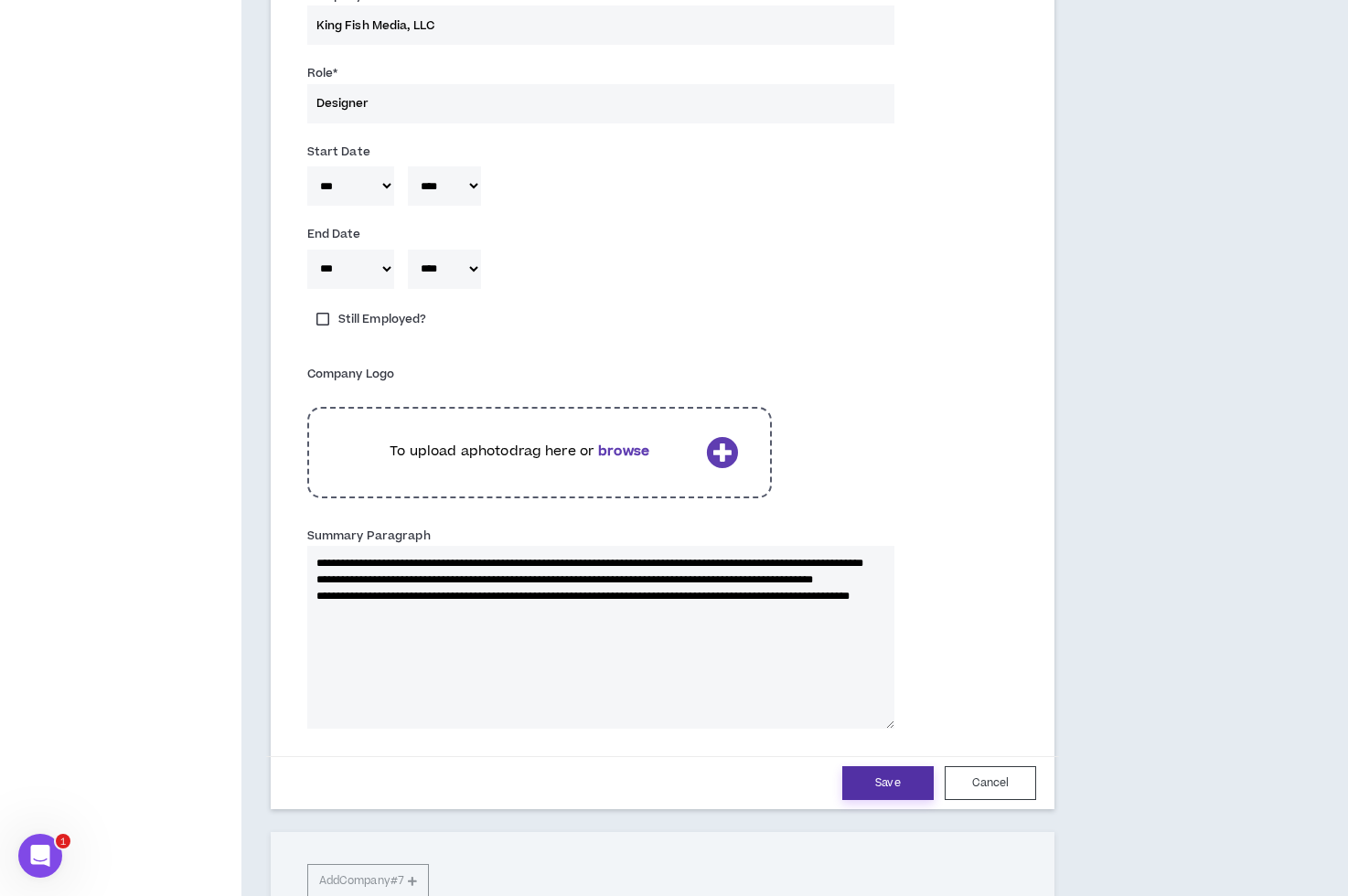 type on "**********" 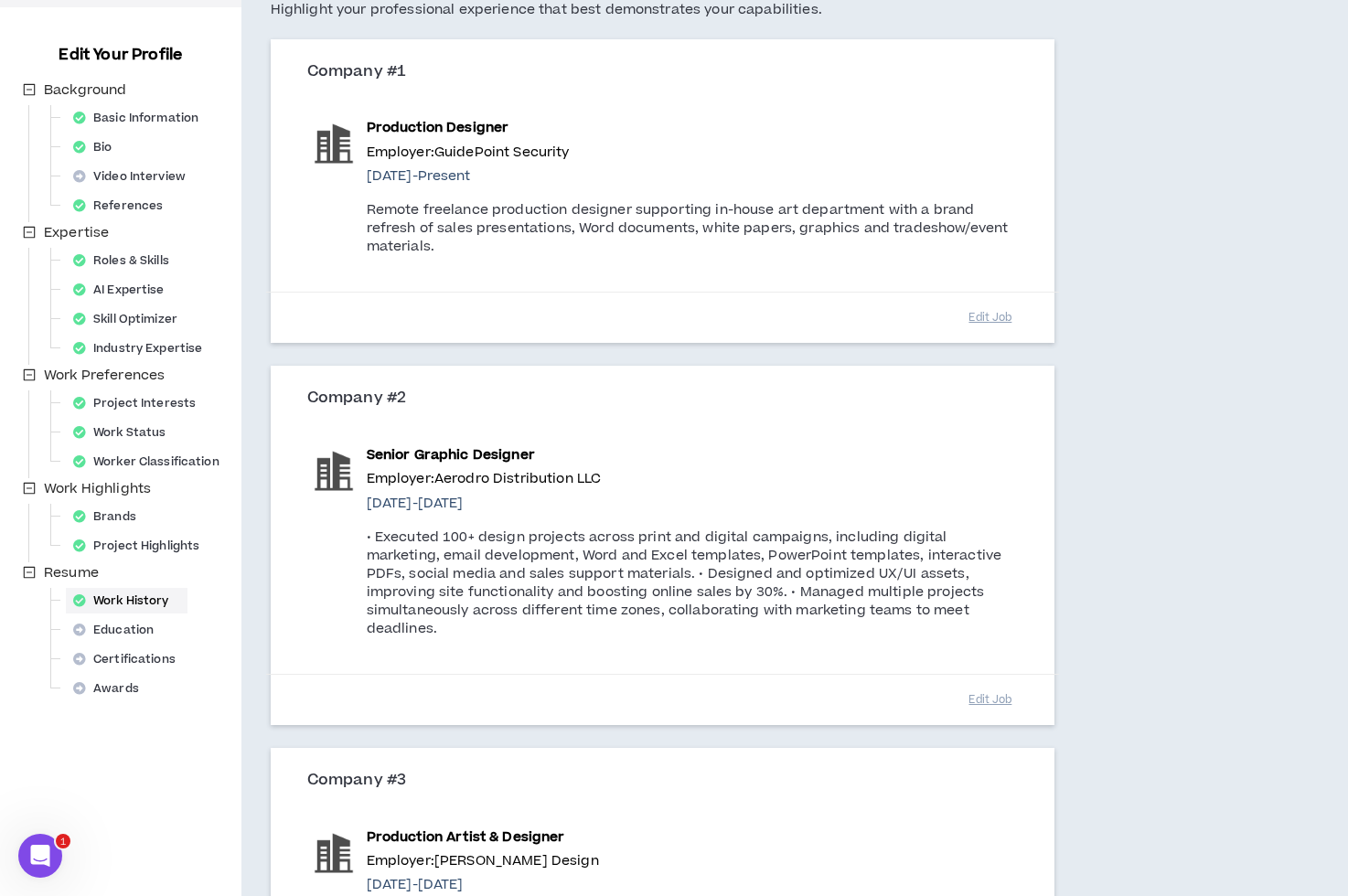 scroll, scrollTop: 167, scrollLeft: 0, axis: vertical 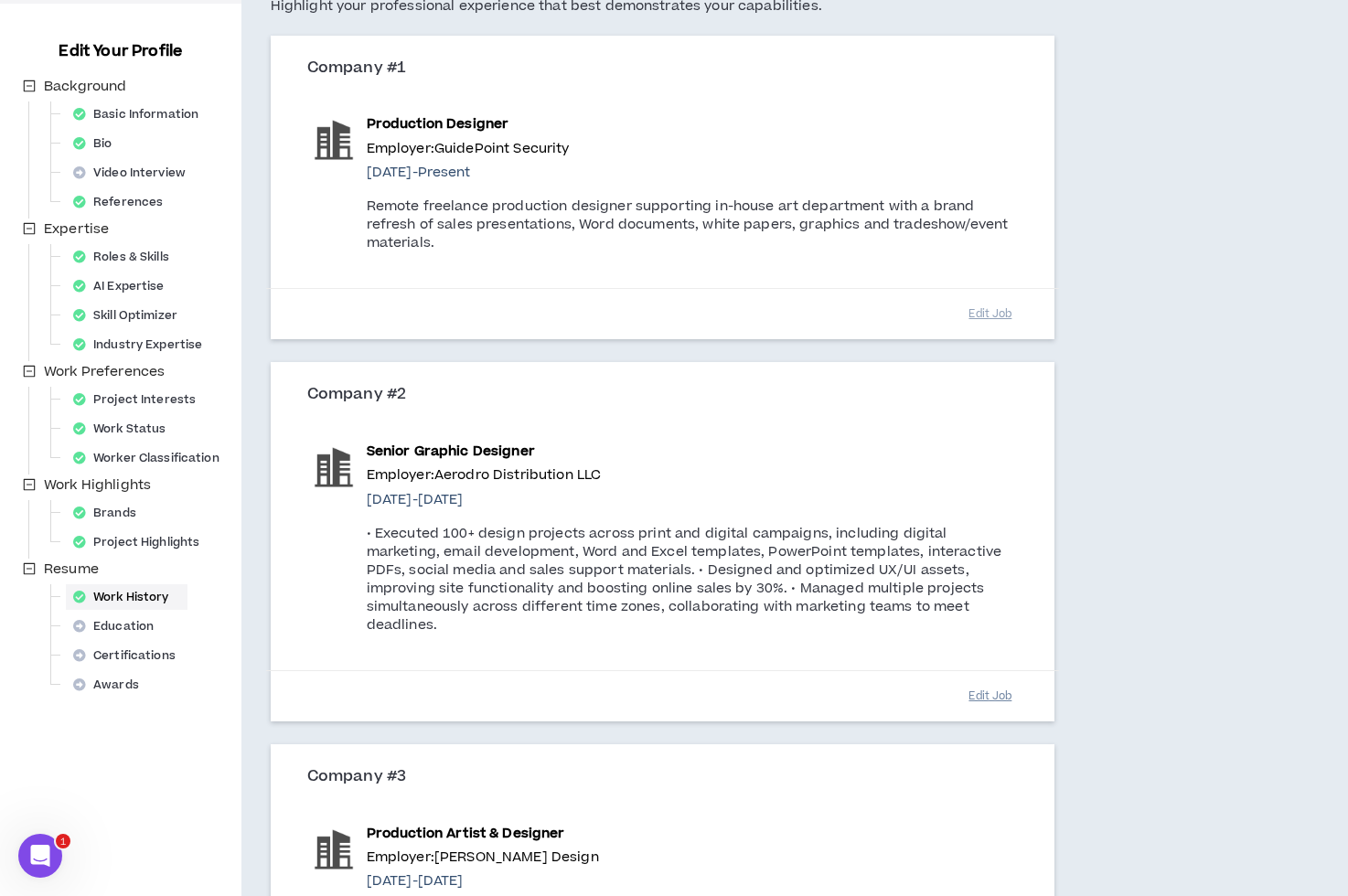 click on "Edit   Job" at bounding box center [990, 696] 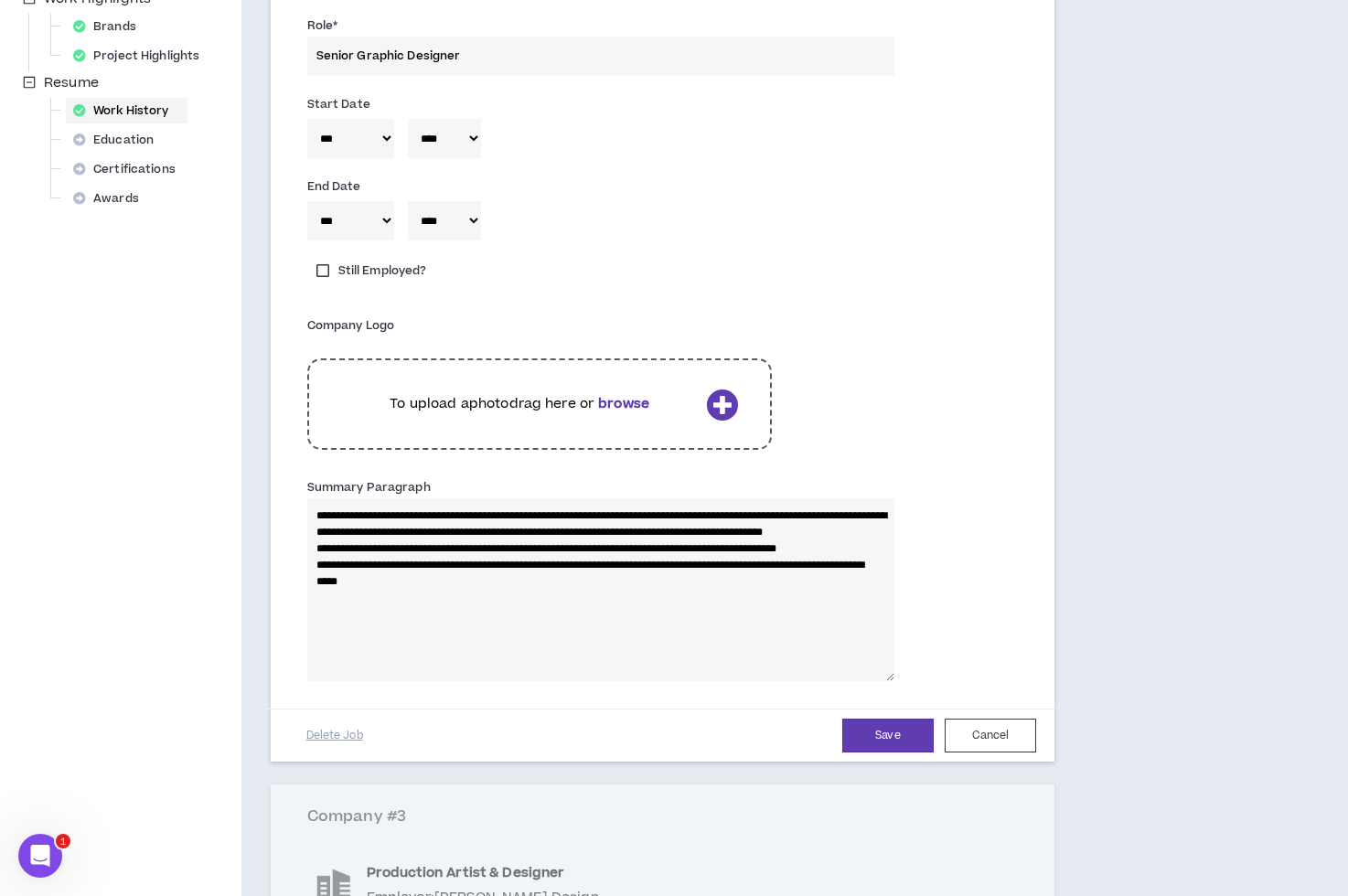 scroll, scrollTop: 670, scrollLeft: 0, axis: vertical 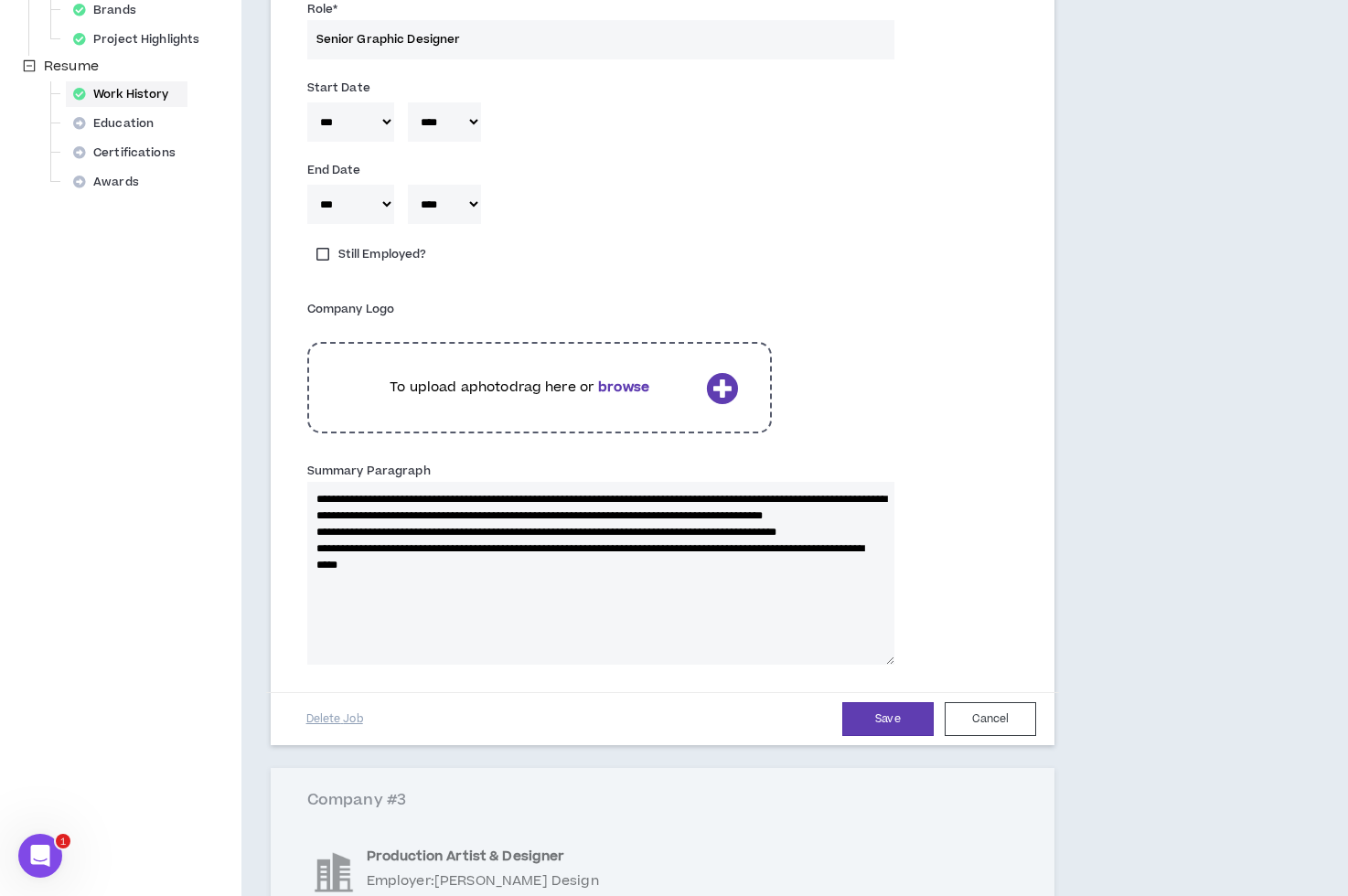 click on "**********" at bounding box center [601, 573] 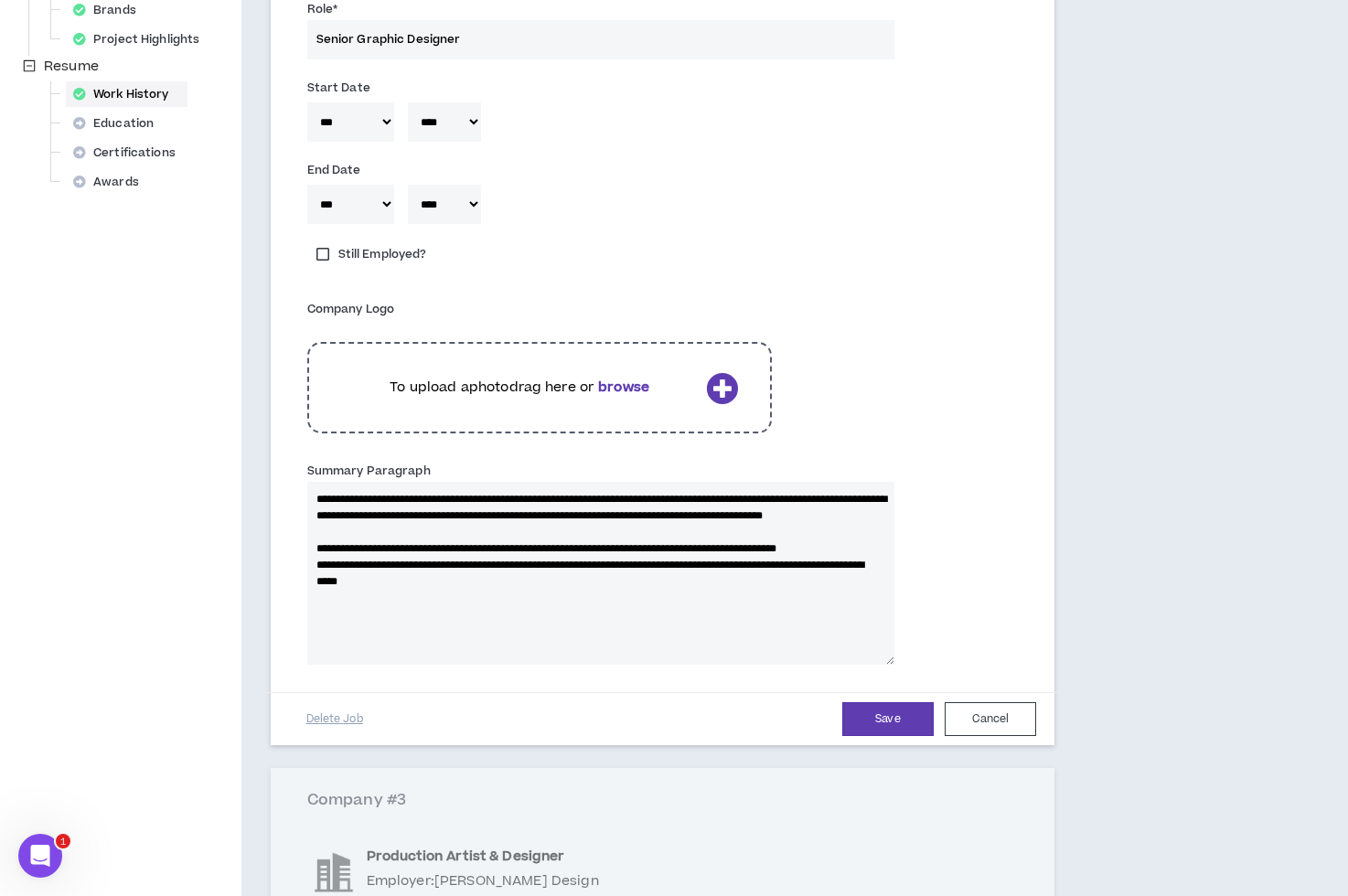 type 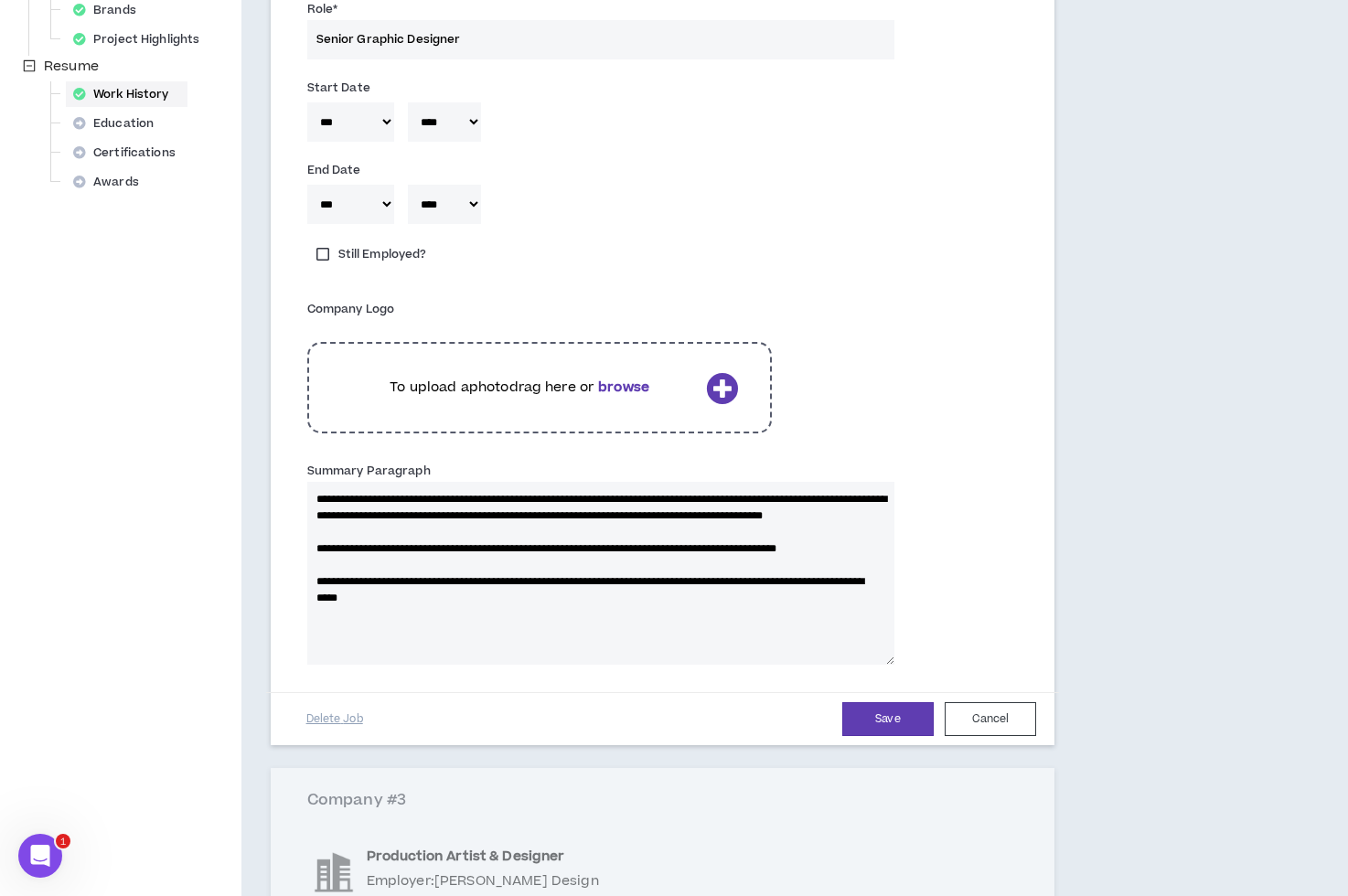 type 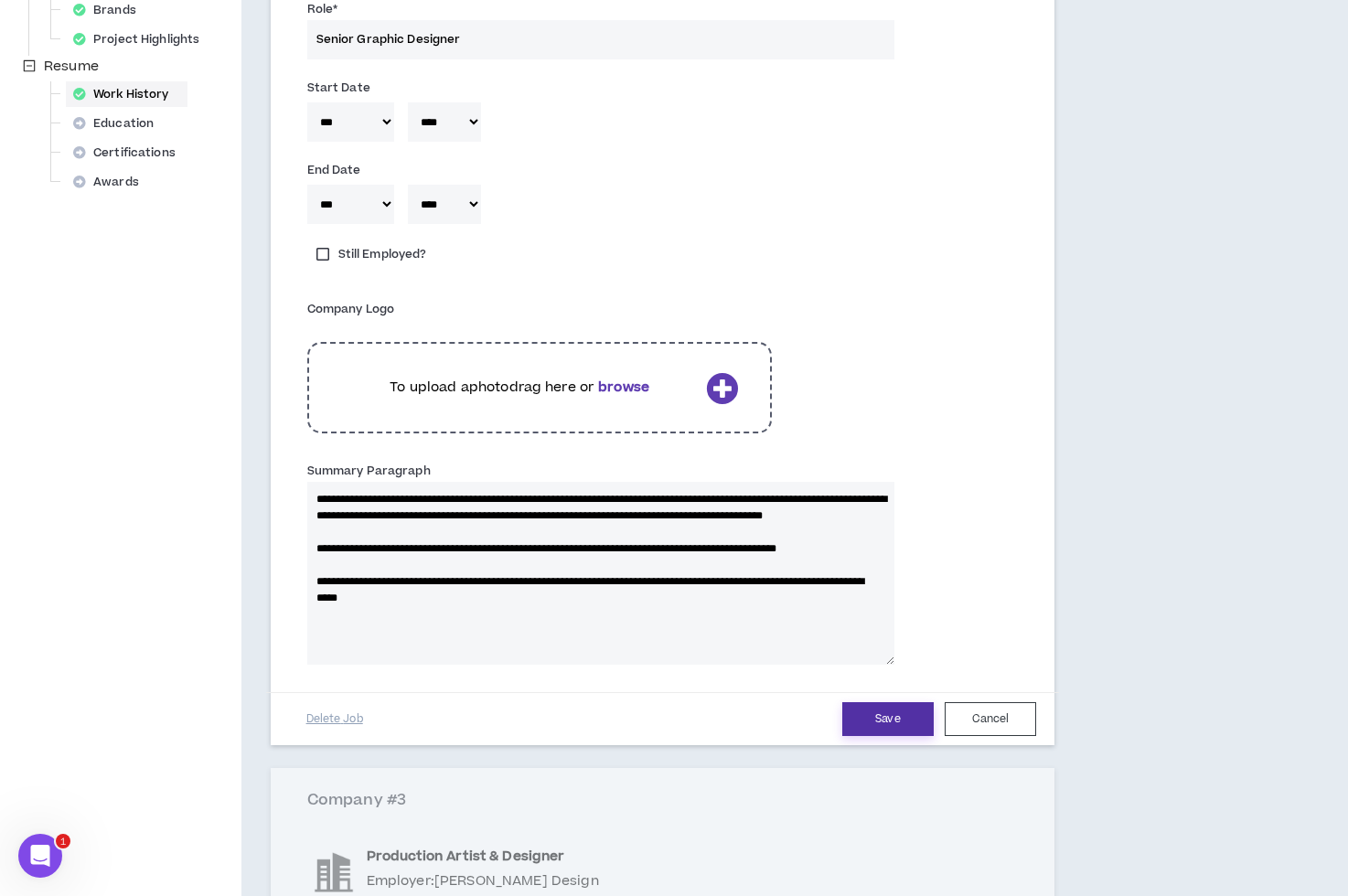 type on "**********" 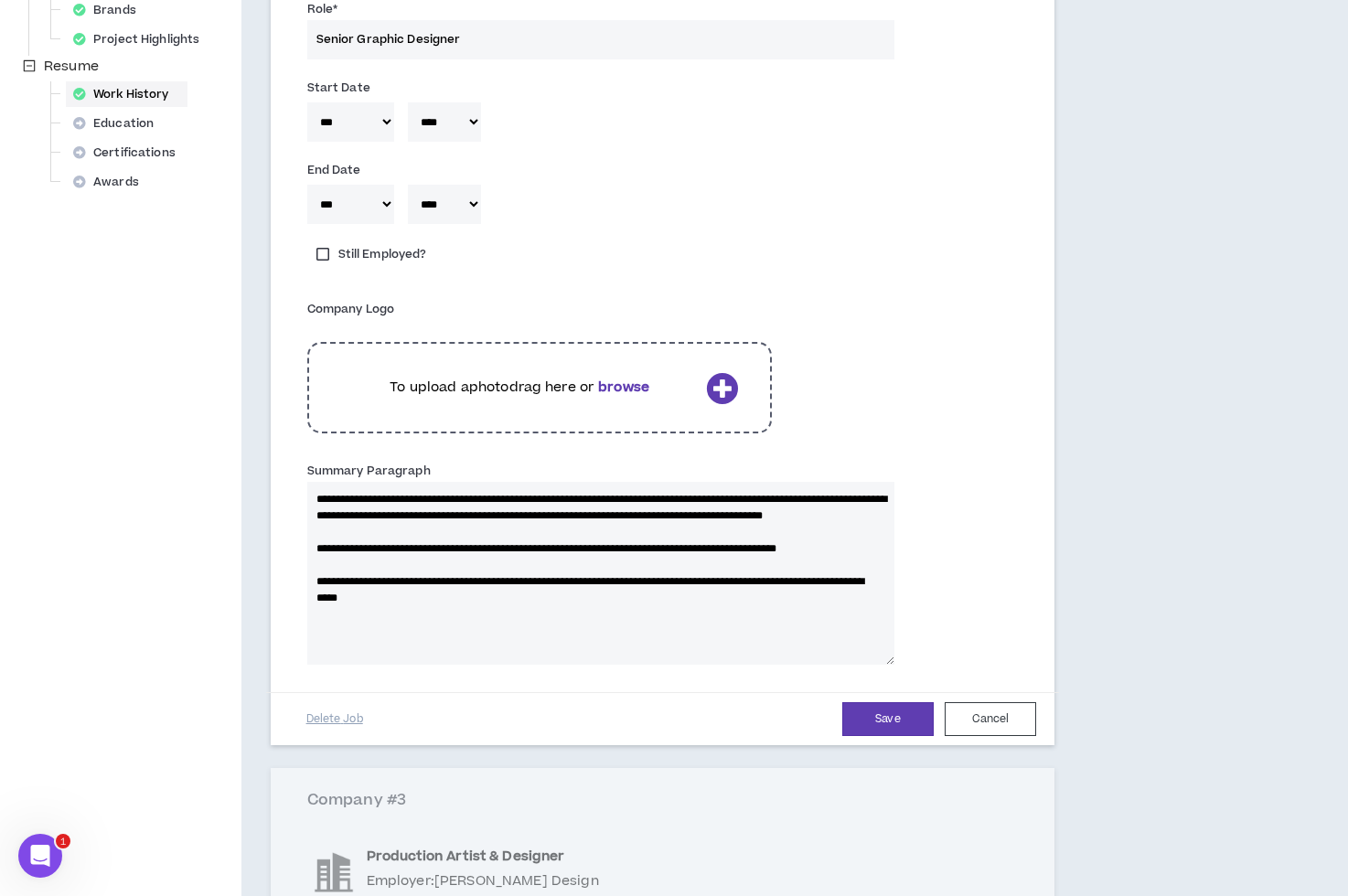 drag, startPoint x: 892, startPoint y: 704, endPoint x: 878, endPoint y: 705, distance: 14.035669 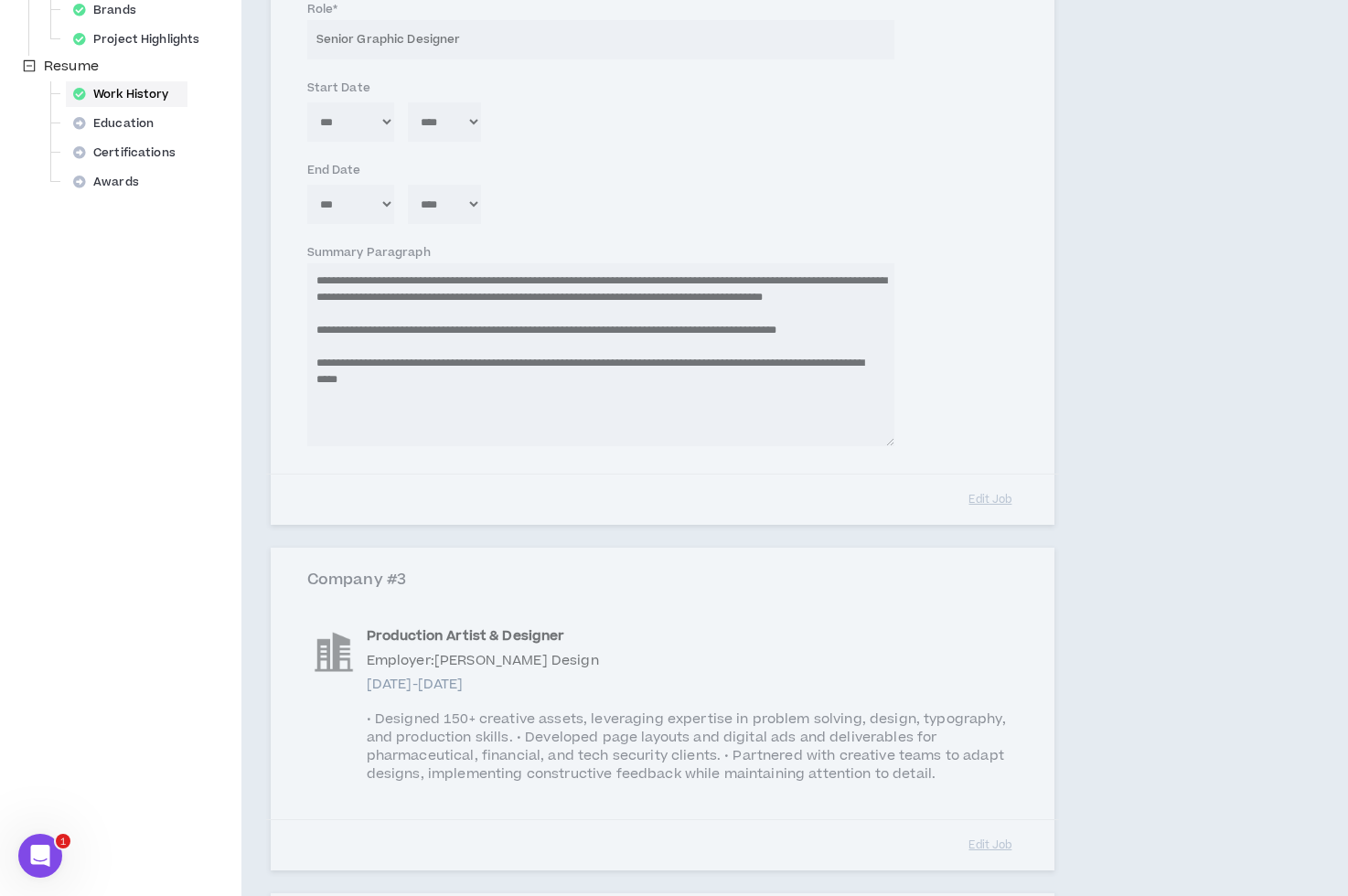 type 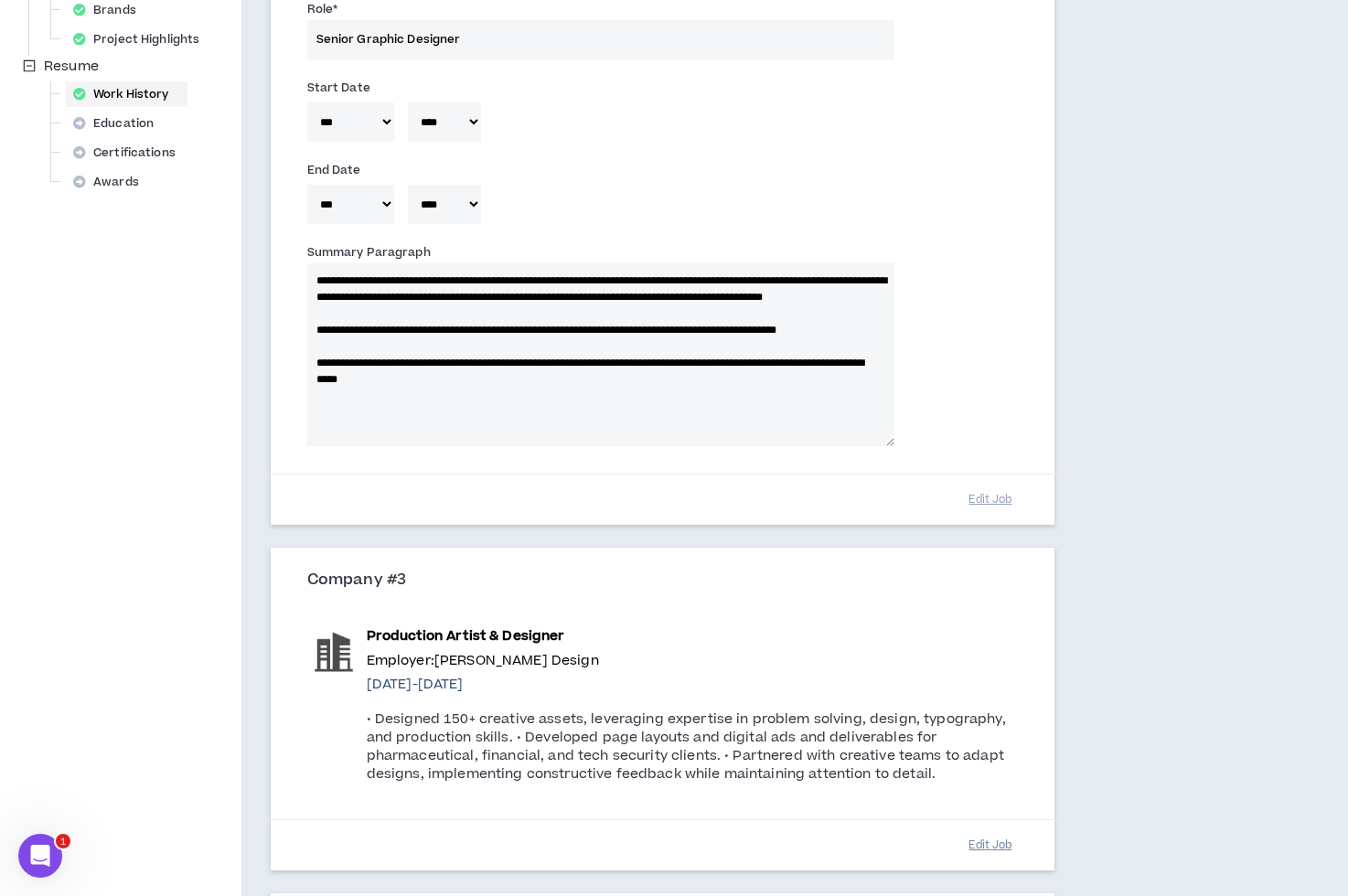 click on "Edit   Job" at bounding box center (990, 845) 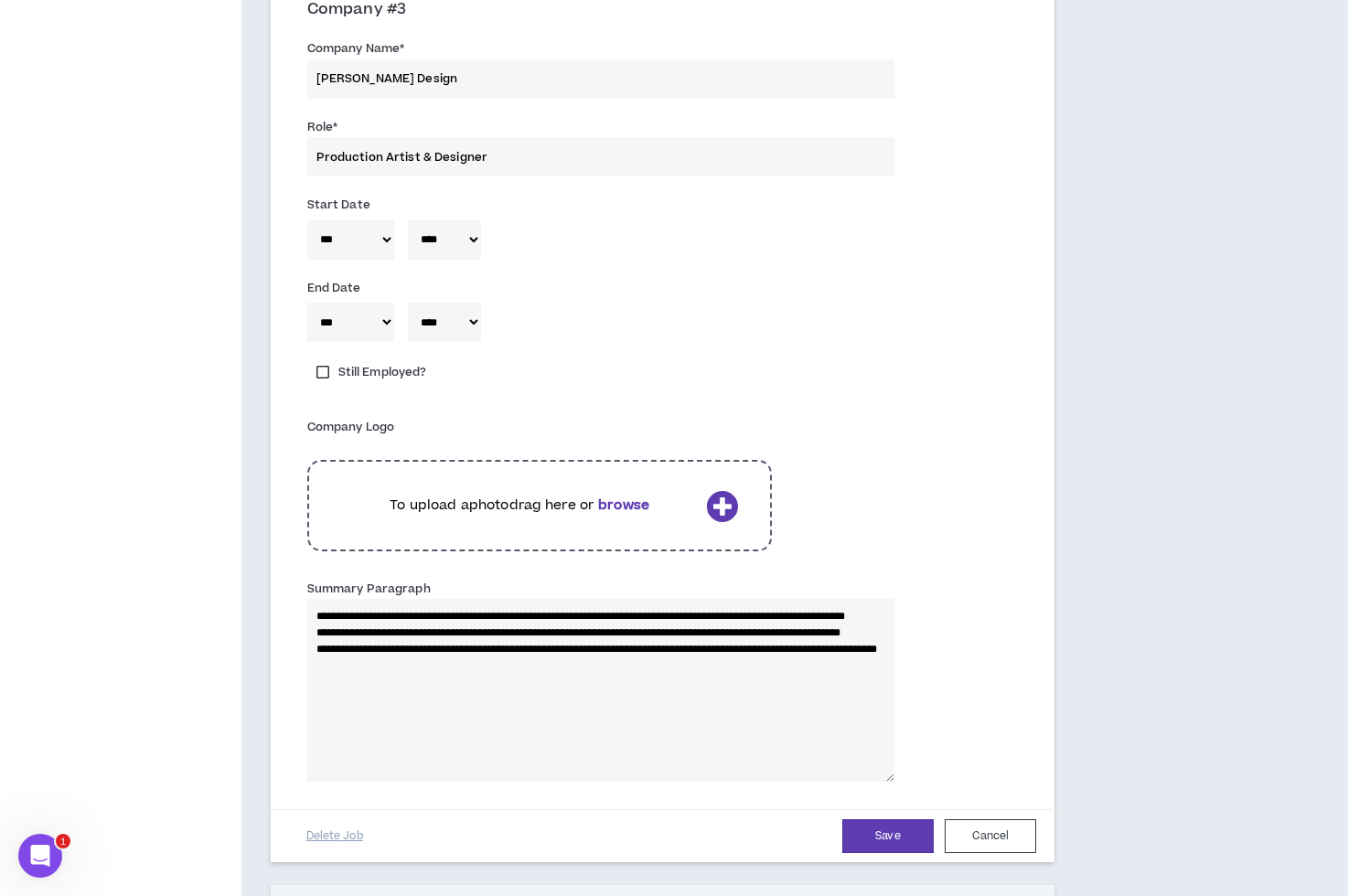 scroll, scrollTop: 1289, scrollLeft: 0, axis: vertical 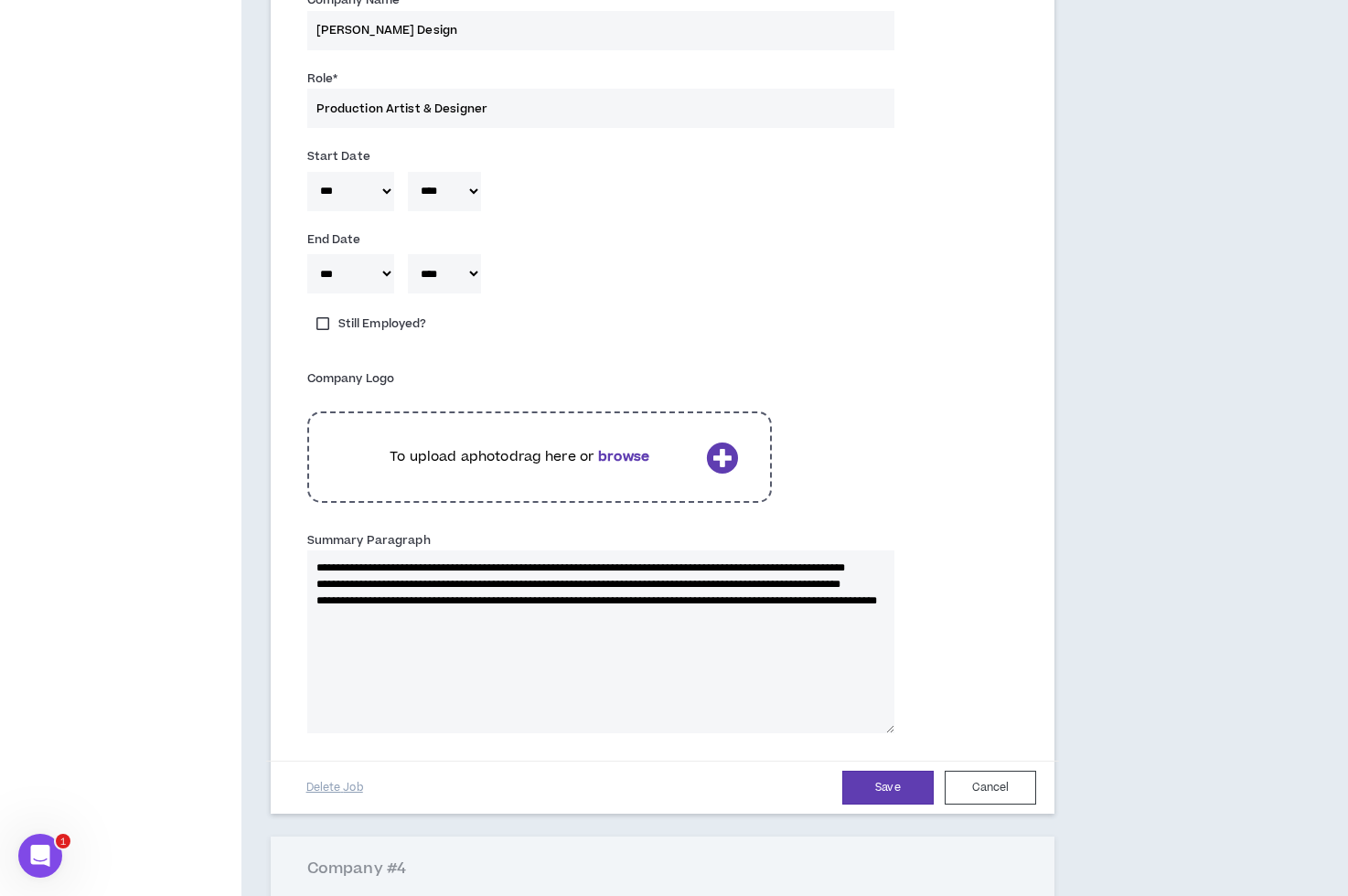 click on "**********" at bounding box center (601, 642) 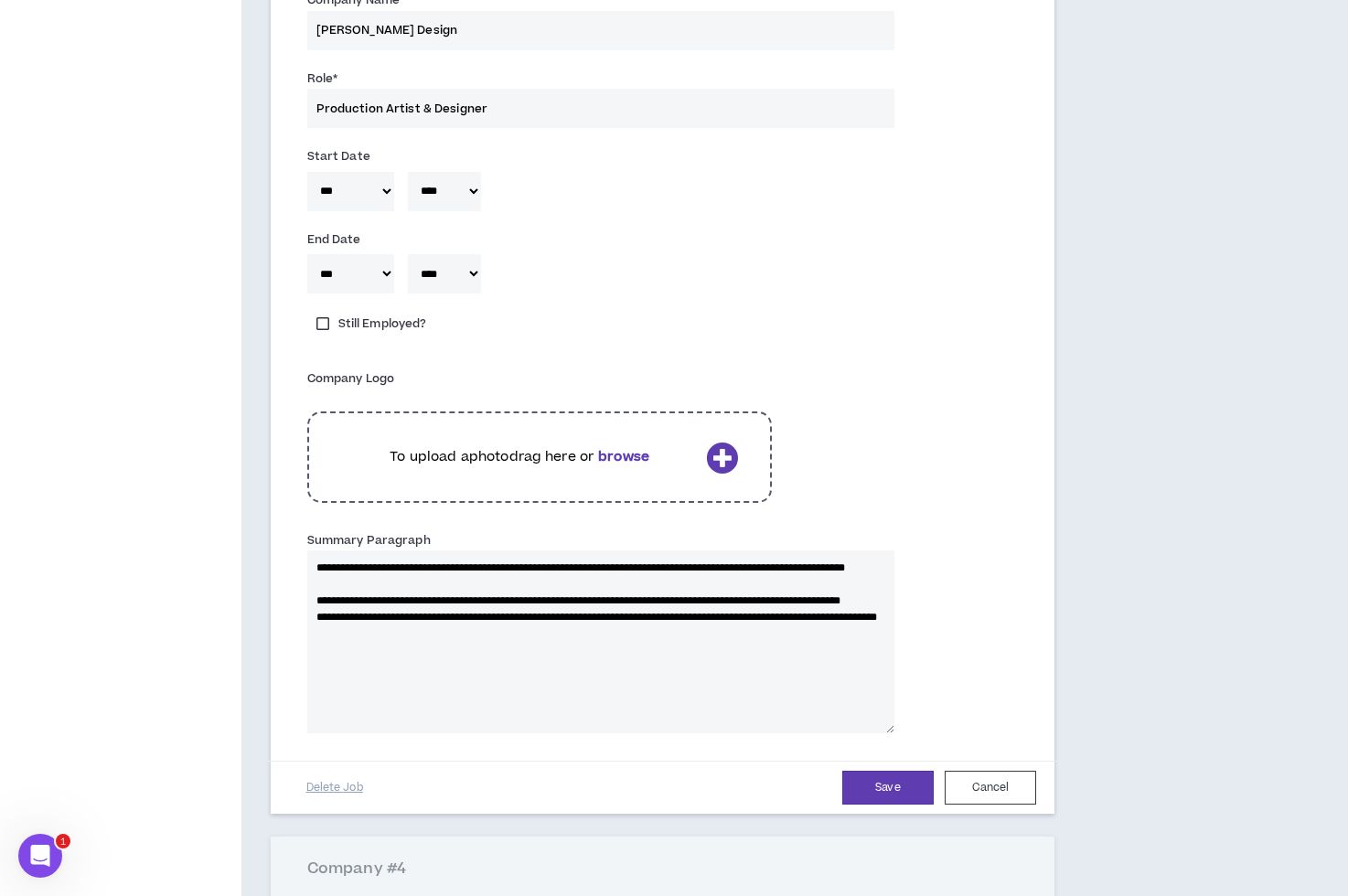 type 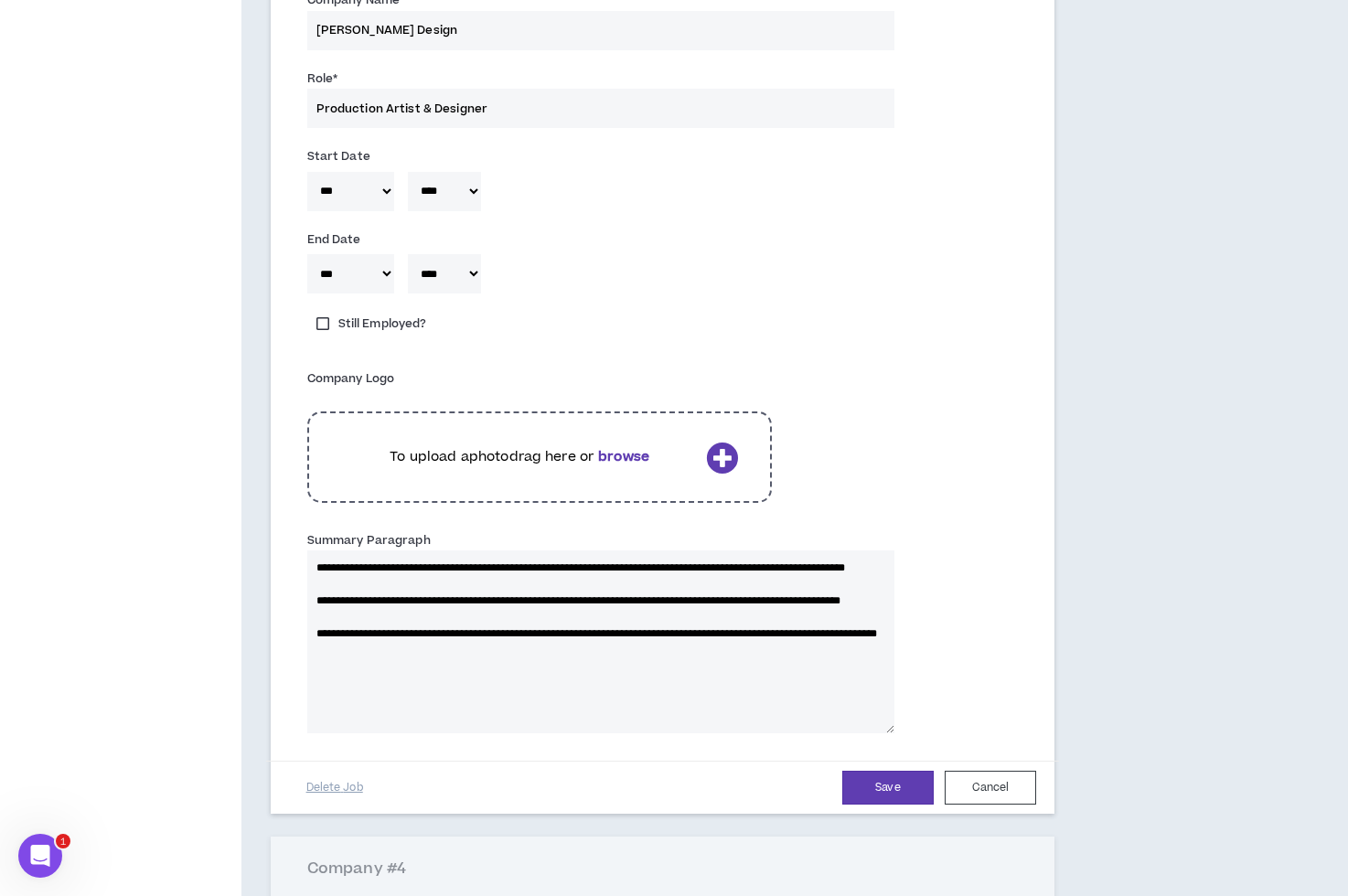 type 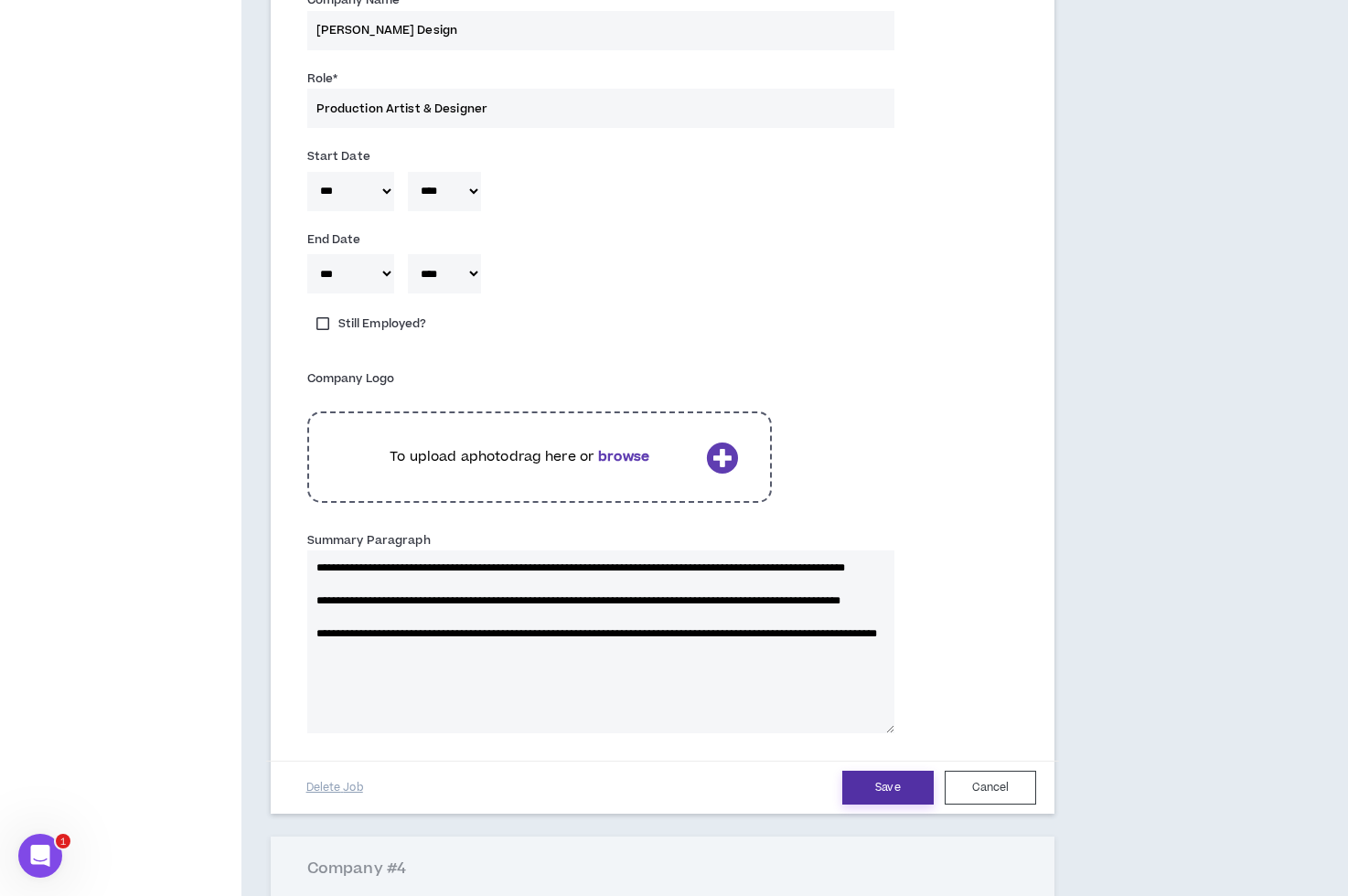 type on "**********" 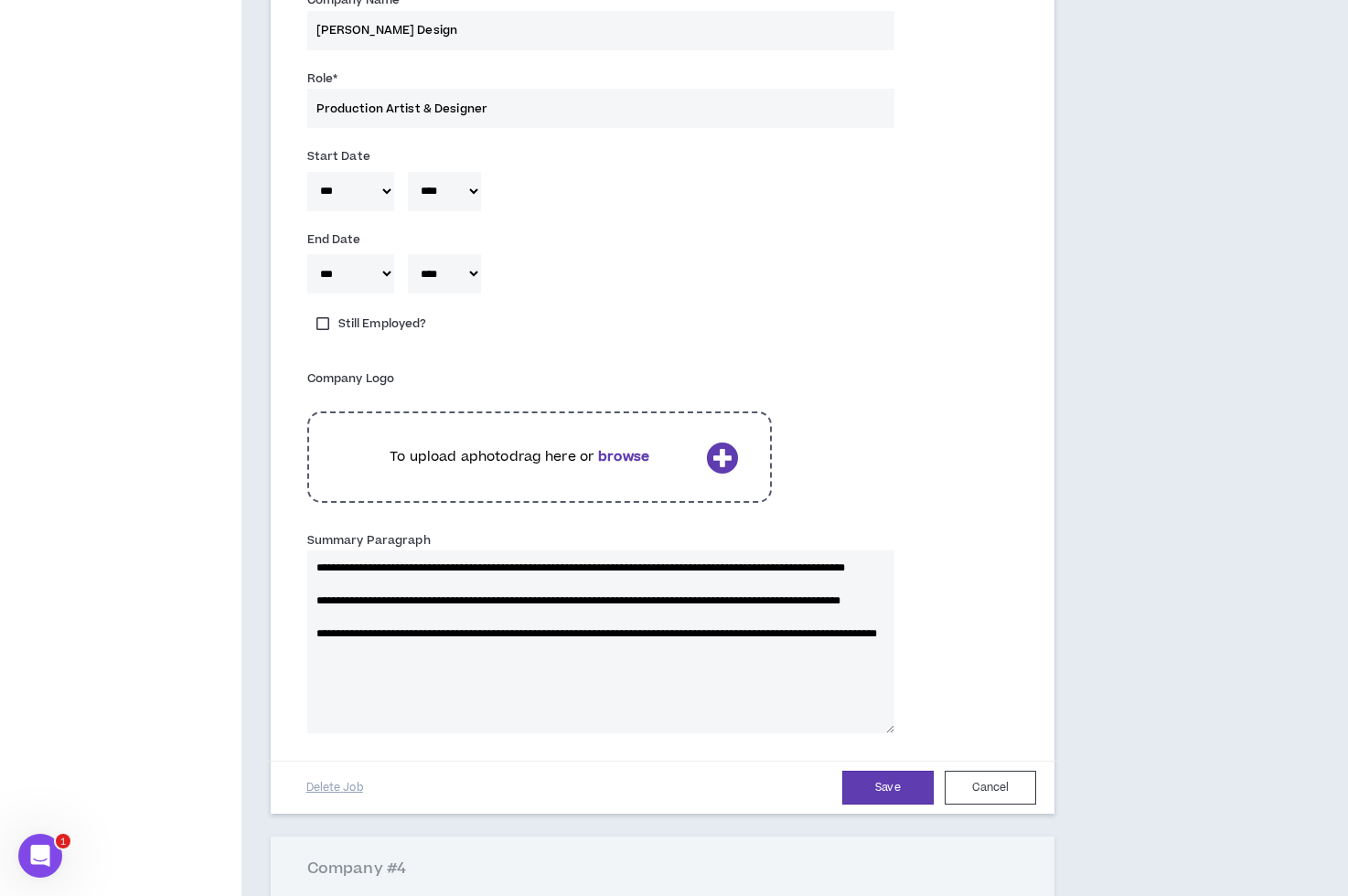 type 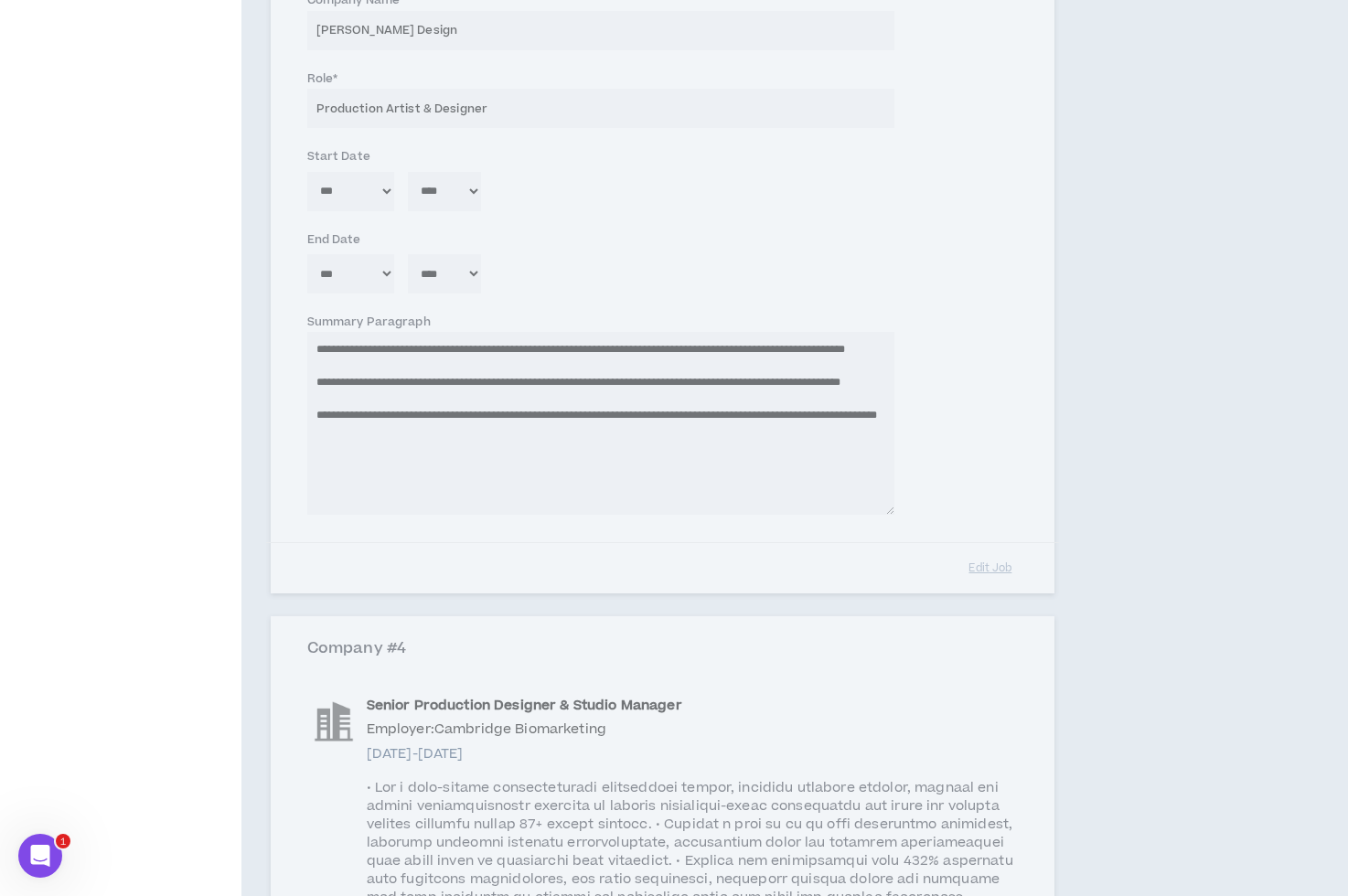 type 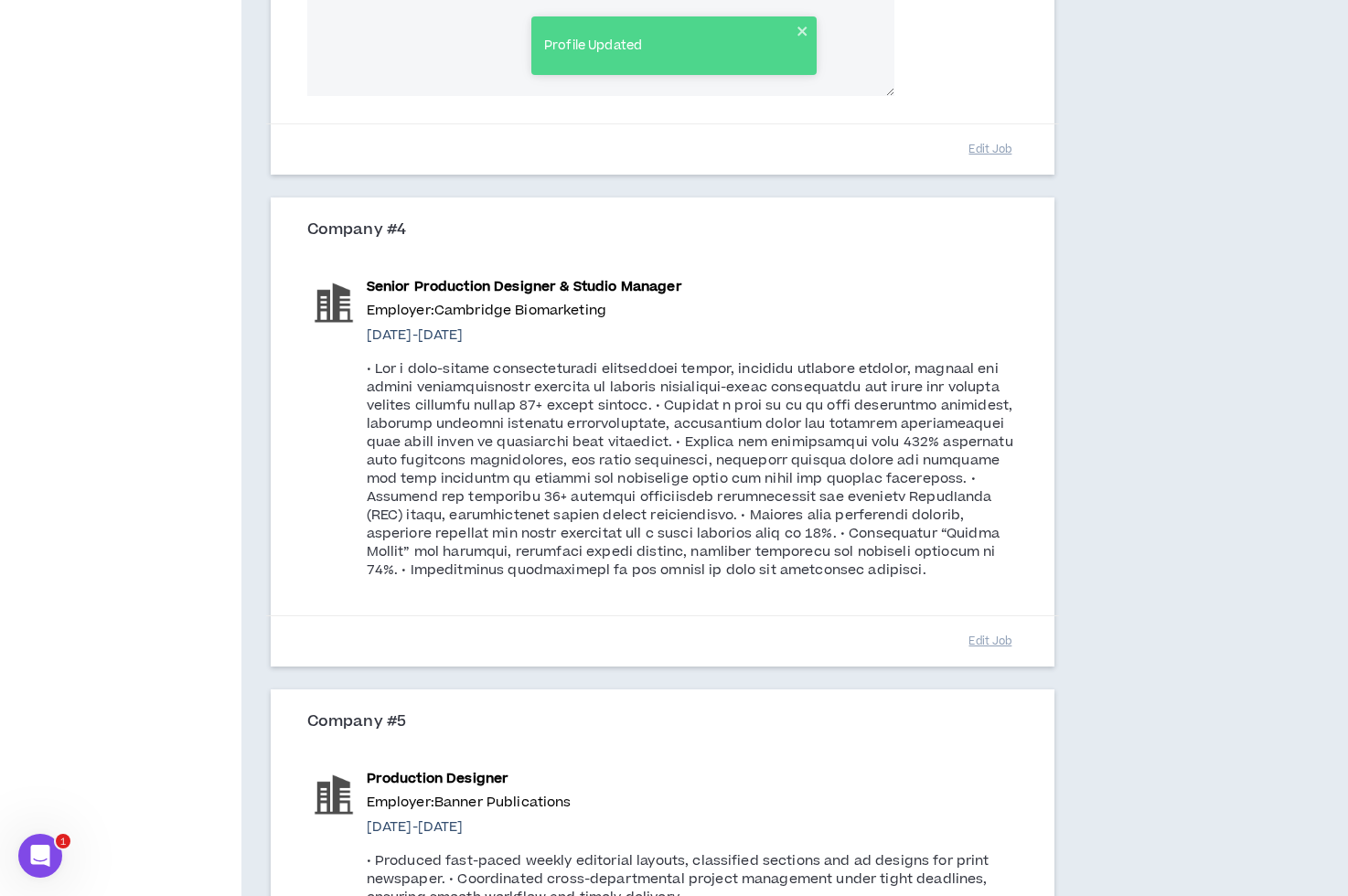 scroll, scrollTop: 1723, scrollLeft: 0, axis: vertical 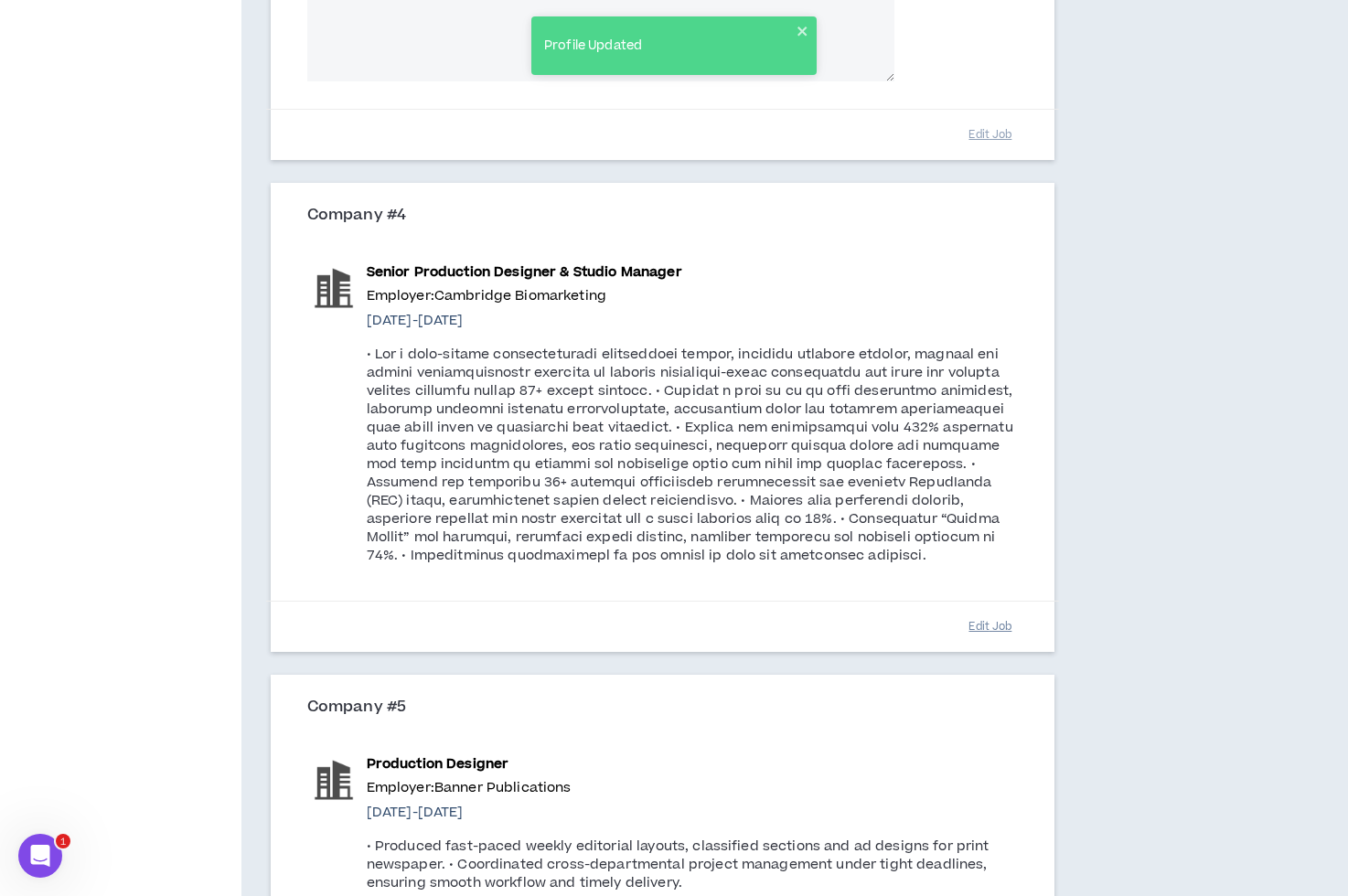 click on "Edit   Job" at bounding box center (990, 626) 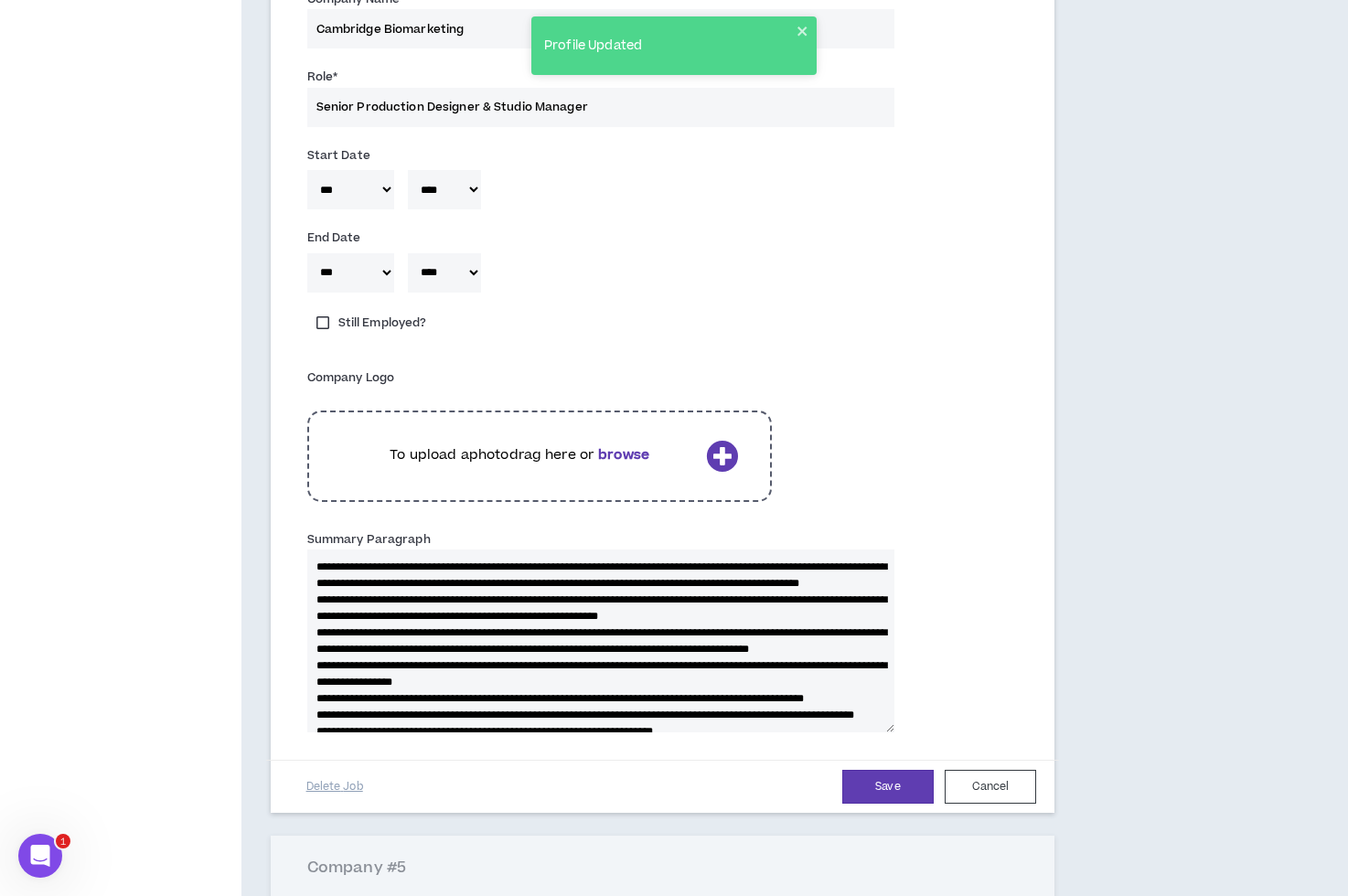 scroll, scrollTop: 1992, scrollLeft: 0, axis: vertical 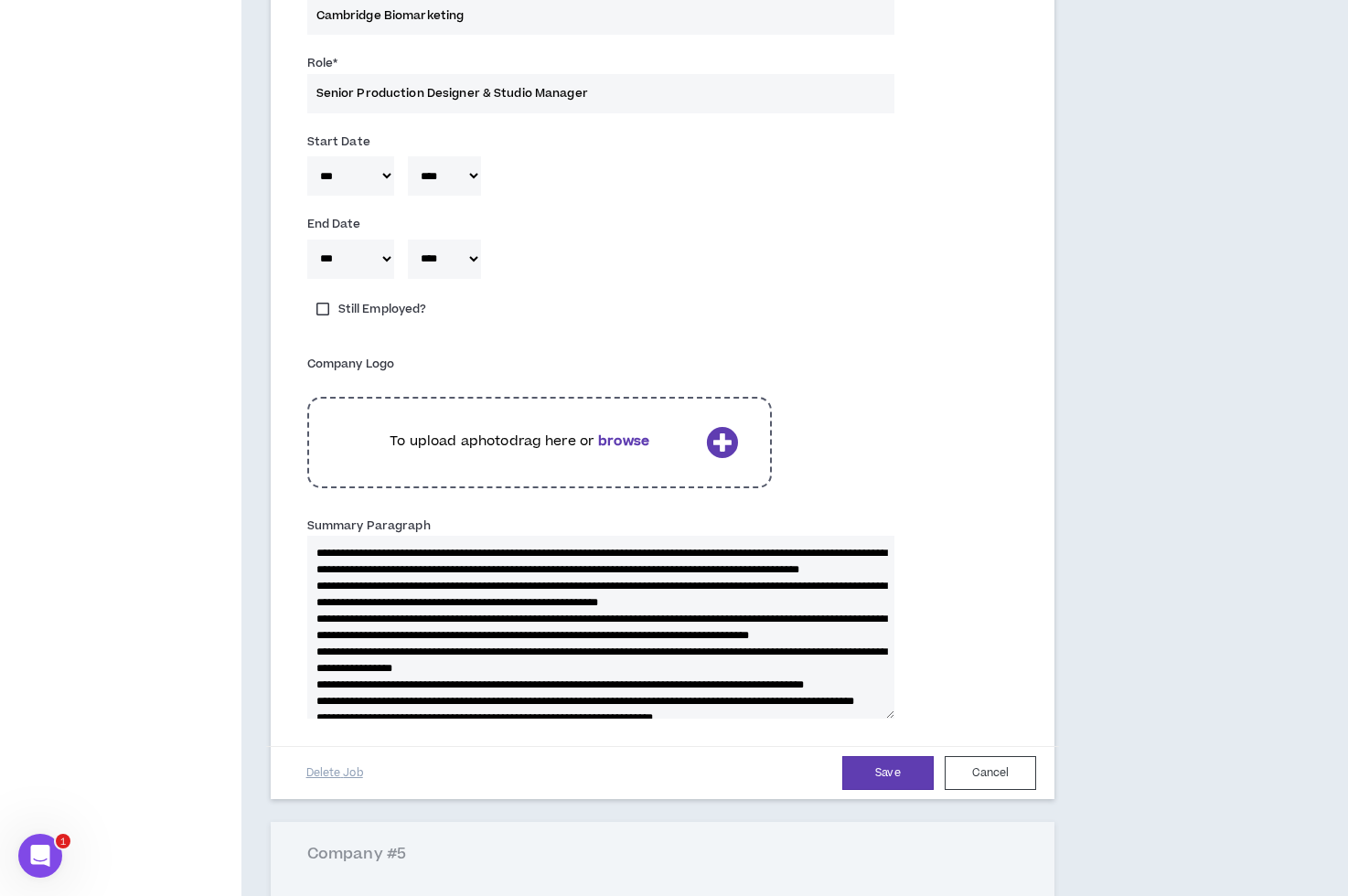 click on "Summary Paragraph" at bounding box center [601, 627] 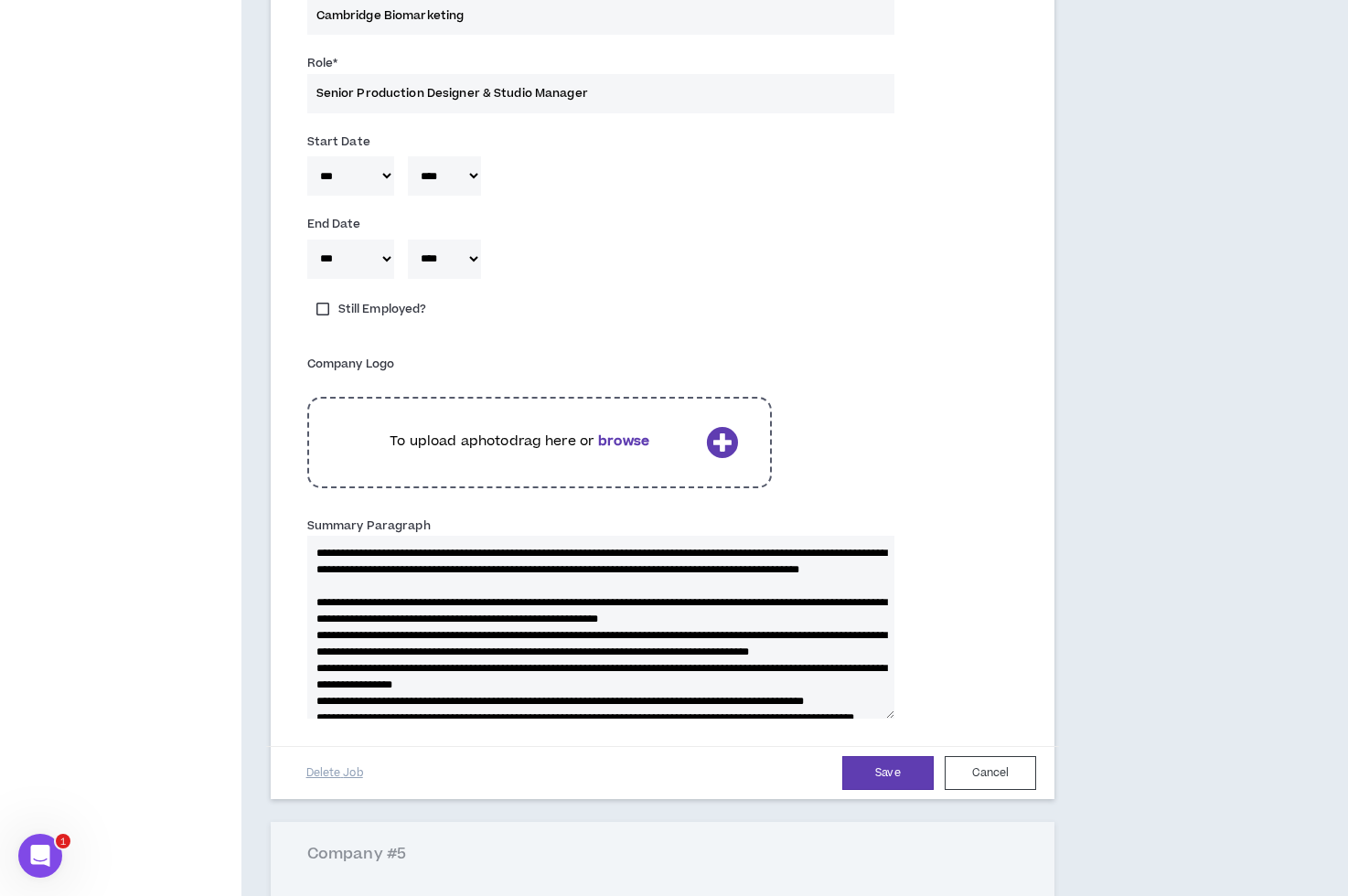type 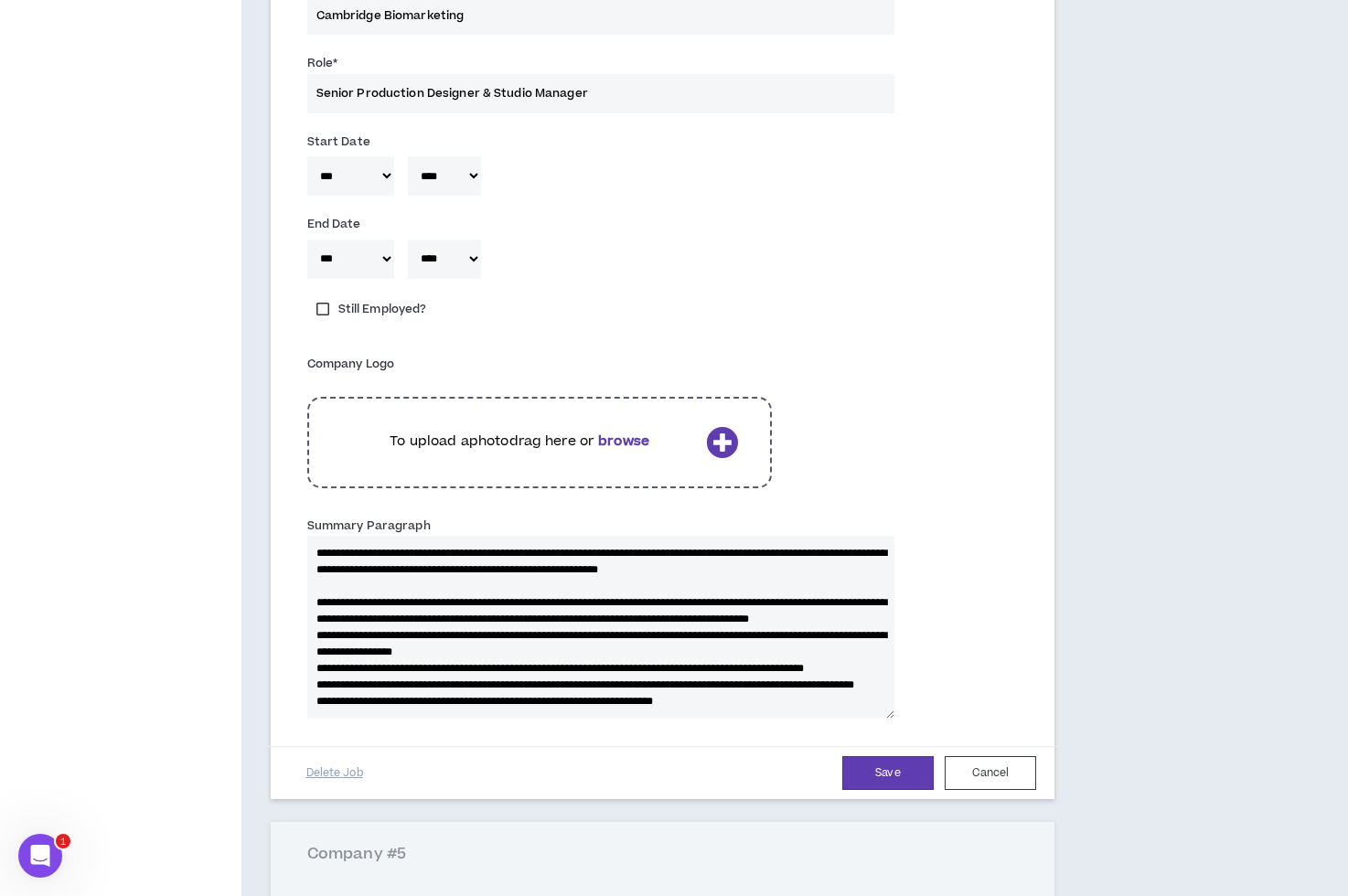 type 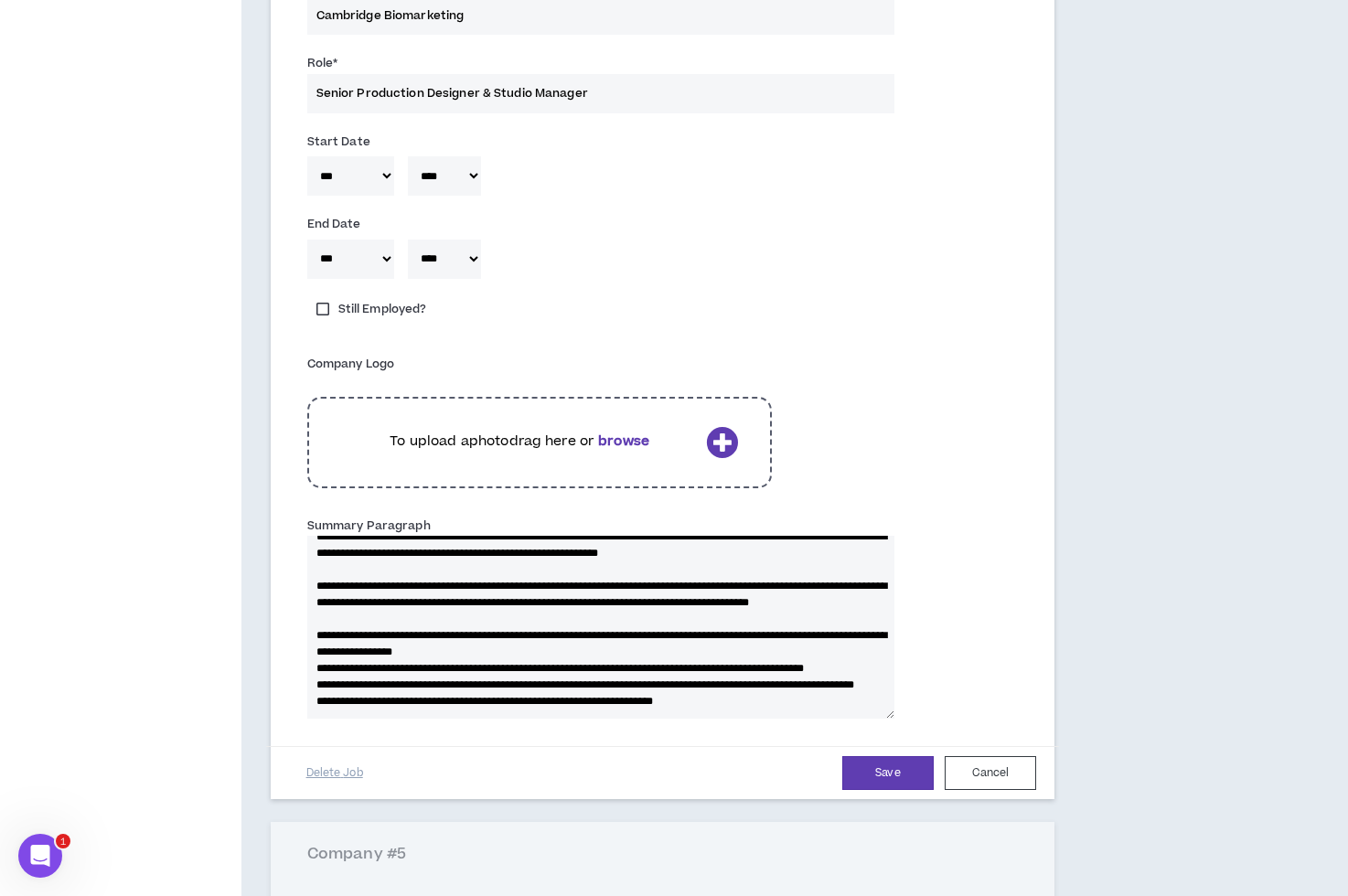click on "Summary Paragraph" at bounding box center [601, 627] 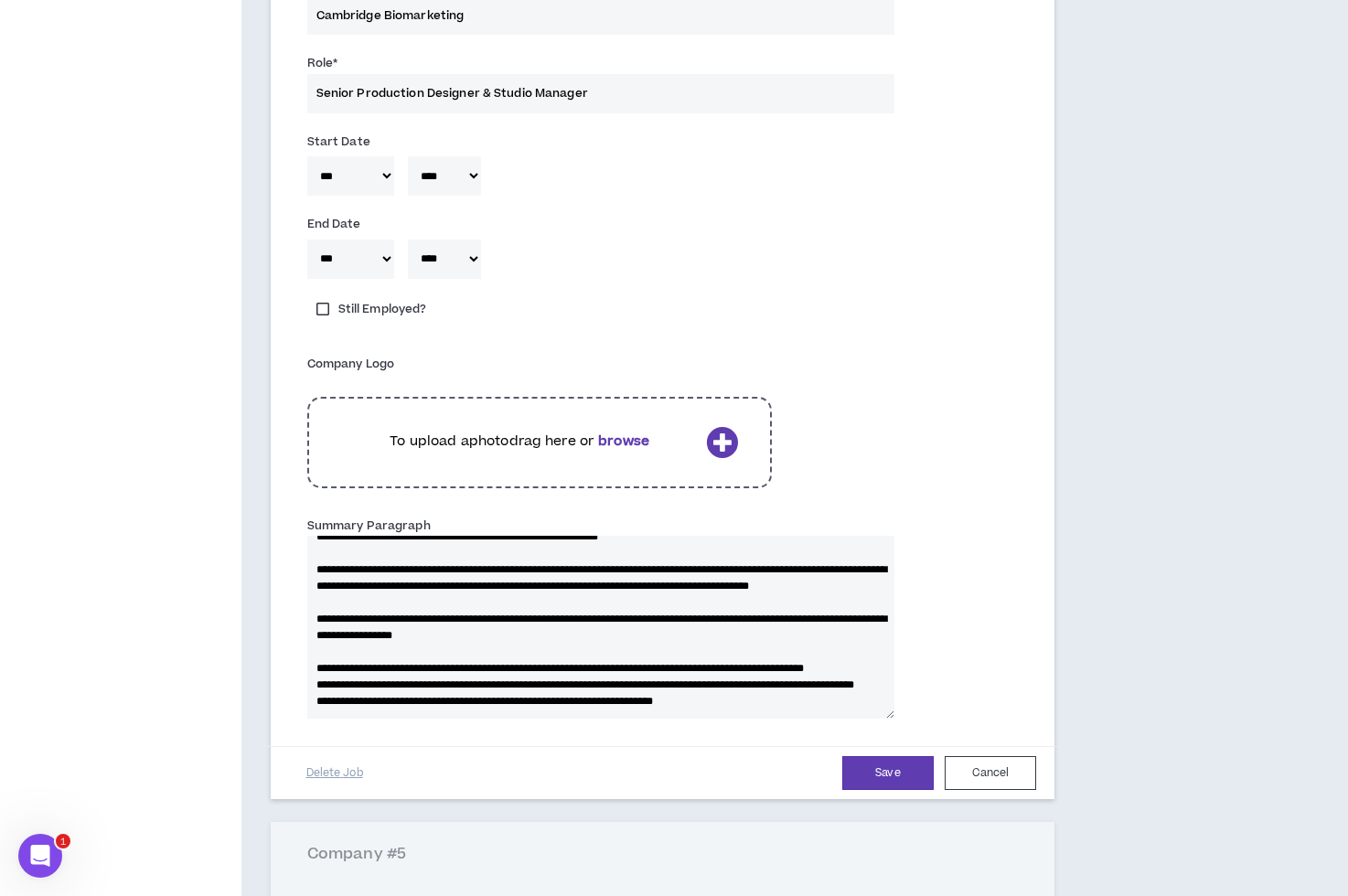 scroll, scrollTop: 165, scrollLeft: 0, axis: vertical 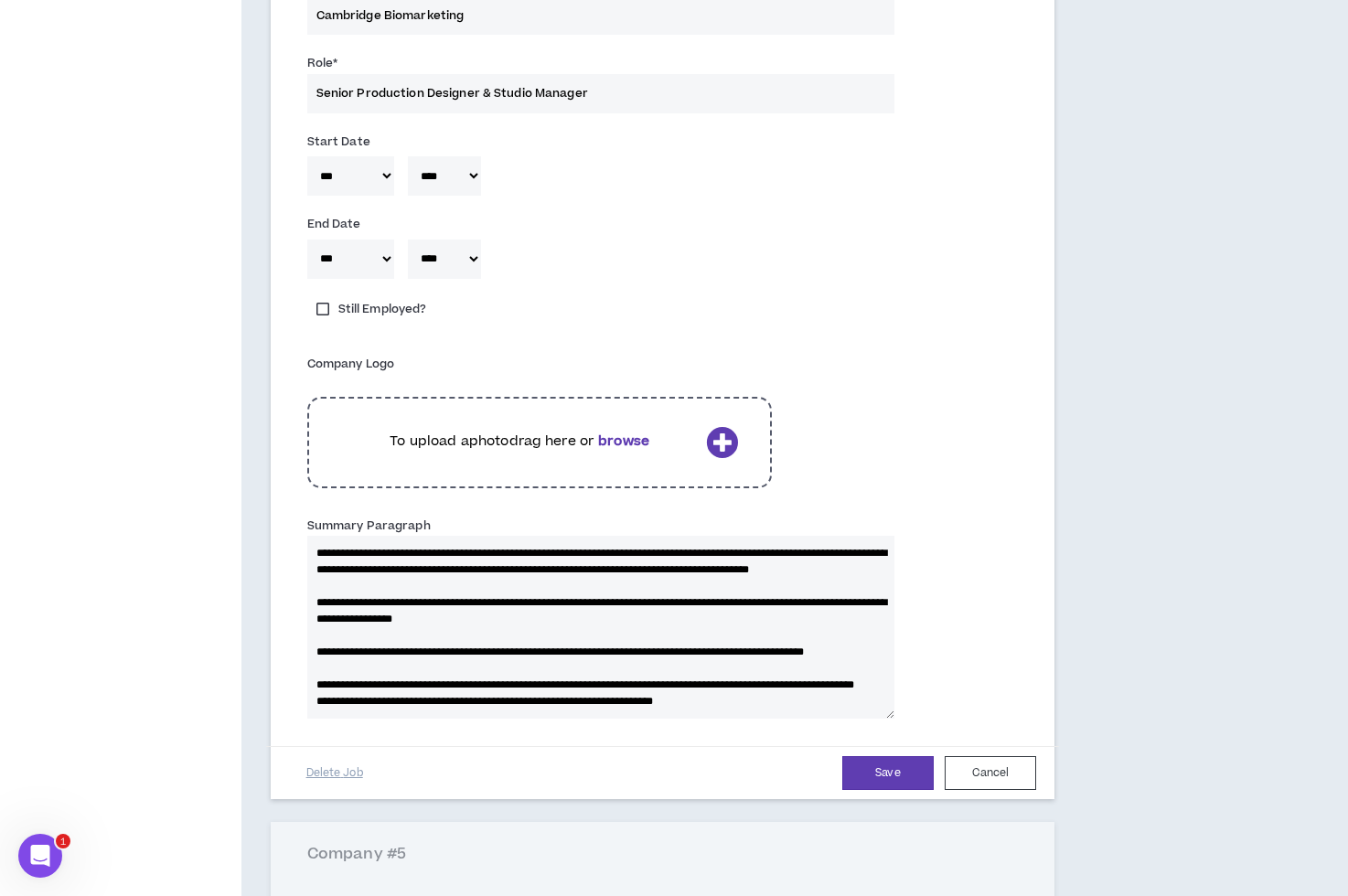click on "Summary Paragraph" at bounding box center [601, 627] 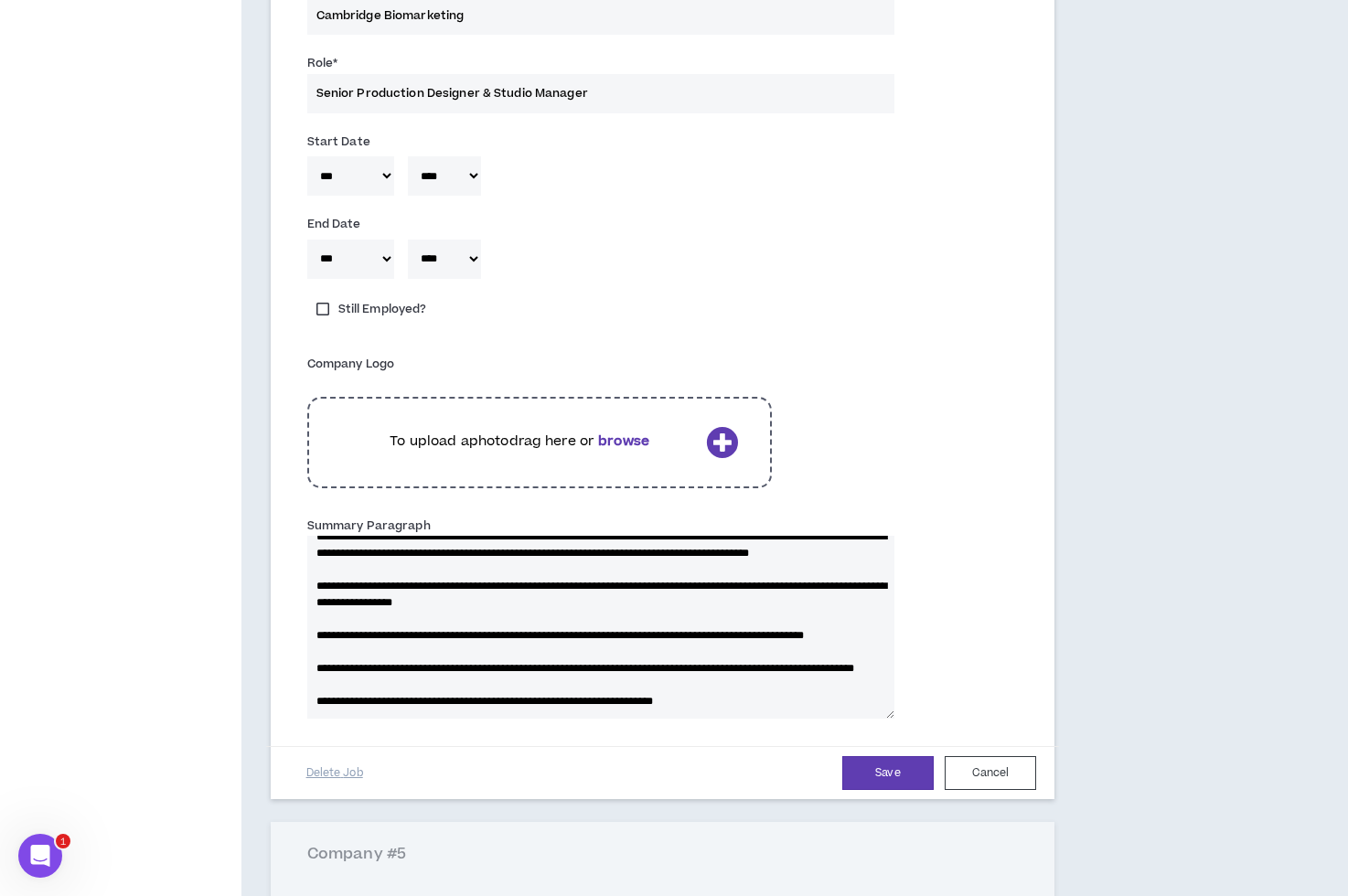 scroll, scrollTop: 188, scrollLeft: 0, axis: vertical 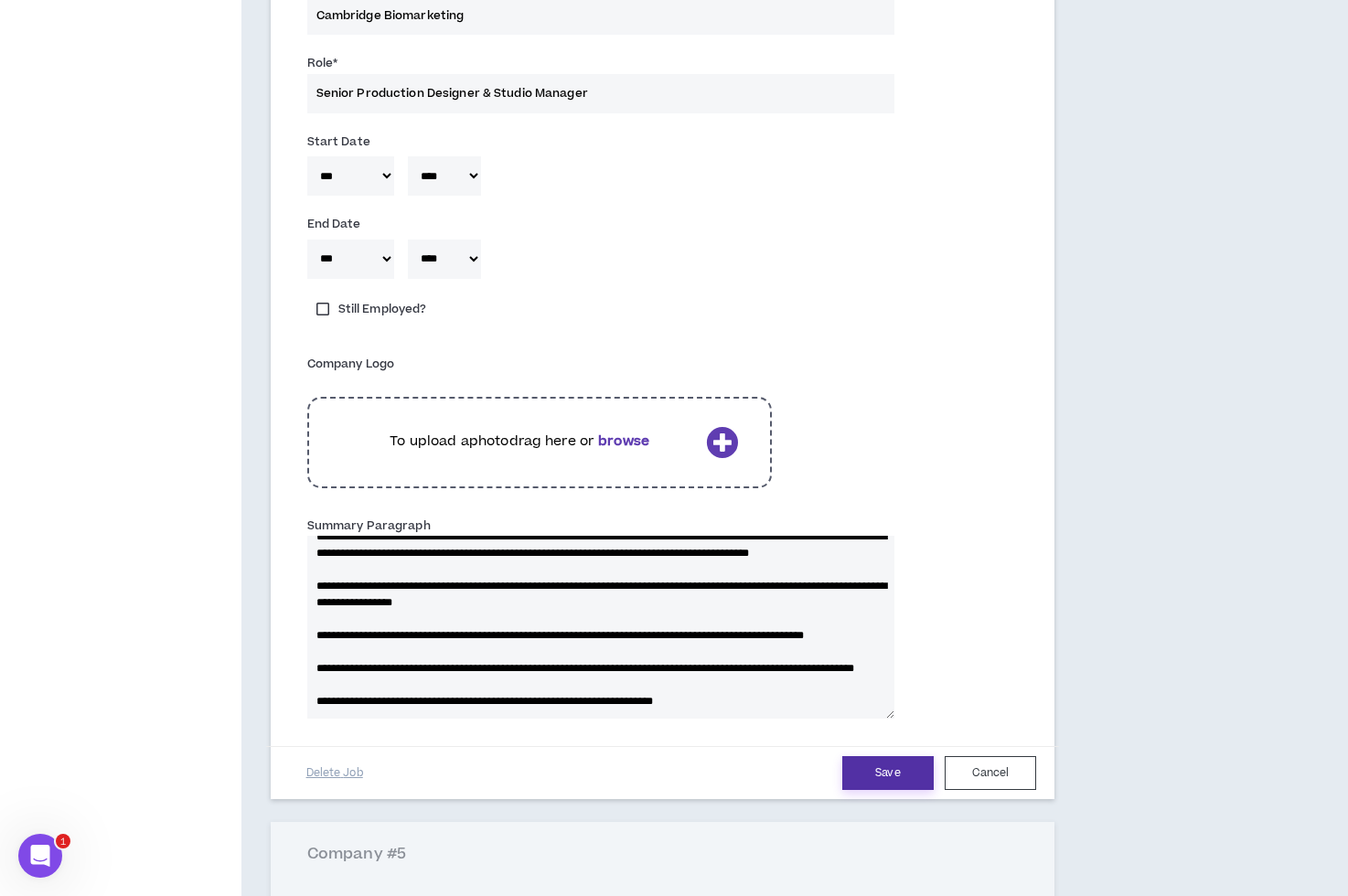 click on "Save" at bounding box center (888, 773) 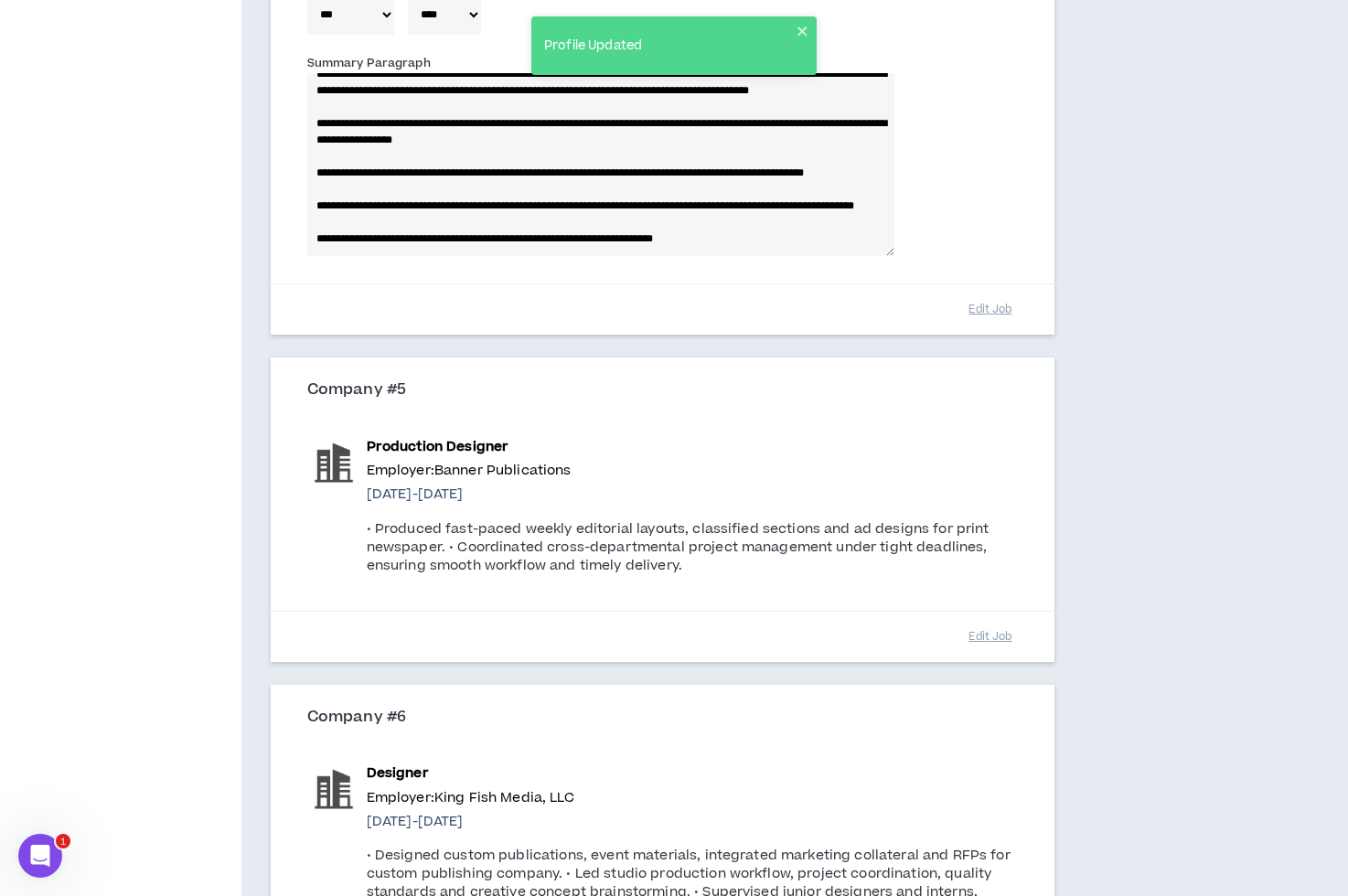 scroll, scrollTop: 2314, scrollLeft: 0, axis: vertical 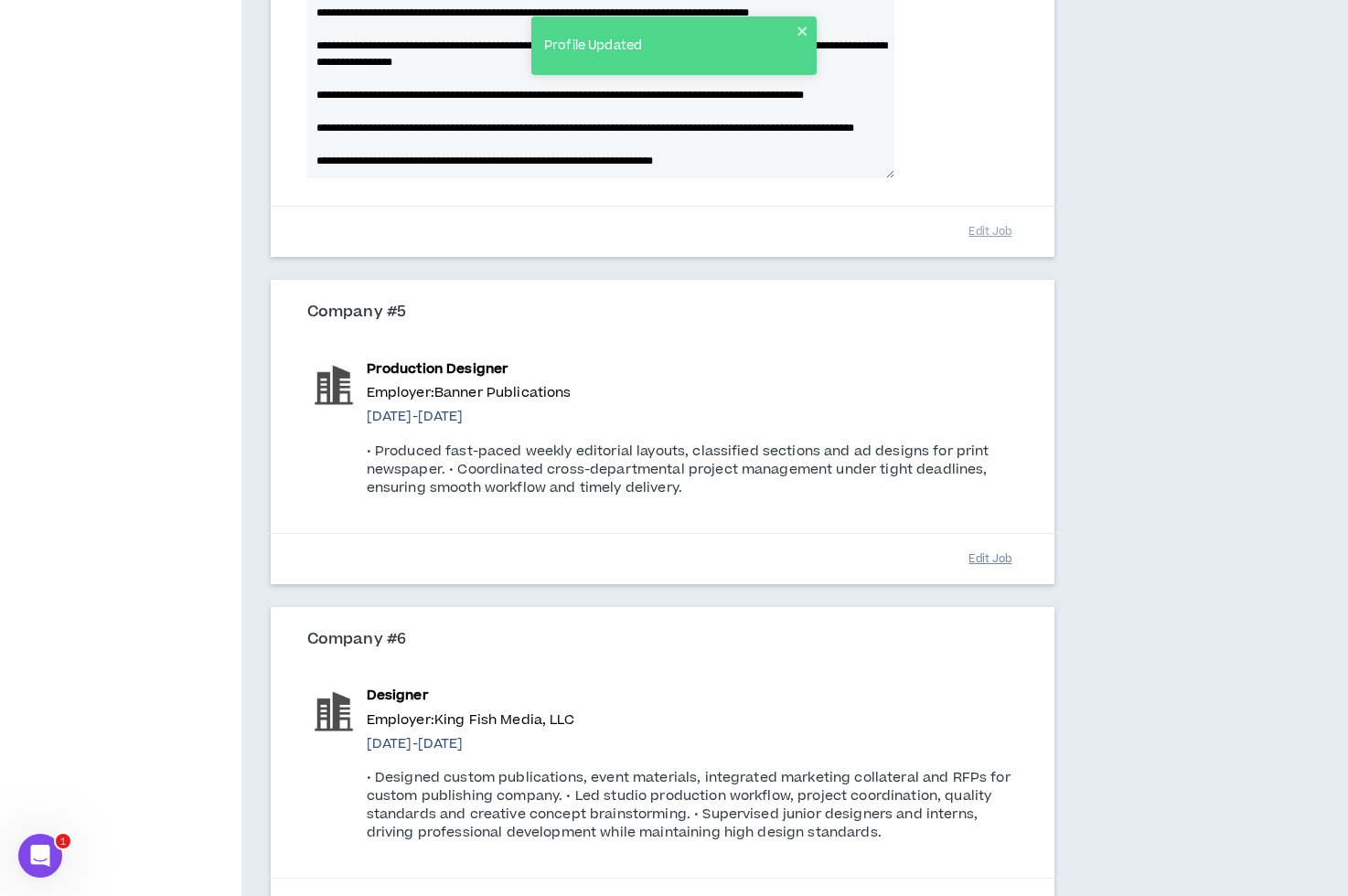 click on "Edit   Job" at bounding box center [990, 559] 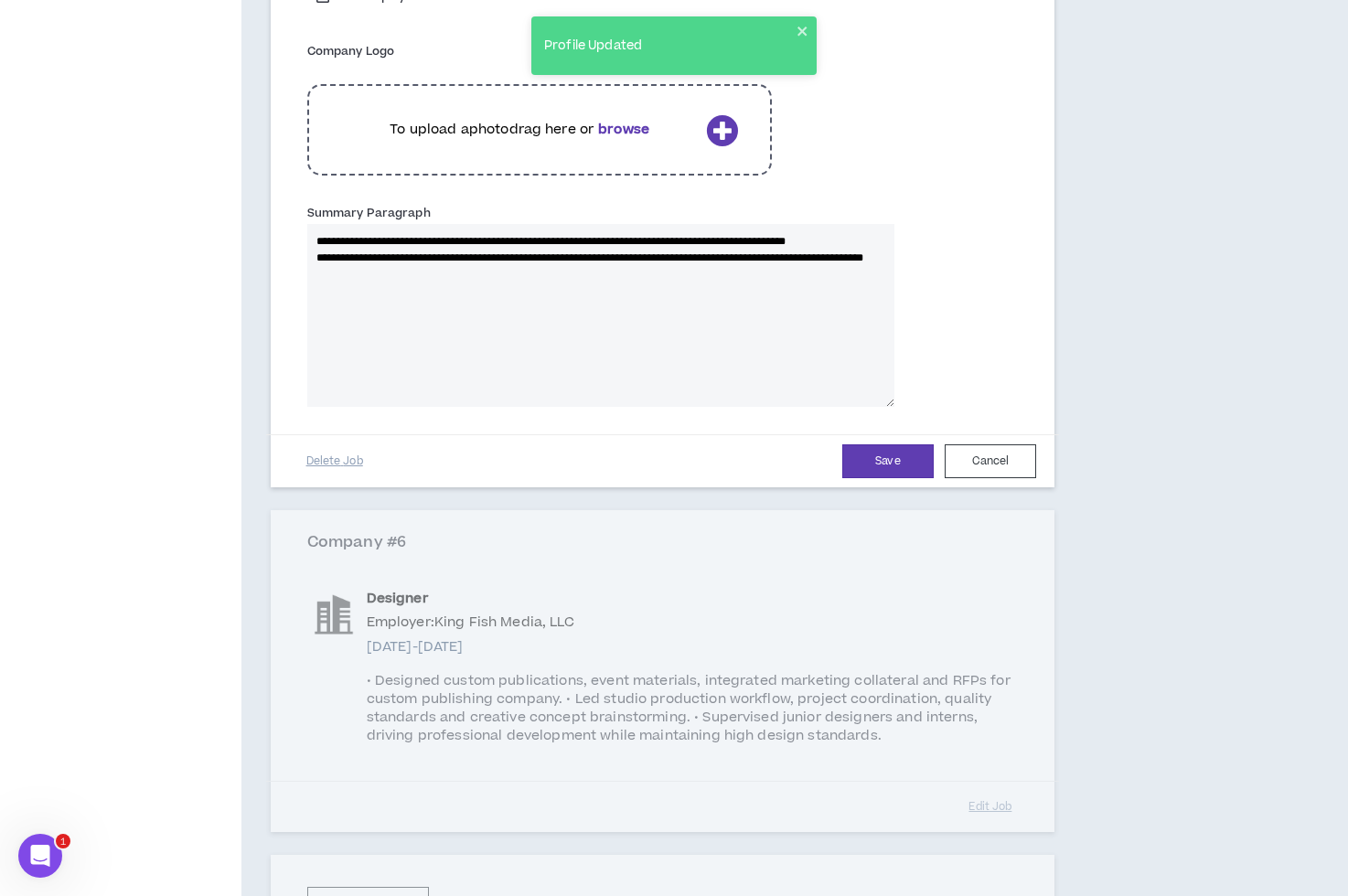 scroll, scrollTop: 3013, scrollLeft: 0, axis: vertical 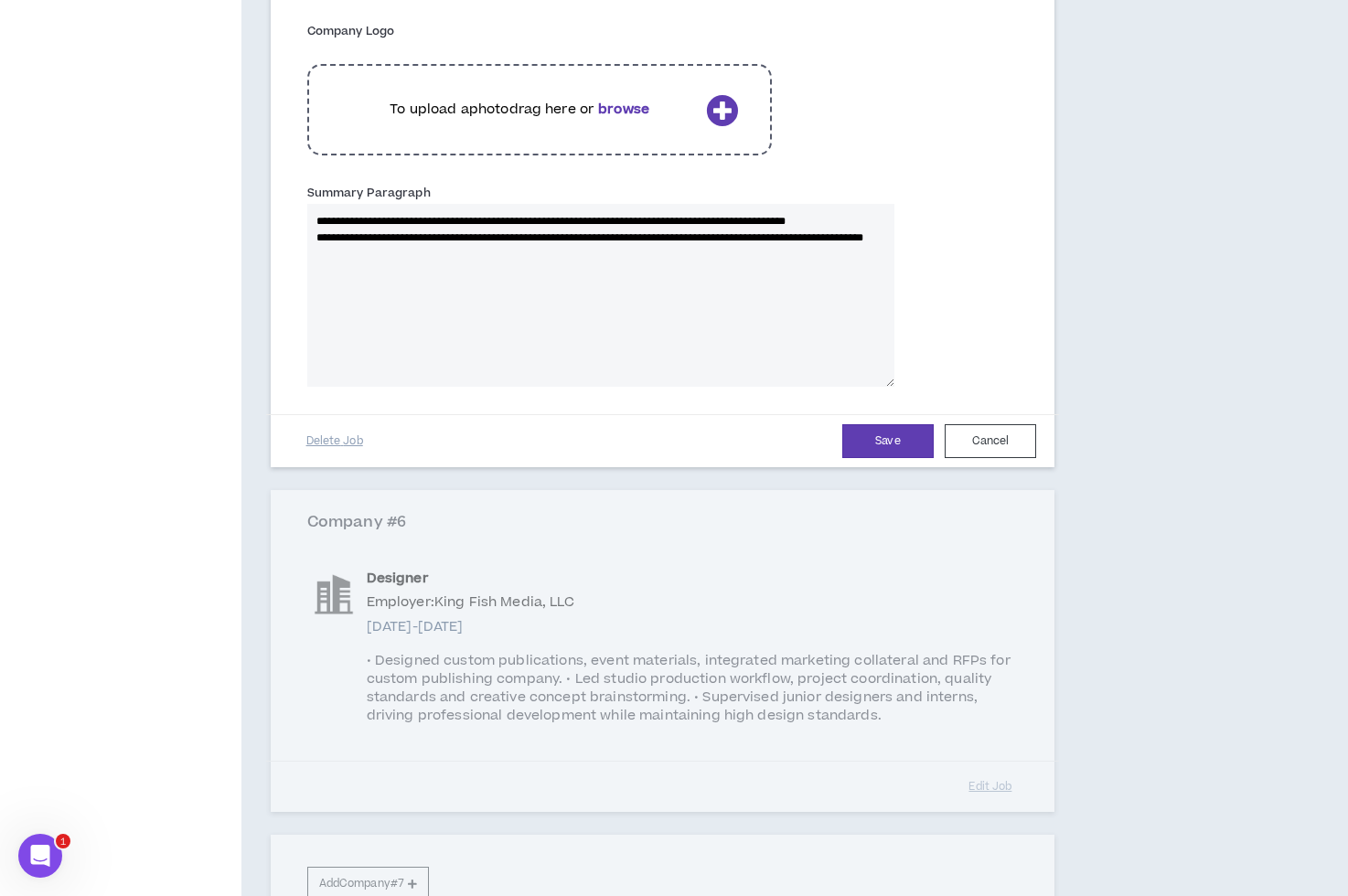 click on "**********" at bounding box center [601, 295] 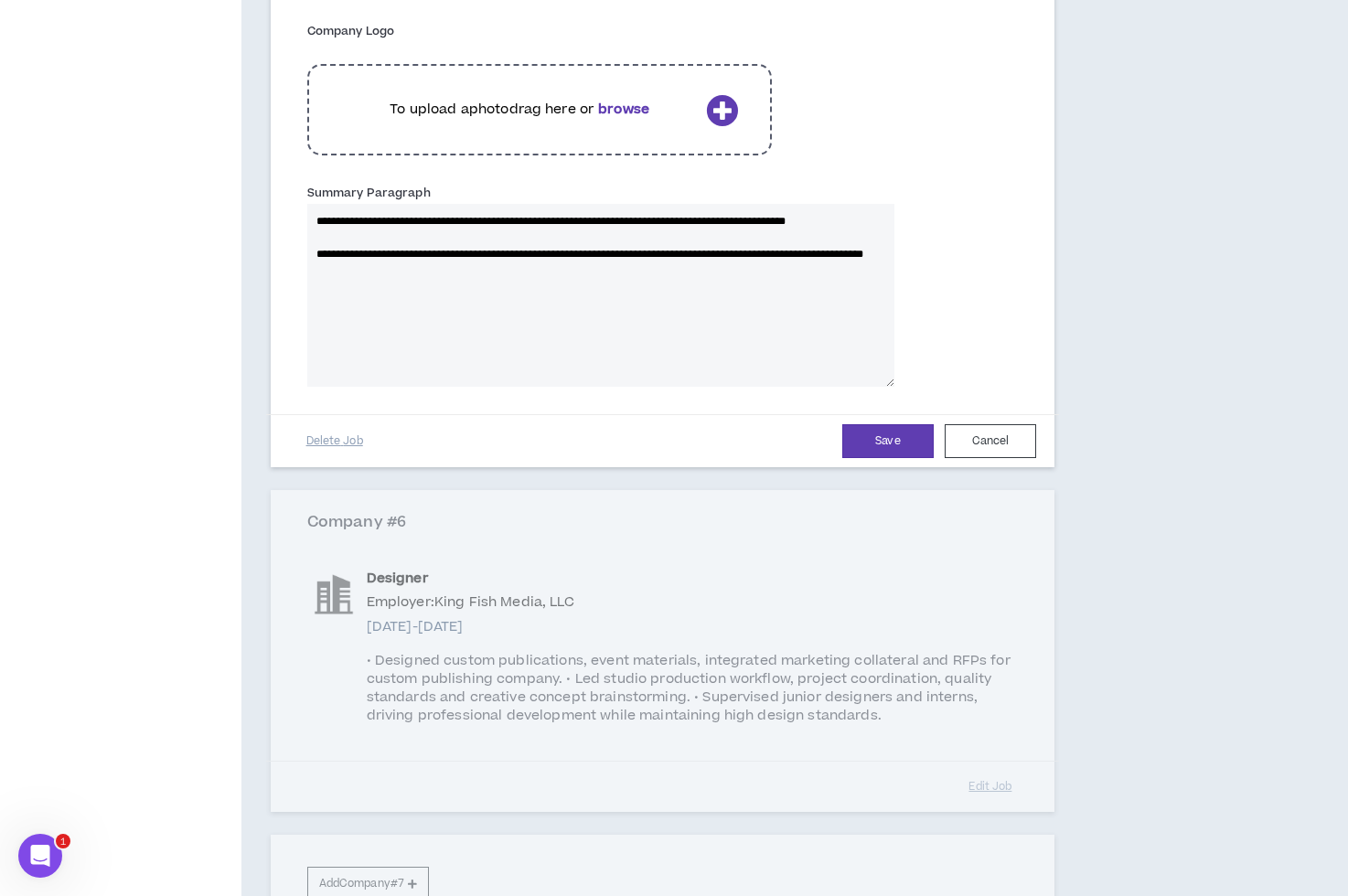 click on "Save" at bounding box center [888, 441] 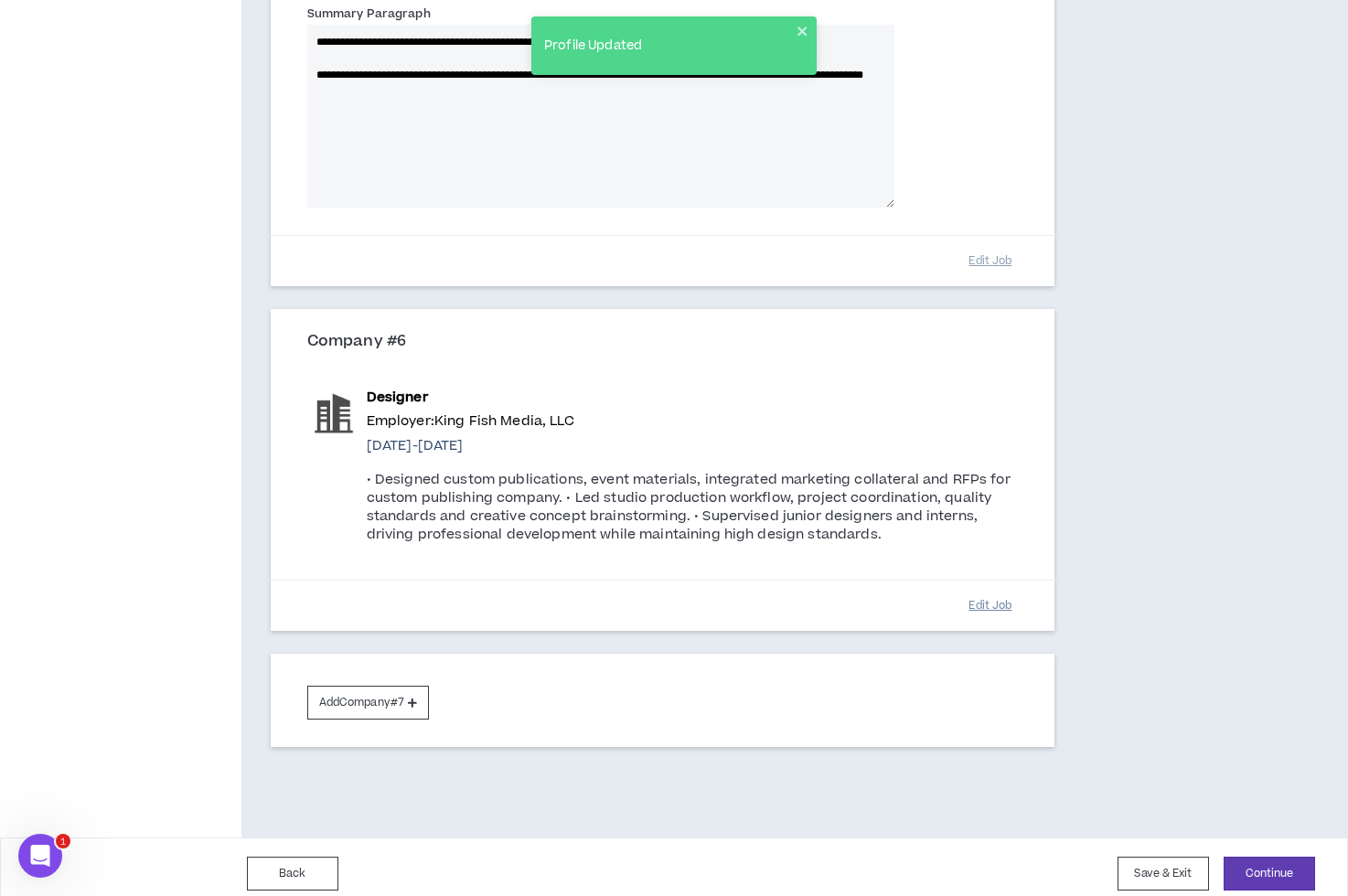 click on "Edit   Job" at bounding box center [990, 605] 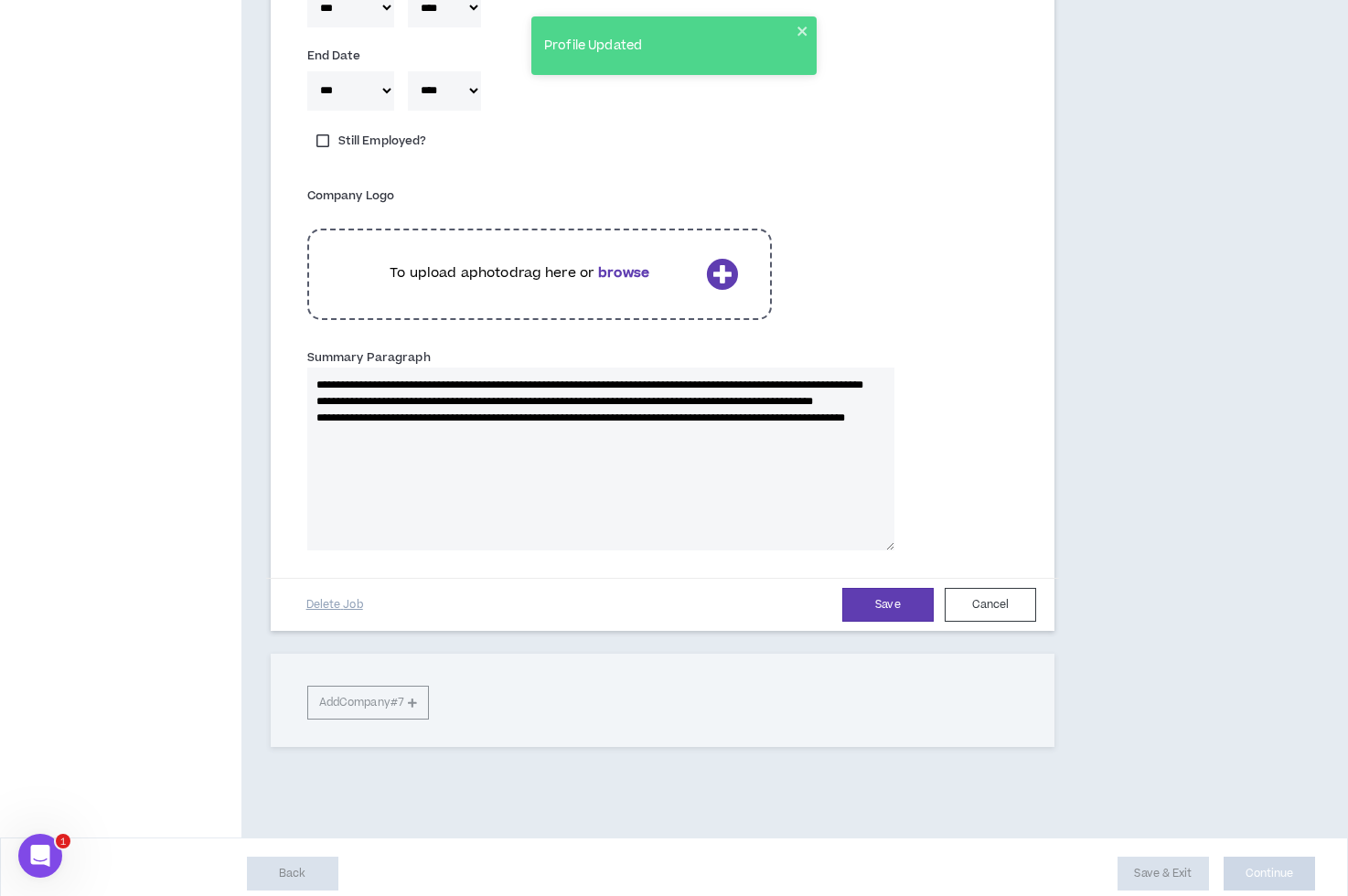 scroll, scrollTop: 3536, scrollLeft: 0, axis: vertical 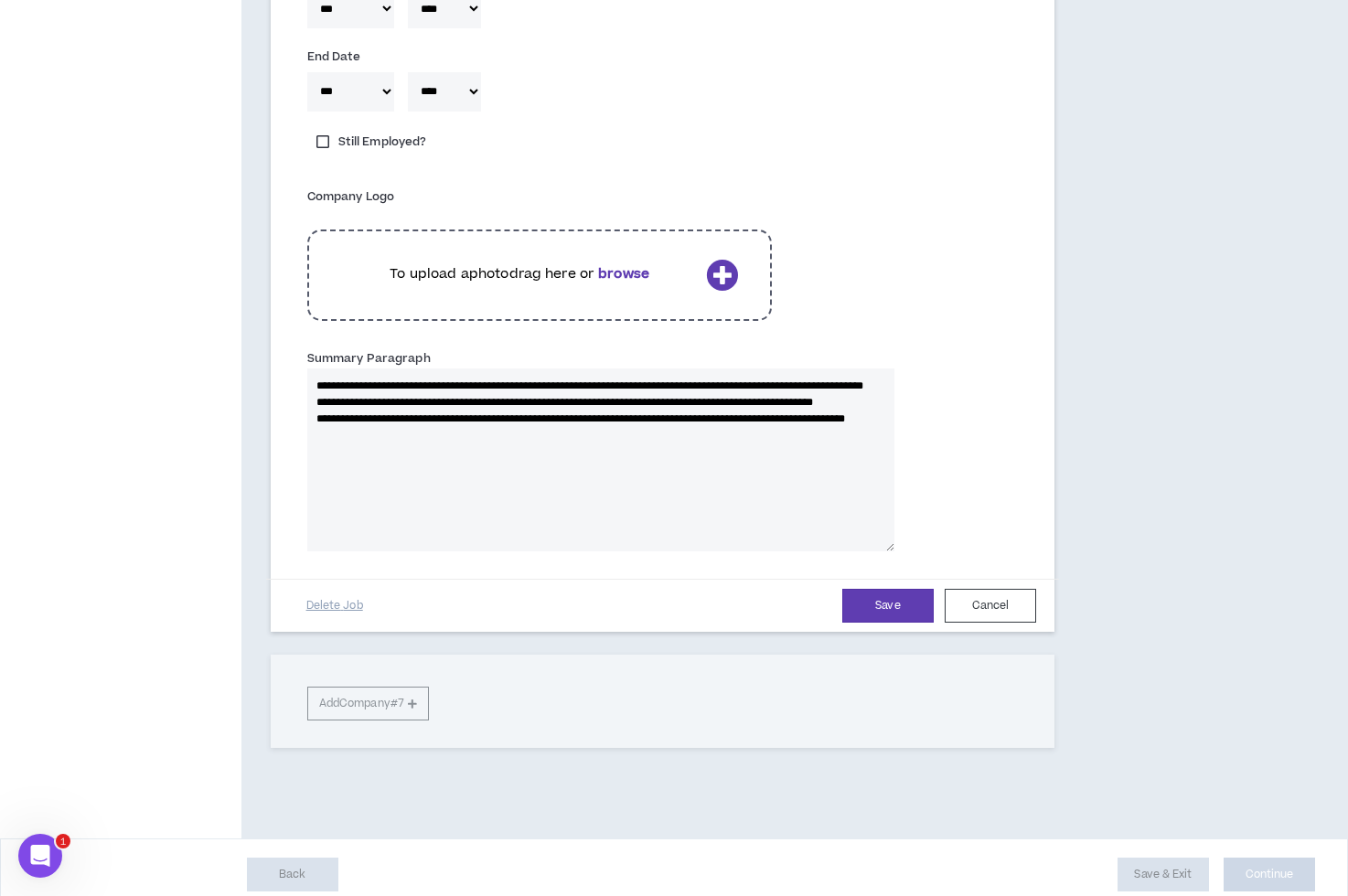 click on "**********" at bounding box center [601, 460] 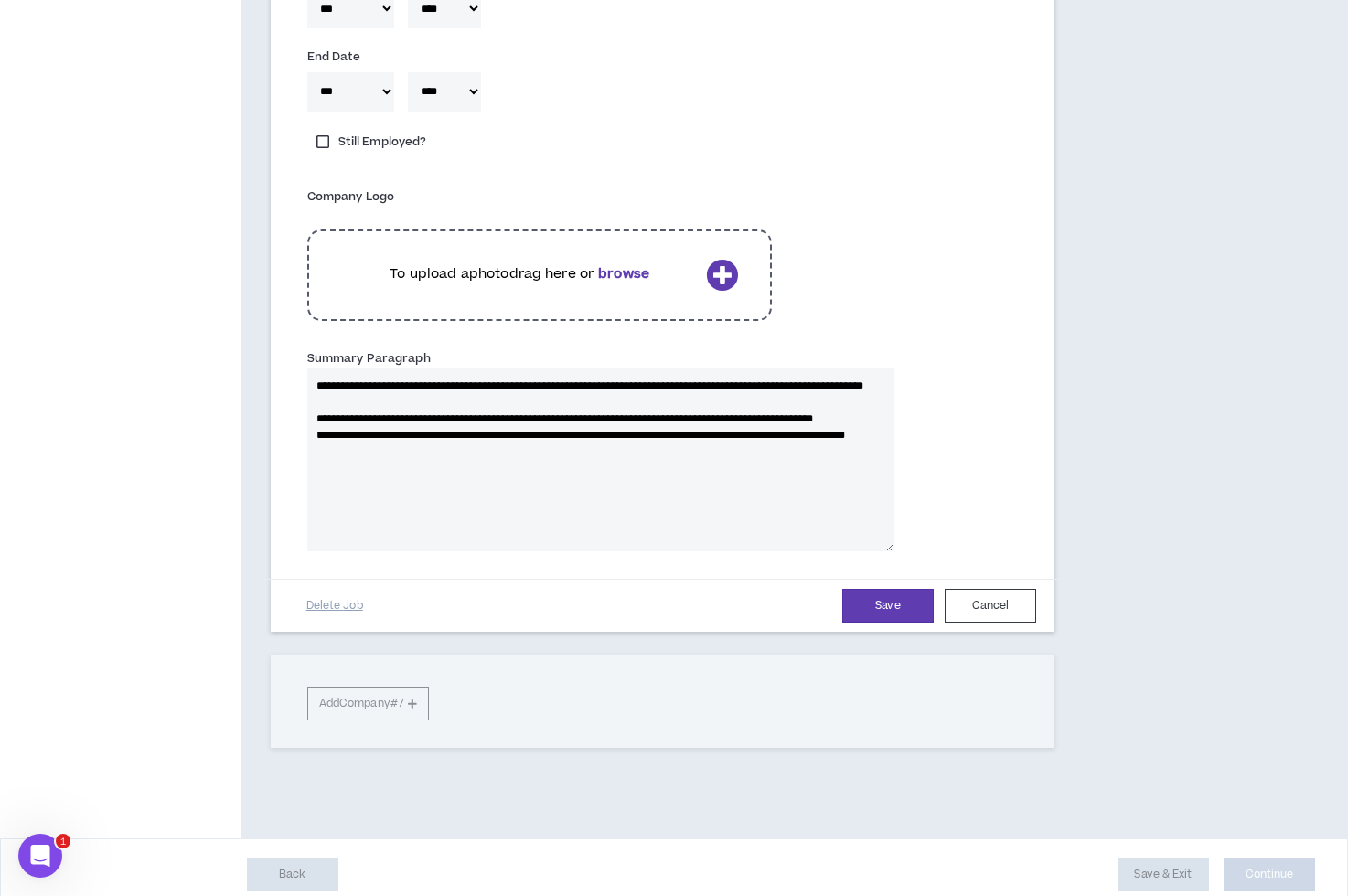click on "**********" at bounding box center [601, 460] 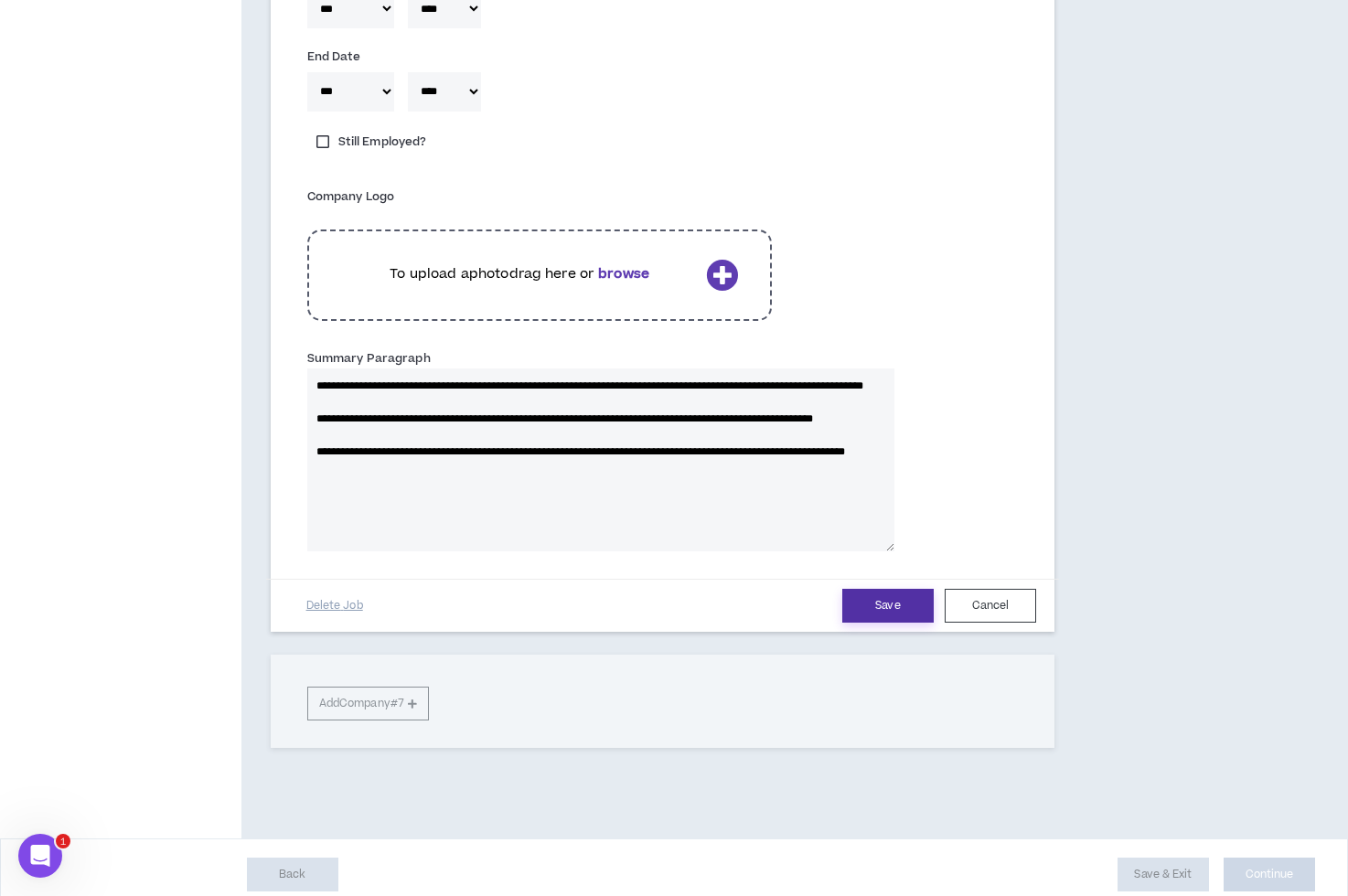 click on "Save" at bounding box center [888, 605] 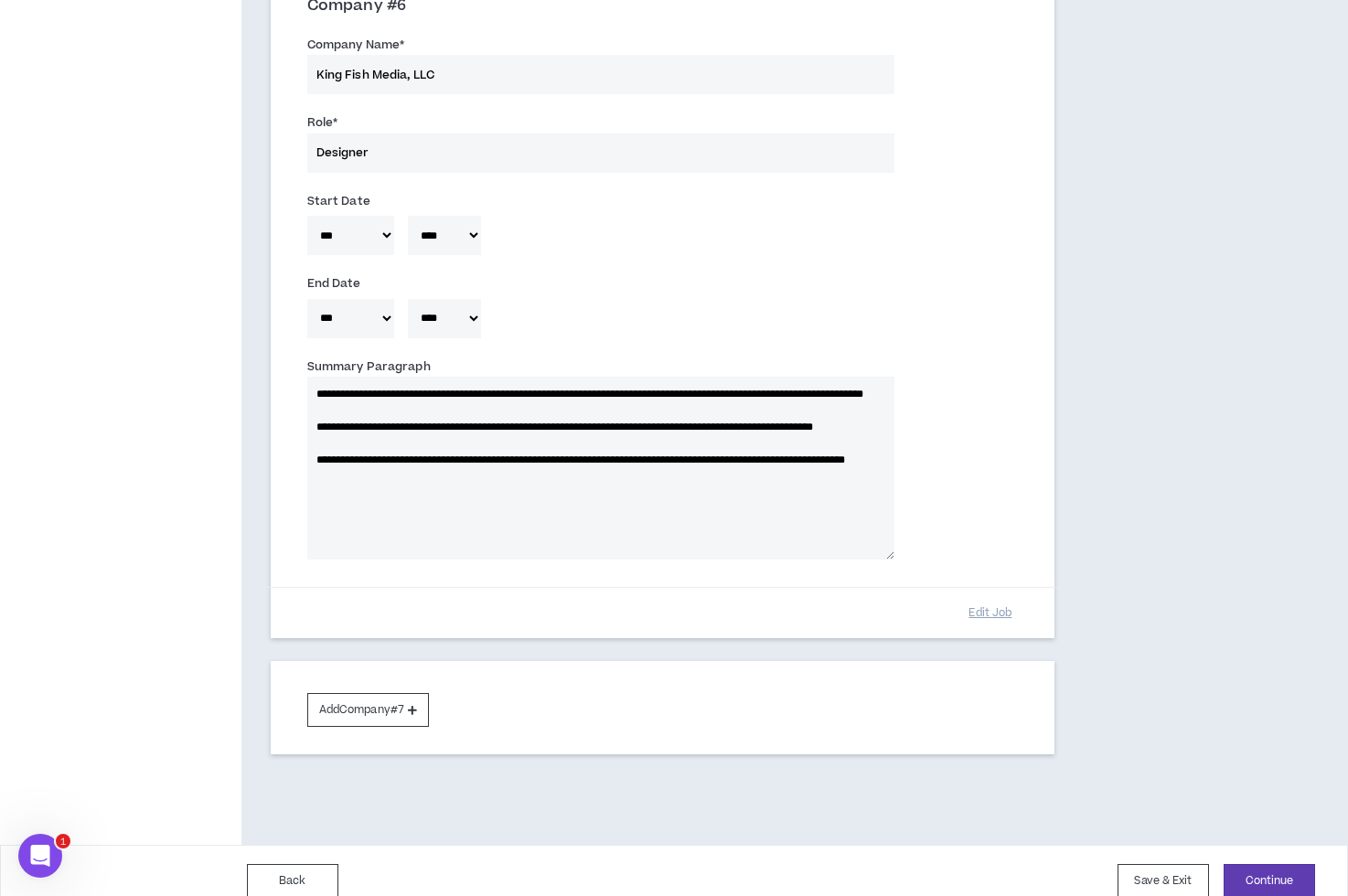 scroll, scrollTop: 3300, scrollLeft: 0, axis: vertical 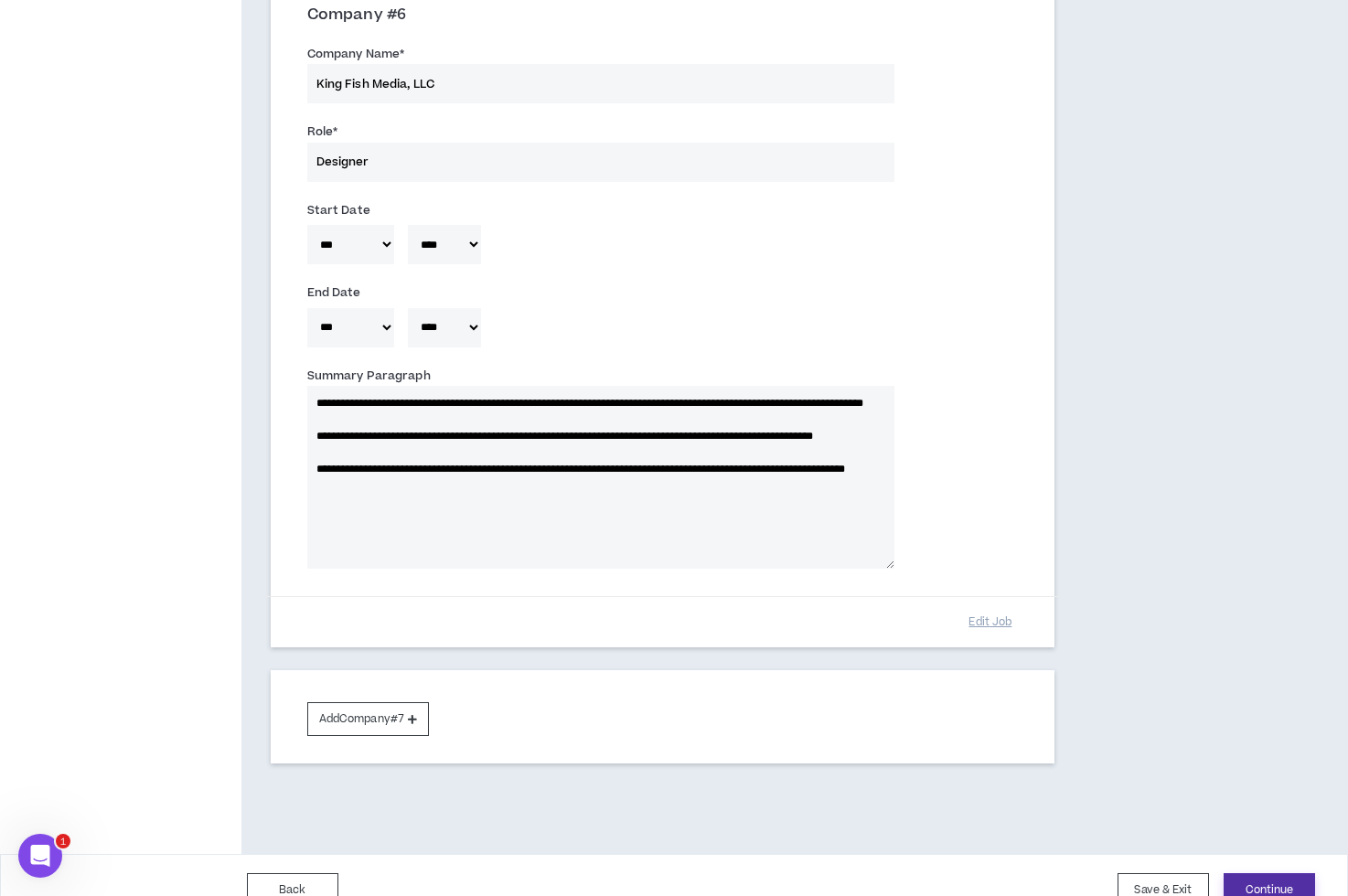 click on "Continue" at bounding box center (1269, 890) 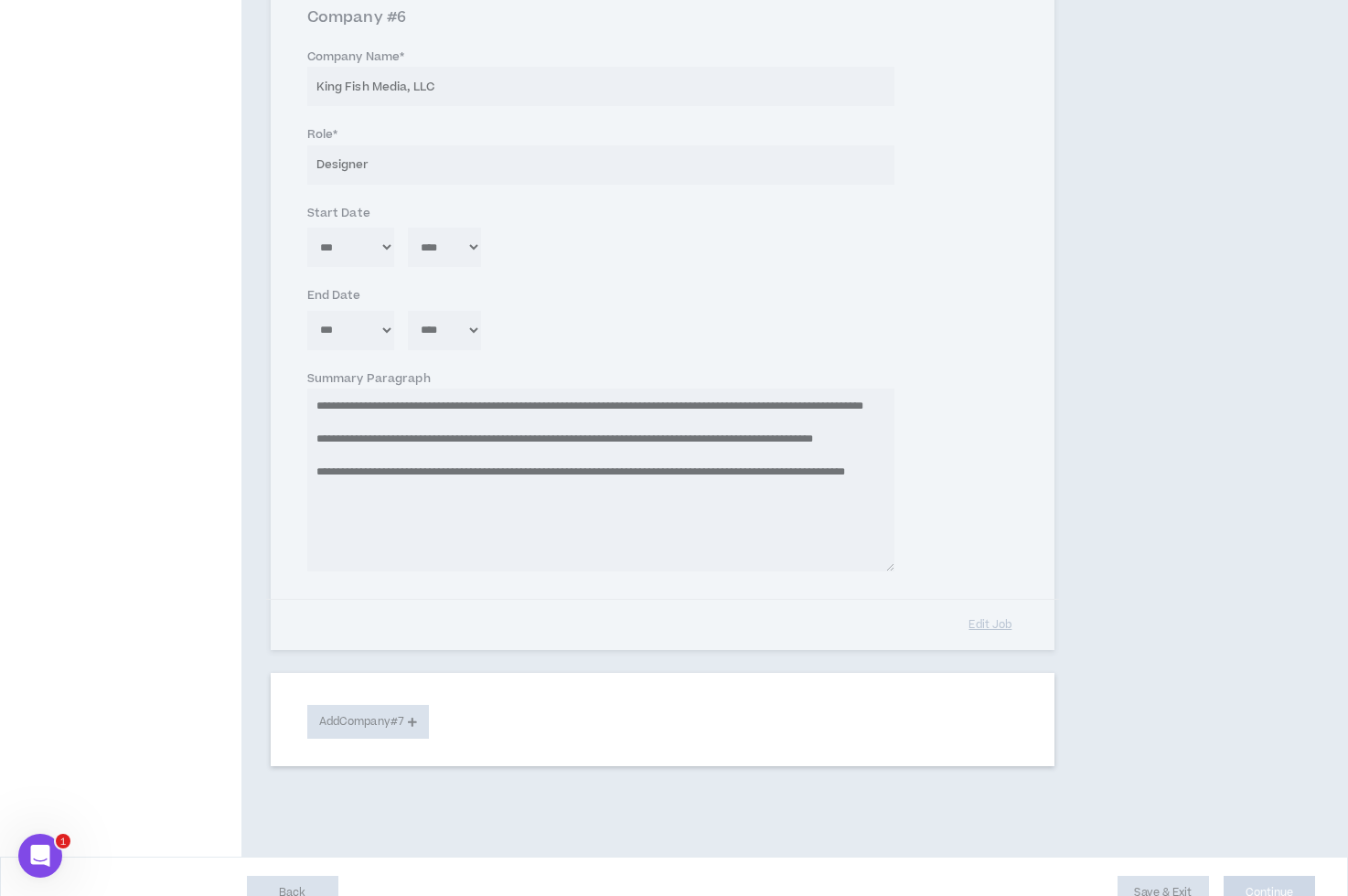 scroll, scrollTop: 3300, scrollLeft: 0, axis: vertical 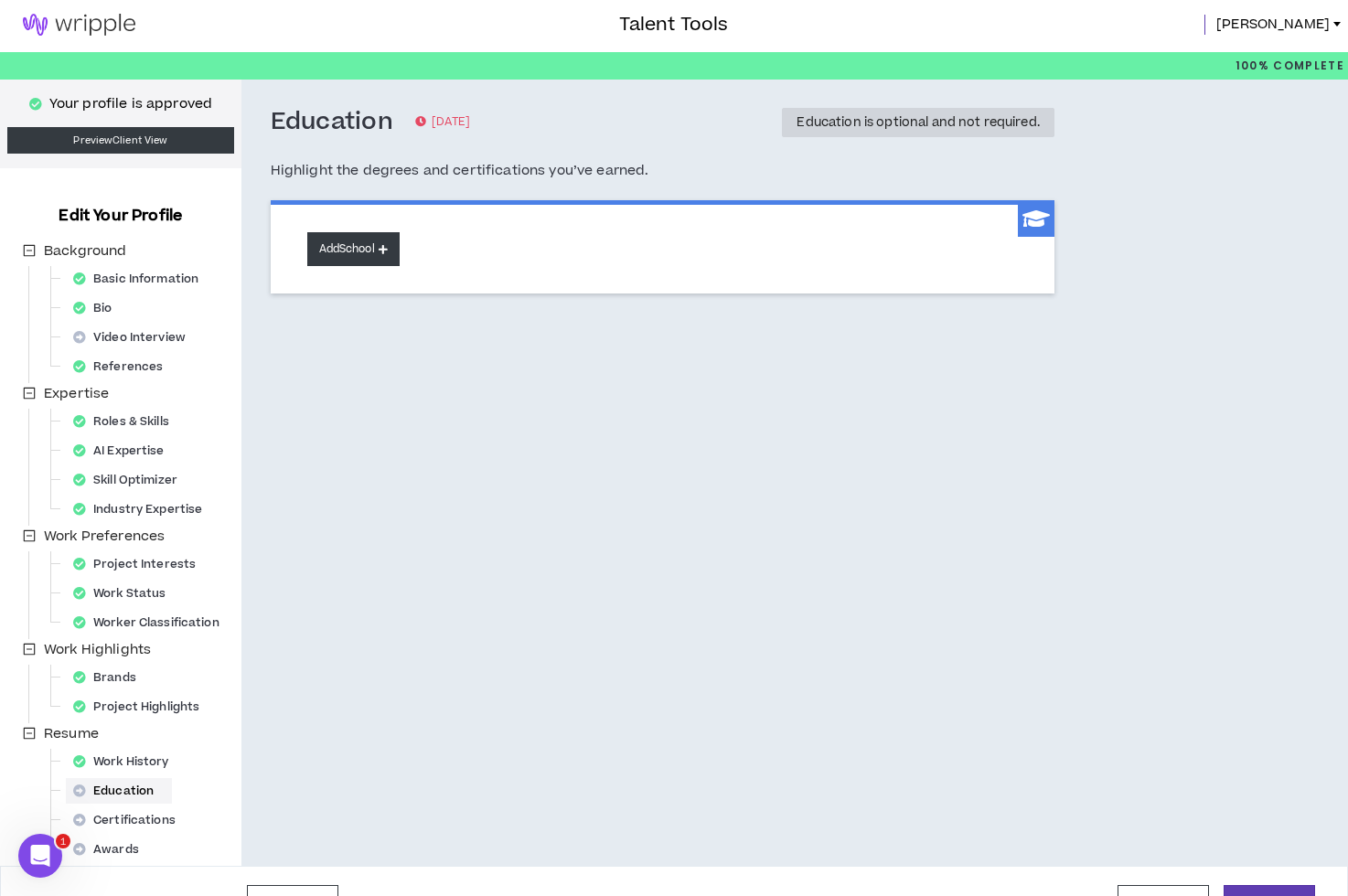 click on "Add  School" at bounding box center [353, 249] 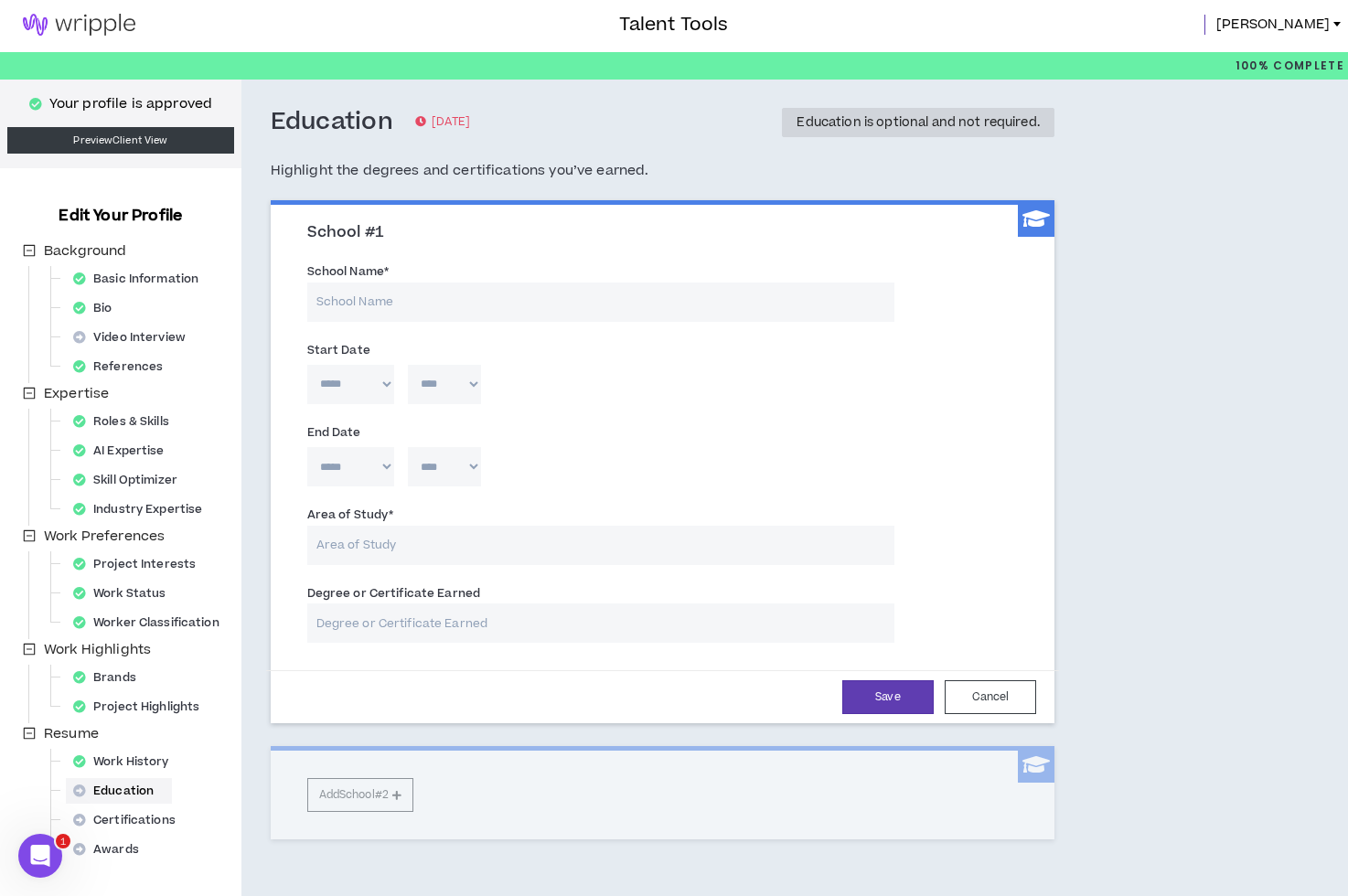 click on "School Name  *" at bounding box center (601, 302) 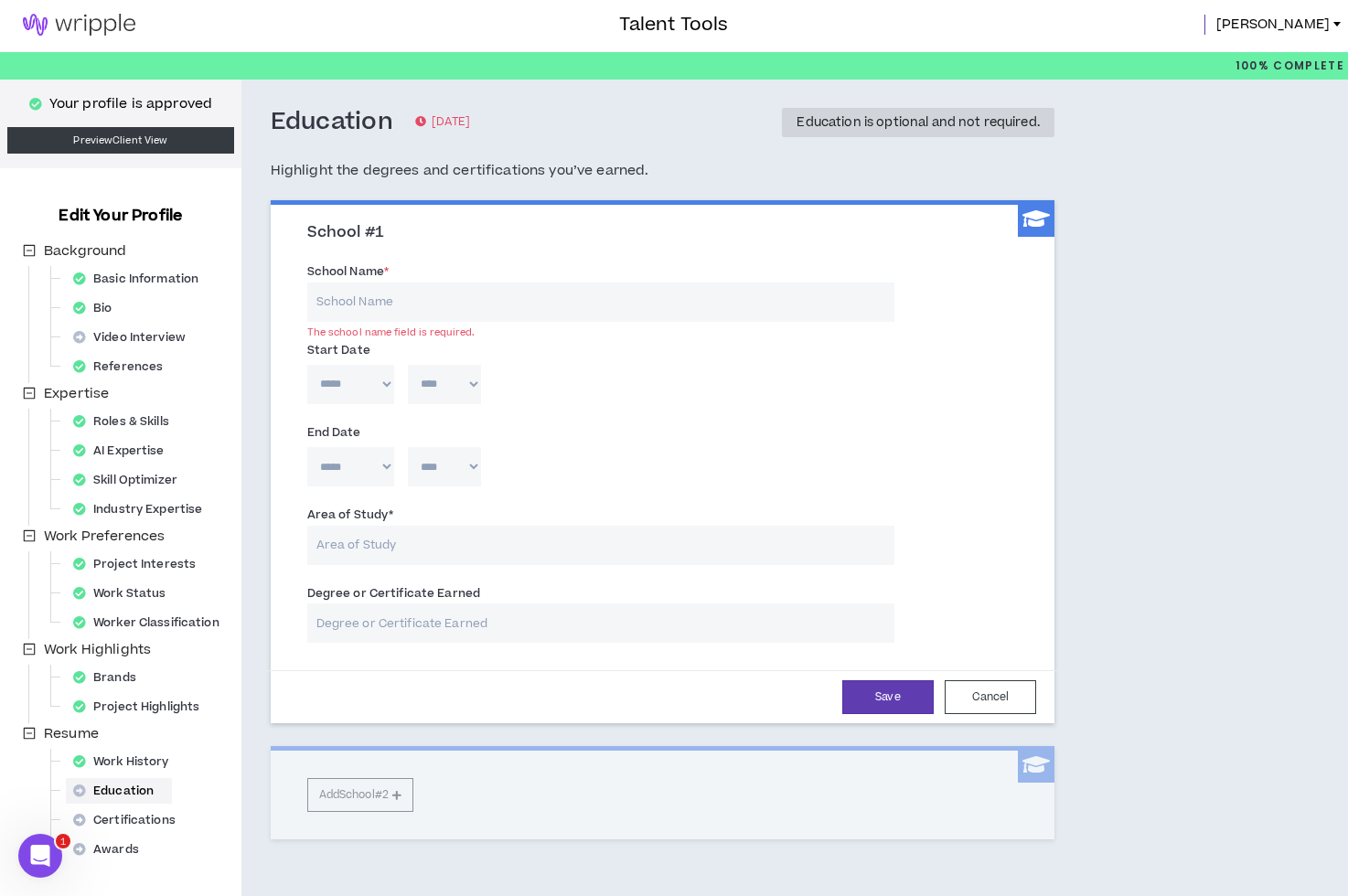 paste on "Boston University, College of Communication, BS, Advertising" 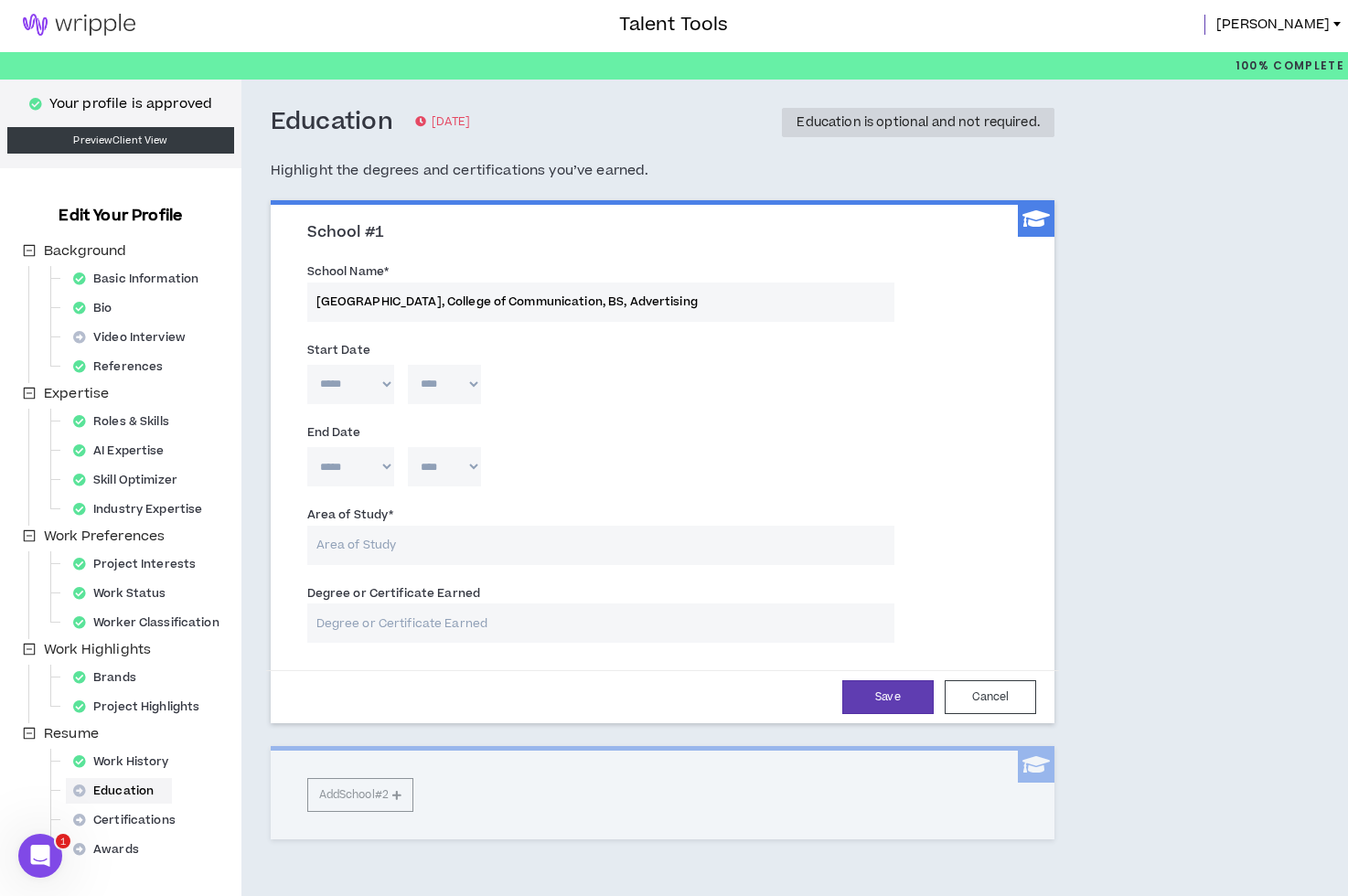 click on "Area of Study  *" at bounding box center [601, 545] 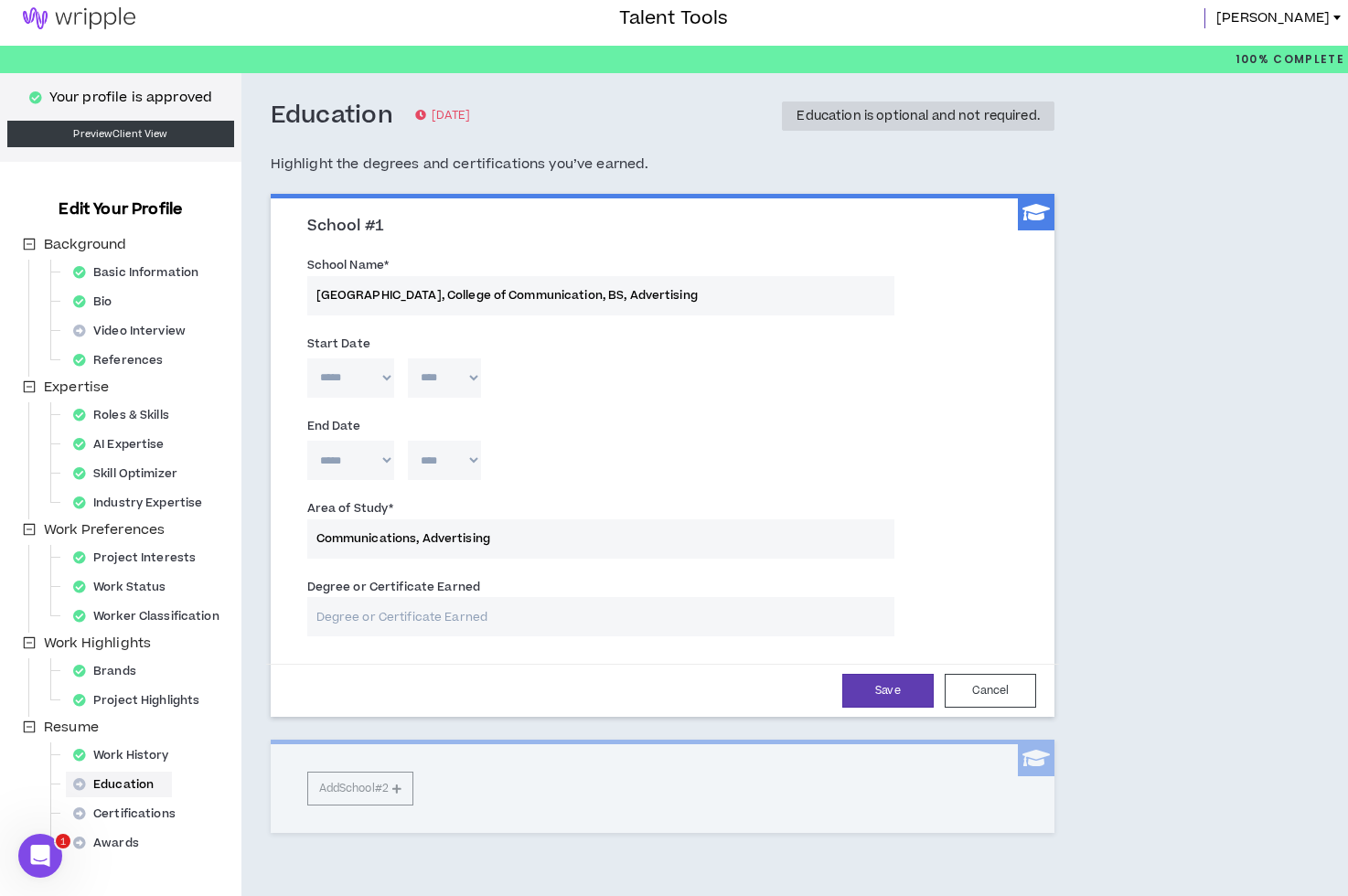 scroll, scrollTop: 12, scrollLeft: 0, axis: vertical 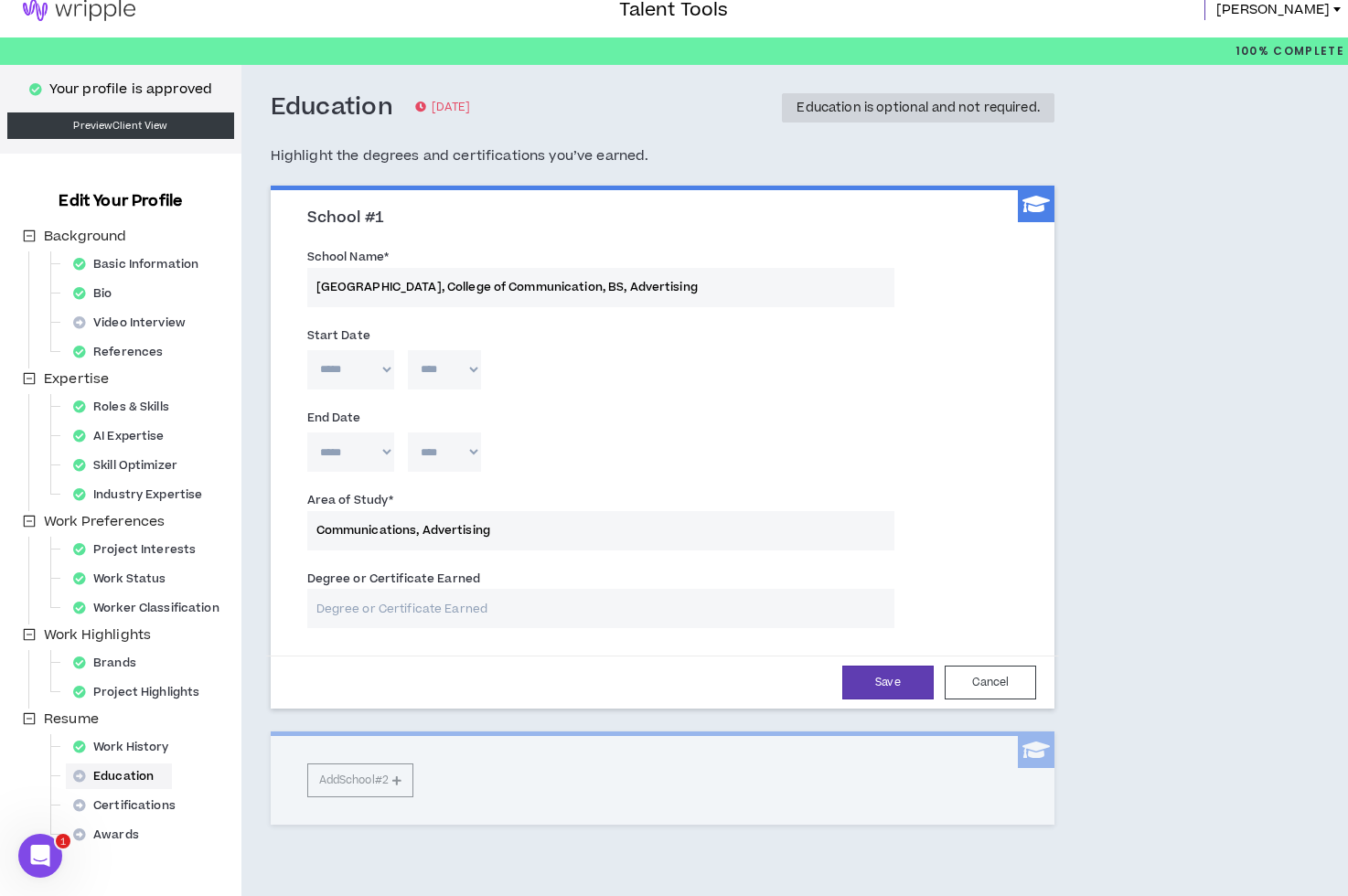 drag, startPoint x: 586, startPoint y: 290, endPoint x: 418, endPoint y: 283, distance: 168.1458 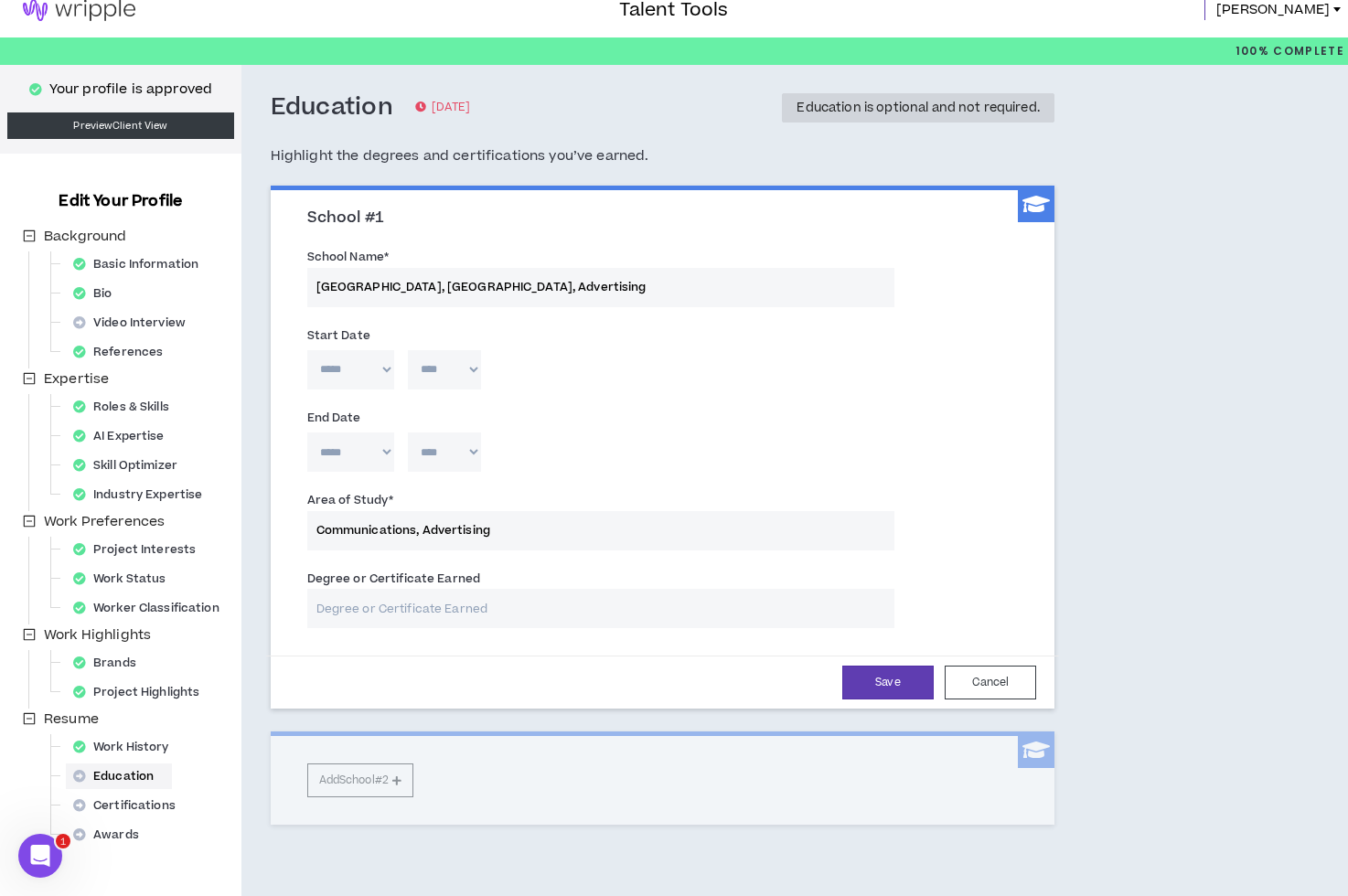 drag, startPoint x: 424, startPoint y: 284, endPoint x: 606, endPoint y: 296, distance: 182.39518 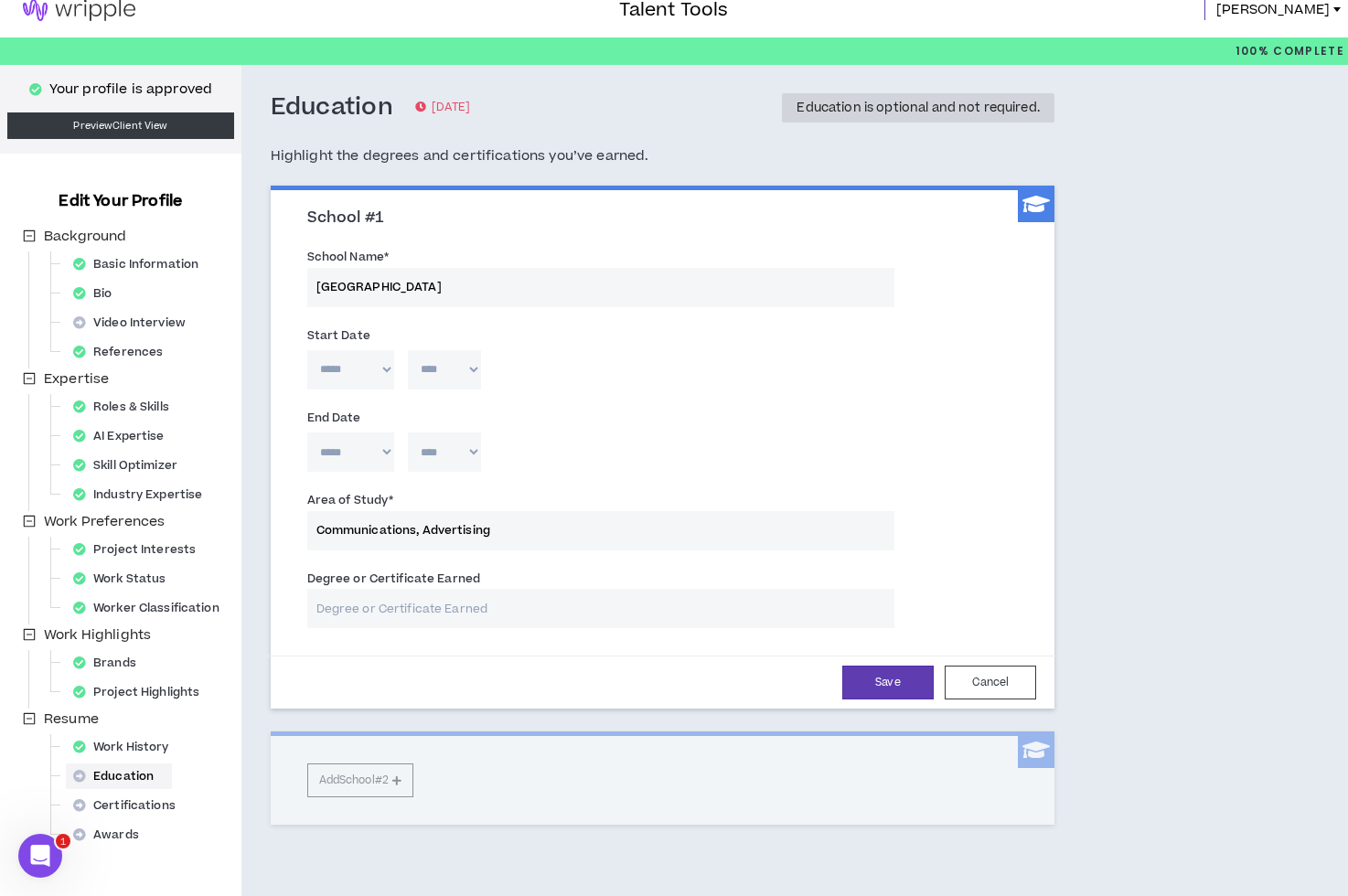 click on "Degree or Certificate Earned" at bounding box center (601, 608) 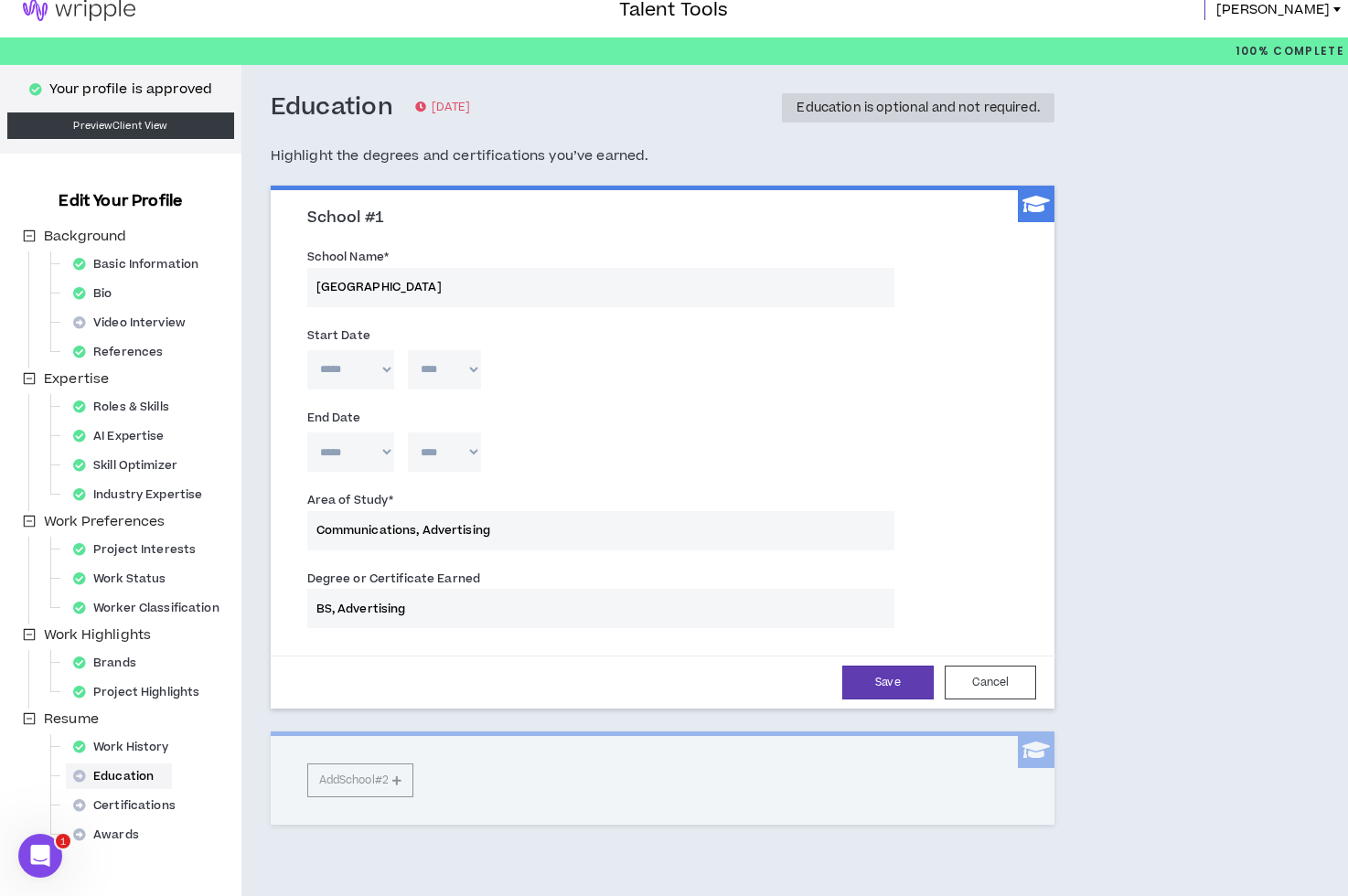 click on "Save" at bounding box center (888, 682) 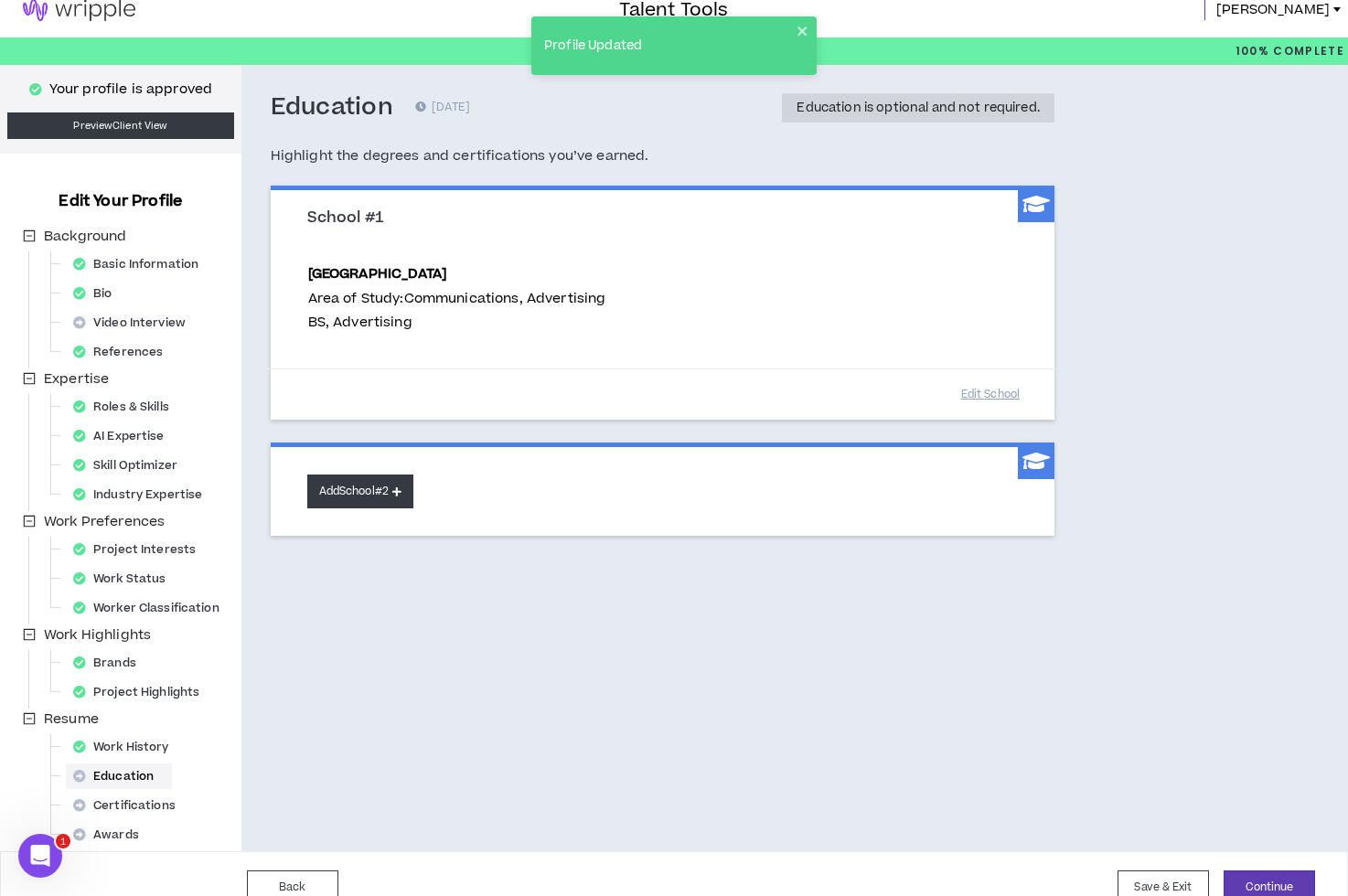 click on "Add  School  #2" at bounding box center [360, 491] 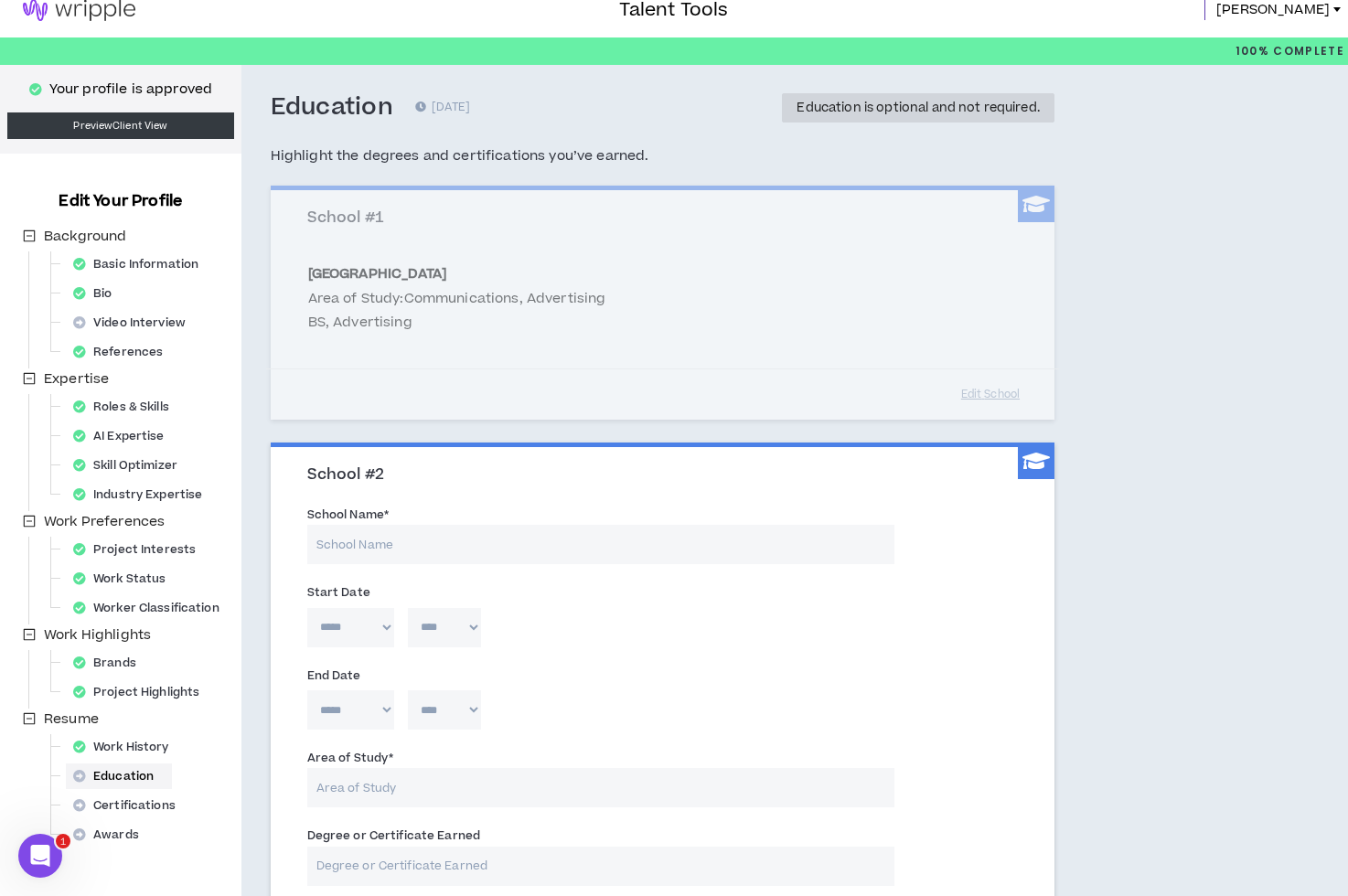 click on "School Name  *" at bounding box center [601, 544] 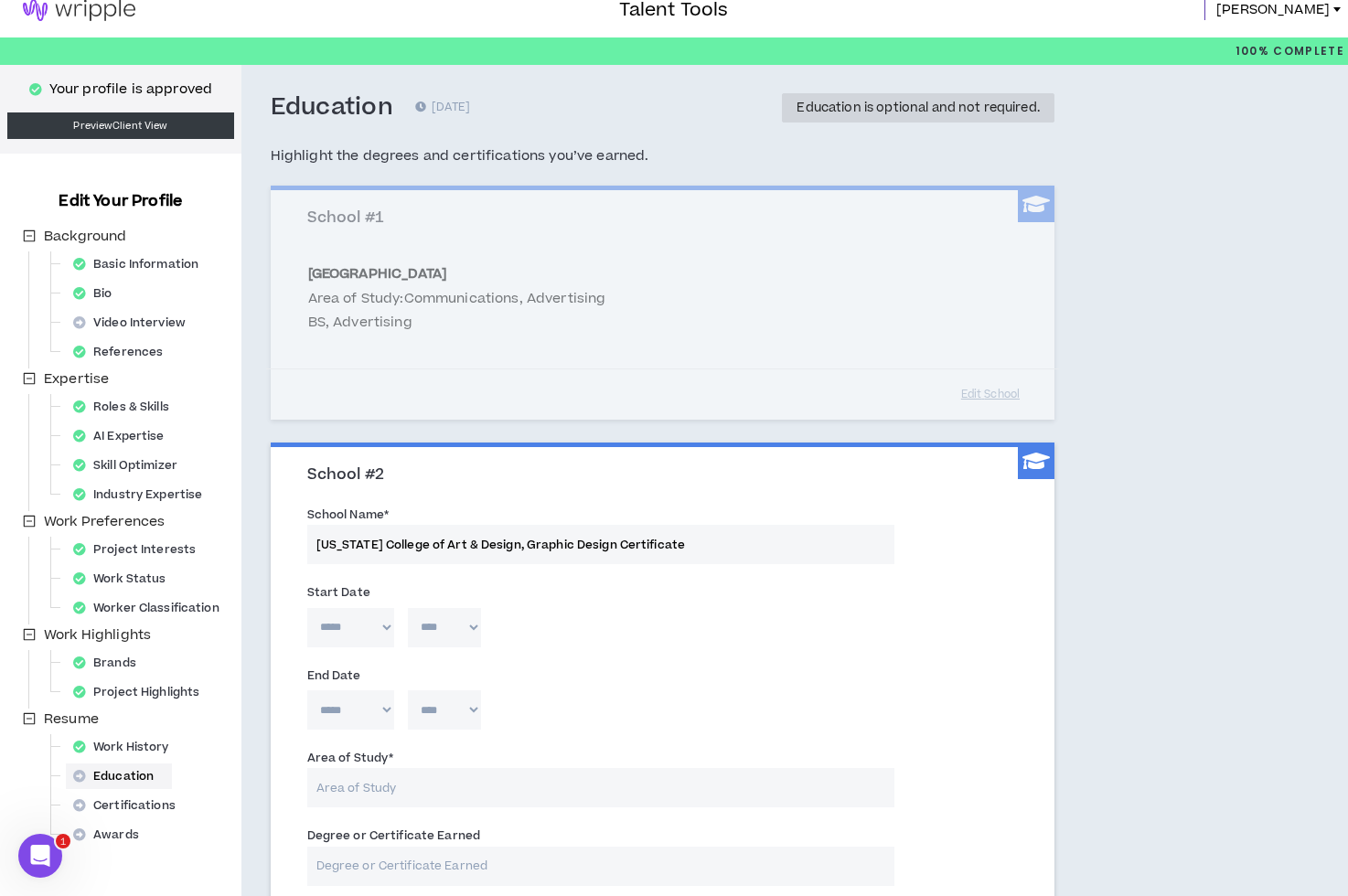 drag, startPoint x: 551, startPoint y: 541, endPoint x: 816, endPoint y: 540, distance: 265.00189 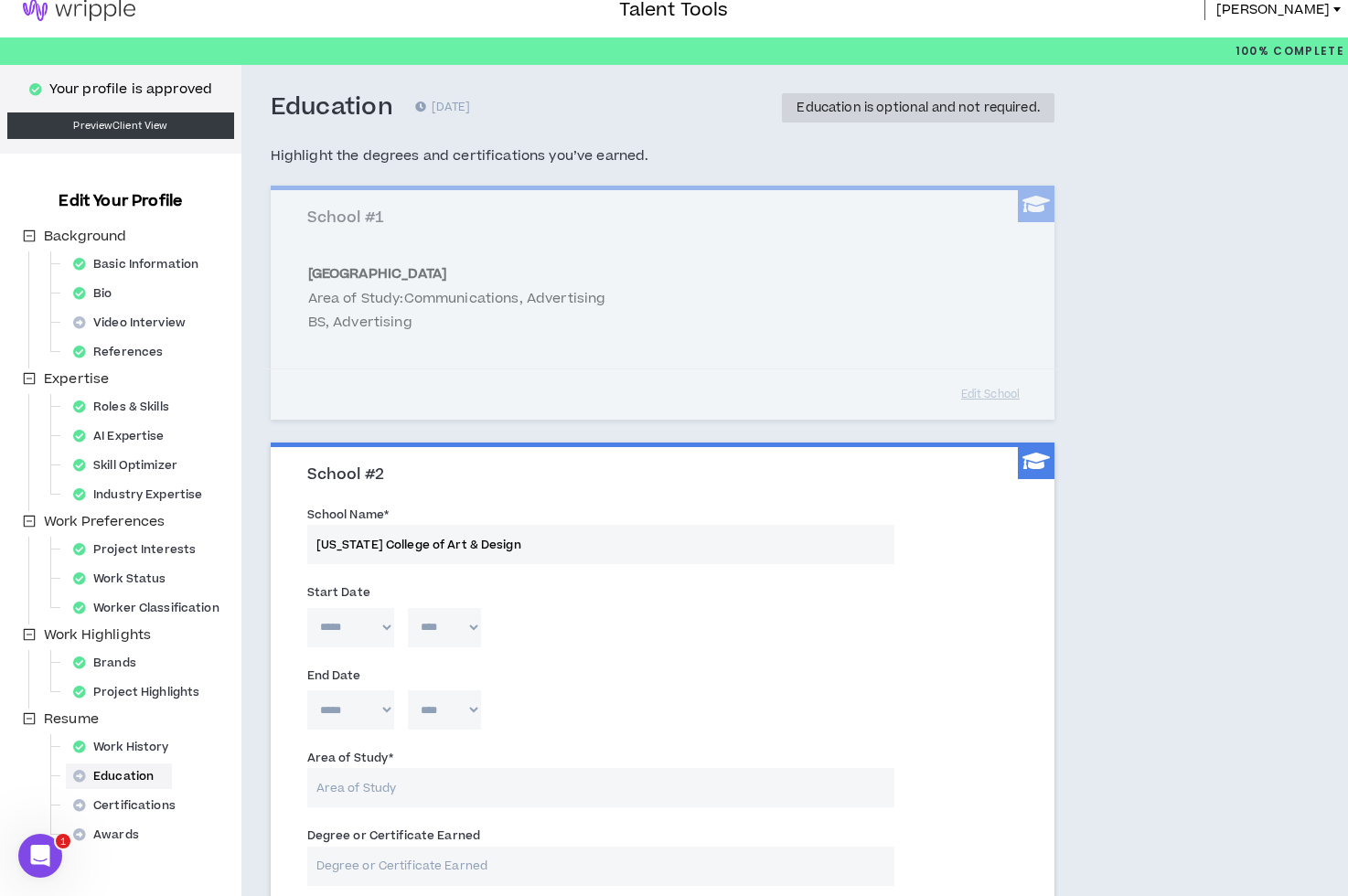 click on "Degree or Certificate Earned" at bounding box center (601, 866) 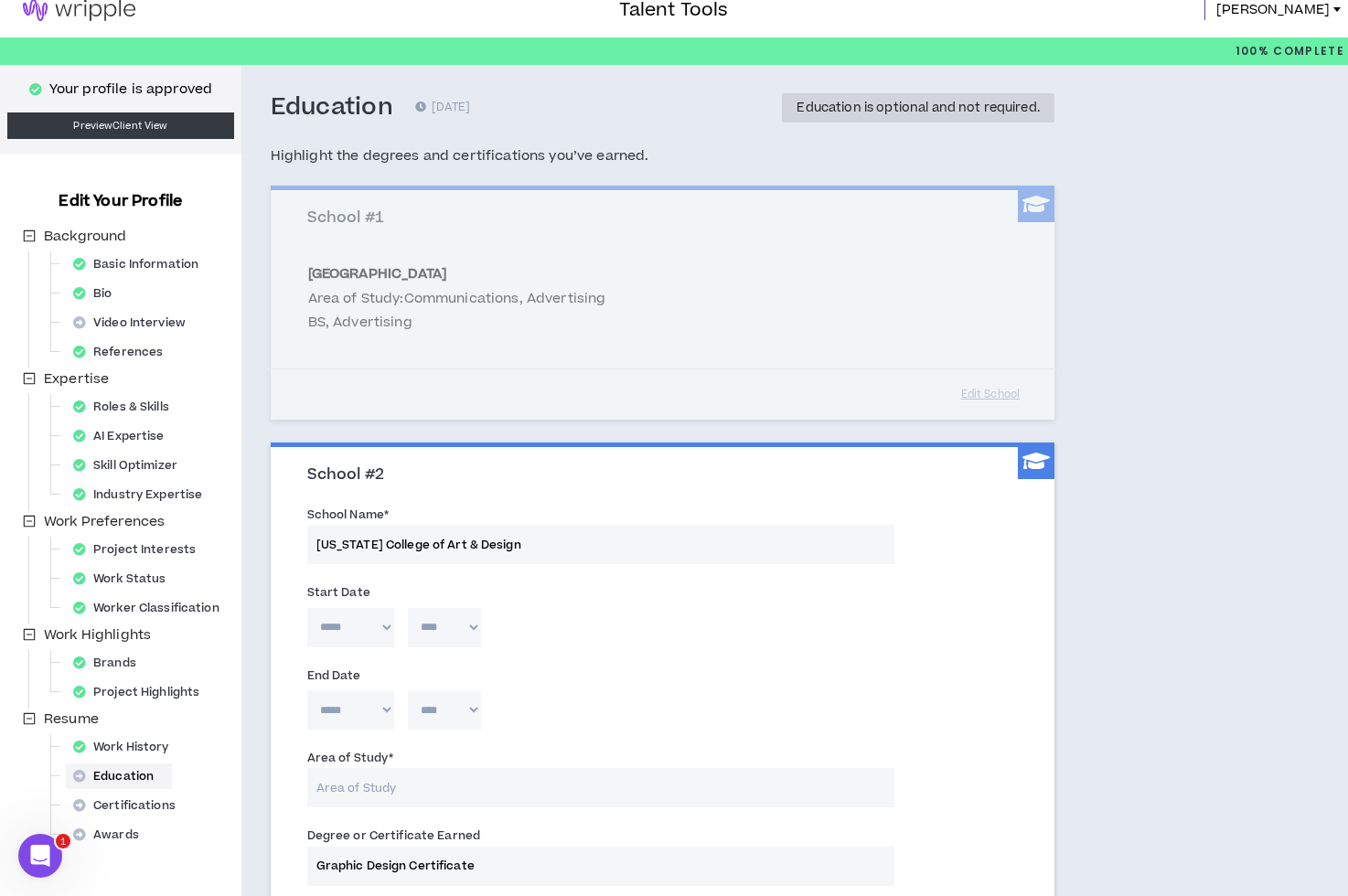 click on "Area of Study  *" at bounding box center (601, 787) 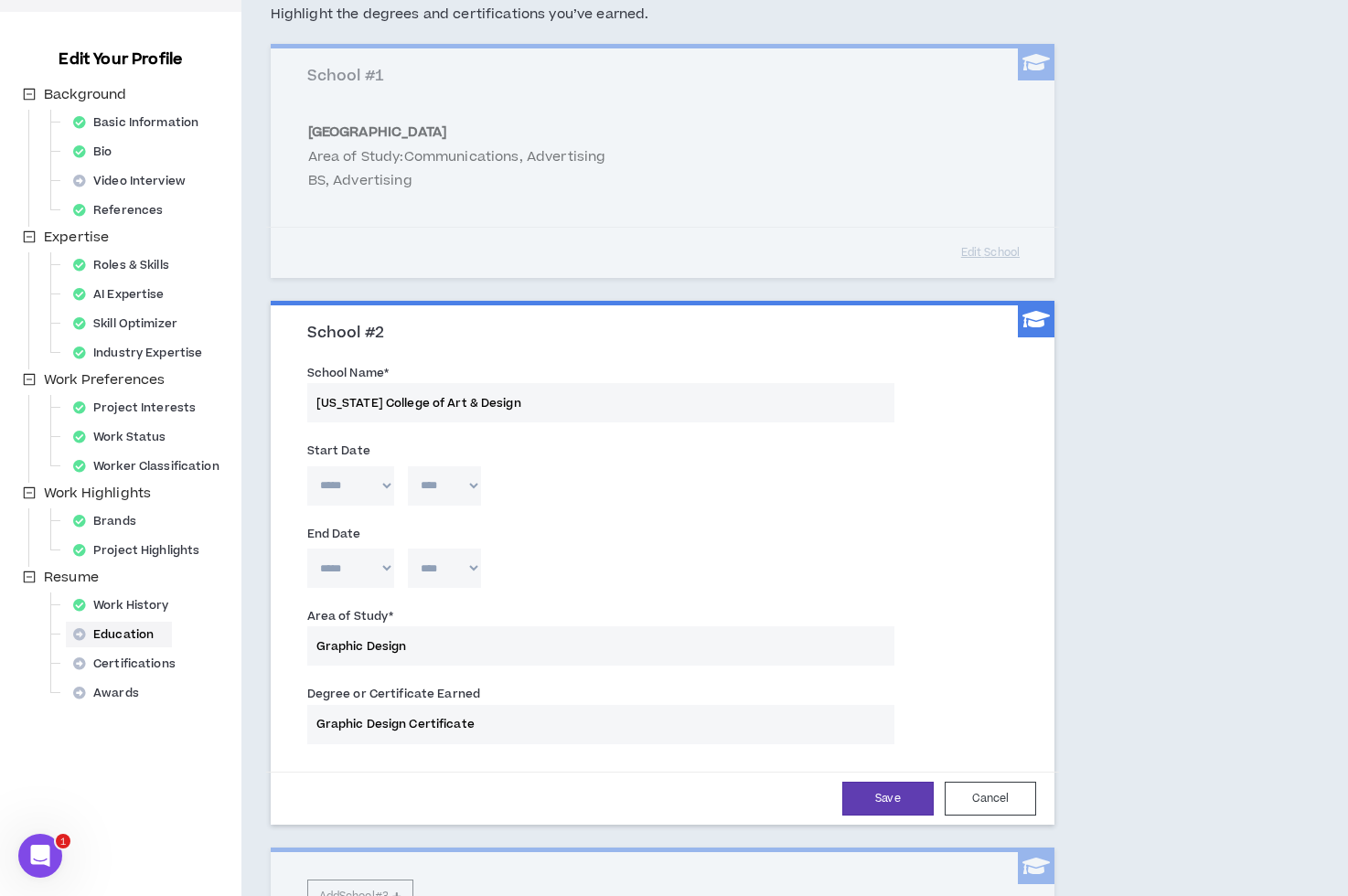 scroll, scrollTop: 176, scrollLeft: 0, axis: vertical 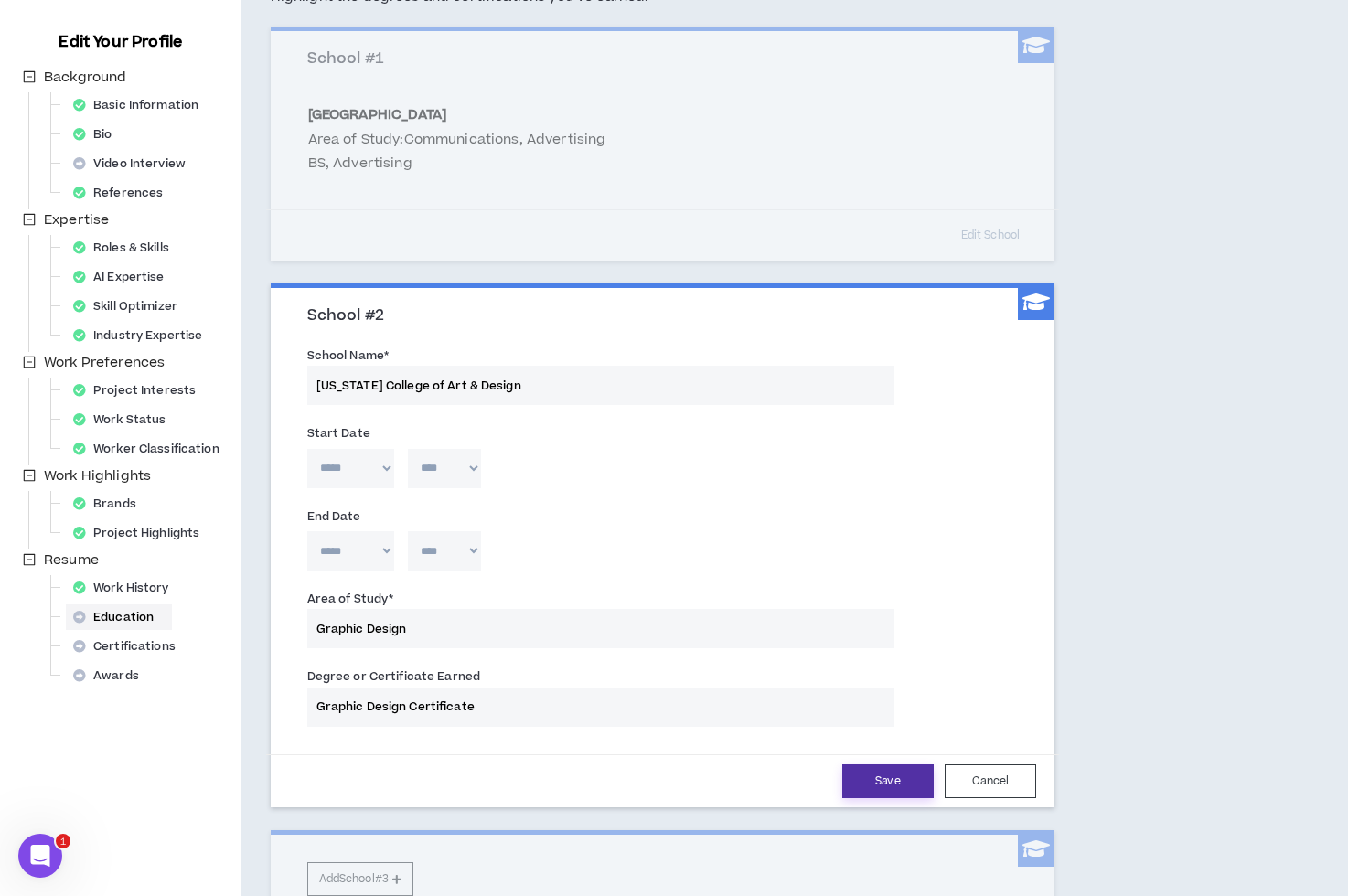 click on "Save" at bounding box center (888, 781) 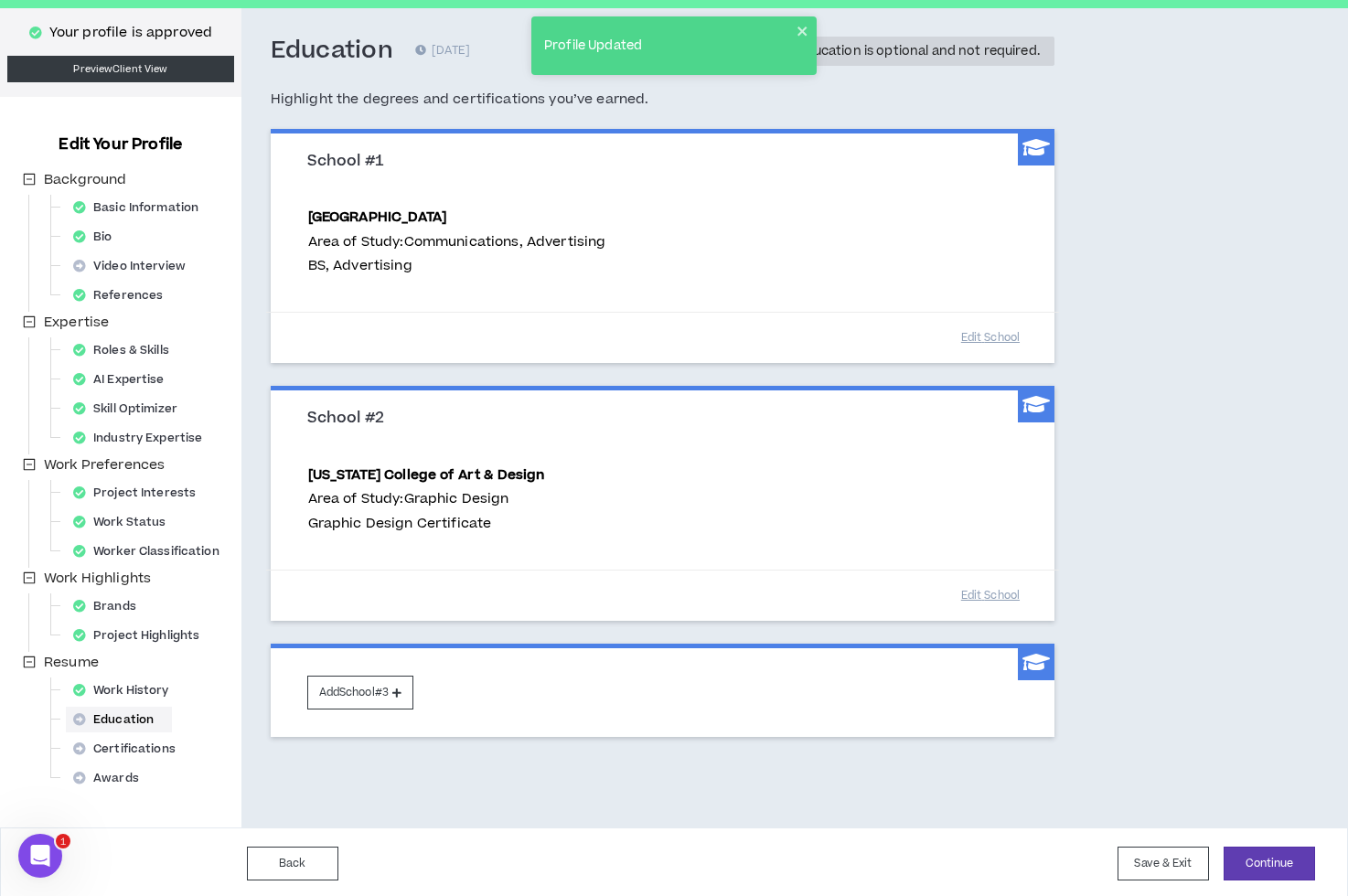 scroll, scrollTop: 73, scrollLeft: 0, axis: vertical 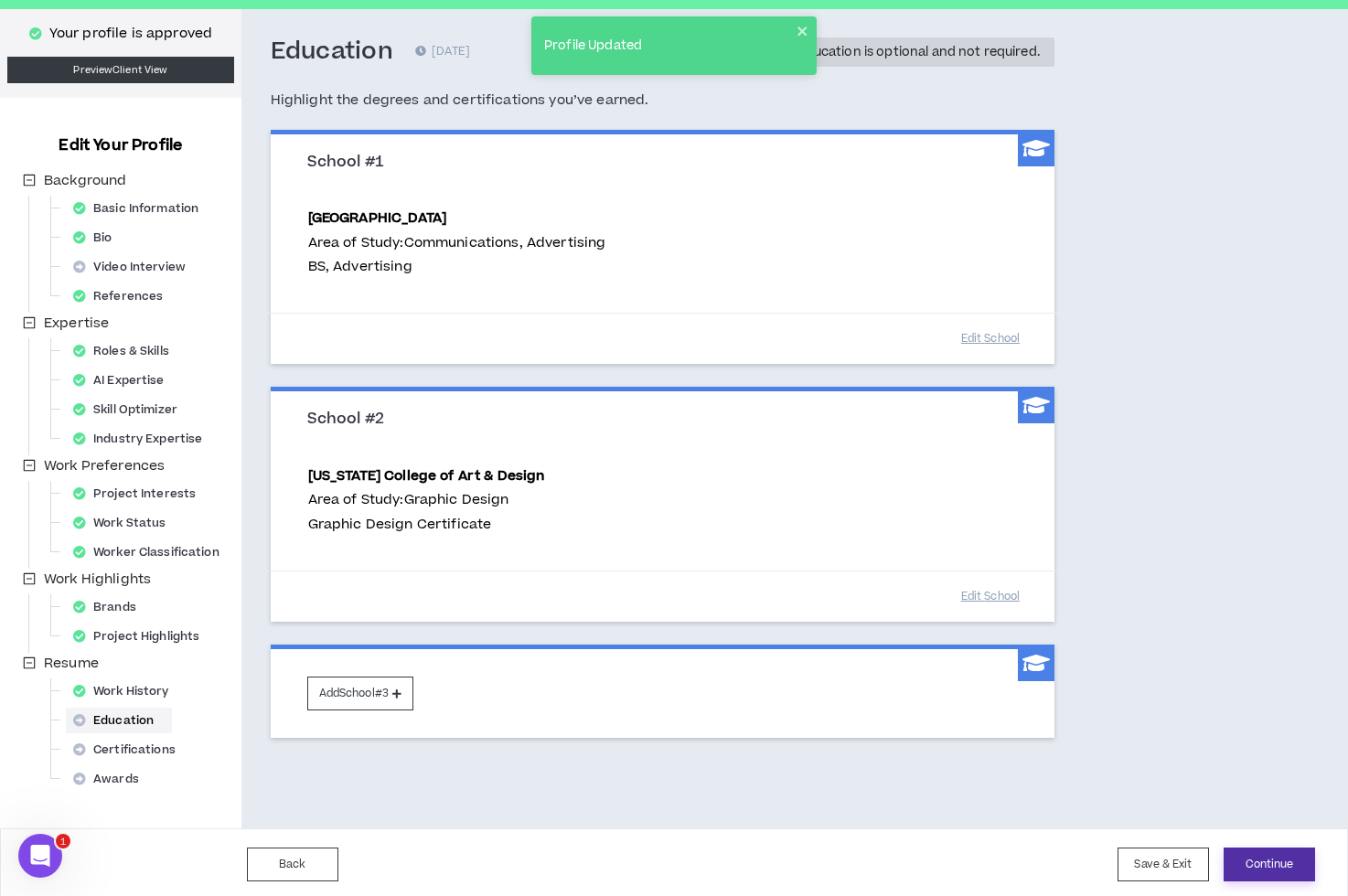 click on "Continue" at bounding box center [1269, 864] 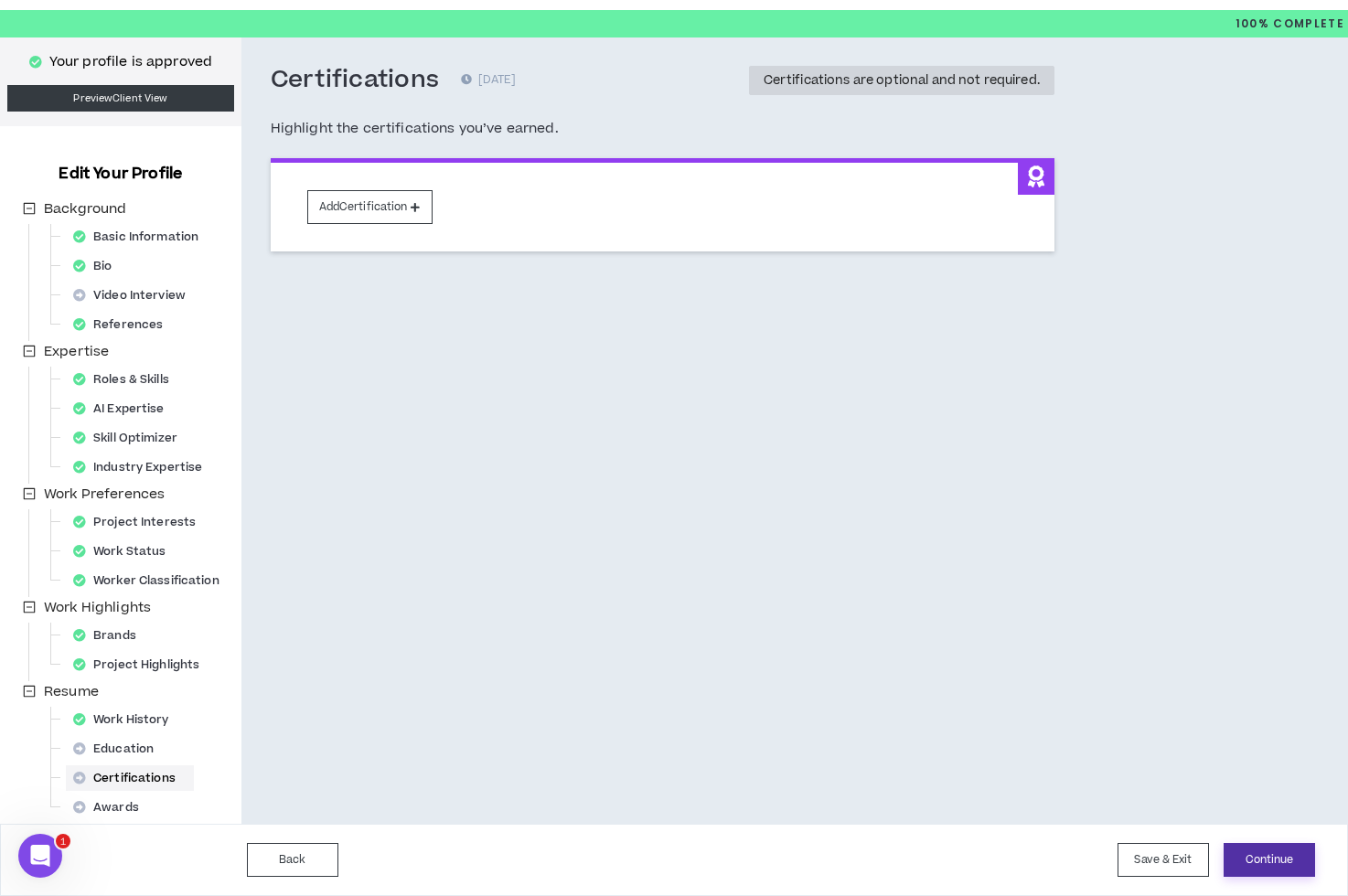 scroll, scrollTop: 45, scrollLeft: 0, axis: vertical 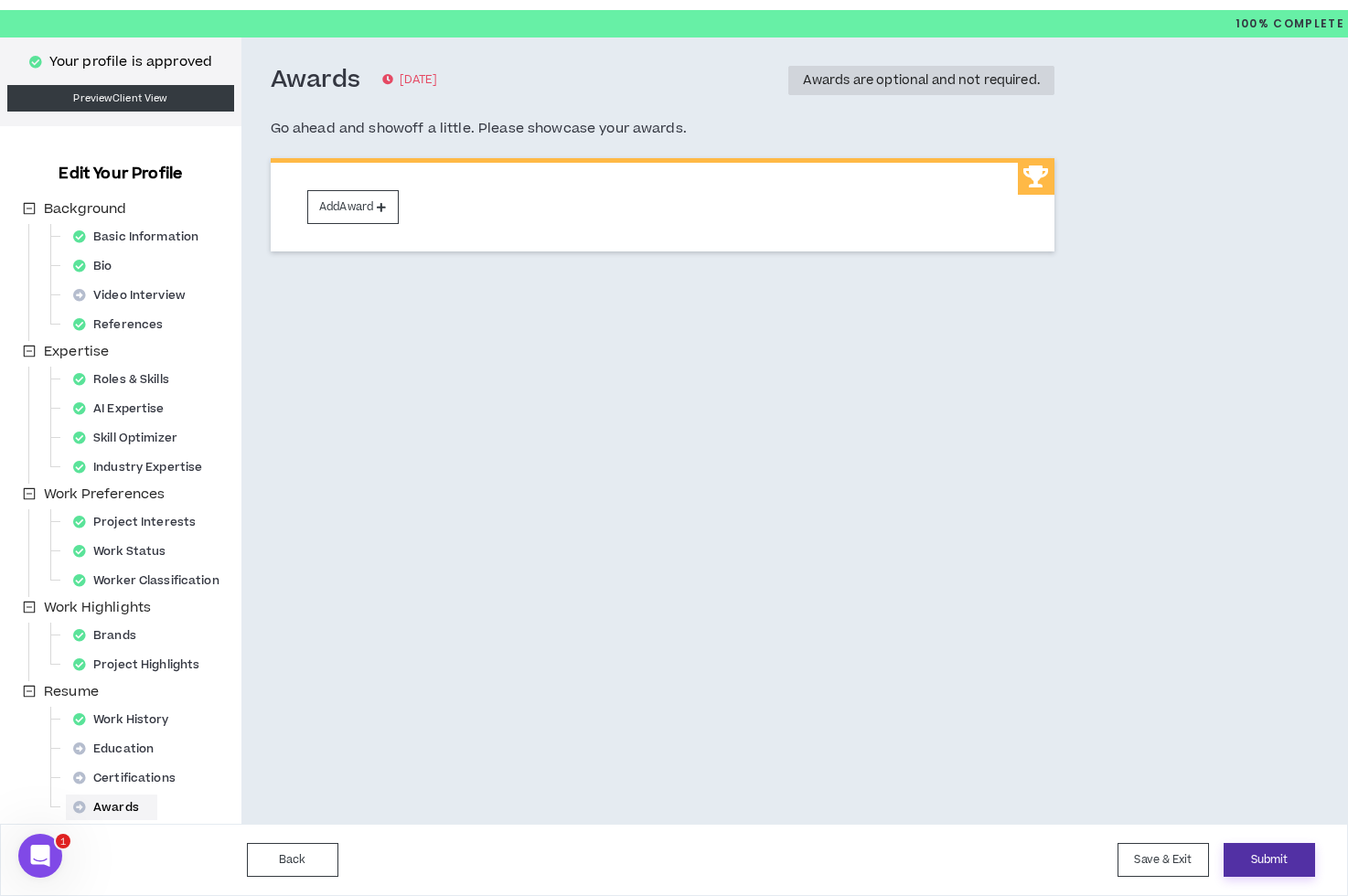 click on "Submit" at bounding box center [1269, 859] 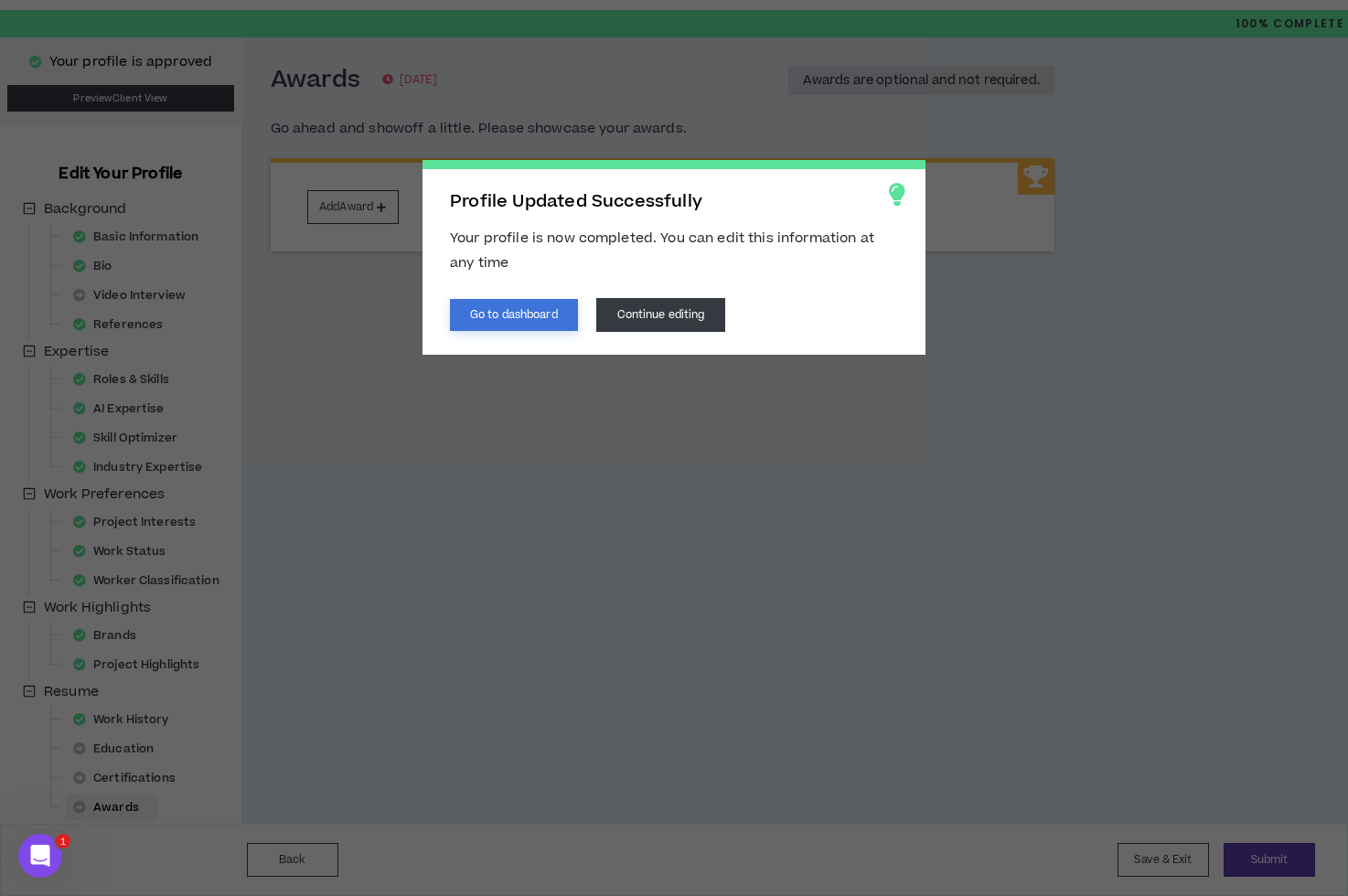 click on "Go to dashboard" at bounding box center [514, 315] 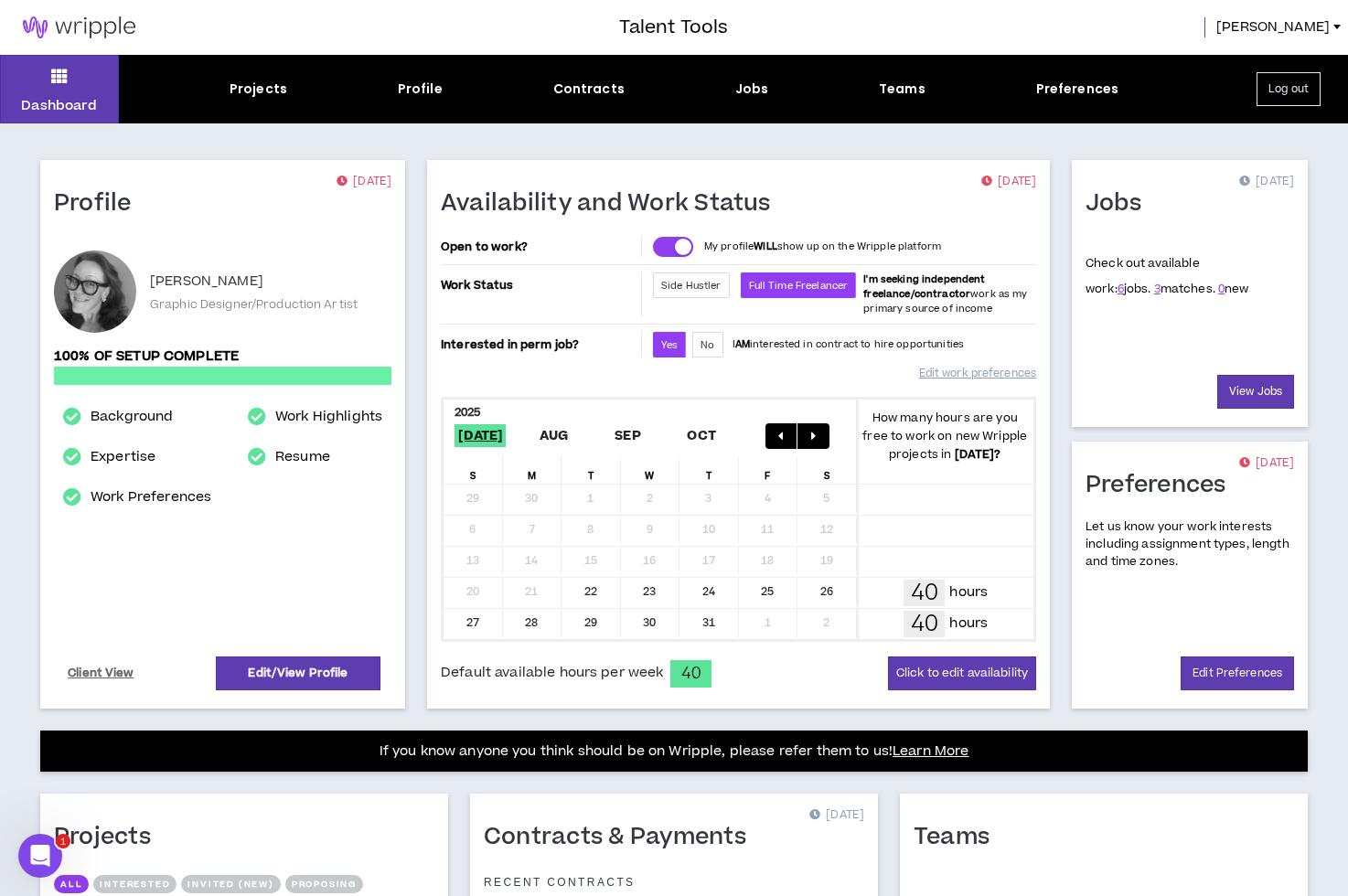 scroll, scrollTop: 0, scrollLeft: 0, axis: both 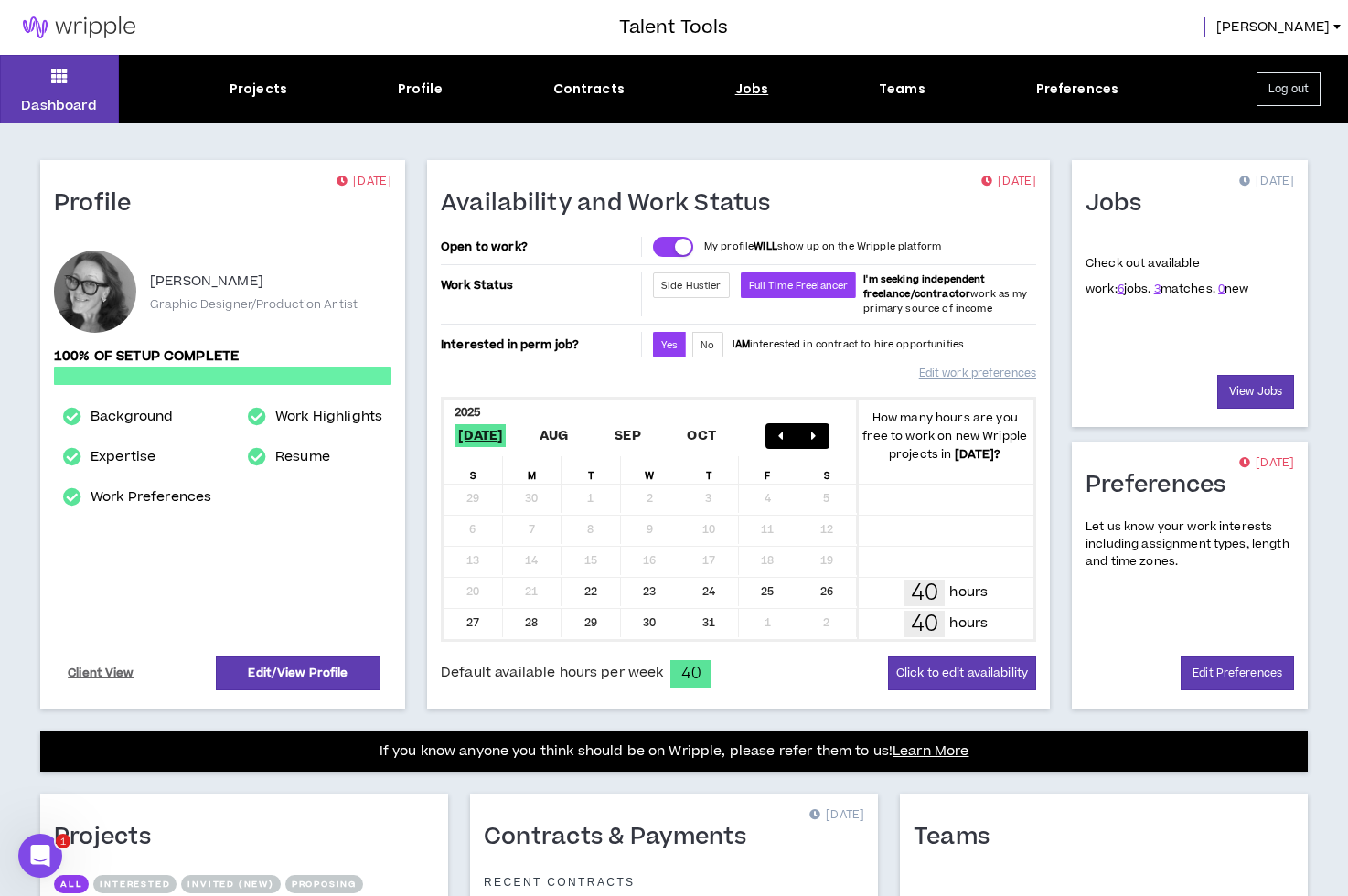 click on "Jobs" at bounding box center [752, 89] 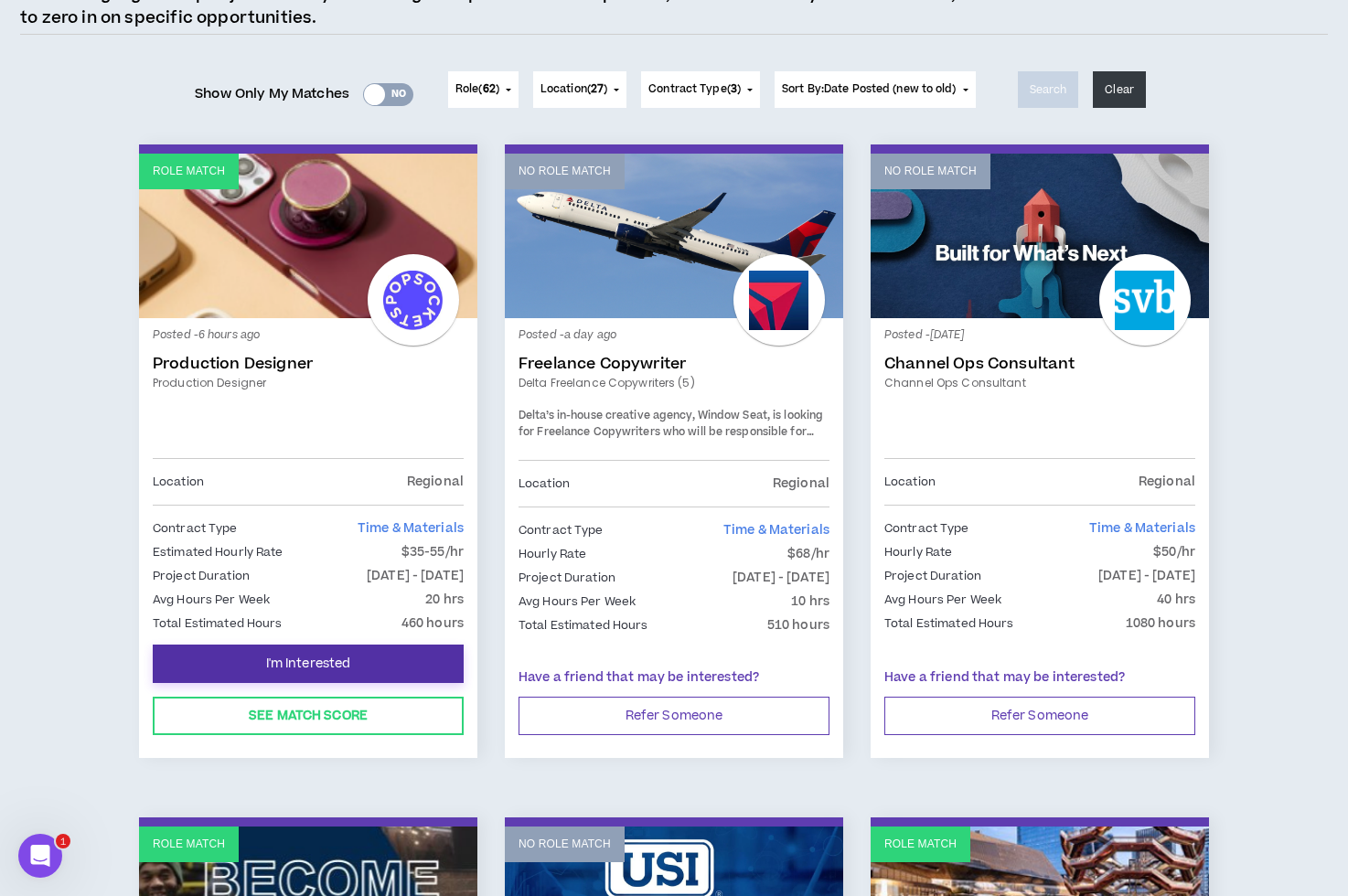 scroll, scrollTop: 197, scrollLeft: 0, axis: vertical 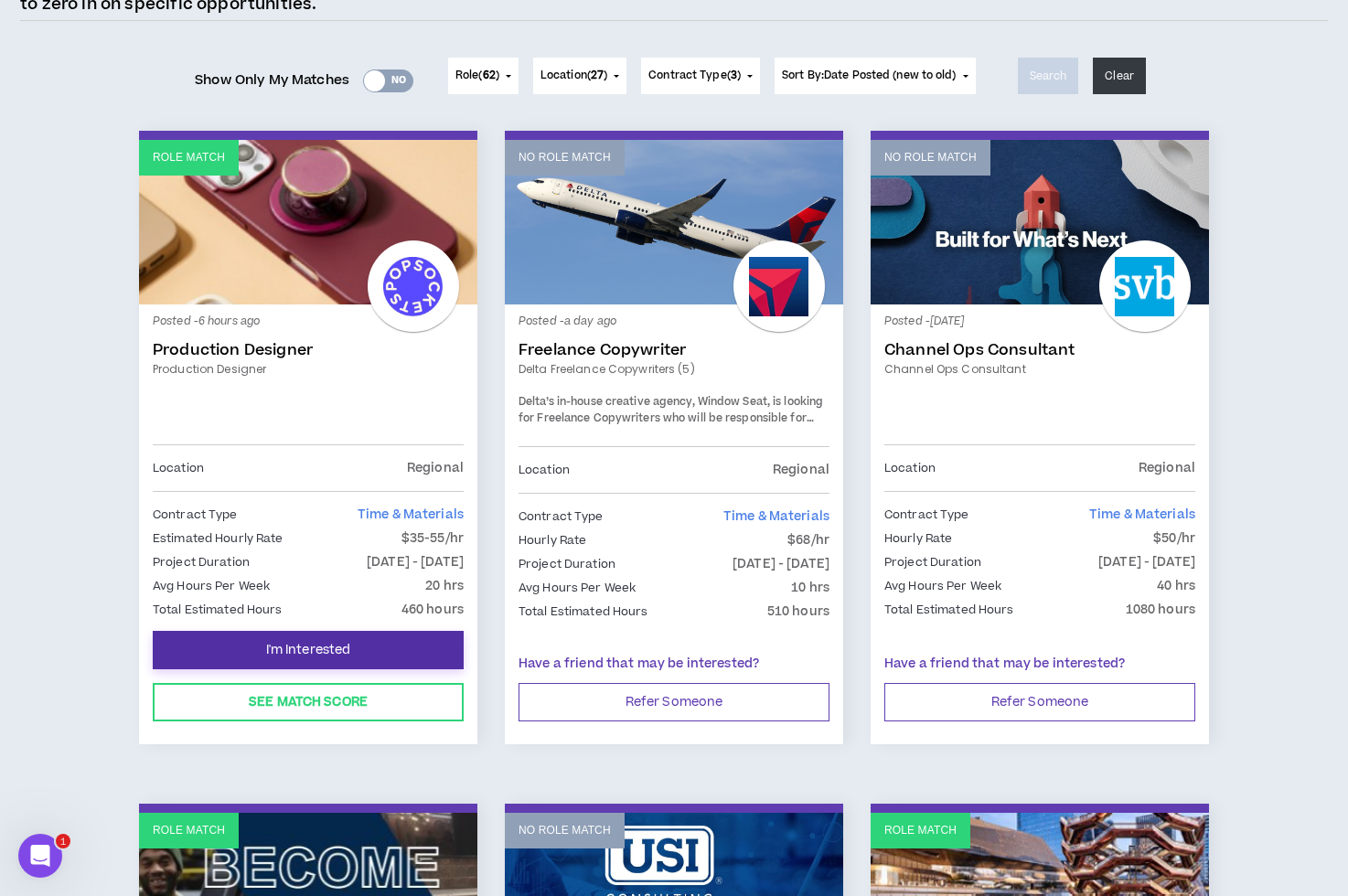 click on "I'm Interested" at bounding box center (308, 650) 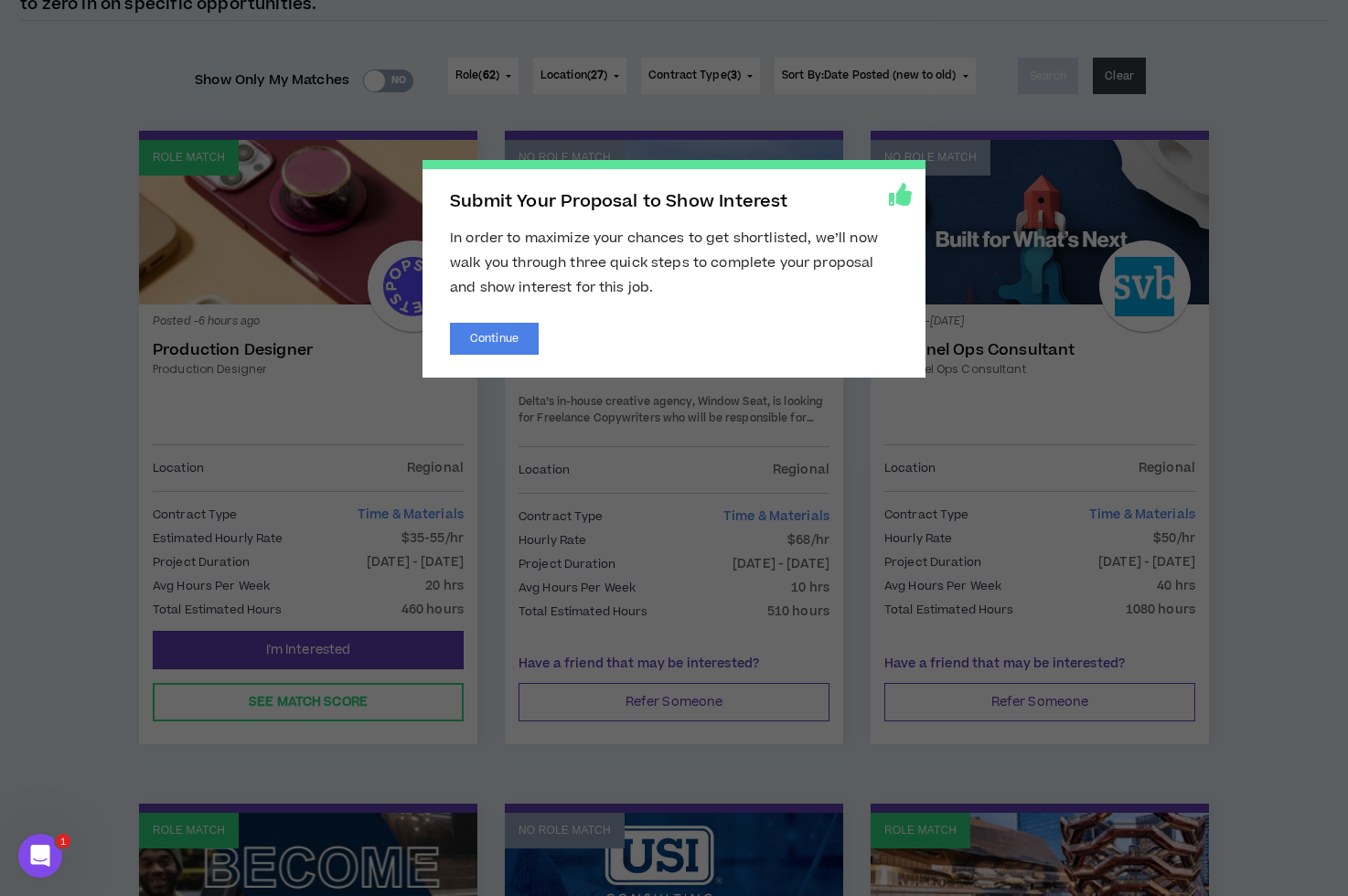click on "Submit Your Proposal to Show Interest In order to maximize your chances to get shortlisted, we’ll now walk you through three quick steps to complete your proposal and show interest for this job. Continue" at bounding box center [674, 448] 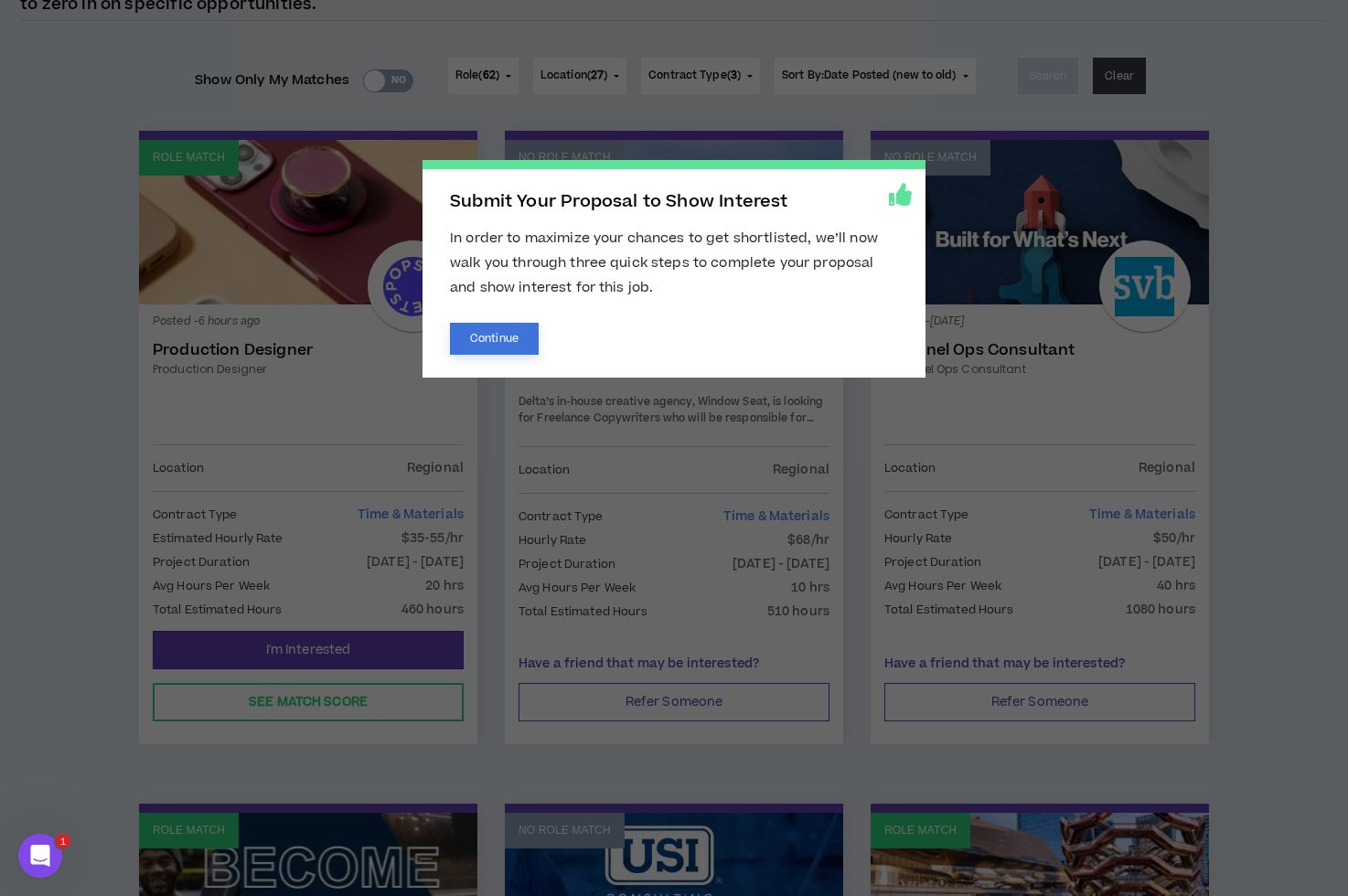 click on "Continue" at bounding box center (494, 338) 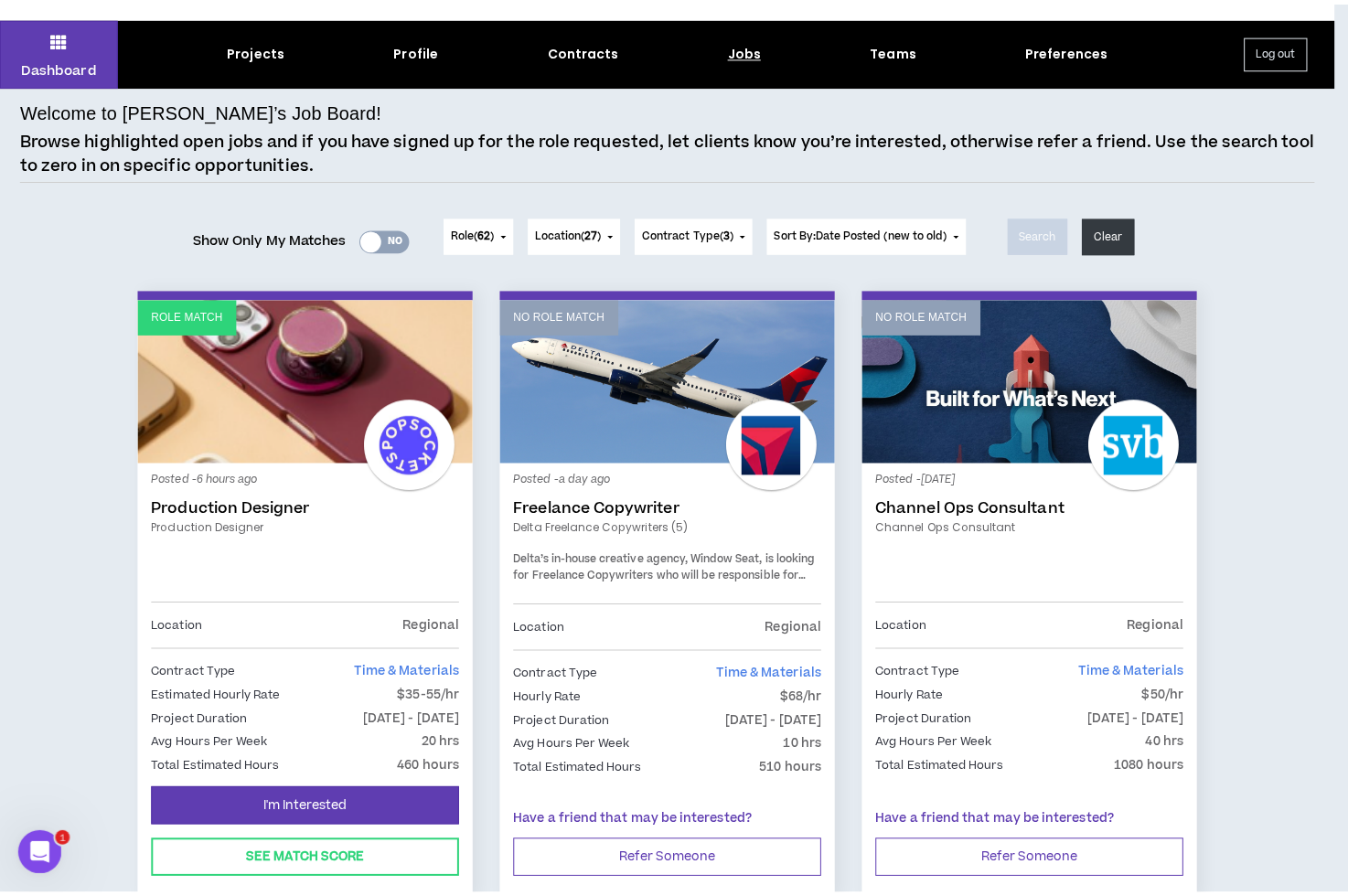 scroll, scrollTop: 0, scrollLeft: 0, axis: both 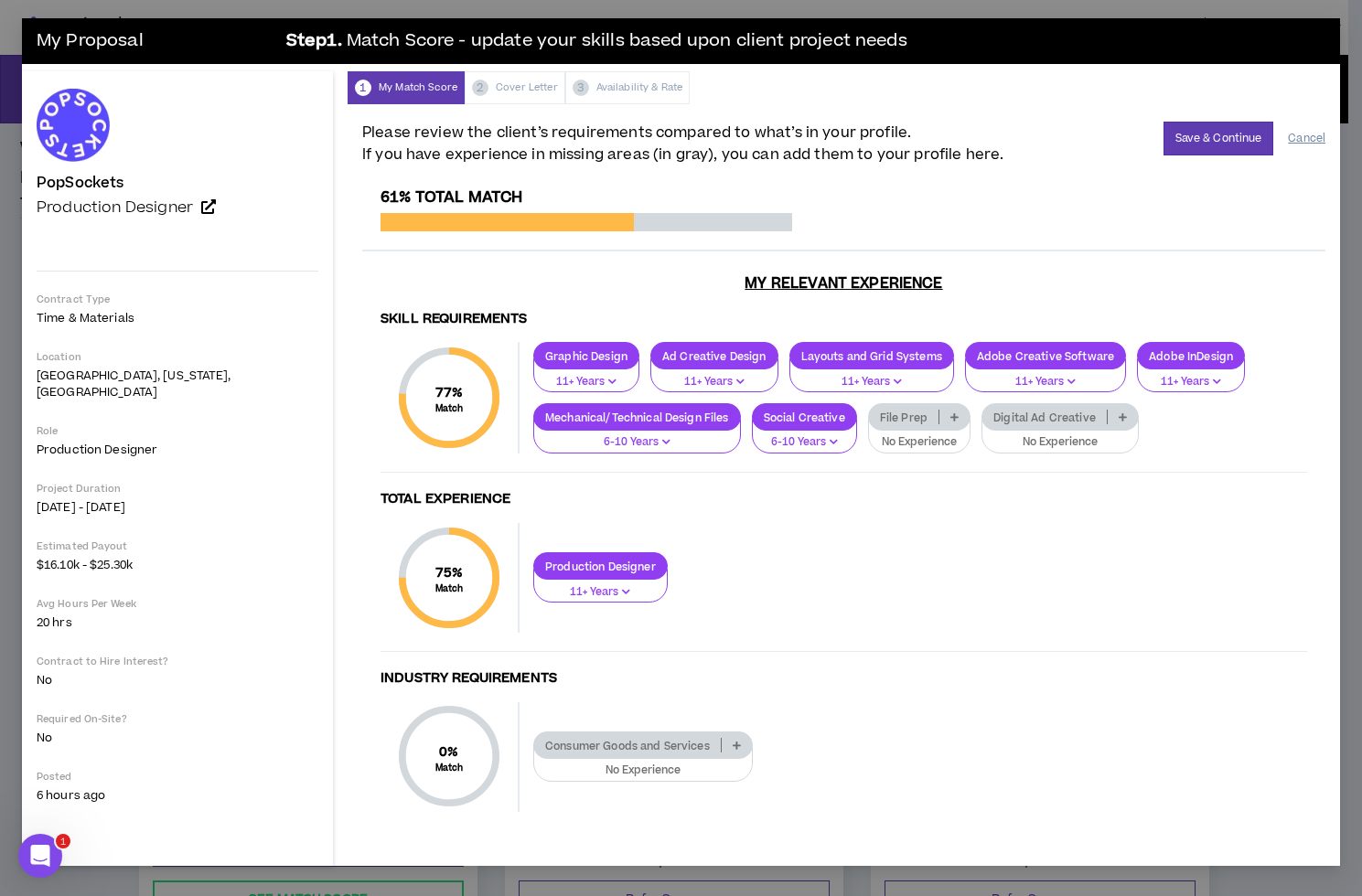 click on "Cancel" at bounding box center [1306, 138] 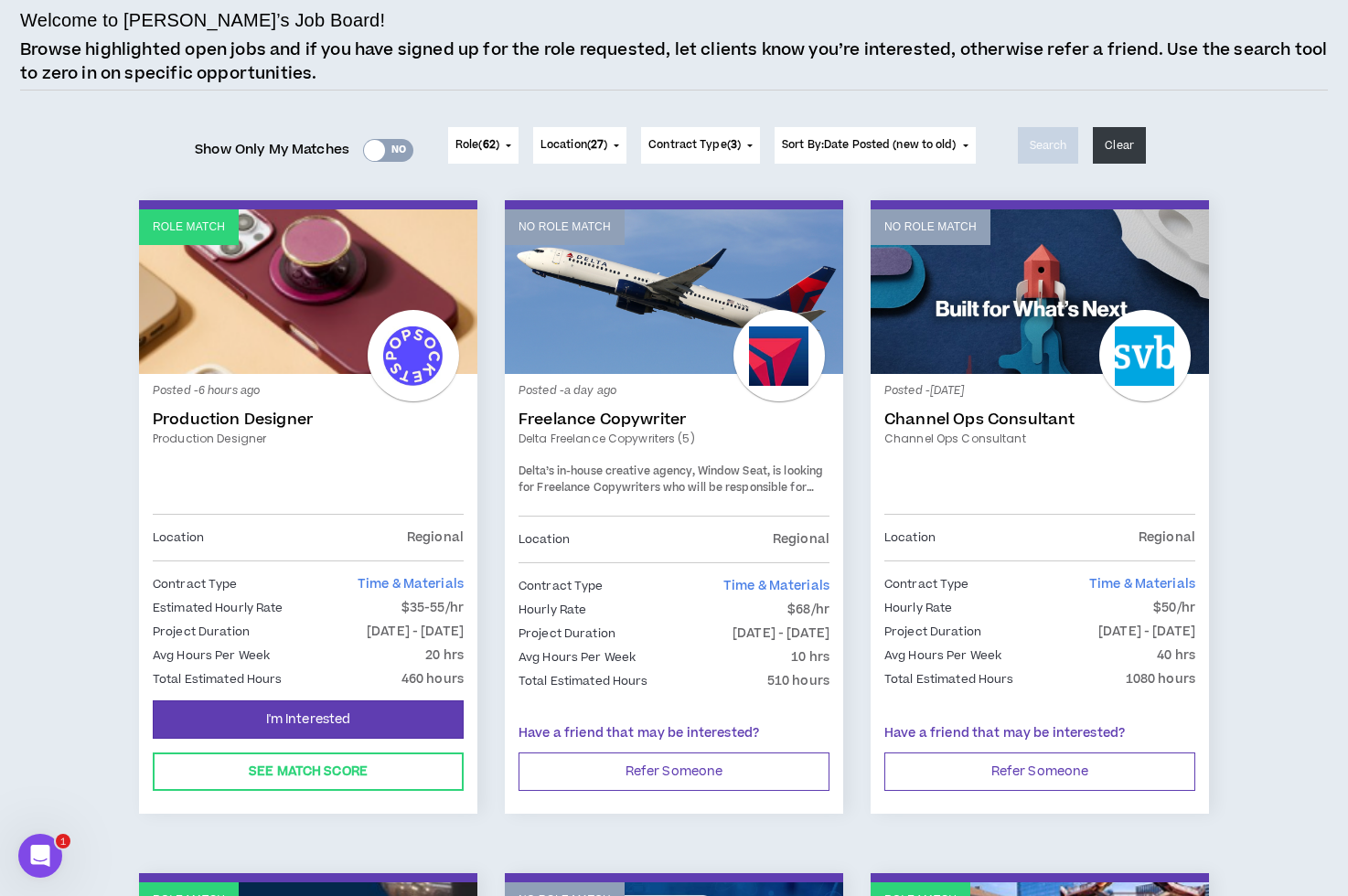 scroll, scrollTop: 162, scrollLeft: 0, axis: vertical 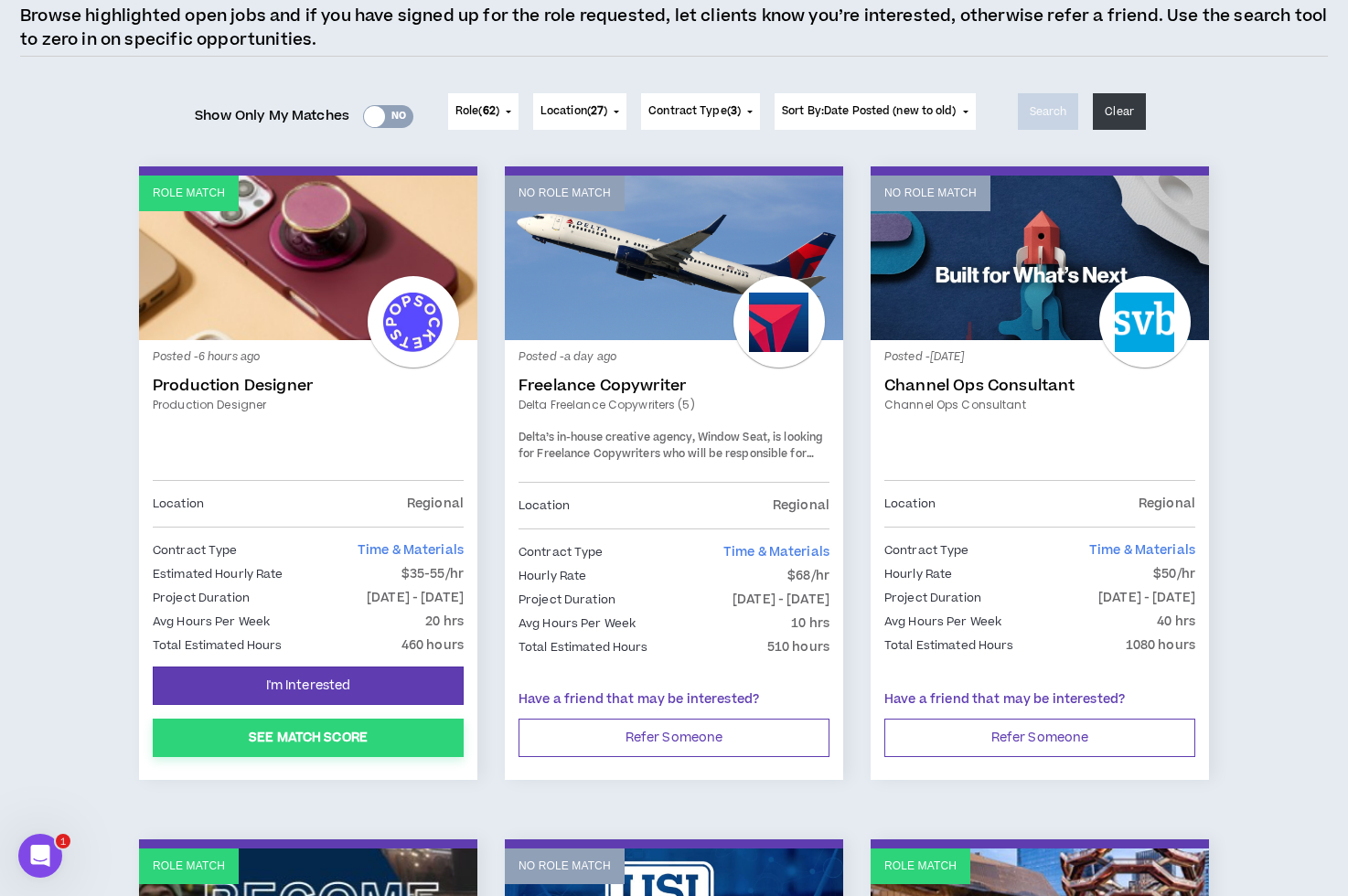 click on "See Match Score" at bounding box center (308, 738) 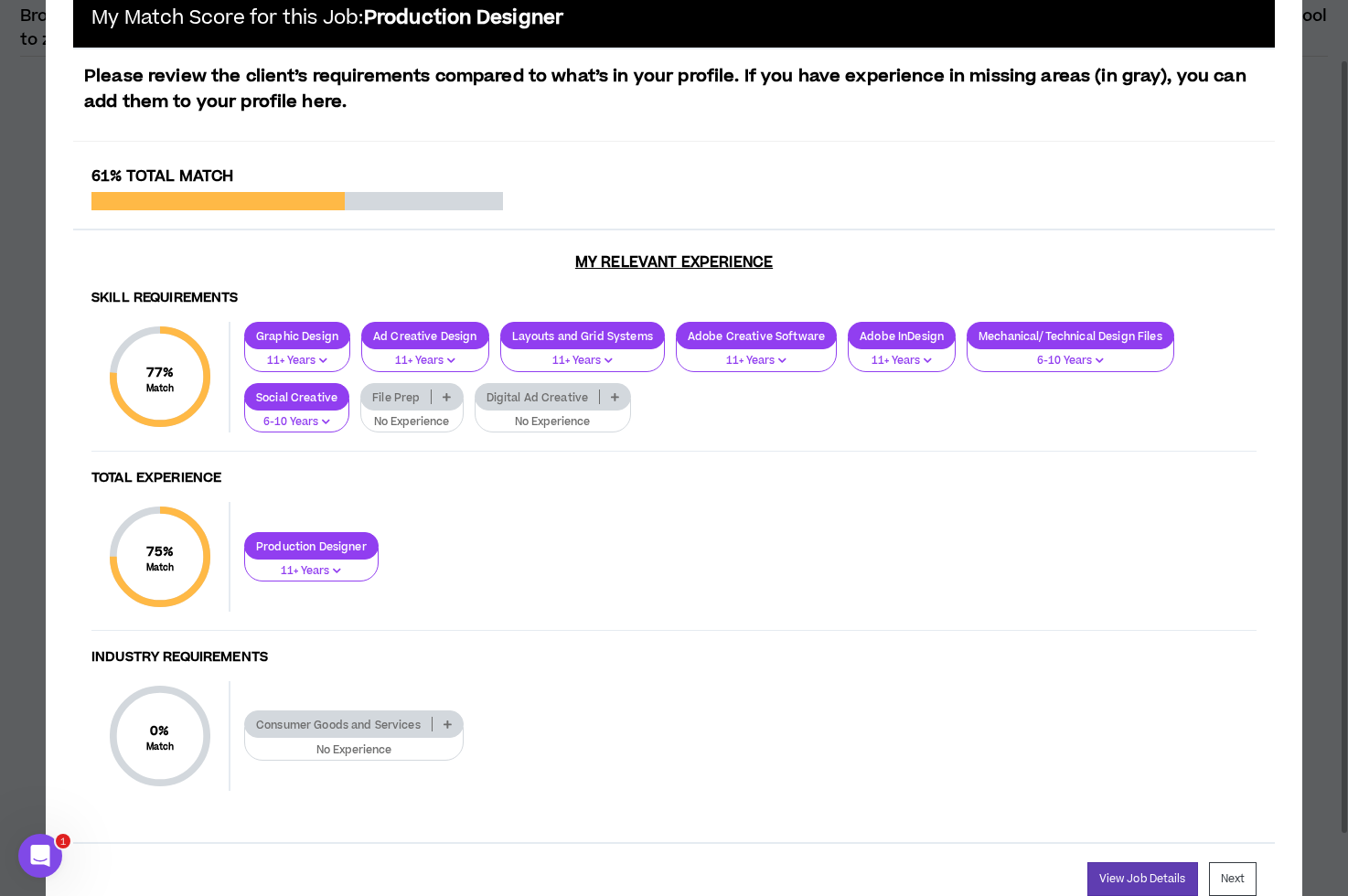 click at bounding box center (446, 397) 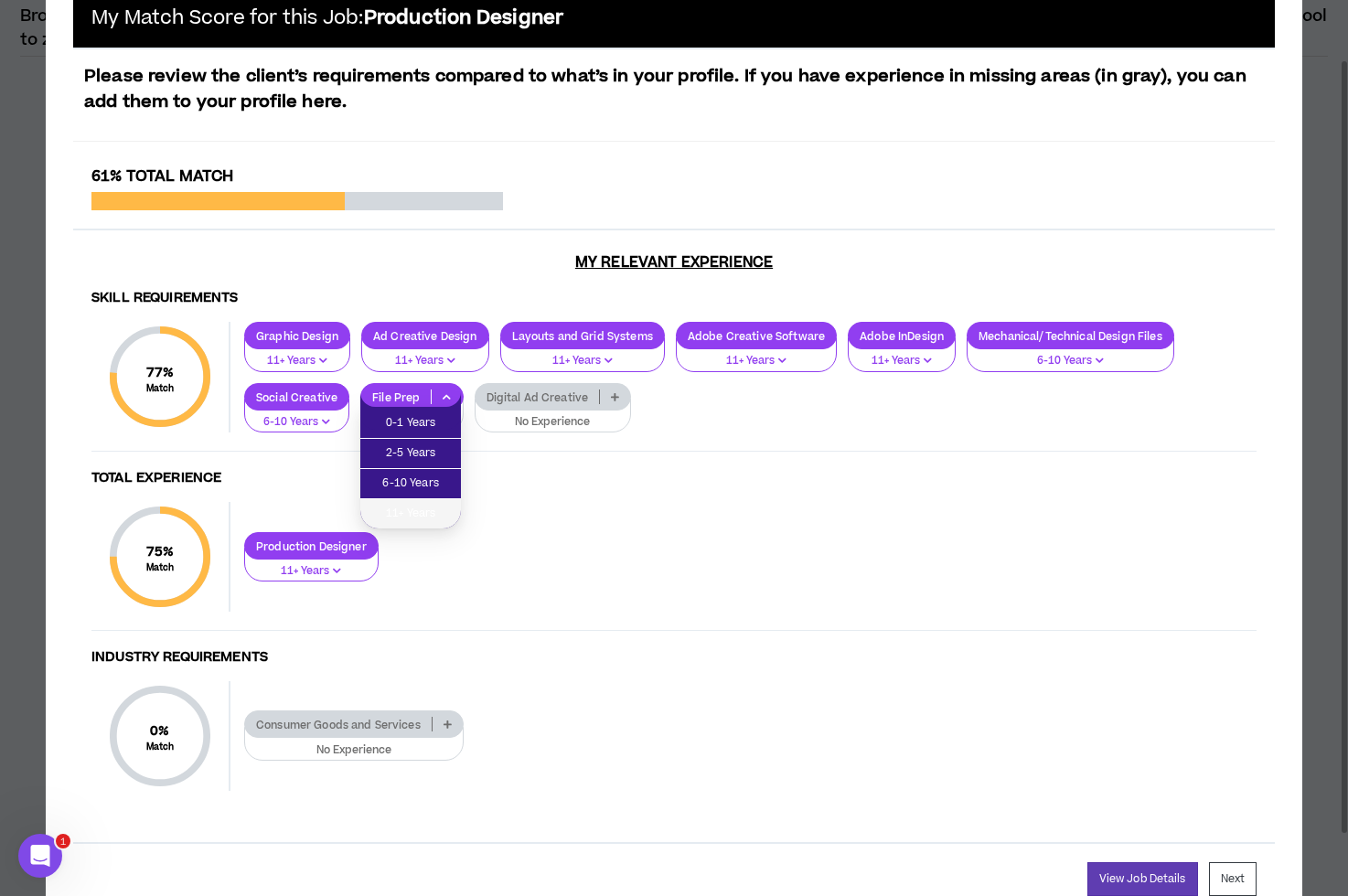 click on "11+ Years" at bounding box center [411, 514] 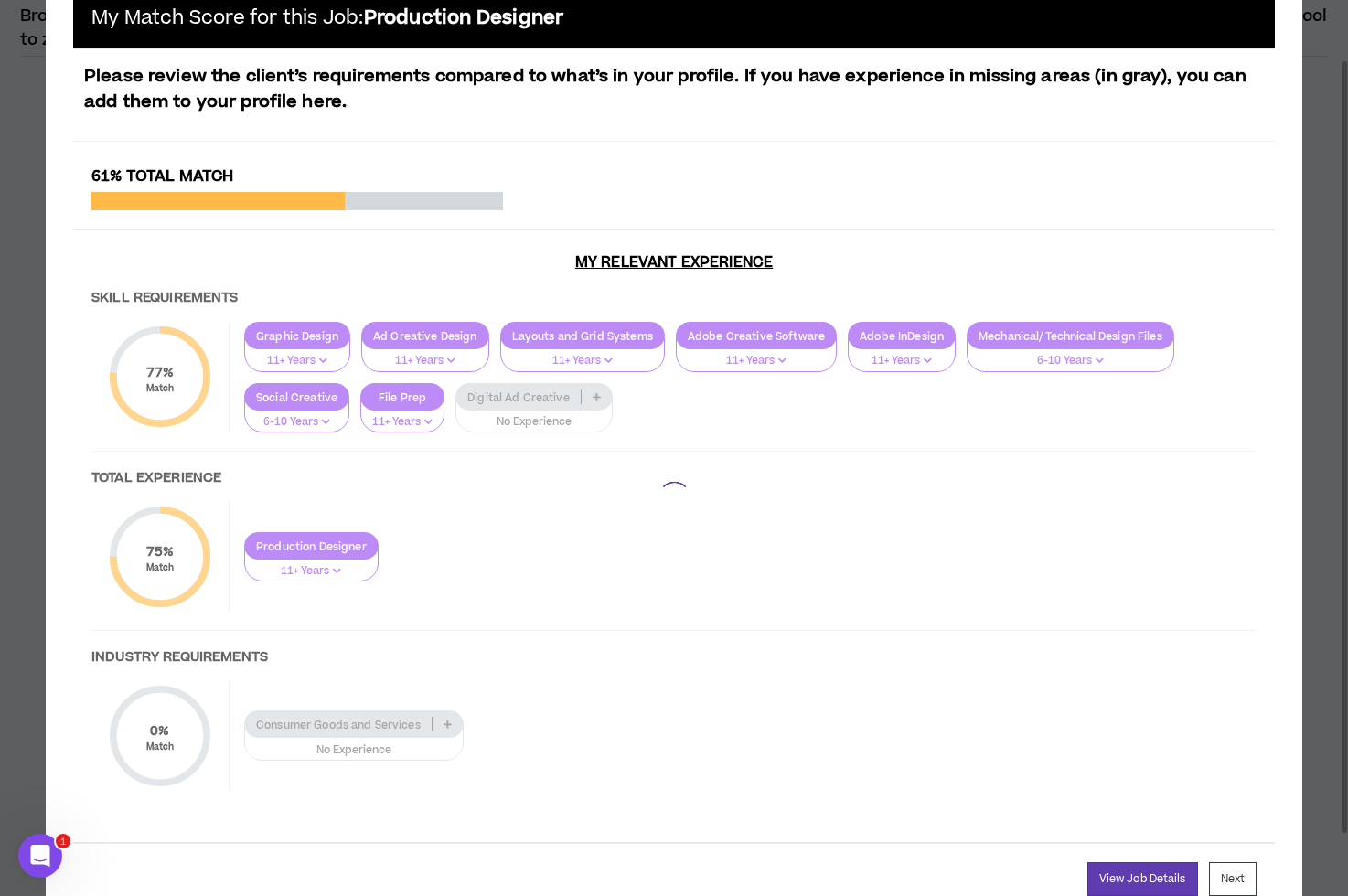 click at bounding box center [674, 496] 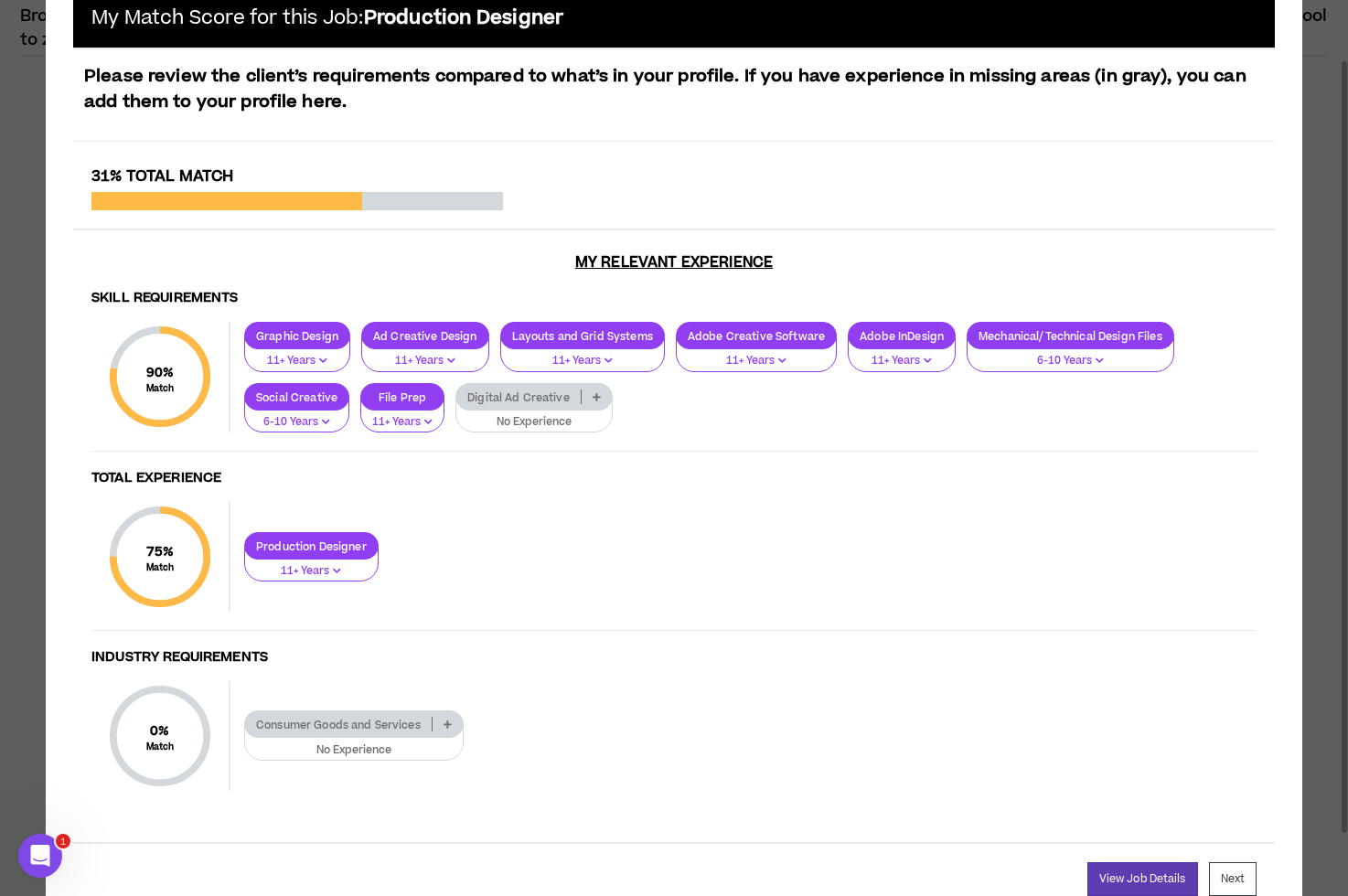 click at bounding box center (596, 397) 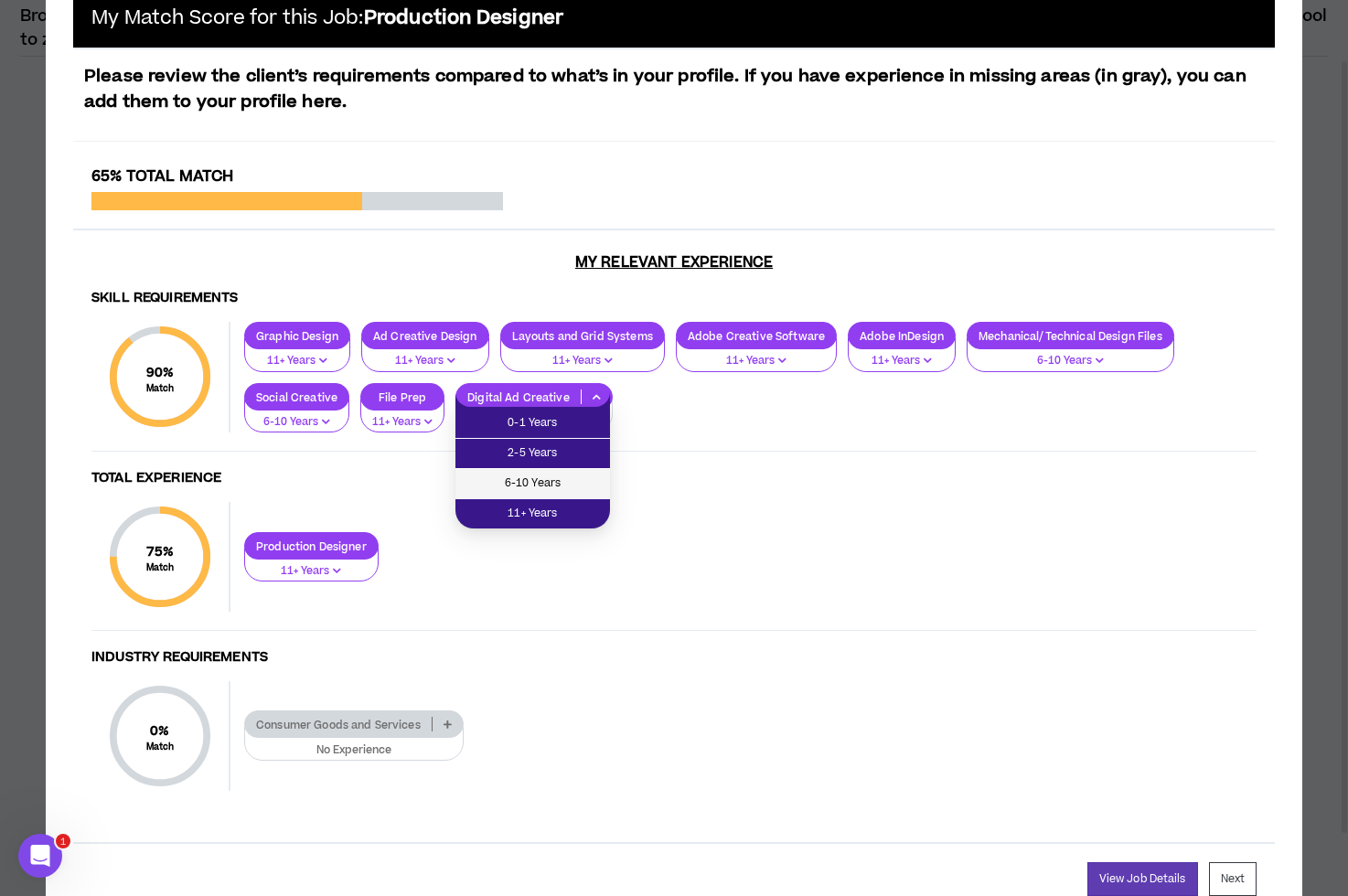 click on "6-10 Years" at bounding box center [532, 484] 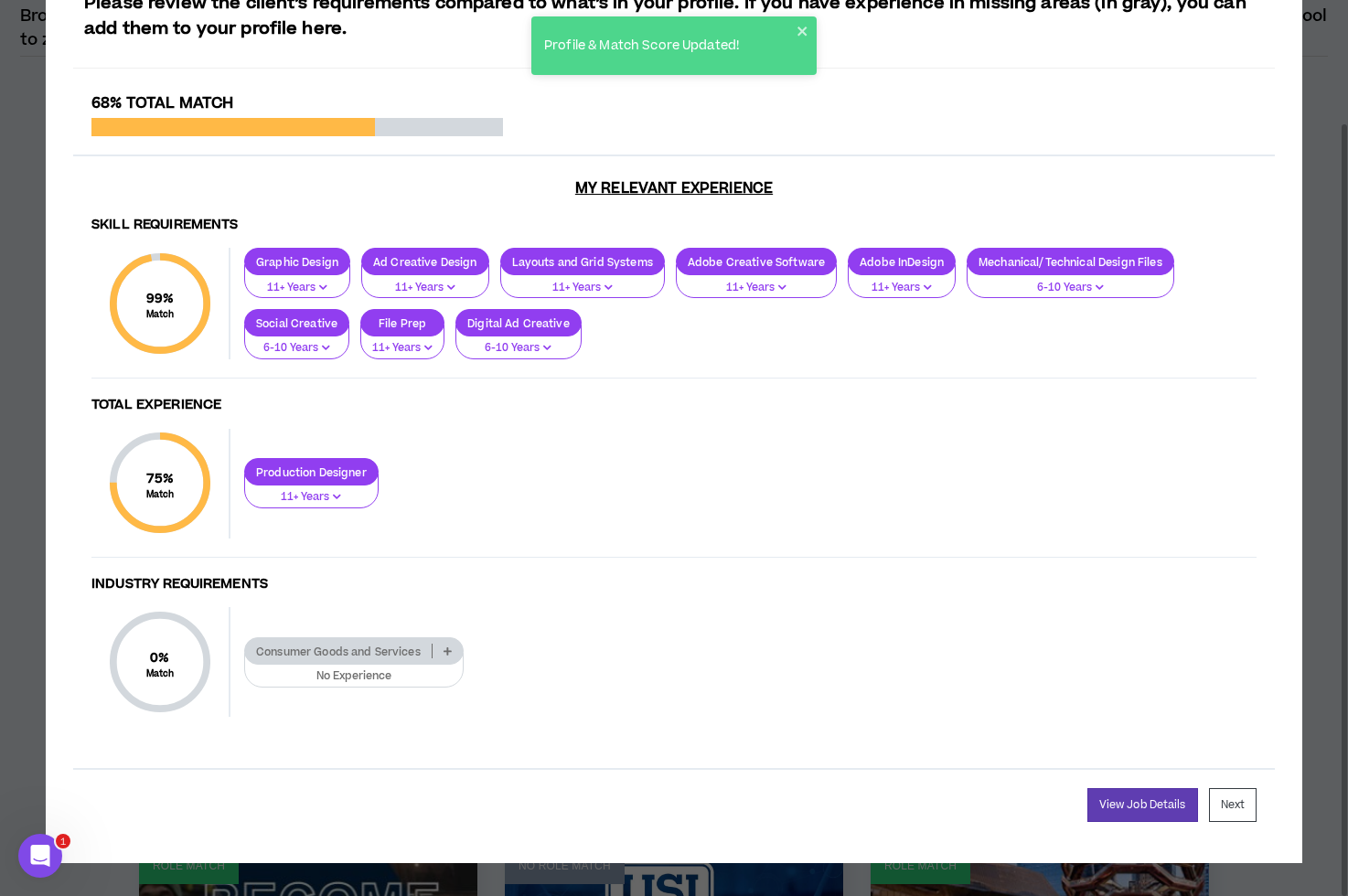 click at bounding box center [447, 651] 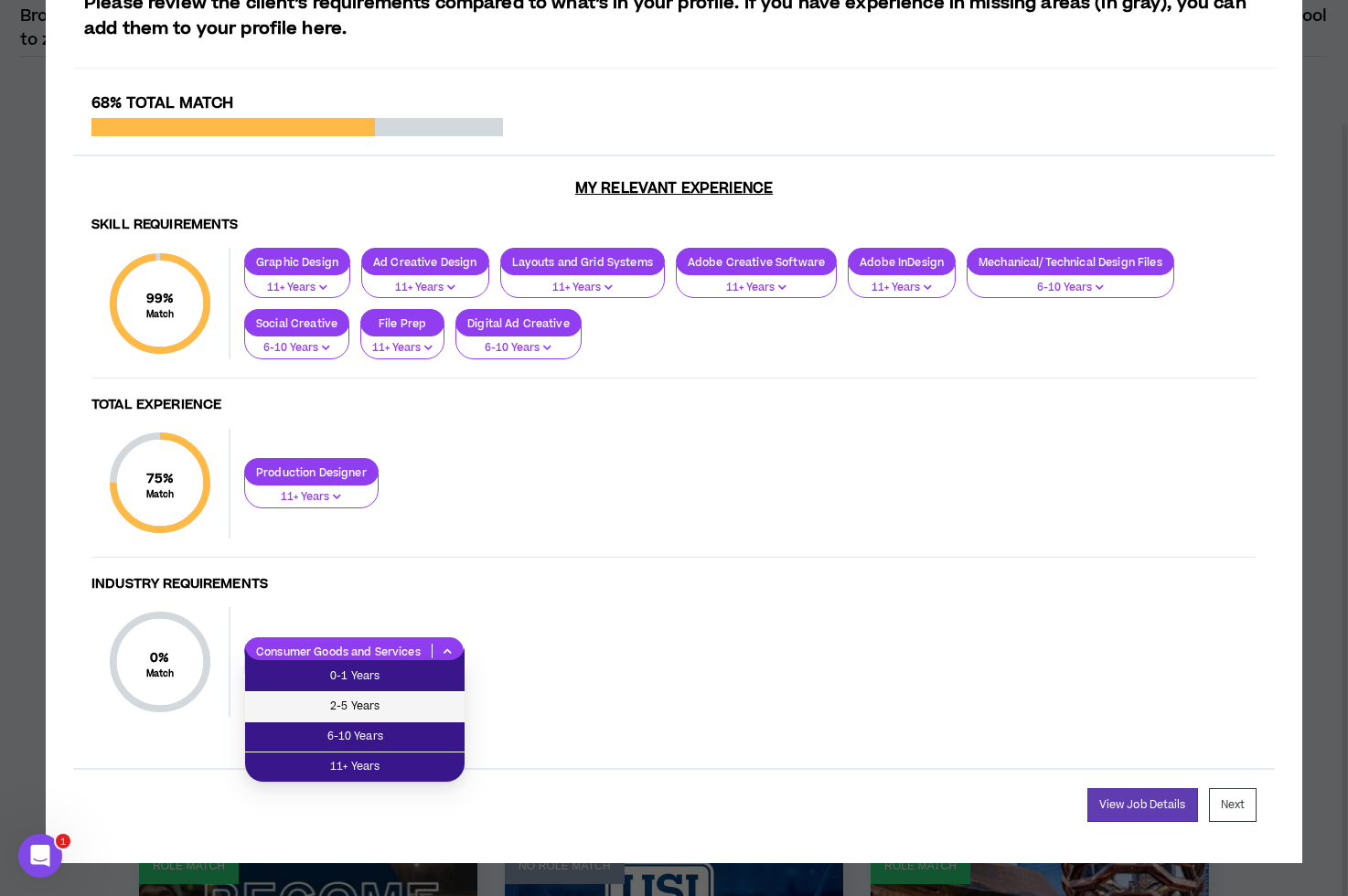 click on "2-5 Years" at bounding box center (355, 707) 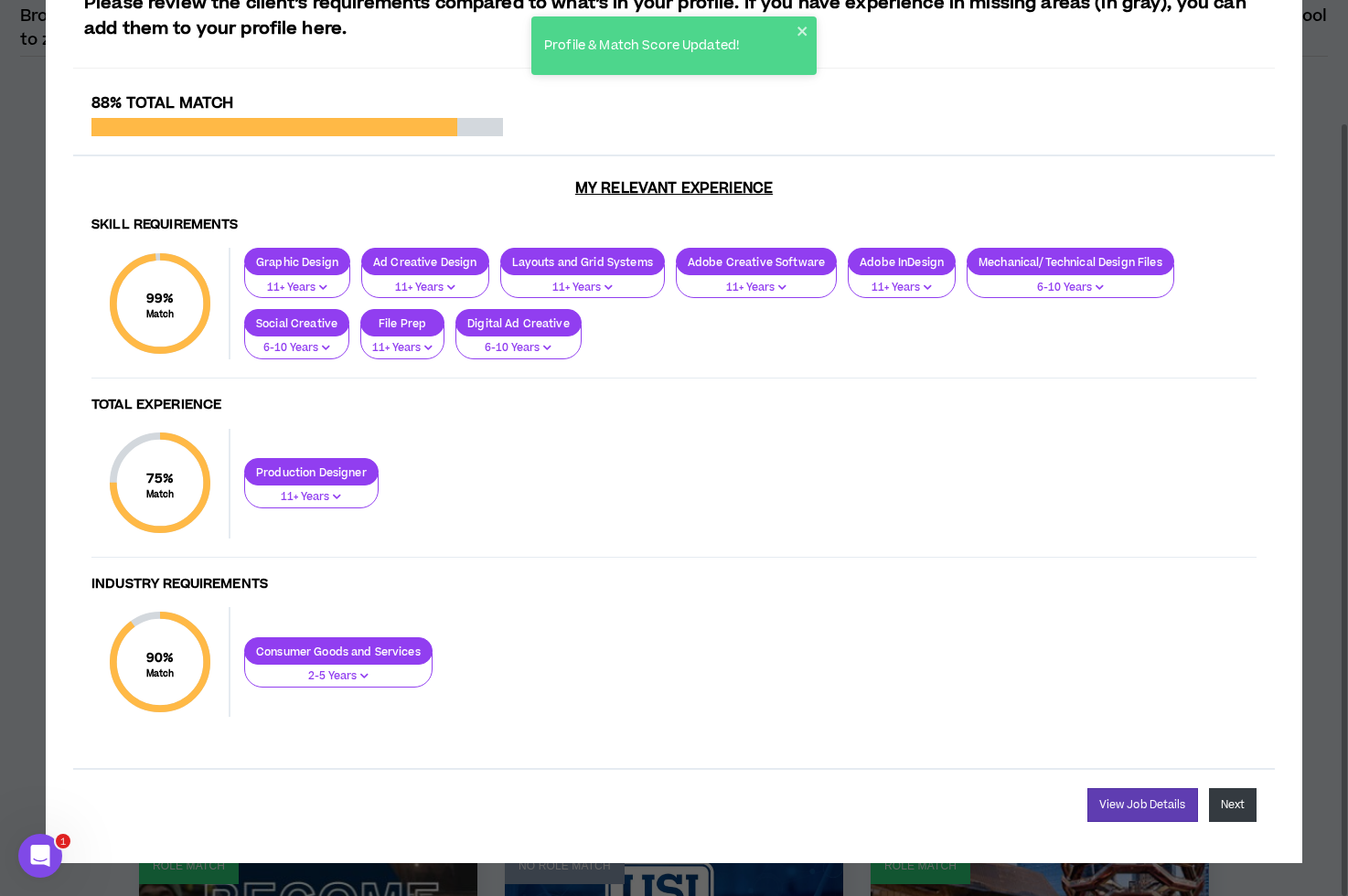 click on "Next" at bounding box center (1233, 805) 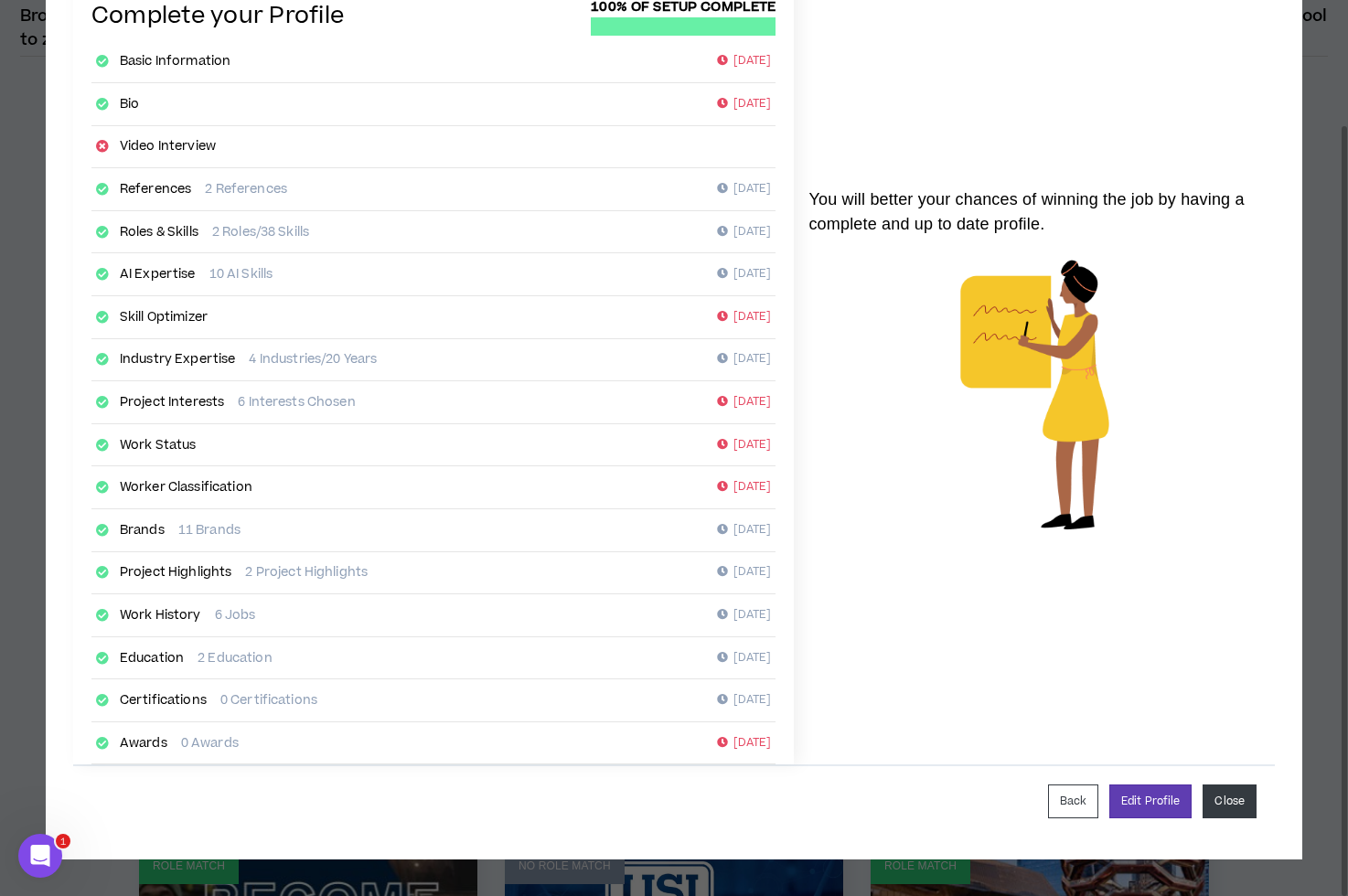 click on "Close" at bounding box center [1229, 801] 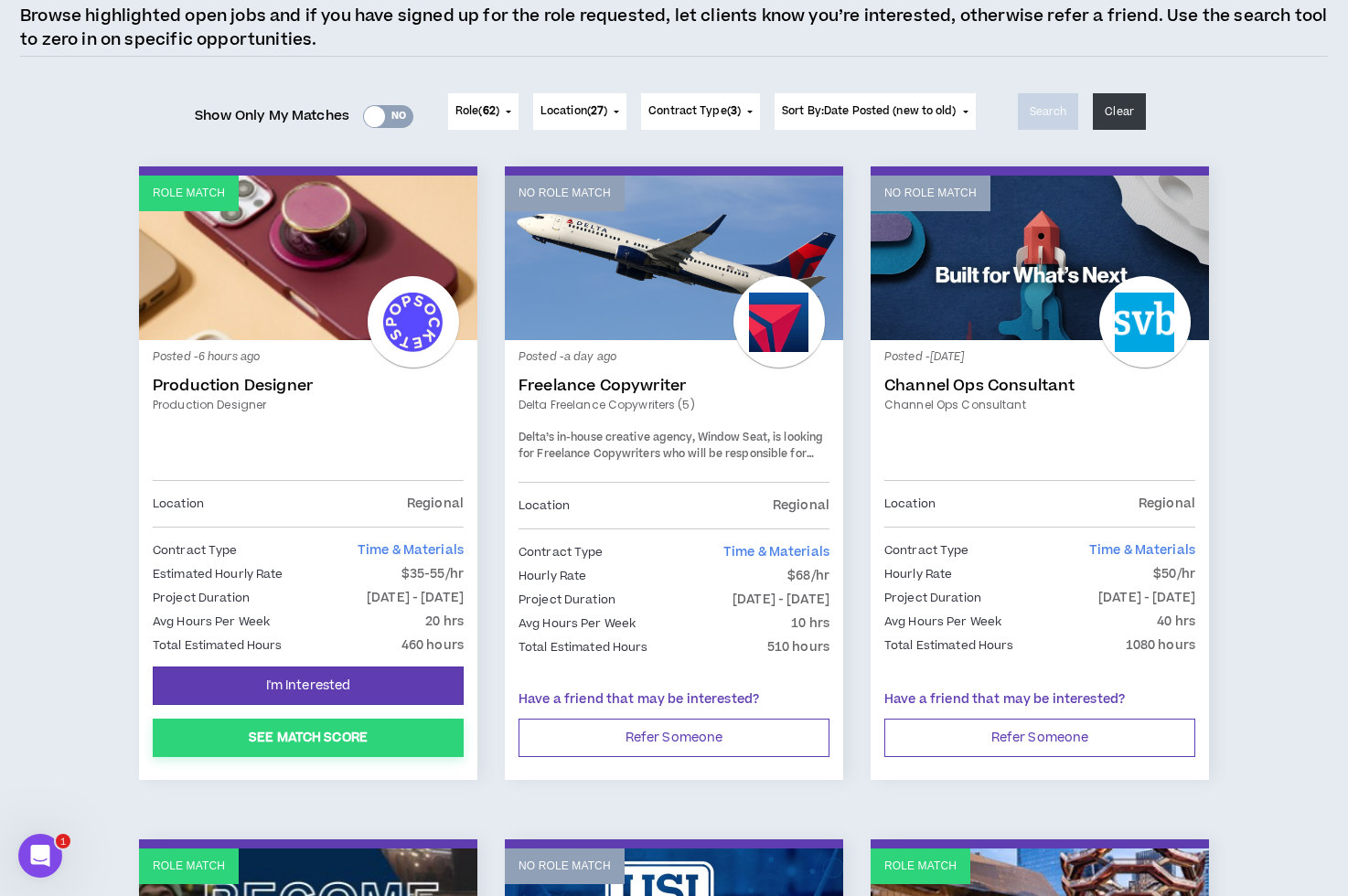 click on "See Match Score" at bounding box center (308, 738) 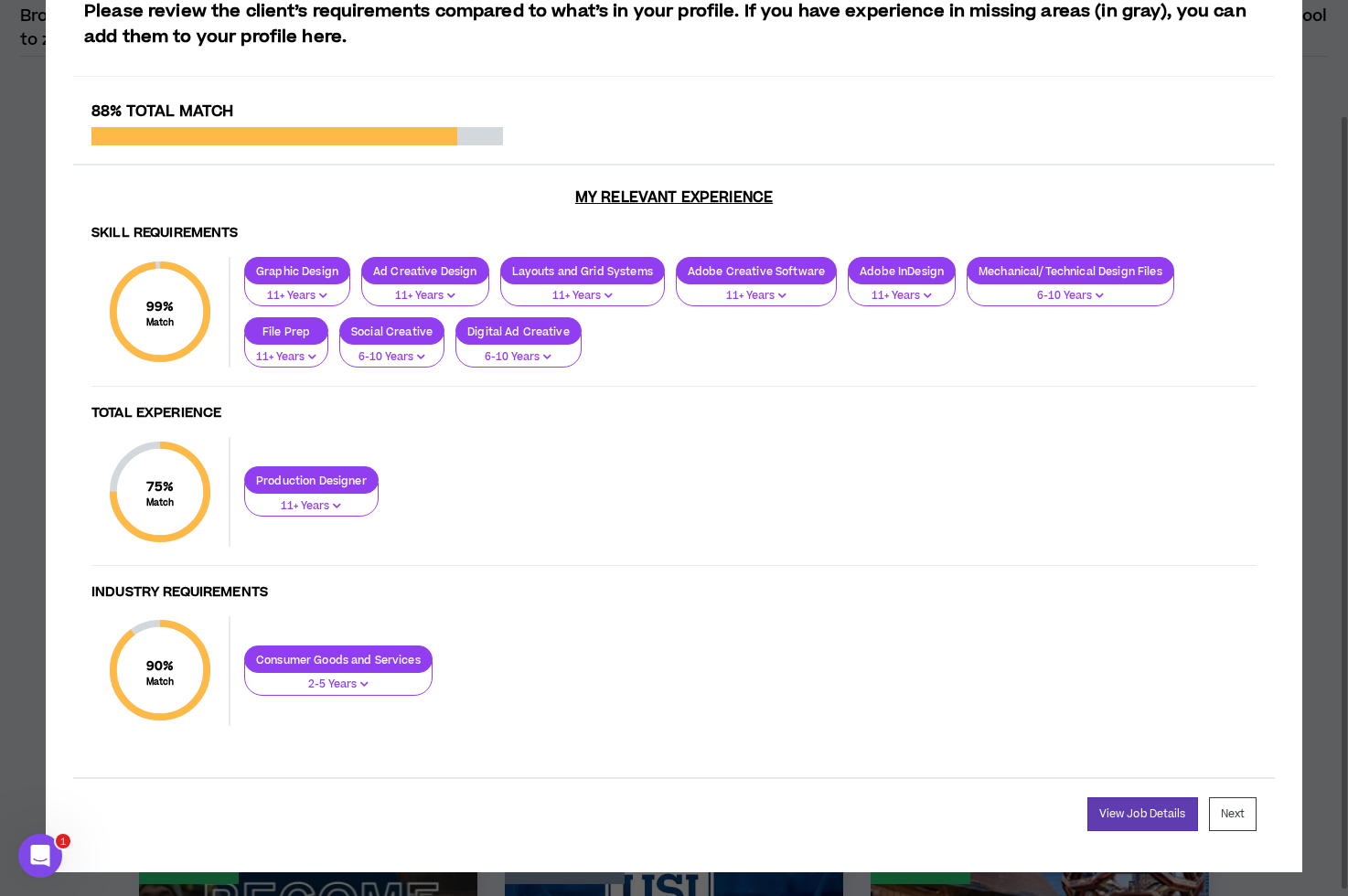 click on "Production Designer" at bounding box center [311, 480] 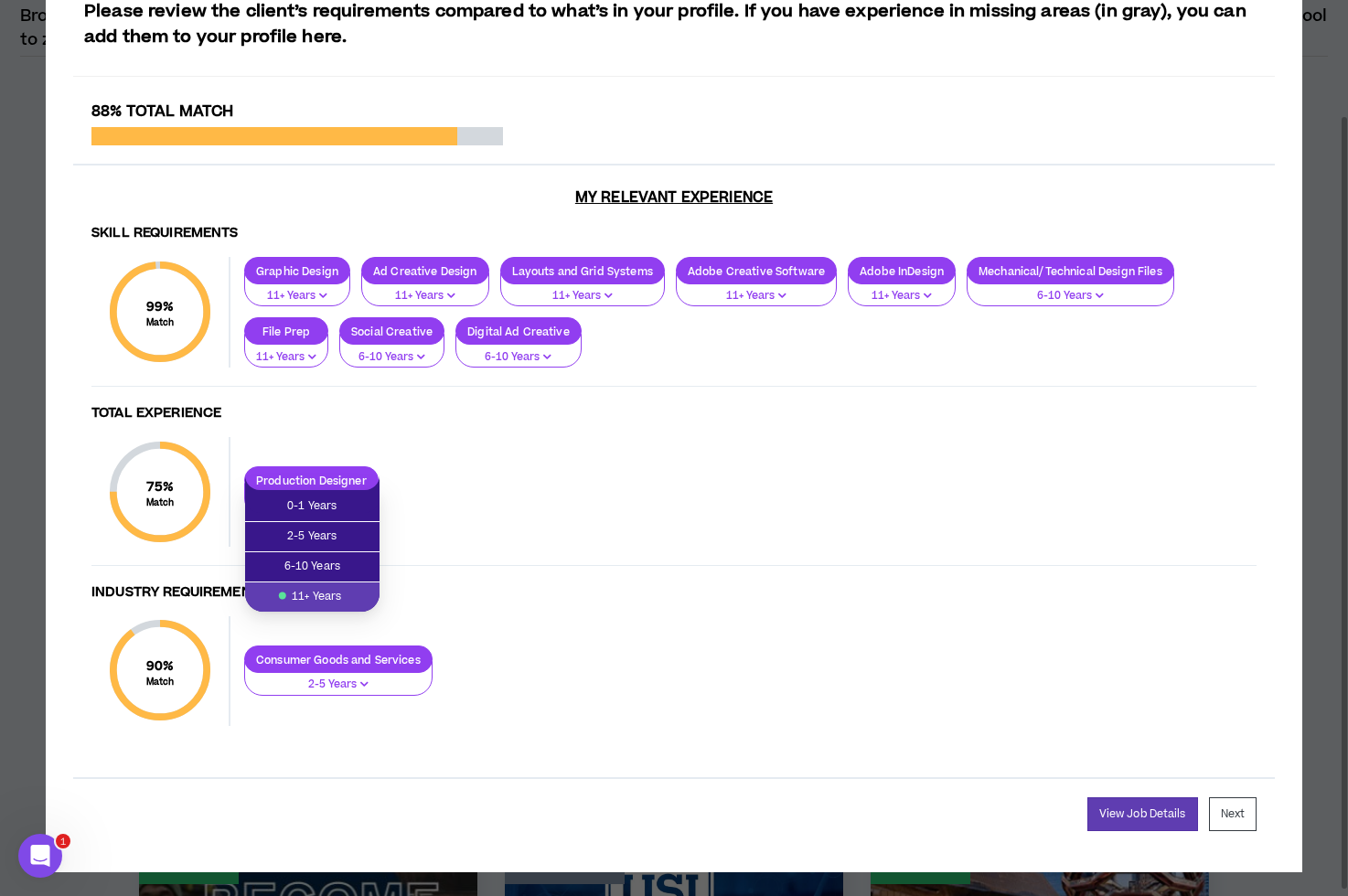 click on "Production Designer 11+ Years" at bounding box center [744, 491] 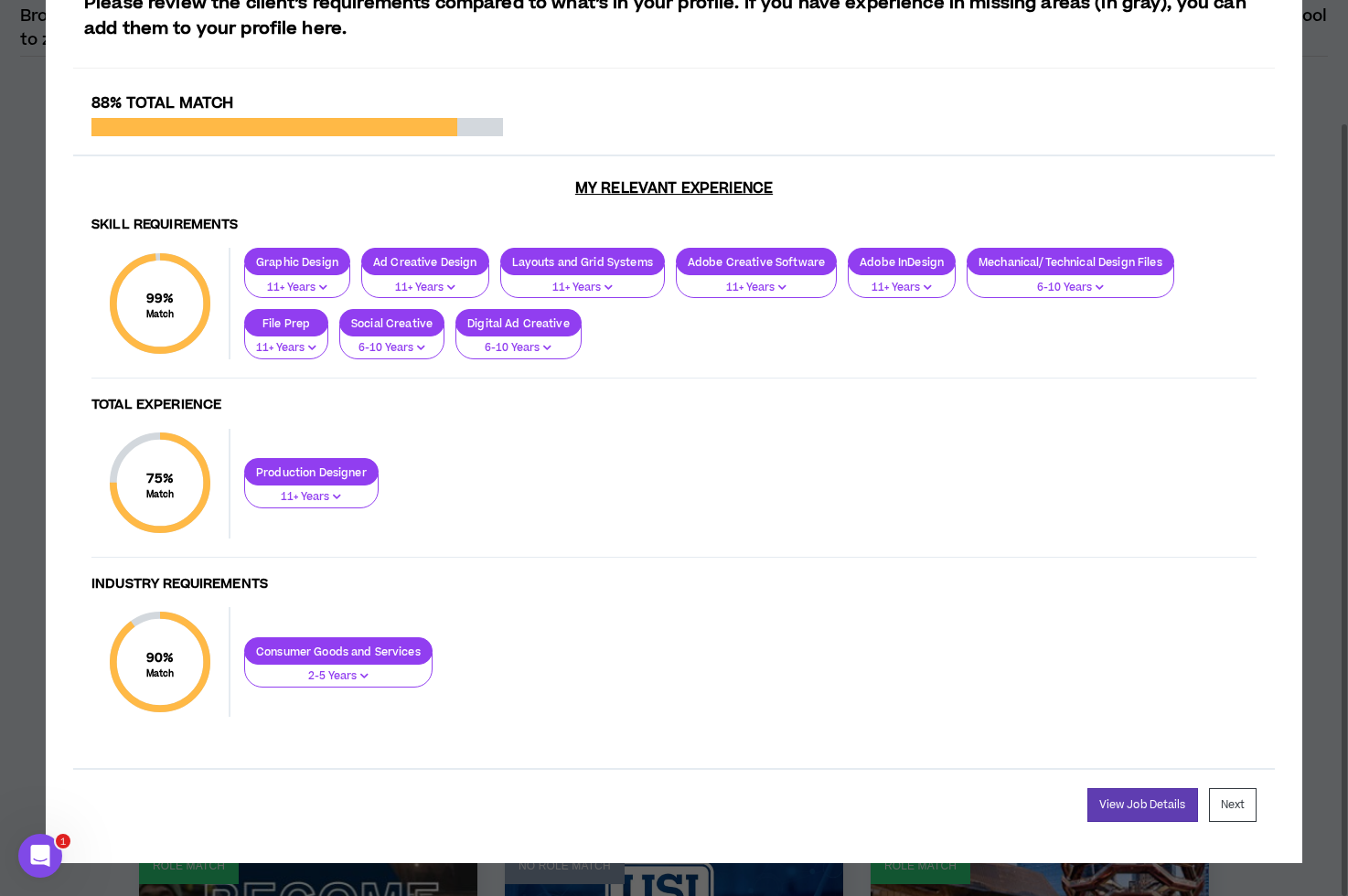click on "Production Designer" at bounding box center [311, 472] 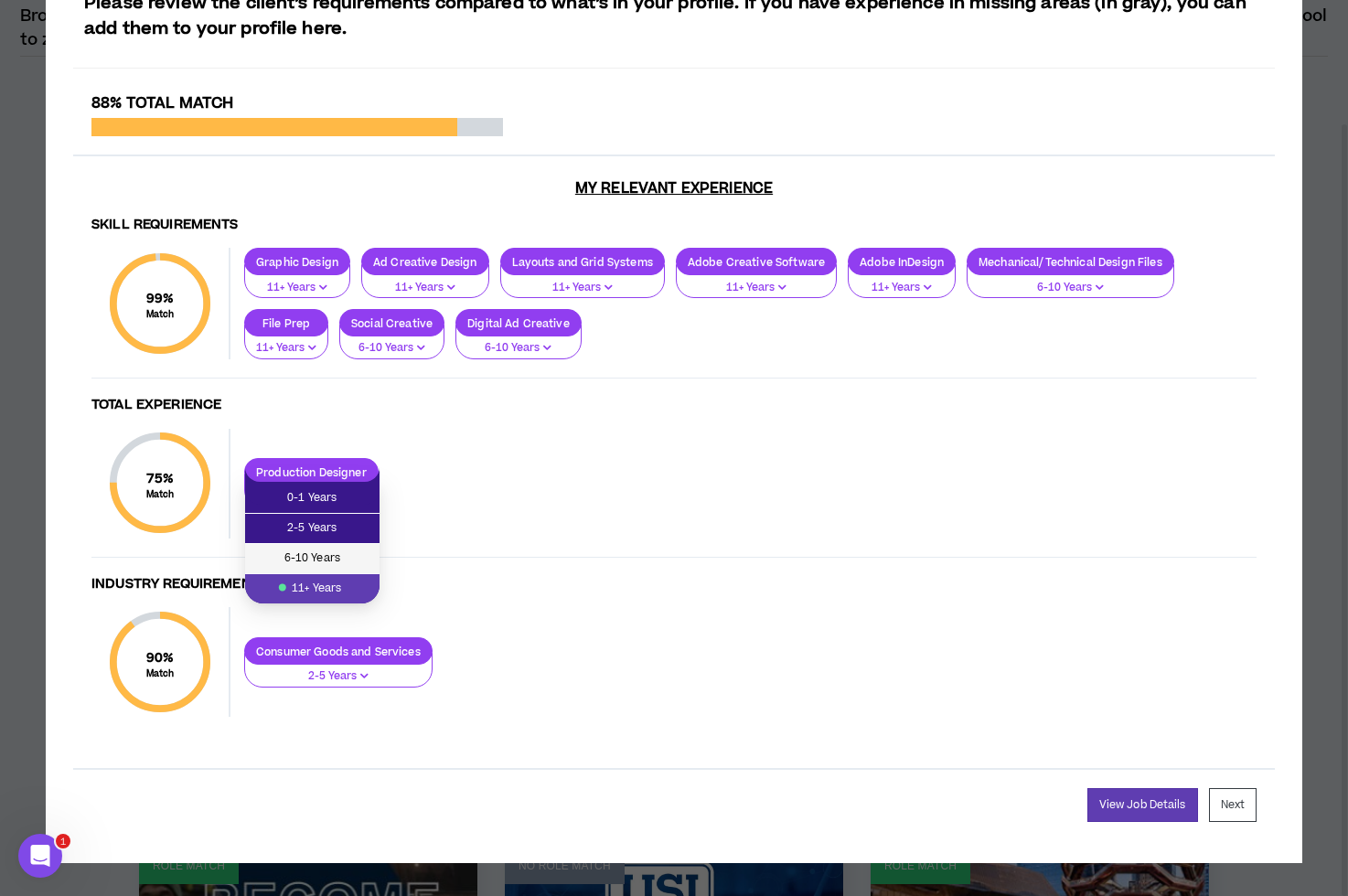 click on "6-10 Years" at bounding box center [312, 559] 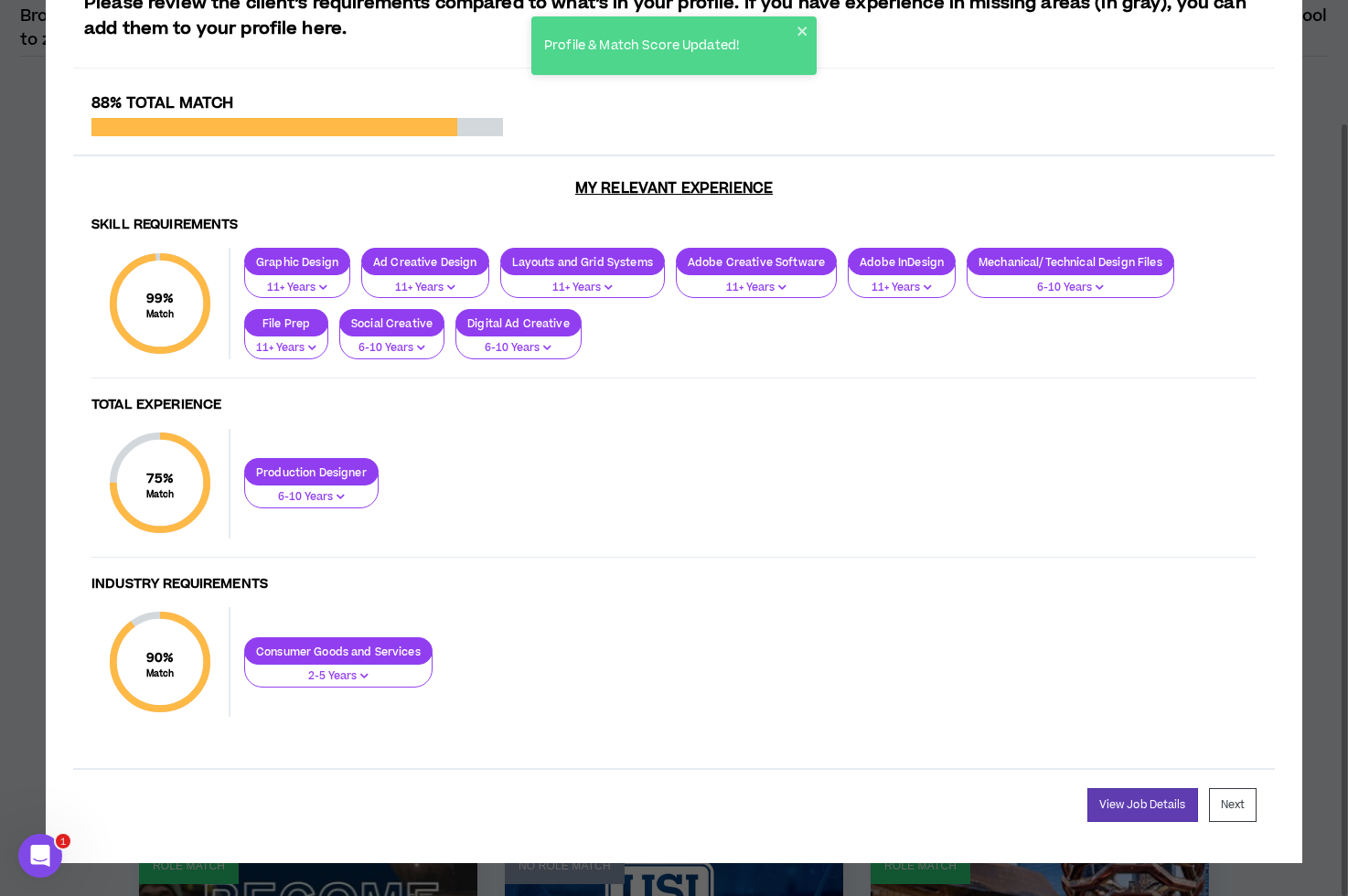 click on "Production Designer" at bounding box center (311, 472) 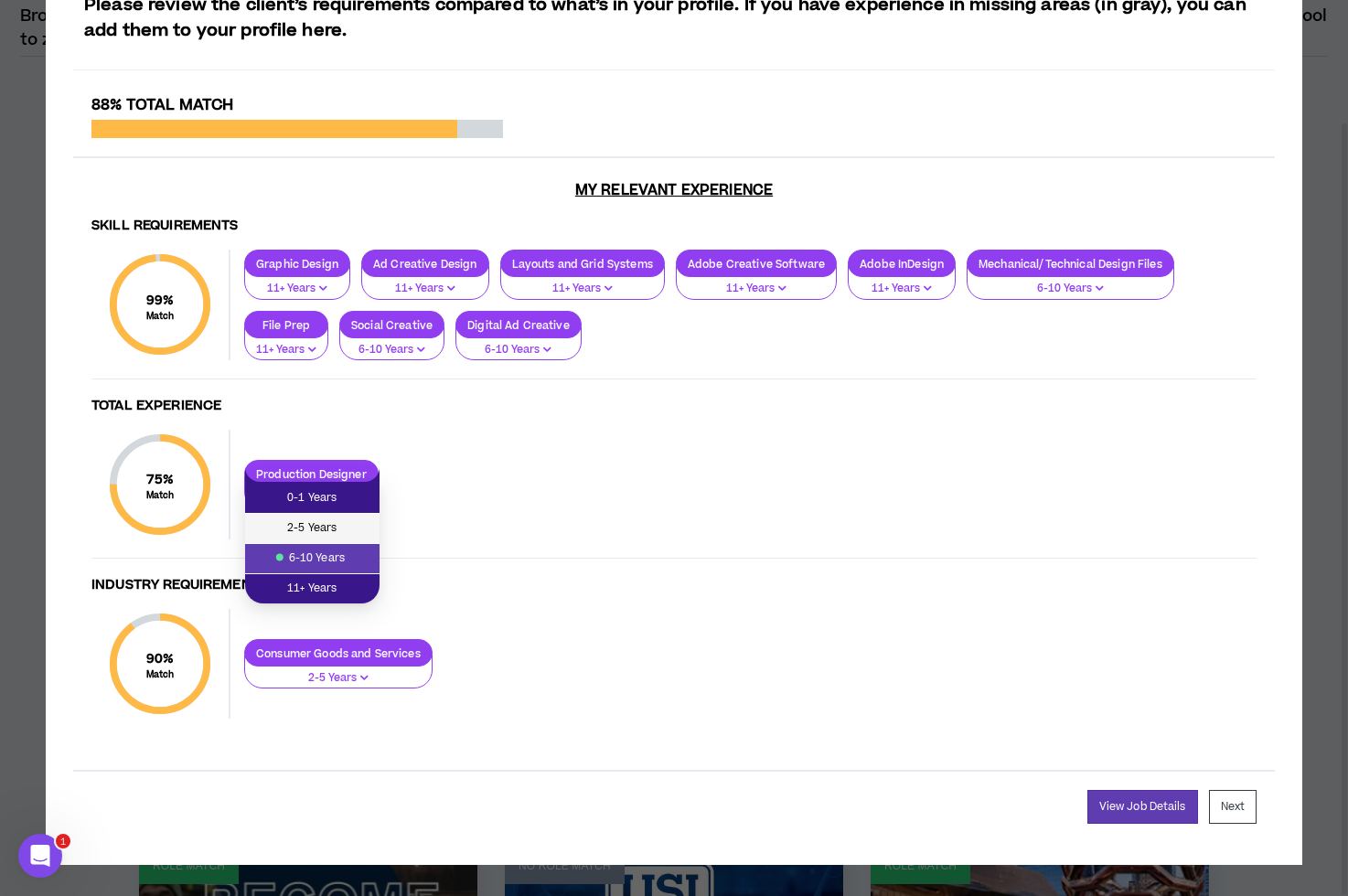 click on "2-5 Years" at bounding box center [312, 528] 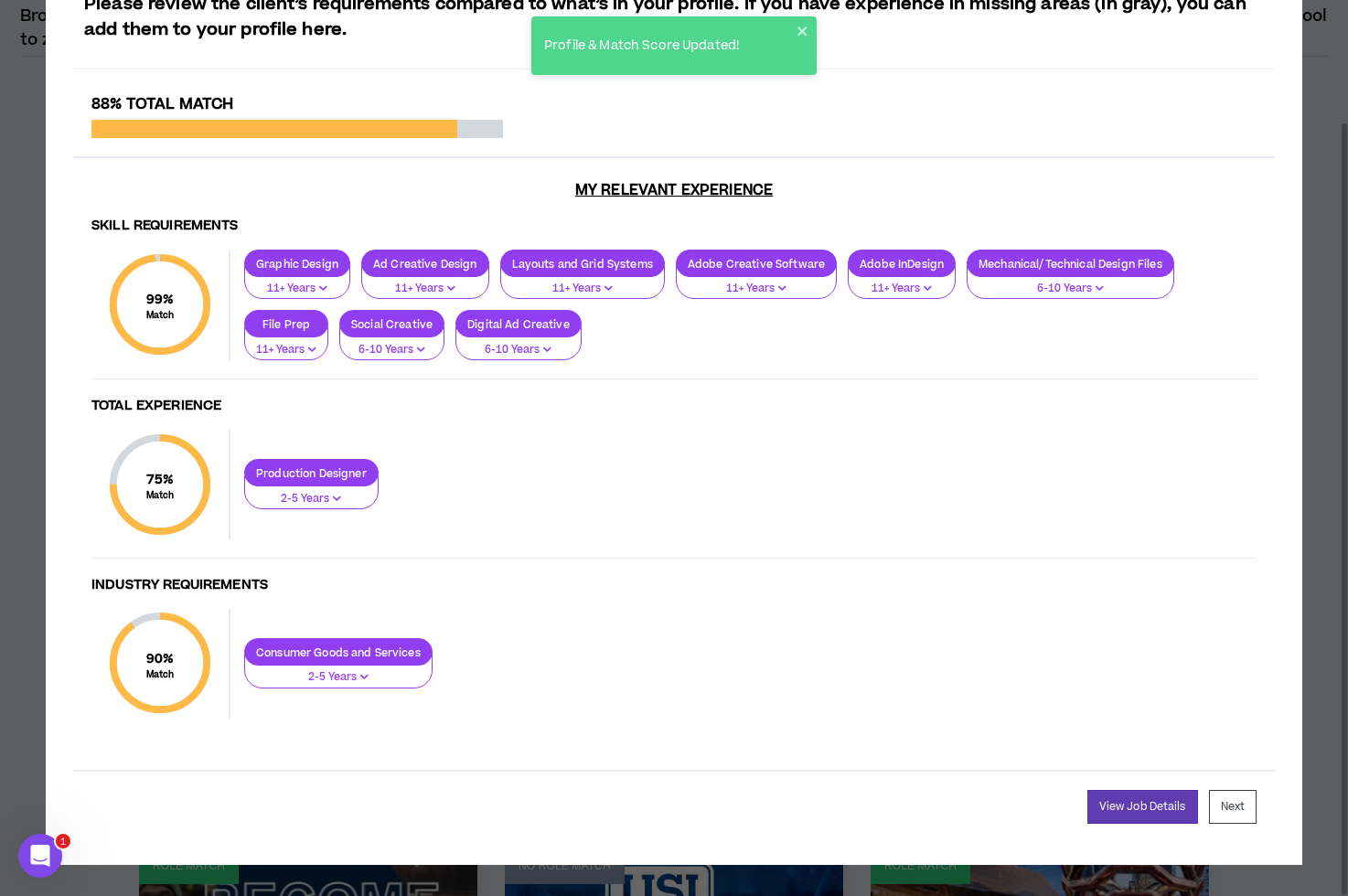 click on "Production Designer" at bounding box center (311, 473) 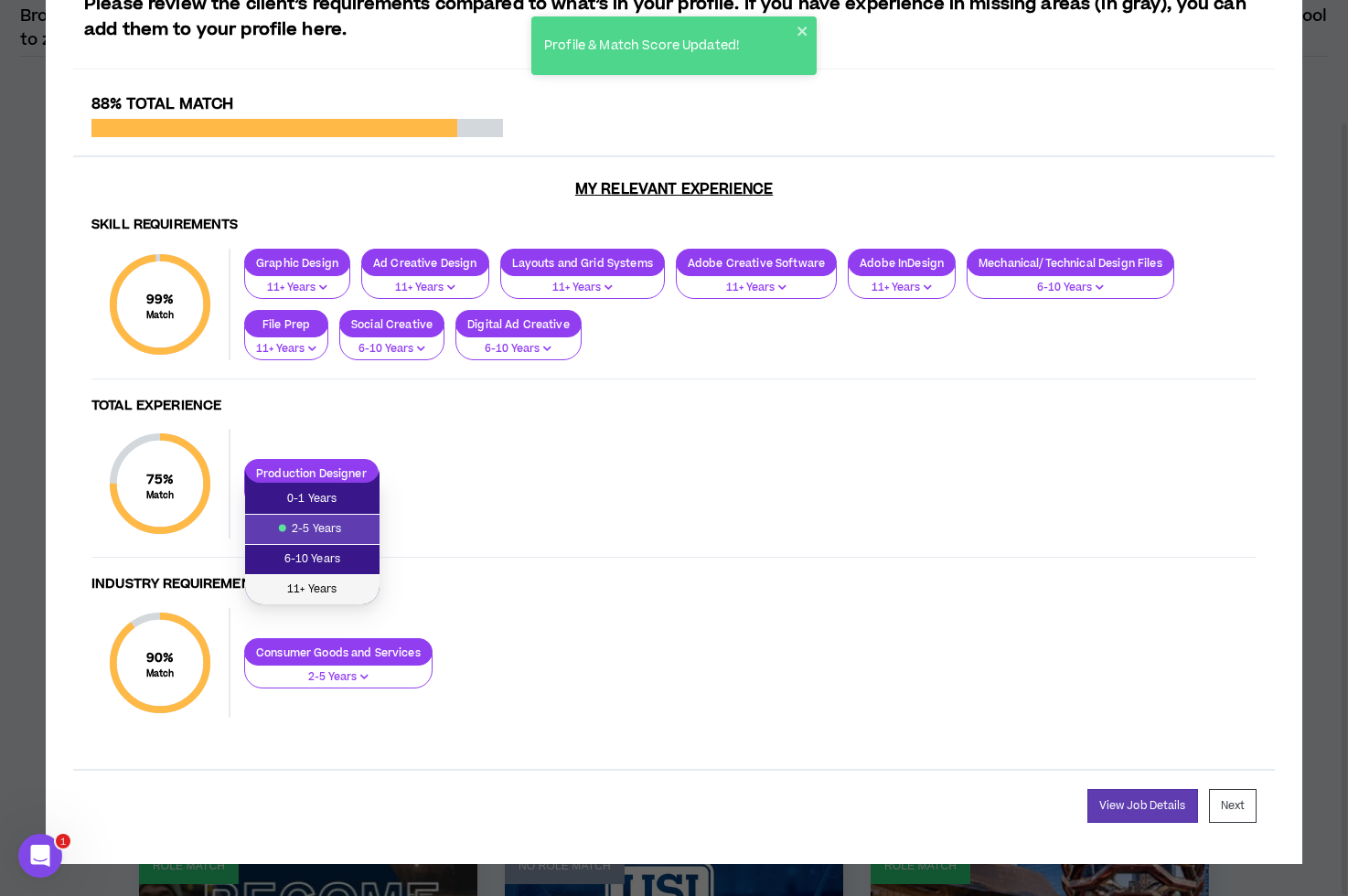 click on "11+ Years" at bounding box center (312, 590) 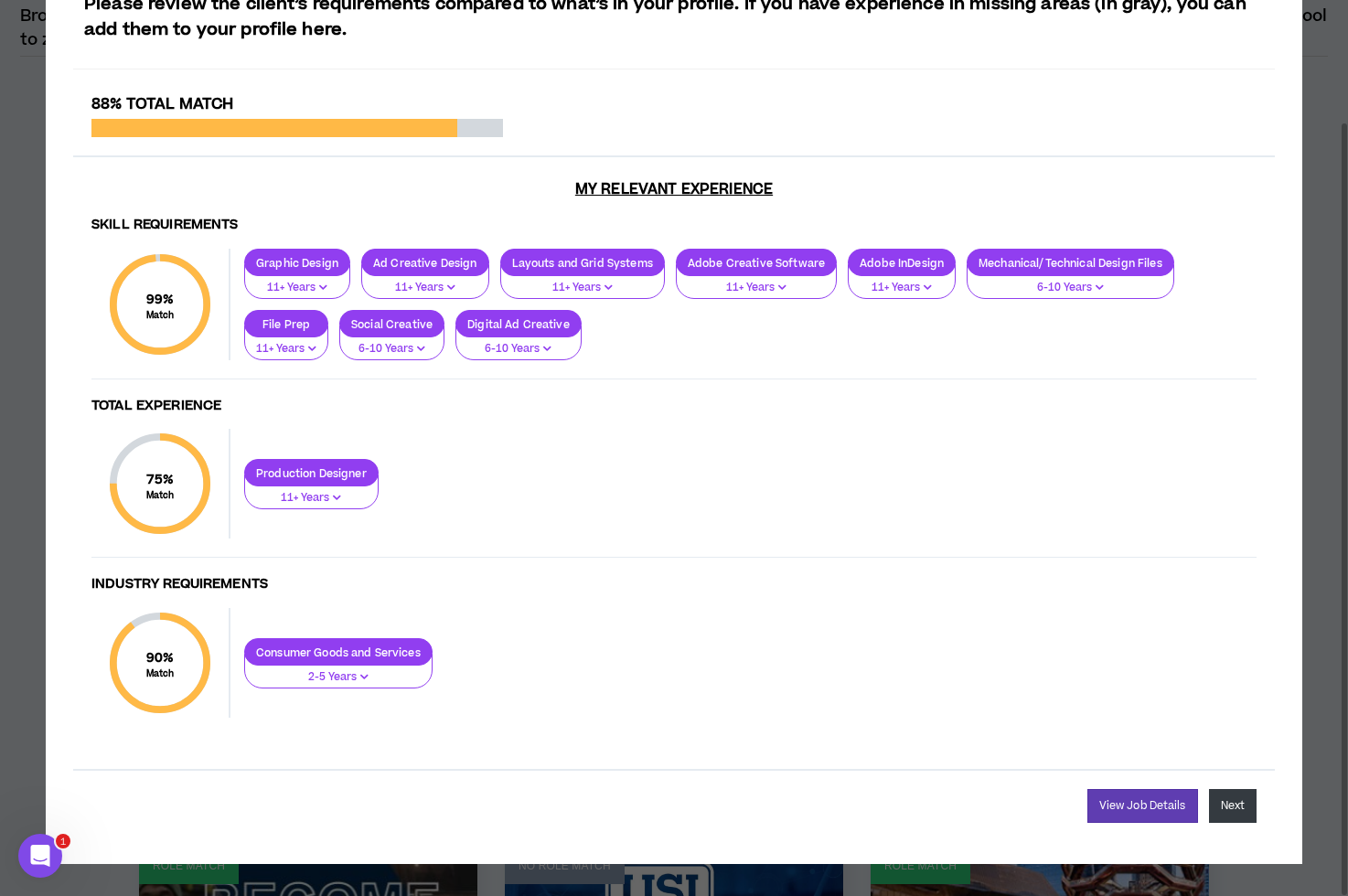 click on "Next" at bounding box center [1233, 805] 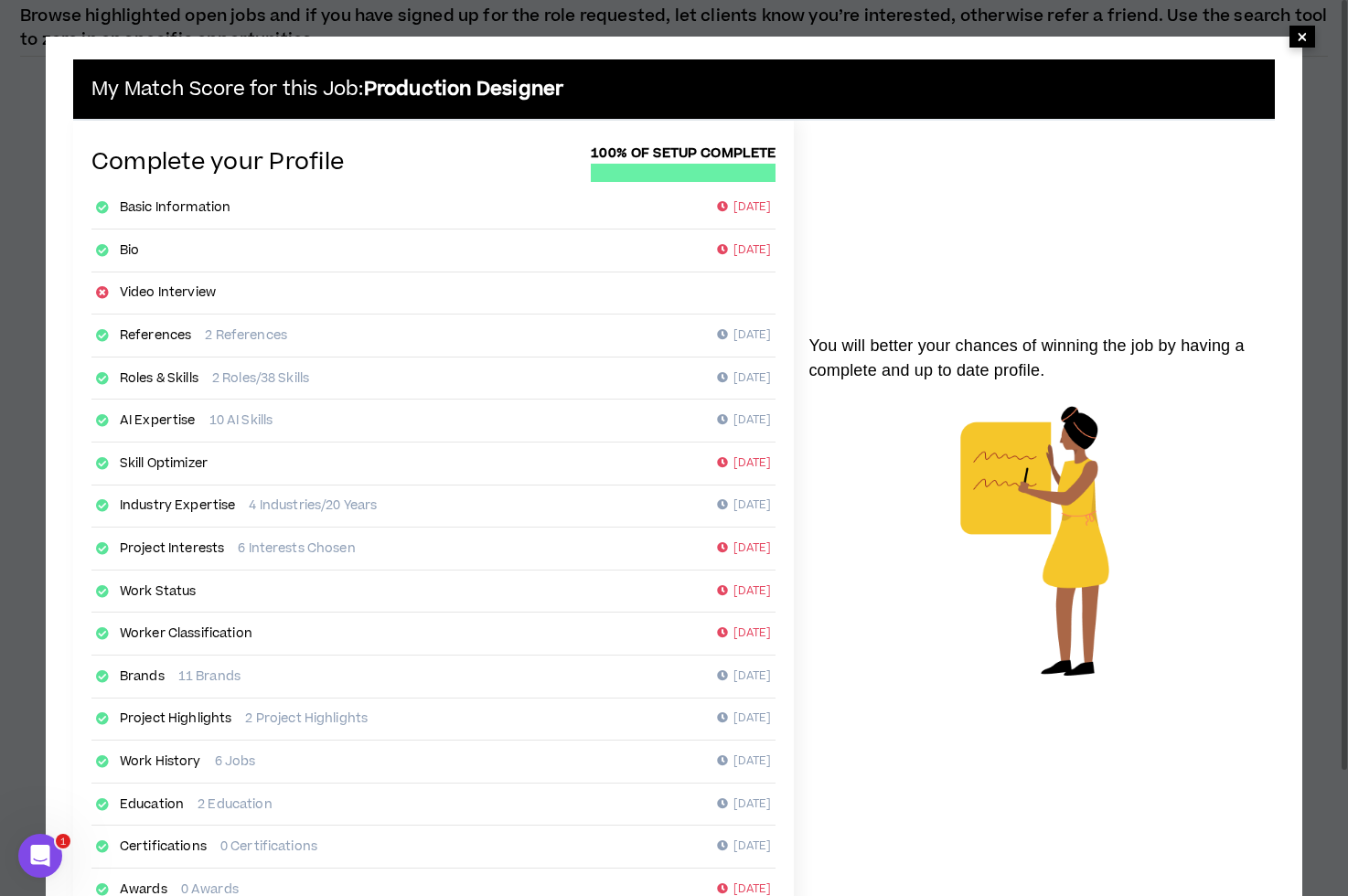 click on "×" at bounding box center [1302, 37] 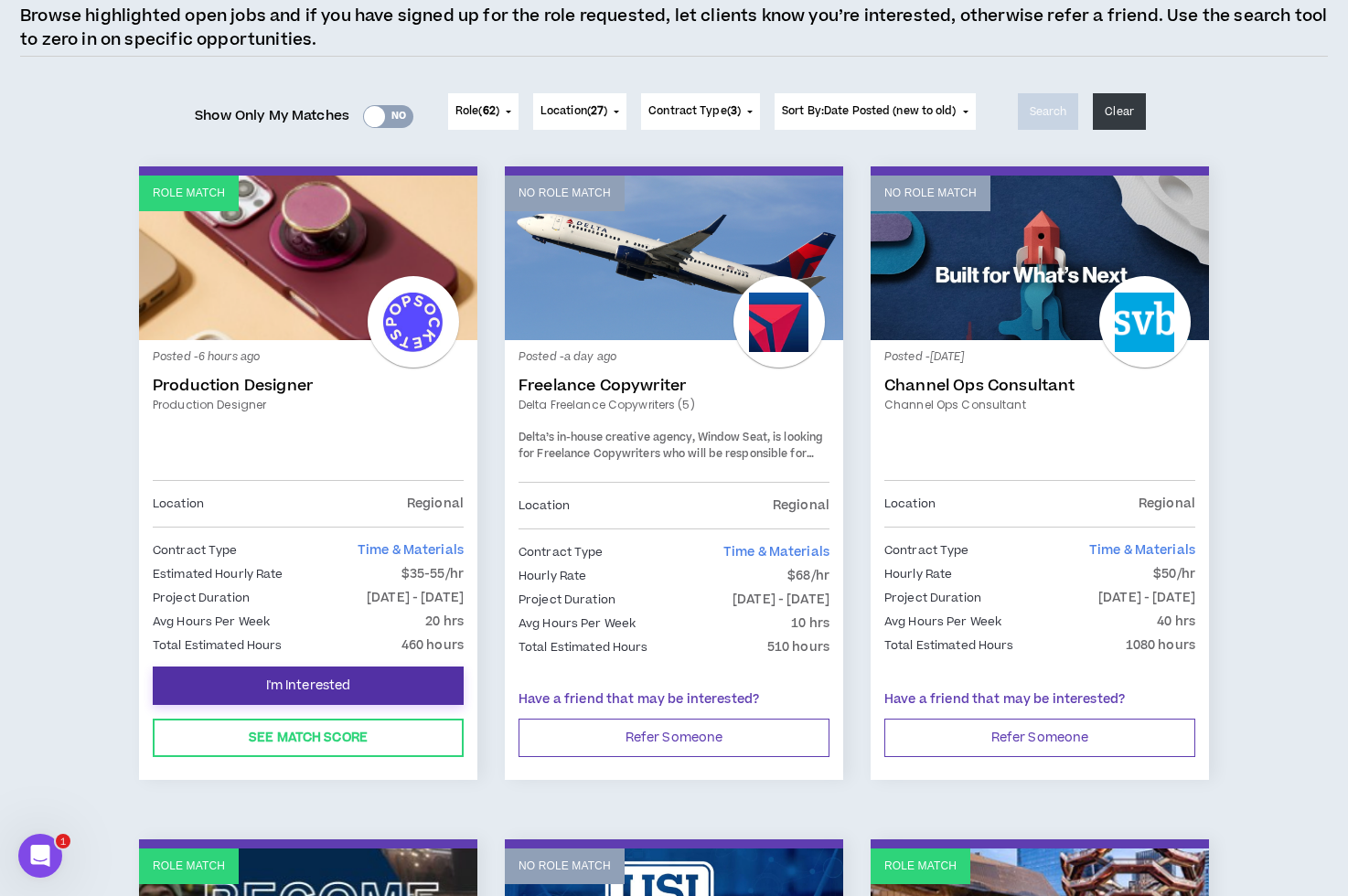 click on "I'm Interested" at bounding box center [308, 686] 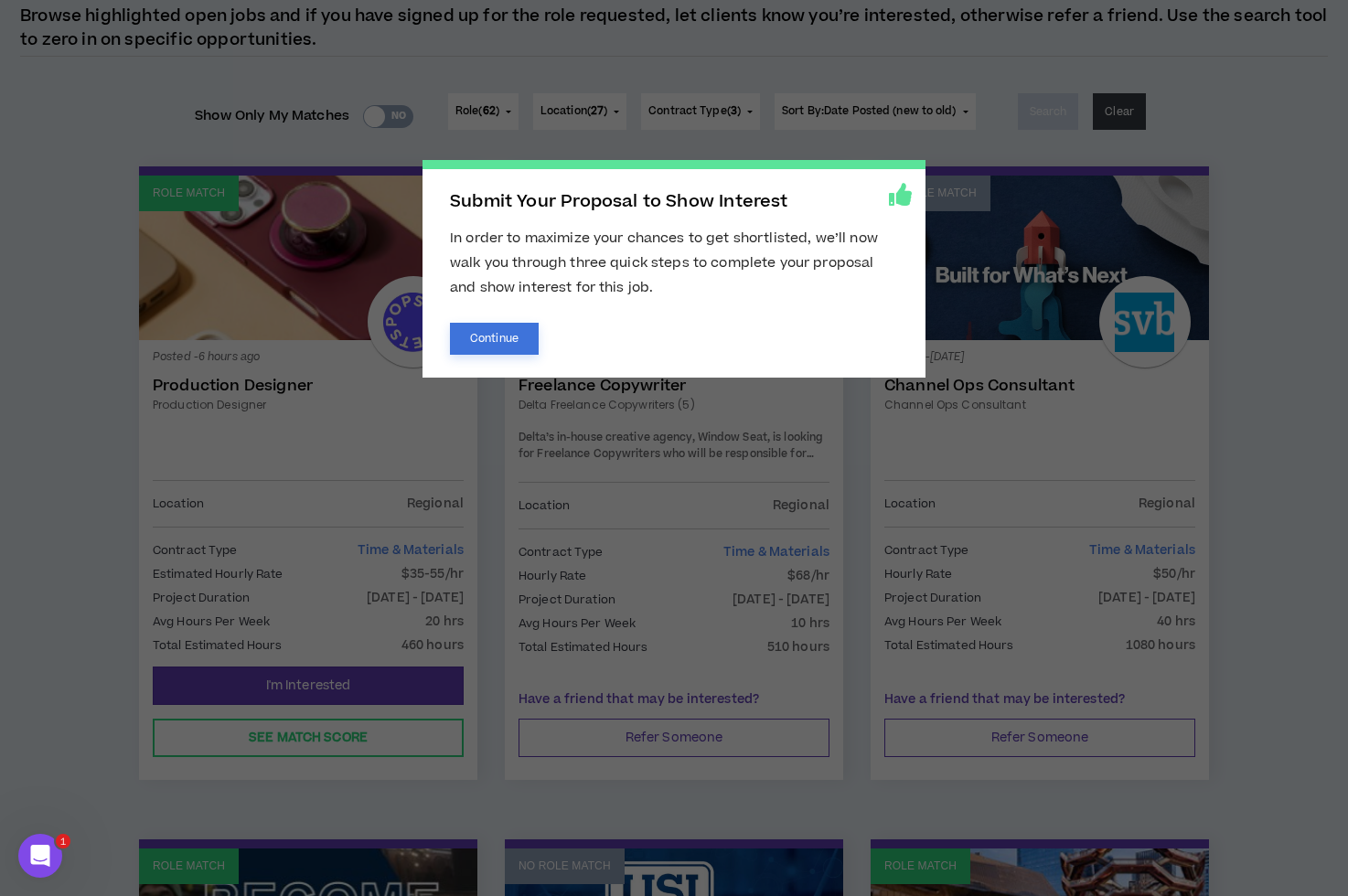 click on "Continue" at bounding box center (494, 338) 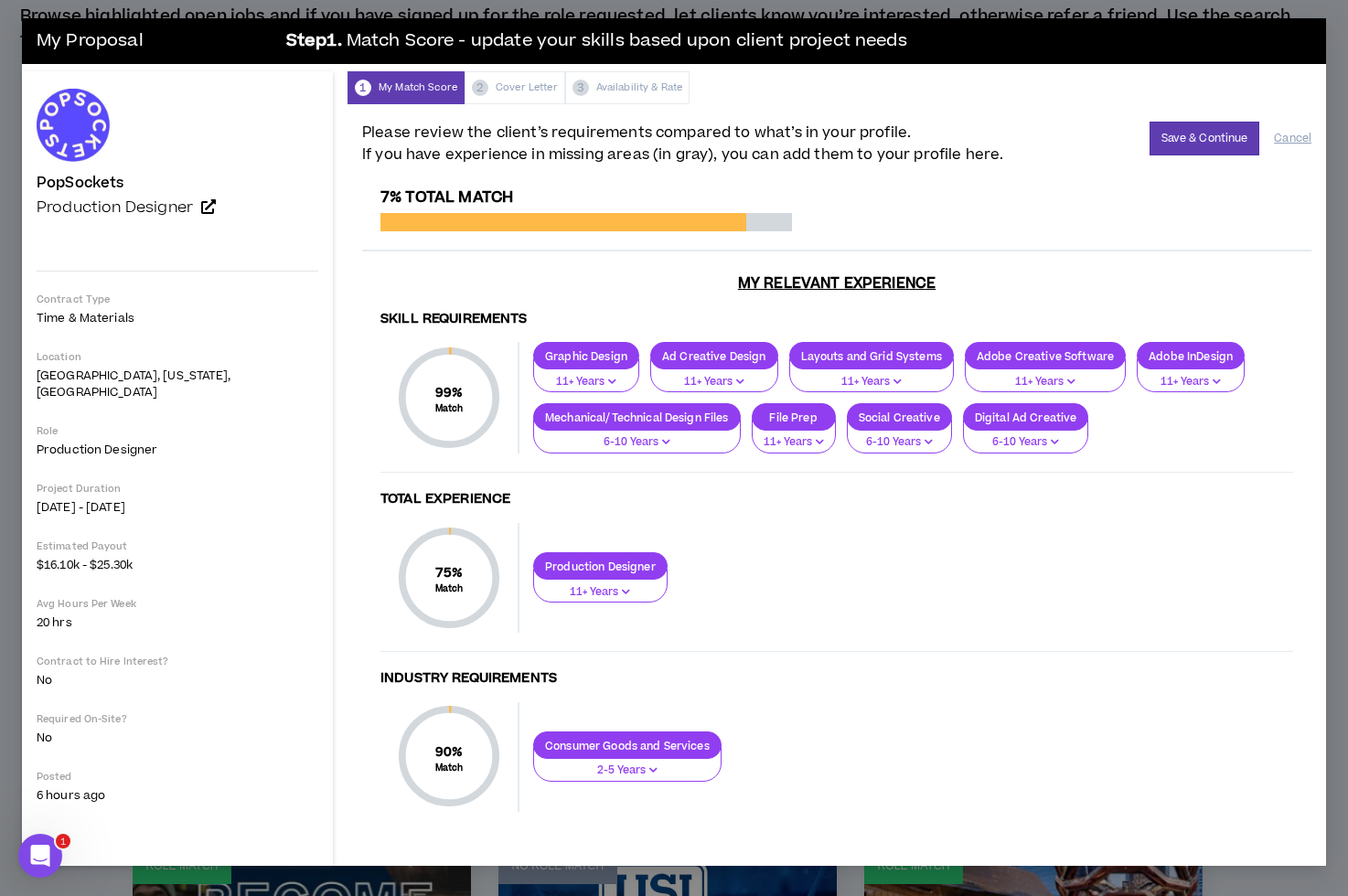 scroll, scrollTop: 0, scrollLeft: 0, axis: both 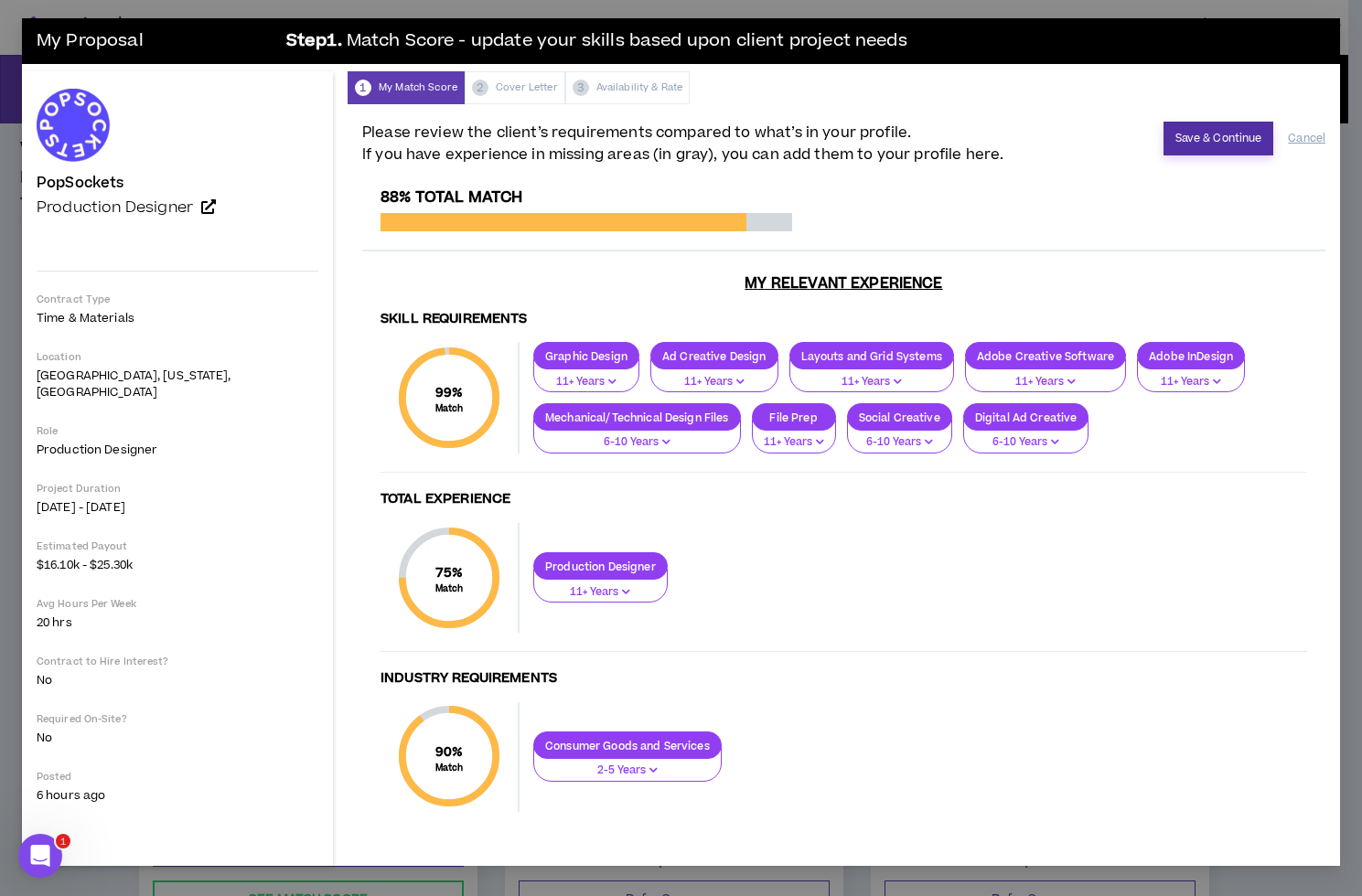click on "Save & Continue" at bounding box center [1218, 138] 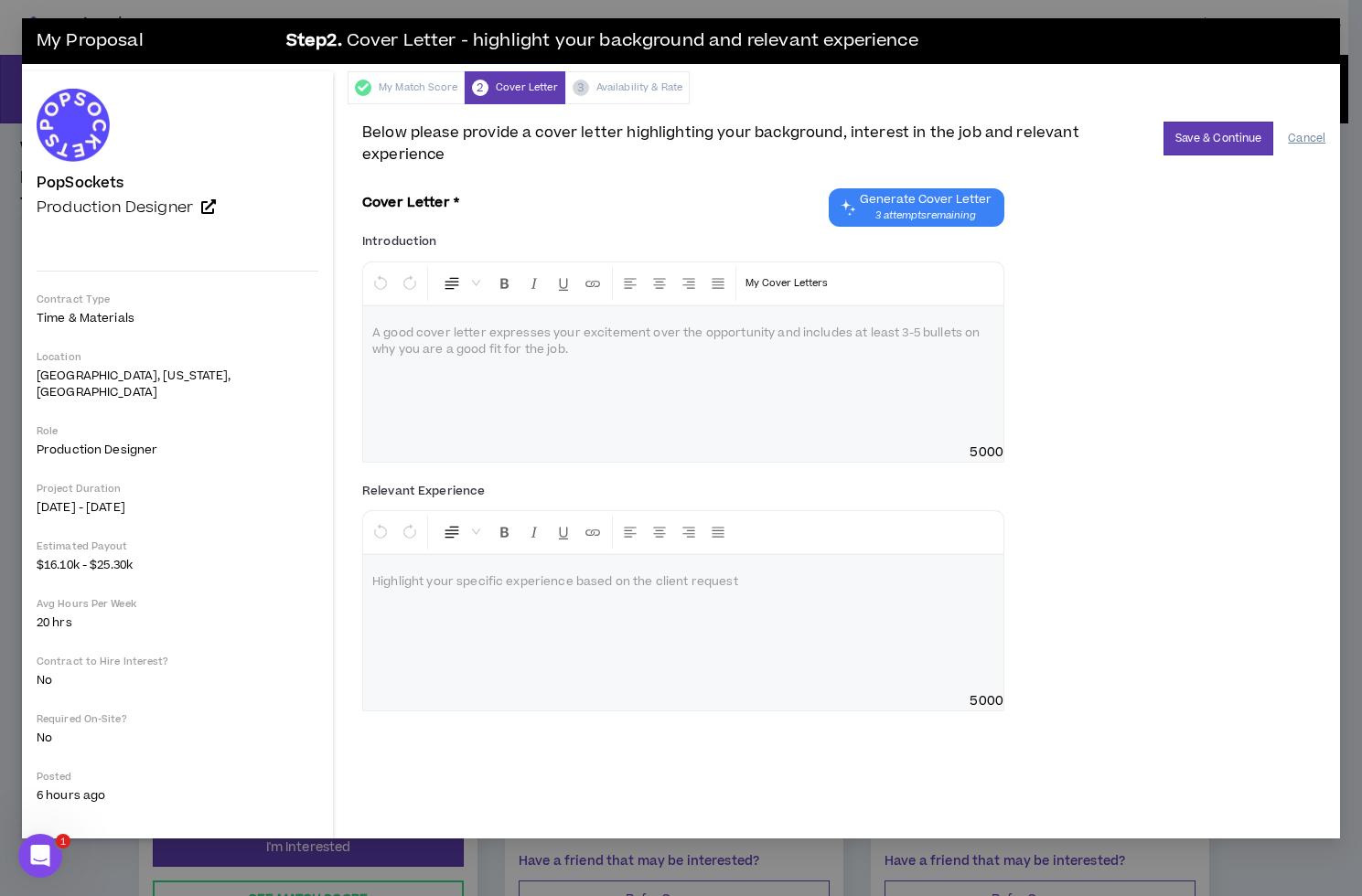 click on "Cancel" at bounding box center (1306, 138) 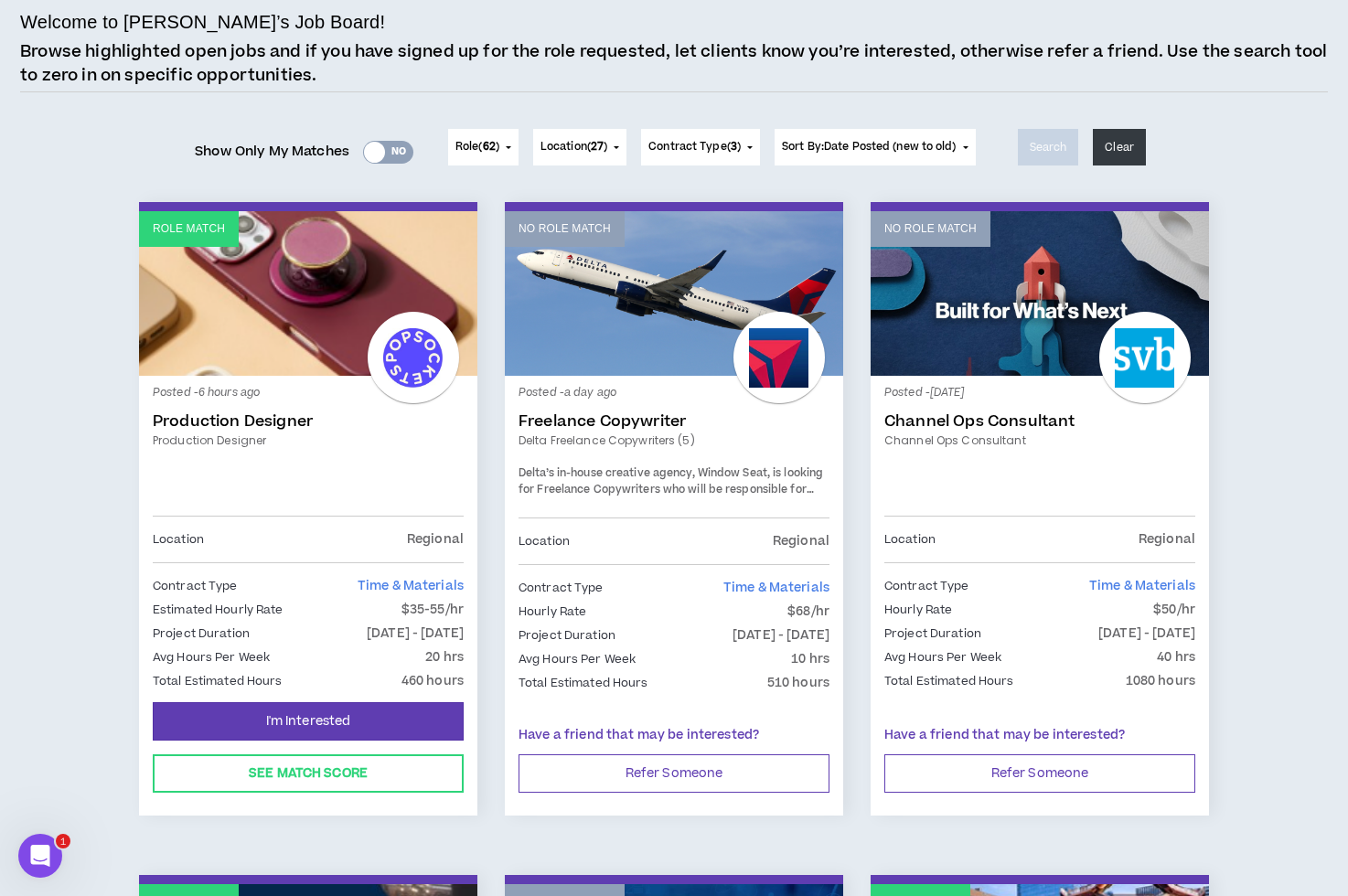 scroll, scrollTop: 127, scrollLeft: 0, axis: vertical 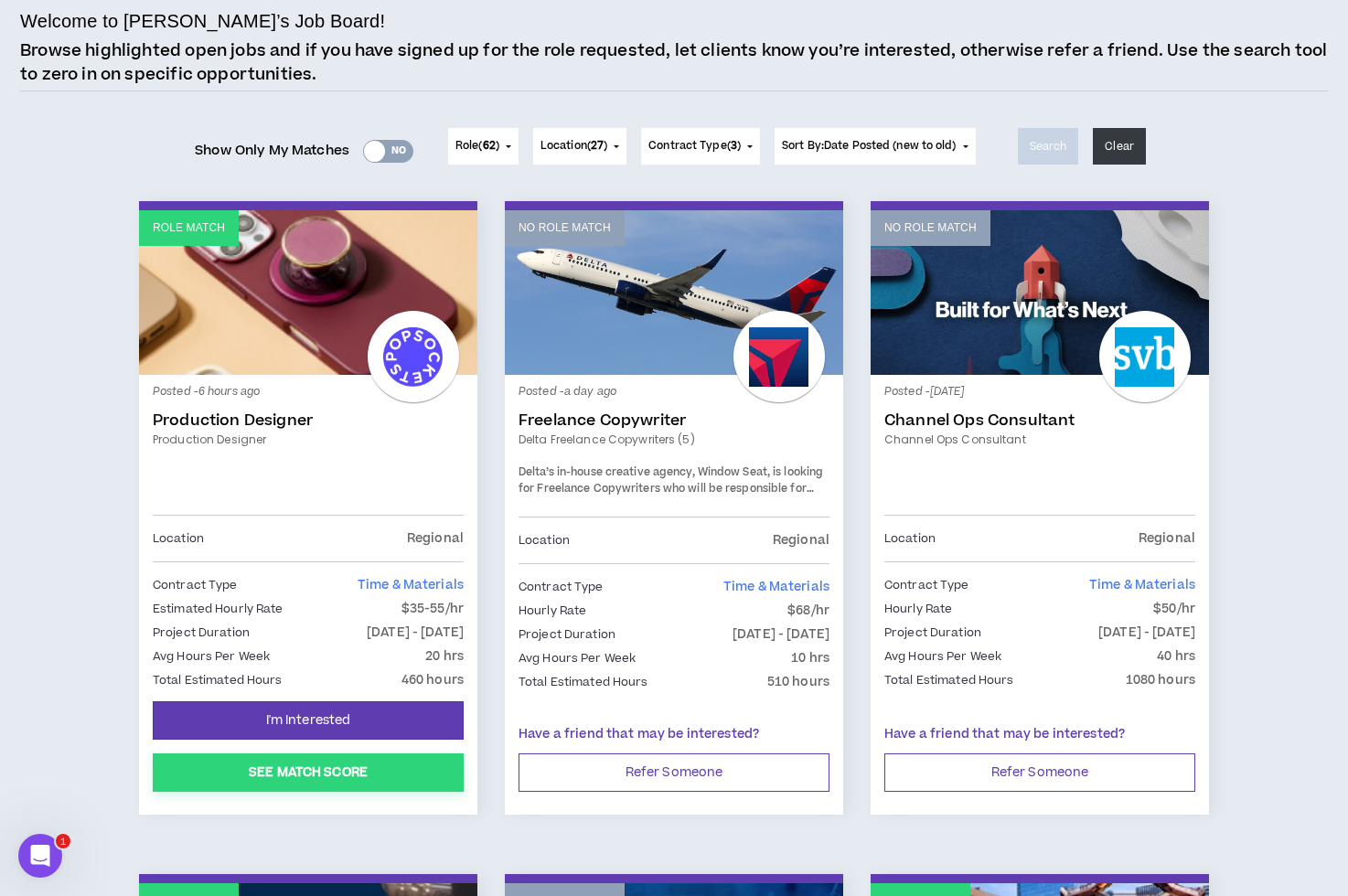 click on "See Match Score" at bounding box center [308, 773] 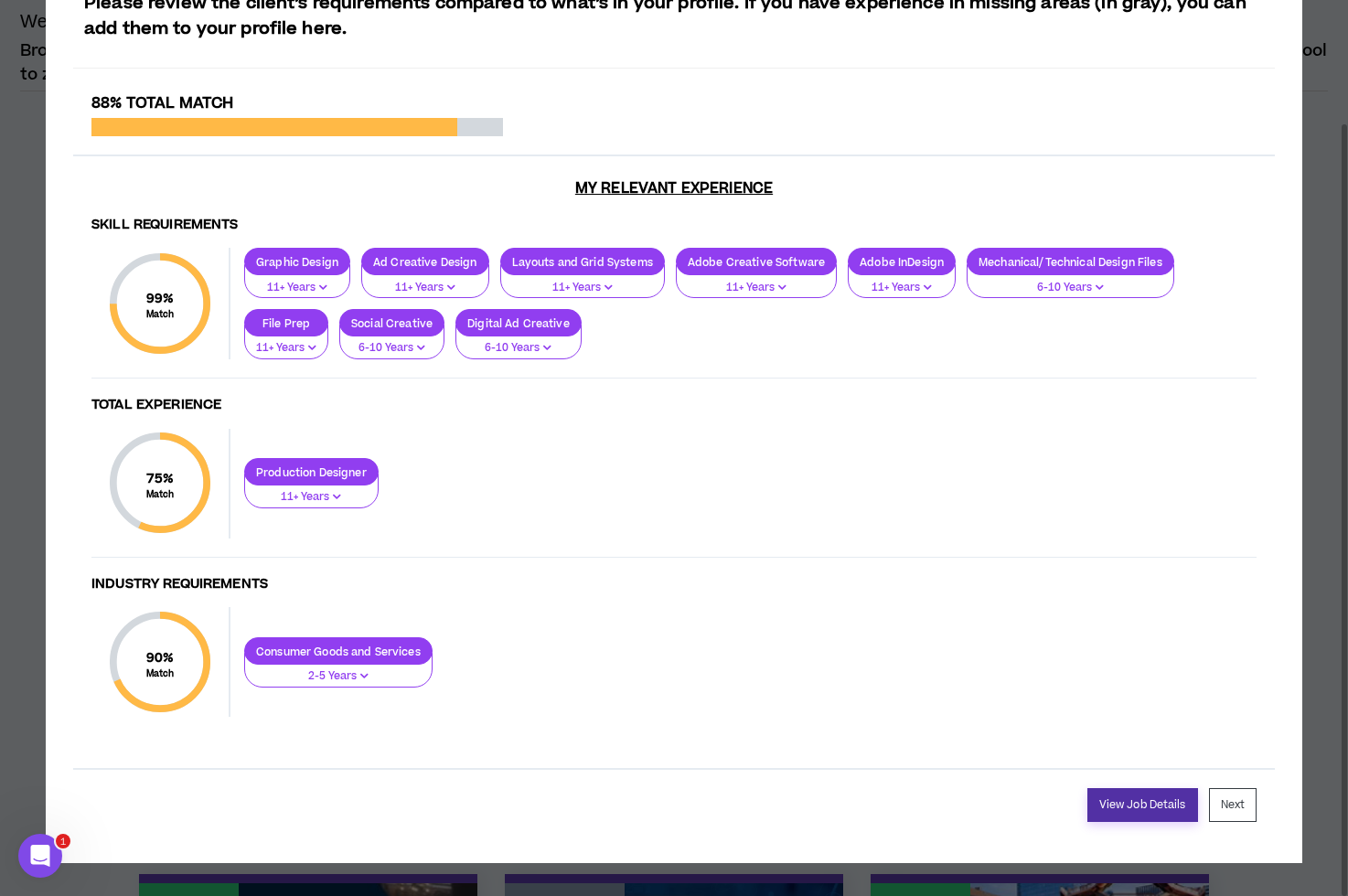 click on "View Job Details" at bounding box center (1142, 805) 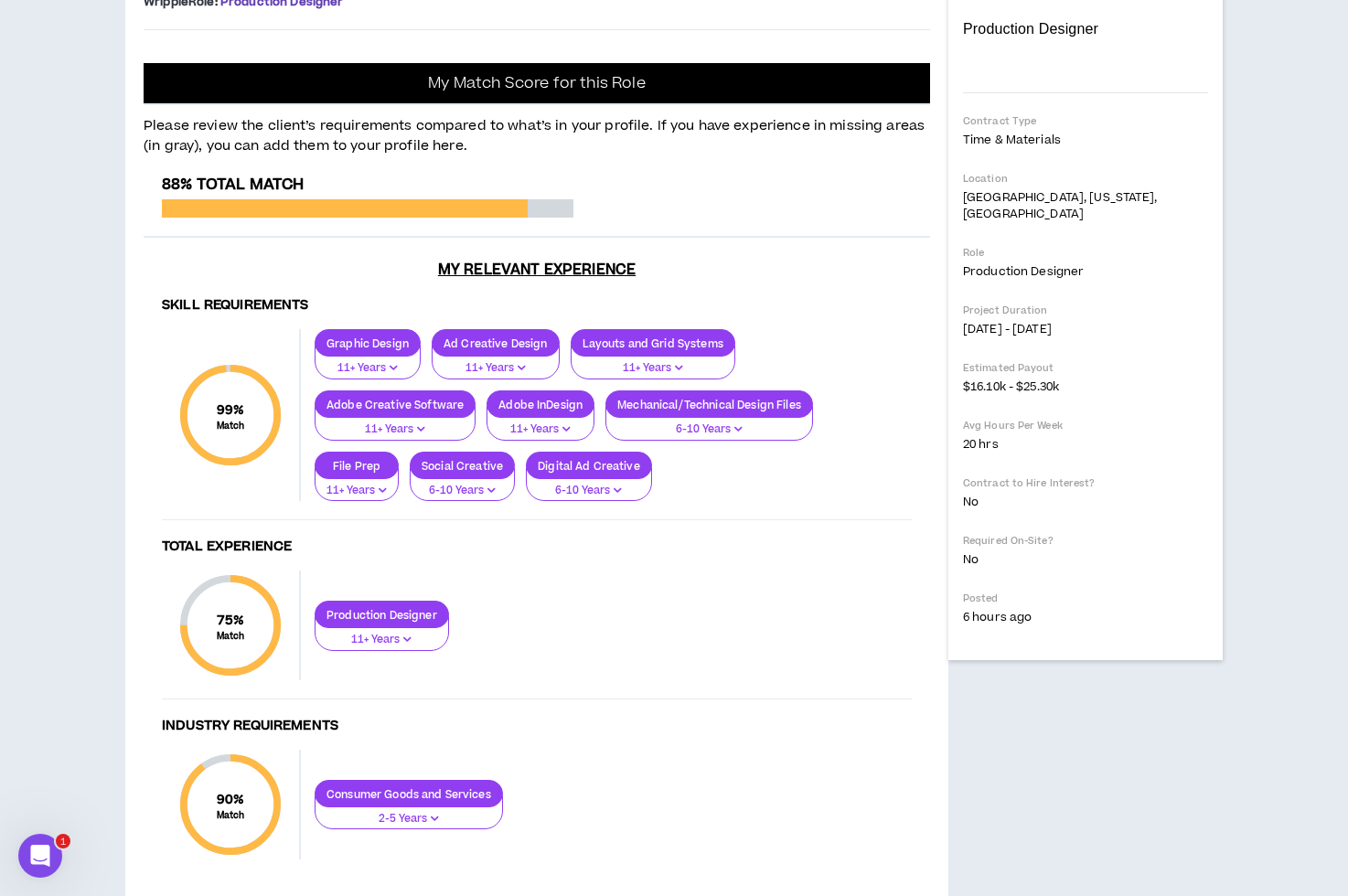 scroll, scrollTop: 343, scrollLeft: 0, axis: vertical 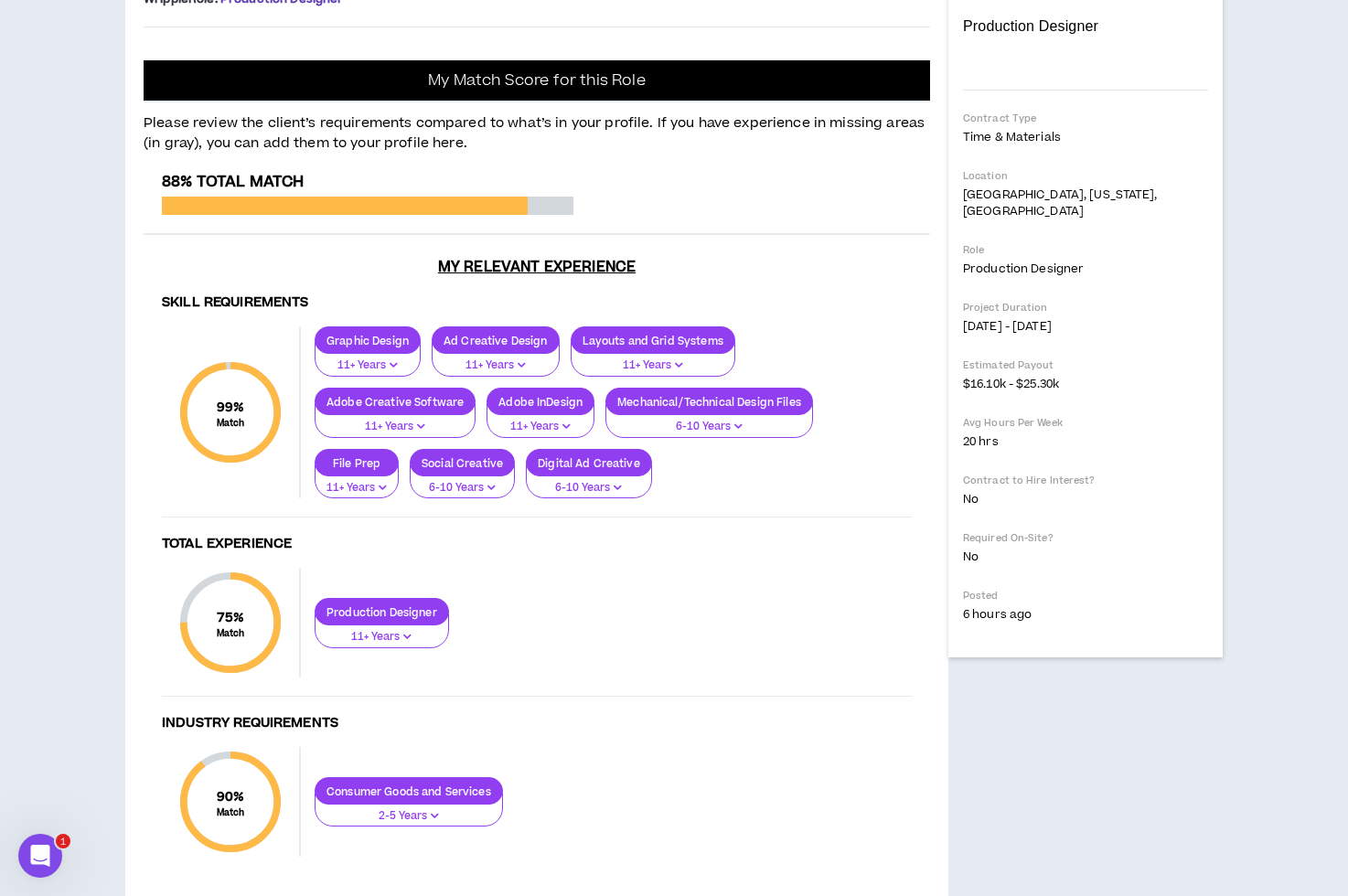 drag, startPoint x: 274, startPoint y: 357, endPoint x: 124, endPoint y: 319, distance: 154.73849 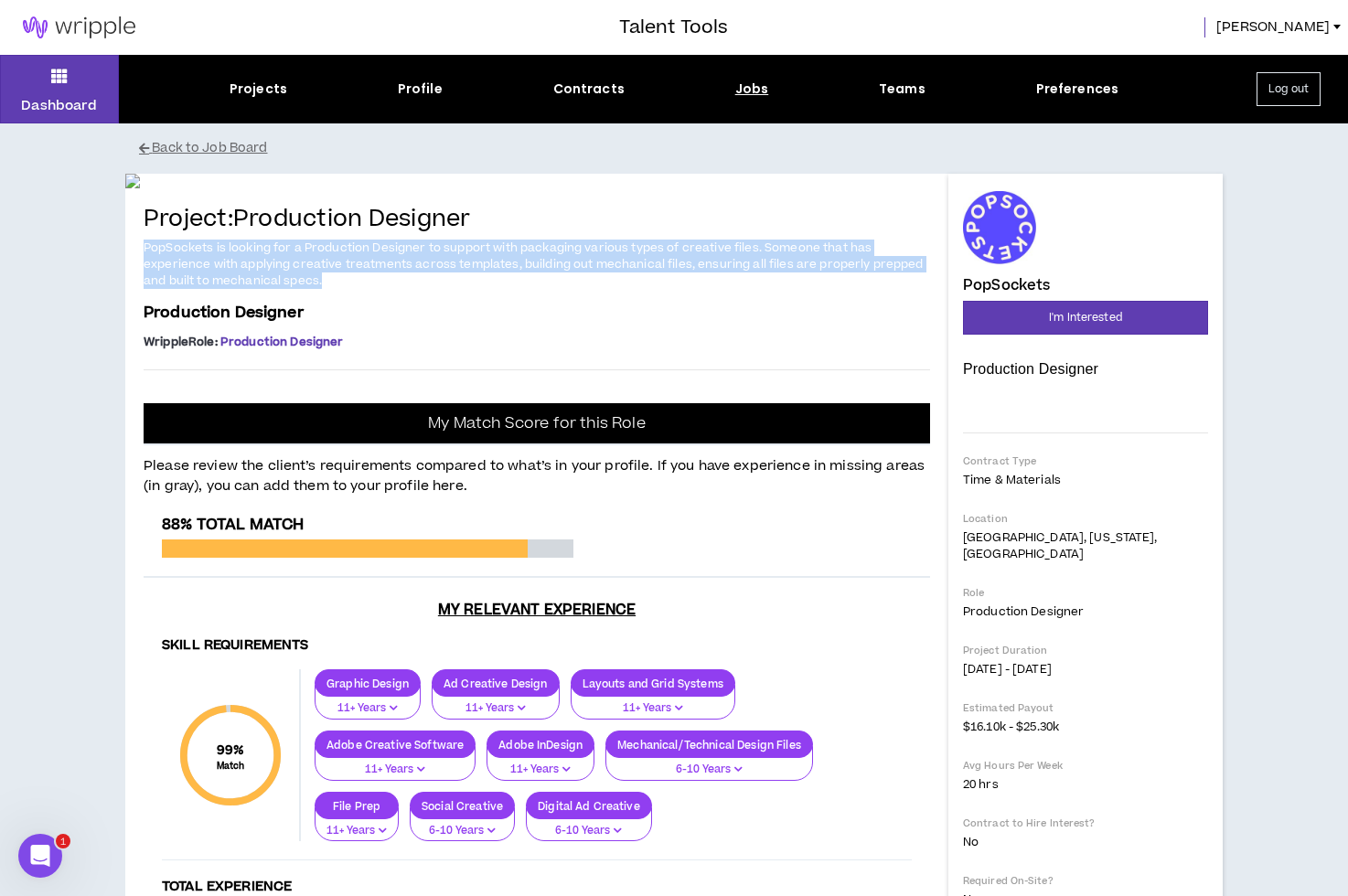 scroll, scrollTop: 0, scrollLeft: 0, axis: both 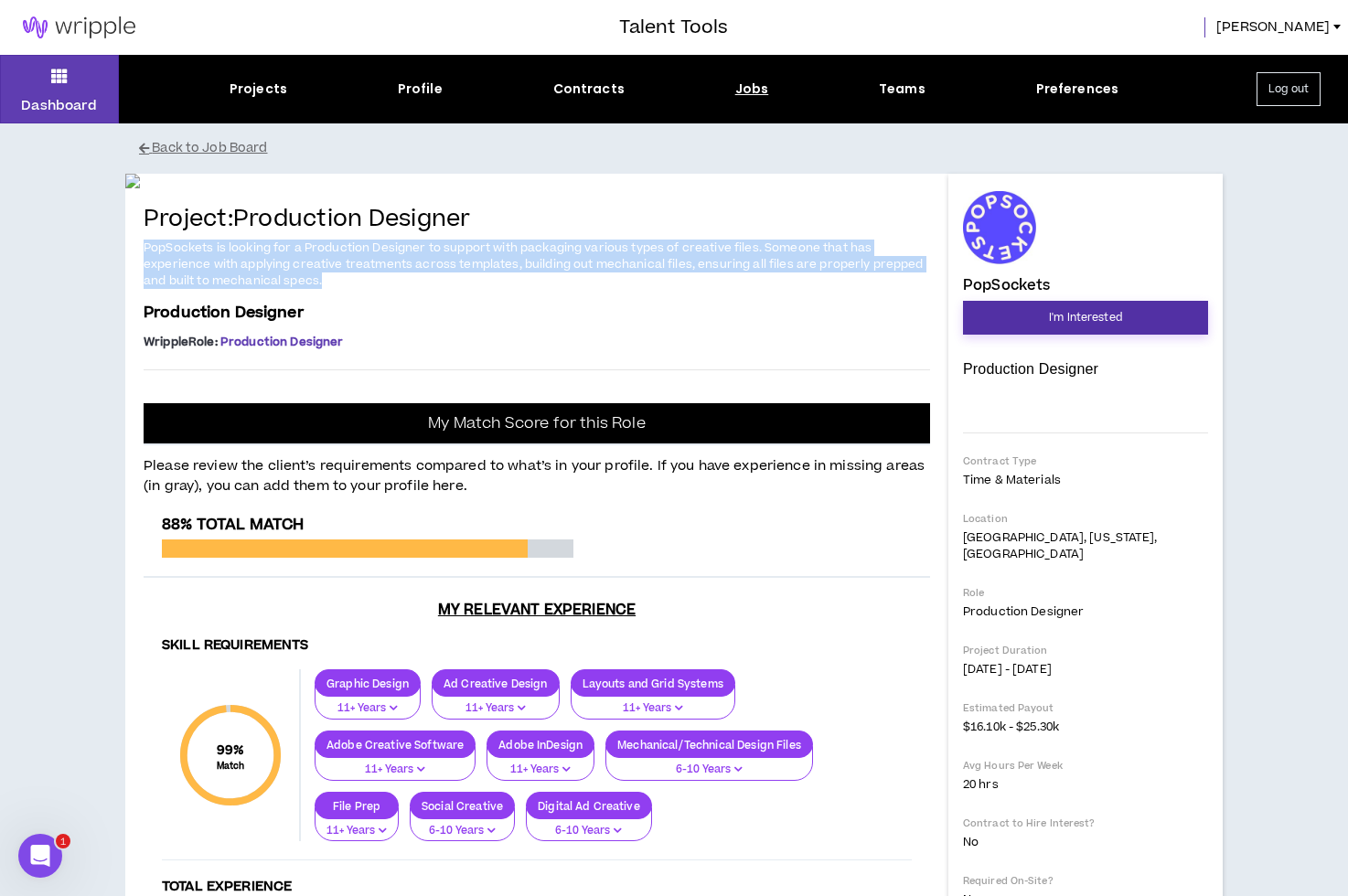 click on "I'm Interested" at bounding box center (1086, 317) 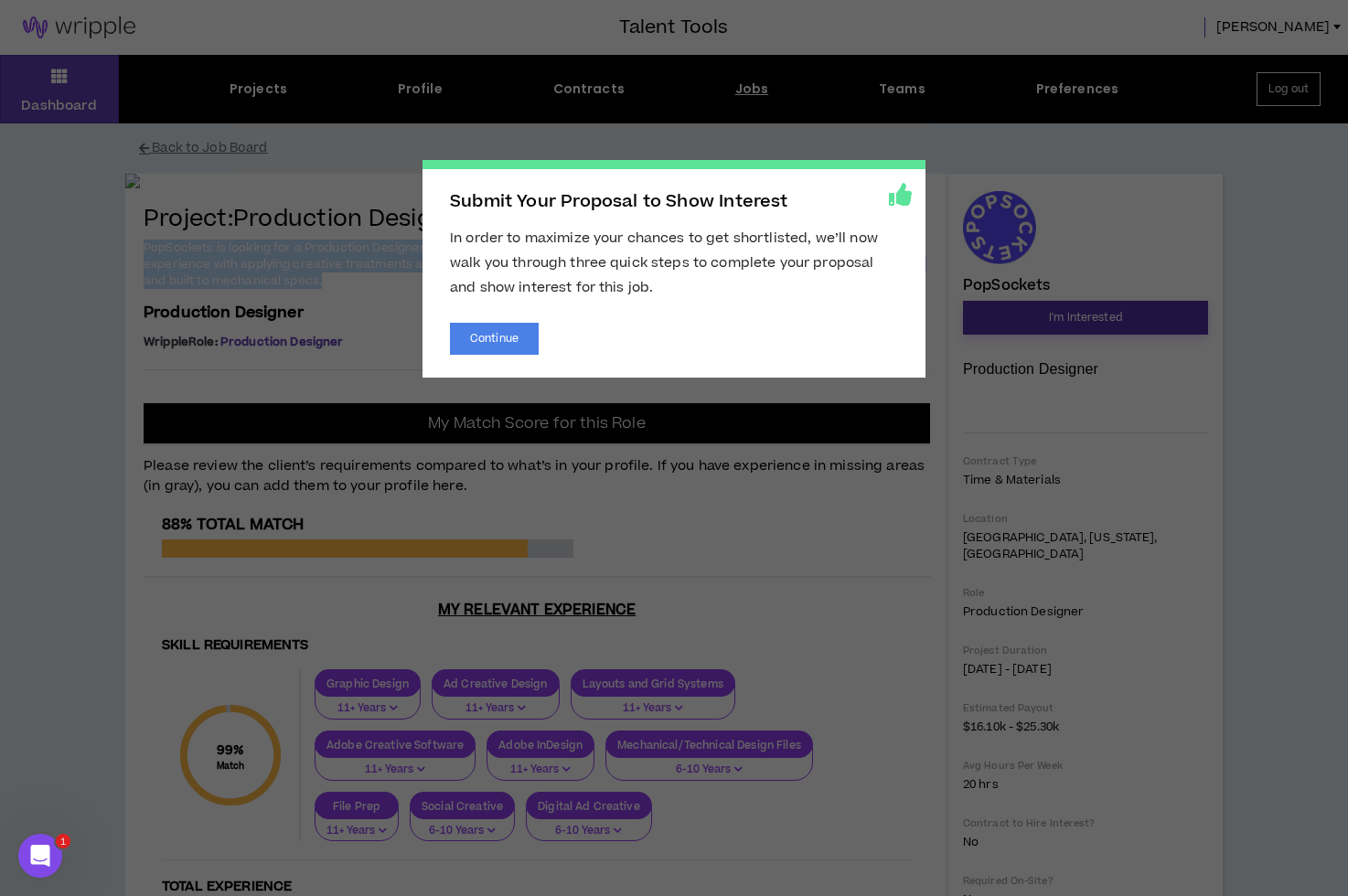scroll, scrollTop: 5, scrollLeft: 0, axis: vertical 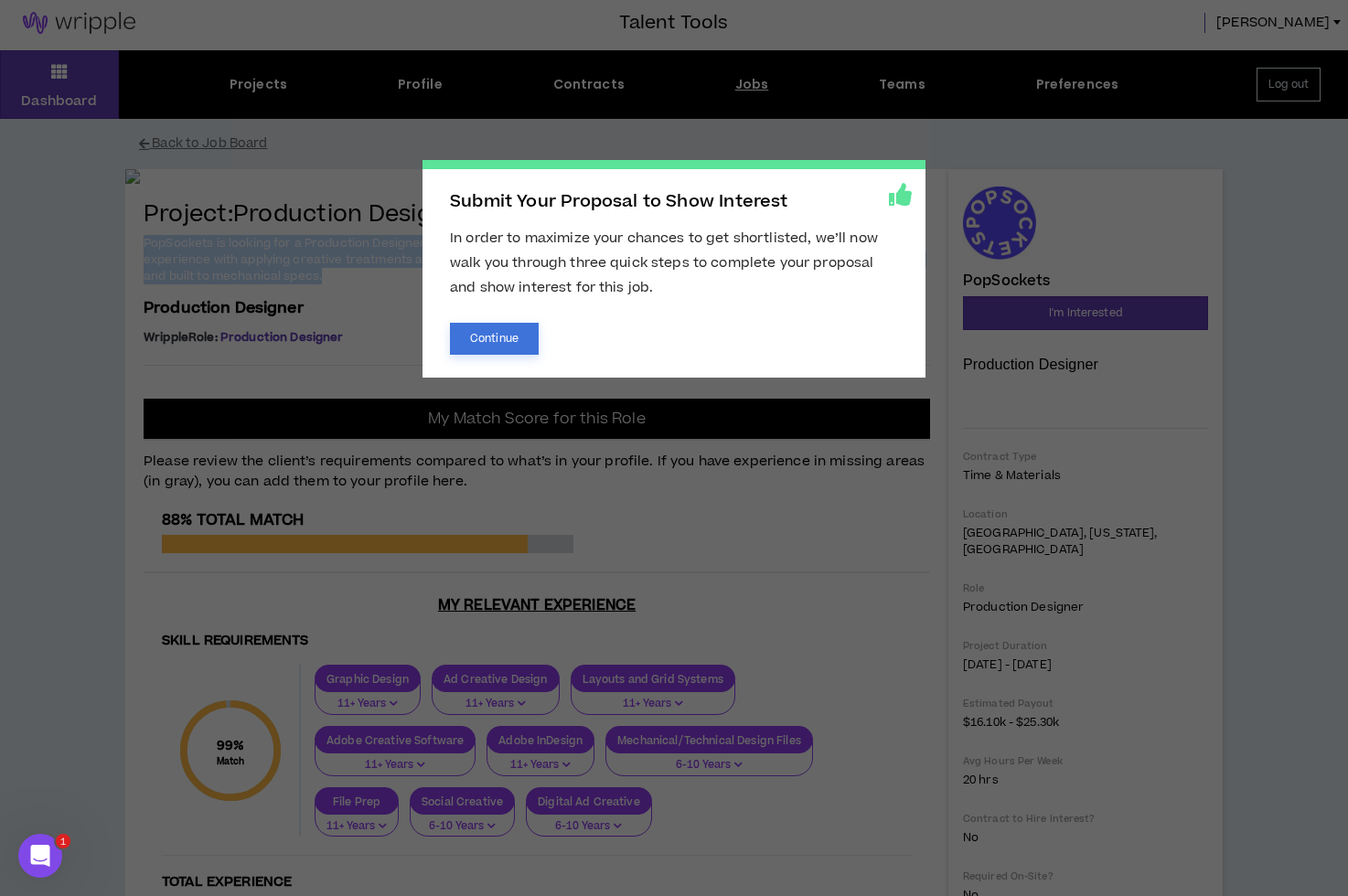 click on "Continue" at bounding box center (494, 338) 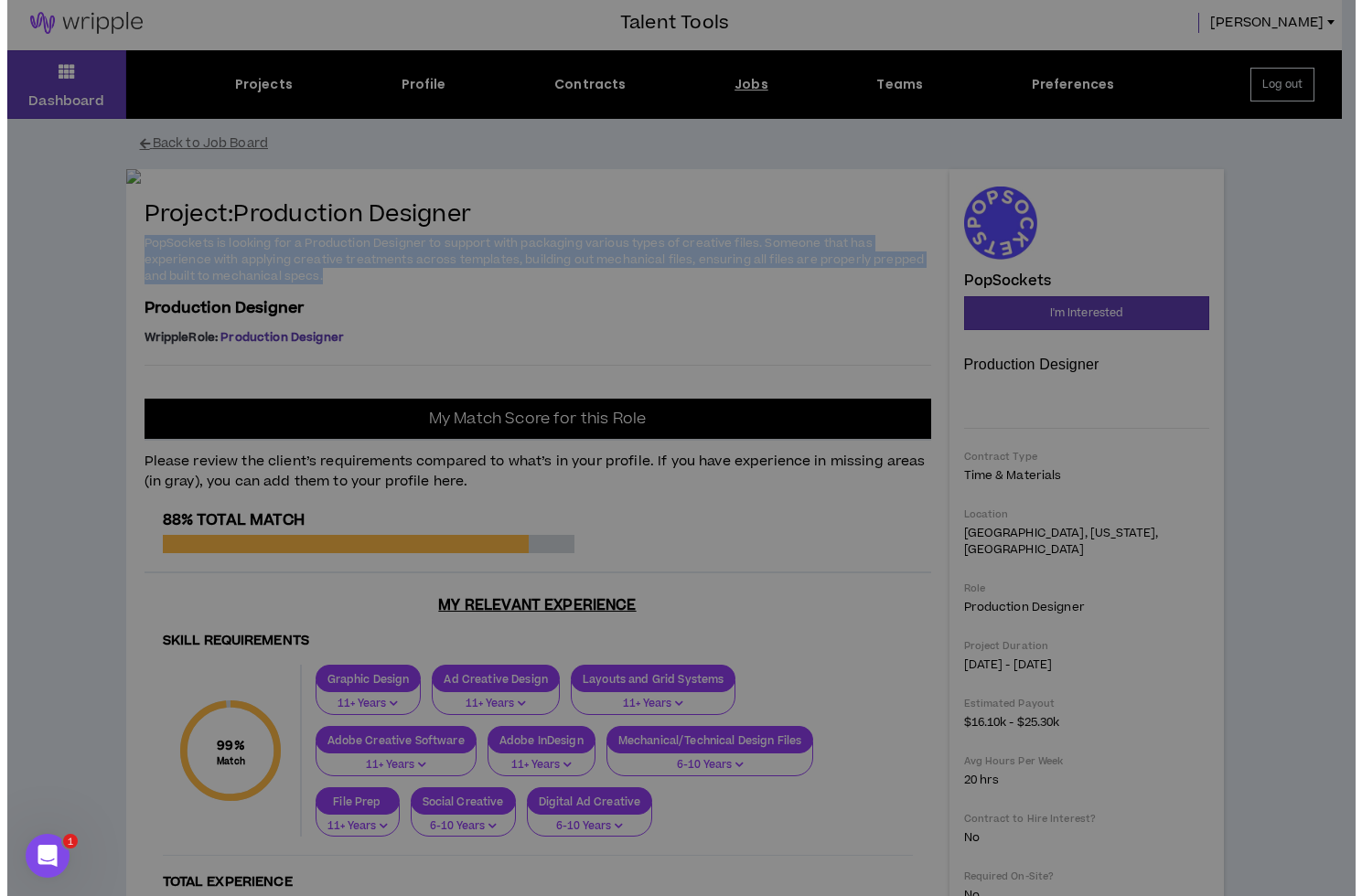scroll, scrollTop: 0, scrollLeft: 0, axis: both 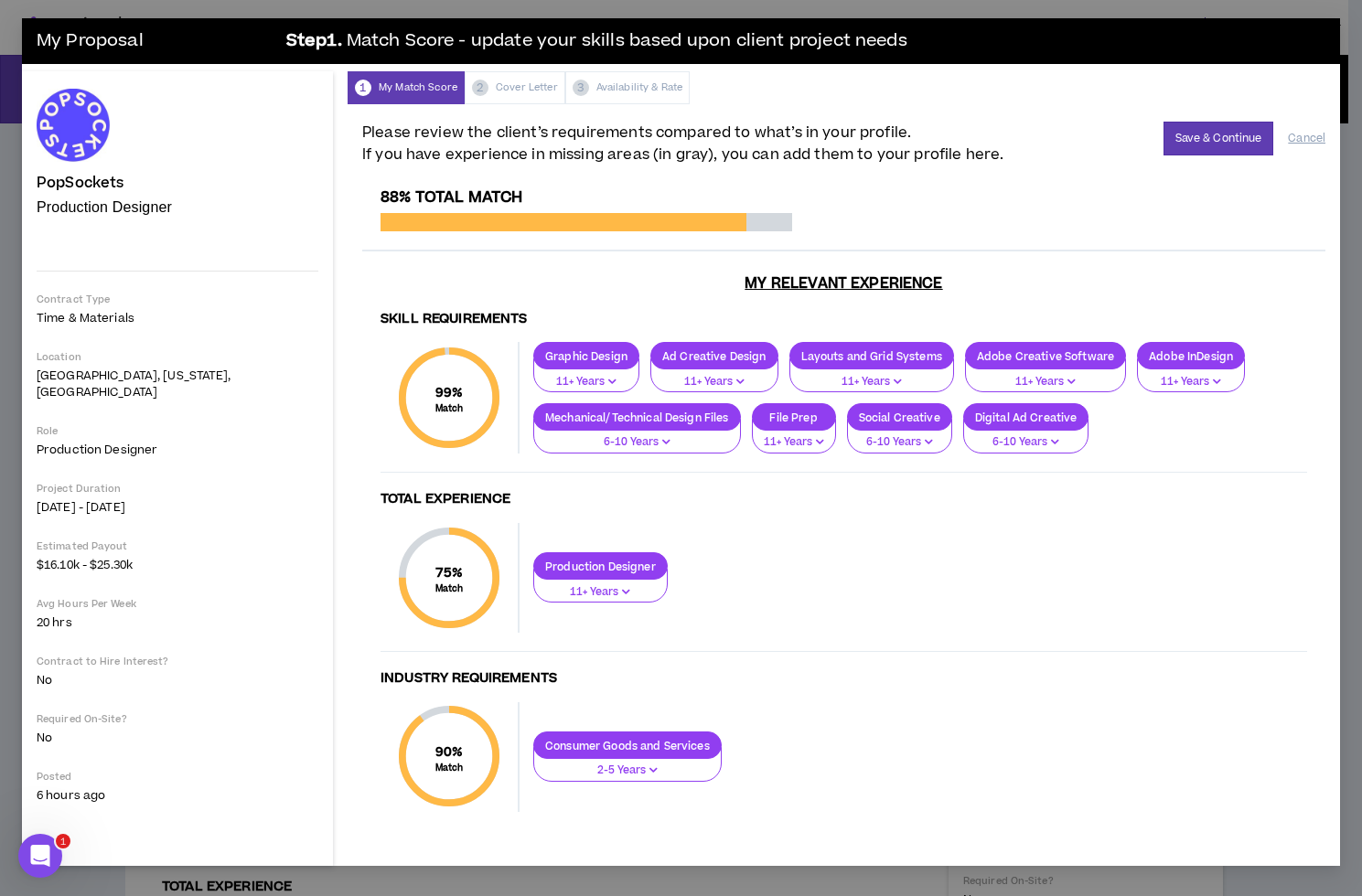 click on "Production Designer" at bounding box center (600, 566) 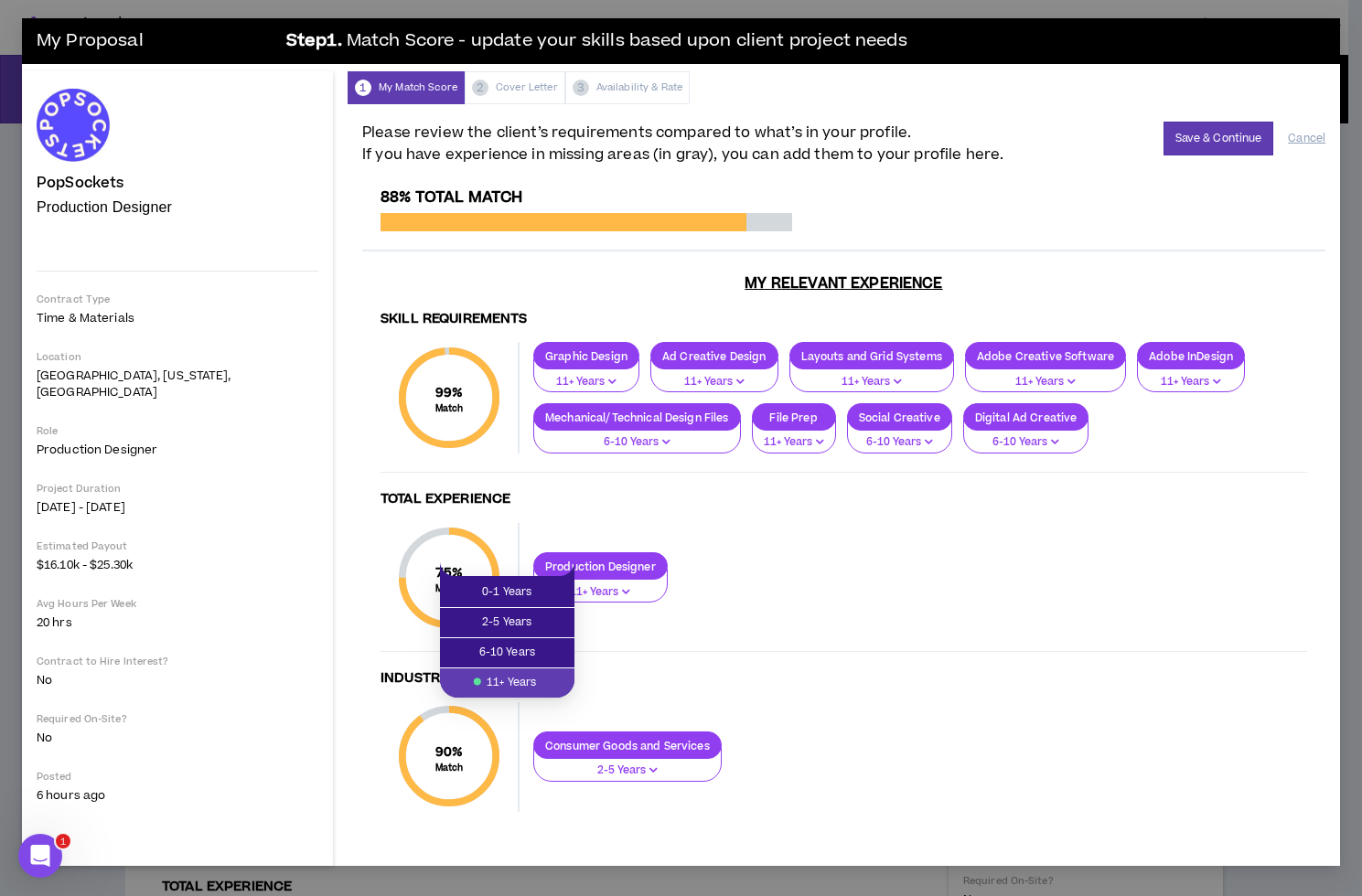 click on "Skill Requirements 99 % Match Skill Requirements Graphic Design 11+ Years Ad Creative Design 11+ Years Layouts and Grid Systems 11+ Years Adobe Creative Software 11+ Years Adobe InDesign 11+ Years Mechanical/Technical Design Files 6-10 Years File Prep 11+ Years Social Creative 6-10 Years Digital Ad Creative 6-10 Years Total Experience 75 % Match Total Experience Production Designer 11+ Years Industry Requirements 90 % Match Industry Requirements Consumer Goods and Services 2-5 Years" at bounding box center [843, 572] 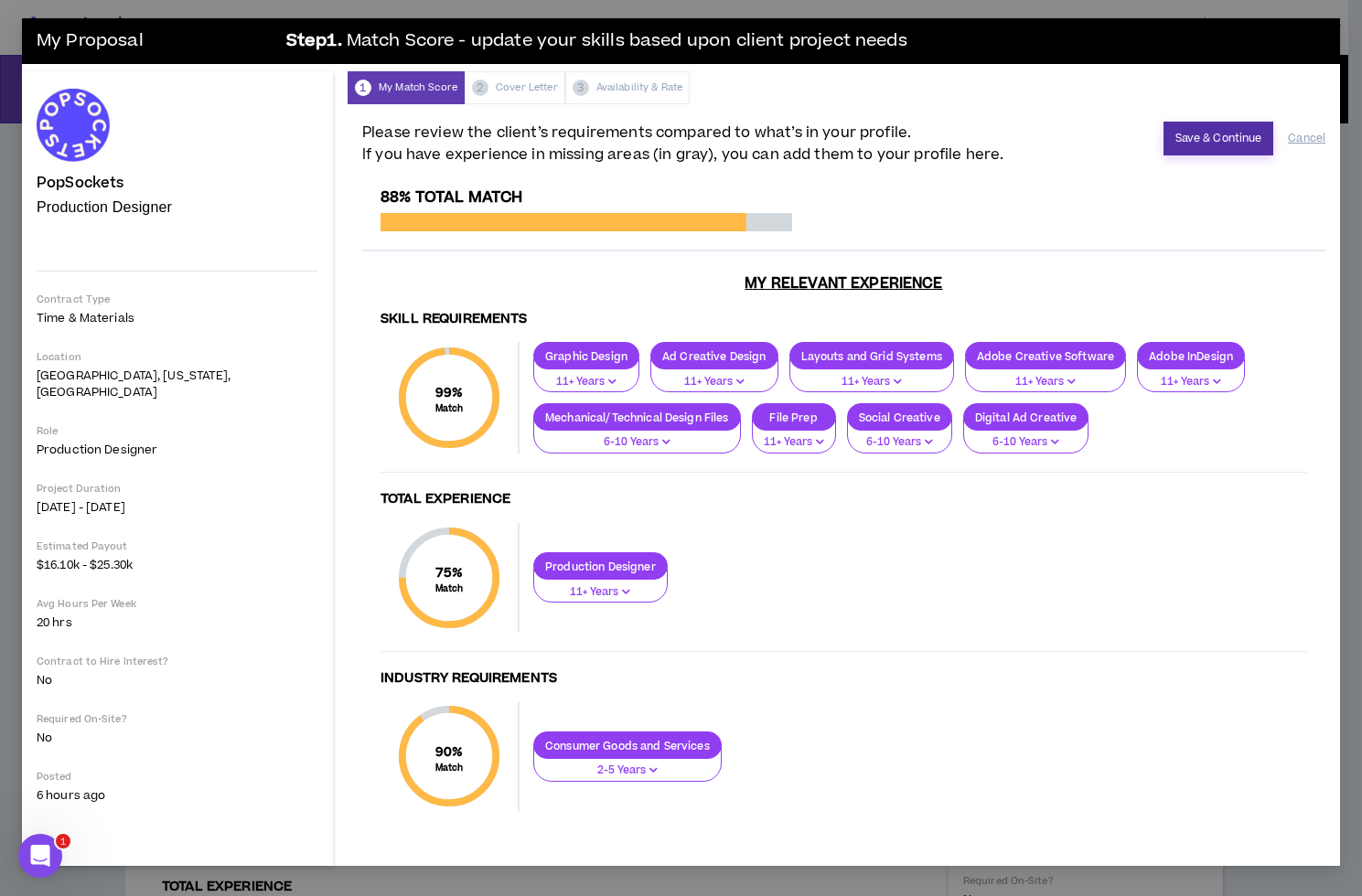 click on "Save & Continue" at bounding box center [1218, 138] 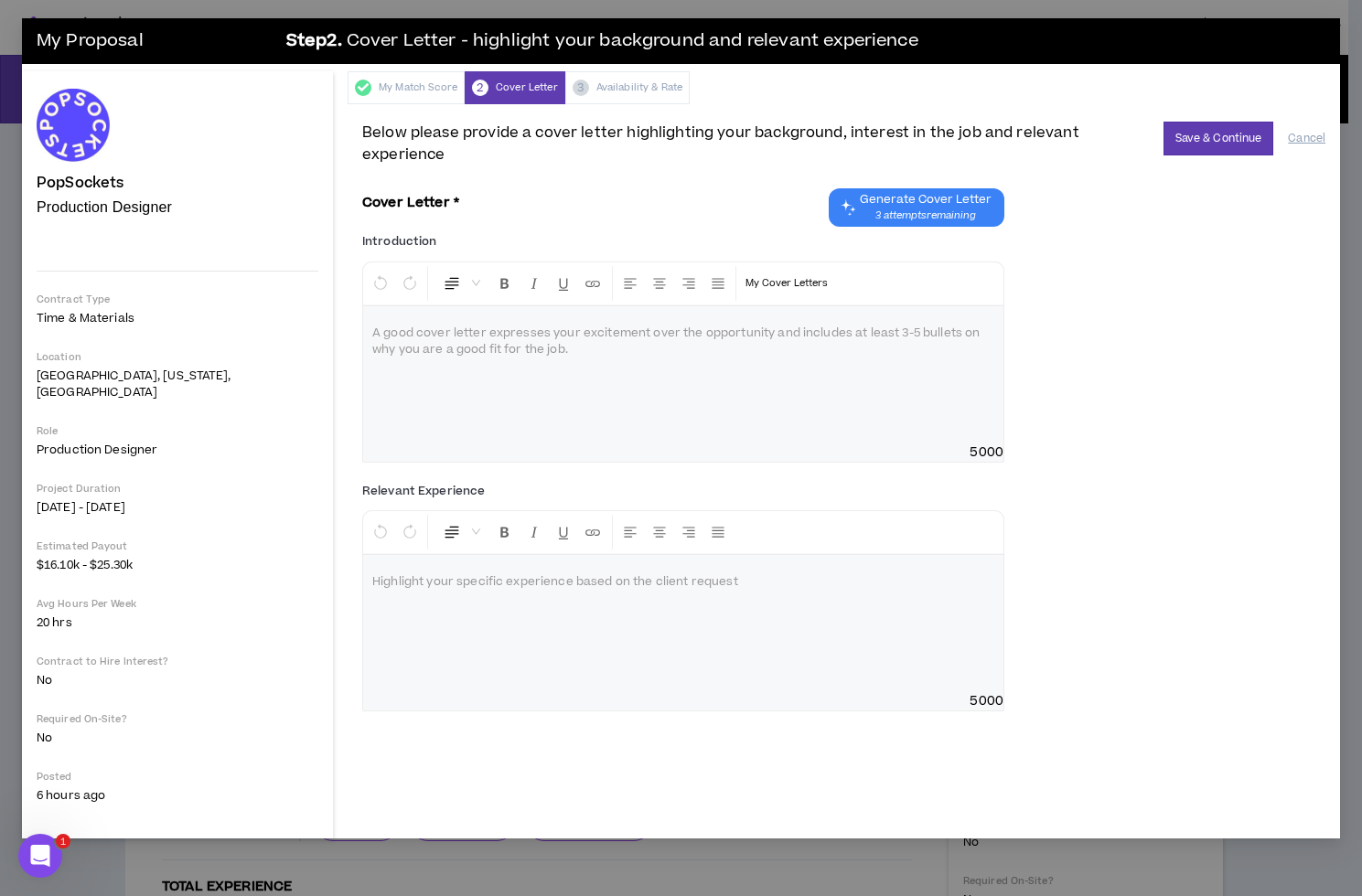 click at bounding box center (683, 375) 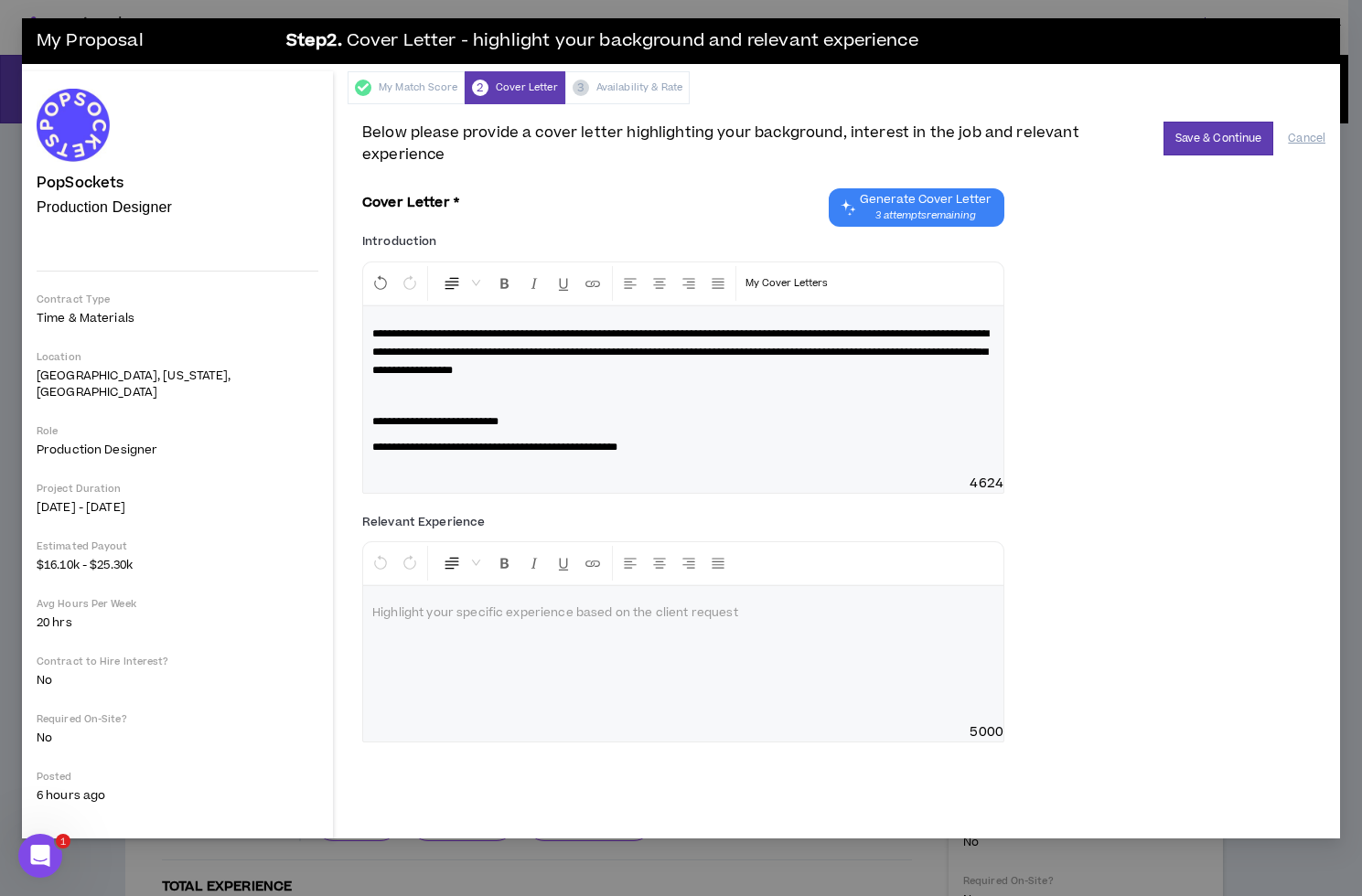 drag, startPoint x: 449, startPoint y: 437, endPoint x: 451, endPoint y: 504, distance: 67.02984 